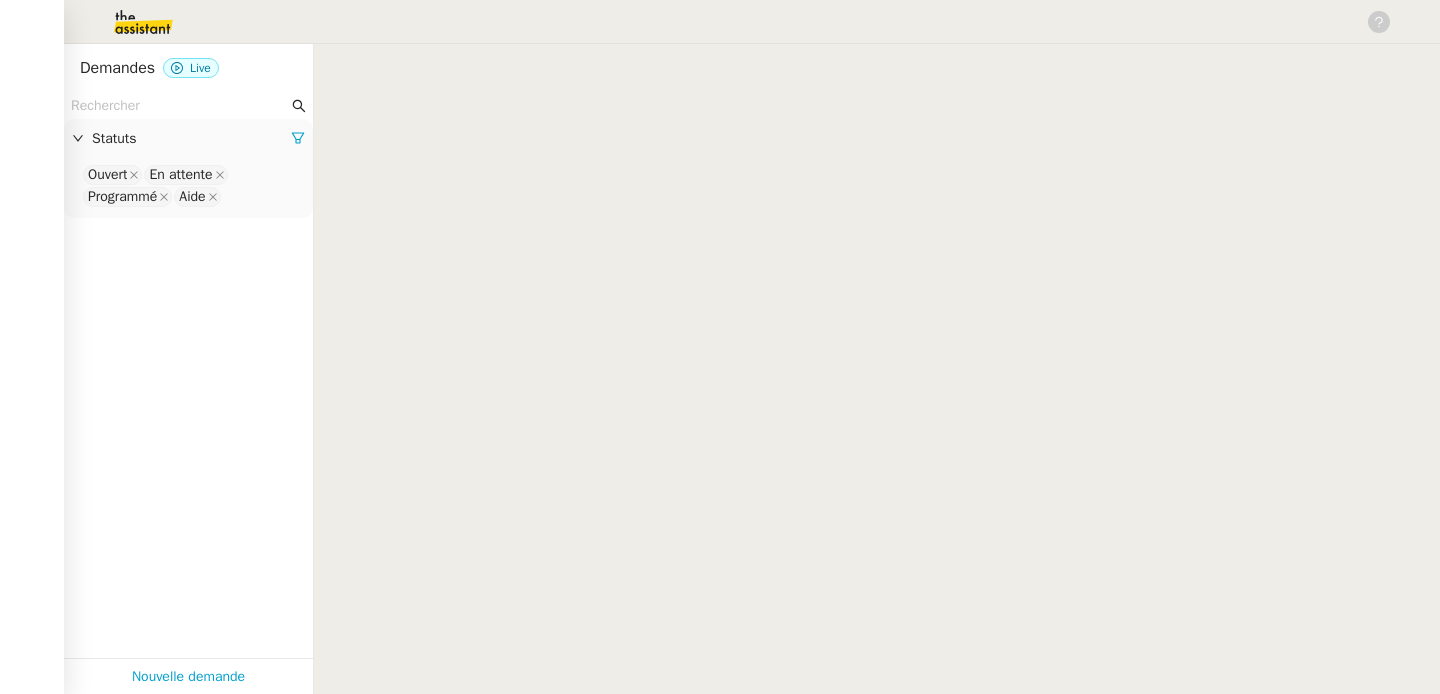 scroll, scrollTop: 0, scrollLeft: 0, axis: both 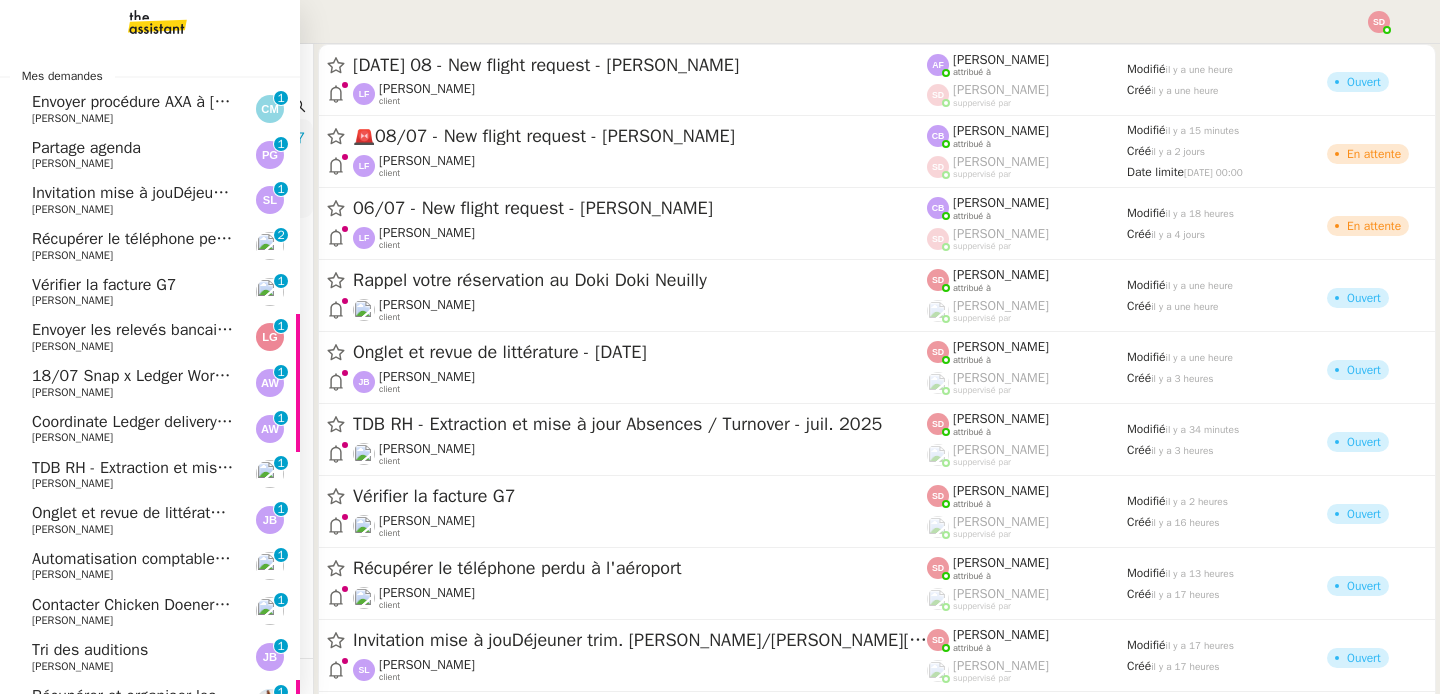 click on "Partage agenda" 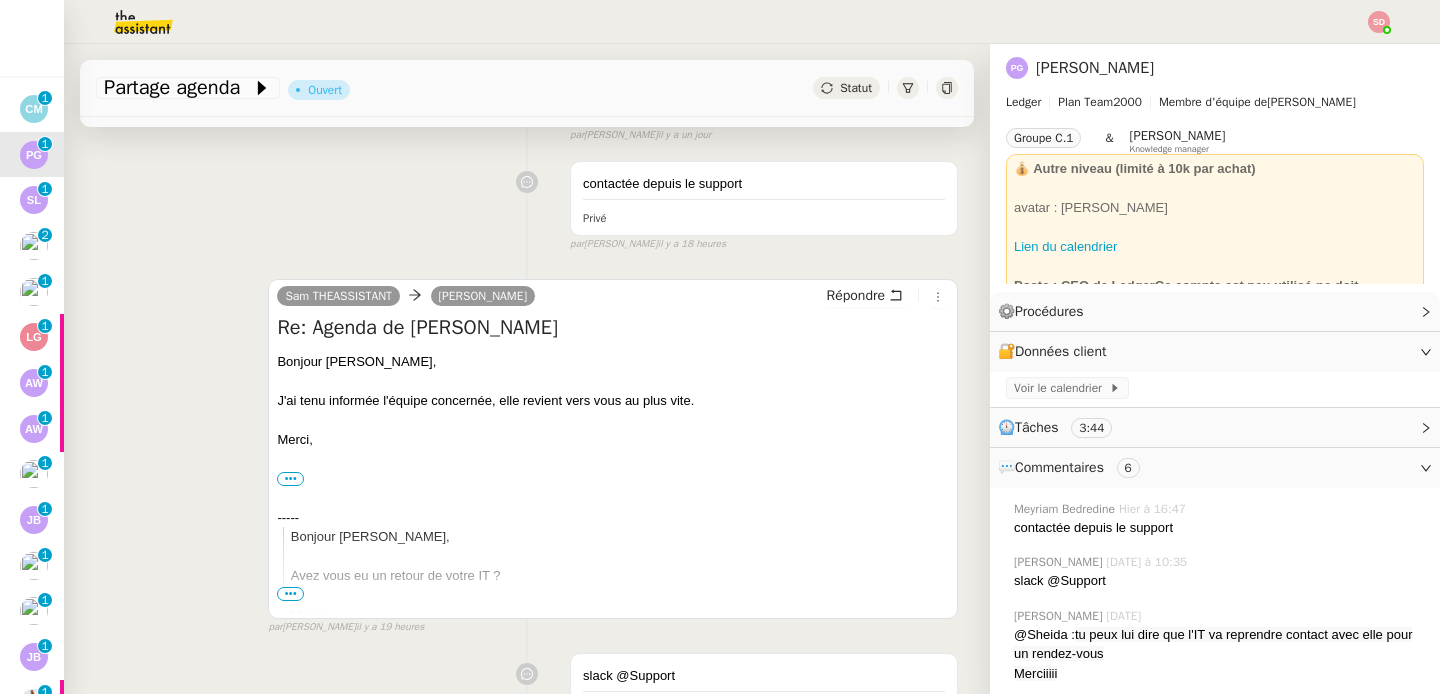 scroll, scrollTop: 0, scrollLeft: 0, axis: both 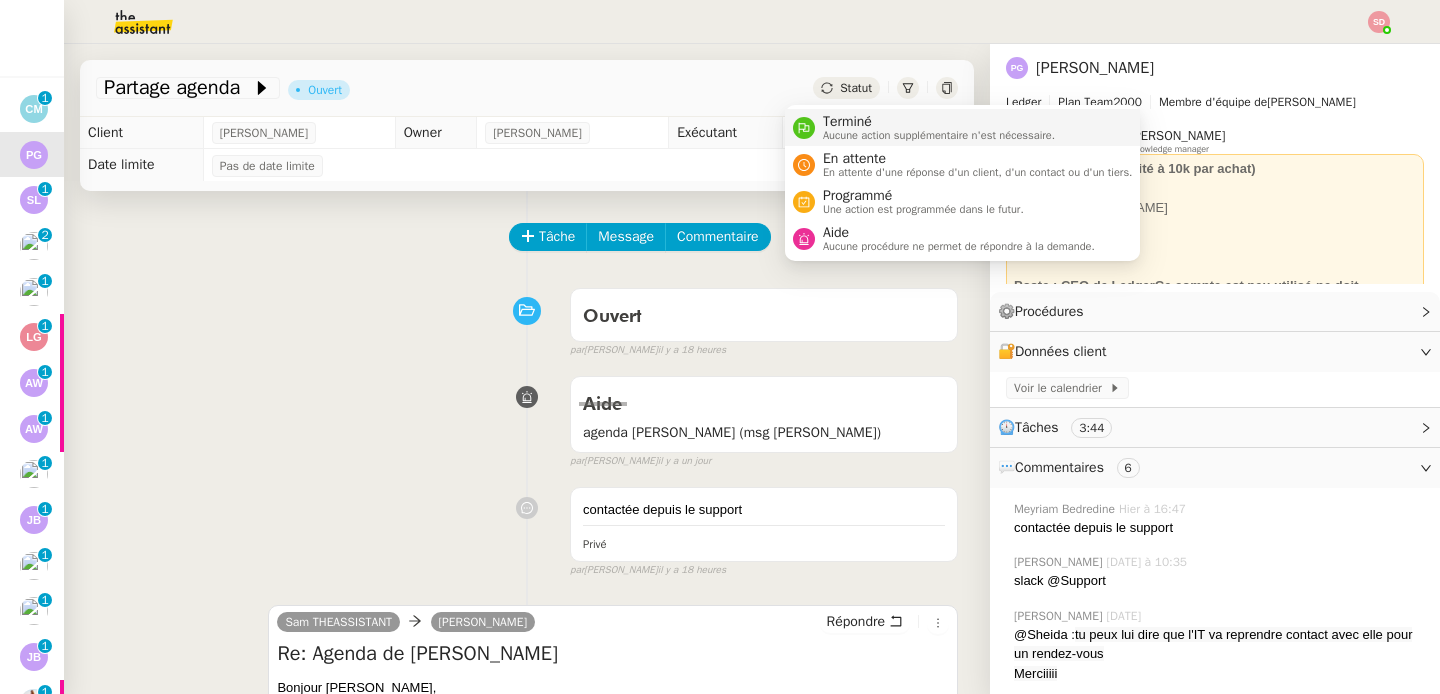 click on "Terminé Aucune action supplémentaire n'est nécessaire." at bounding box center (935, 127) 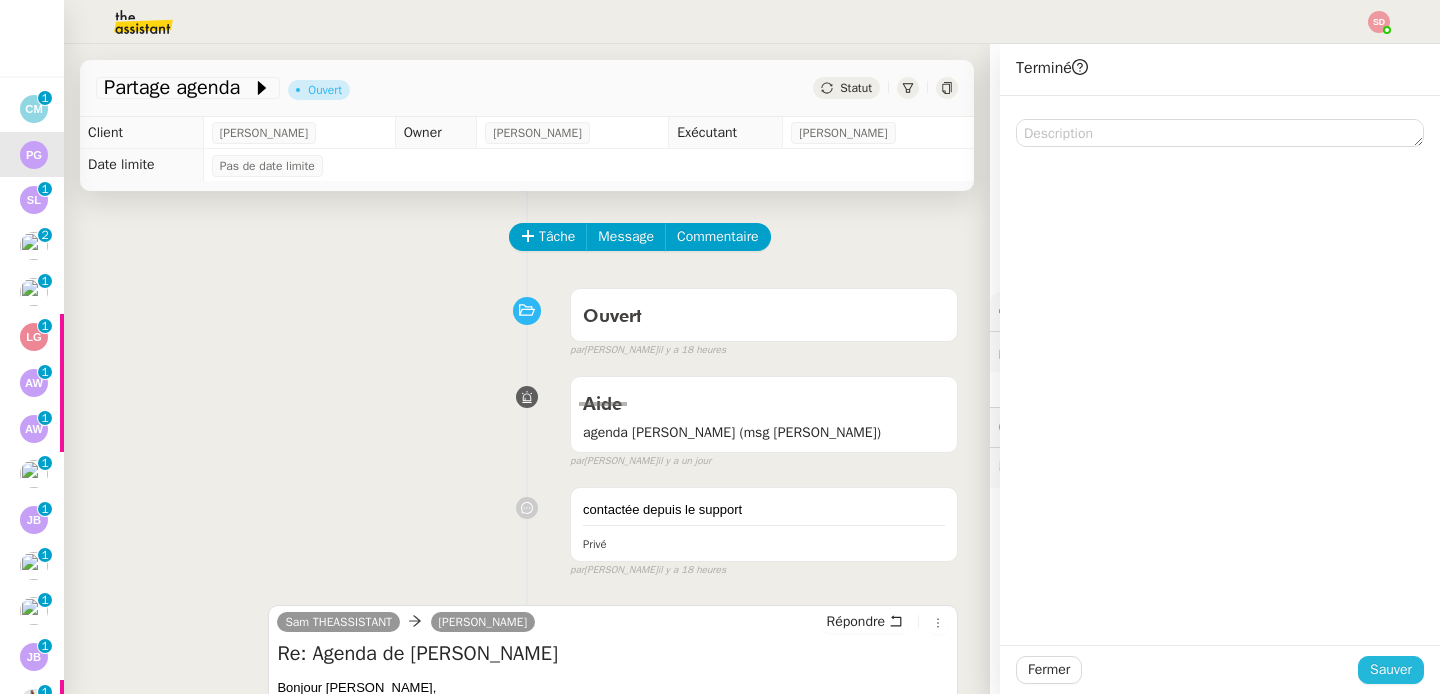 click on "Sauver" 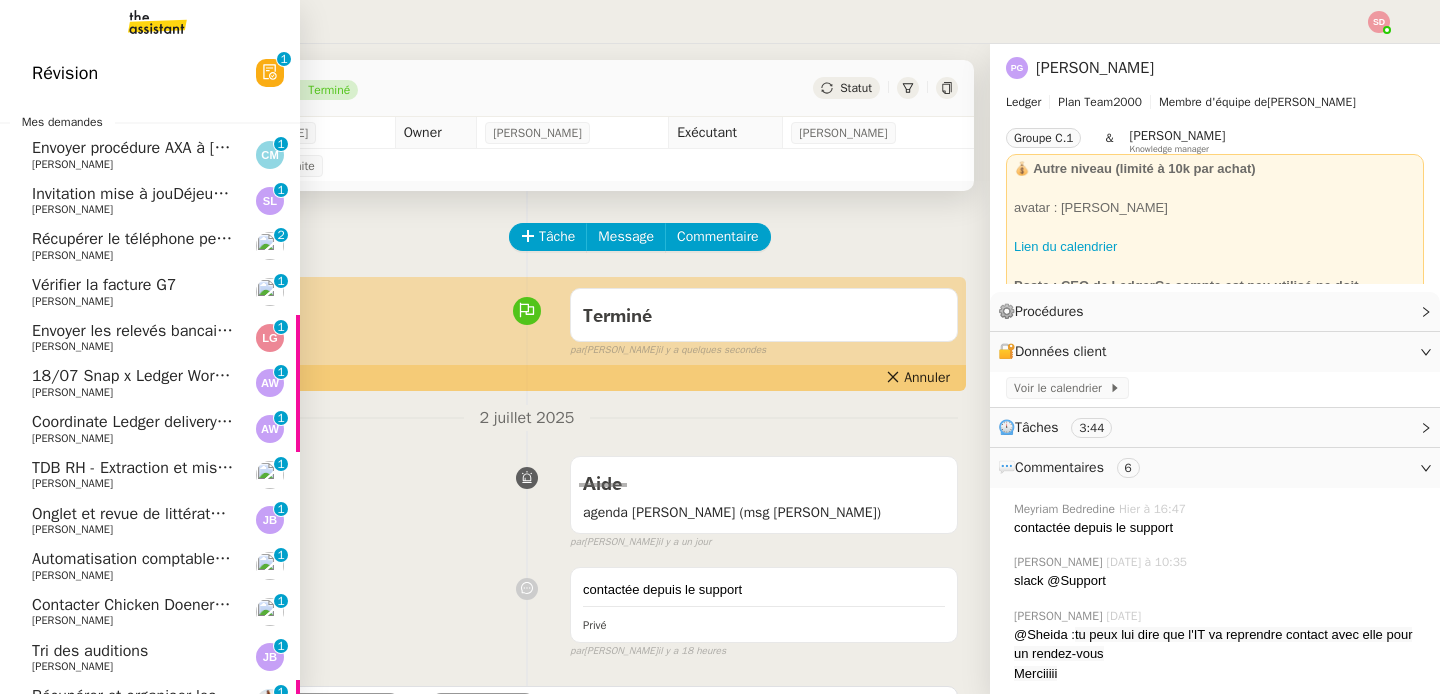 click on "Invitation mise à jouDéjeuner trim. [PERSON_NAME]/[PERSON_NAME][DATE] 1pm - 2:30pm (UTC+2) ([PERSON_NAME])" 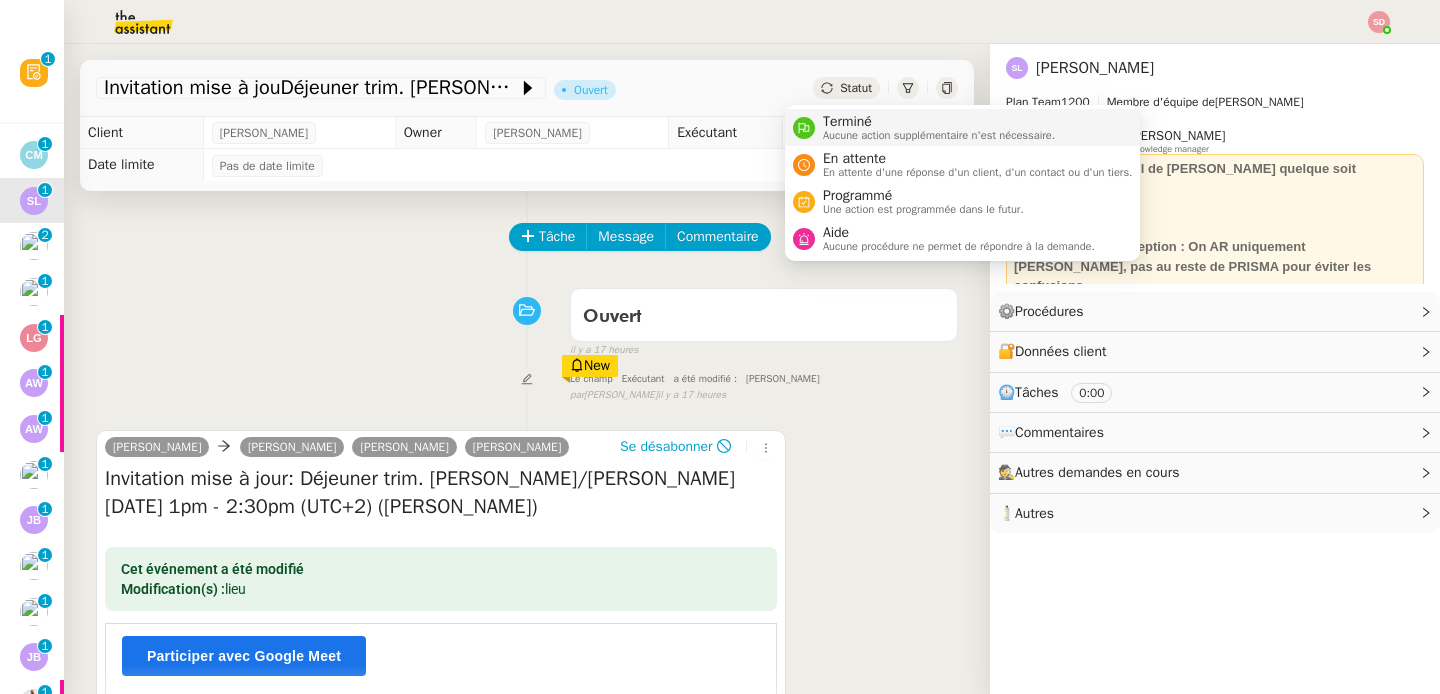click on "Terminé" at bounding box center (939, 122) 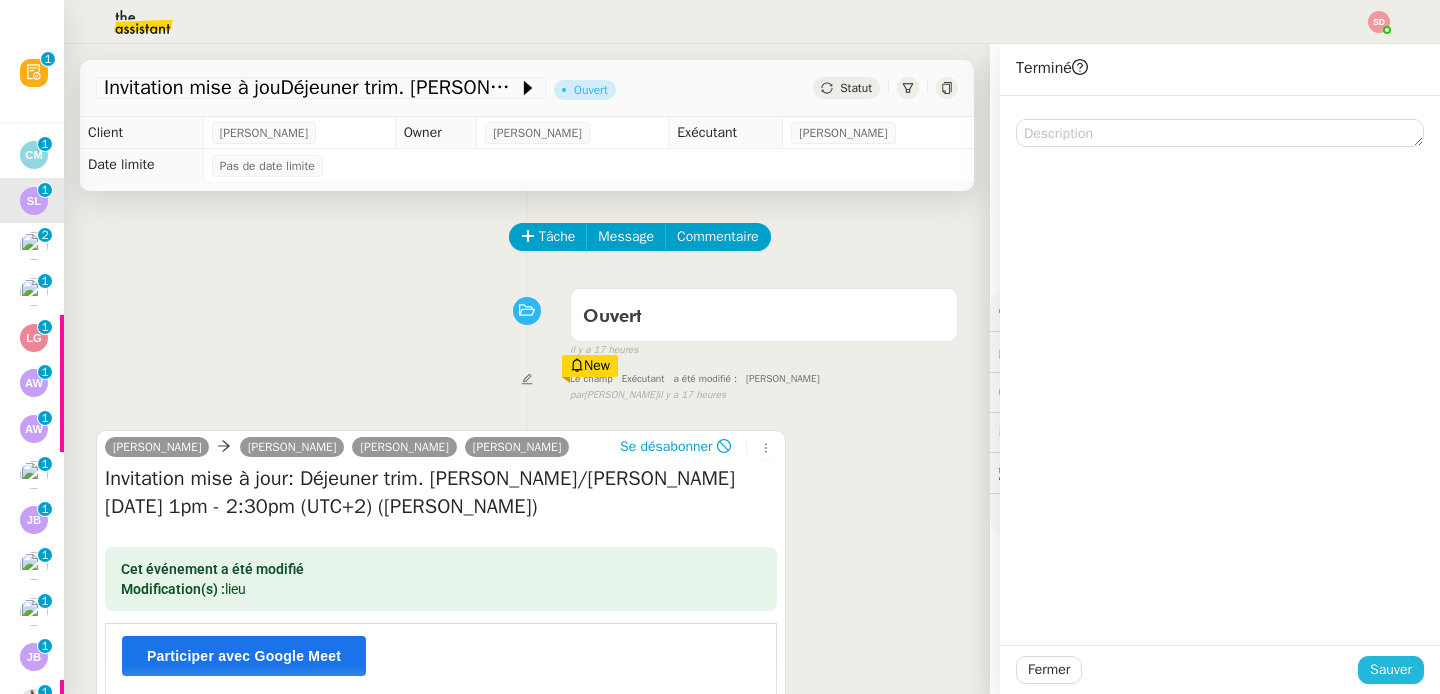 click on "Sauver" 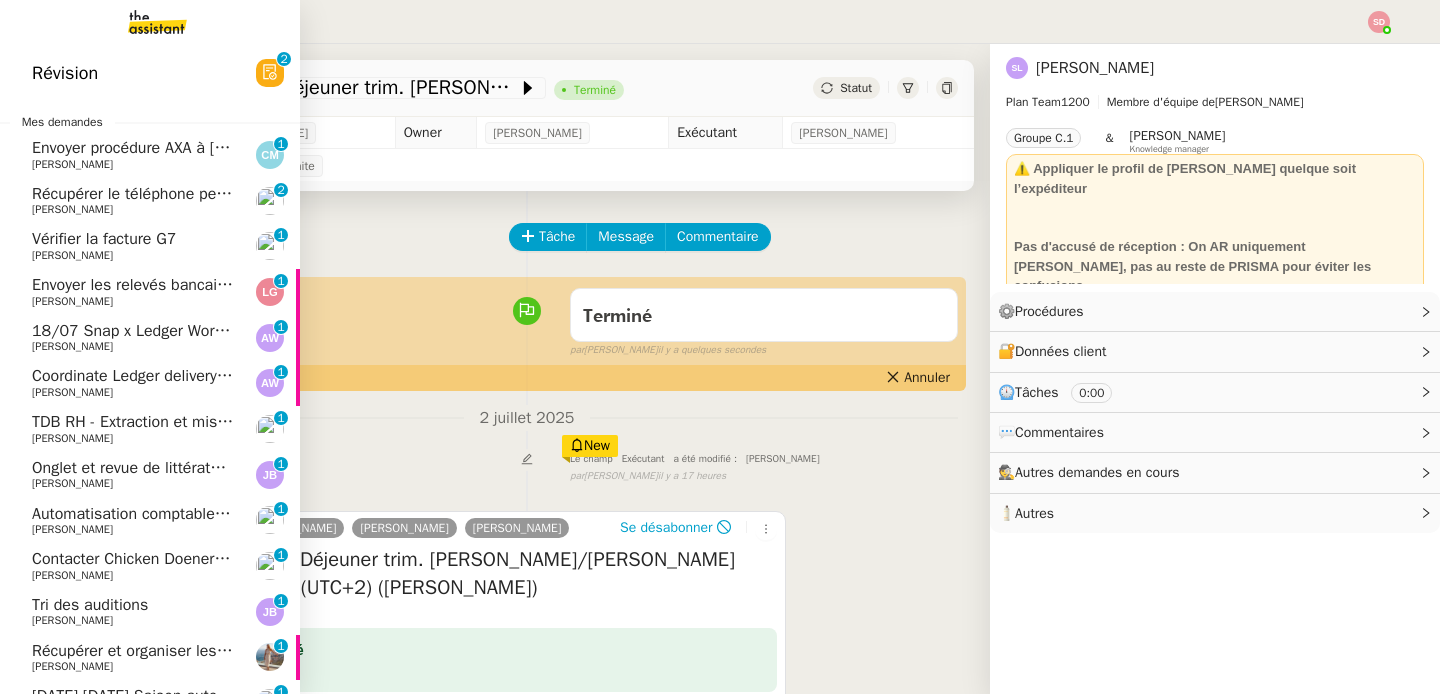 click on "[PERSON_NAME]" 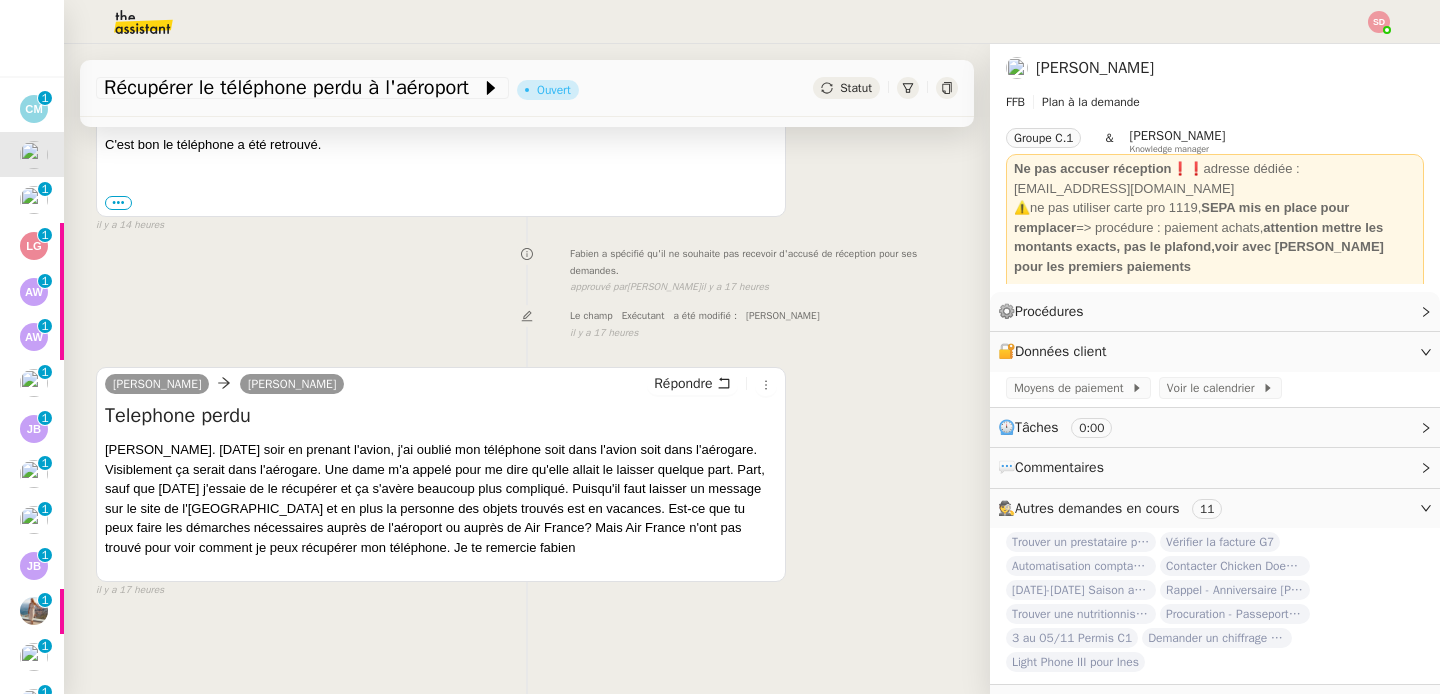 scroll, scrollTop: 0, scrollLeft: 0, axis: both 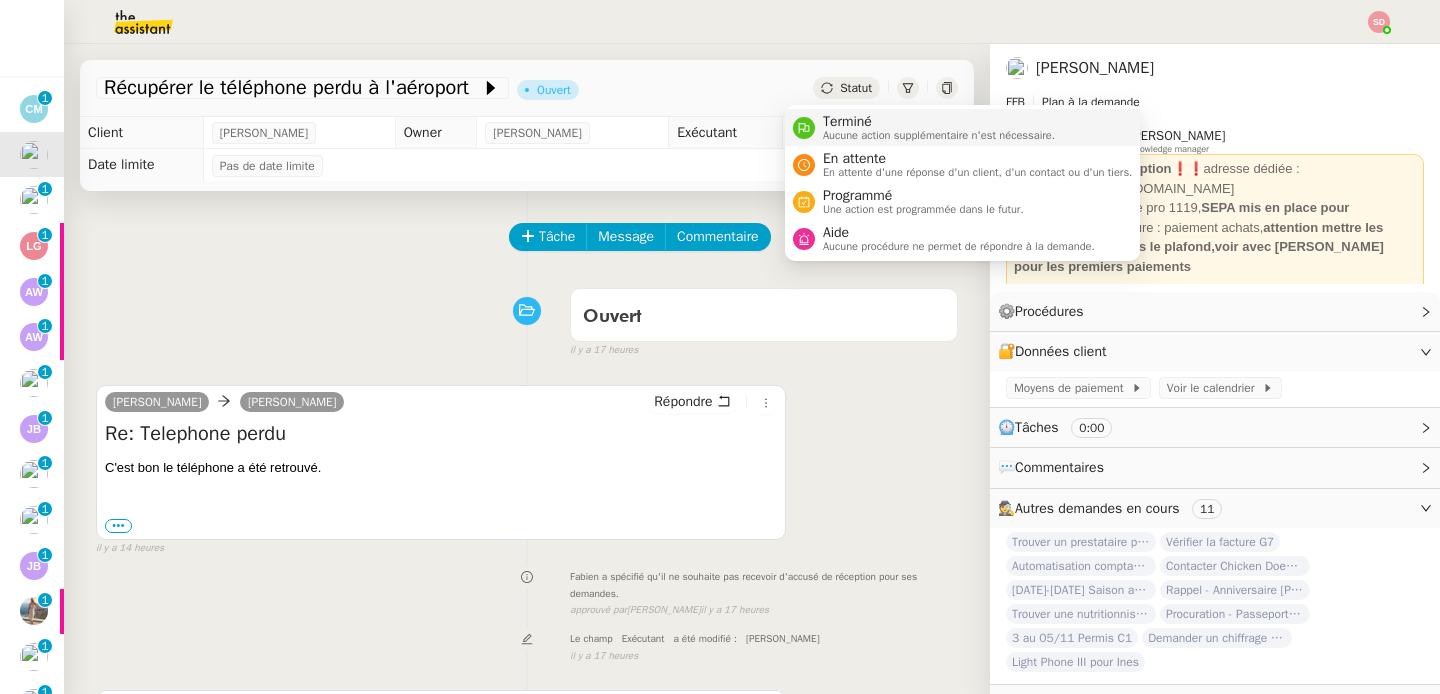 click on "Terminé Aucune action supplémentaire n'est nécessaire." at bounding box center [963, 127] 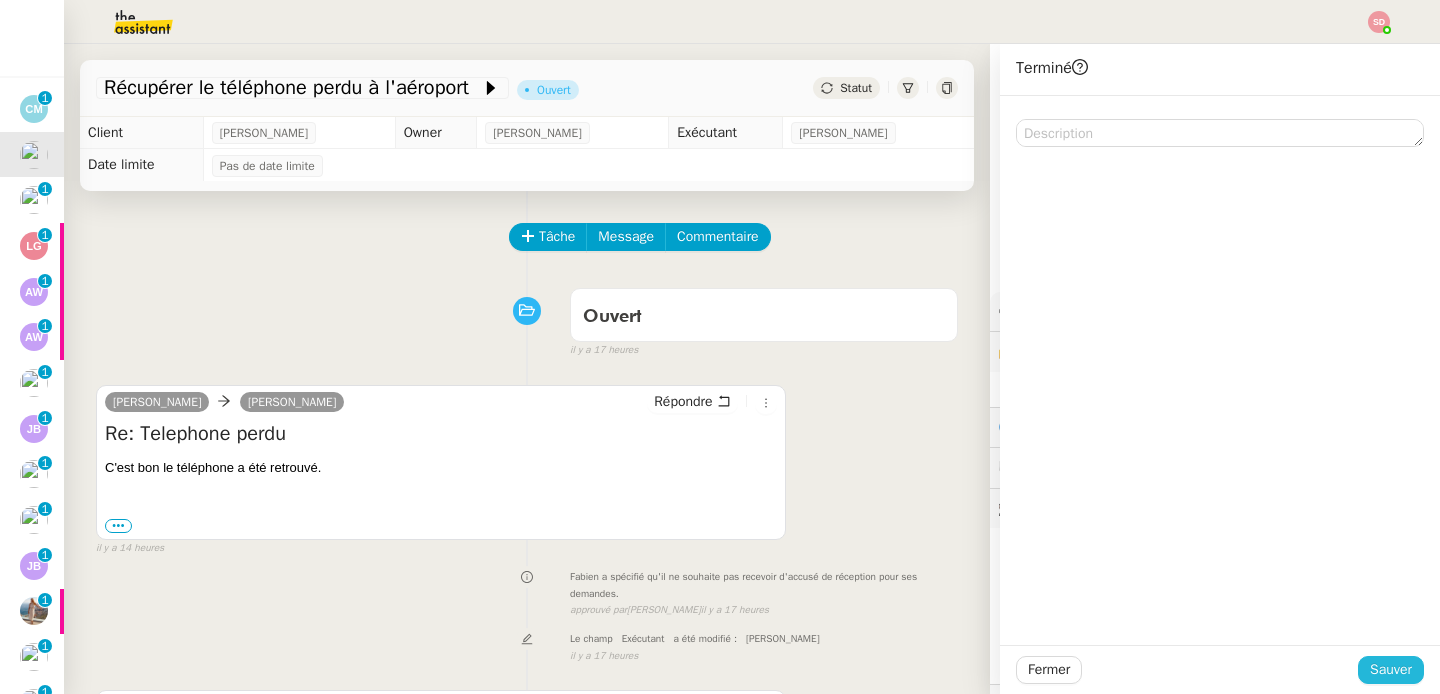click on "Sauver" 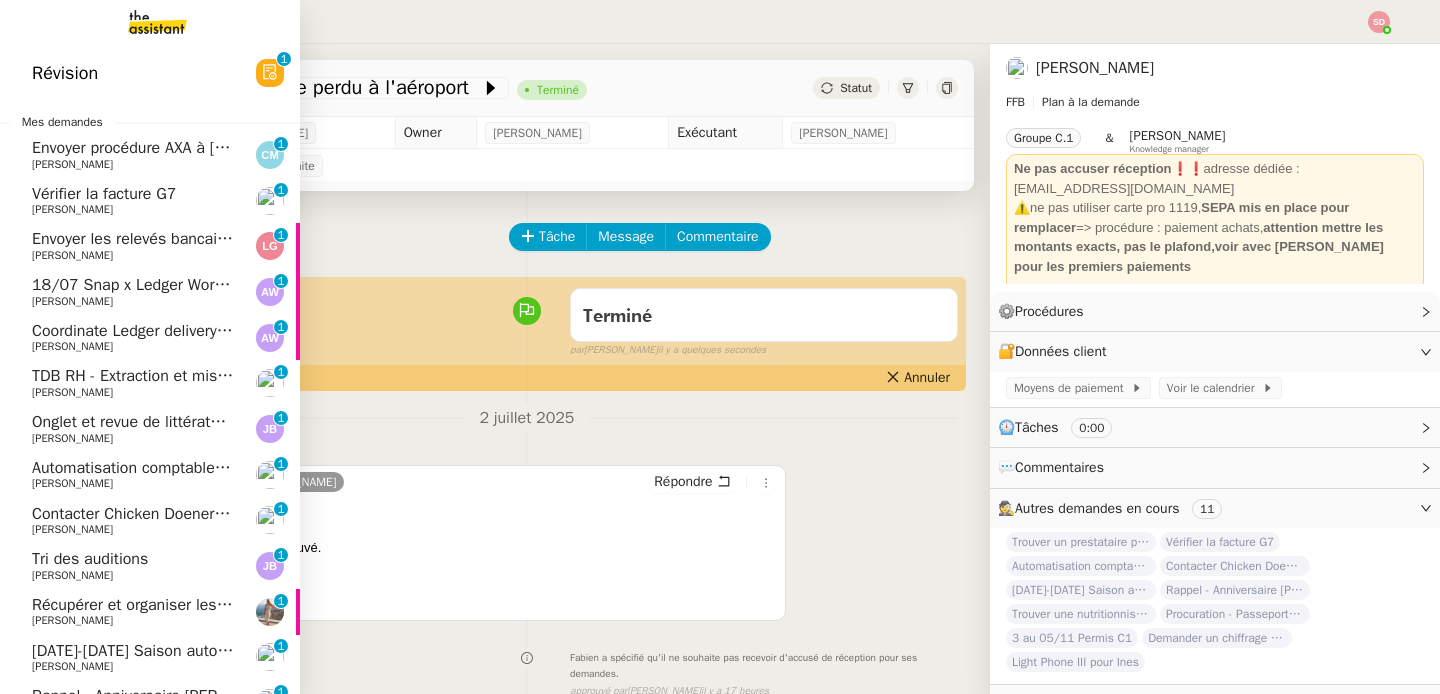 click on "[PERSON_NAME]" 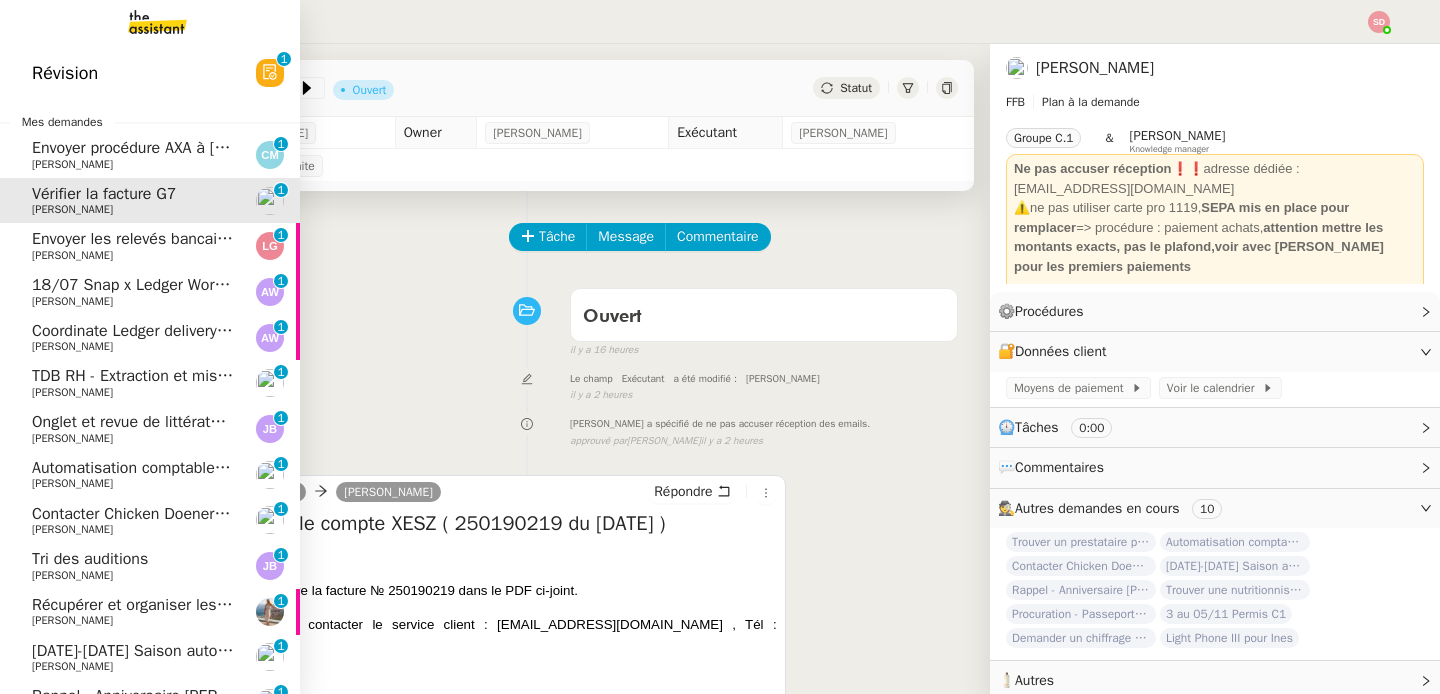 click on "18/07 Snap x Ledger Working session" 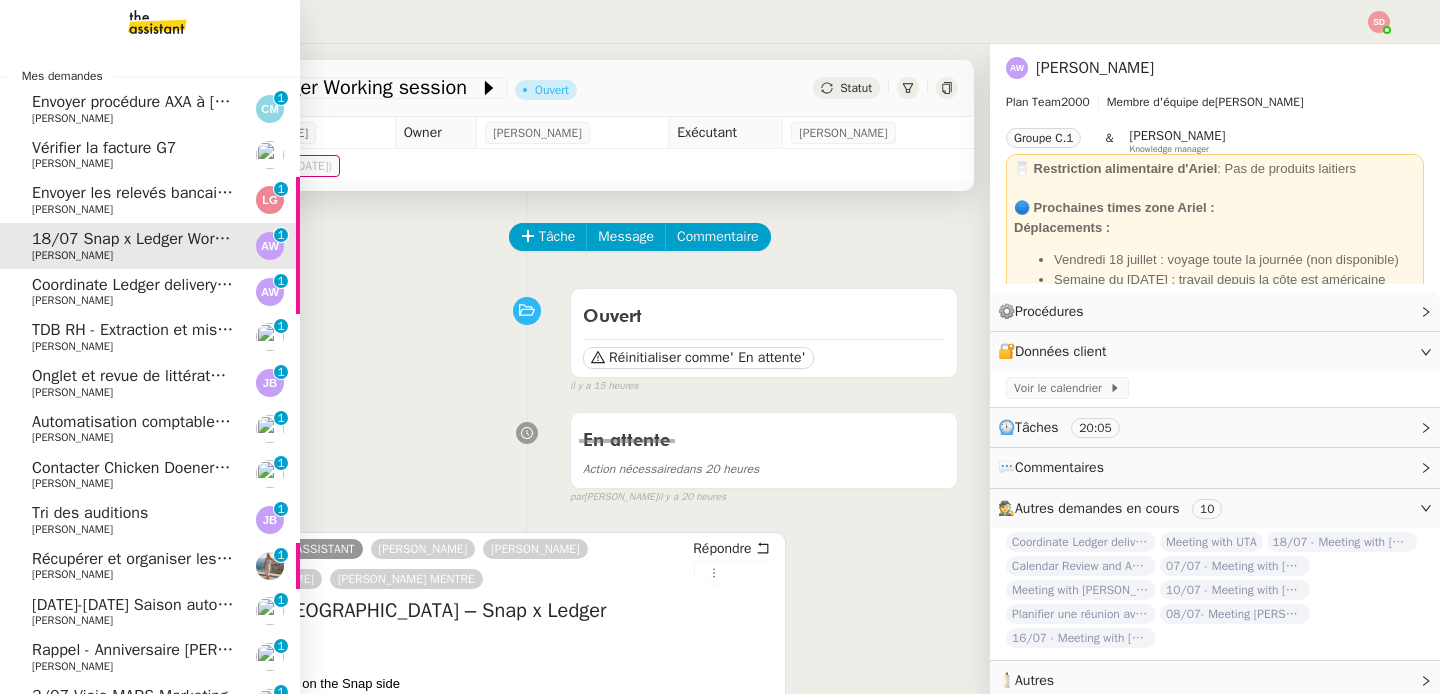 click on "Coordinate Ledger delivery for Midwest Blockchain Conference" 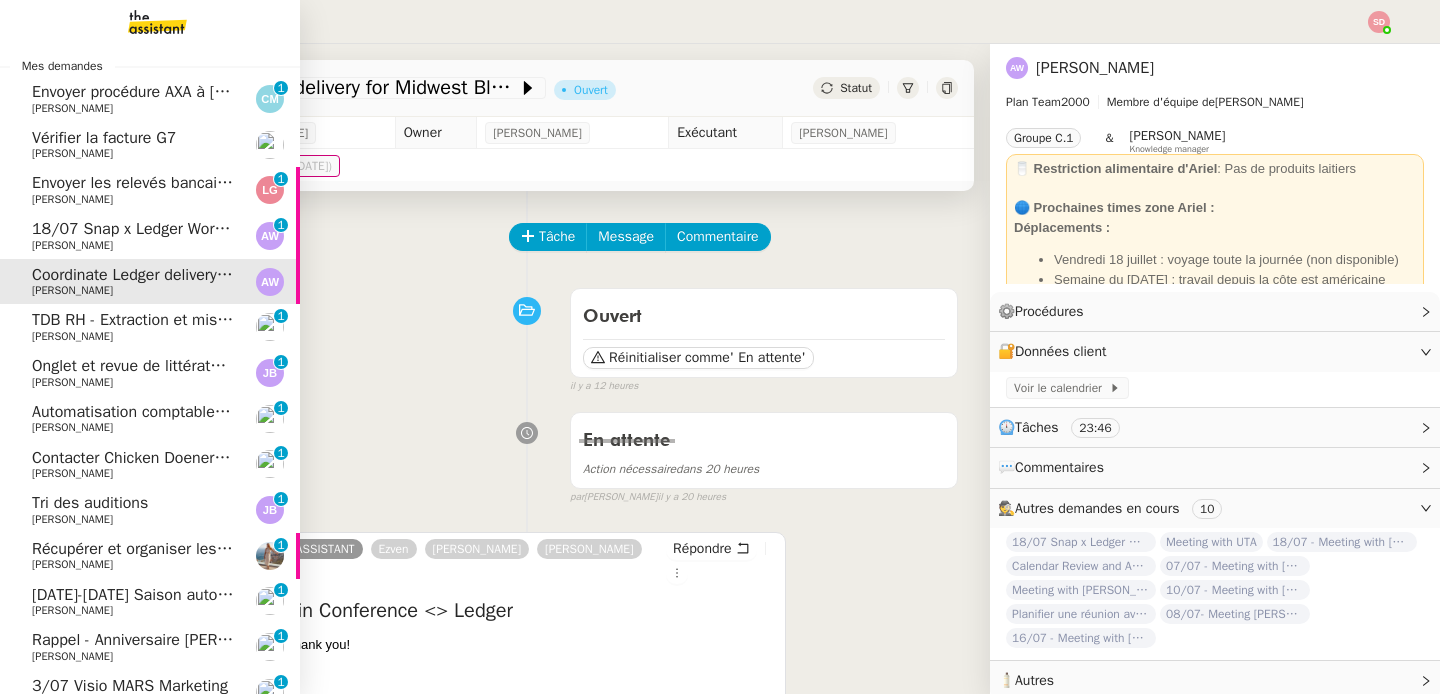 scroll, scrollTop: 11, scrollLeft: 0, axis: vertical 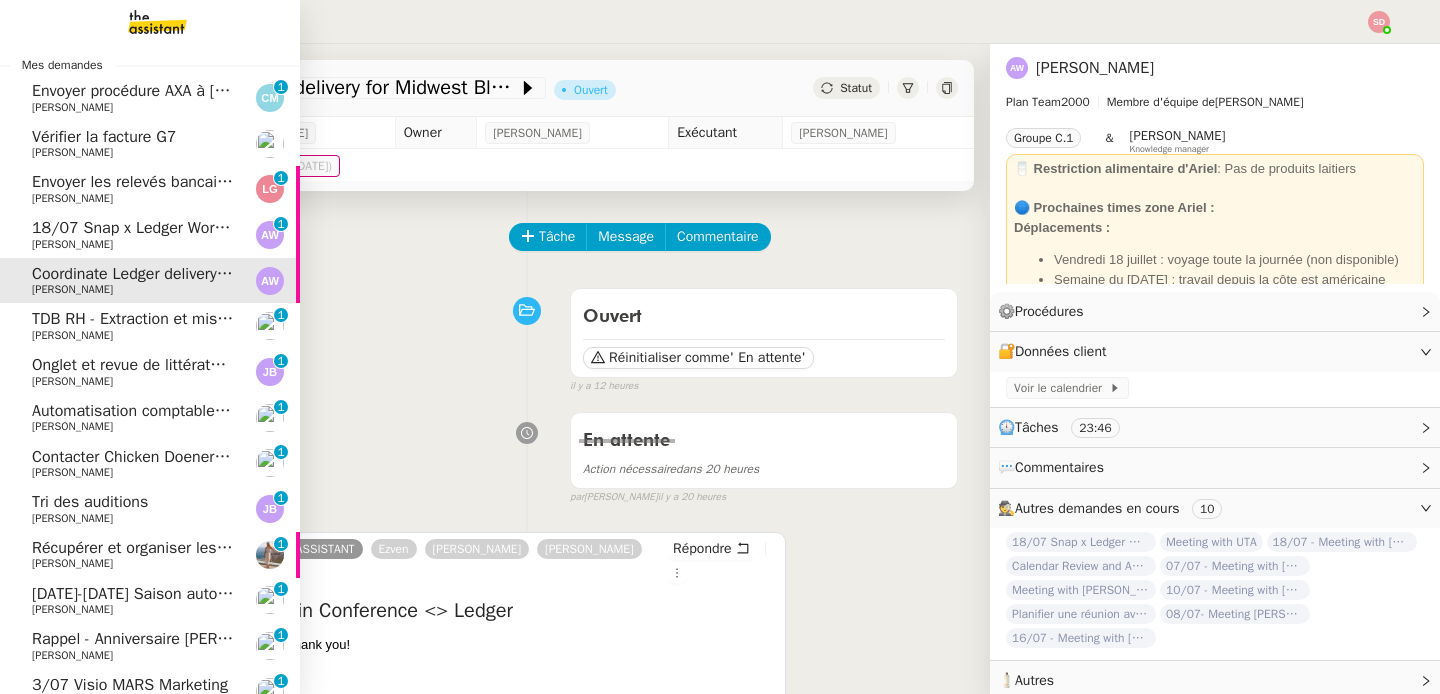 click on "Automatisation comptable Sequance" 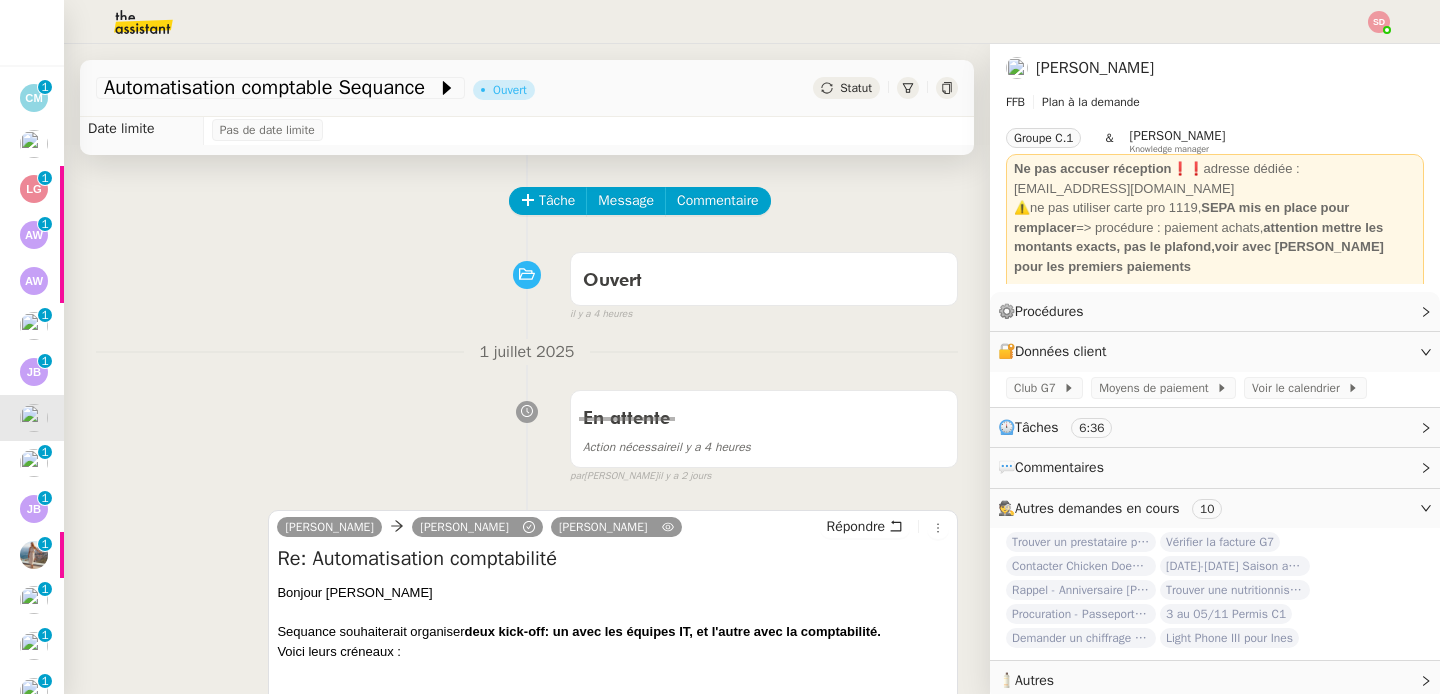 scroll, scrollTop: 0, scrollLeft: 0, axis: both 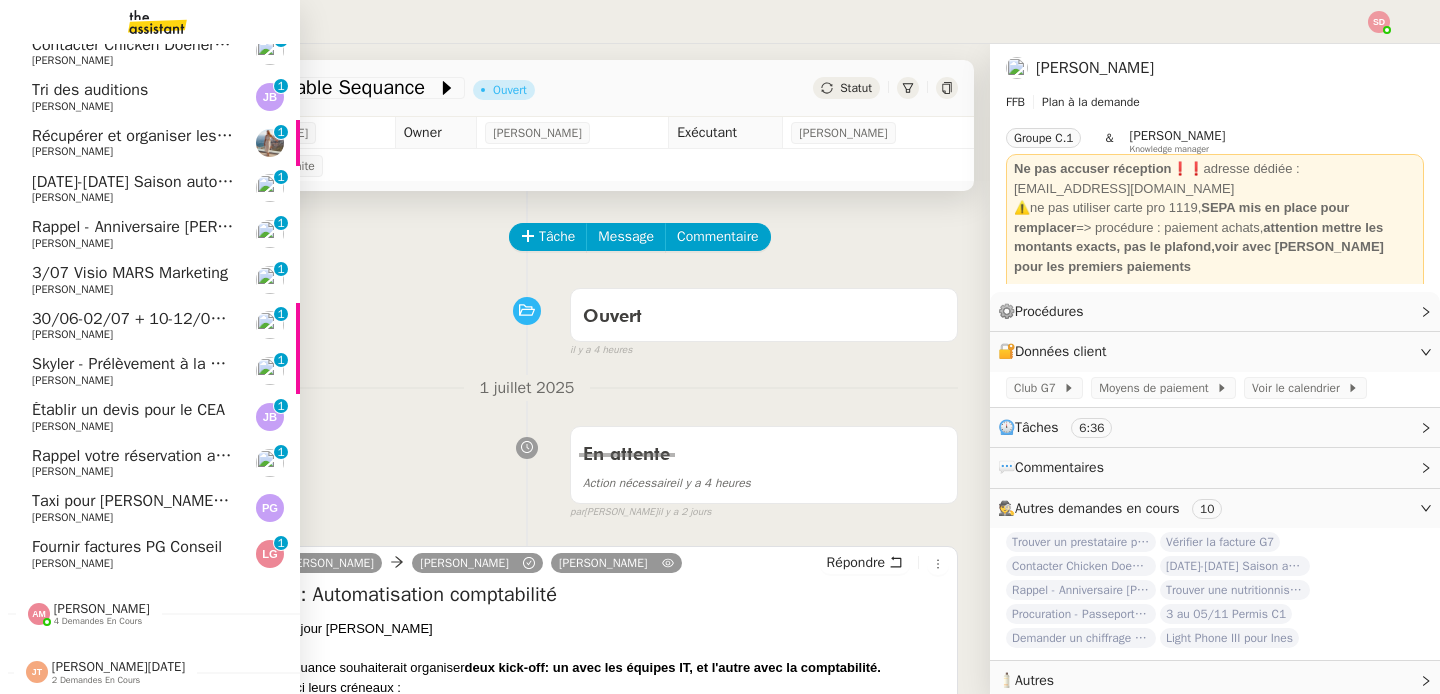 click on "Fournir factures PG Conseil" 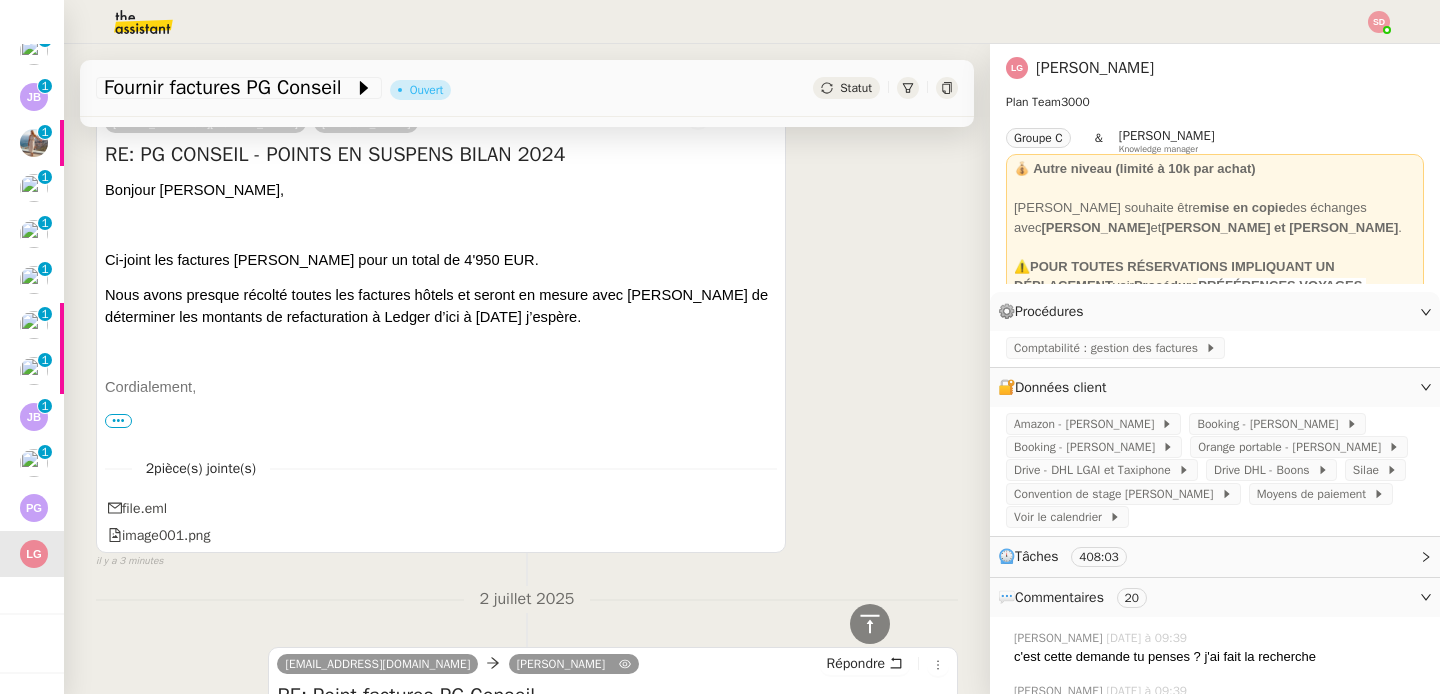 scroll, scrollTop: 0, scrollLeft: 0, axis: both 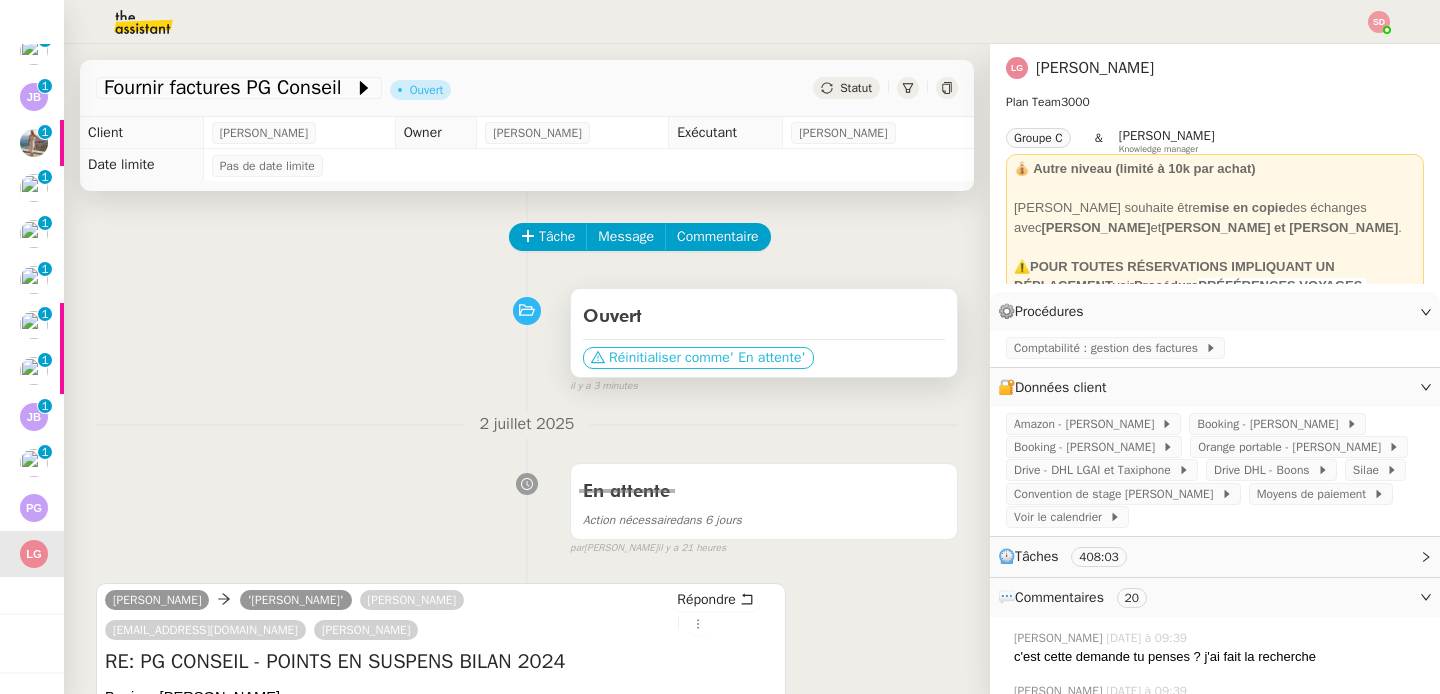 click on "Réinitialiser comme" at bounding box center (669, 358) 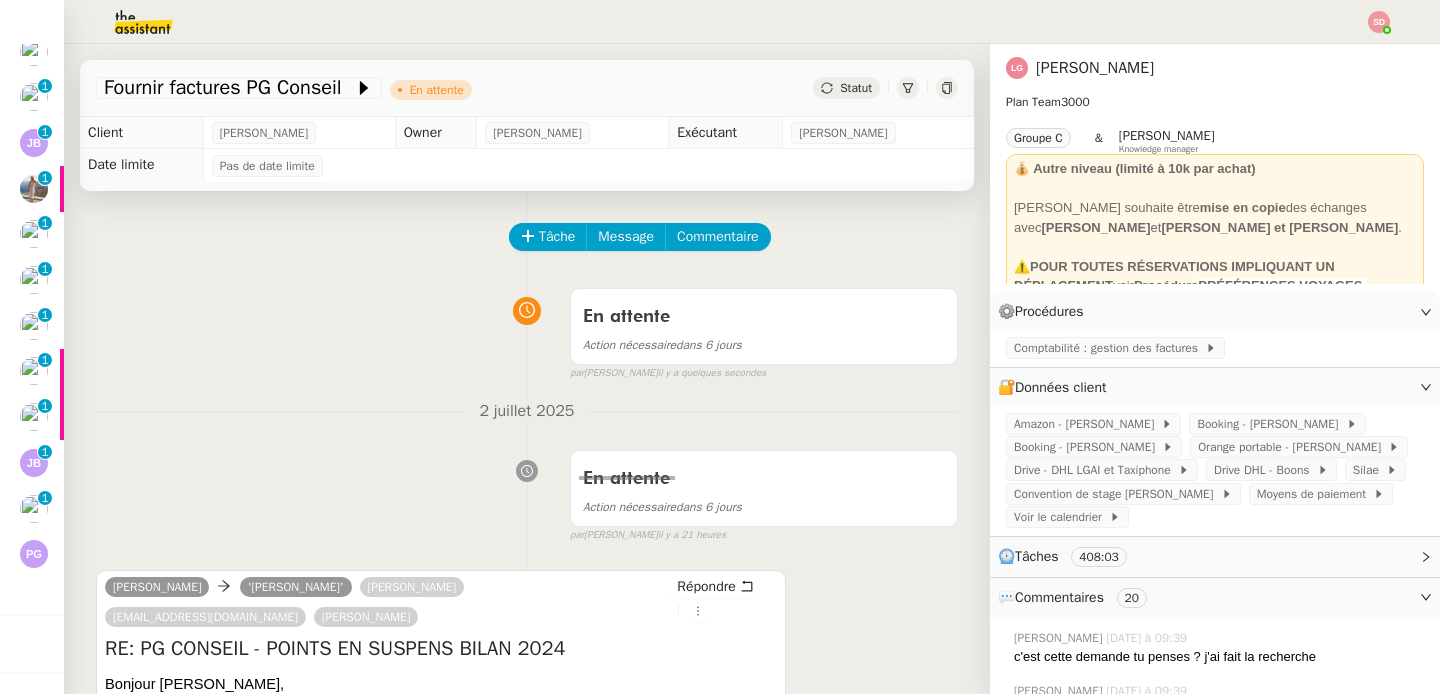 scroll, scrollTop: 388, scrollLeft: 0, axis: vertical 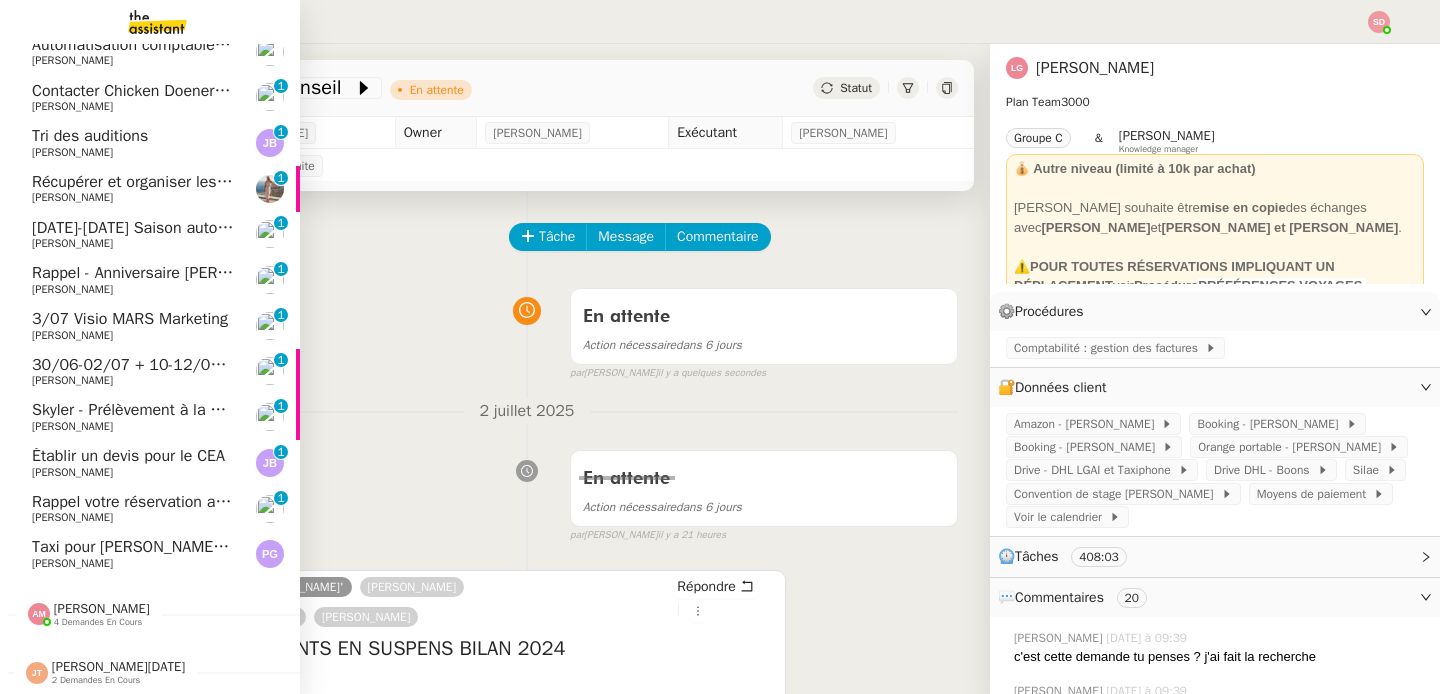 click on "Pascal Gauthier" 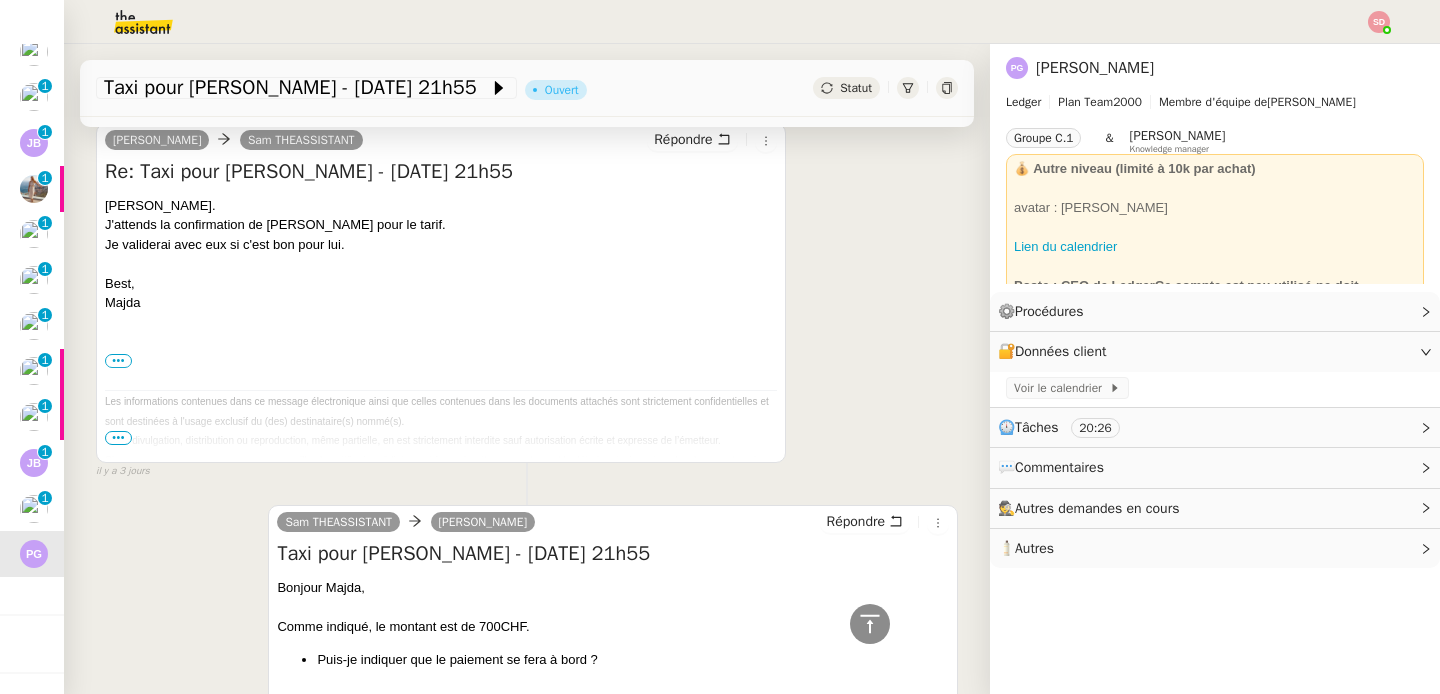 scroll, scrollTop: 4421, scrollLeft: 0, axis: vertical 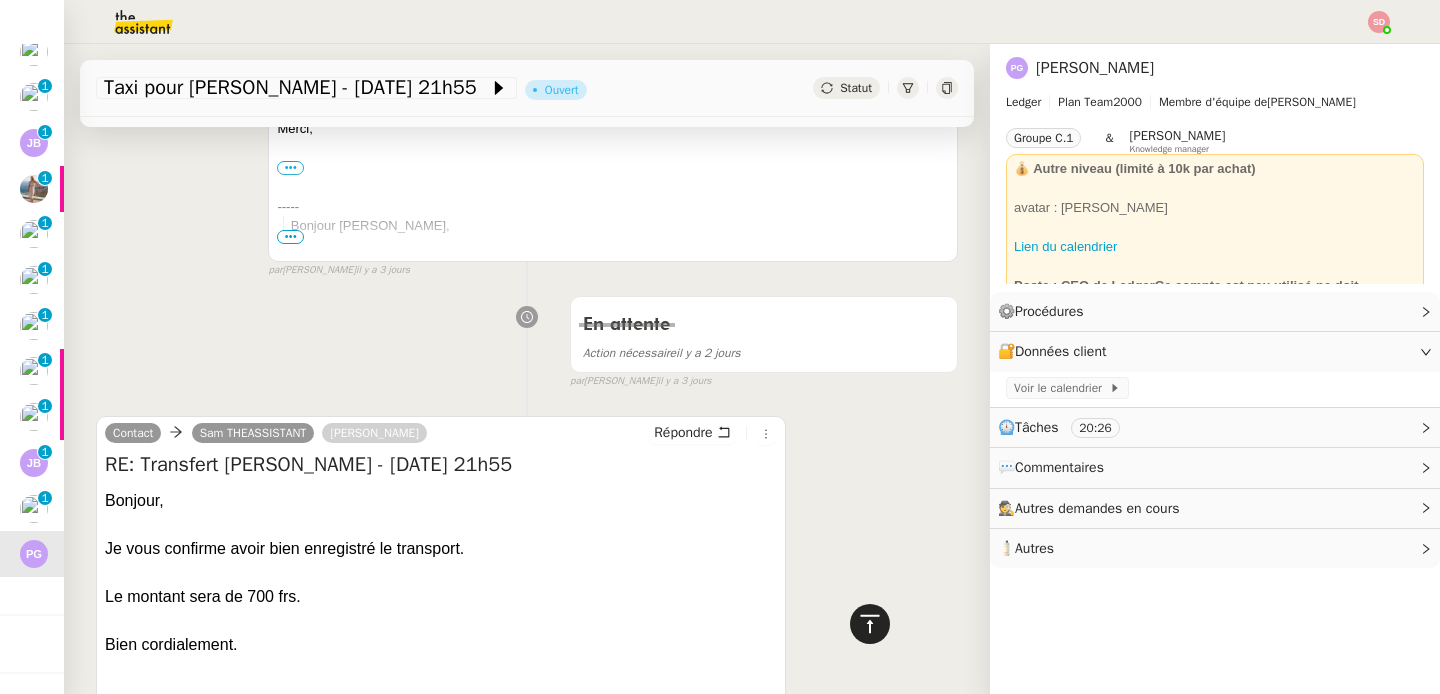 click 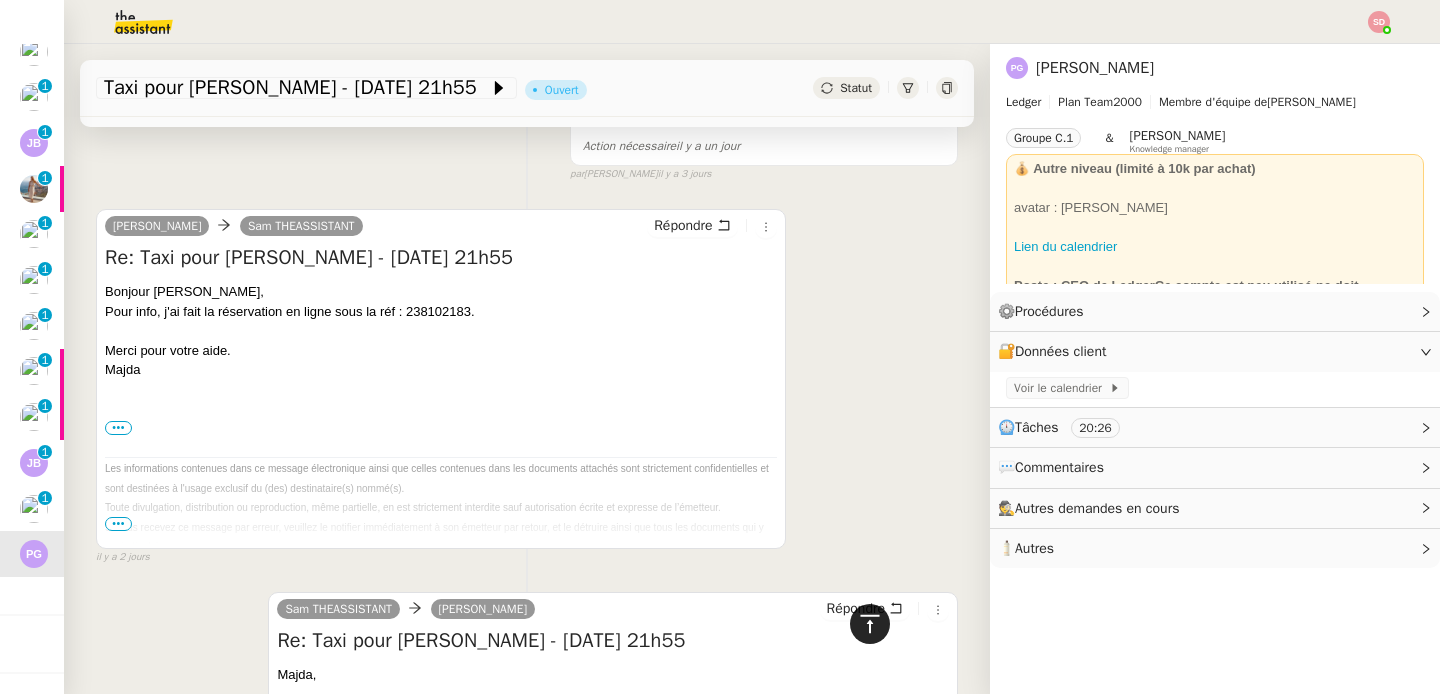 scroll, scrollTop: 0, scrollLeft: 0, axis: both 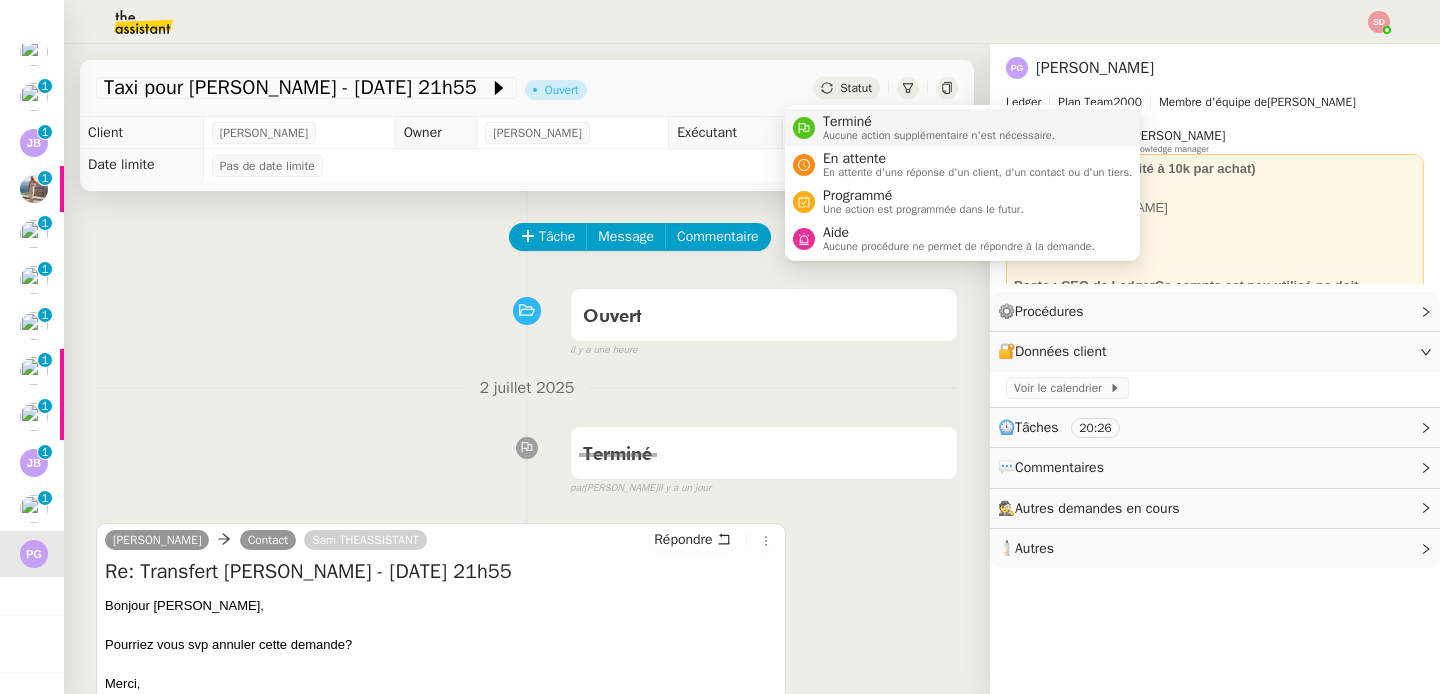 click on "Terminé" at bounding box center [939, 122] 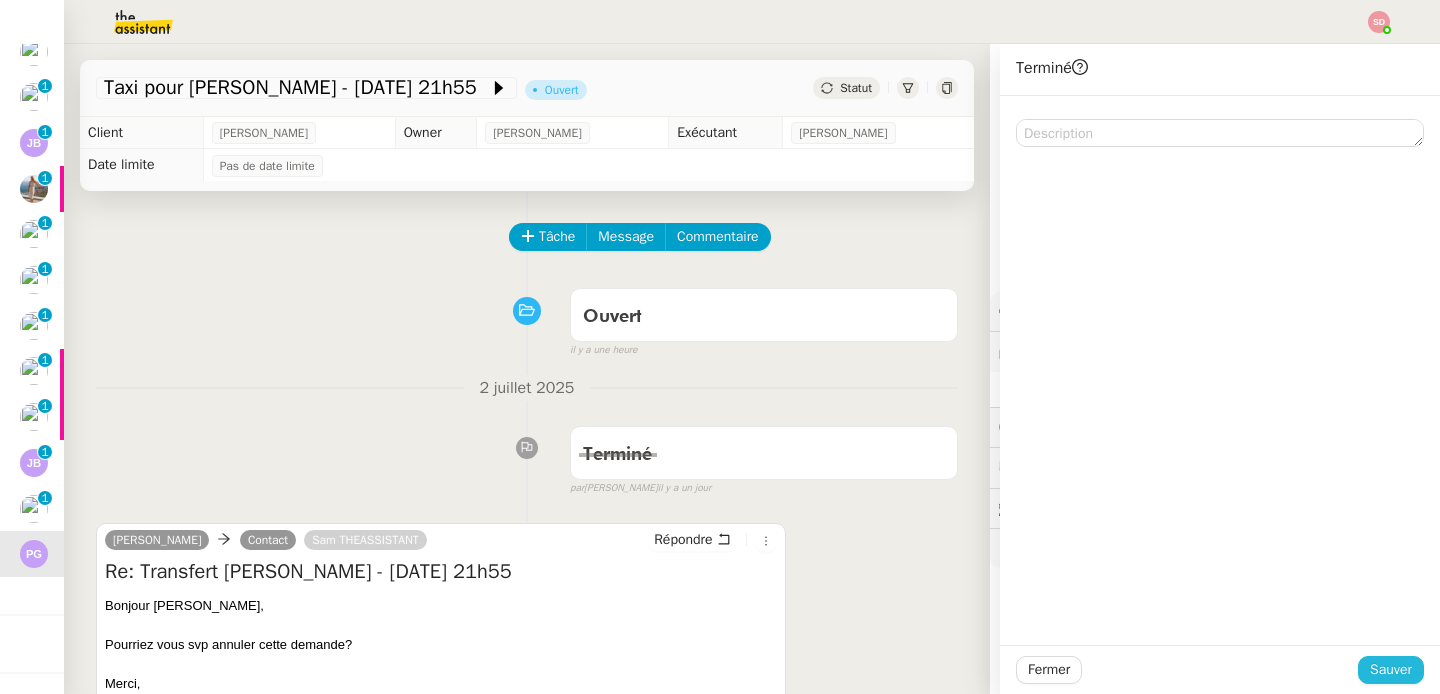 click on "Sauver" 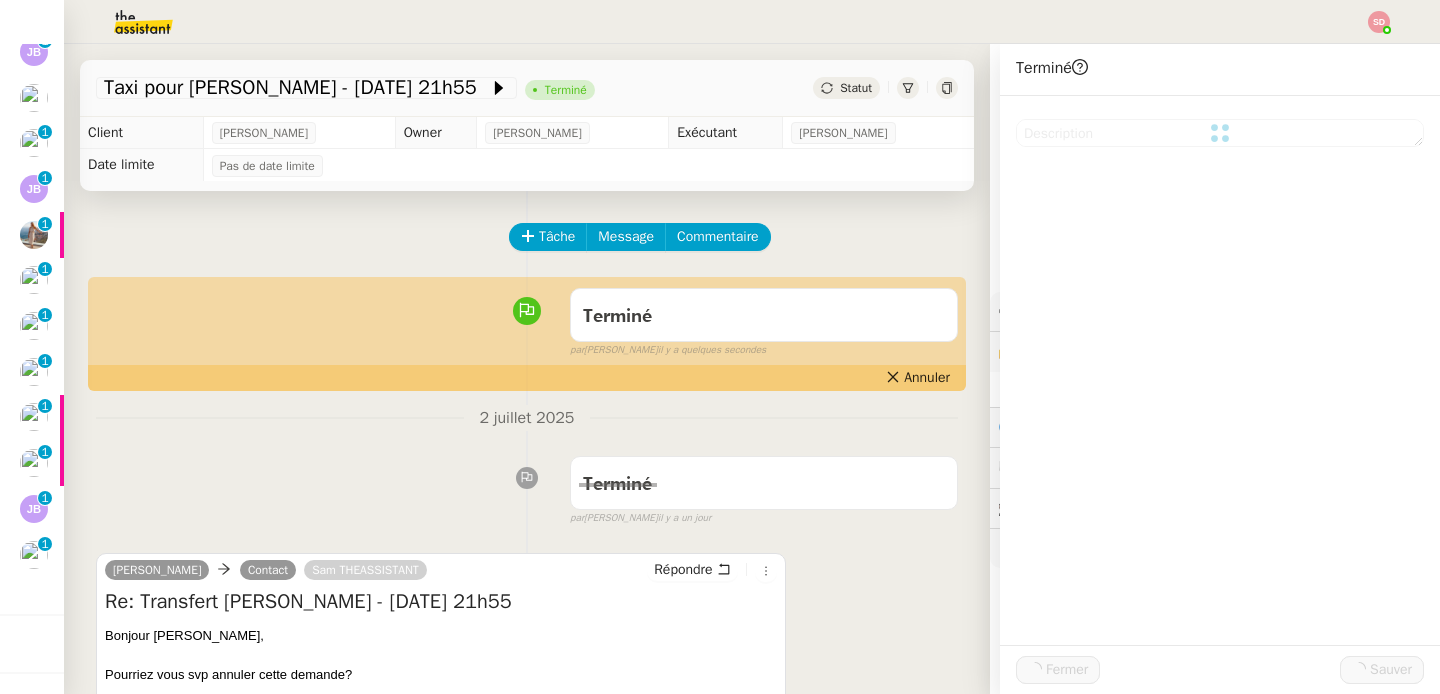 scroll, scrollTop: 388, scrollLeft: 0, axis: vertical 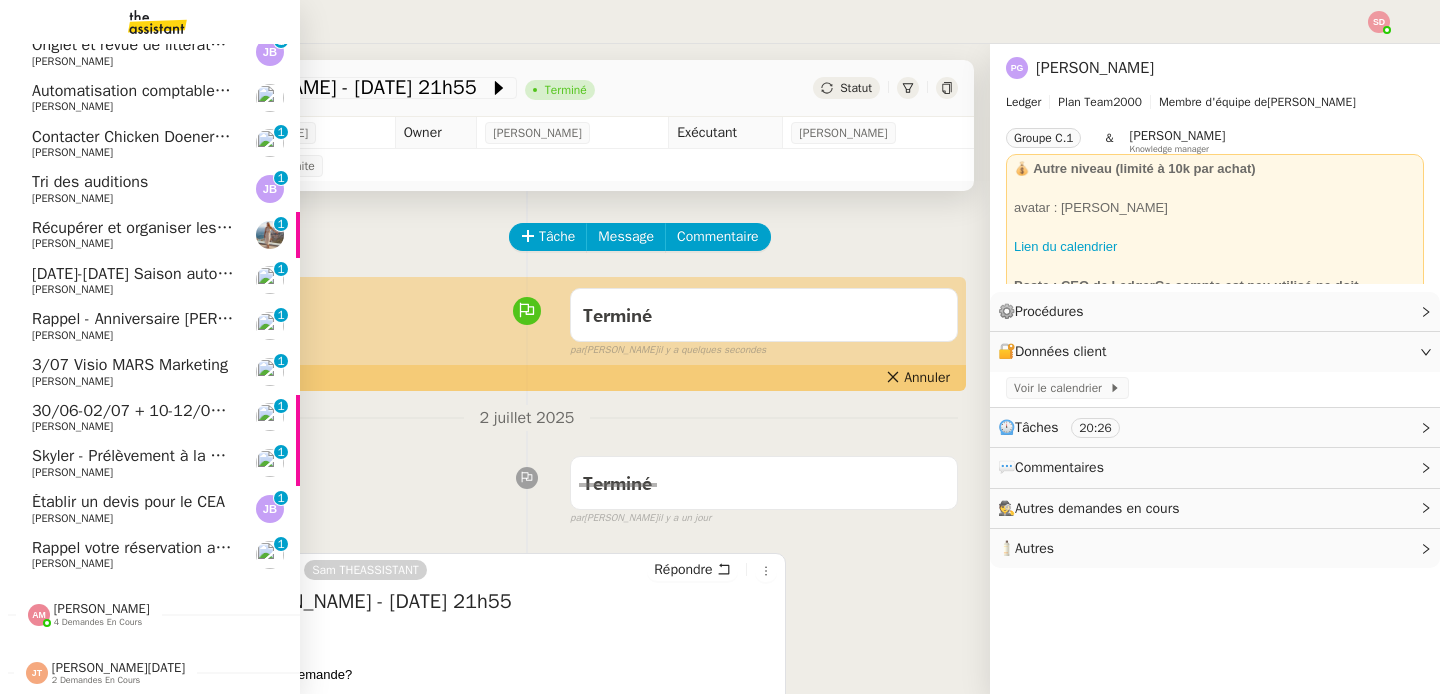 click on "Rappel votre réservation au Doki Doki Neuilly    David Berrebi     0   1   2   3   4   5   6   7   8   9" 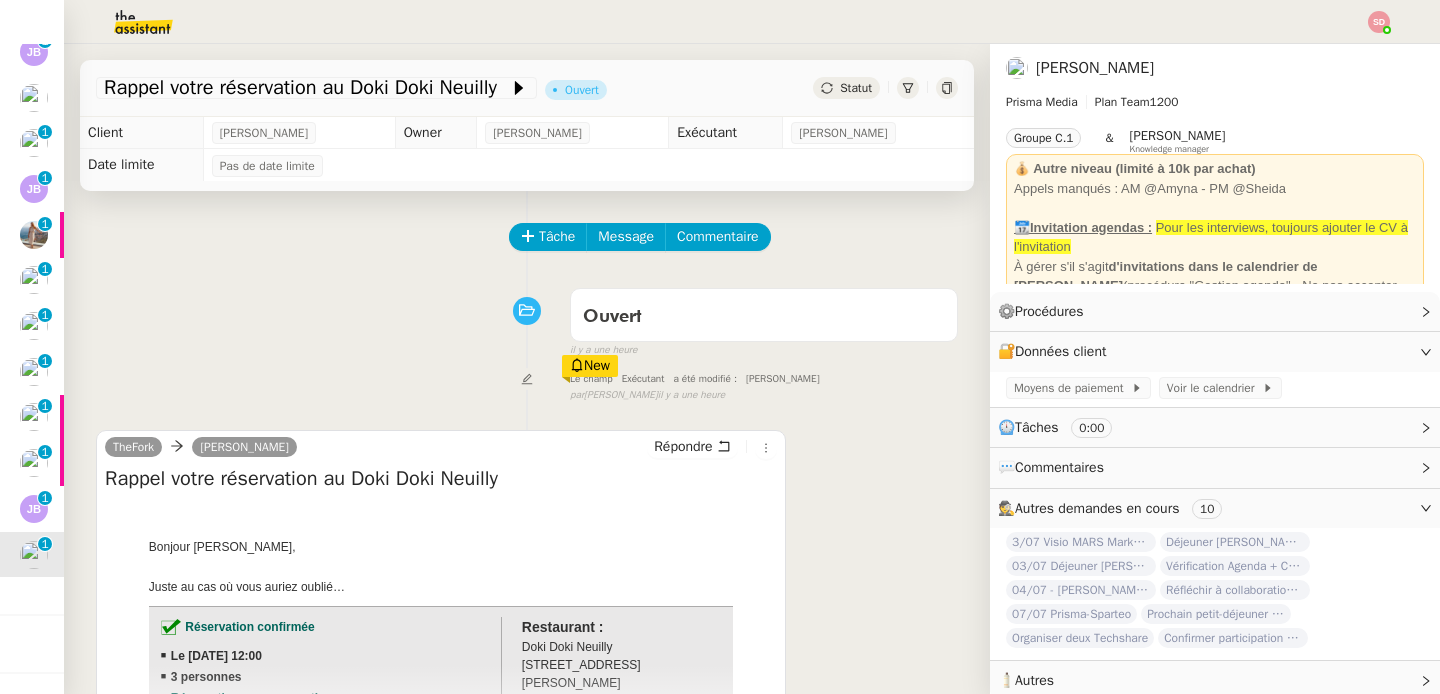scroll, scrollTop: 265, scrollLeft: 0, axis: vertical 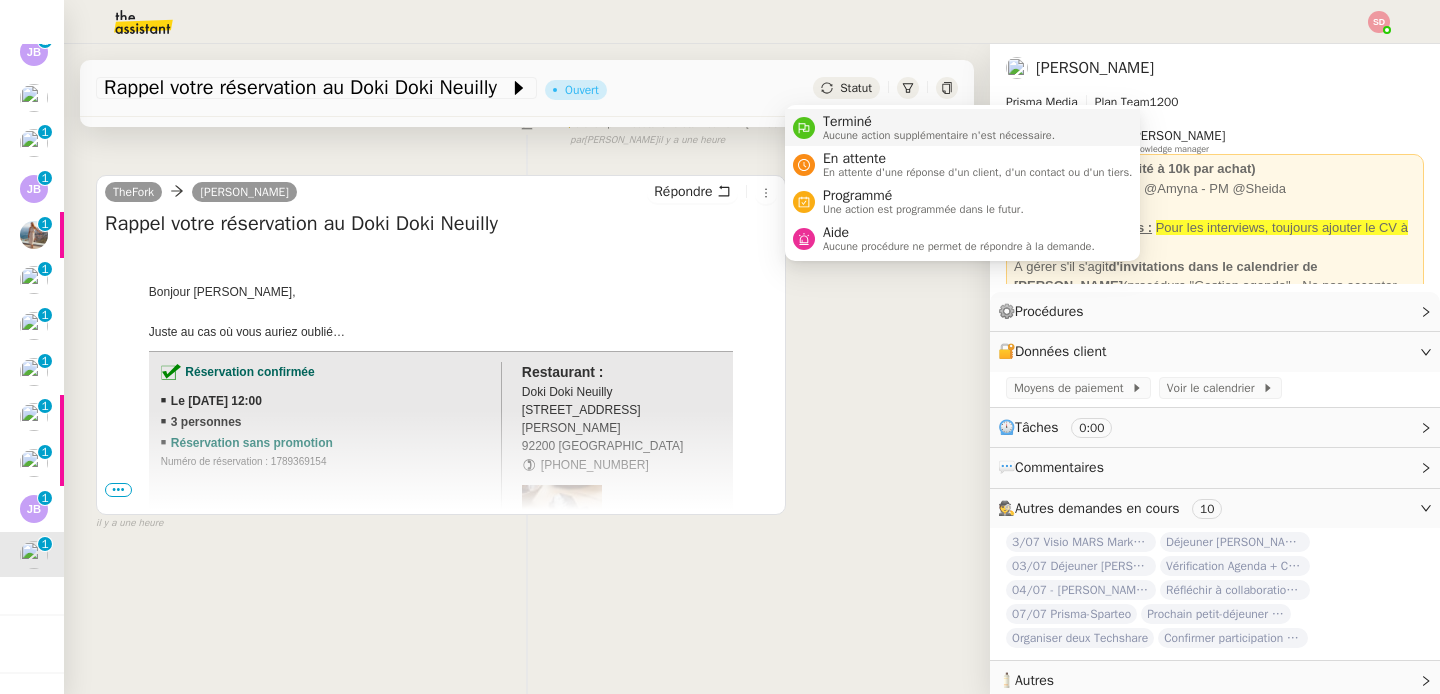 click on "Terminé Aucune action supplémentaire n'est nécessaire." at bounding box center [935, 127] 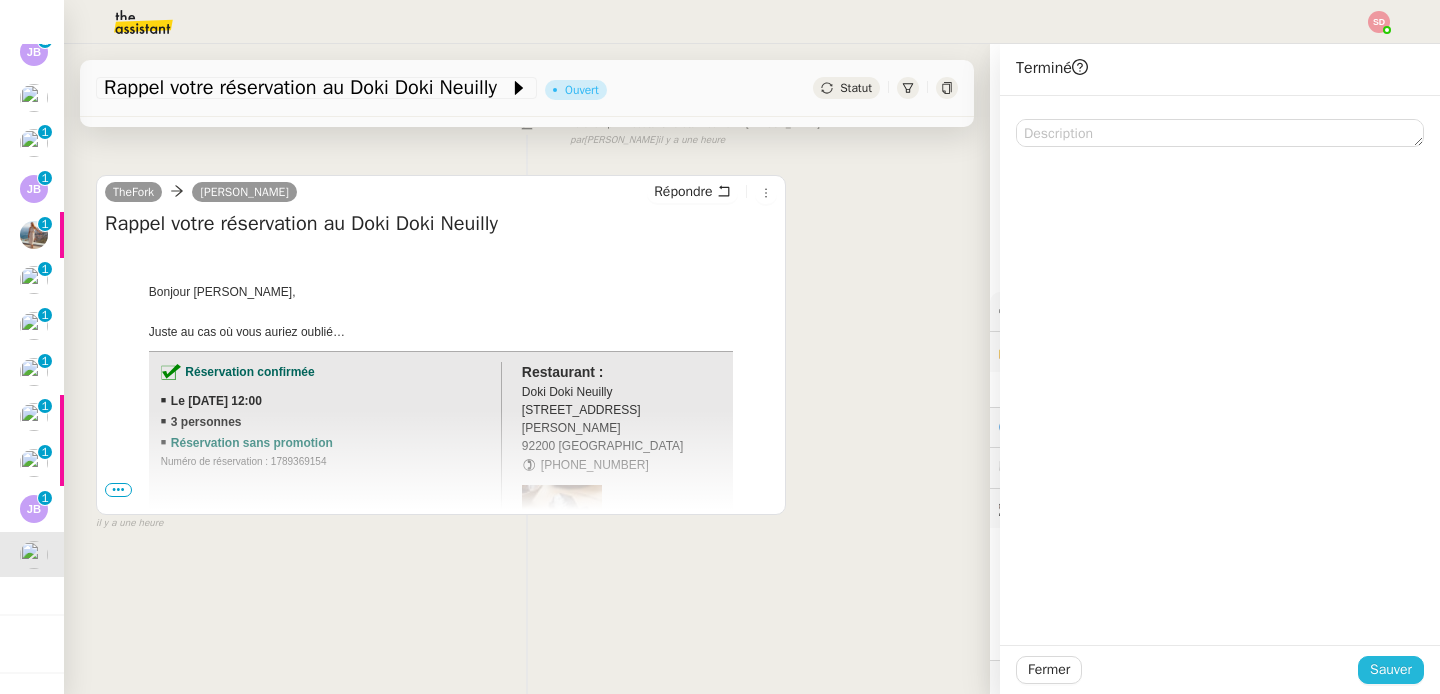 click on "Sauver" 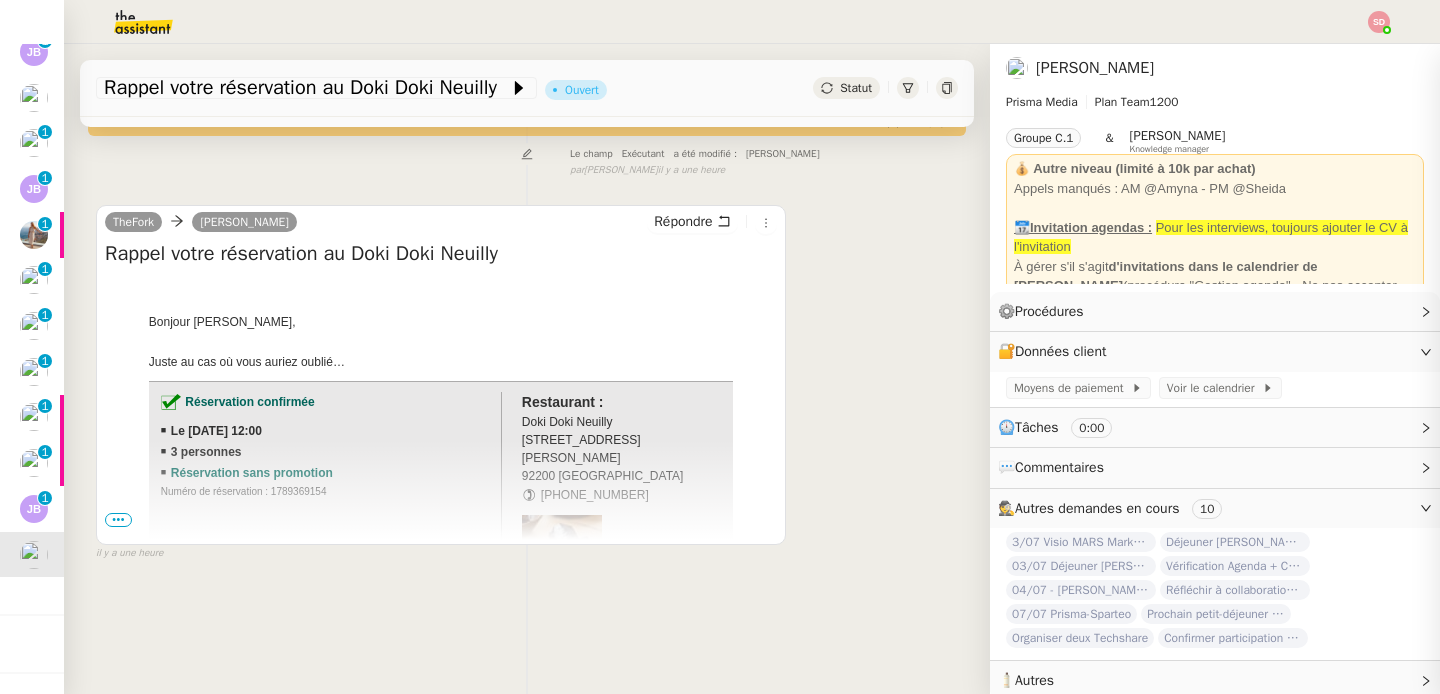 scroll, scrollTop: 280, scrollLeft: 0, axis: vertical 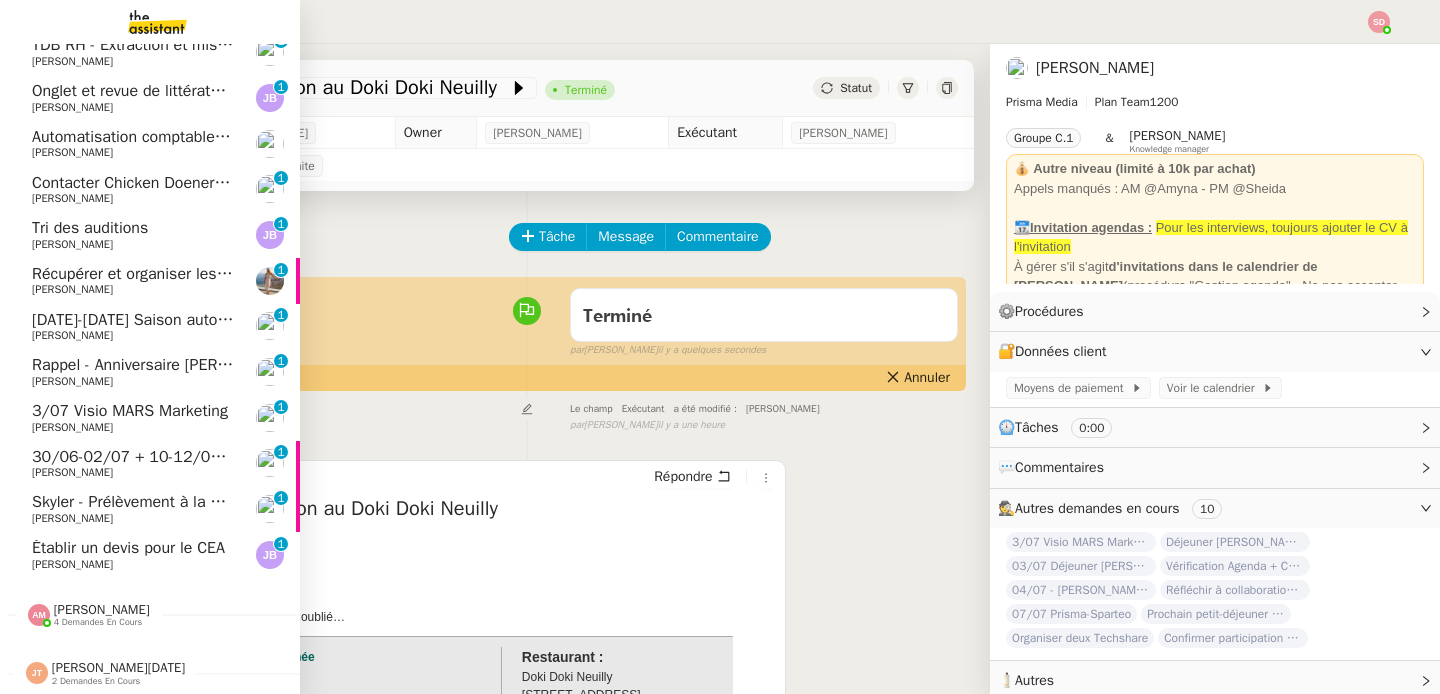 click on "Établir un devis pour le CEA" 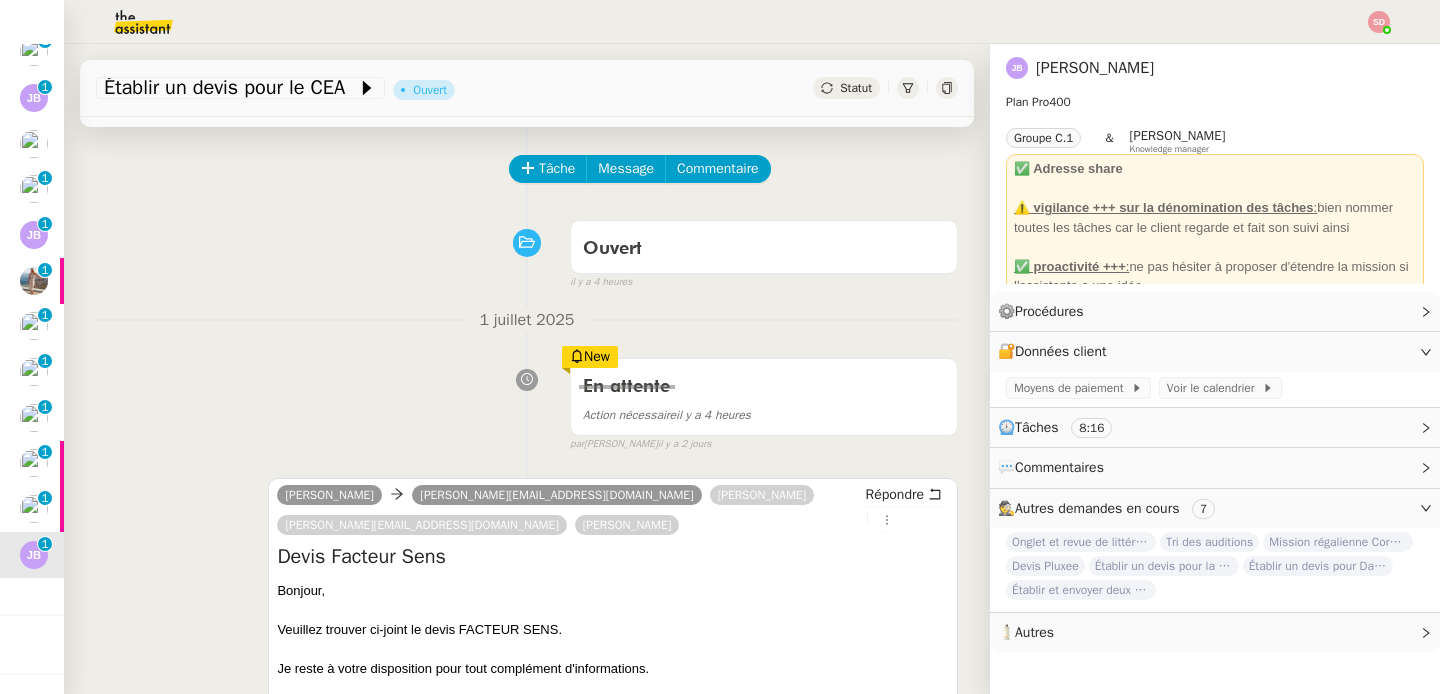 scroll, scrollTop: 0, scrollLeft: 0, axis: both 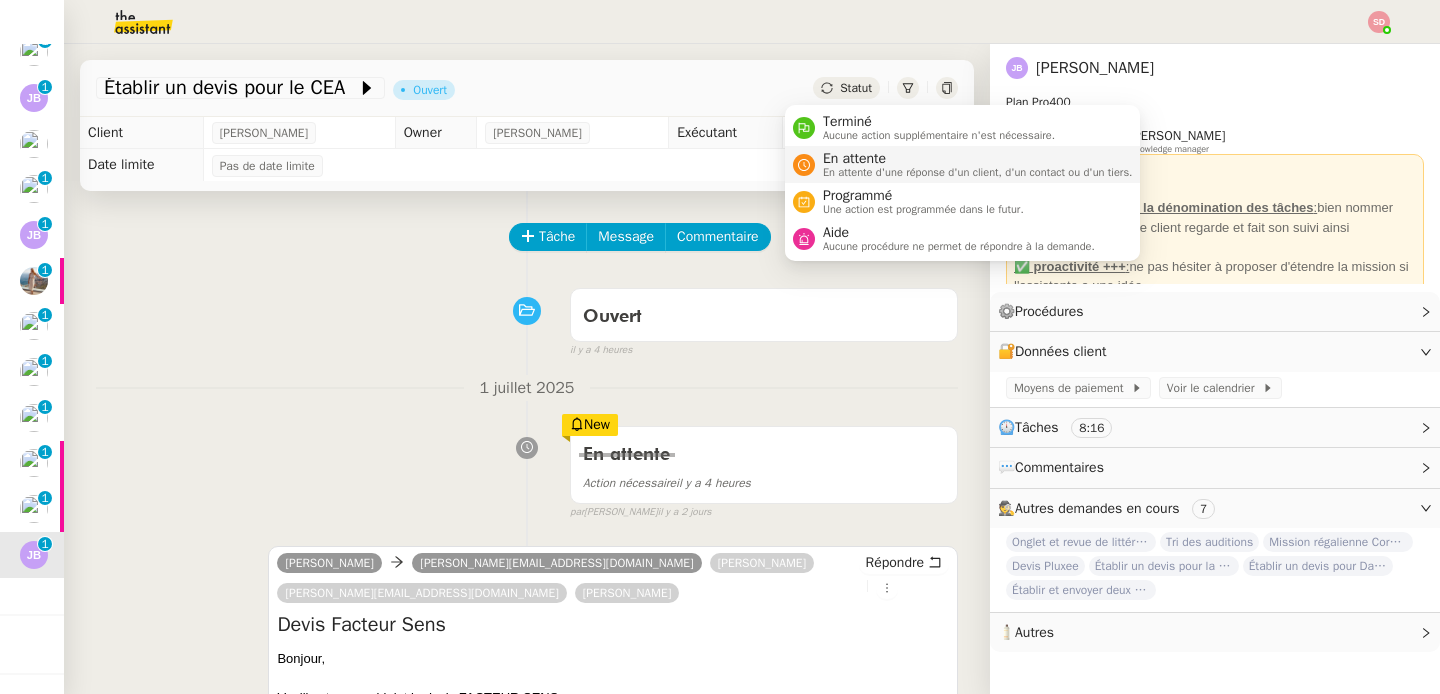 click on "En attente d'une réponse d'un client, d'un contact ou d'un tiers." at bounding box center [978, 172] 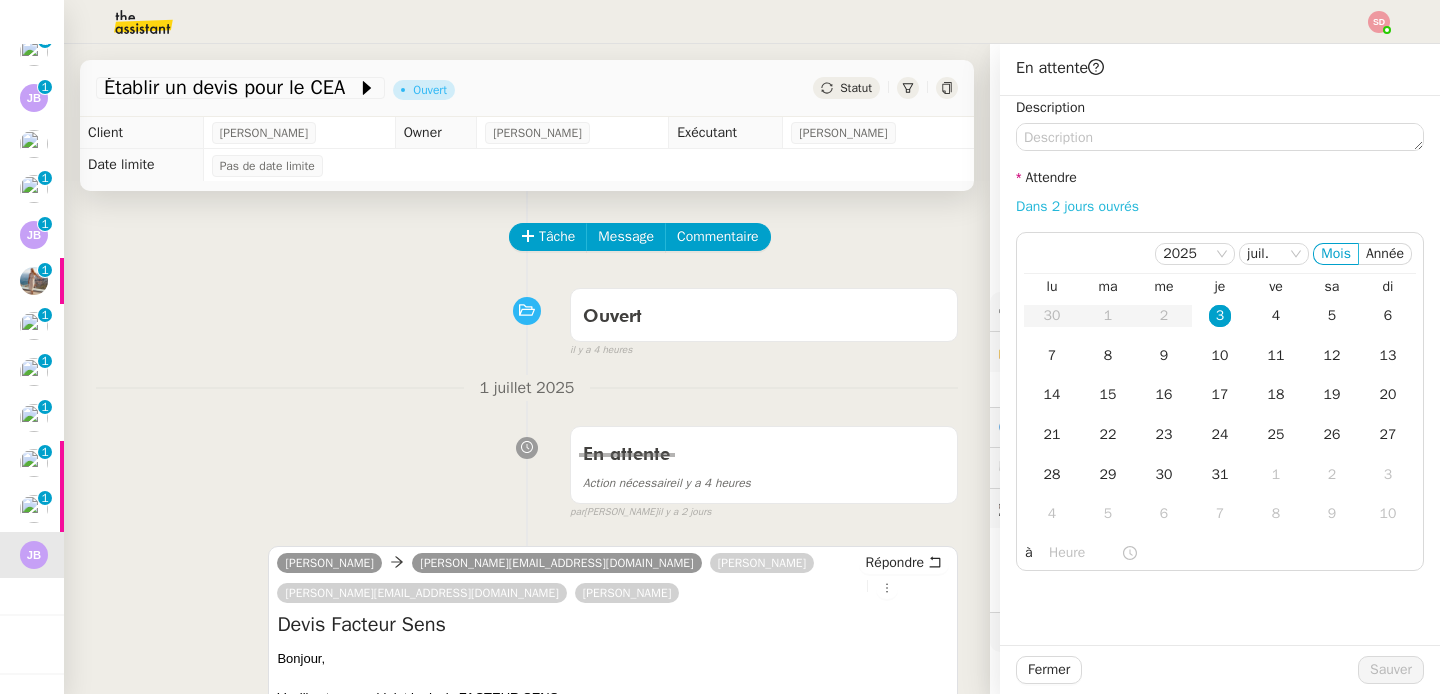 click on "Dans 2 jours ouvrés" 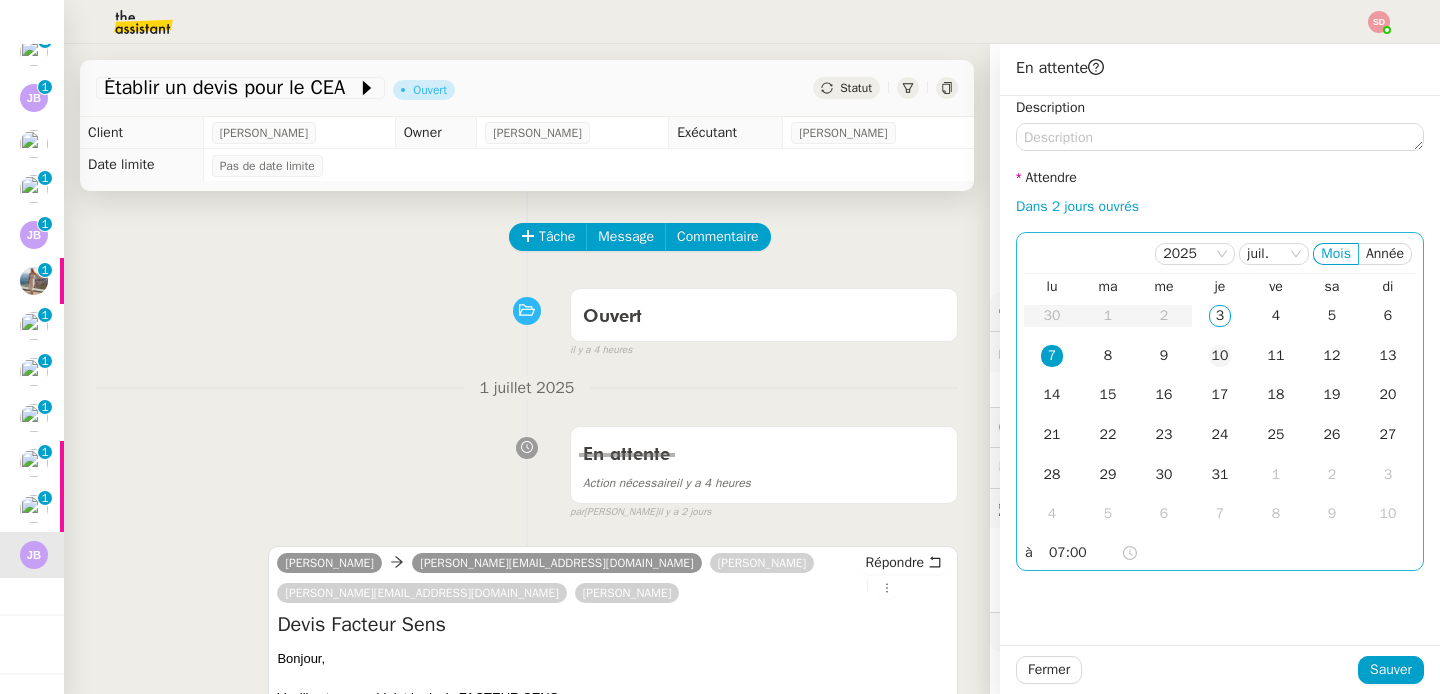 click on "10" 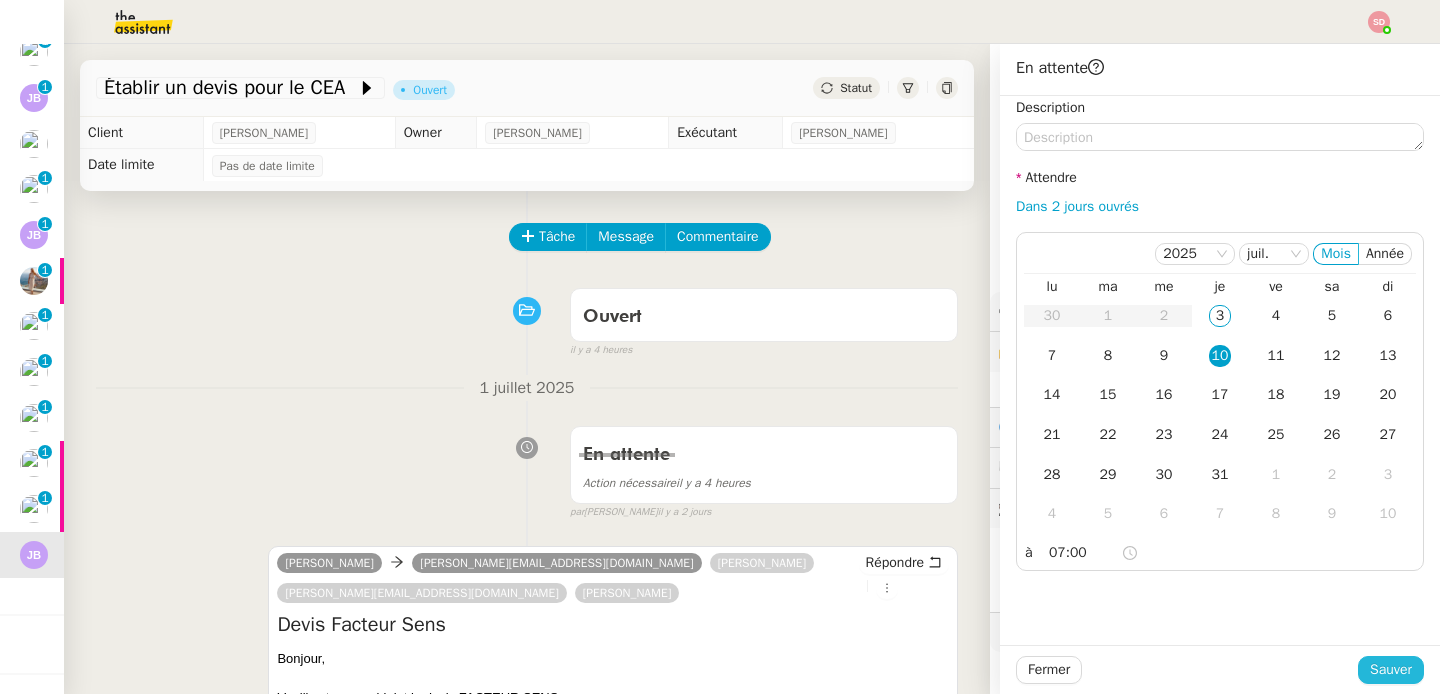 click on "Sauver" 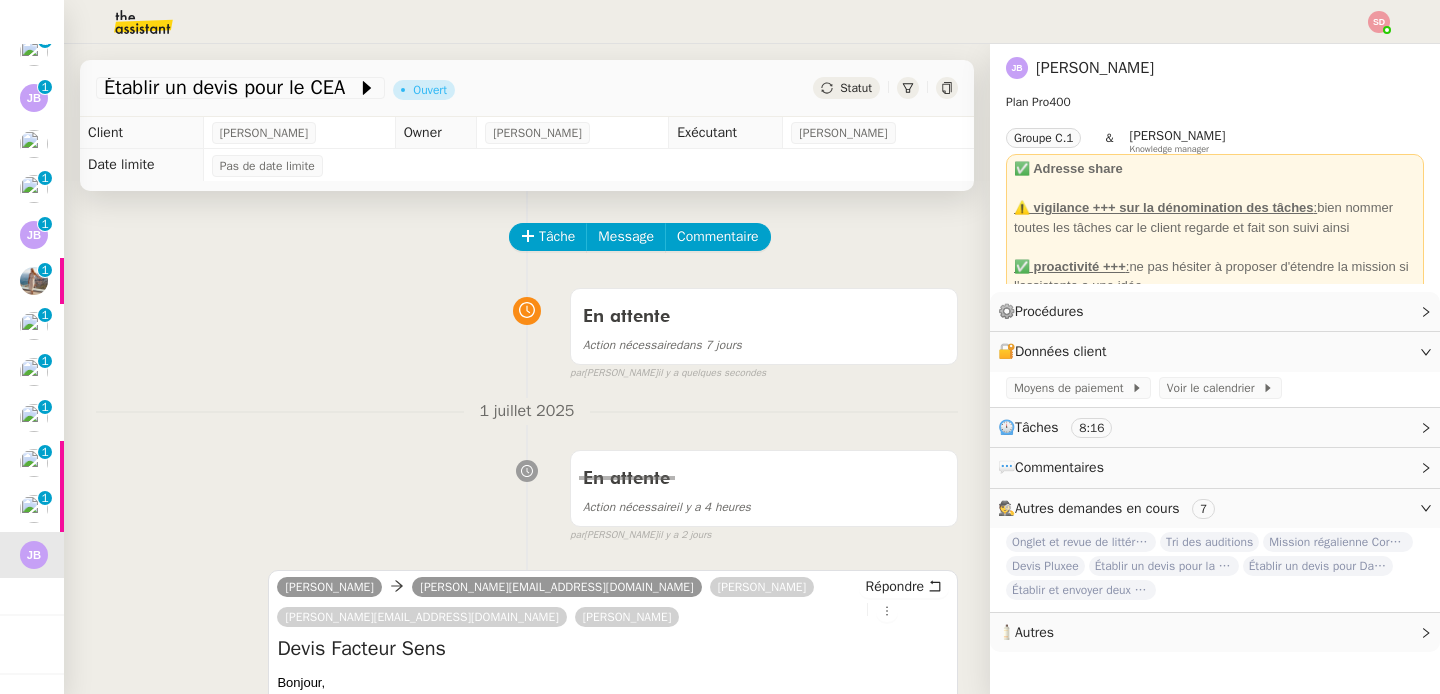 scroll, scrollTop: 297, scrollLeft: 0, axis: vertical 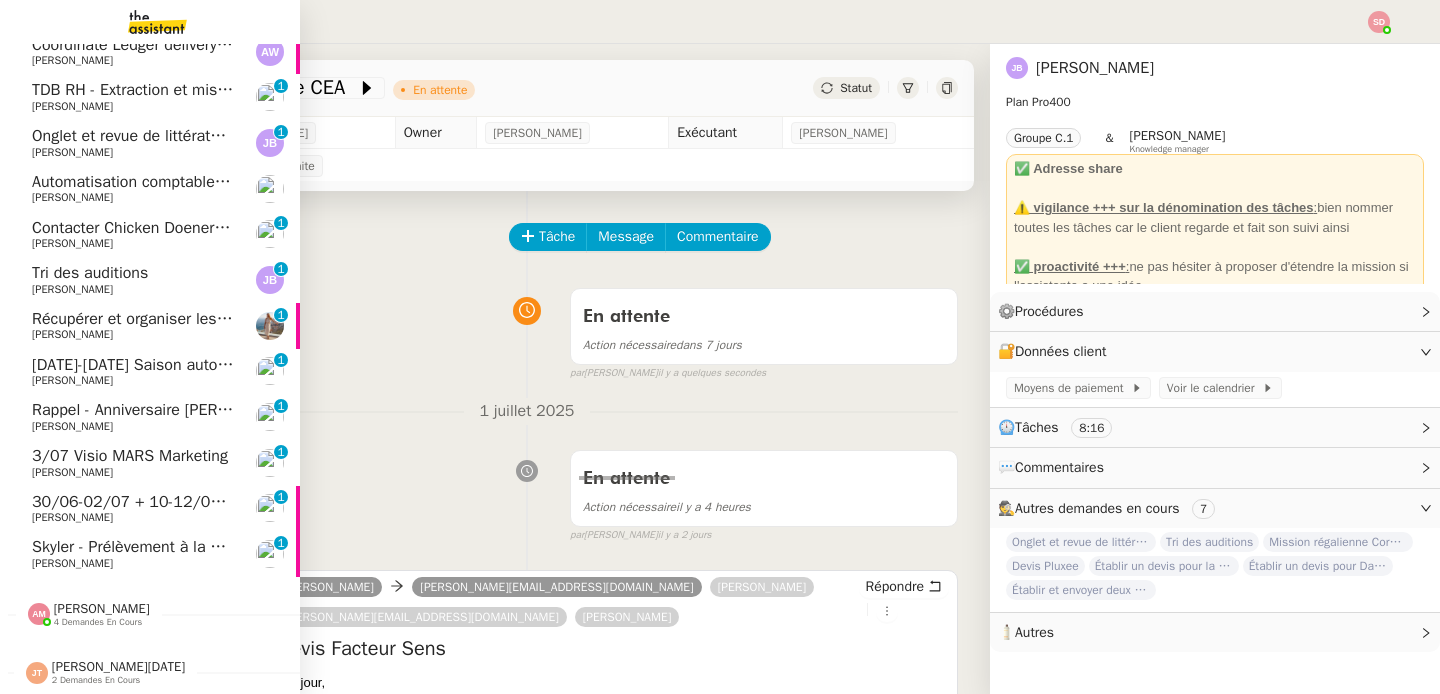click on "[PERSON_NAME]" 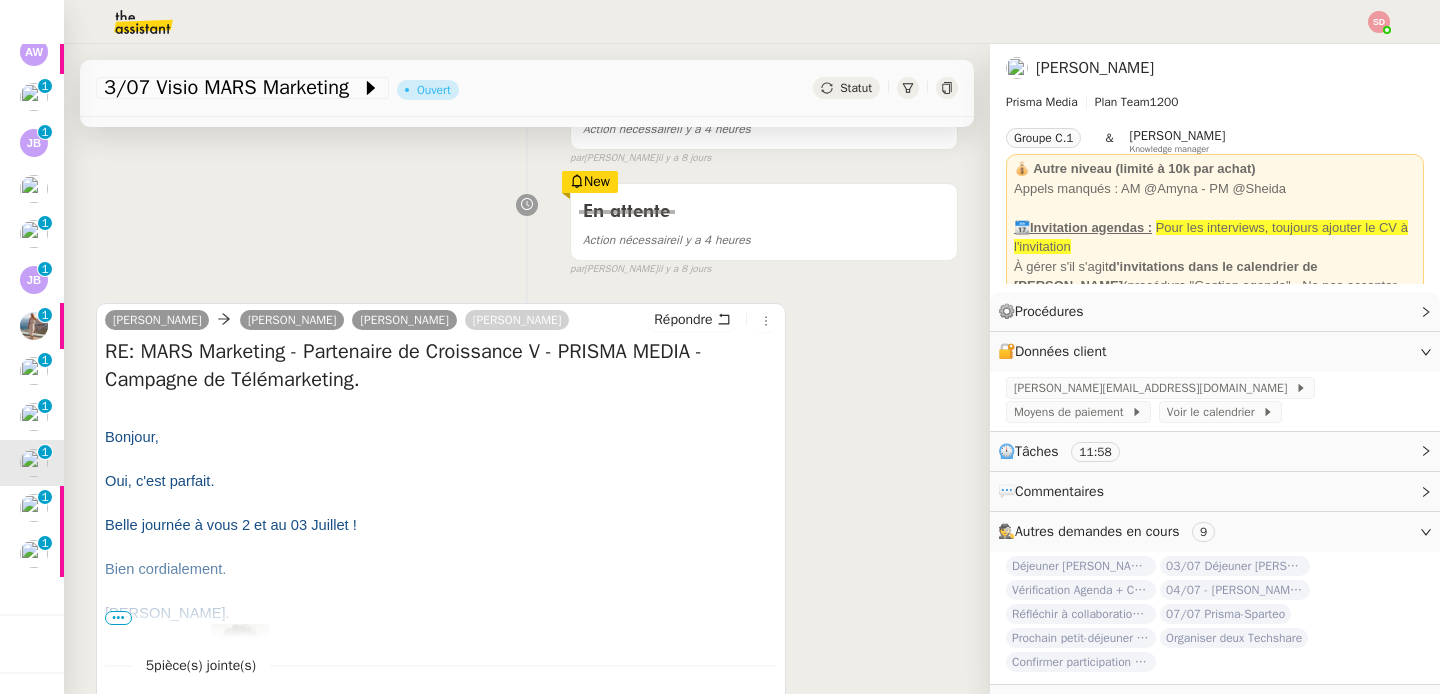 scroll, scrollTop: 0, scrollLeft: 0, axis: both 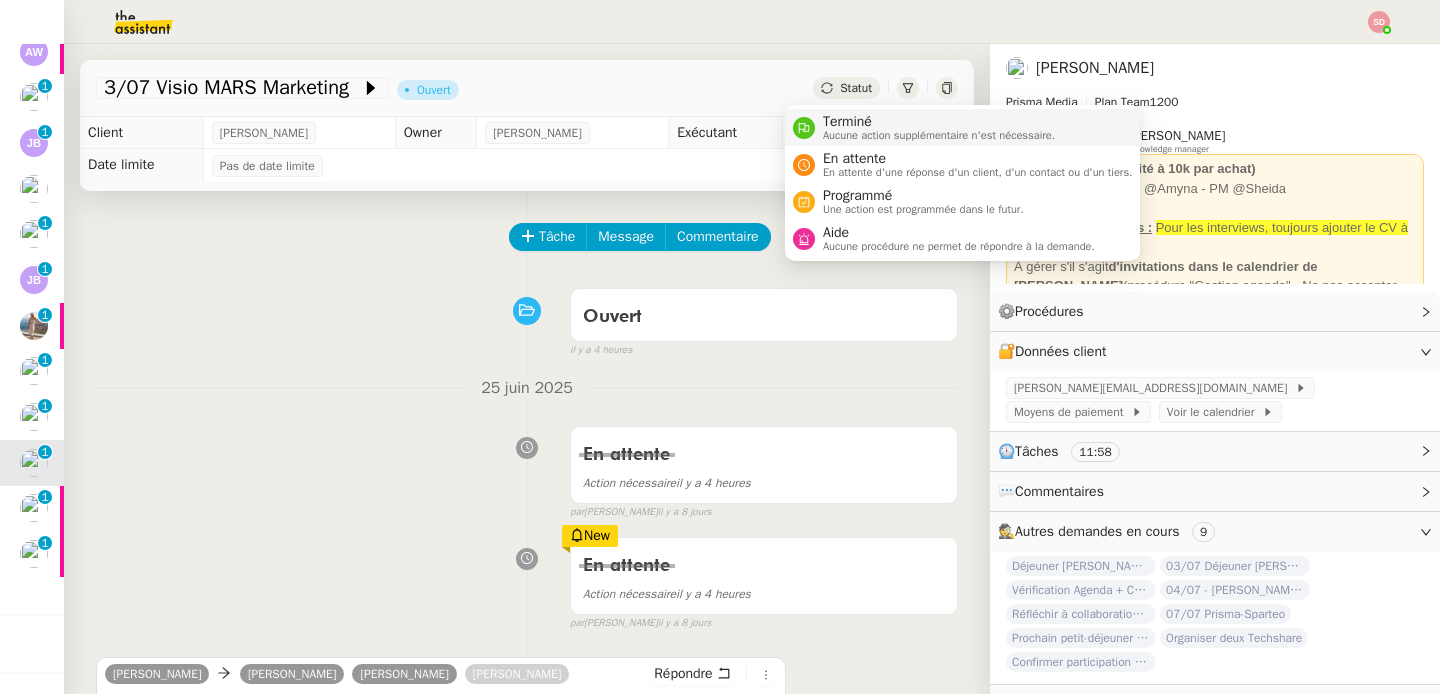 click on "Terminé" at bounding box center (939, 122) 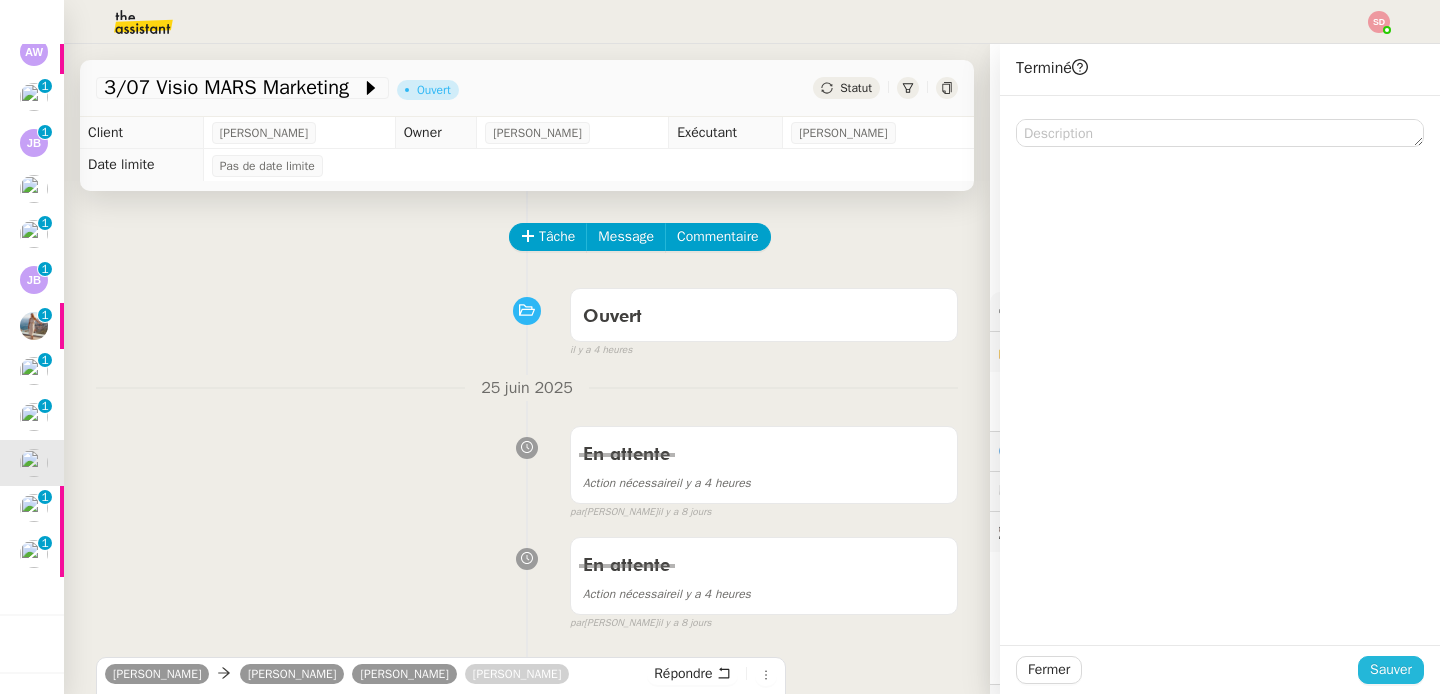 click on "Sauver" 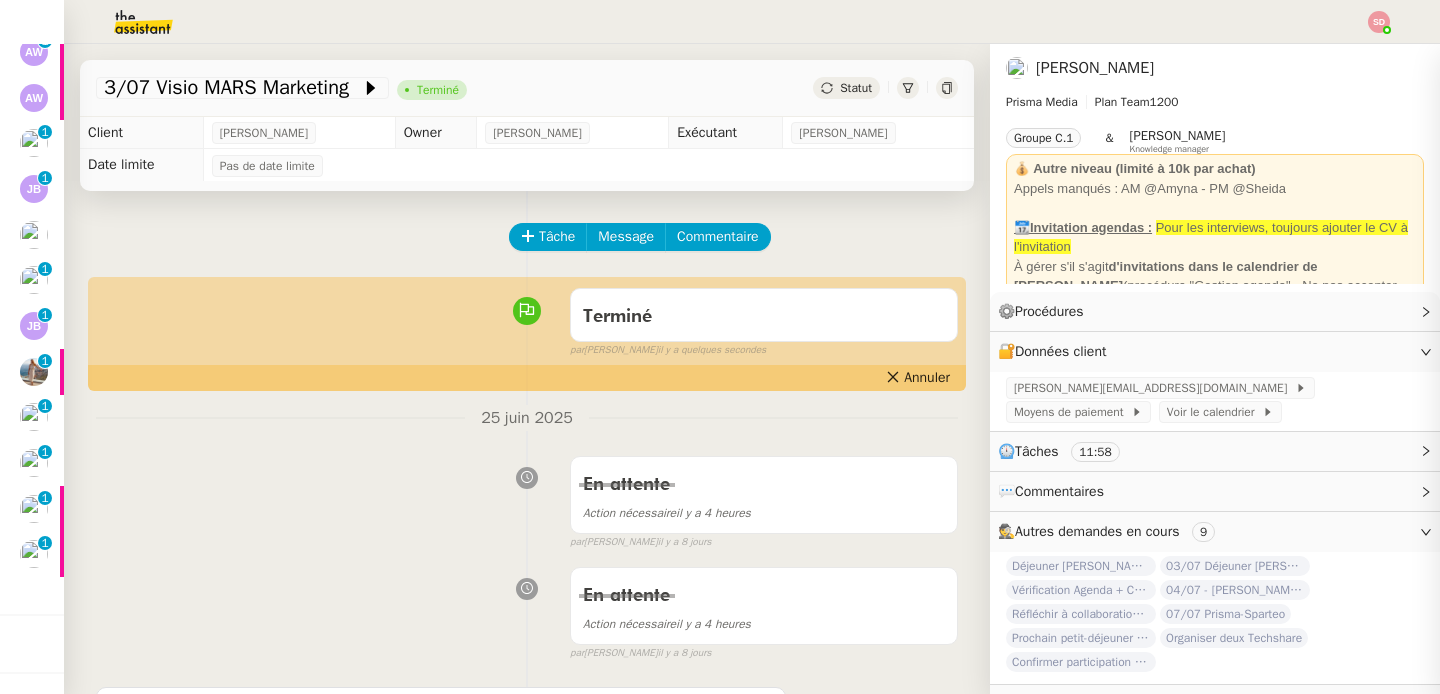 scroll, scrollTop: 251, scrollLeft: 0, axis: vertical 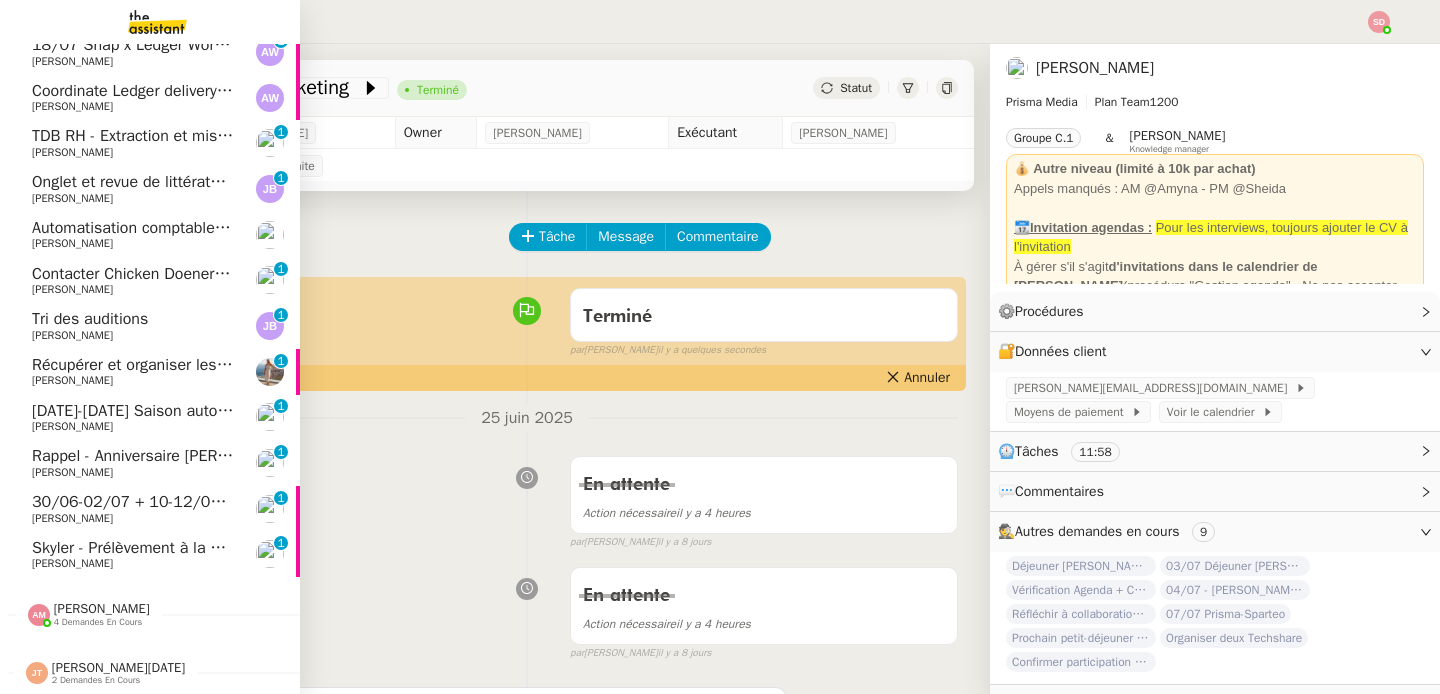 click on "Rappel - Anniversaire Morgan" 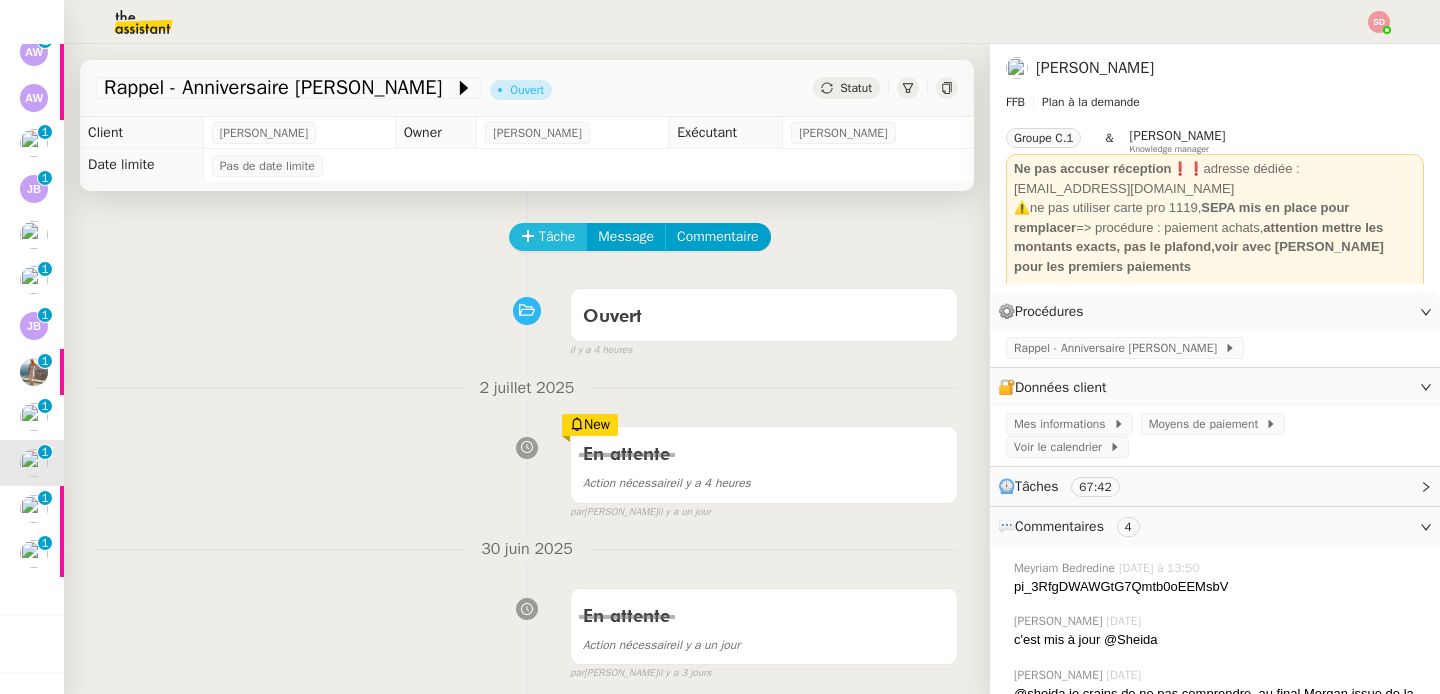 click on "Tâche" 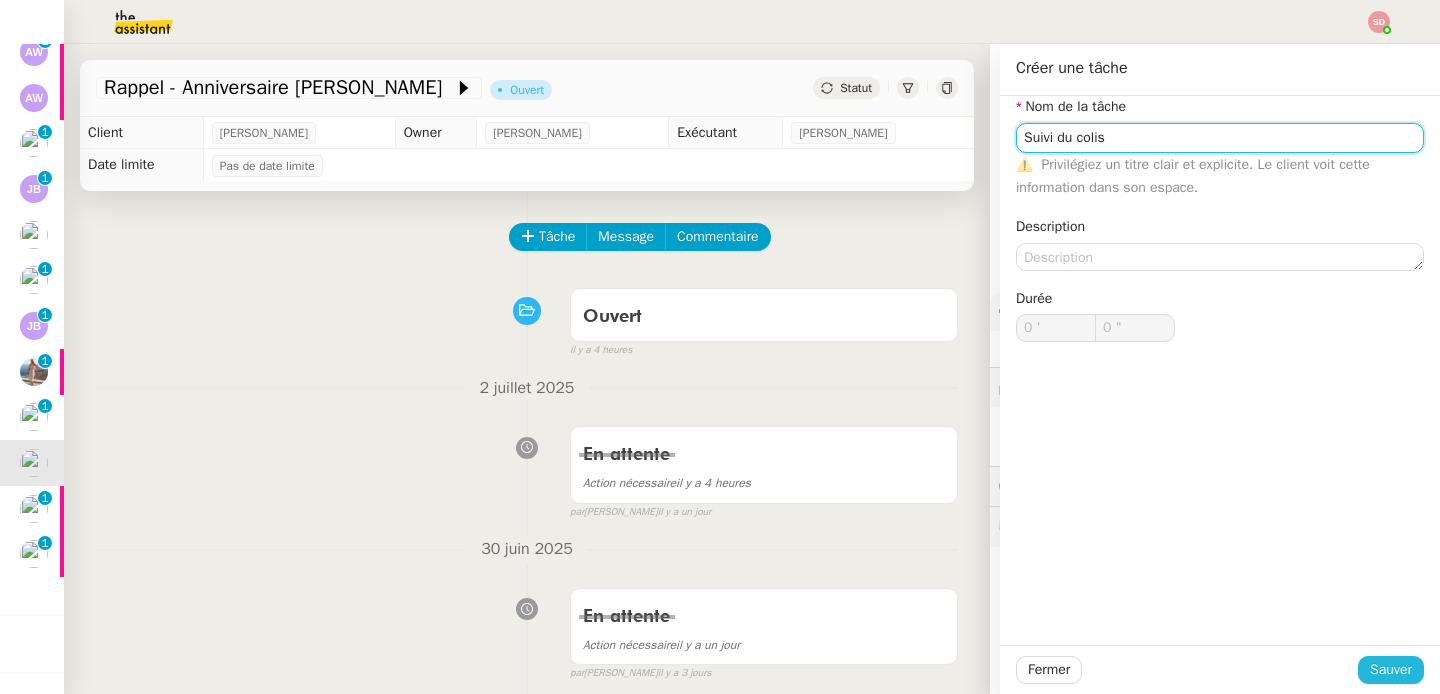 type on "Suivi du colis" 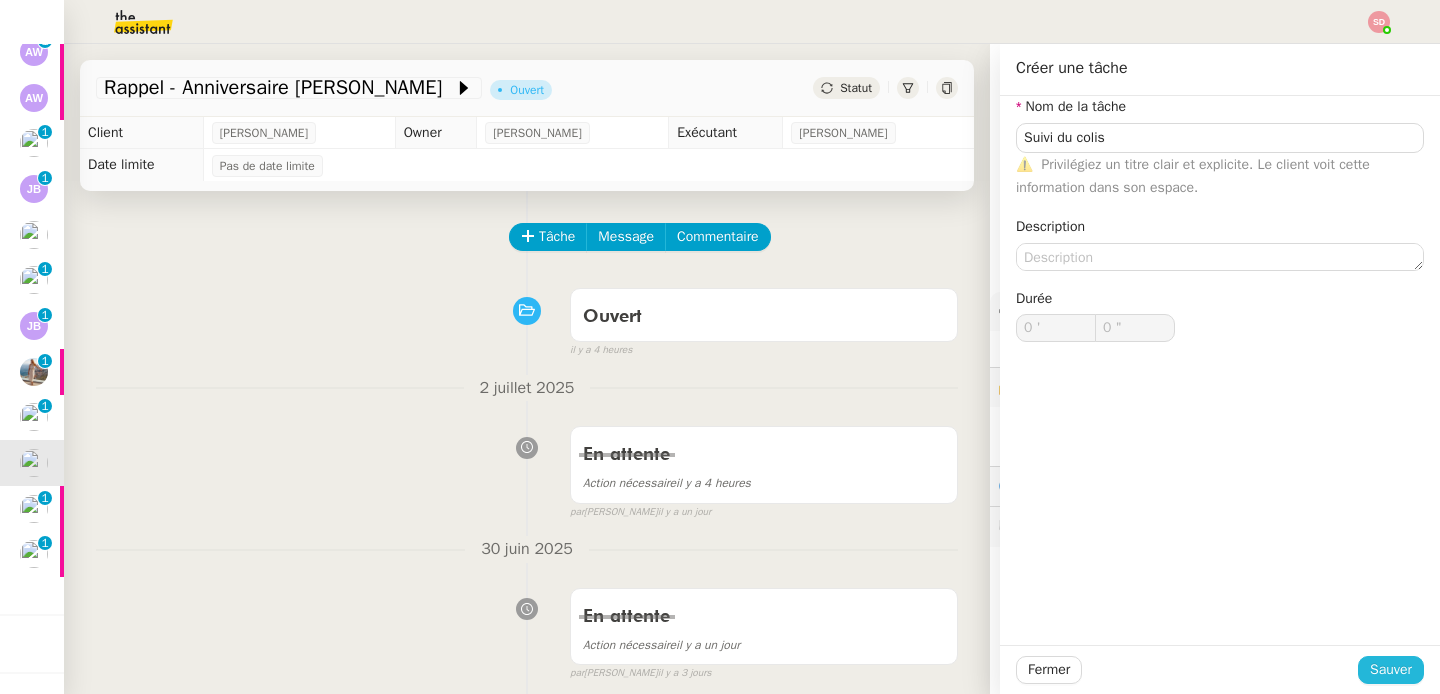 click on "Sauver" 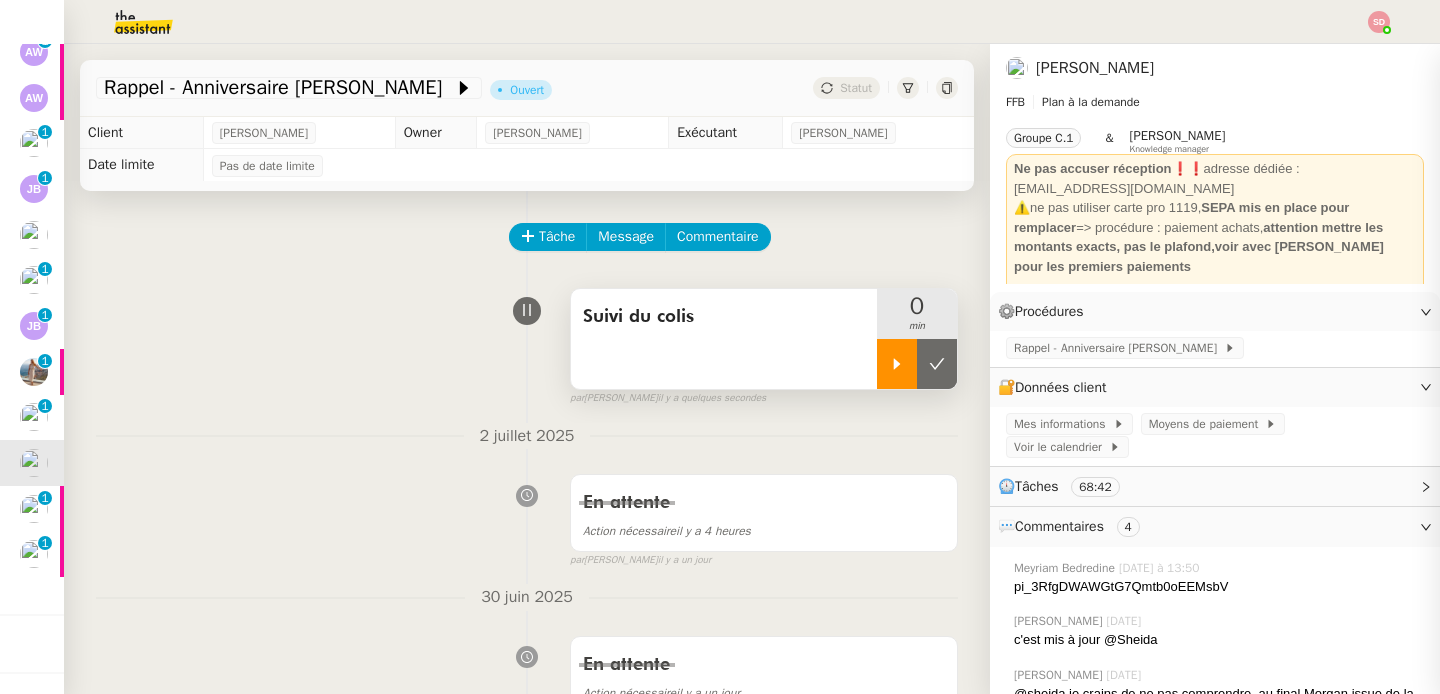 click 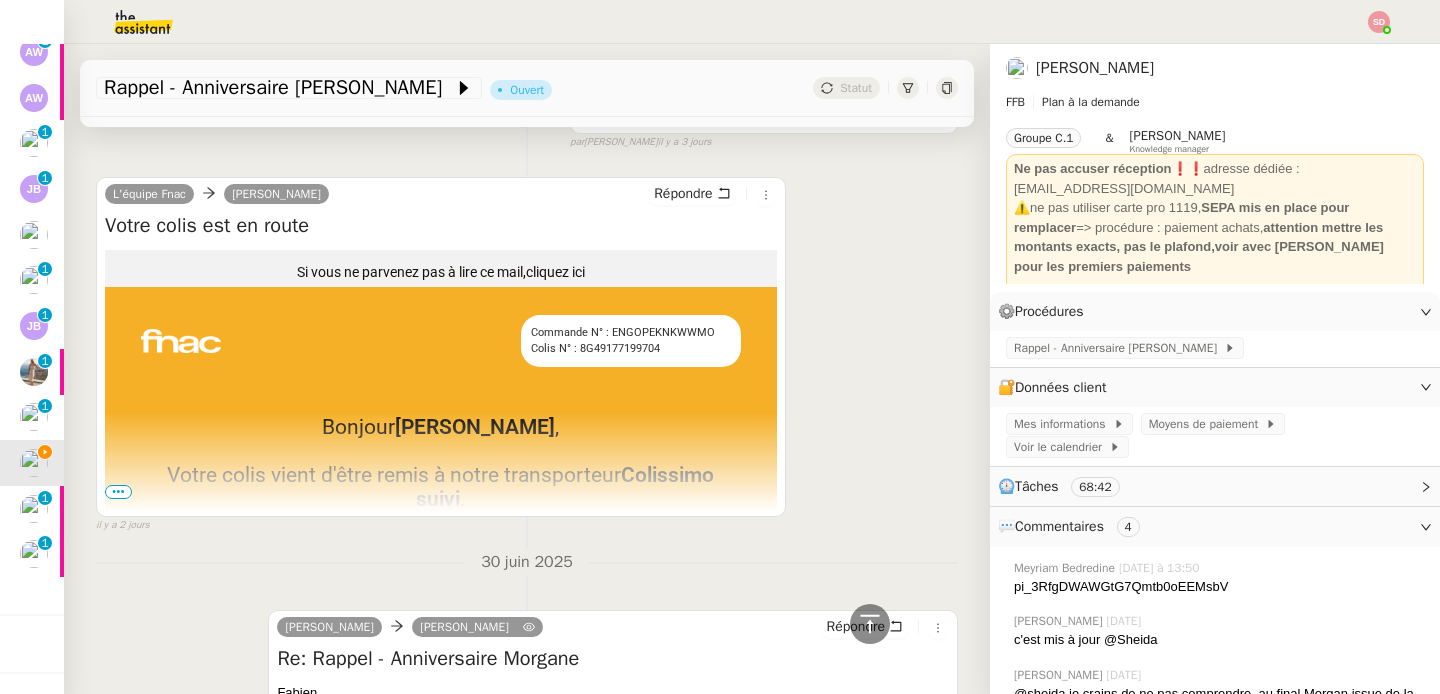 scroll, scrollTop: 590, scrollLeft: 0, axis: vertical 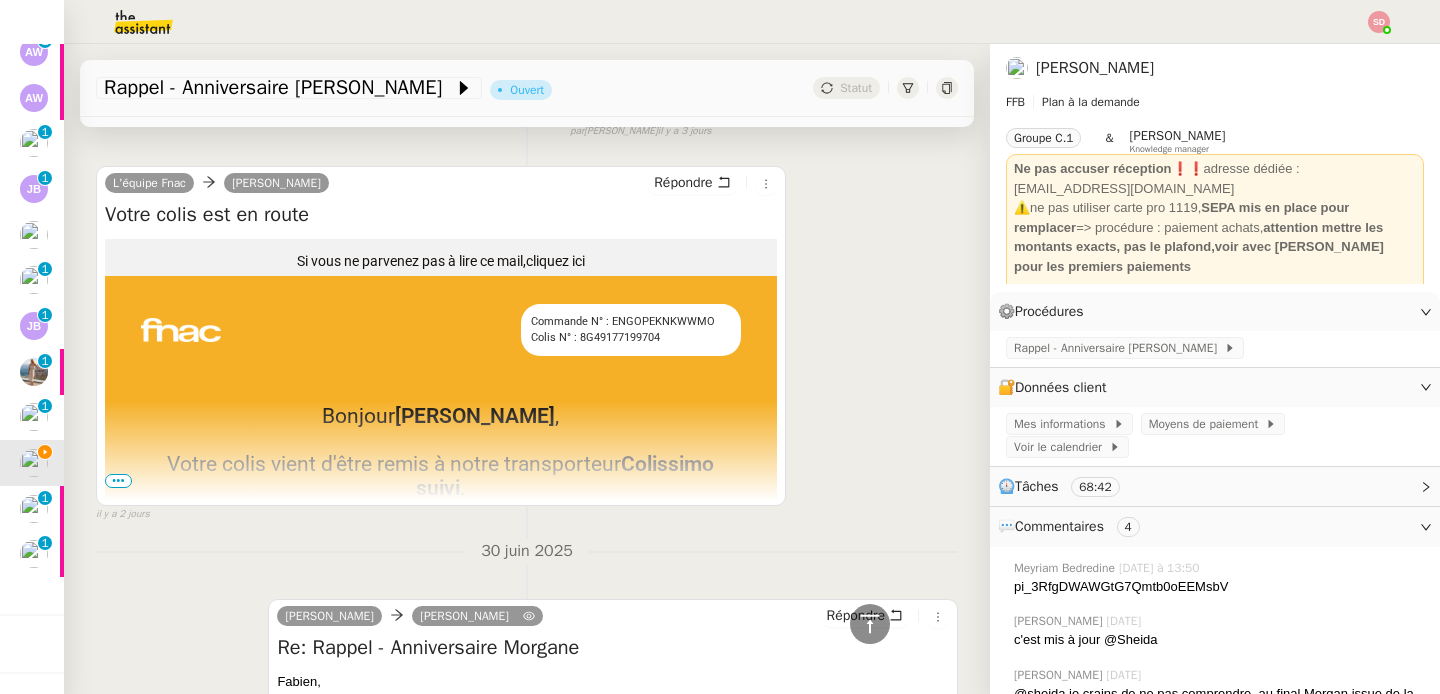 click on "•••" at bounding box center [118, 481] 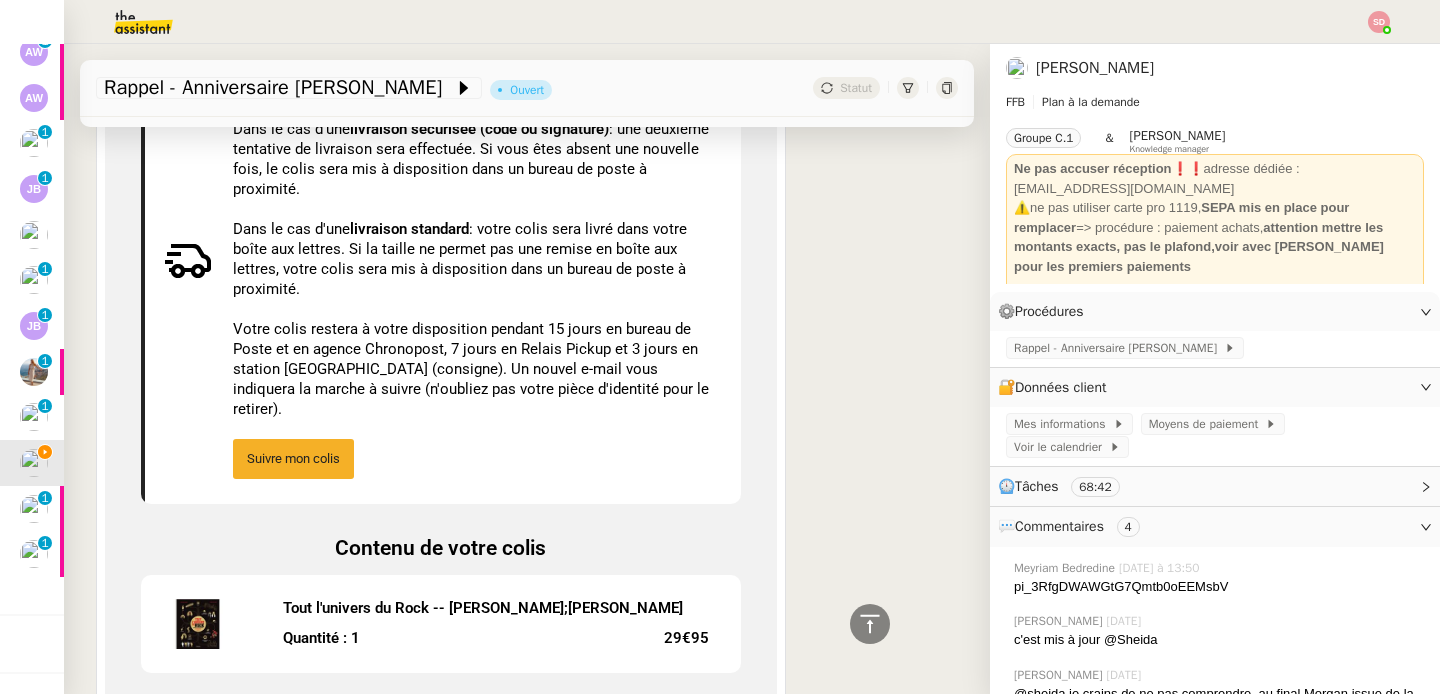 scroll, scrollTop: 1309, scrollLeft: 0, axis: vertical 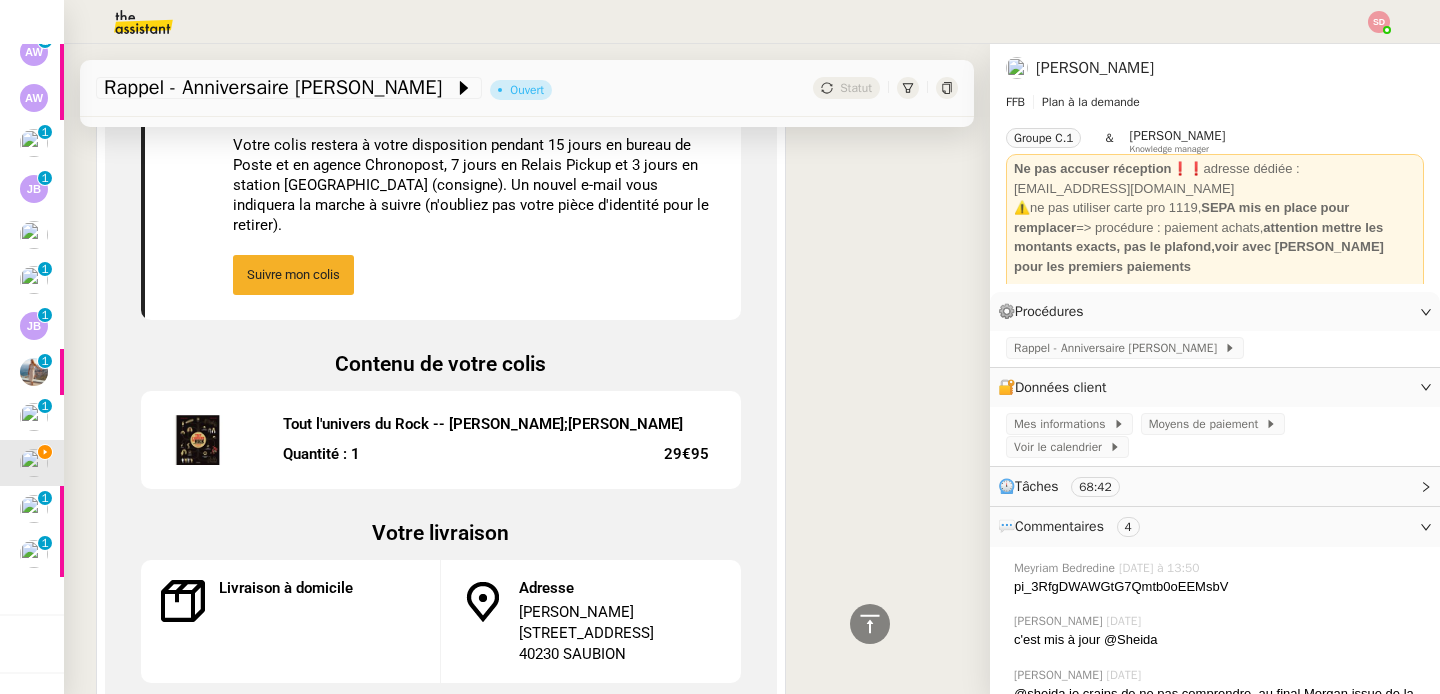 click on "Suivre mon colis" at bounding box center (293, 275) 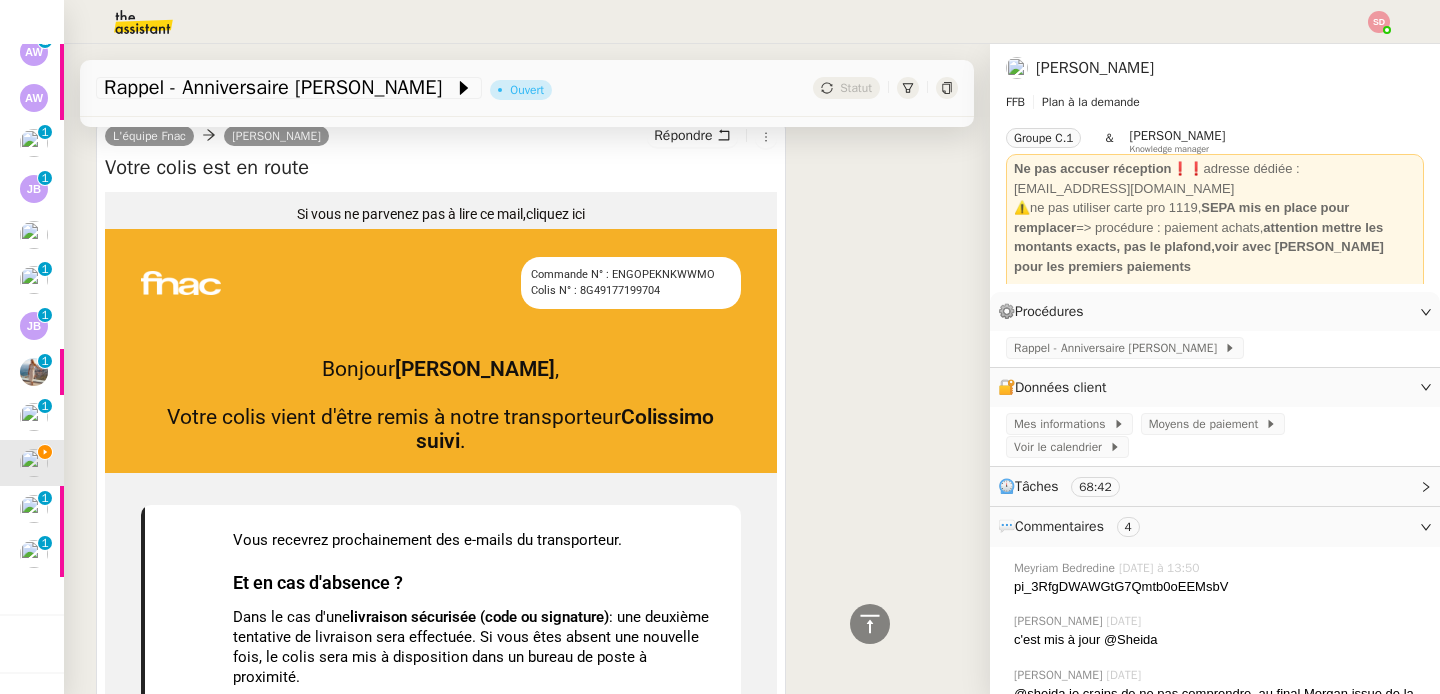 scroll, scrollTop: 36, scrollLeft: 0, axis: vertical 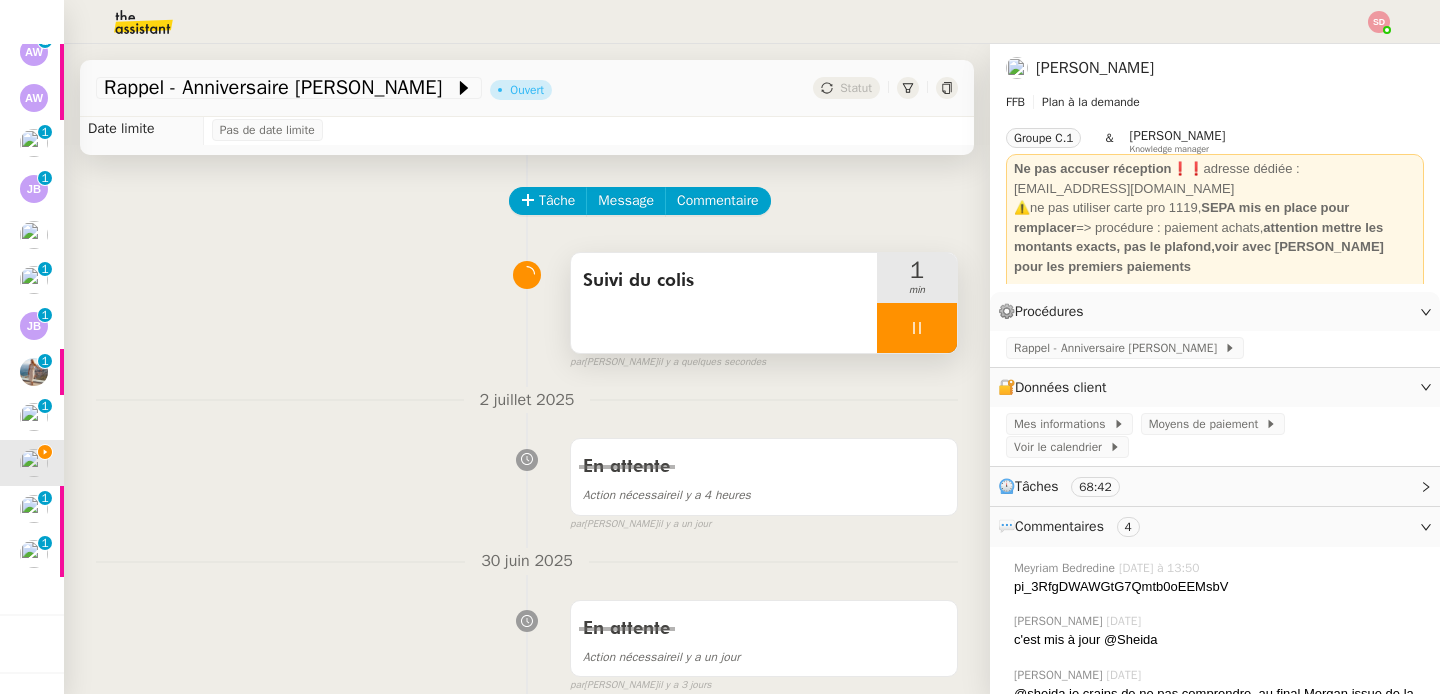 click at bounding box center [917, 328] 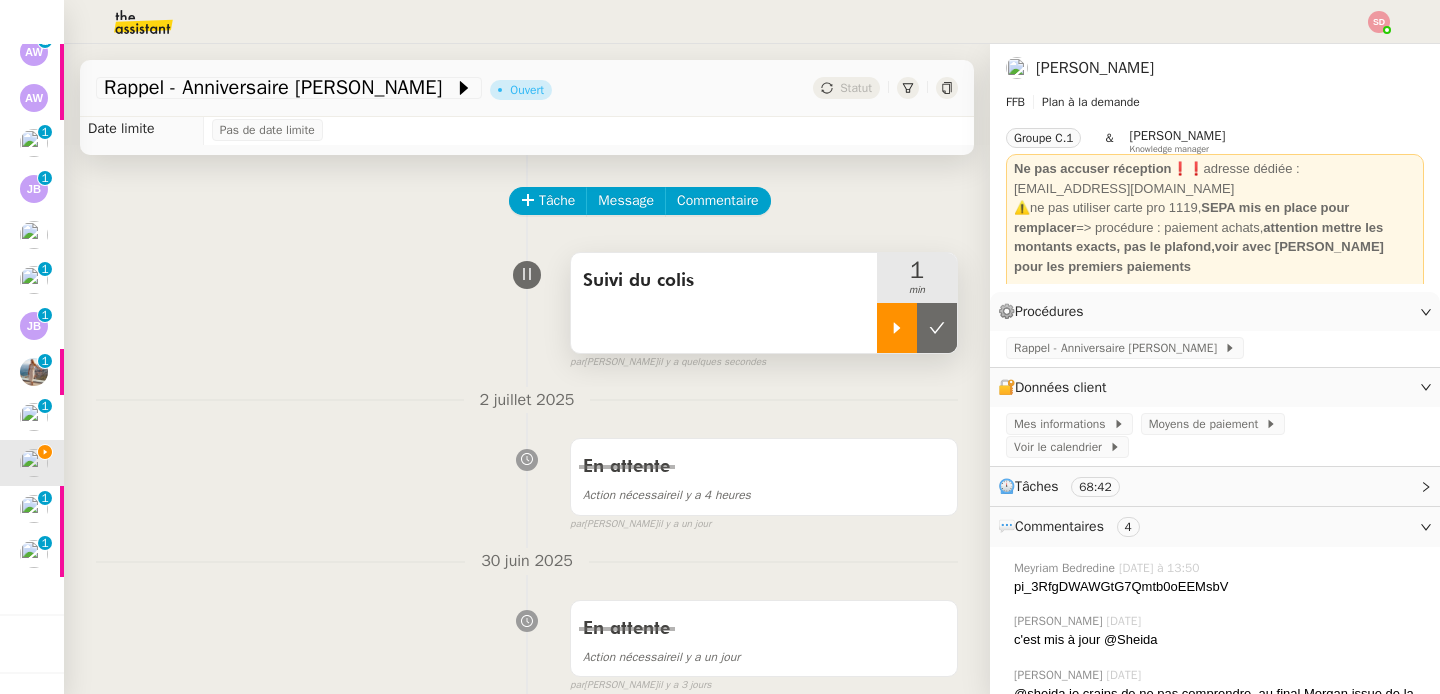 click at bounding box center (937, 328) 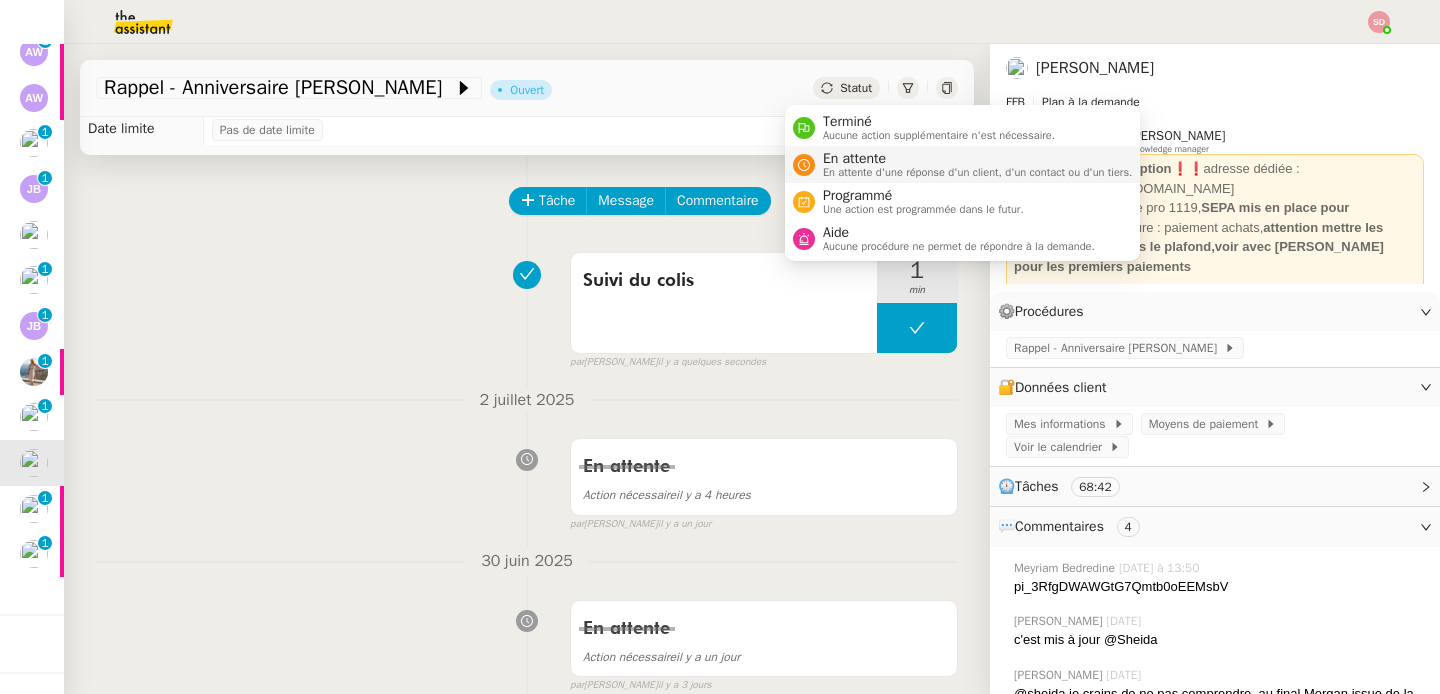 click on "En attente En attente d'une réponse d'un client, d'un contact ou d'un tiers." at bounding box center [963, 164] 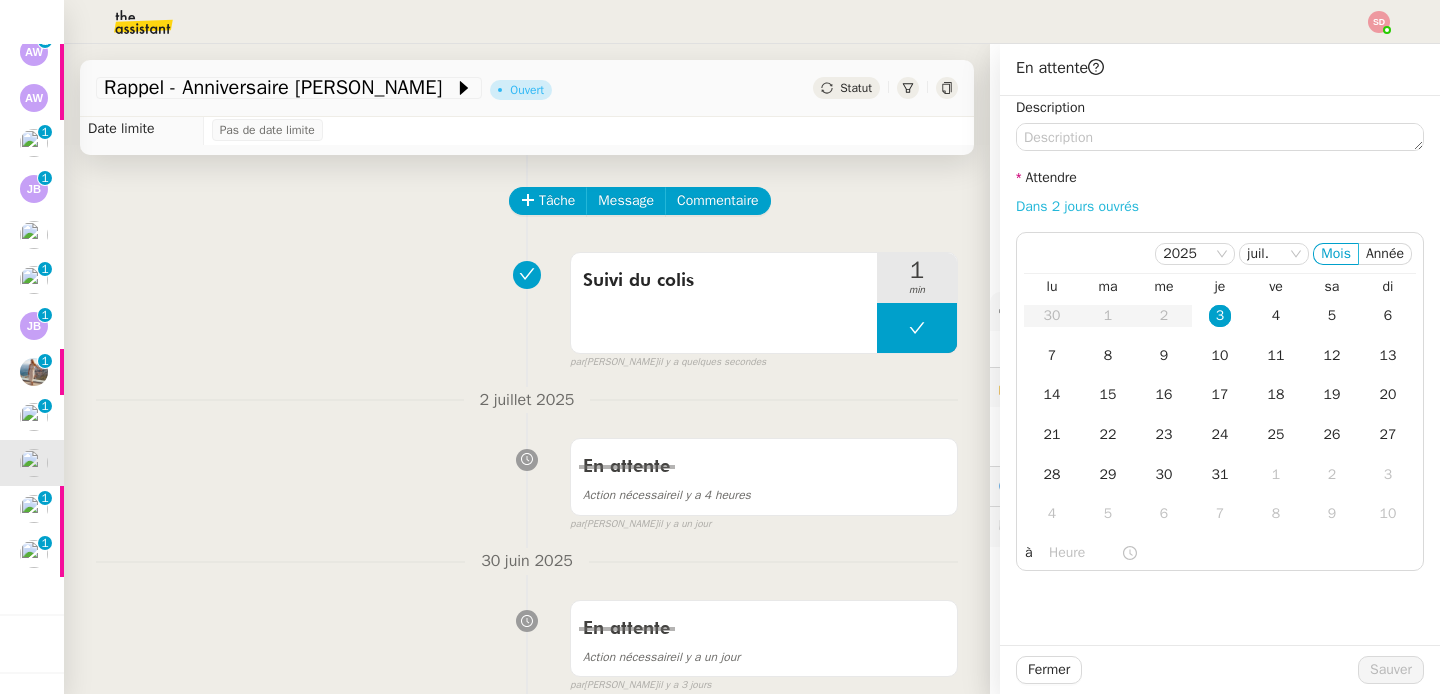 click on "Dans 2 jours ouvrés" 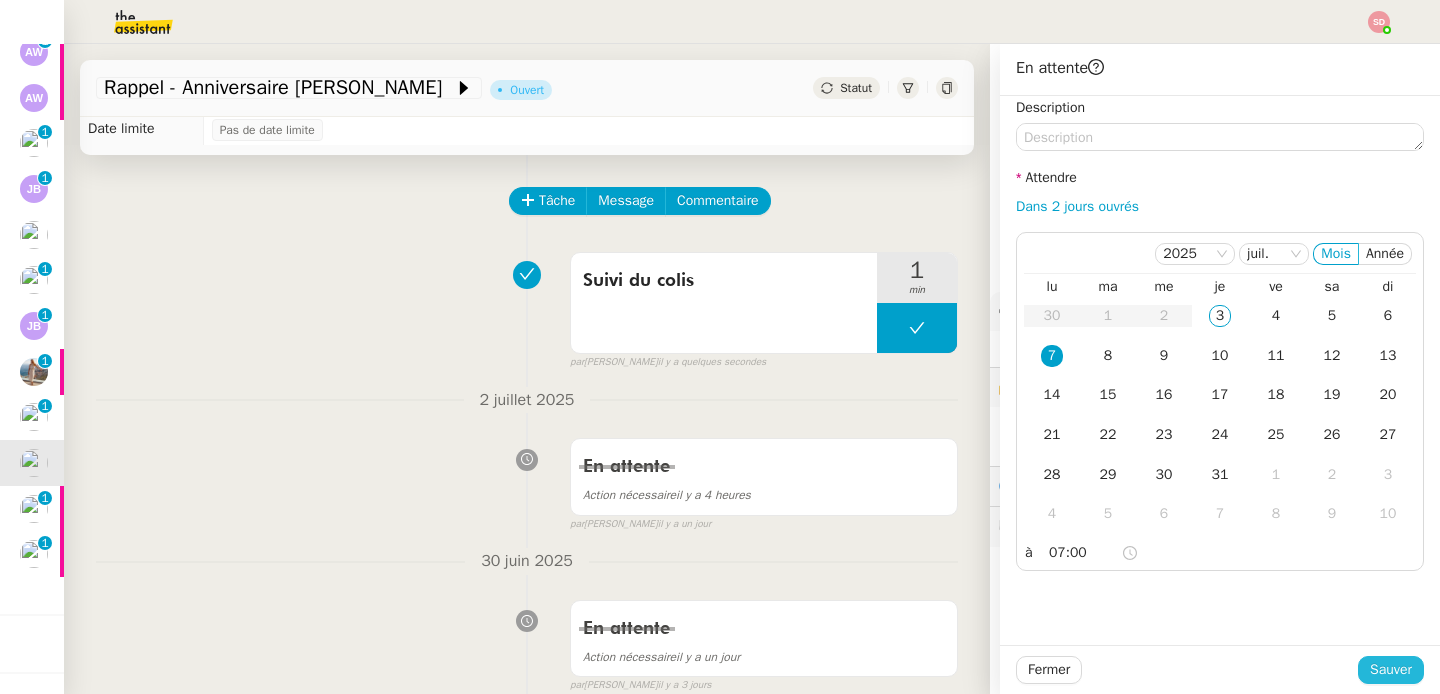 click on "Sauver" 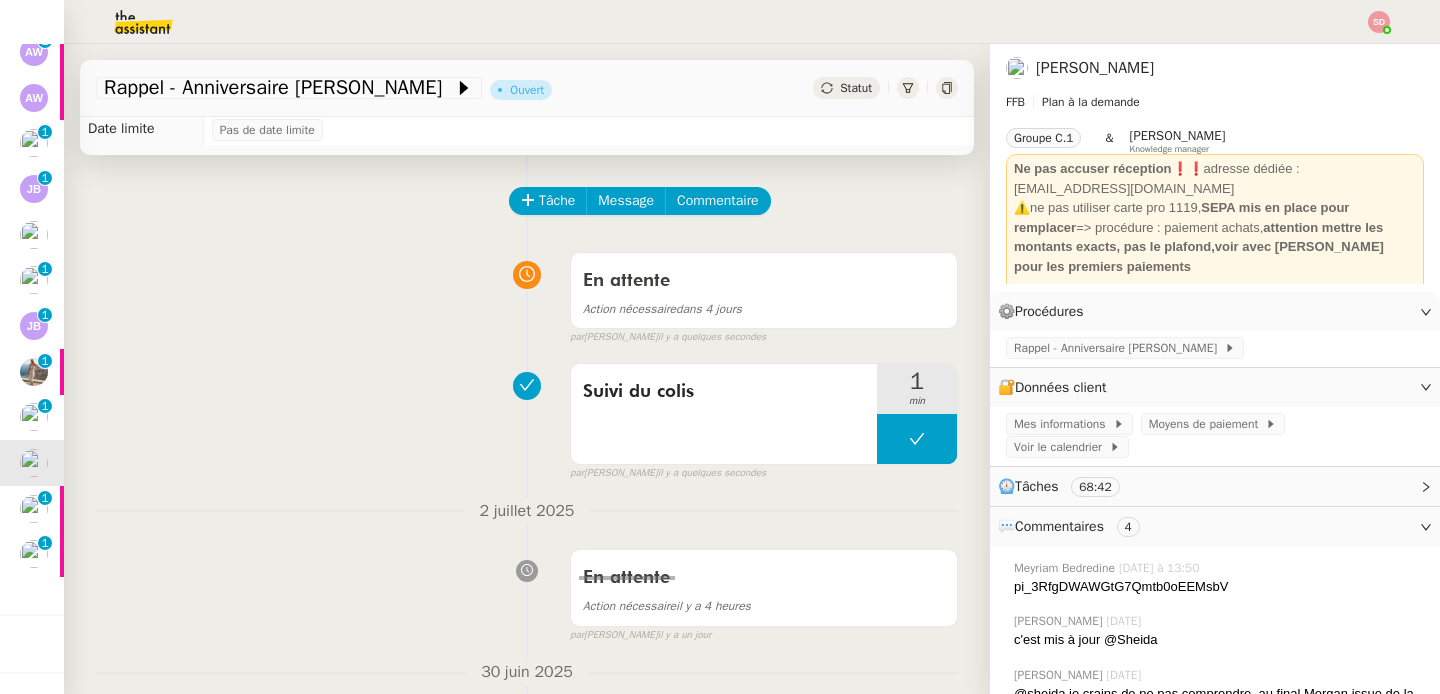 scroll, scrollTop: 205, scrollLeft: 0, axis: vertical 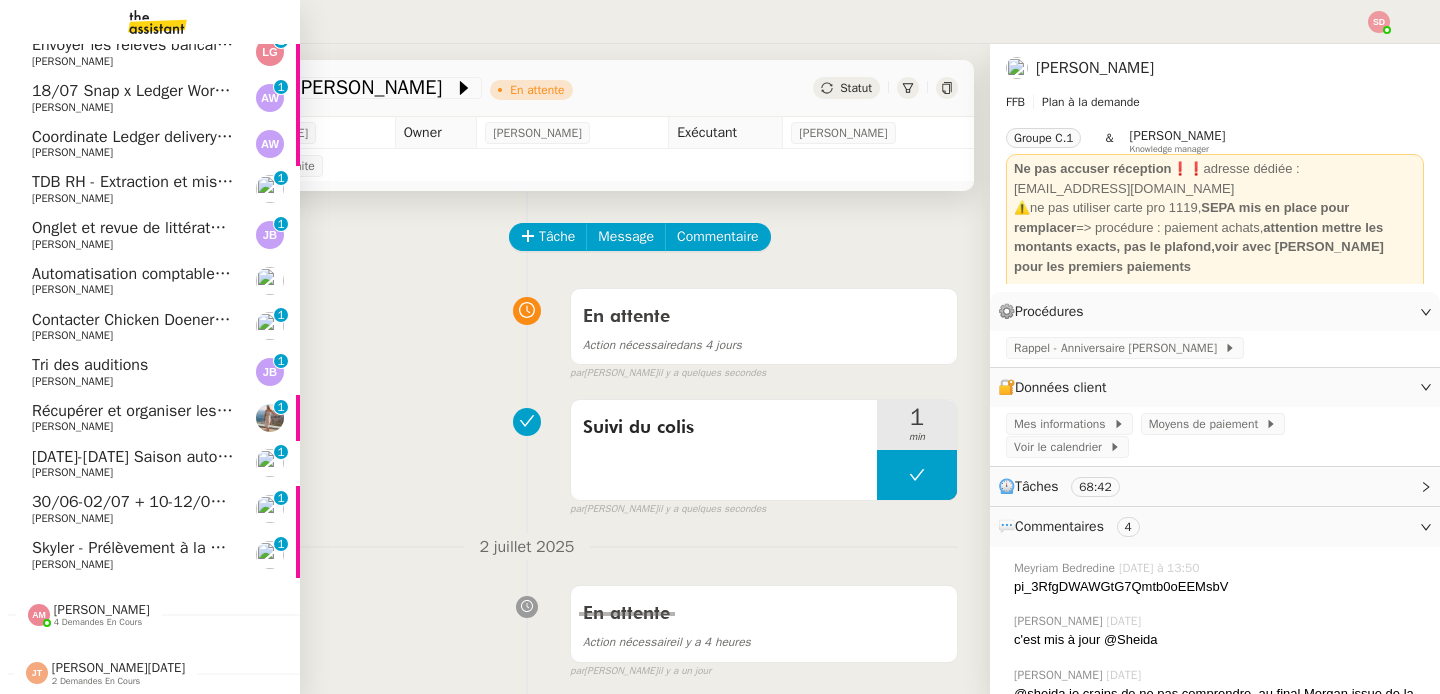 click on "22-25 mai Saison automobile - Paul Ricard" 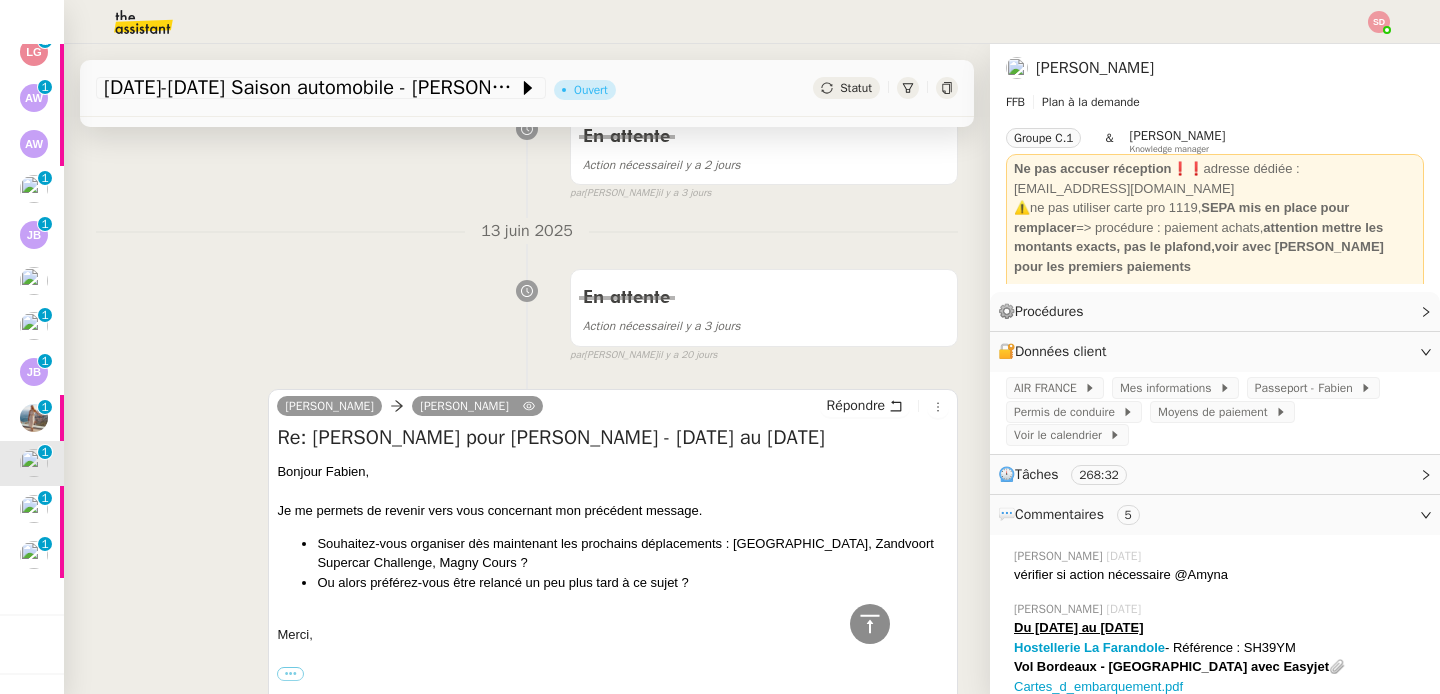 scroll, scrollTop: 624, scrollLeft: 0, axis: vertical 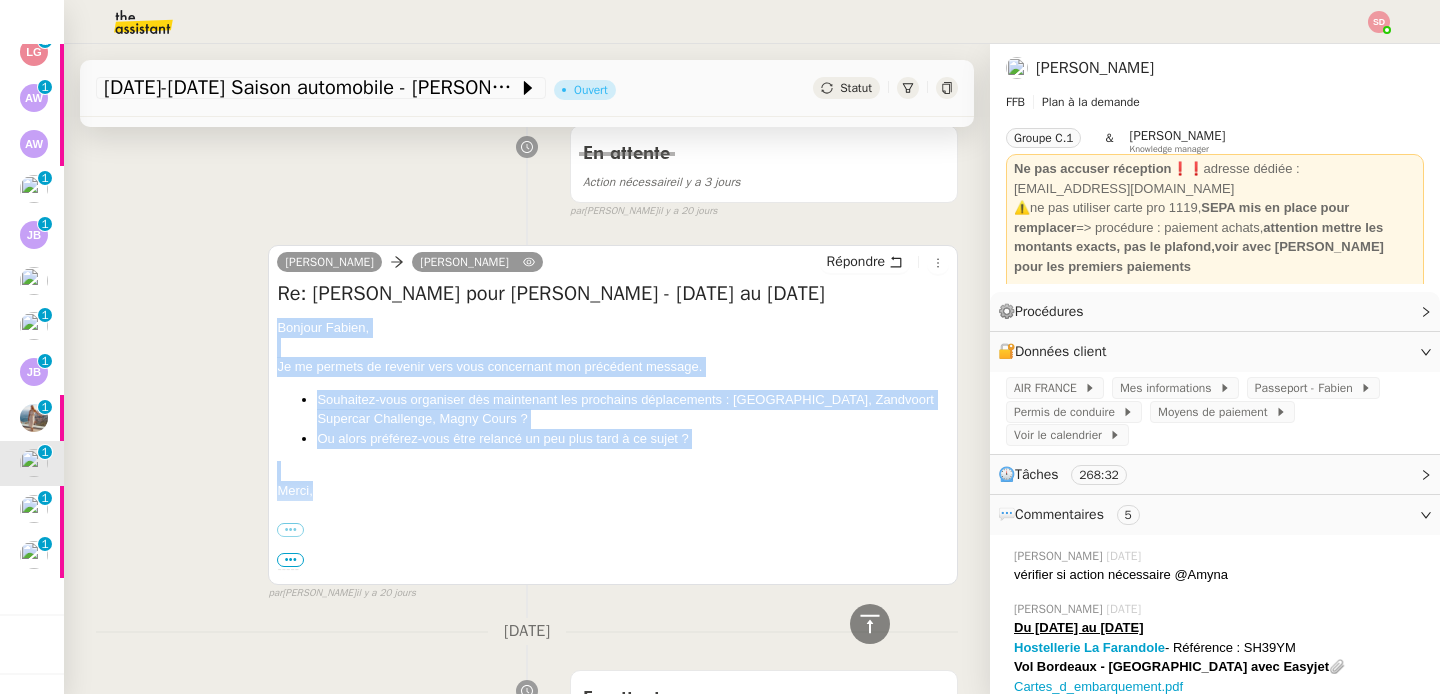 drag, startPoint x: 274, startPoint y: 329, endPoint x: 403, endPoint y: 490, distance: 206.3056 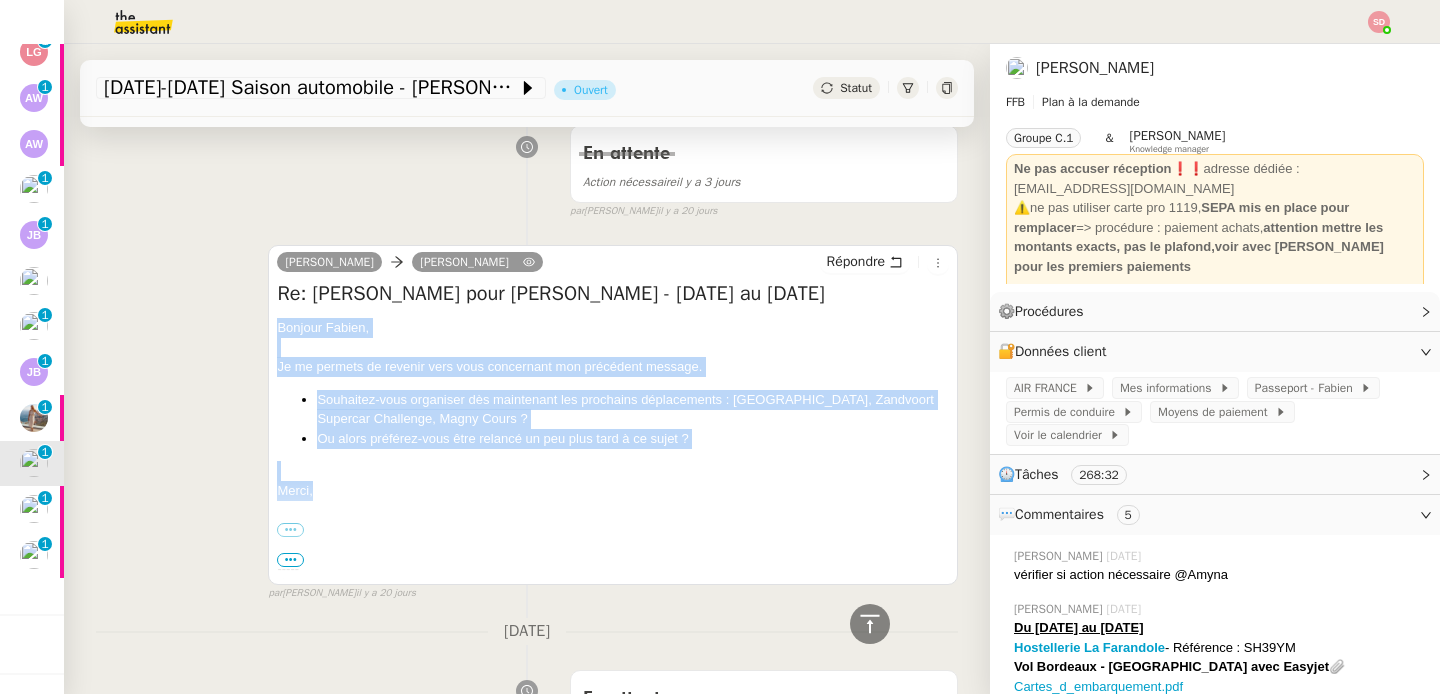 click on "Bonjour ﻿Fabien﻿, Je me permets de revenir vers vous concernant mon précédent message. Souhaitez-vous organiser dès maintenant les prochains déplacements : Nogaro, Zandvoort Supercar Challenge, Magny Cours ? Ou alors préférez-vous être relancé un peu plus tard à ce sujet ? Merci,
•••
Camille
Assitante de direction  •  FFB
camille@theassistant.com
-----
Fabien, Souhaitez-vous organiser dès maintenant les prochains déplacements : Nogaro, Zandvoort Supercar Challenge, Magny Cours ? Ou alors préférez-vous être relancé un peu plus tard à ce sujet ? Merci,
•••
Camille
Assitante de direction  •  FFB" at bounding box center [613, 607] 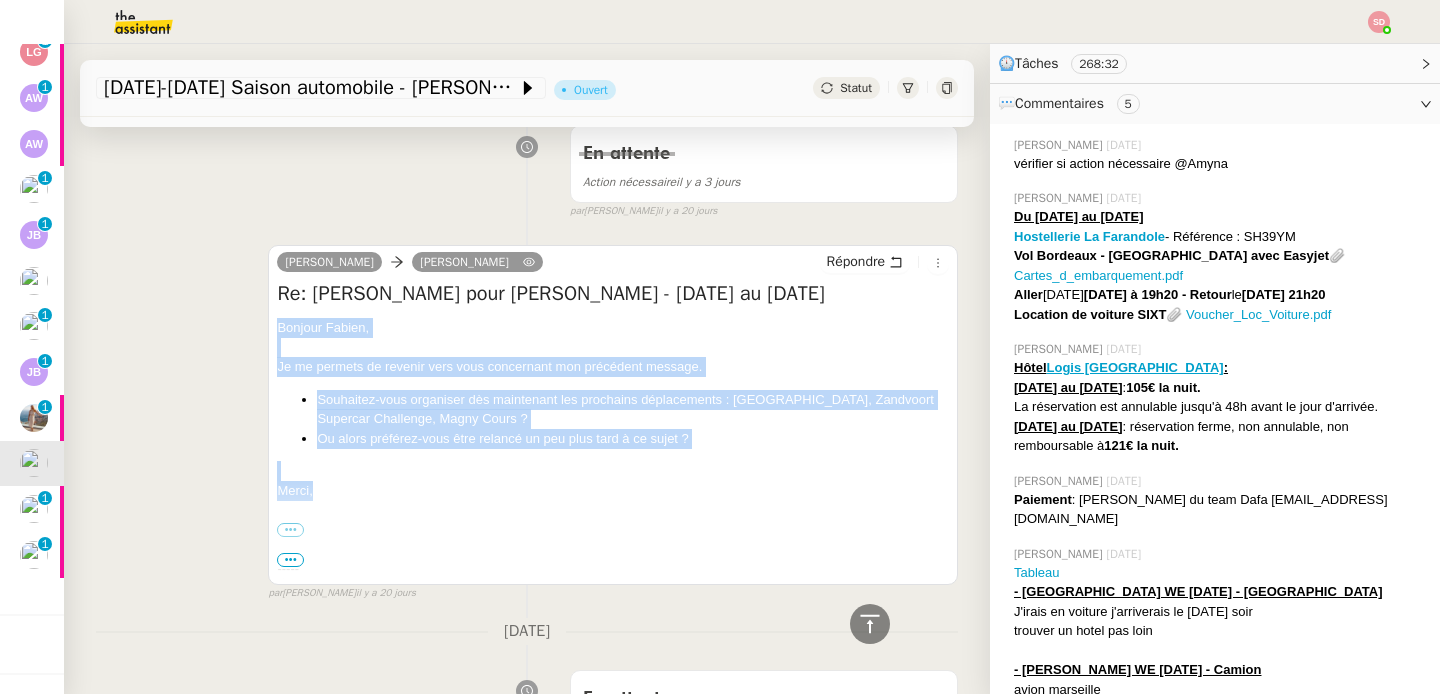 scroll, scrollTop: 609, scrollLeft: 0, axis: vertical 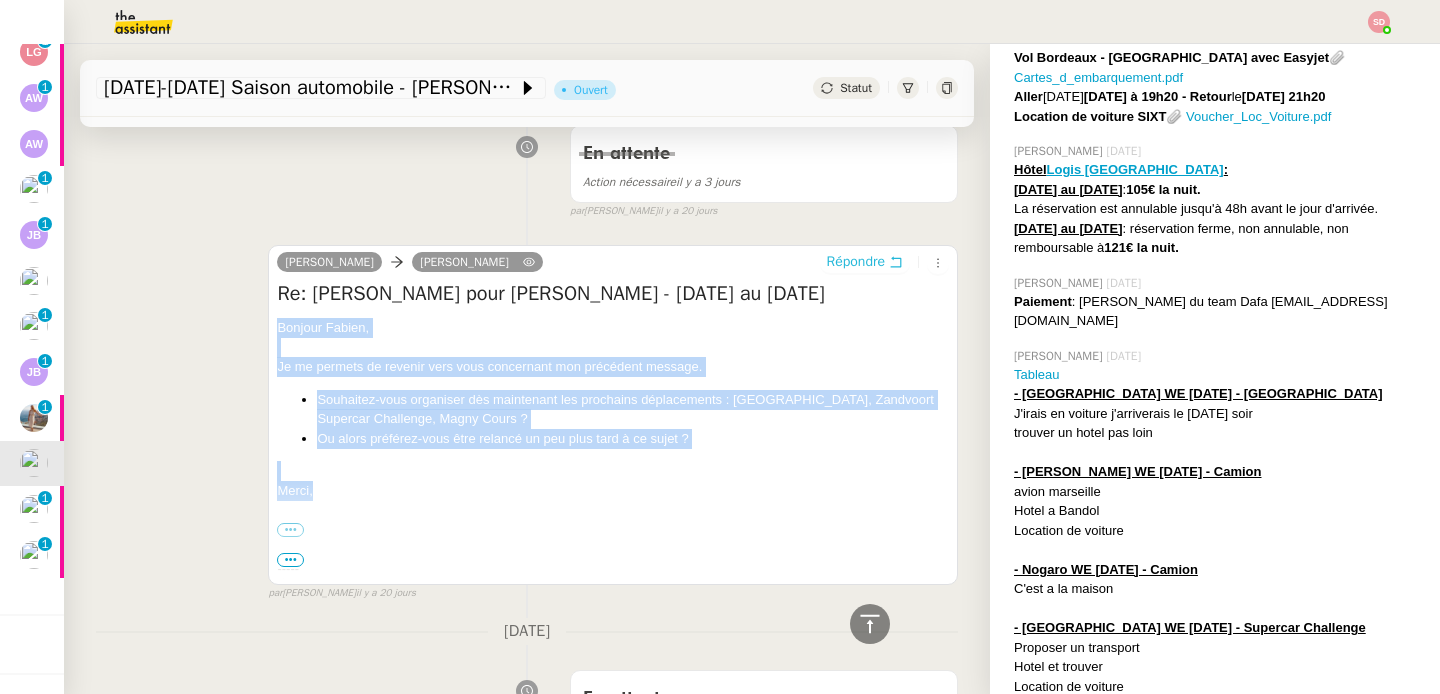 click on "Répondre" at bounding box center (856, 262) 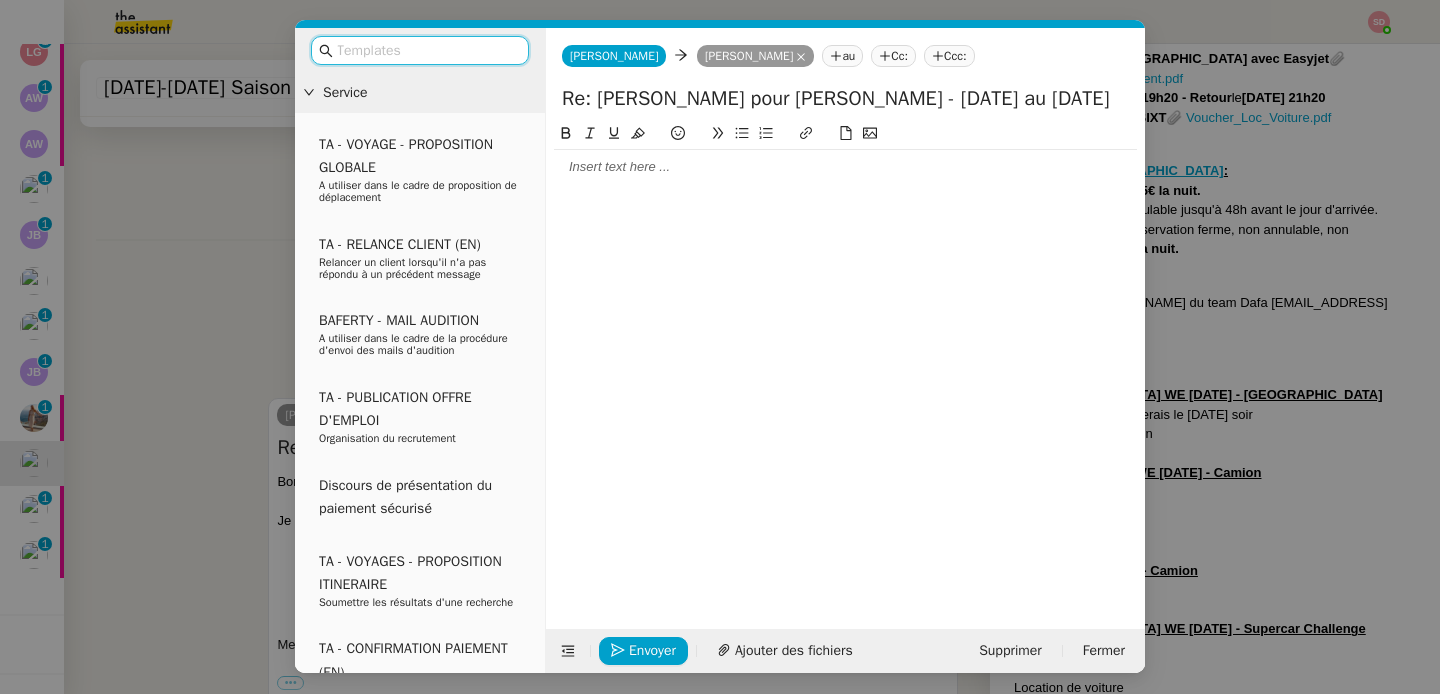 scroll, scrollTop: 776, scrollLeft: 0, axis: vertical 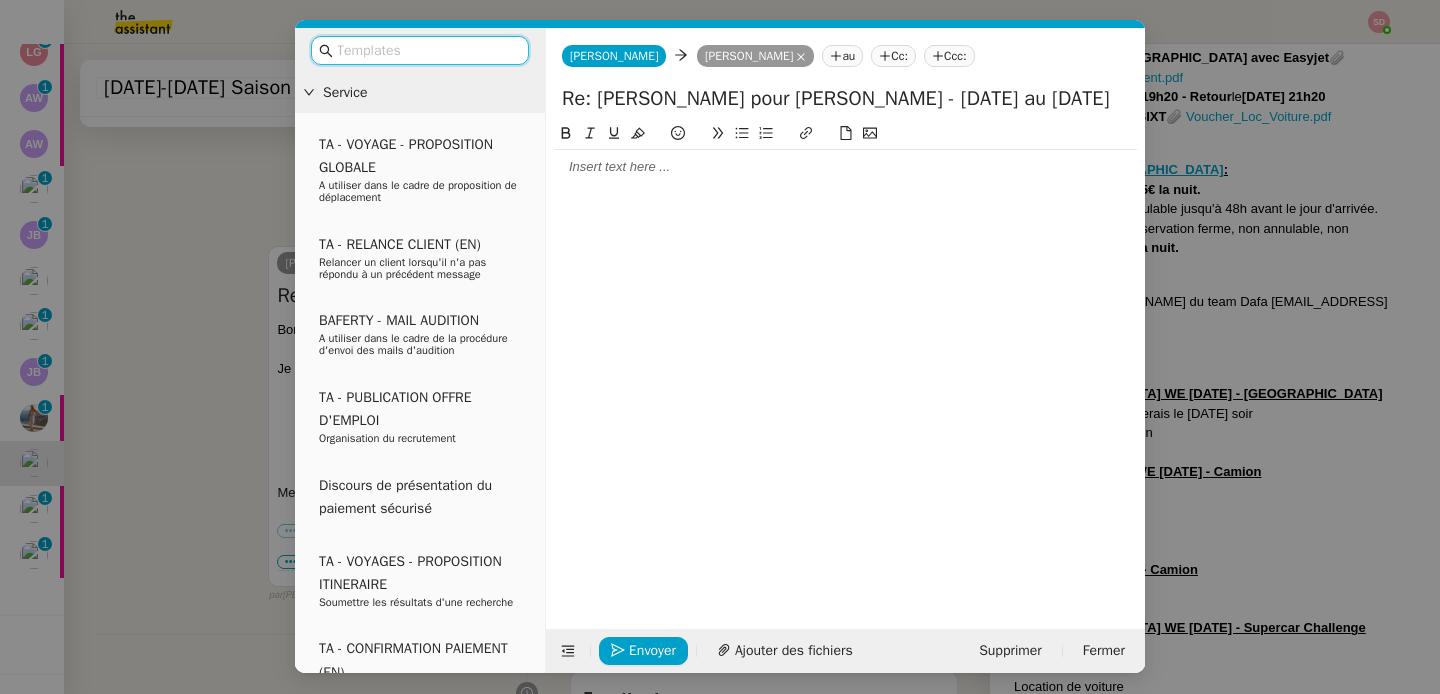 click 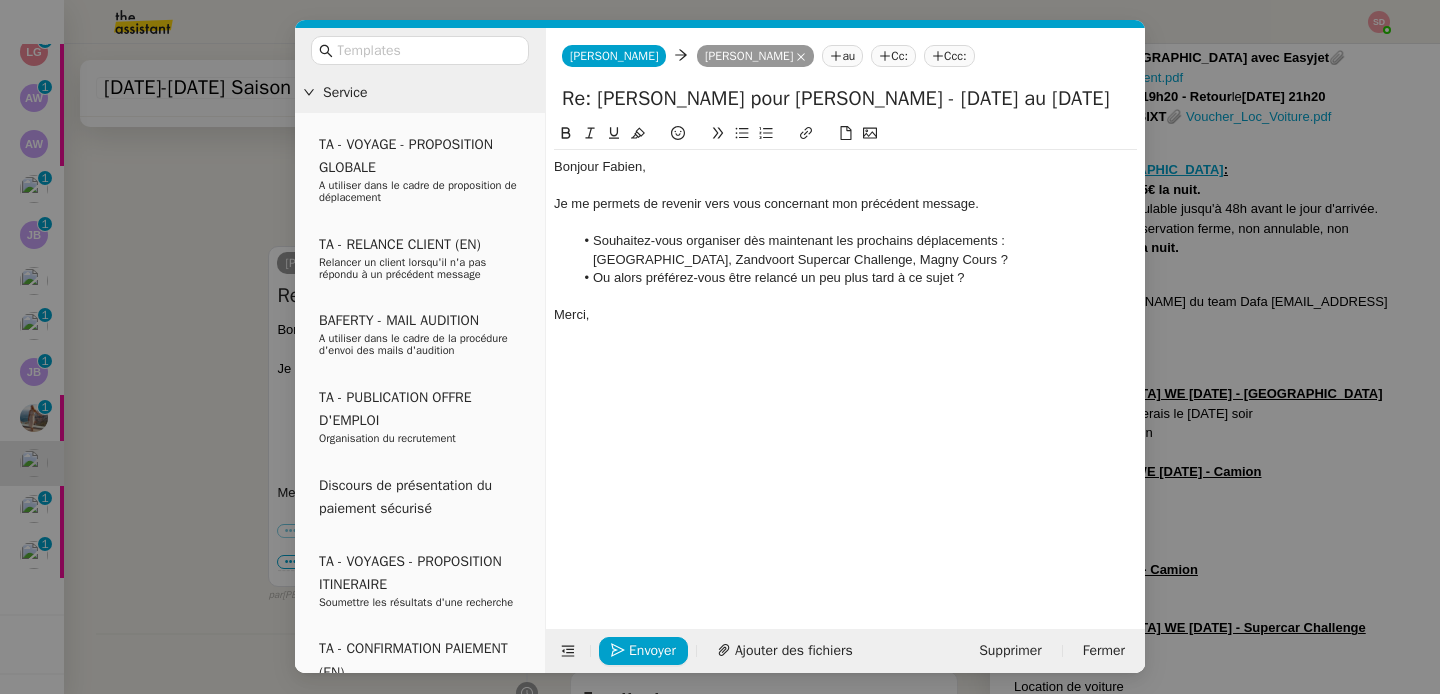 scroll, scrollTop: 0, scrollLeft: 0, axis: both 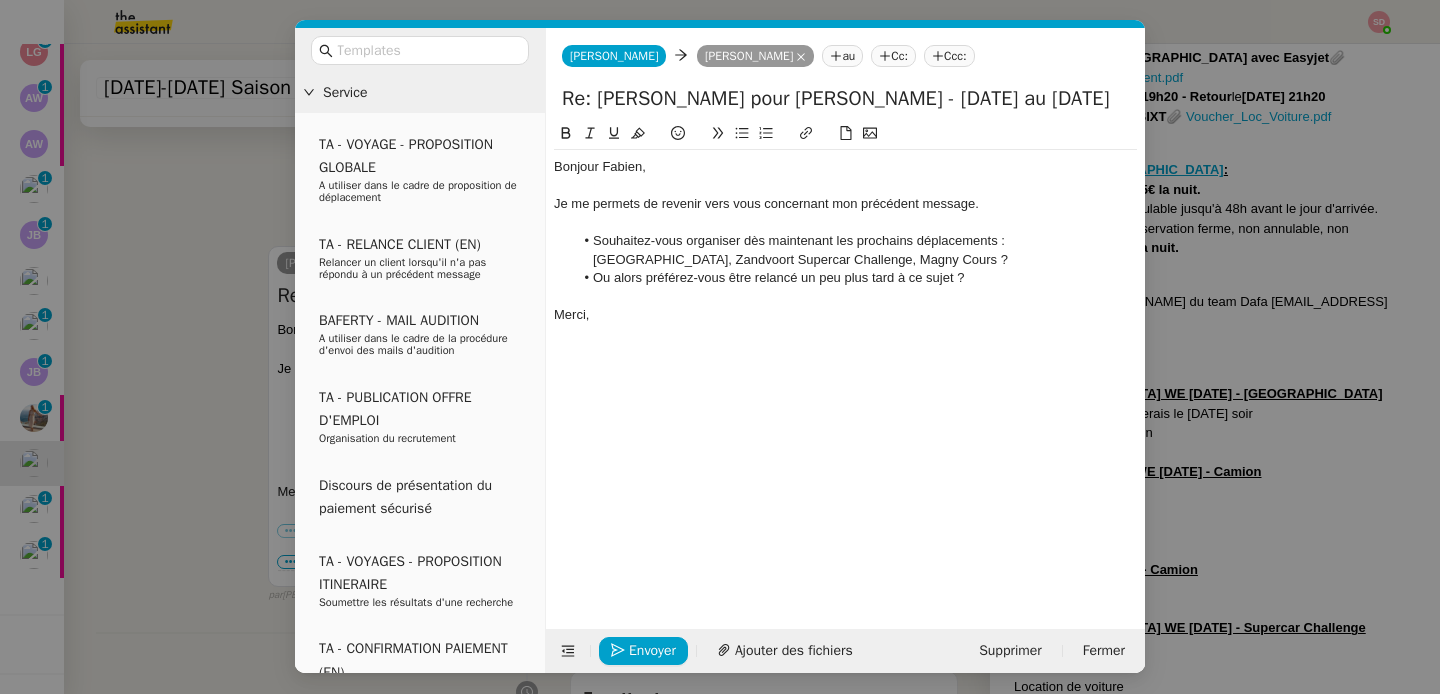 click on "Souhaitez-vous organiser dès maintenant les prochains déplacements : Nogaro, Zandvoort Supercar Challenge, Magny Cours ?" 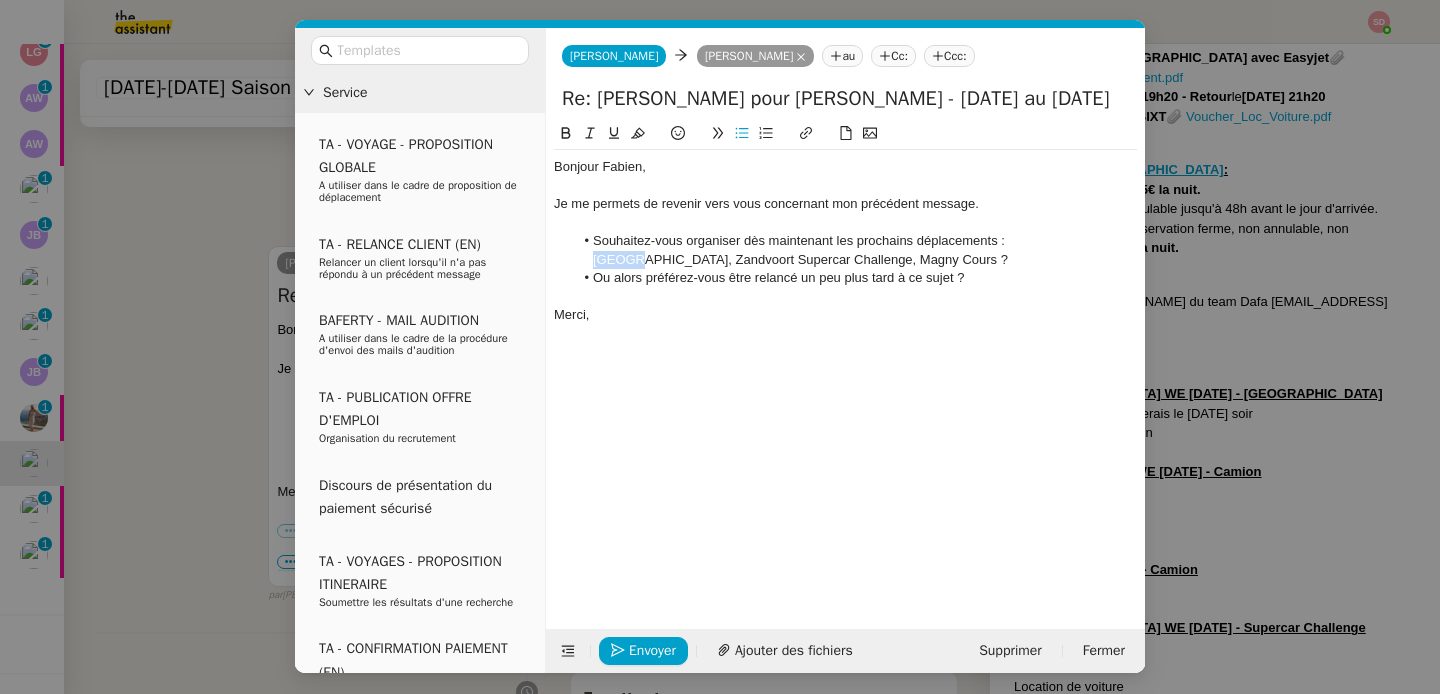 click on "Souhaitez-vous organiser dès maintenant les prochains déplacements : Nogaro, Zandvoort Supercar Challenge, Magny Cours ?" 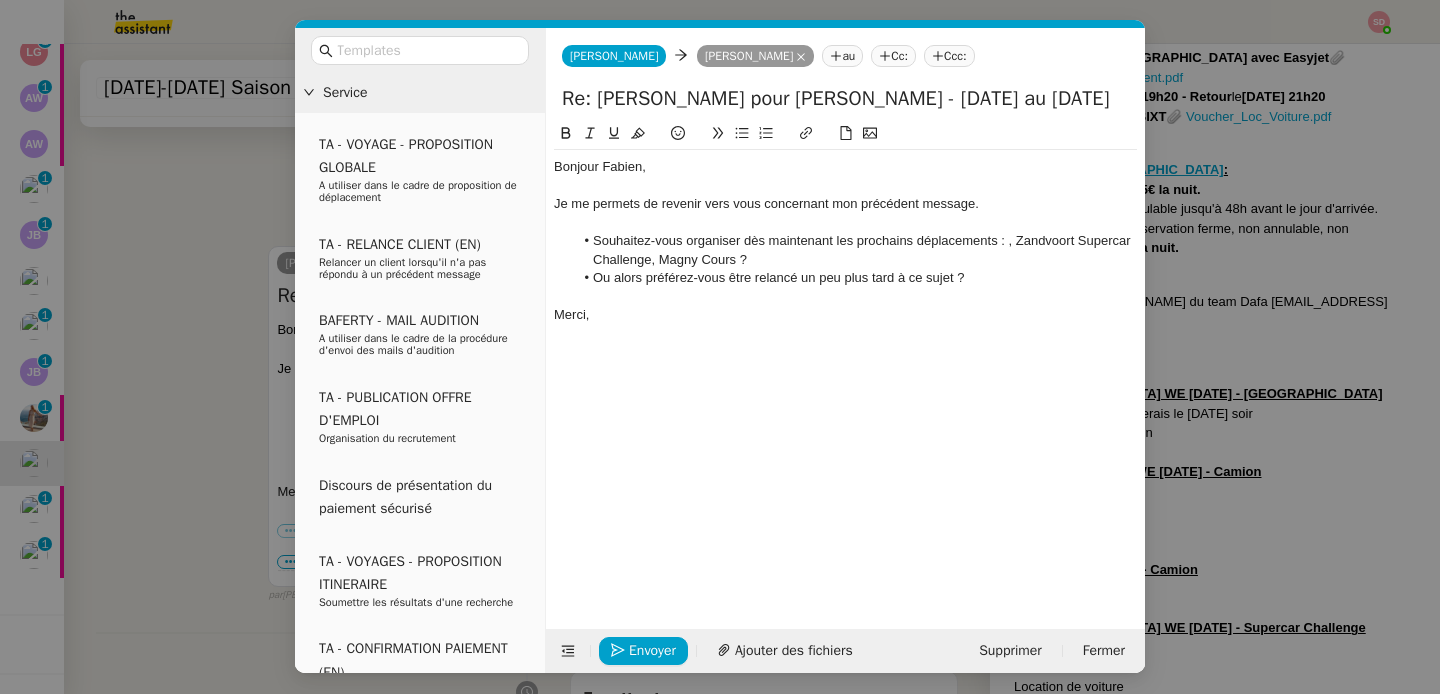 click on "Souhaitez-vous organiser dès maintenant les prochains déplacements : , Zandvoort Supercar Challenge, Magny Cours ?" 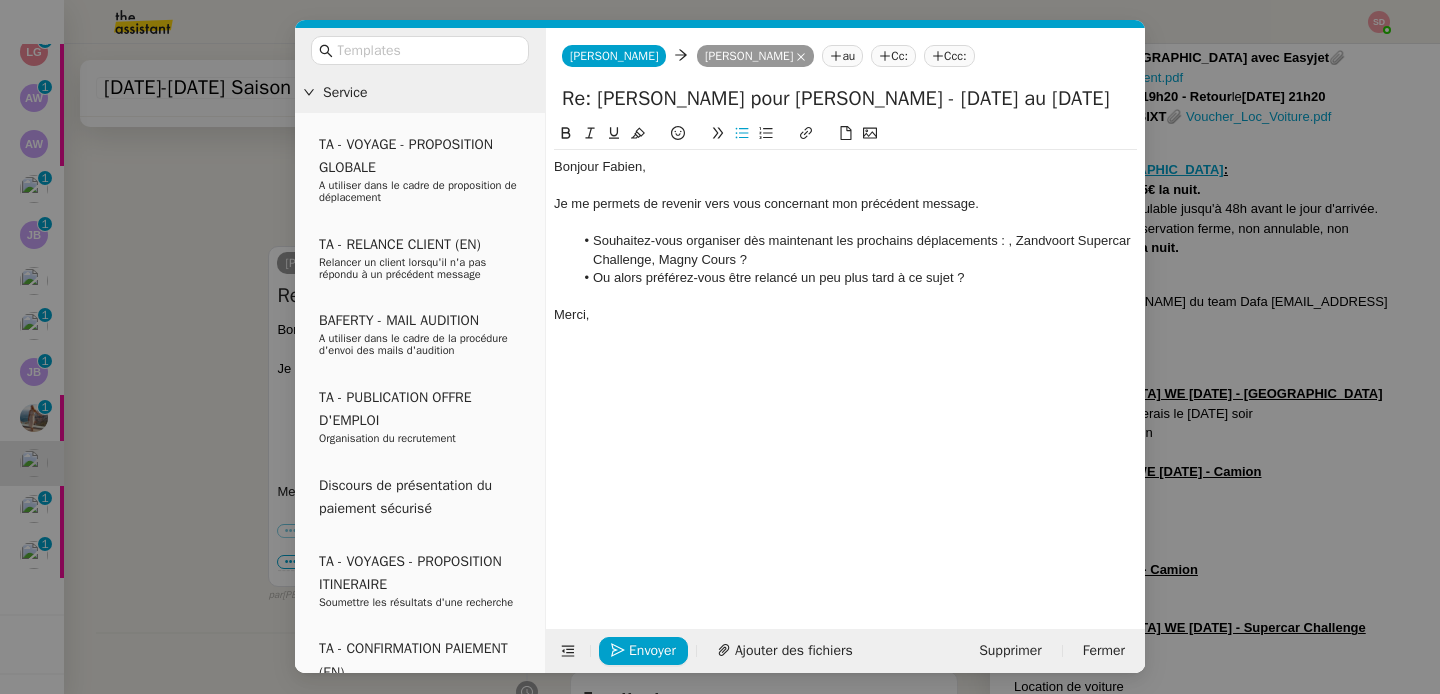 type 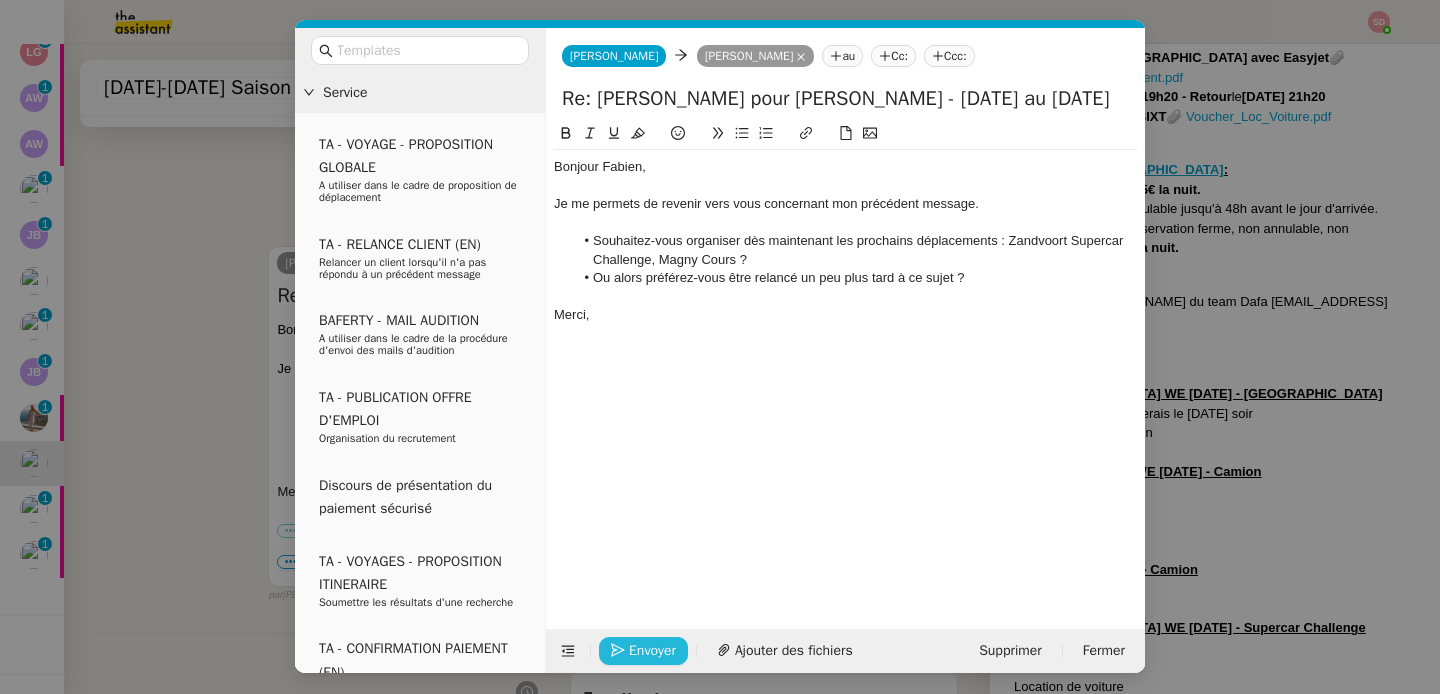 click on "Envoyer" 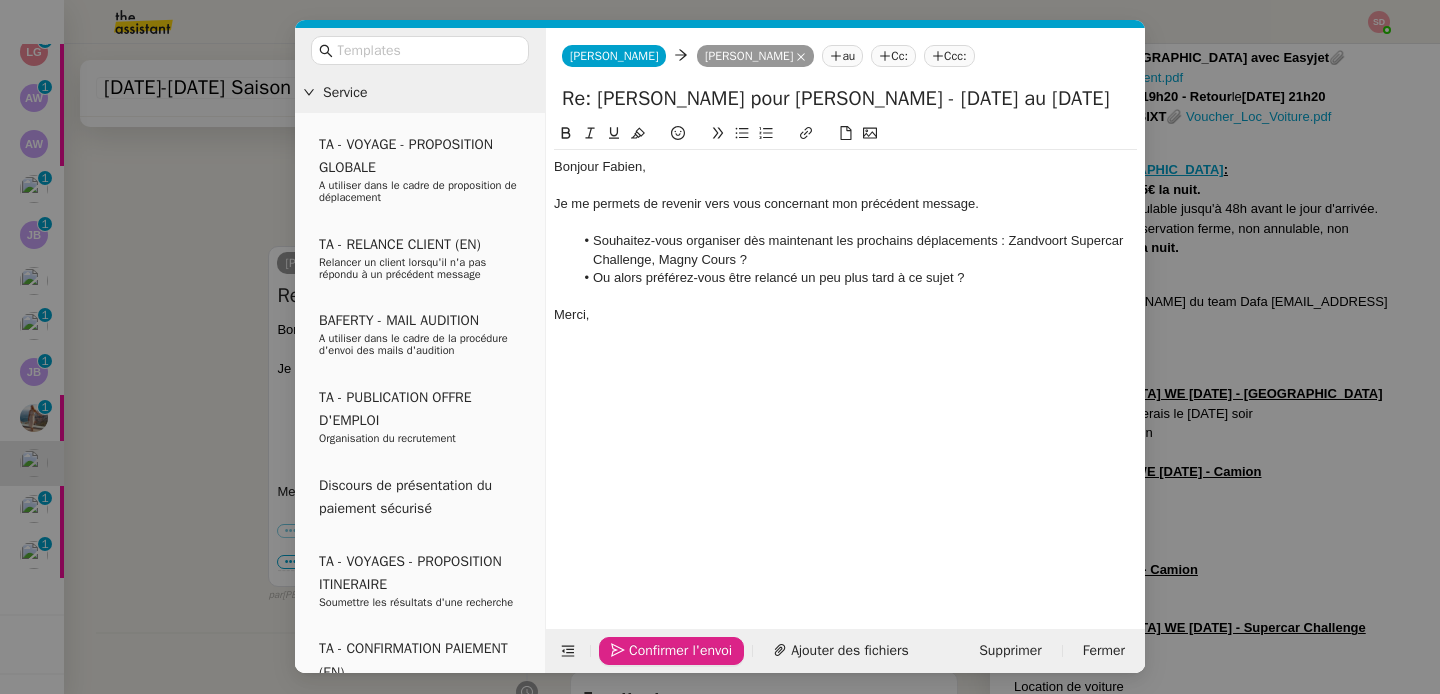 click on "Confirmer l'envoi" 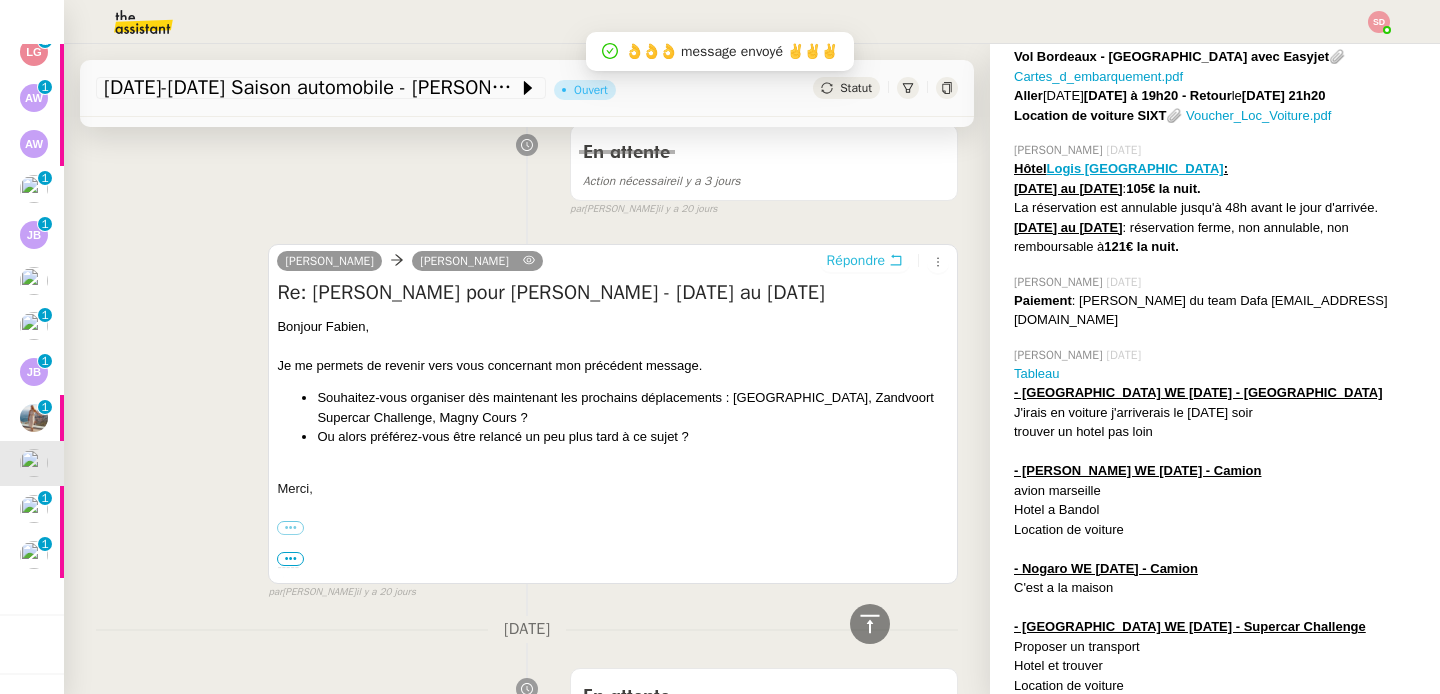 scroll, scrollTop: 1006, scrollLeft: 0, axis: vertical 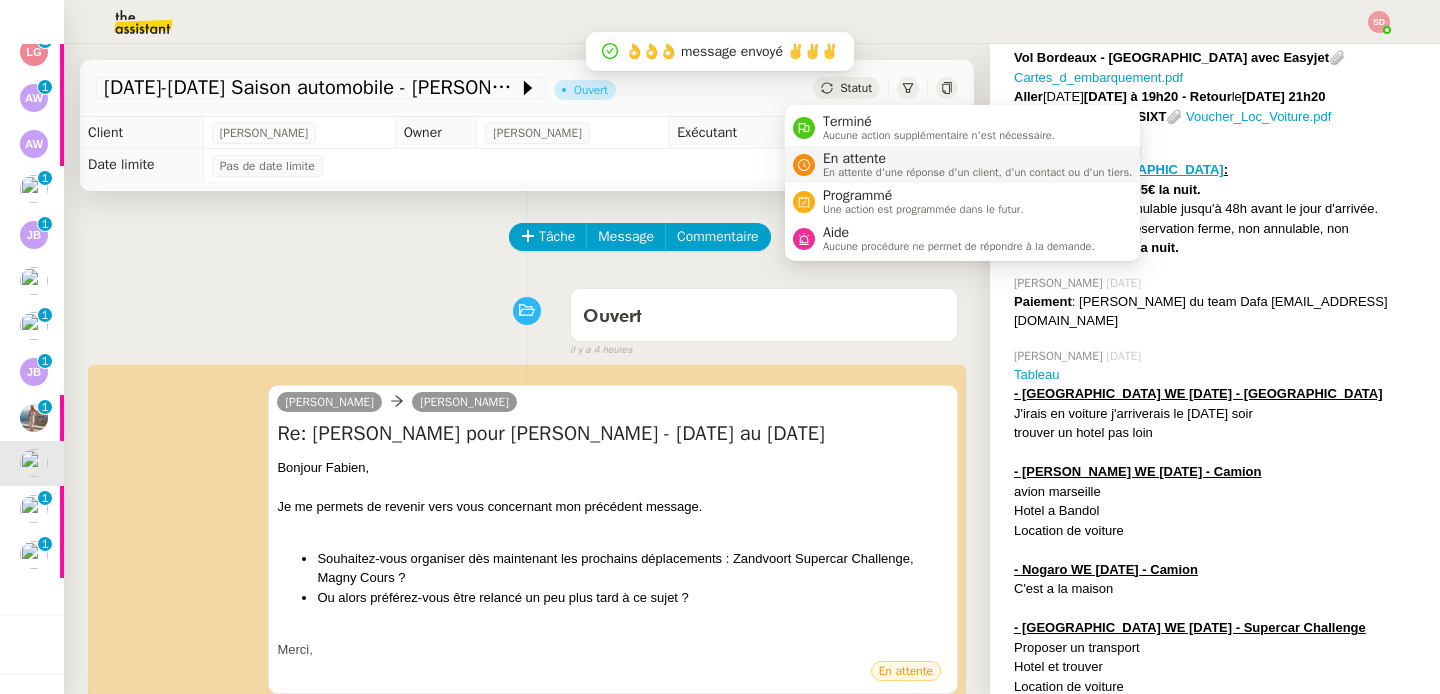 click on "En attente" at bounding box center (978, 159) 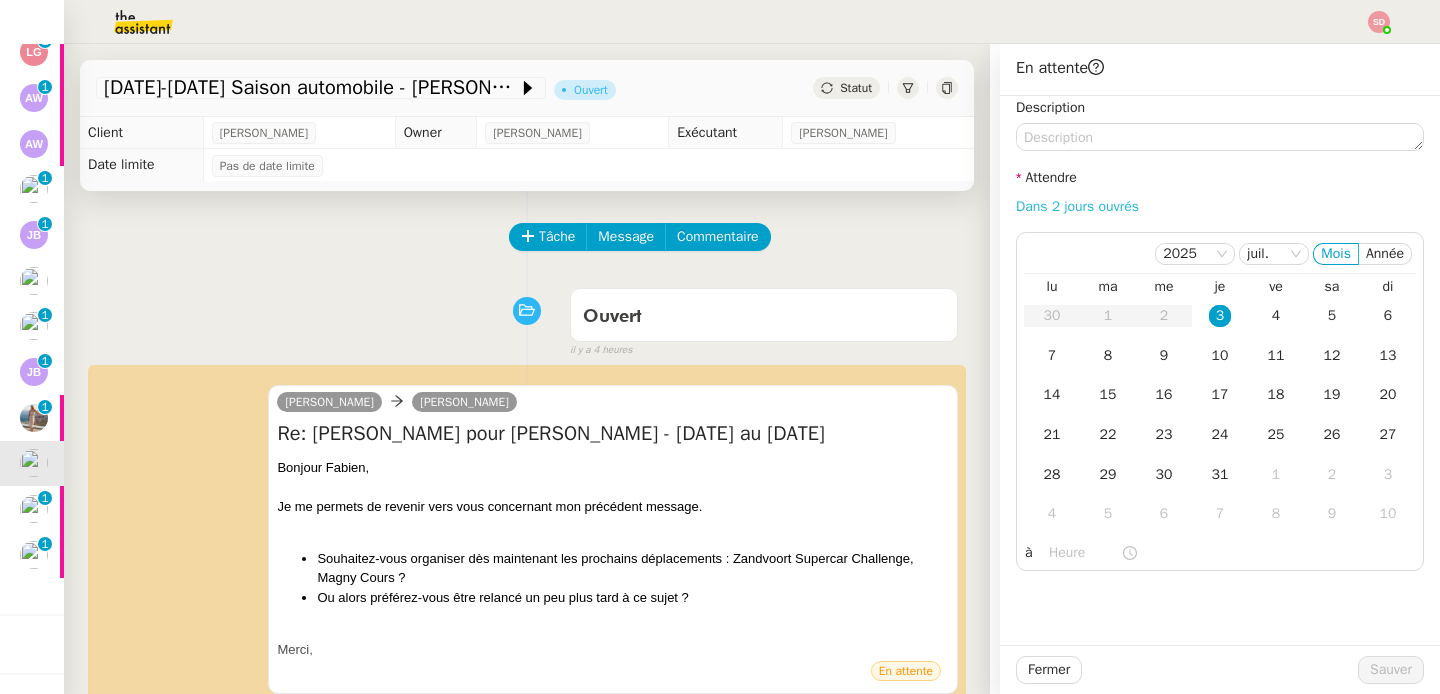 click on "Dans 2 jours ouvrés" 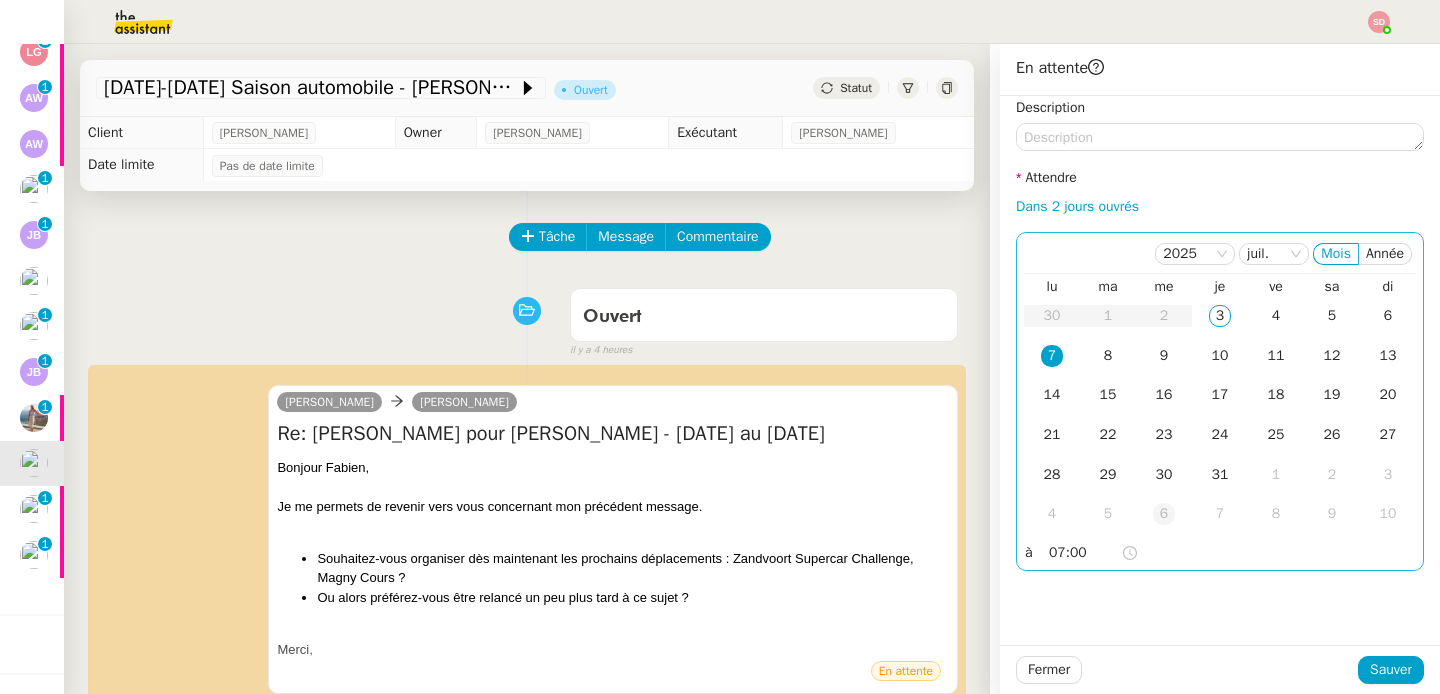 click on "6" 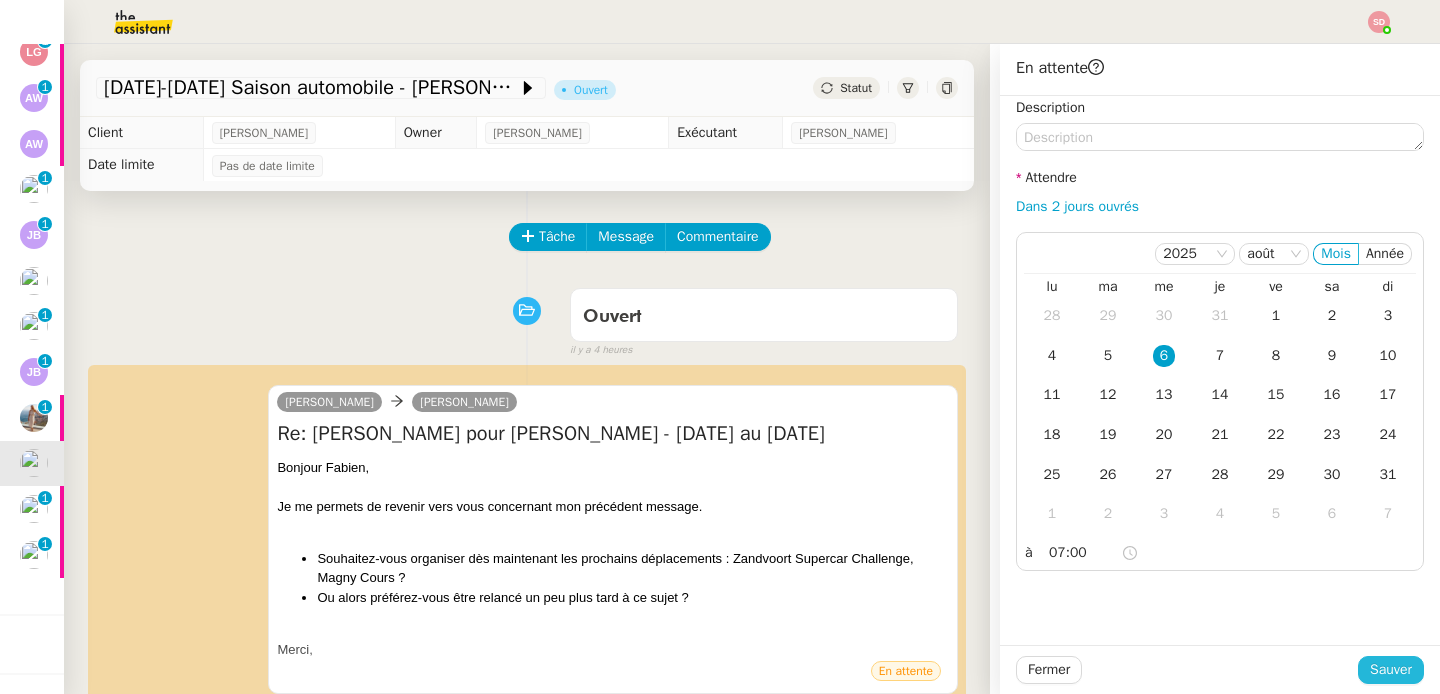 click on "Sauver" 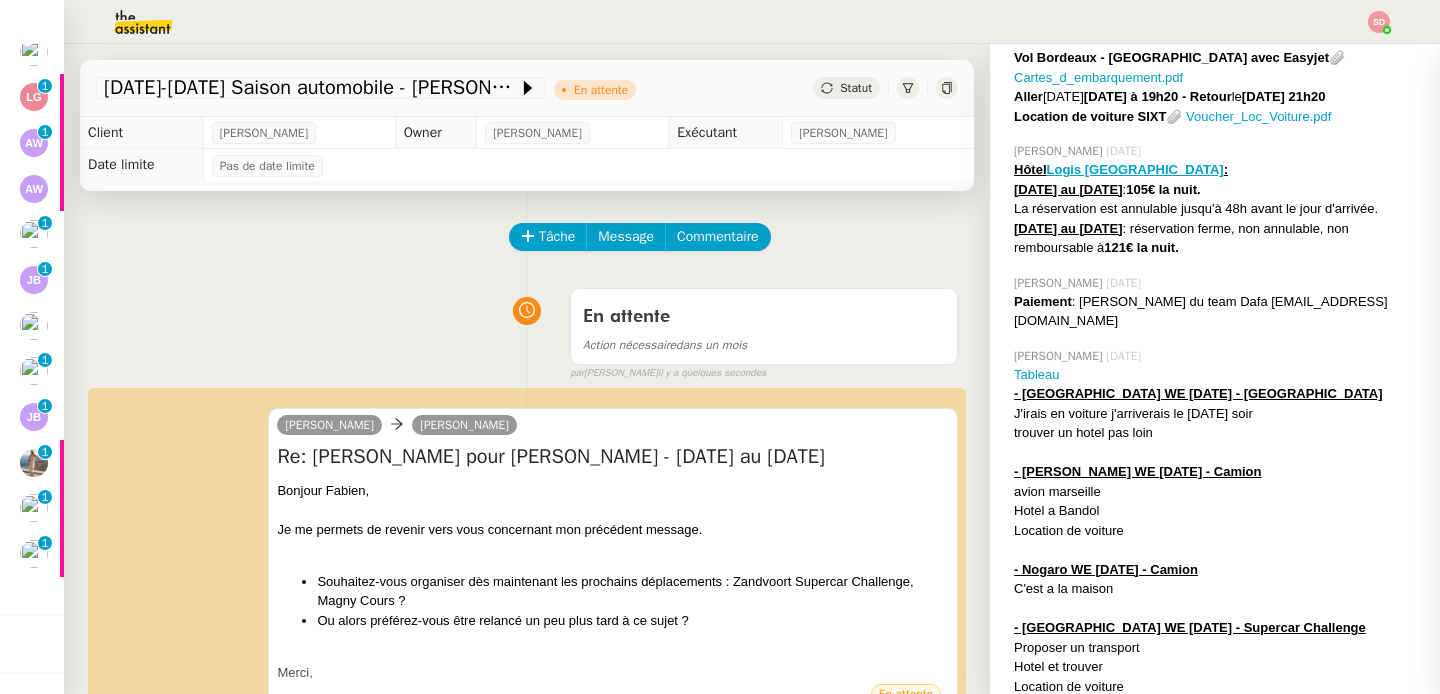 scroll, scrollTop: 160, scrollLeft: 0, axis: vertical 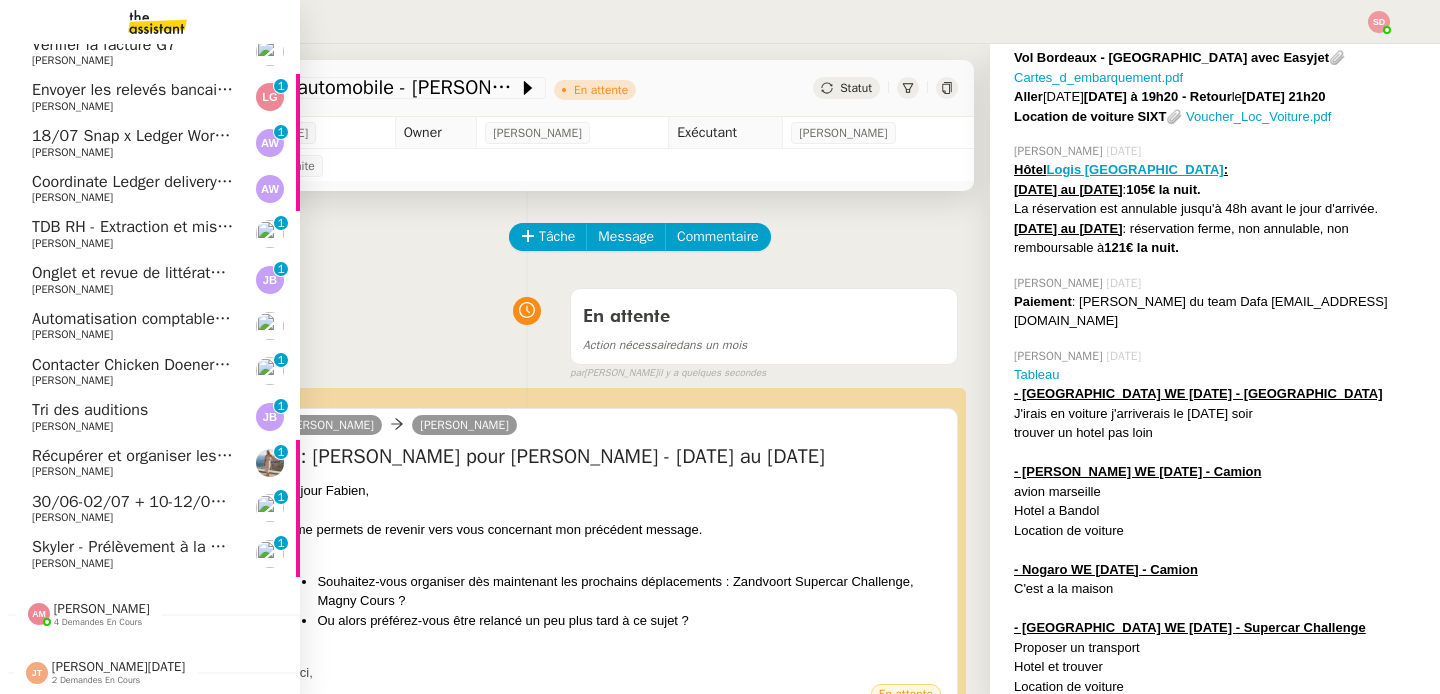 click on "Récupérer et organiser les documents demandés" 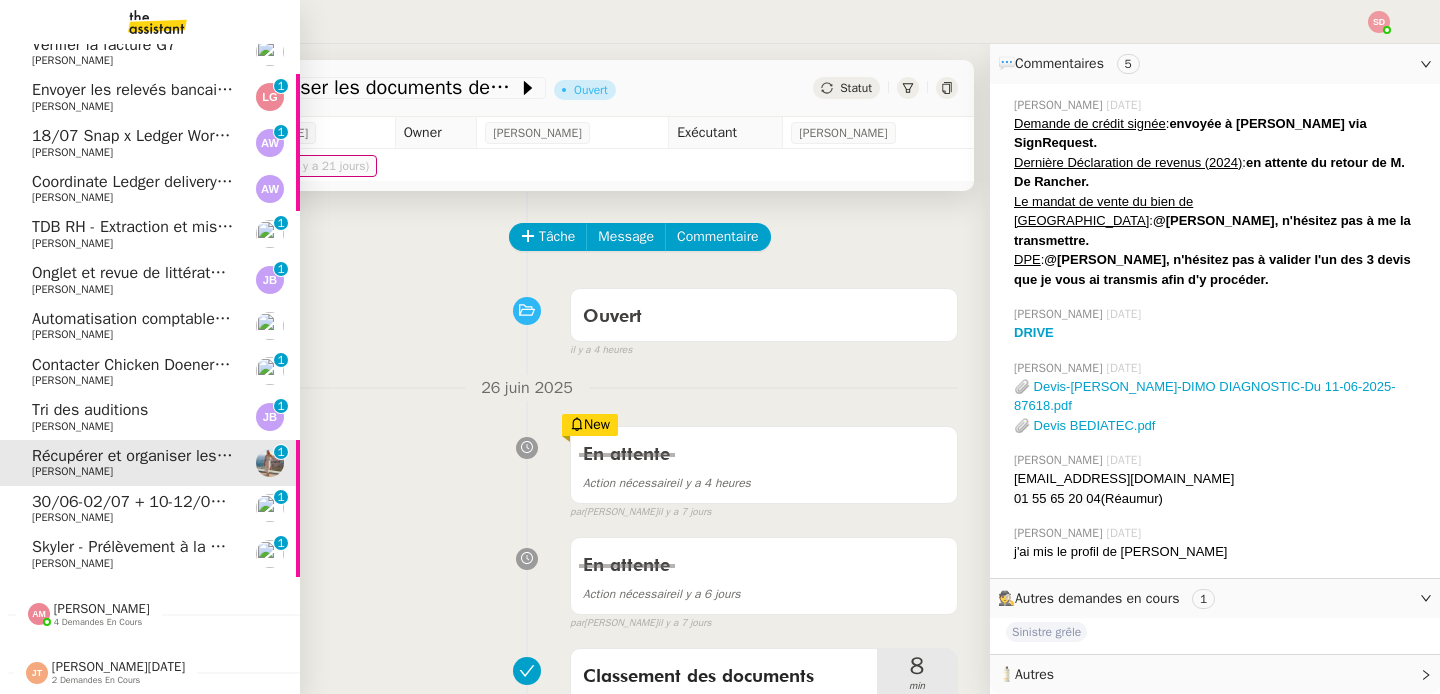 scroll, scrollTop: 333, scrollLeft: 0, axis: vertical 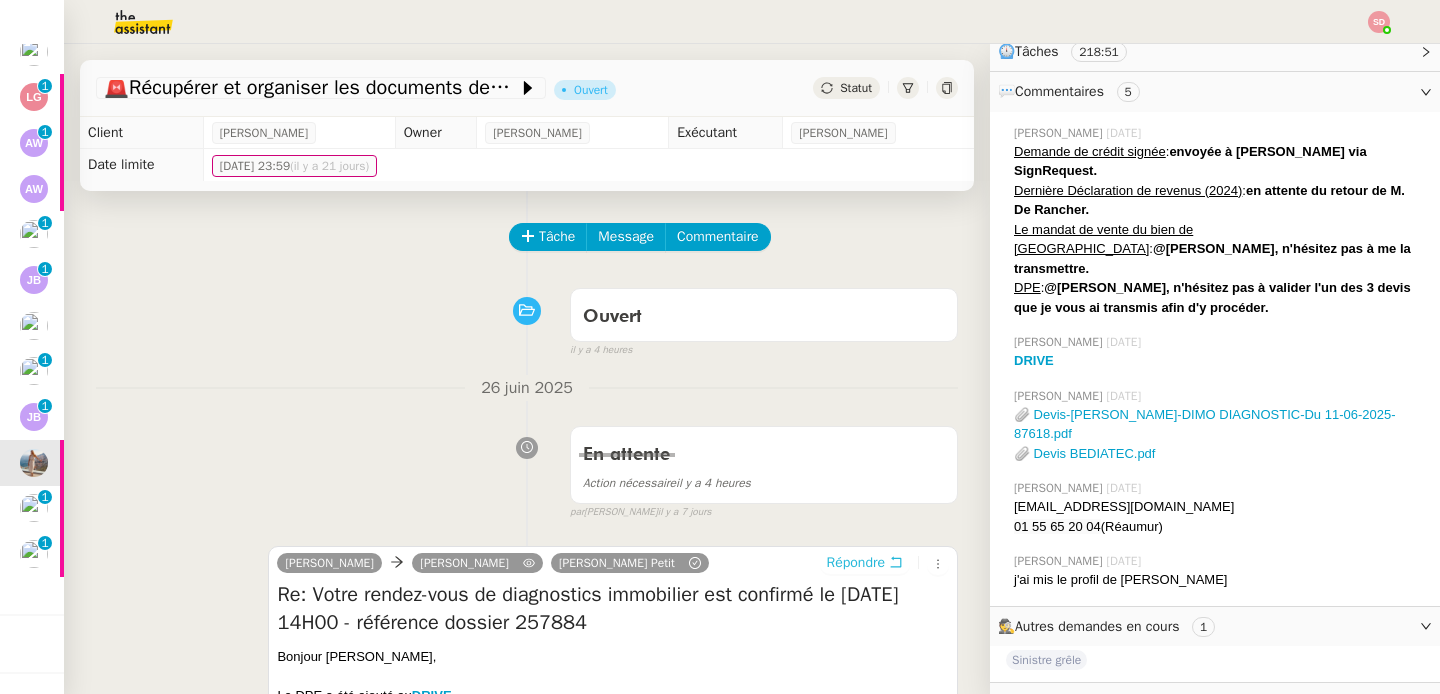 click on "Répondre" at bounding box center [856, 563] 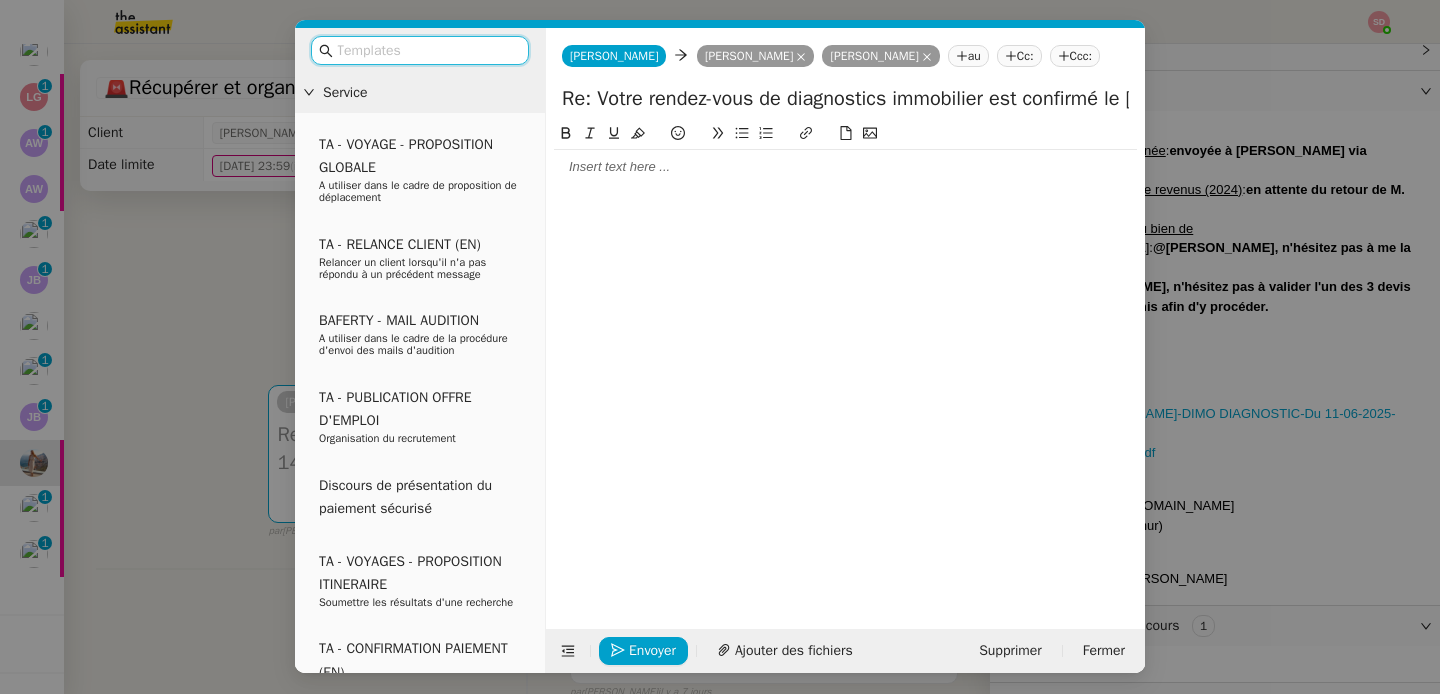 scroll, scrollTop: 335, scrollLeft: 0, axis: vertical 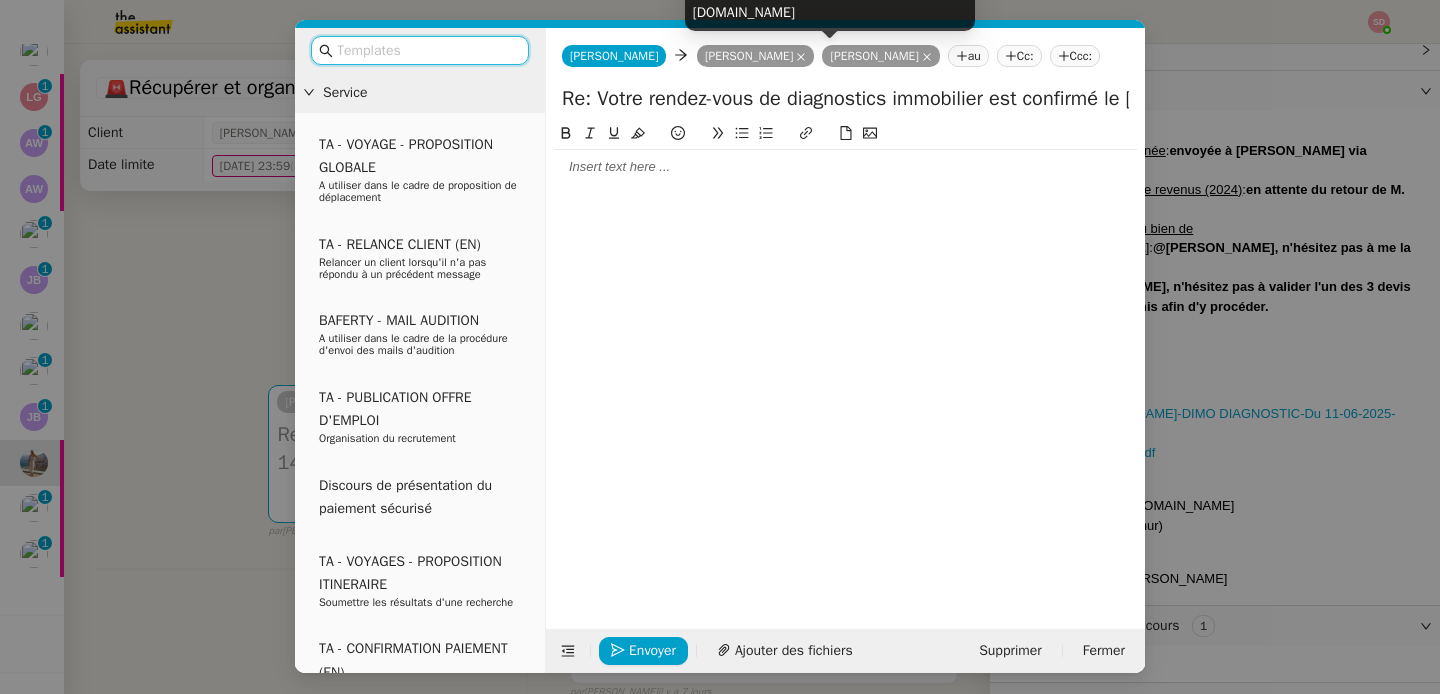 click on "Laurene Gauthier" 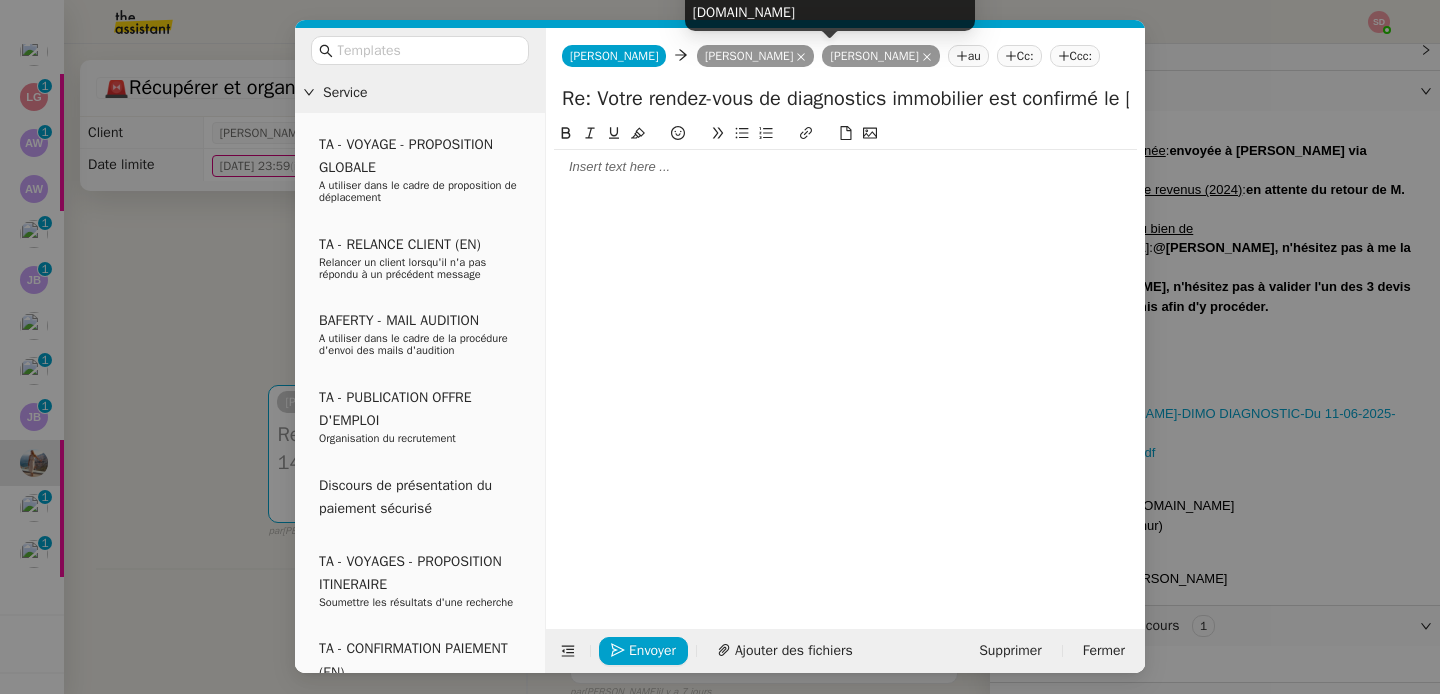 click 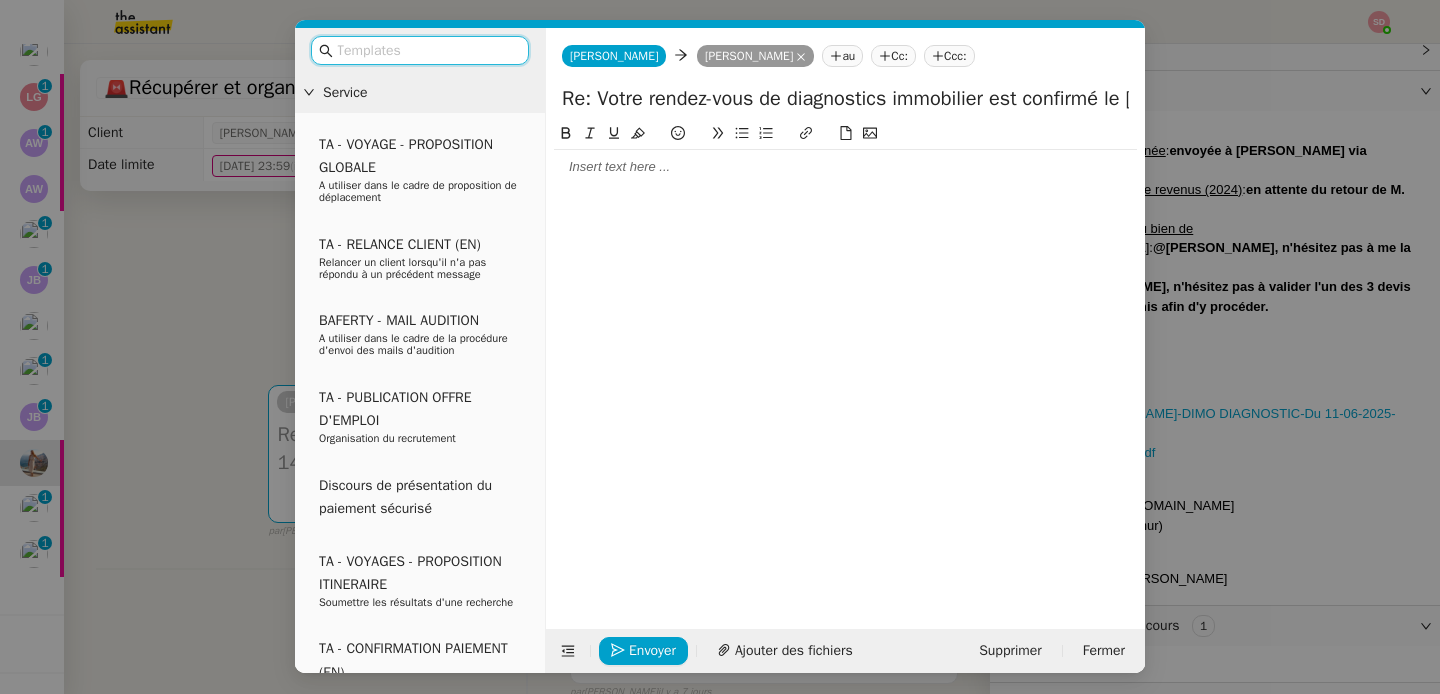 click at bounding box center [427, 50] 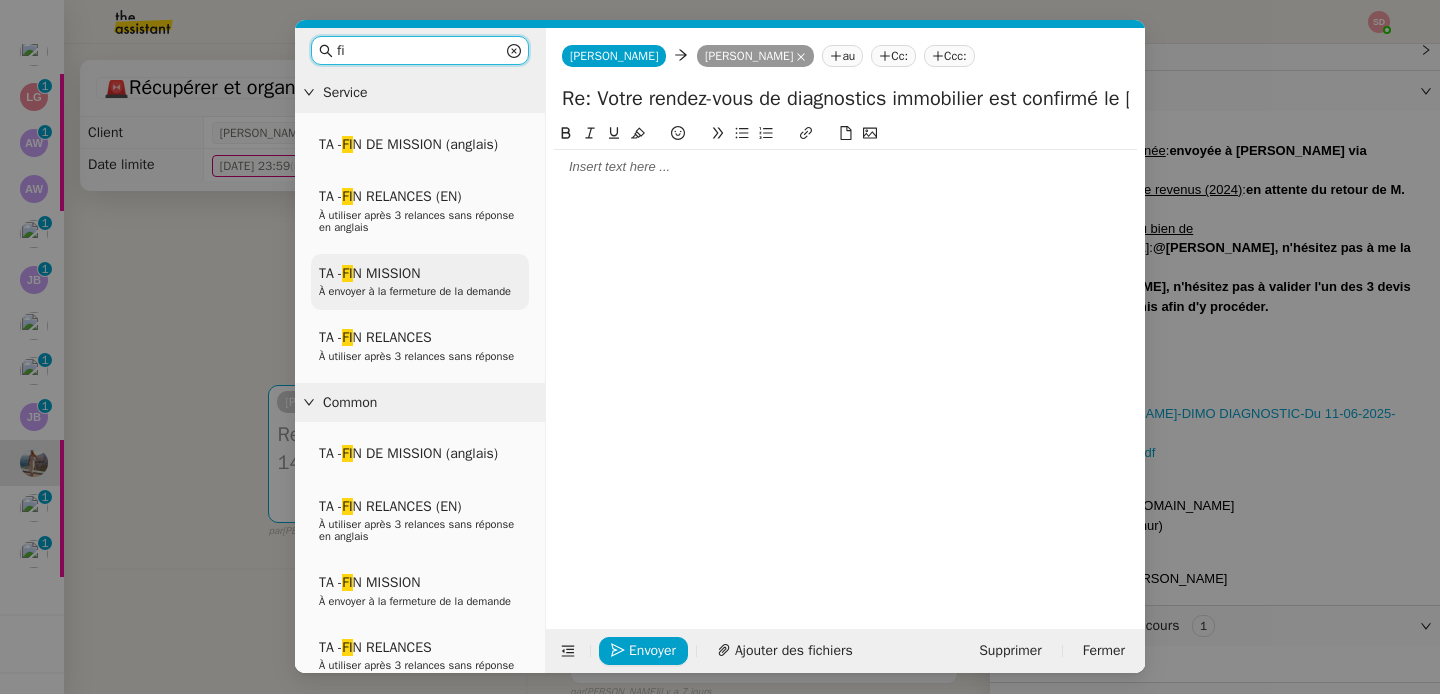 type on "fi" 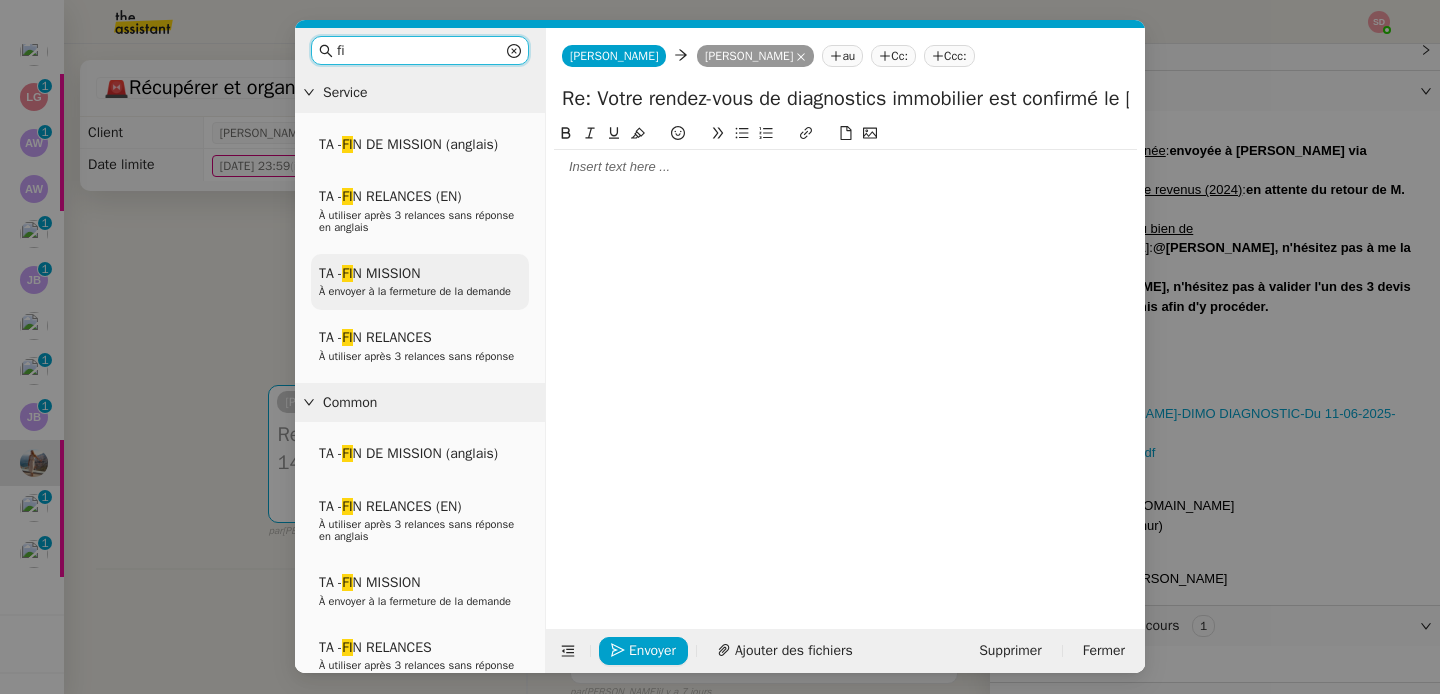 click on "À envoyer à la fermeture de la demande" at bounding box center (415, 291) 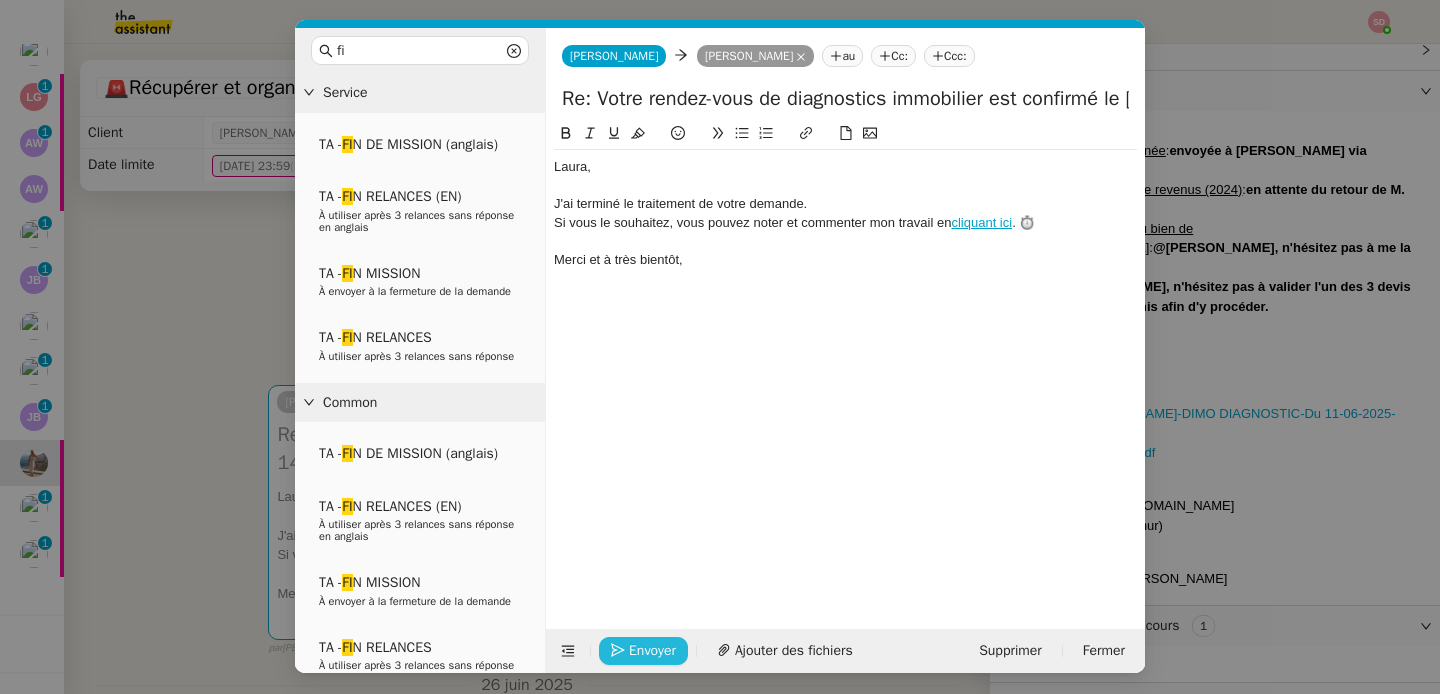 click on "Envoyer" 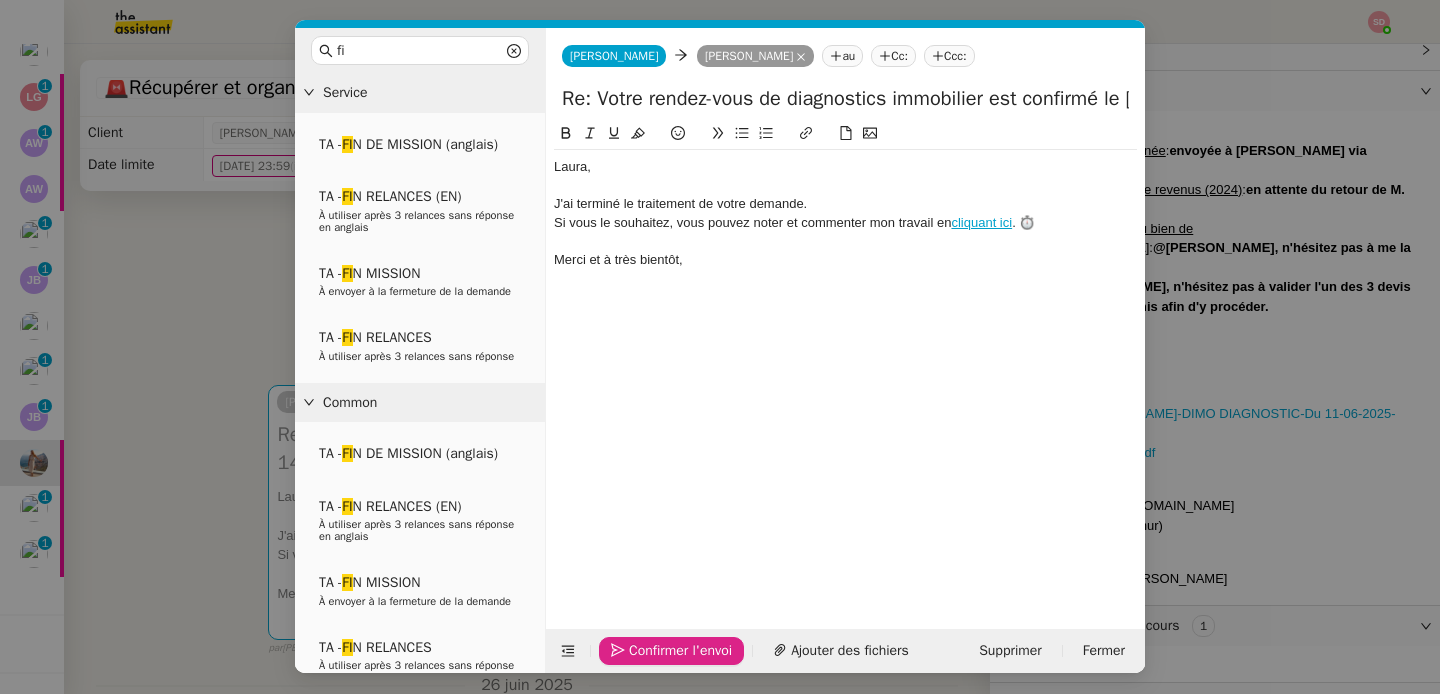 click on "Confirmer l'envoi" 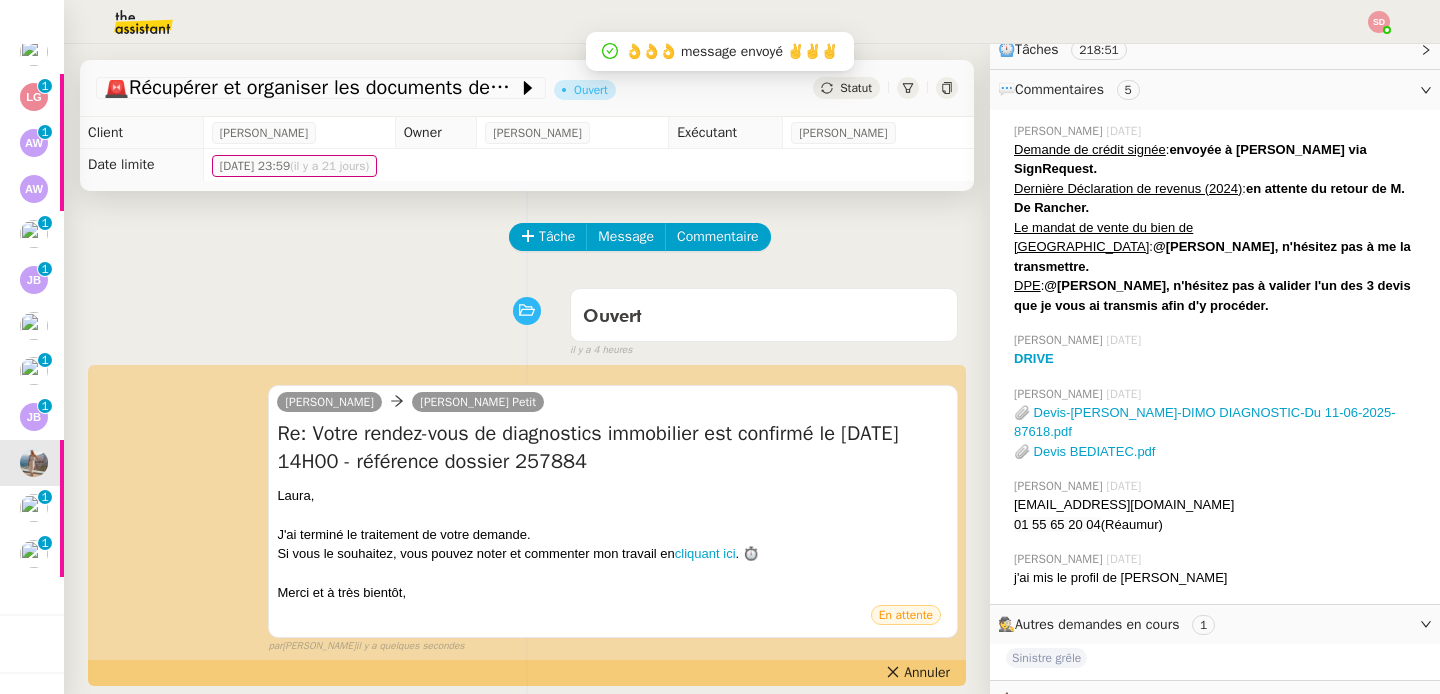 scroll, scrollTop: 525, scrollLeft: 0, axis: vertical 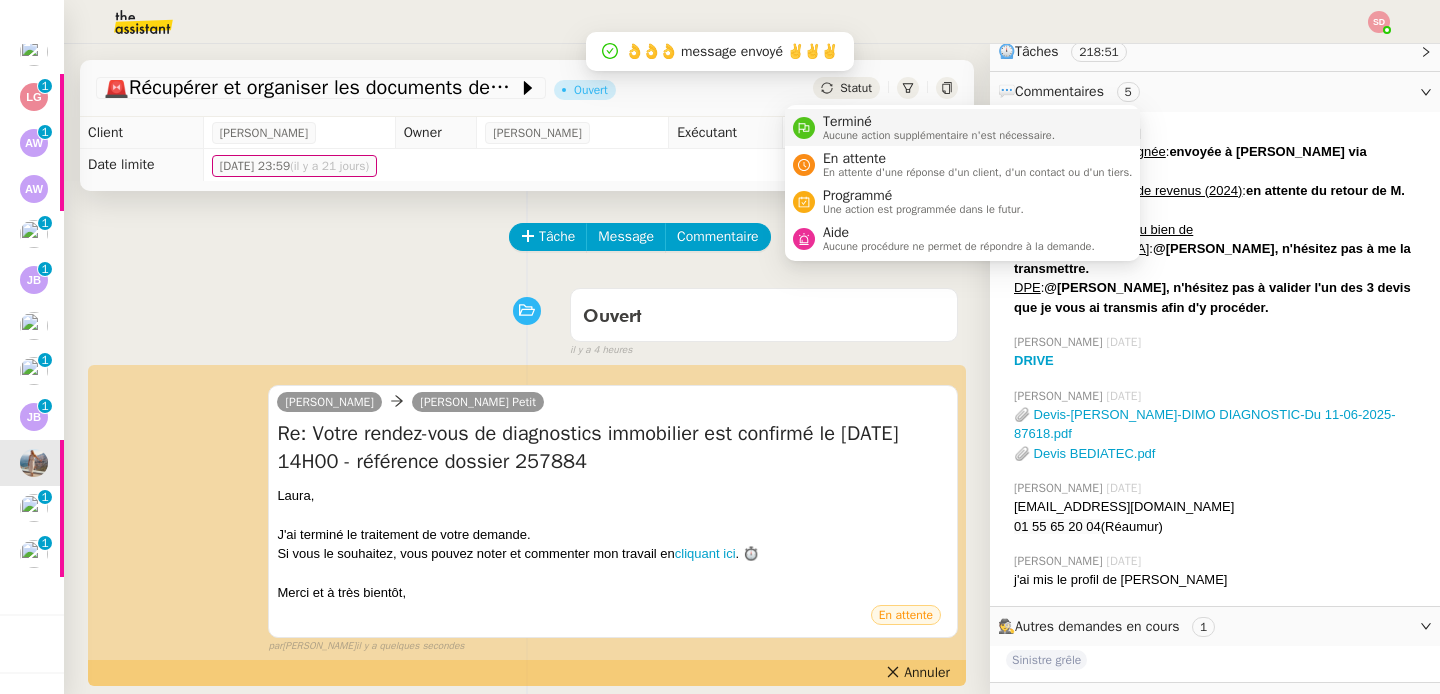 click on "Terminé Aucune action supplémentaire n'est nécessaire." at bounding box center [935, 127] 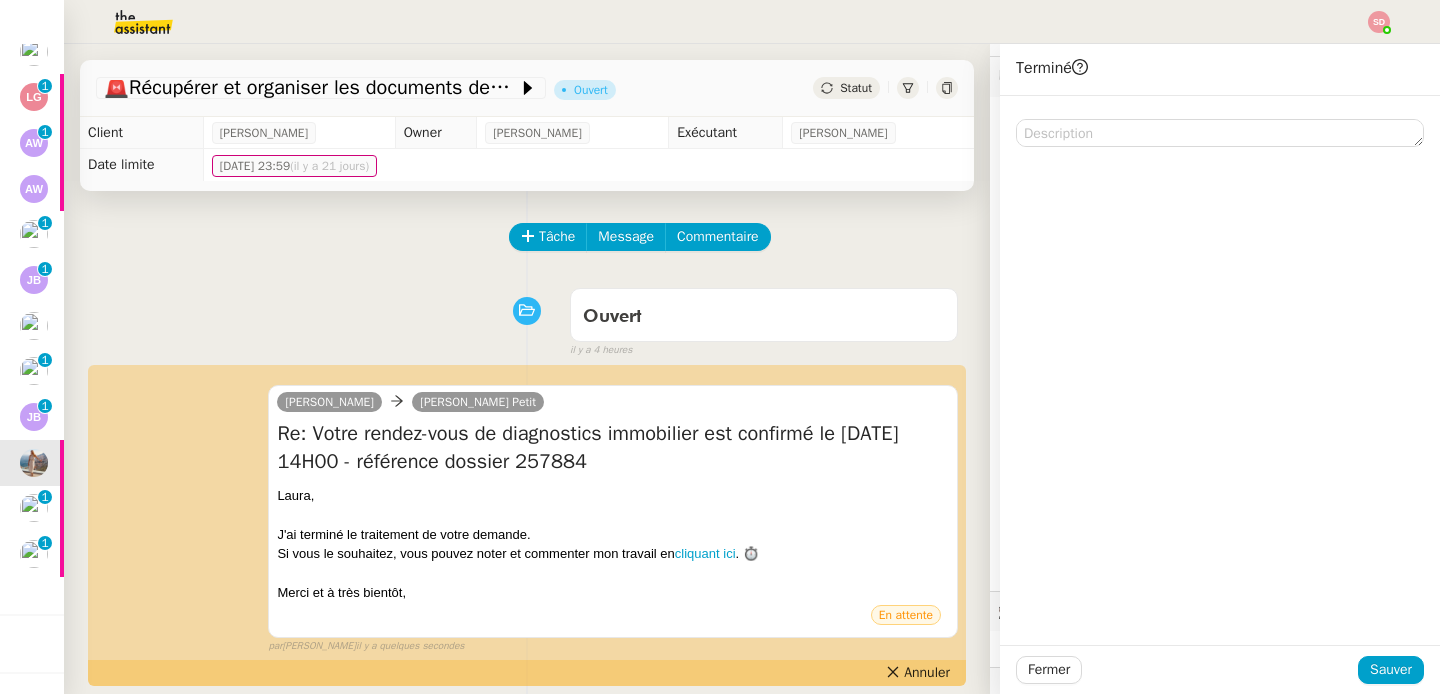 scroll, scrollTop: 333, scrollLeft: 0, axis: vertical 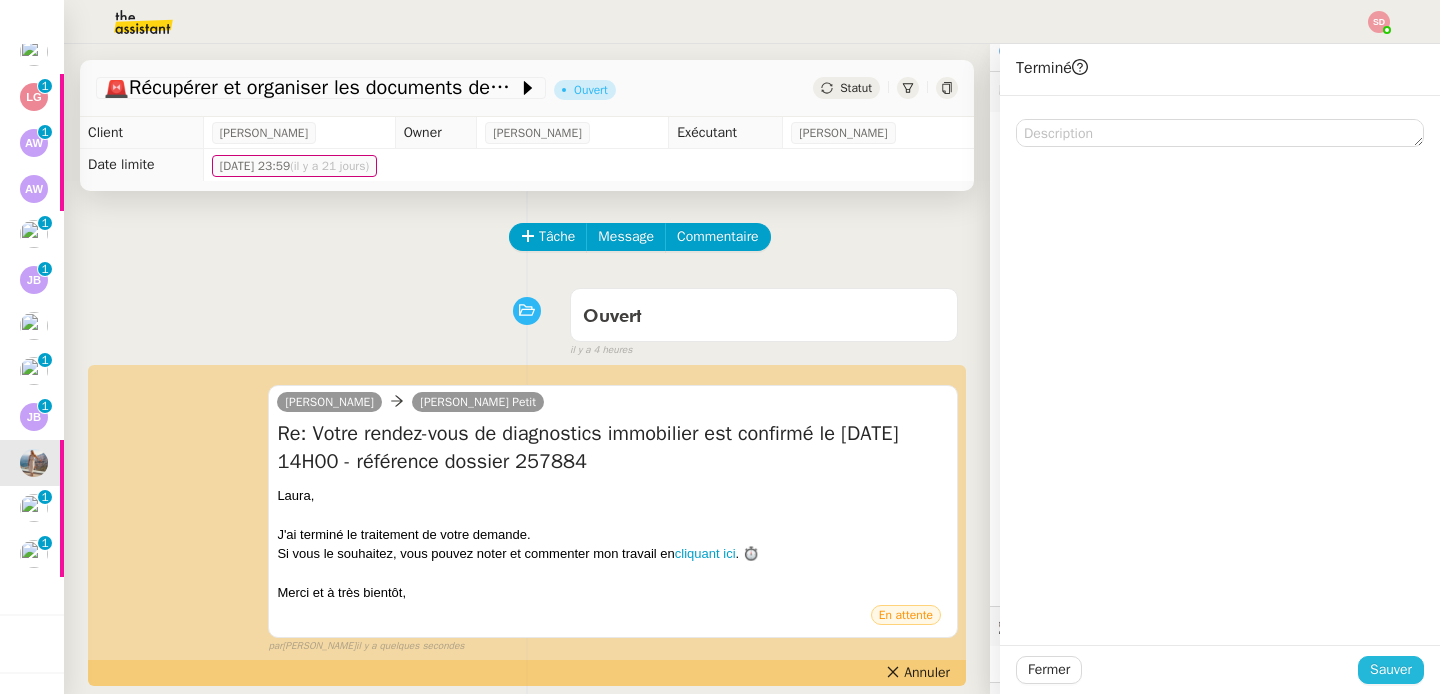 click on "Sauver" 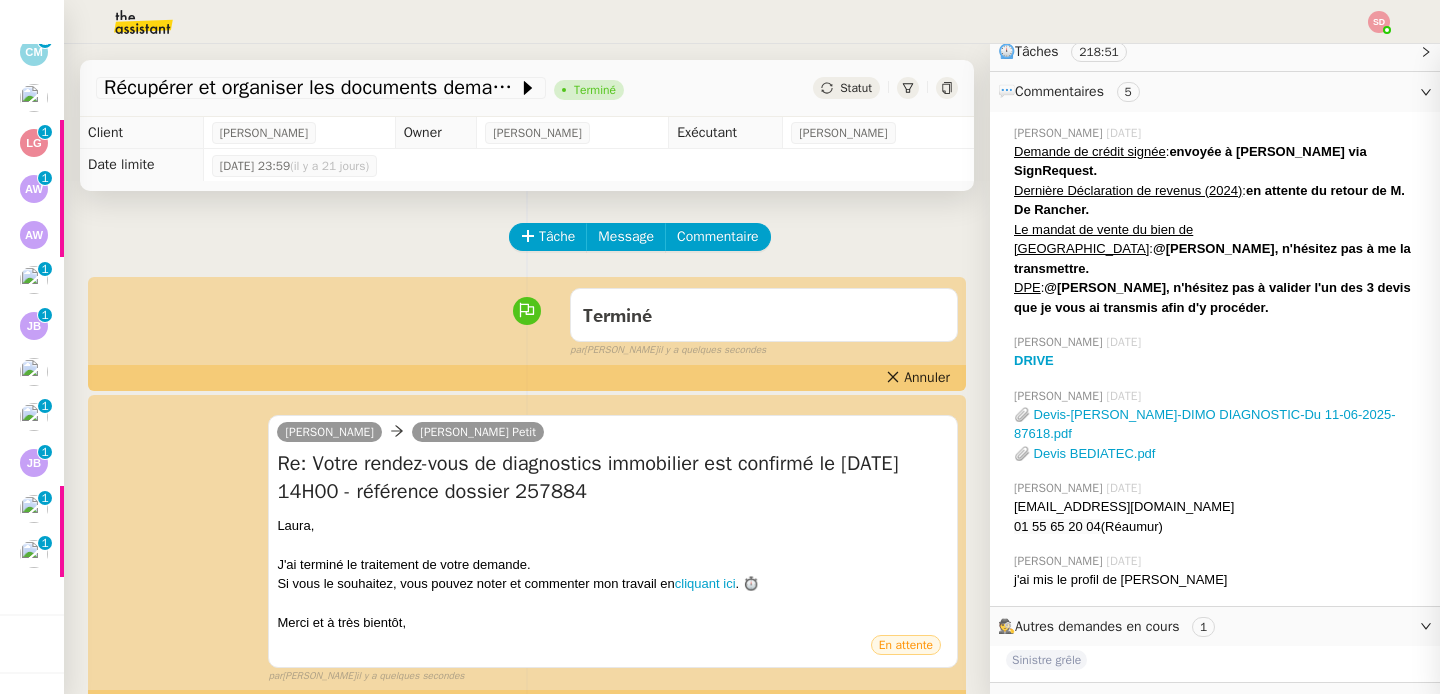 scroll, scrollTop: 348, scrollLeft: 0, axis: vertical 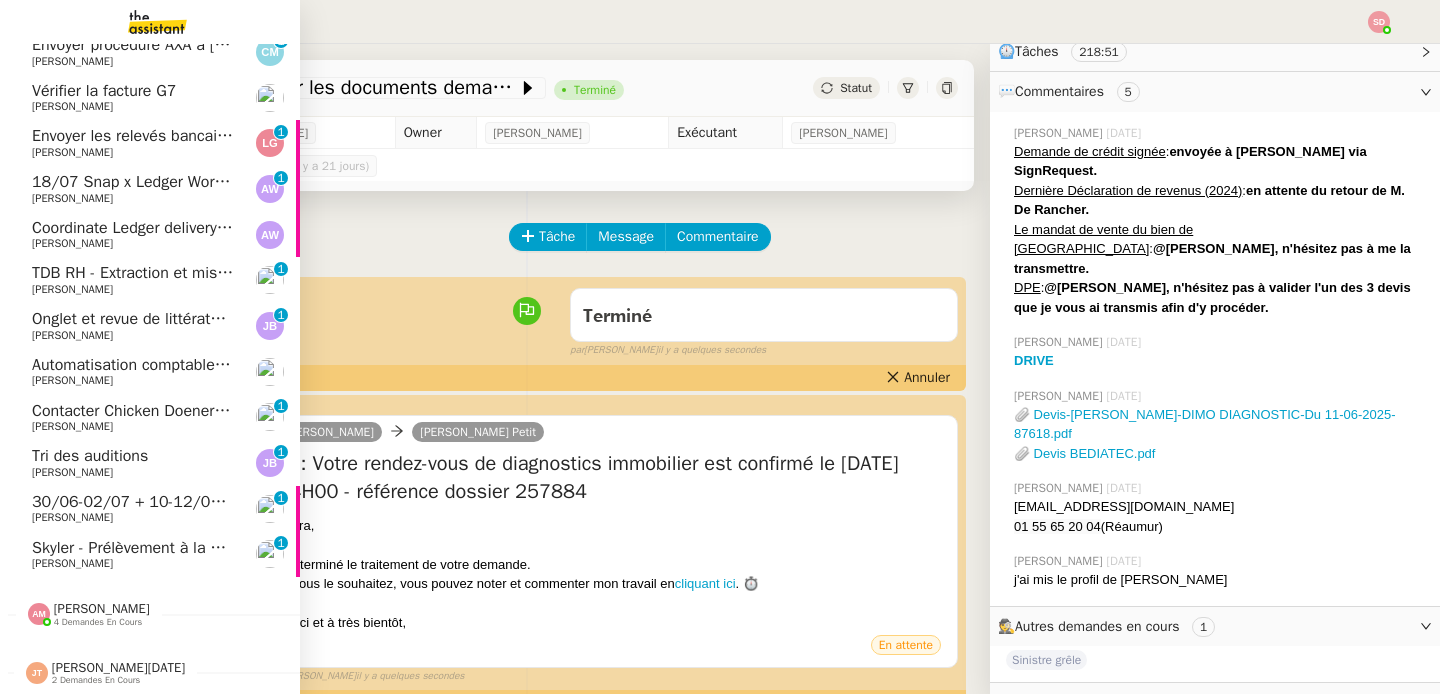 click on "Contacter Chicken Doener pour tarification" 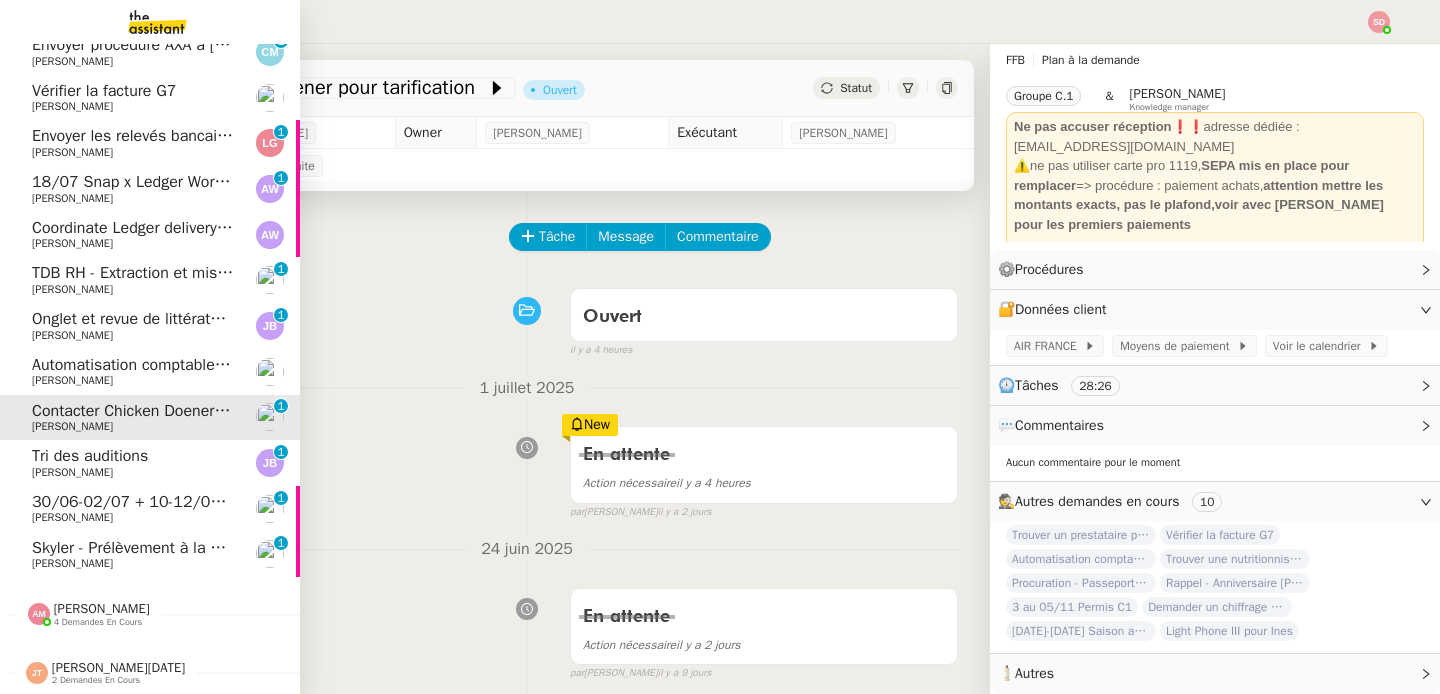 scroll, scrollTop: 40, scrollLeft: 0, axis: vertical 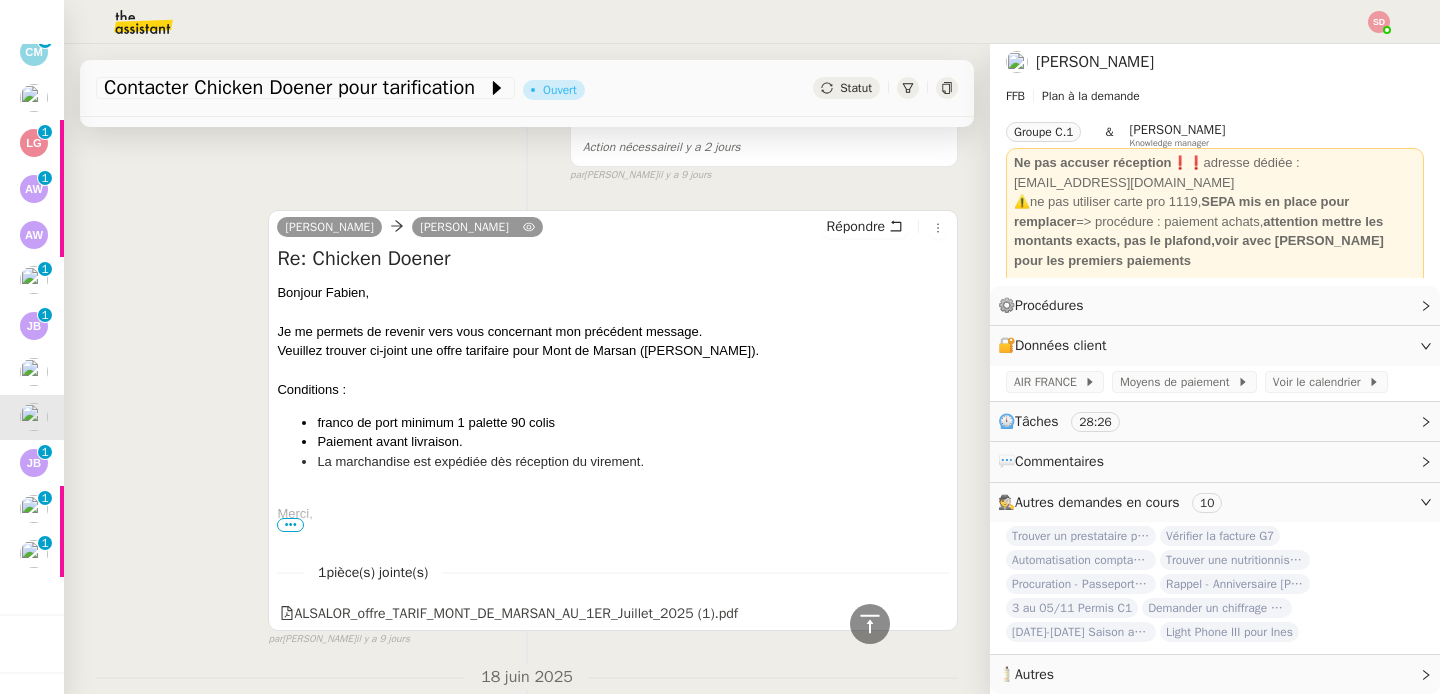drag, startPoint x: 275, startPoint y: 294, endPoint x: 332, endPoint y: 511, distance: 224.36131 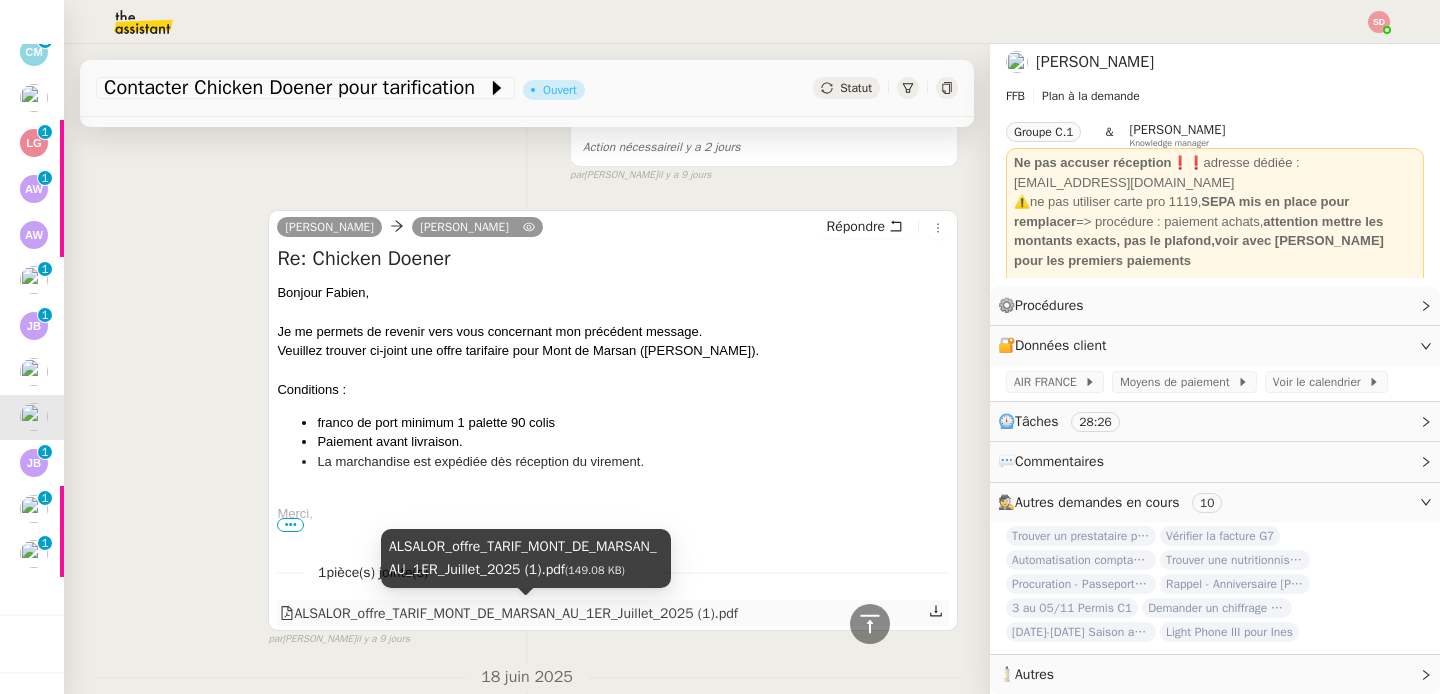 click on "ALSALOR_offre_TARIF_MONT_DE_MARSAN_AU_1ER_Juillet_2025 (1).pdf" 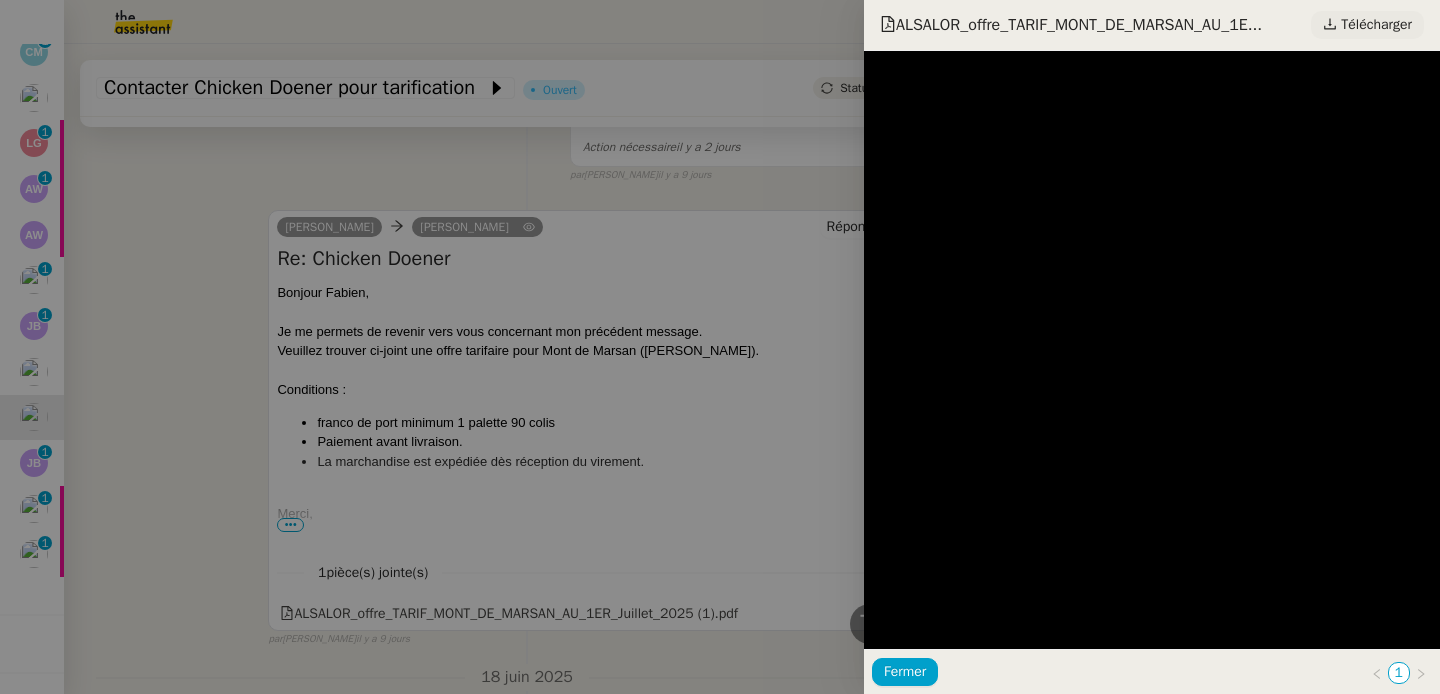 click on "Télécharger" at bounding box center (1376, 25) 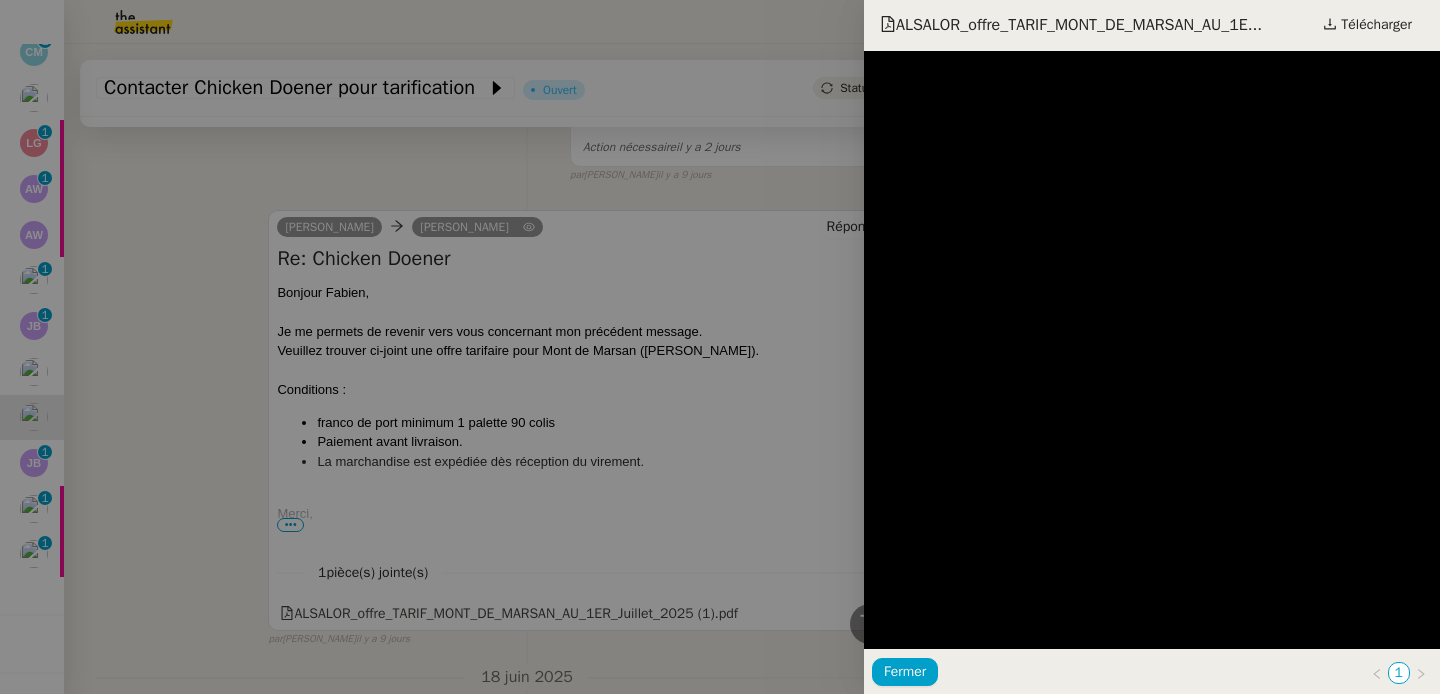 click at bounding box center [720, 347] 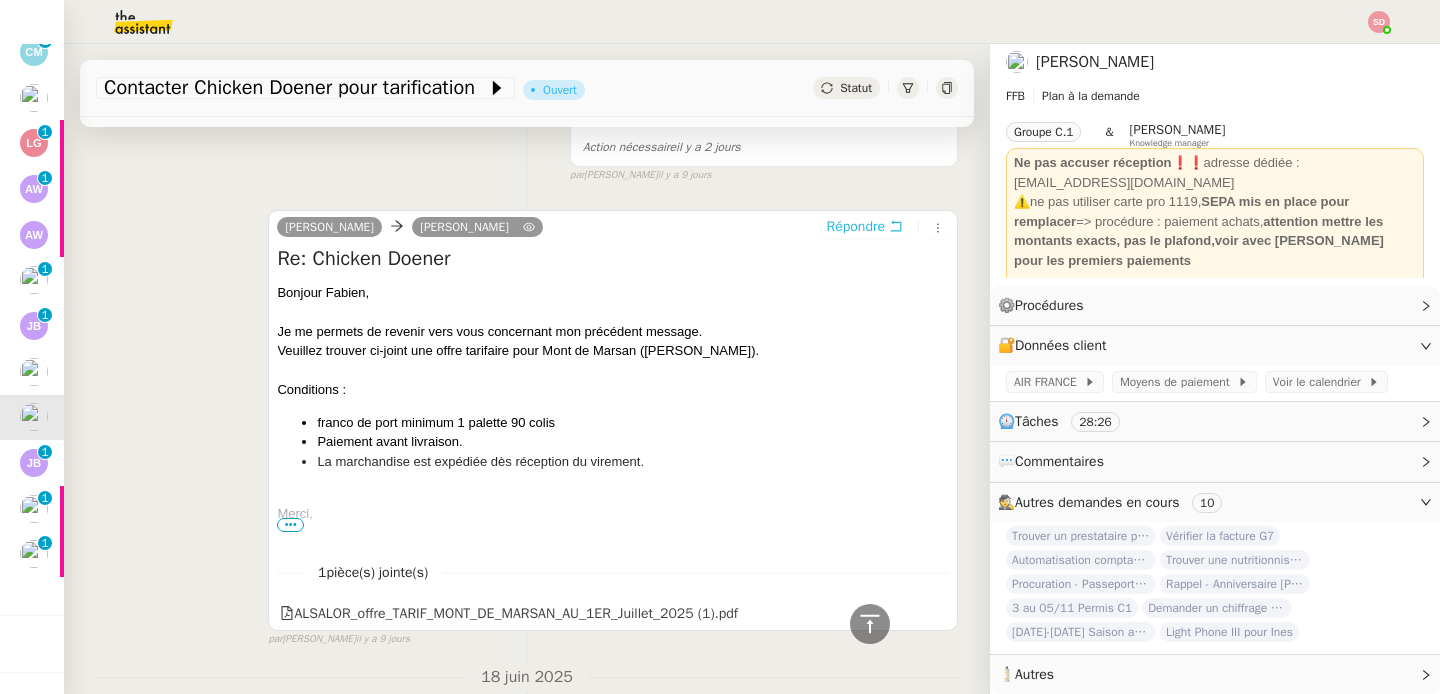 click on "Répondre" at bounding box center [856, 227] 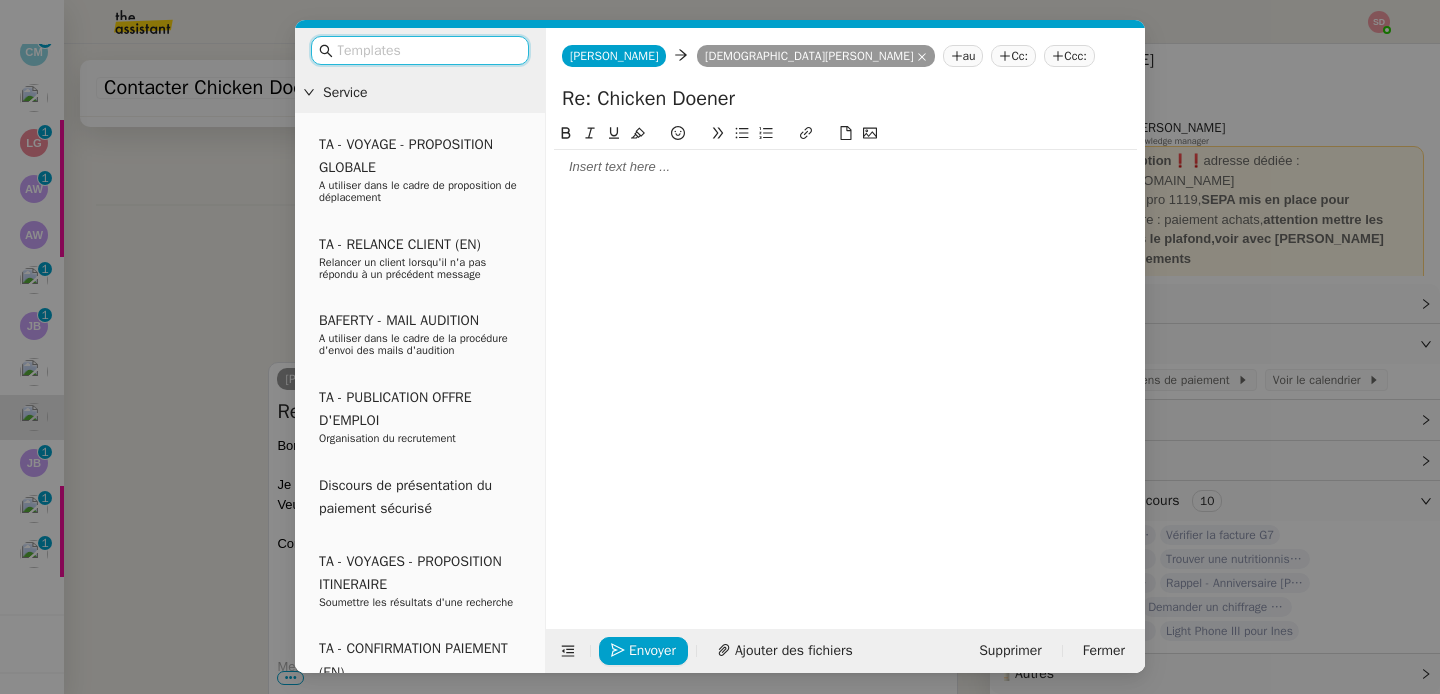 scroll, scrollTop: 650, scrollLeft: 0, axis: vertical 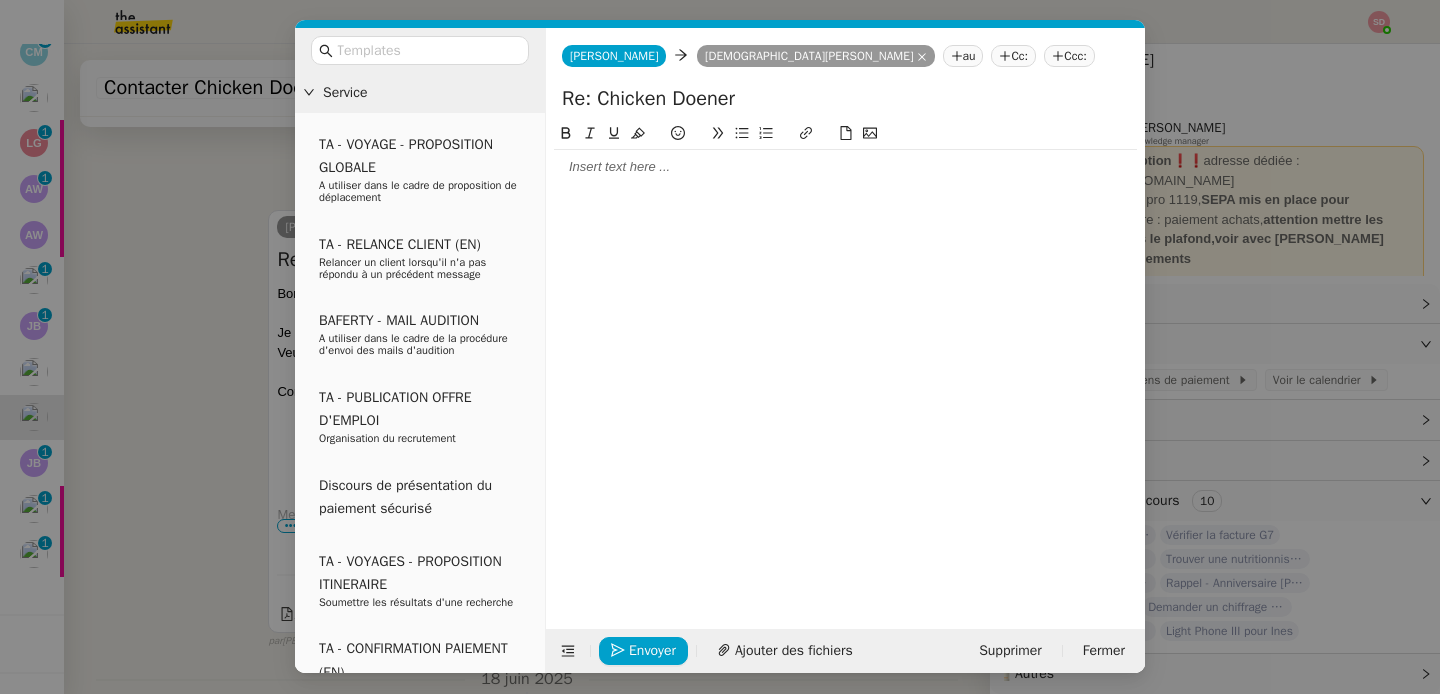 click 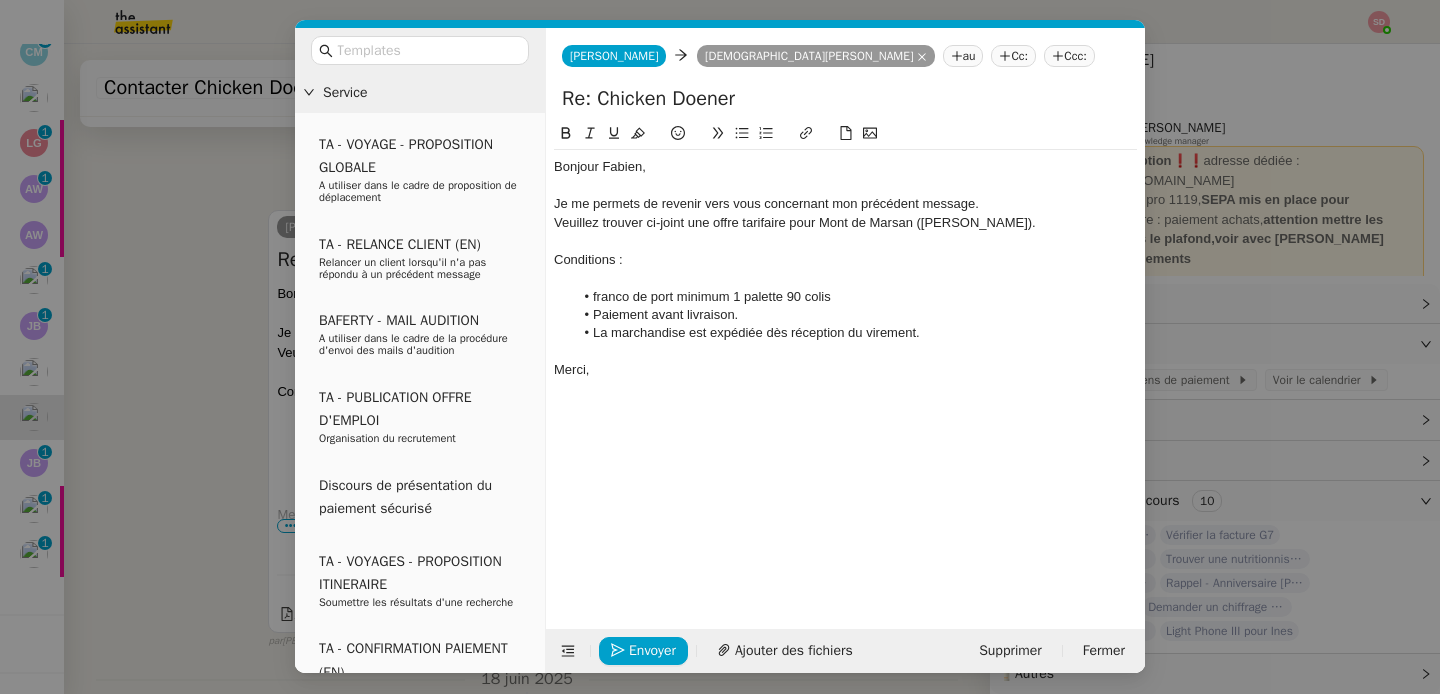 scroll, scrollTop: 0, scrollLeft: 0, axis: both 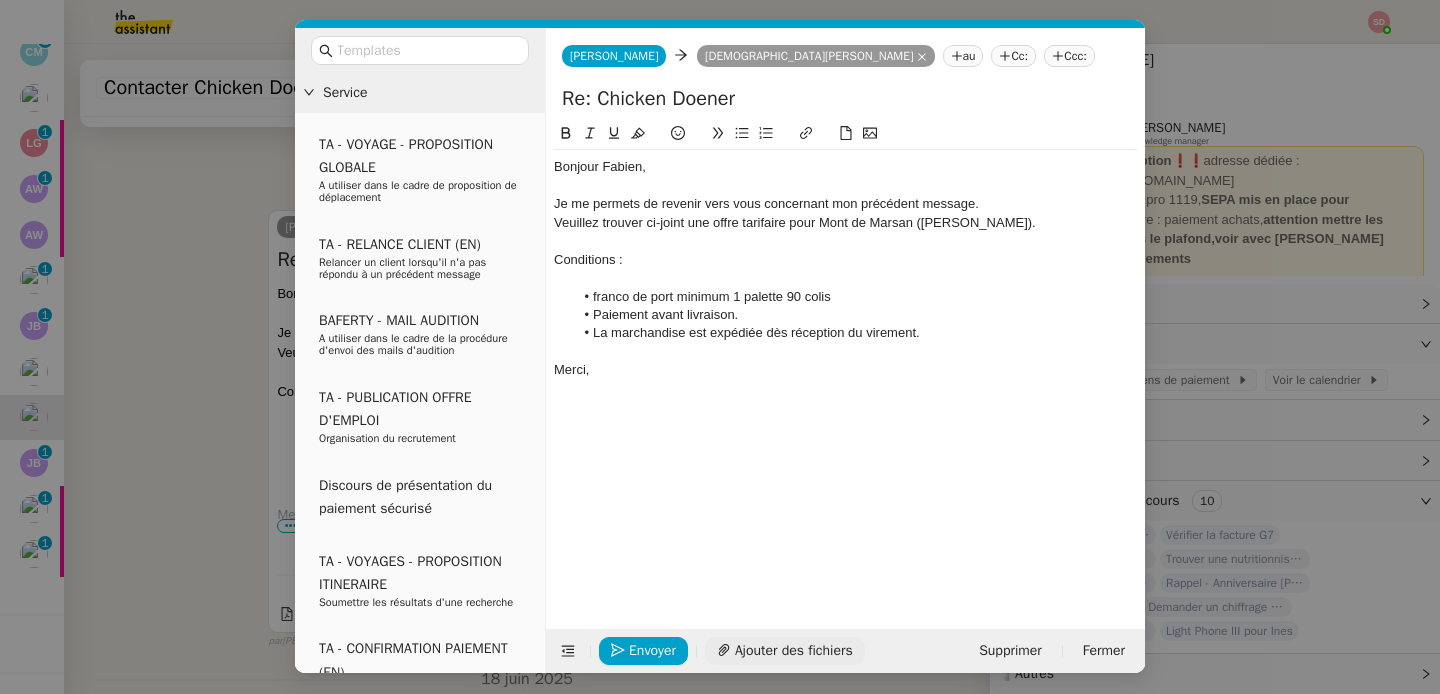 click on "Ajouter des fichiers" 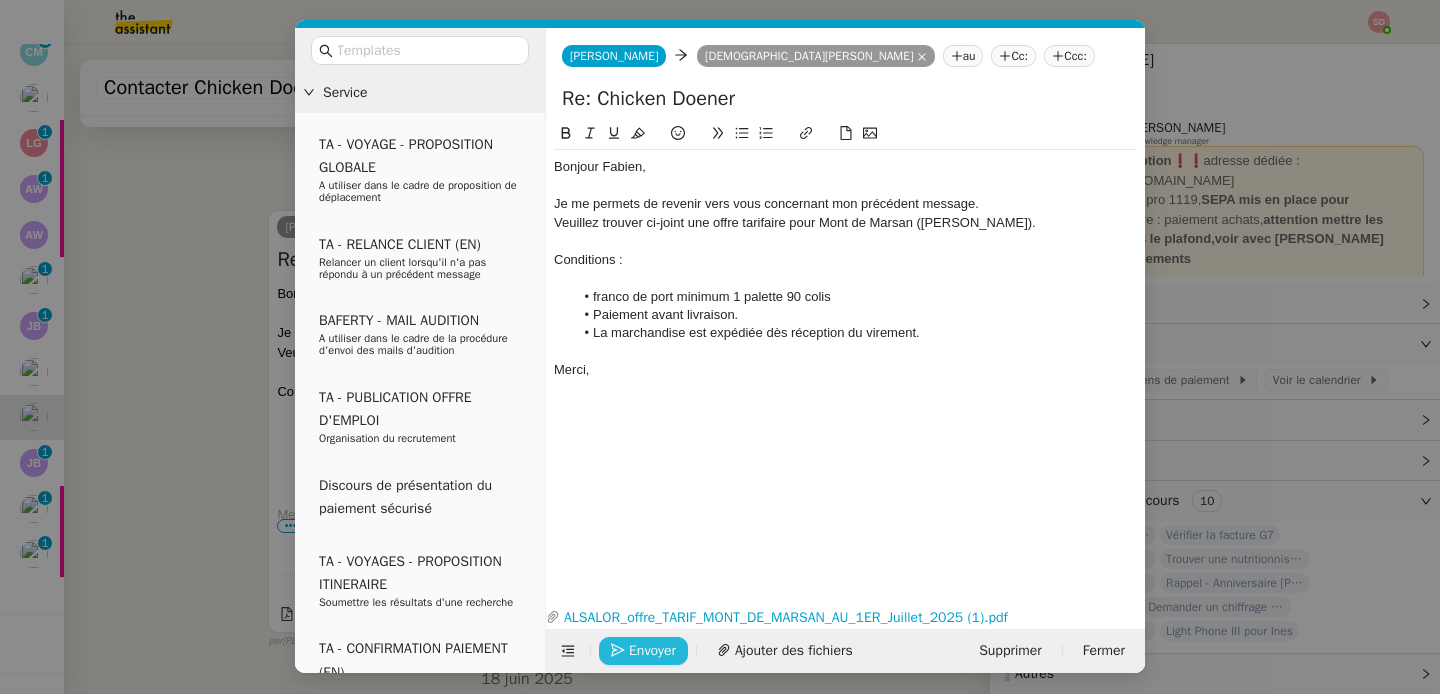 click on "Envoyer" 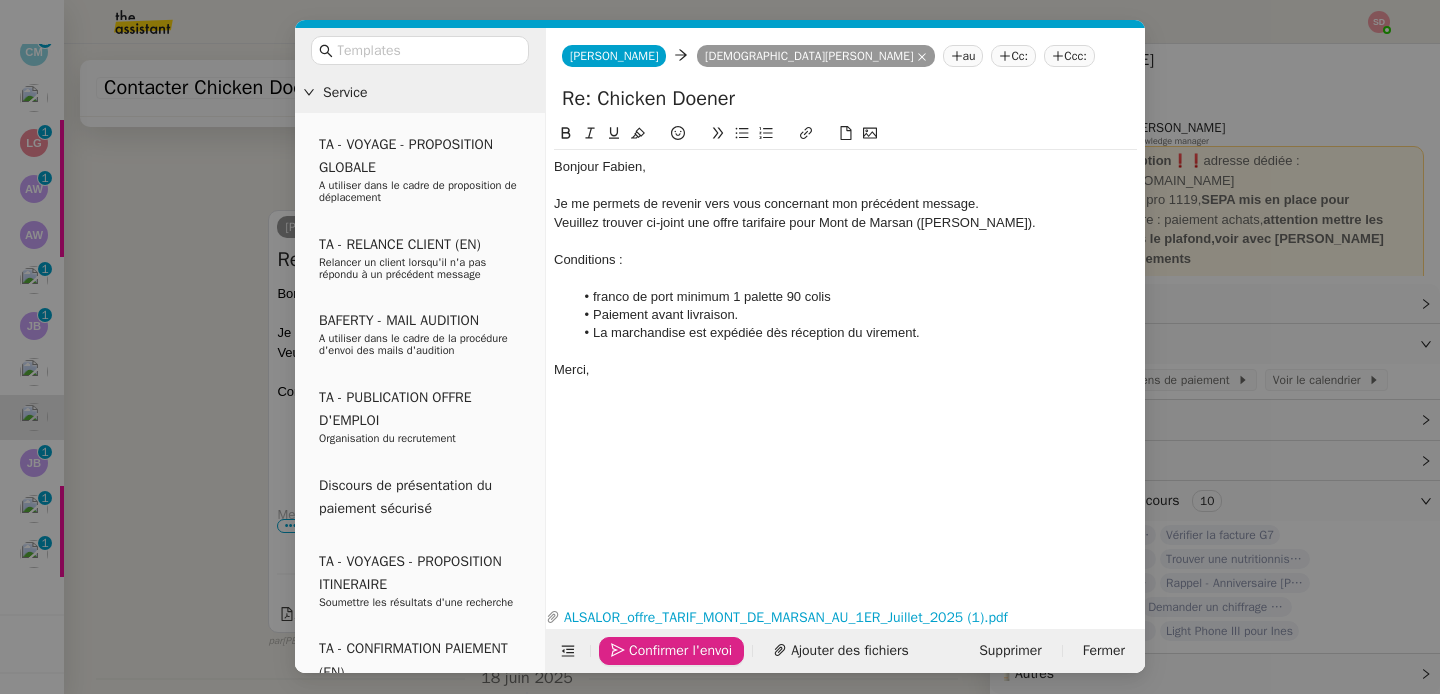 click on "Confirmer l'envoi" 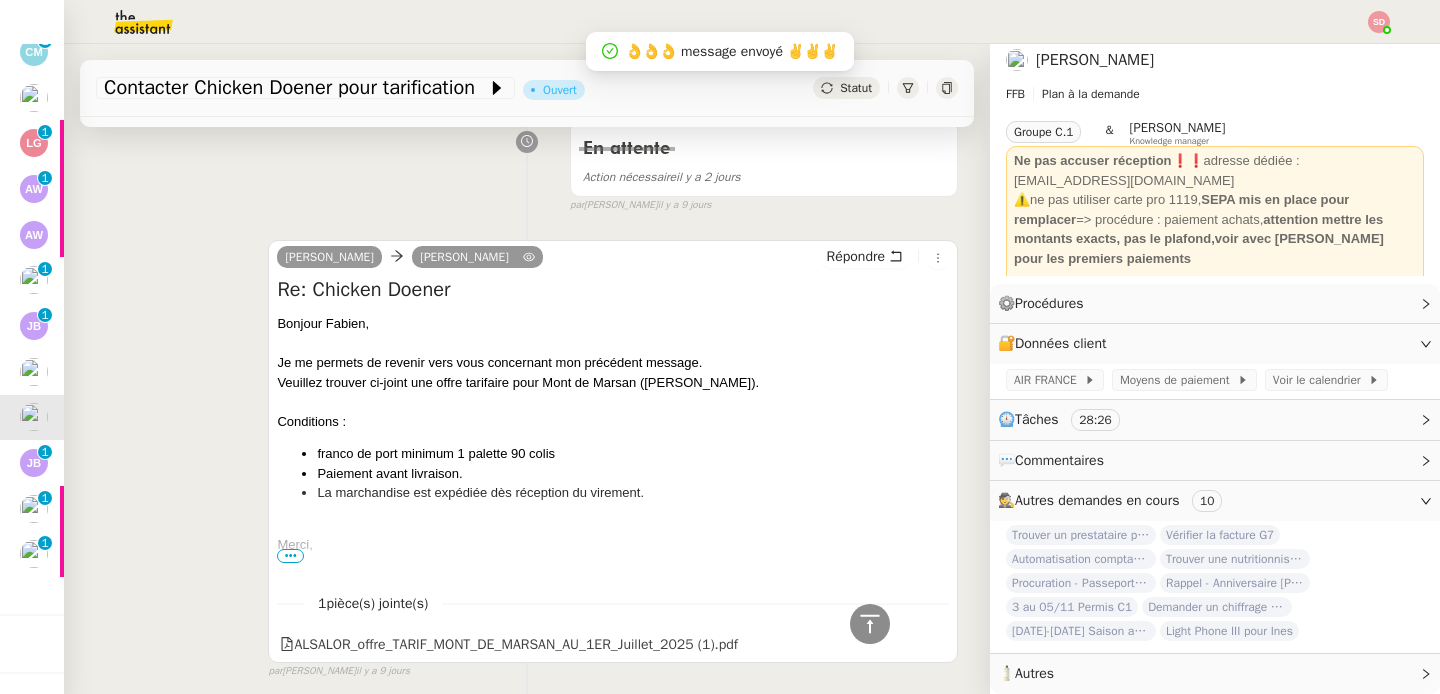 scroll, scrollTop: 1022, scrollLeft: 0, axis: vertical 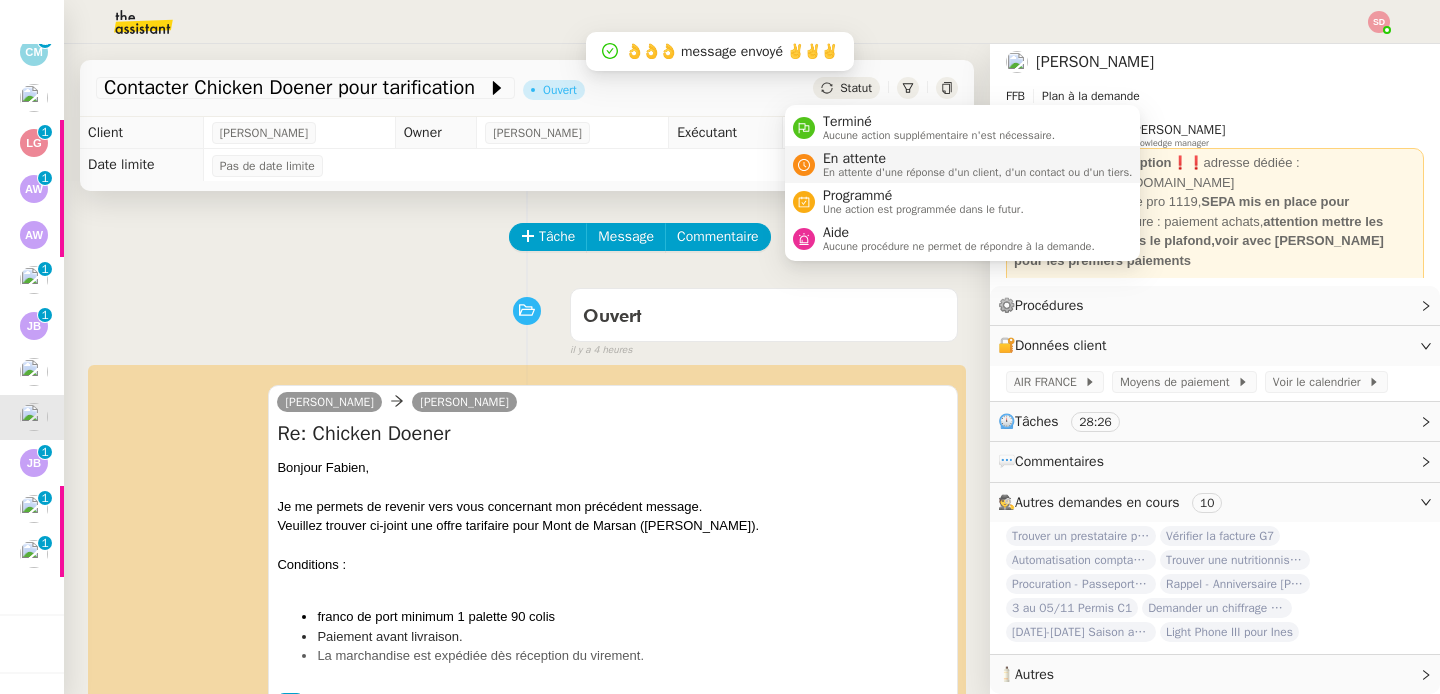 click on "En attente" at bounding box center (978, 159) 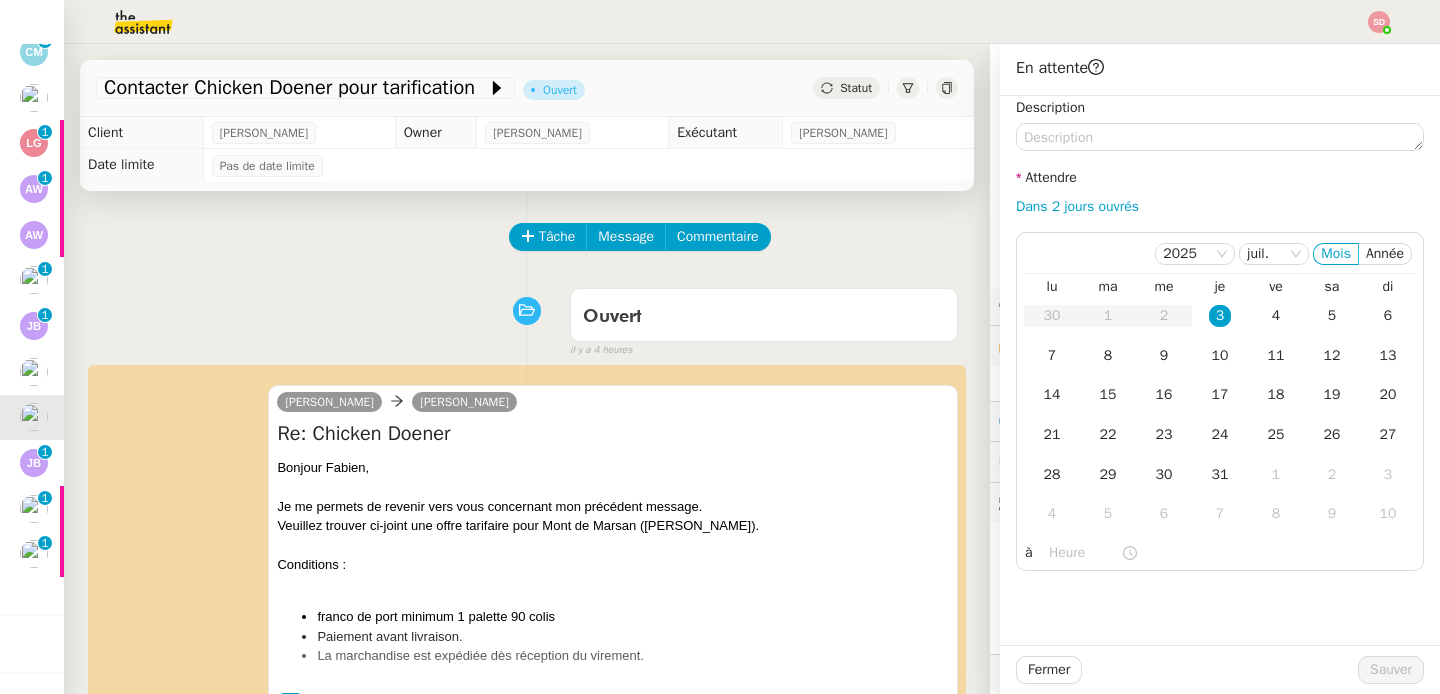 scroll, scrollTop: 40, scrollLeft: 0, axis: vertical 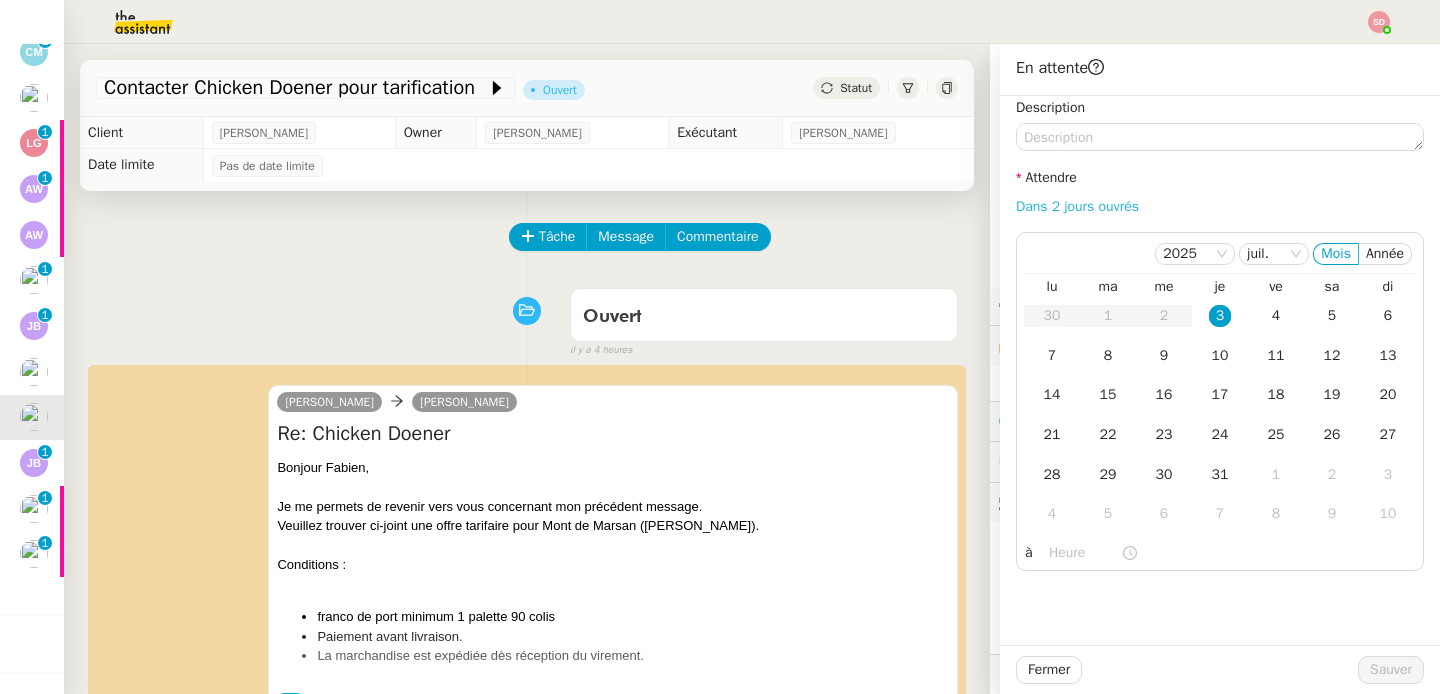 click on "Dans 2 jours ouvrés" 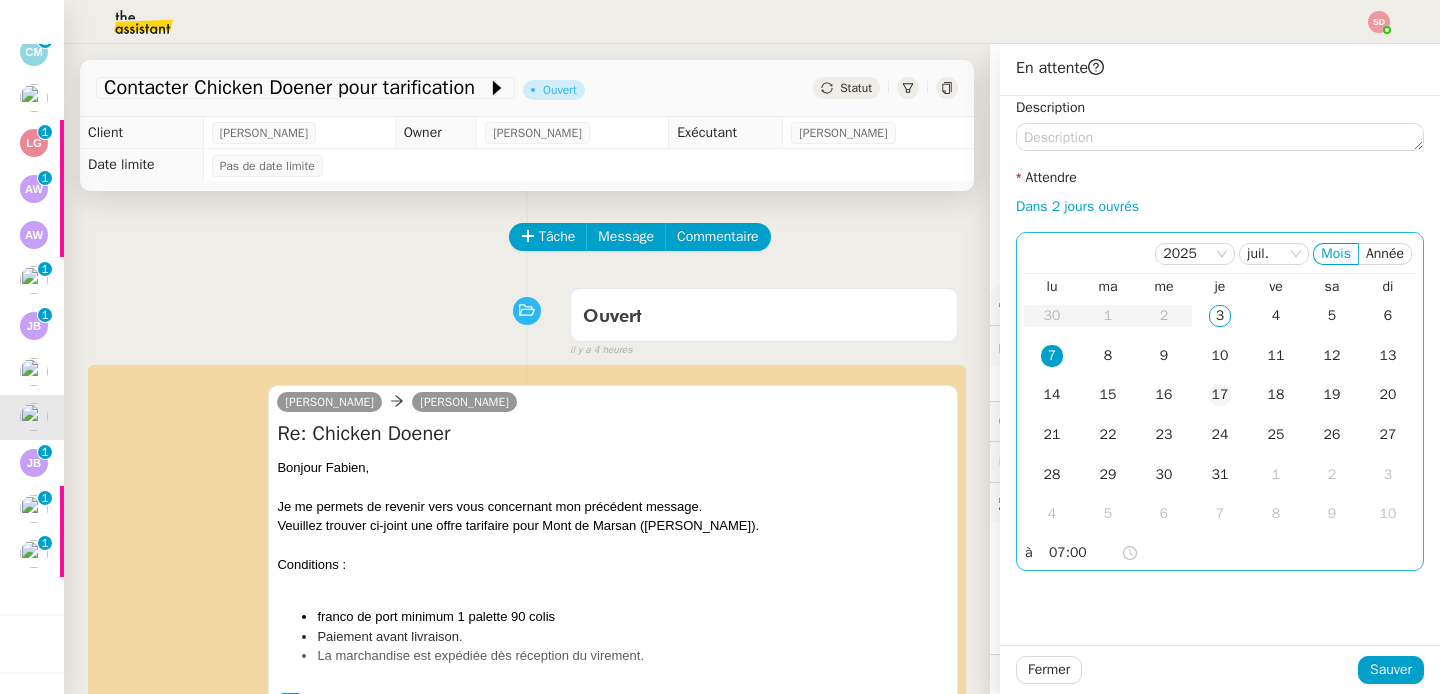 click on "17" 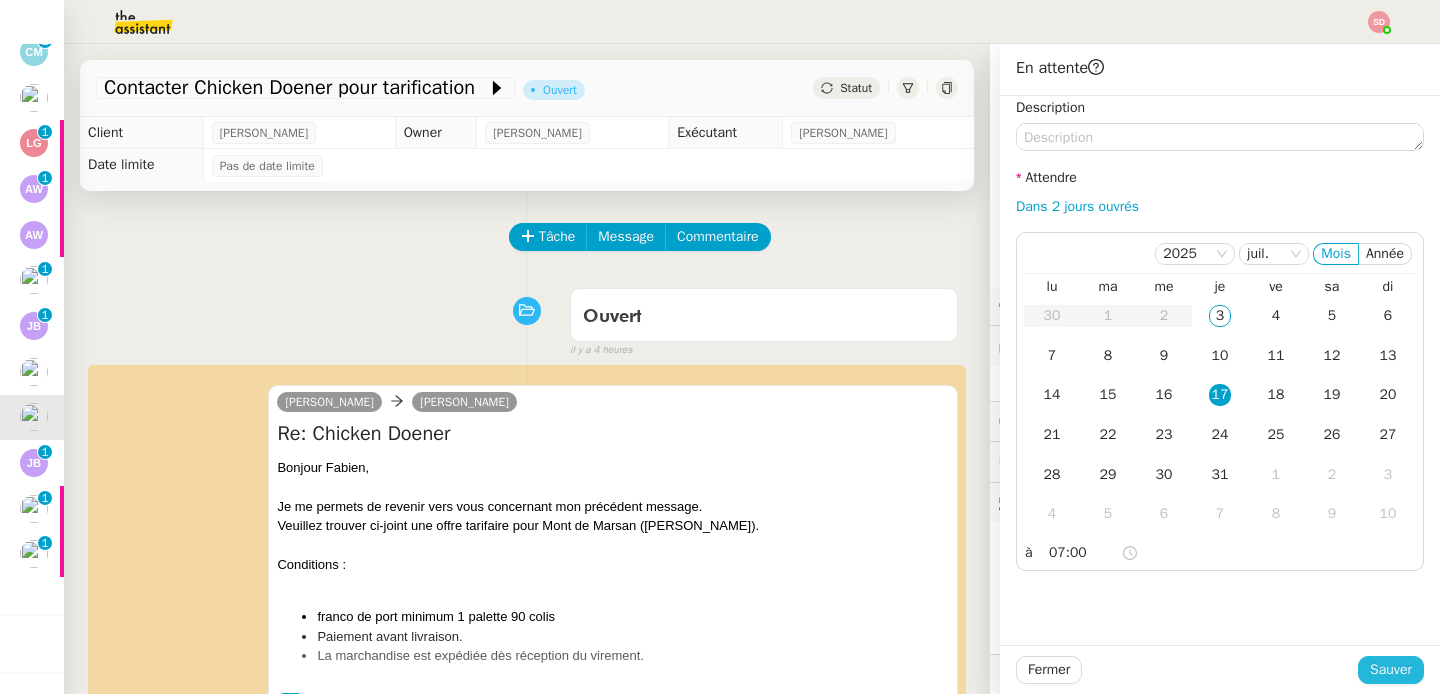 click on "Sauver" 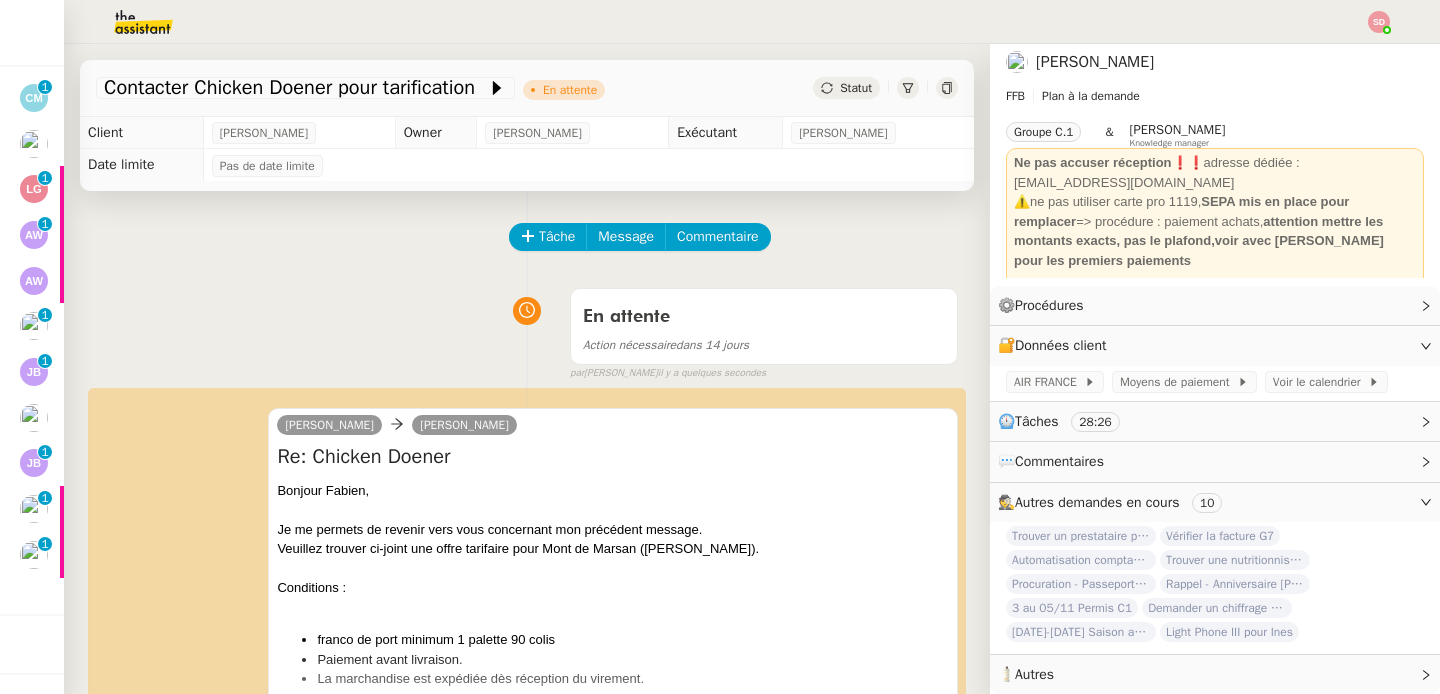 scroll, scrollTop: 55, scrollLeft: 0, axis: vertical 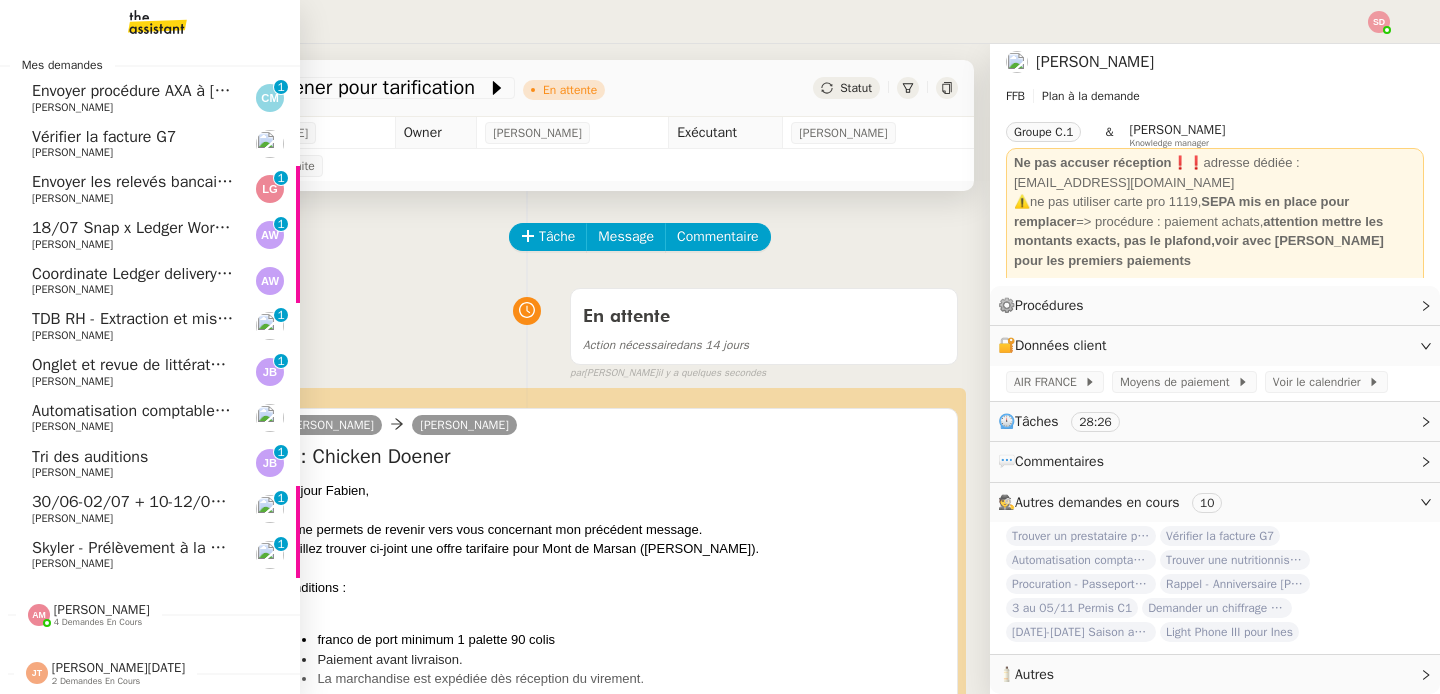 click on "Onglet et revue de littérature - [DATE]" 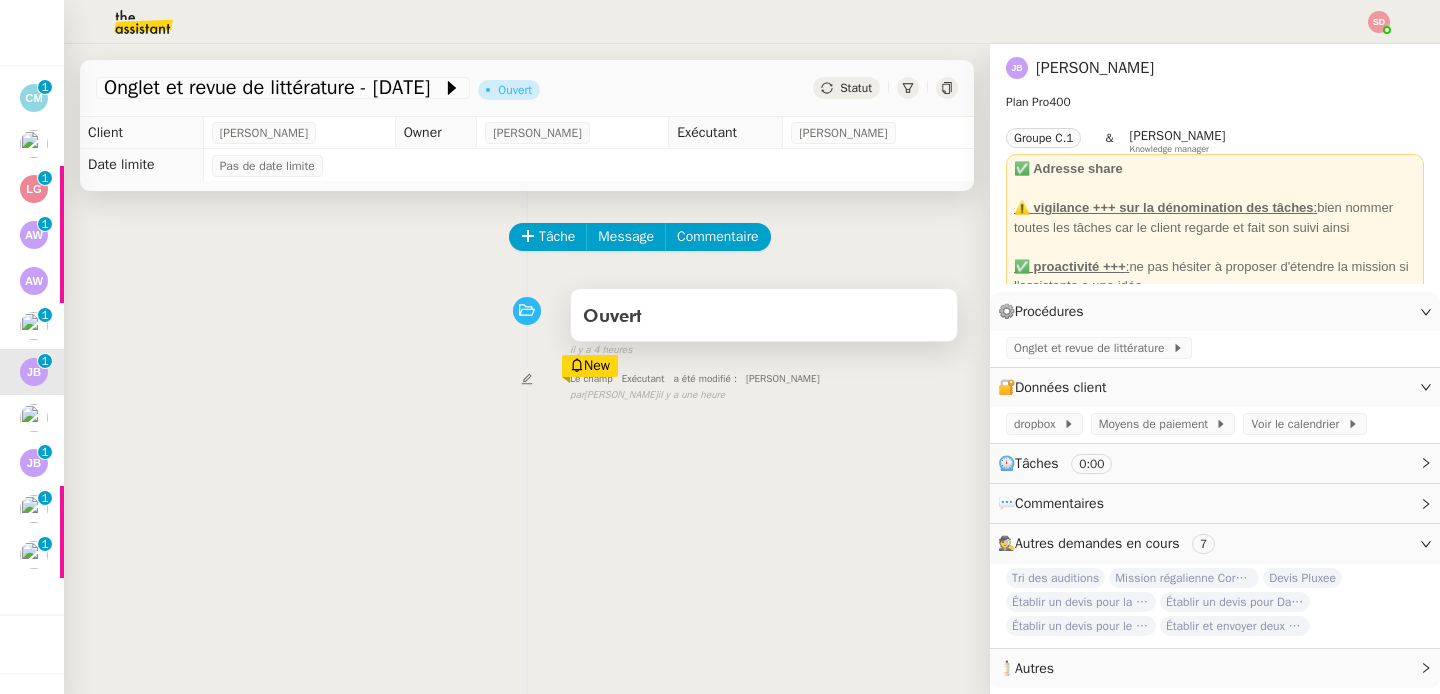 scroll, scrollTop: 28, scrollLeft: 0, axis: vertical 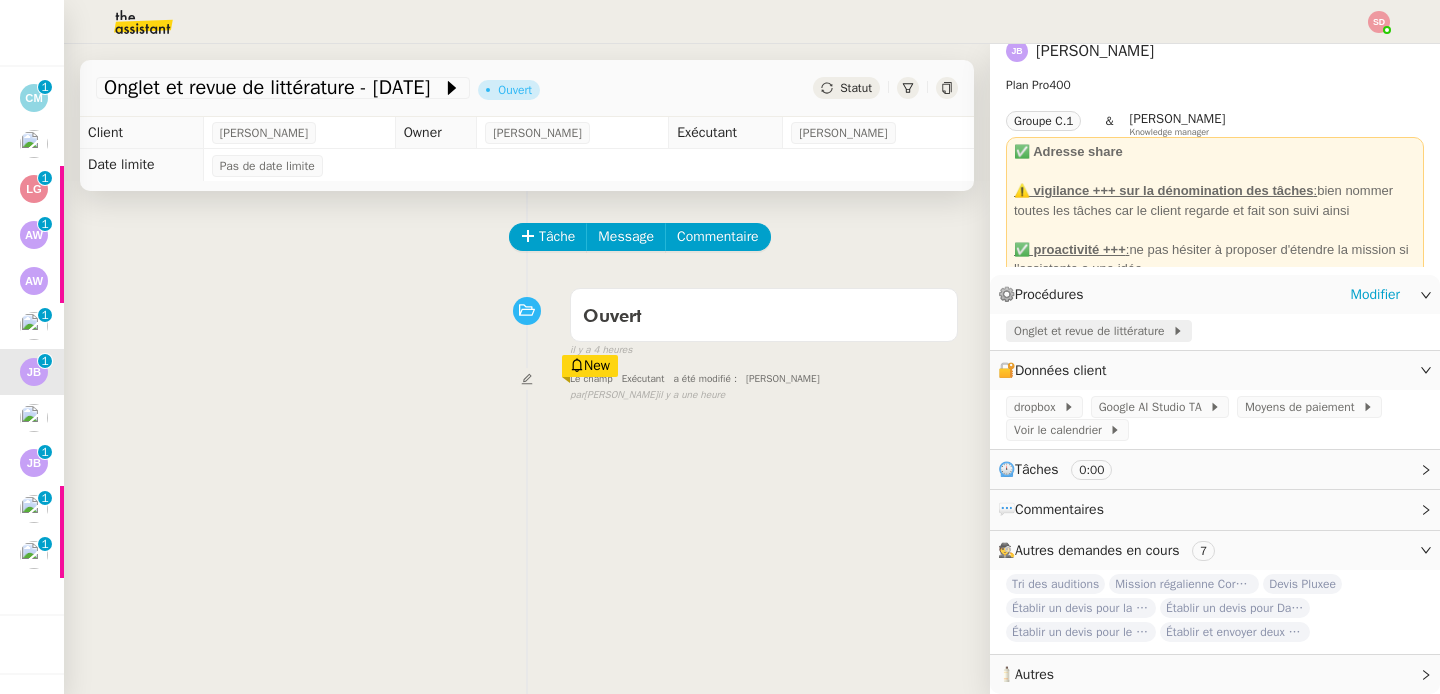 click on "Onglet et revue de littérature" 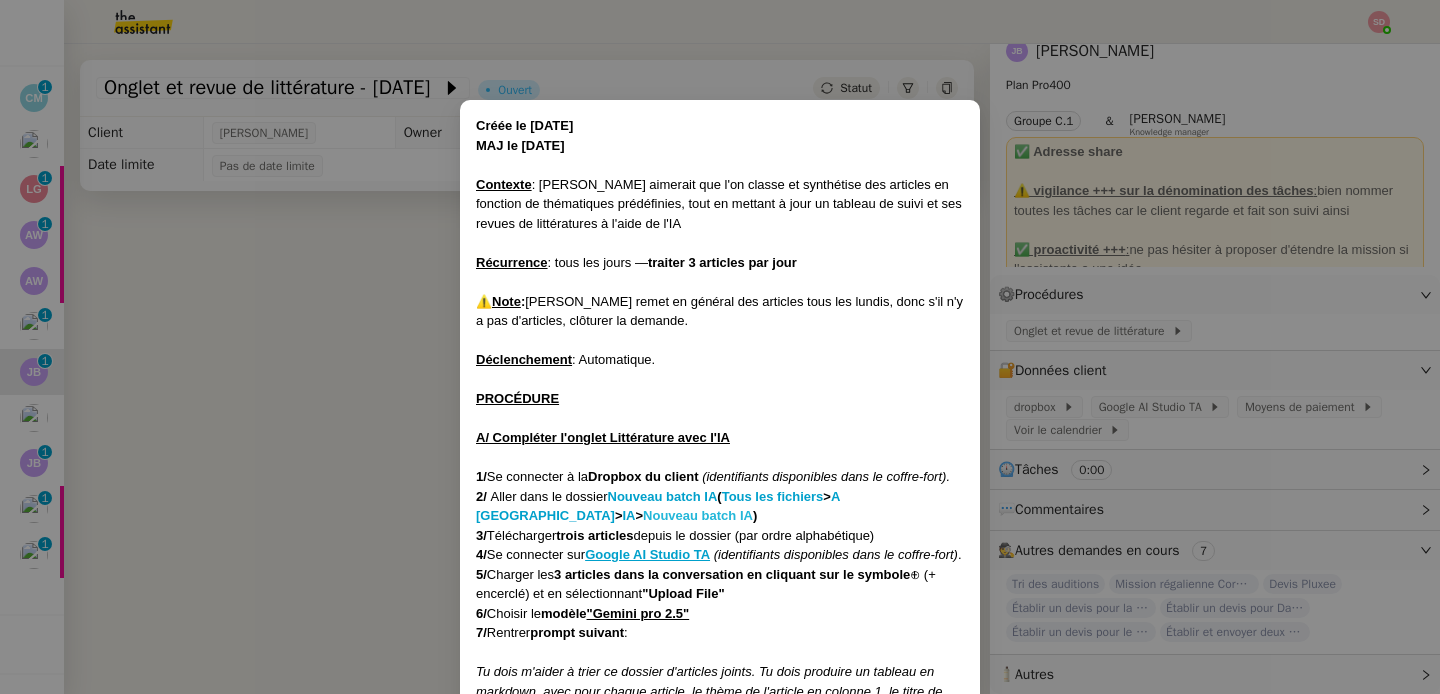 click on "Nouveau batch IA" at bounding box center [698, 515] 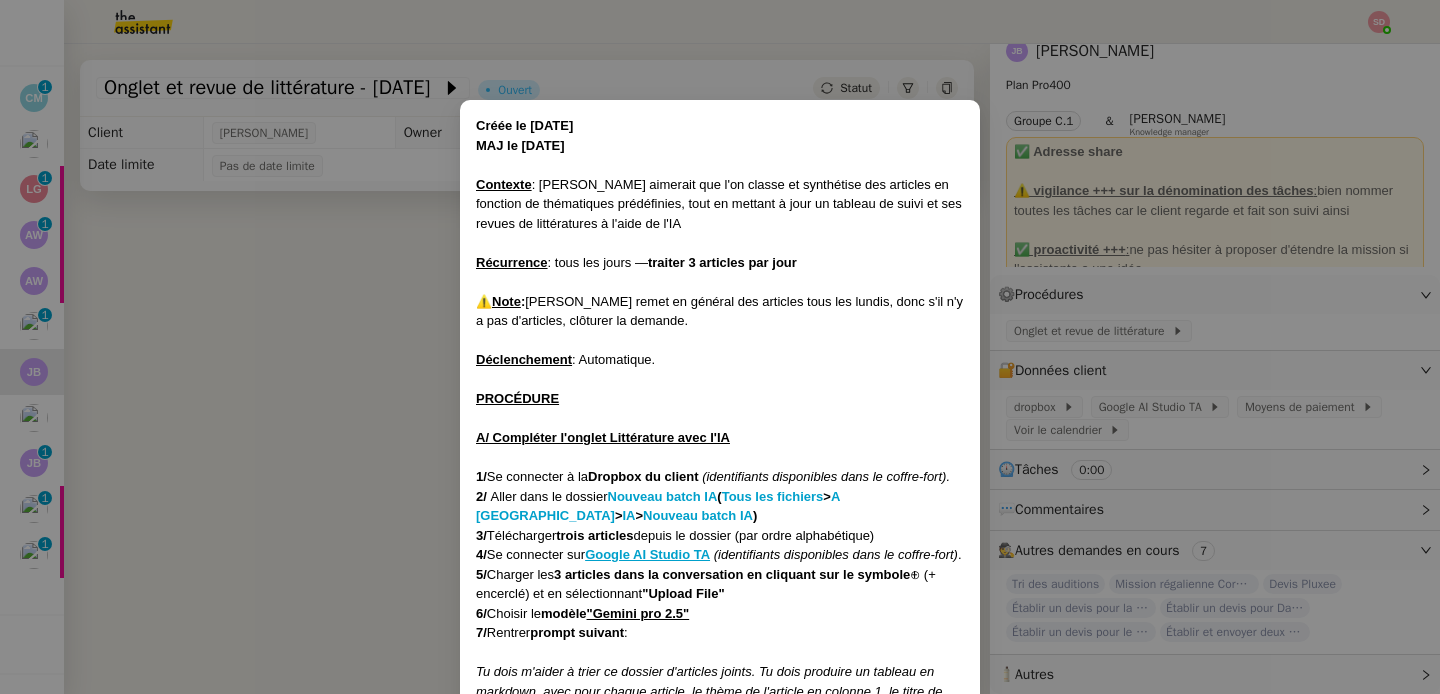 click on "Créée le 27/03/2025 MAJ le 06/06/2025 Contexte  : Jean-Baptiste aimerait que l'on classe et synthétise des articles en fonction de thématiques prédéfinies, tout en mettant à jour un tableau de suivi et ses revues de littératures à l'aide de l'IA Récurrence  : tous les jours —  traiter 3 articles par jour ⚠️ Note  :  Jean-Baptiste remet en général des articles tous les lundis, donc s'il n'y a pas d'articles, clôturer la demande. Déclenchement  : Automatique. PROCÉDURE A/ Compléter l'onglet Littérature avec l'IA  1/  Se connecter à la  Dropbox du client   (identifiants disponibles dans le coffre-fort). 2/   Aller dans le dossier  Nouveau batch IA  ( Tous les fichiers  >  A trier  >  IA  >  Nouveau batch IA ) 3/  Télécharger  trois articles  depuis le dossier (par ordre alphabétique) 4/  Se connecter sur  Google AI Studio TA   (identifiants disponibles dans le coffre-fort) . 5/  Charger les  3 articles dans la conversation en cliquant sur le symbole  6/ 7/ "" at bounding box center (720, 347) 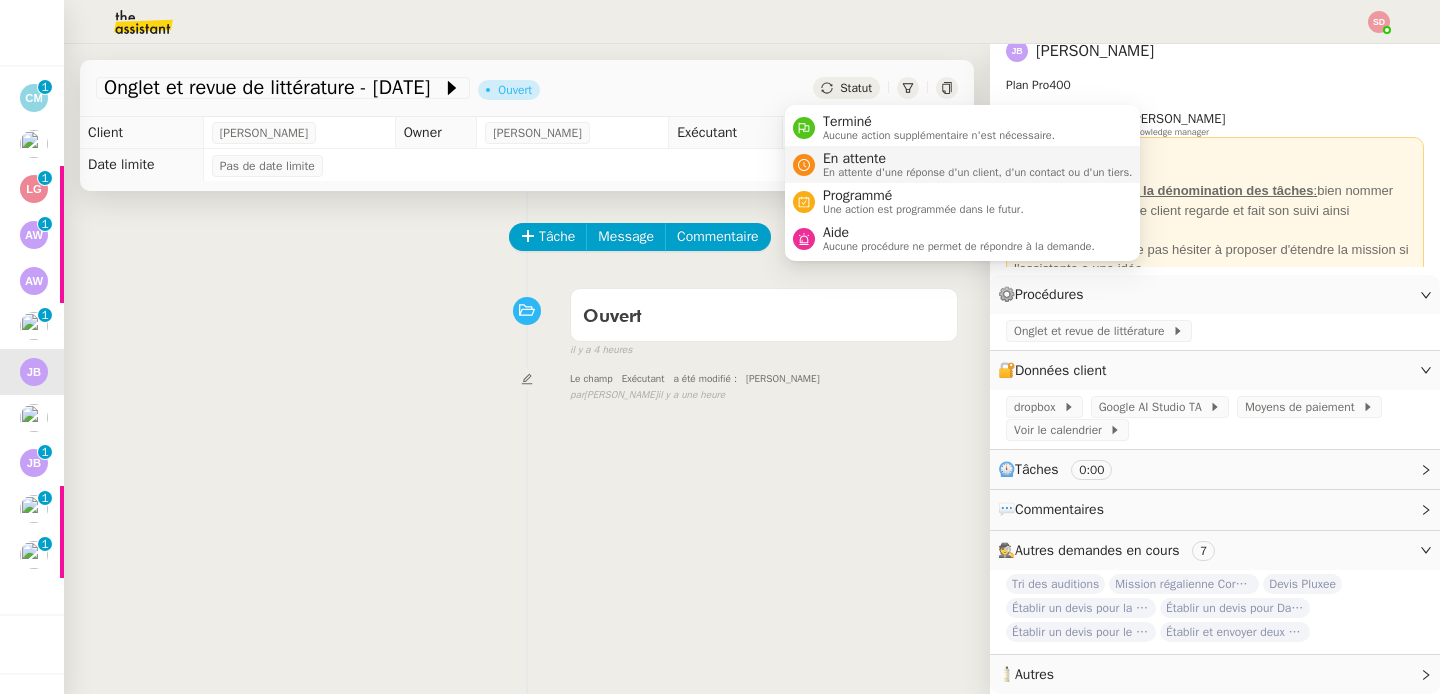 click on "En attente" at bounding box center (978, 159) 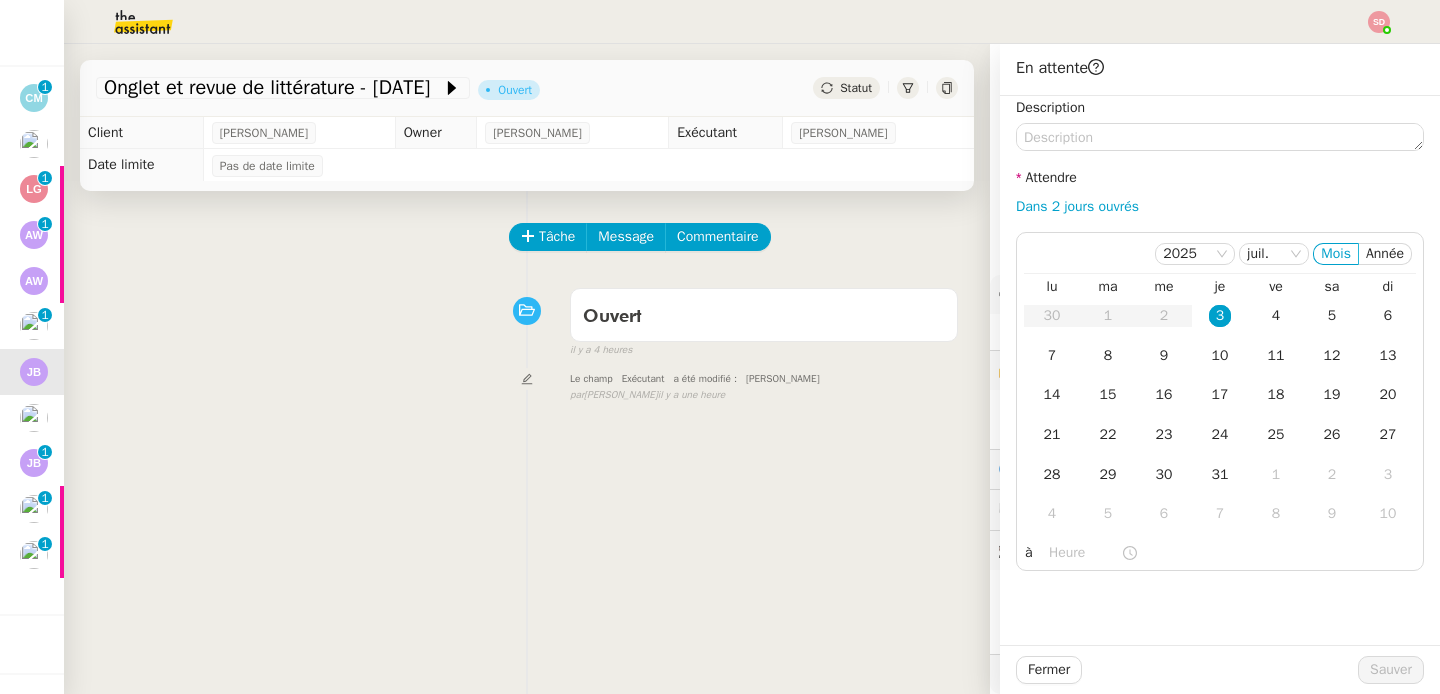 scroll, scrollTop: 28, scrollLeft: 0, axis: vertical 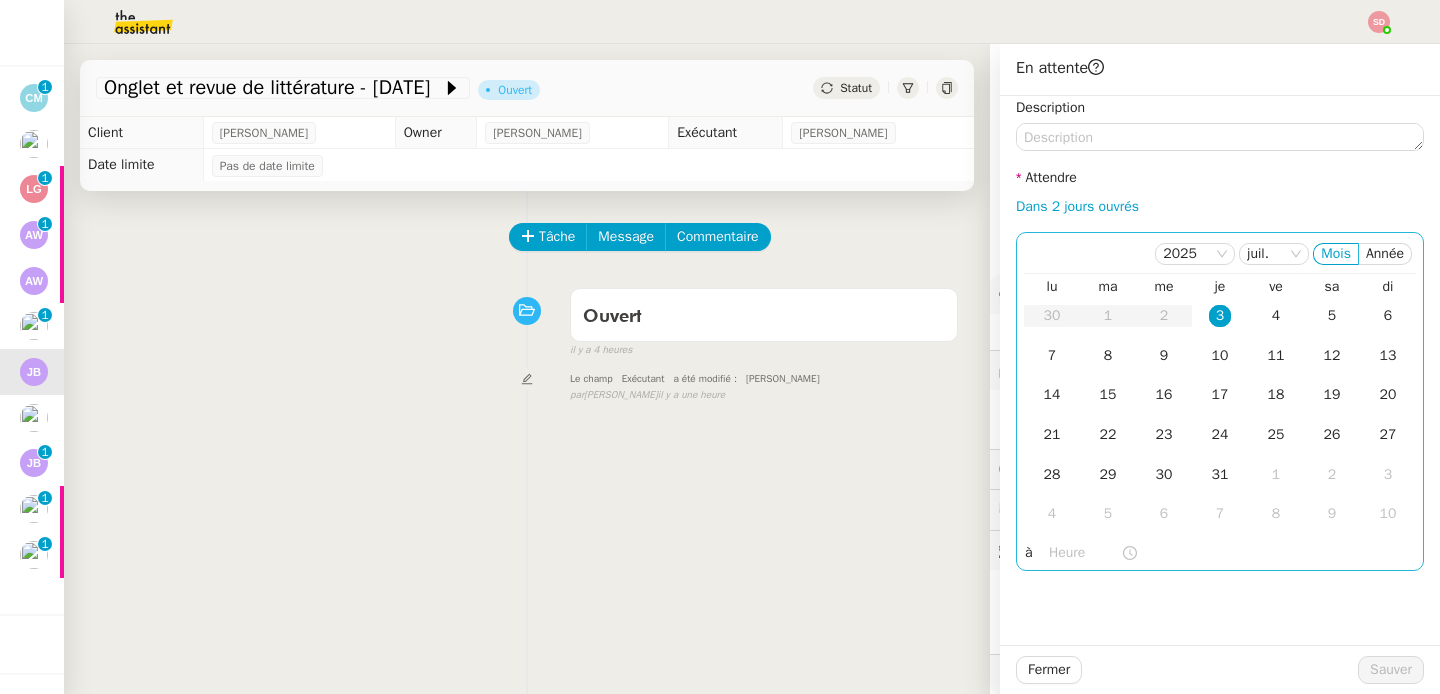 click 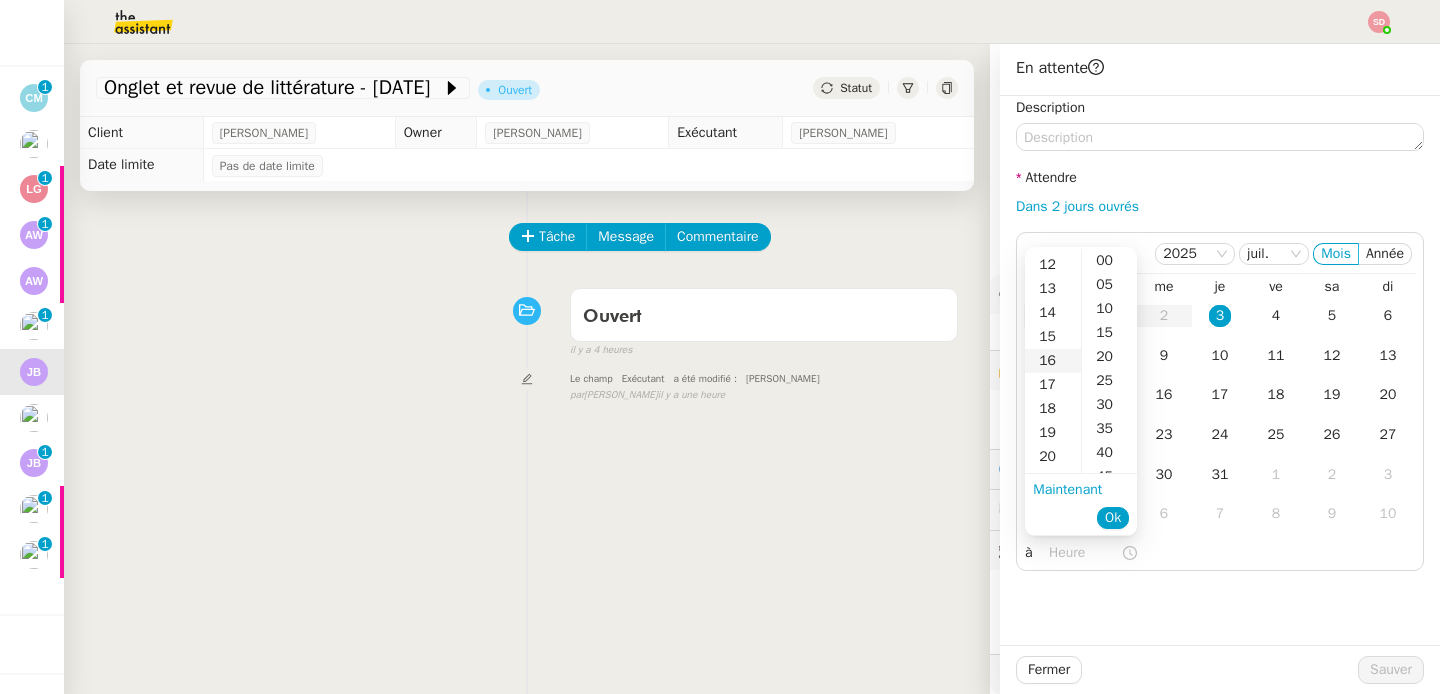 click on "16" at bounding box center [1053, 361] 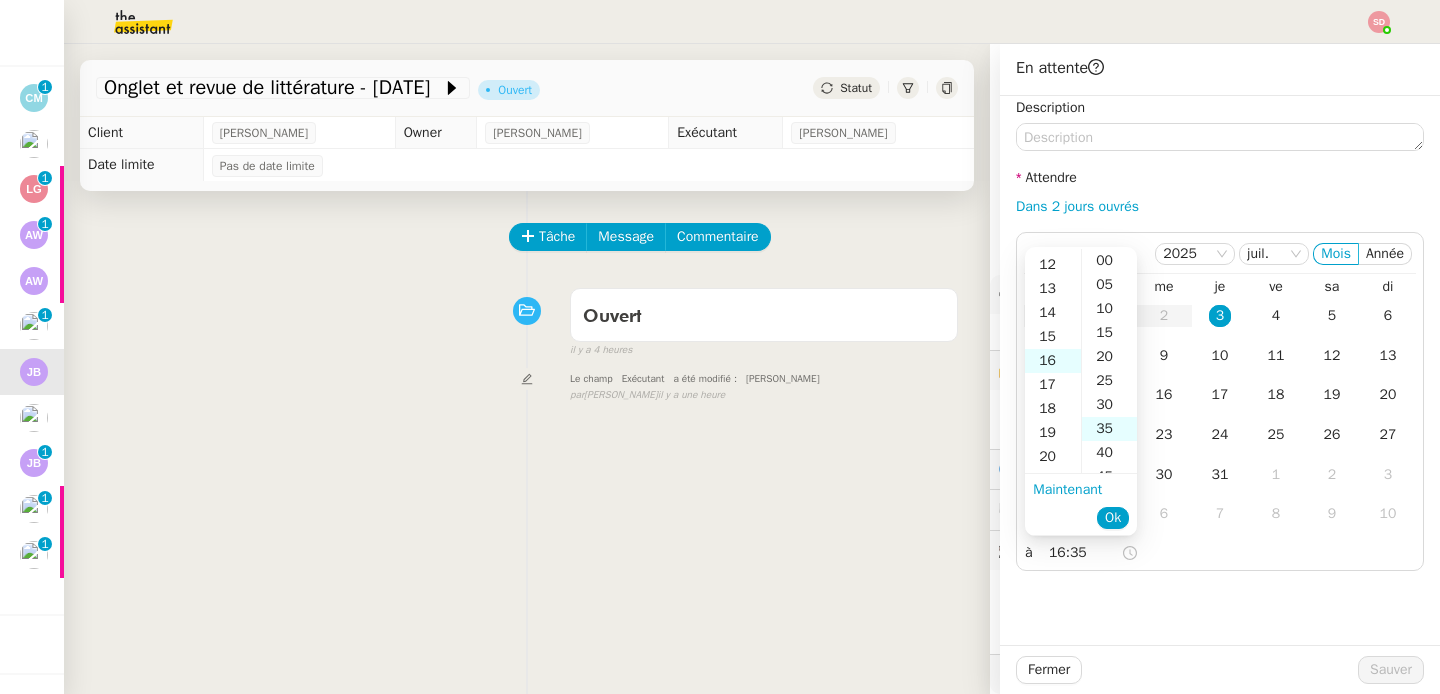 scroll, scrollTop: 377, scrollLeft: 0, axis: vertical 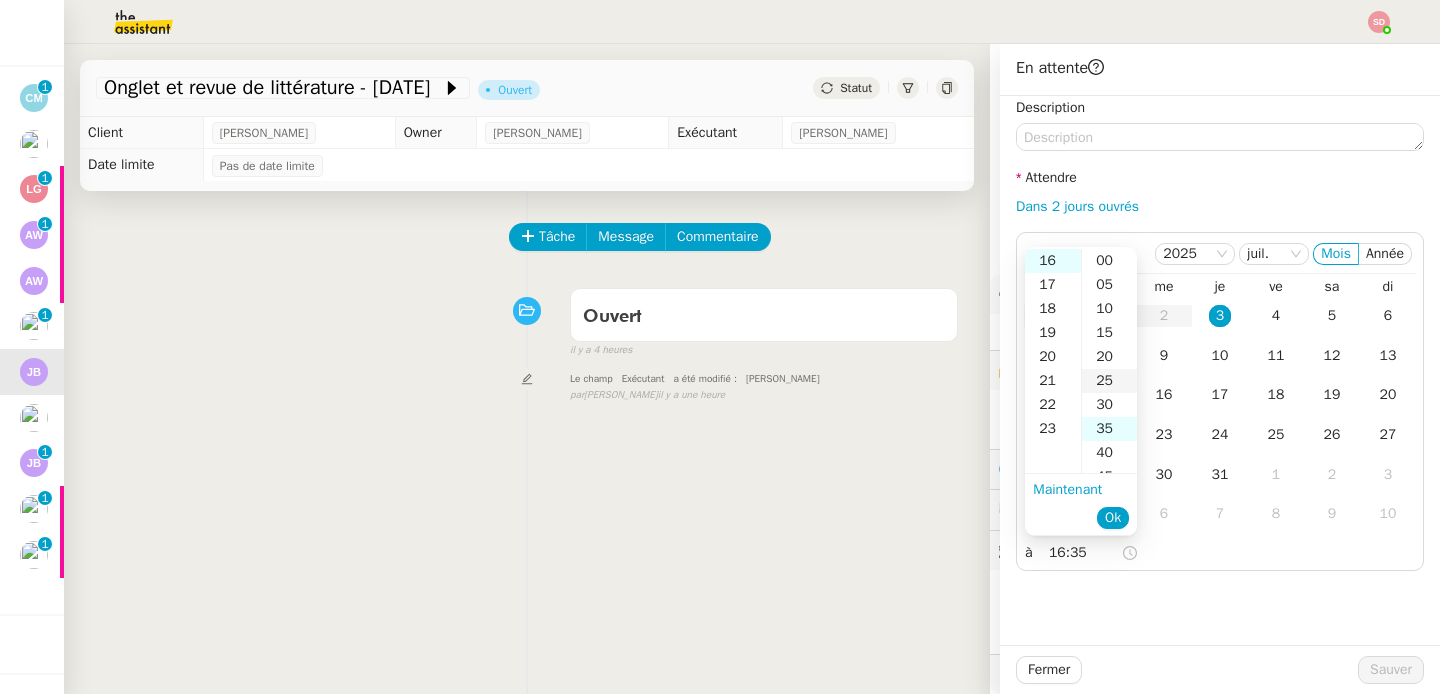 click on "00" at bounding box center (1109, 261) 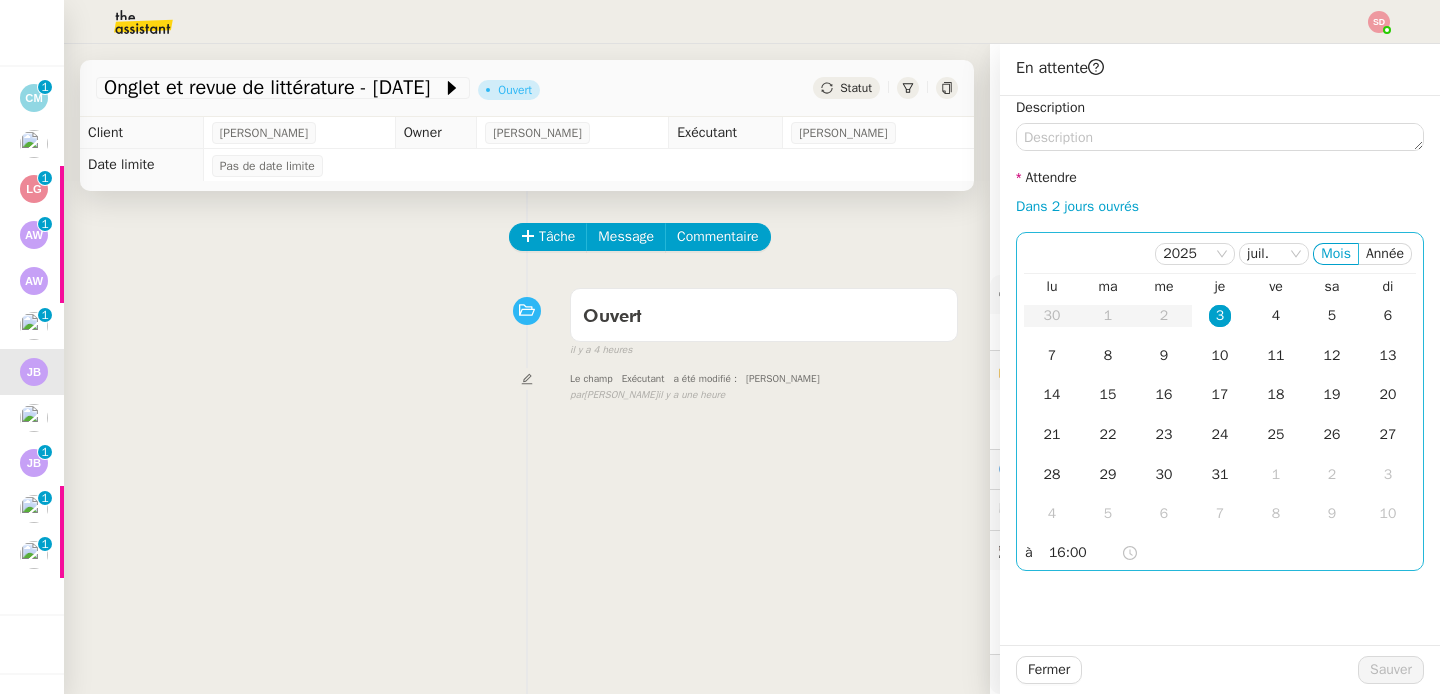 click on "3" 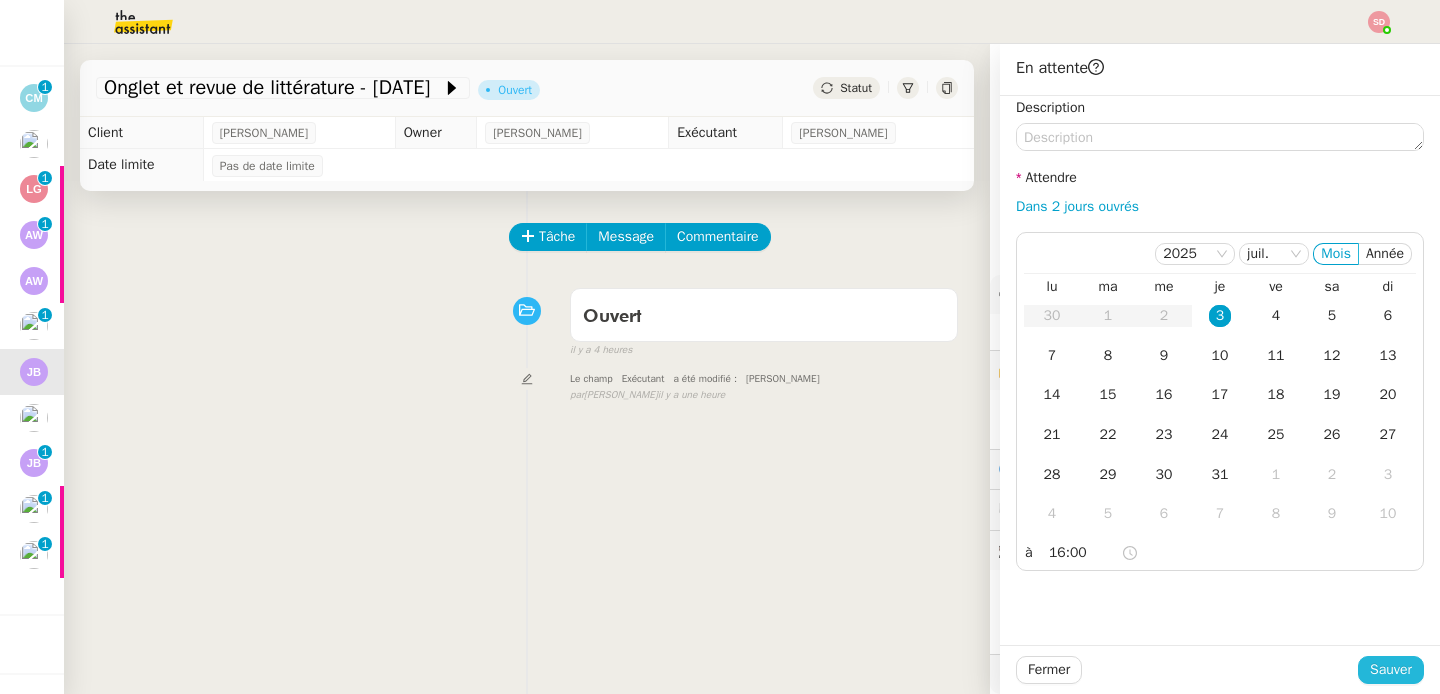 click on "Sauver" 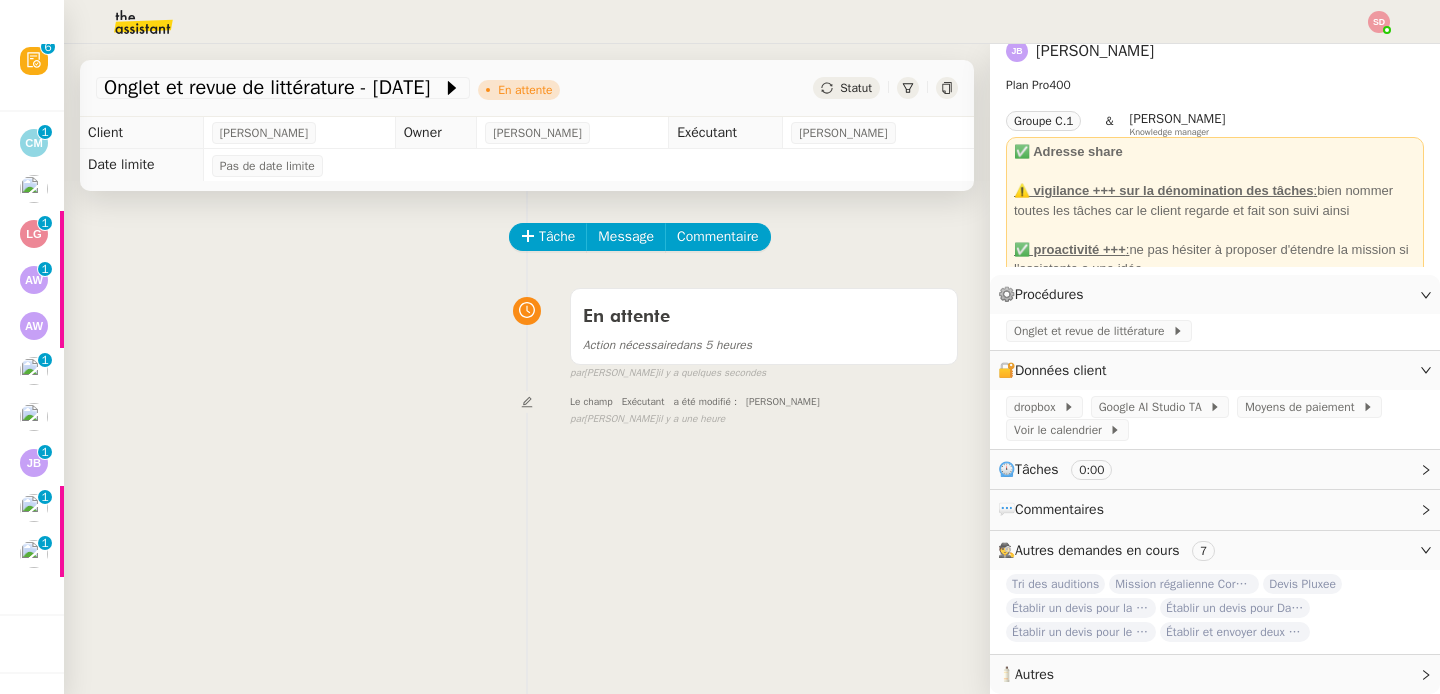 scroll, scrollTop: 28, scrollLeft: 0, axis: vertical 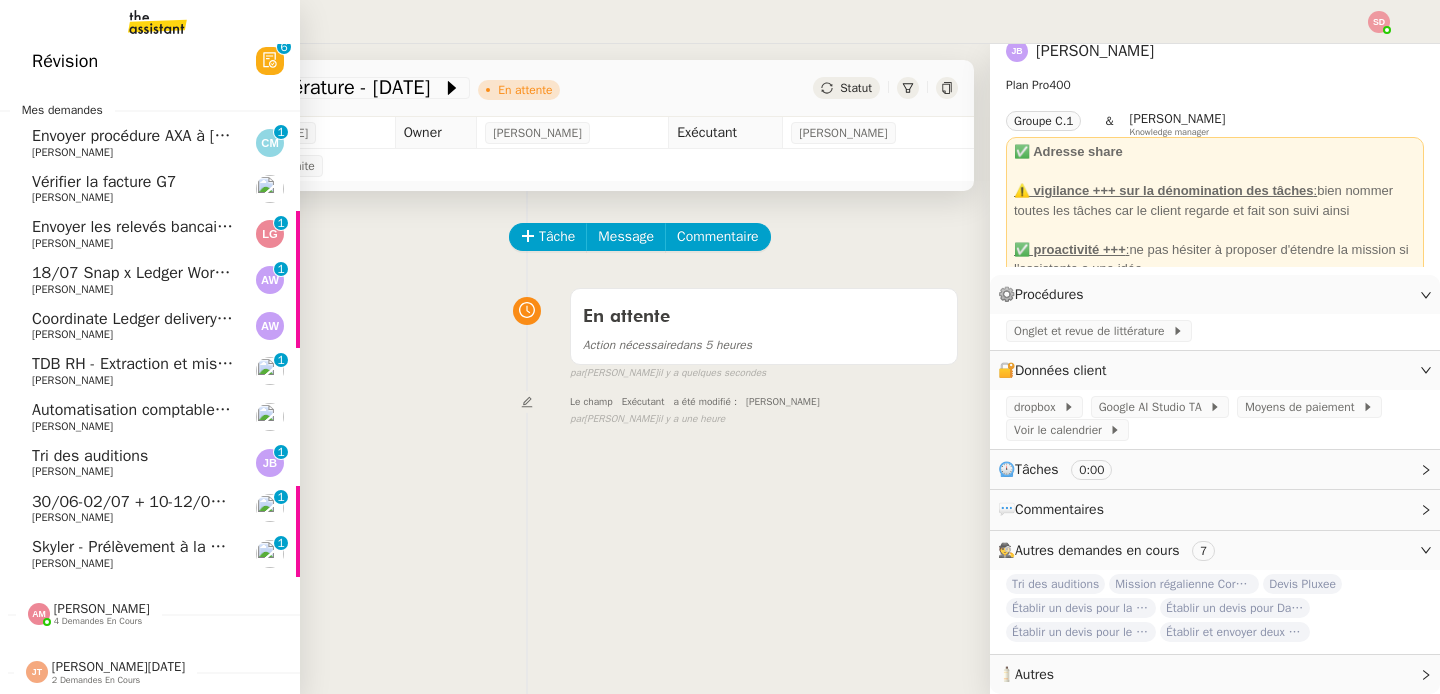 click on "TDB RH - Extraction et mise à jour Absences / Turnover - juil. 2025" 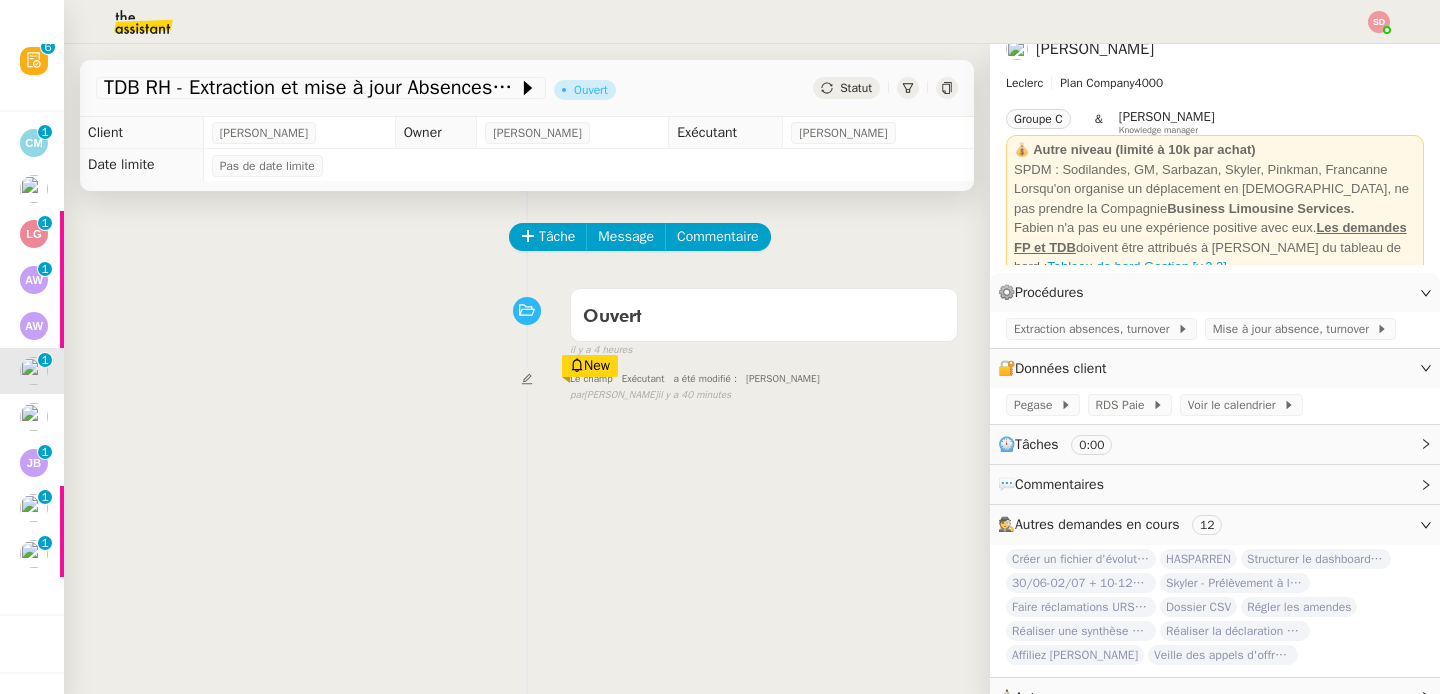 click on "TDB RH - Extraction et mise à jour Absences / Turnover - juil. 2025         Ouvert     Statut" 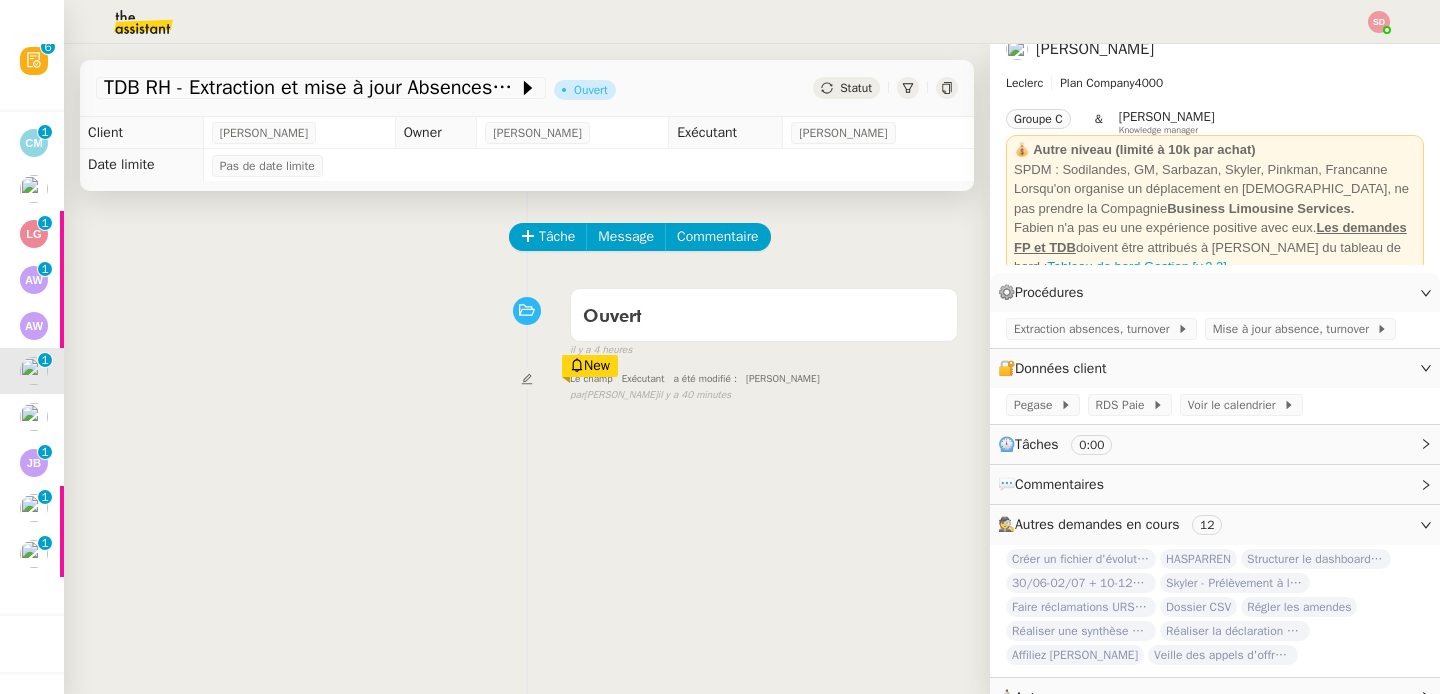 click on "TDB RH - Extraction et mise à jour Absences / Turnover - juil. 2025         Ouvert     Statut" 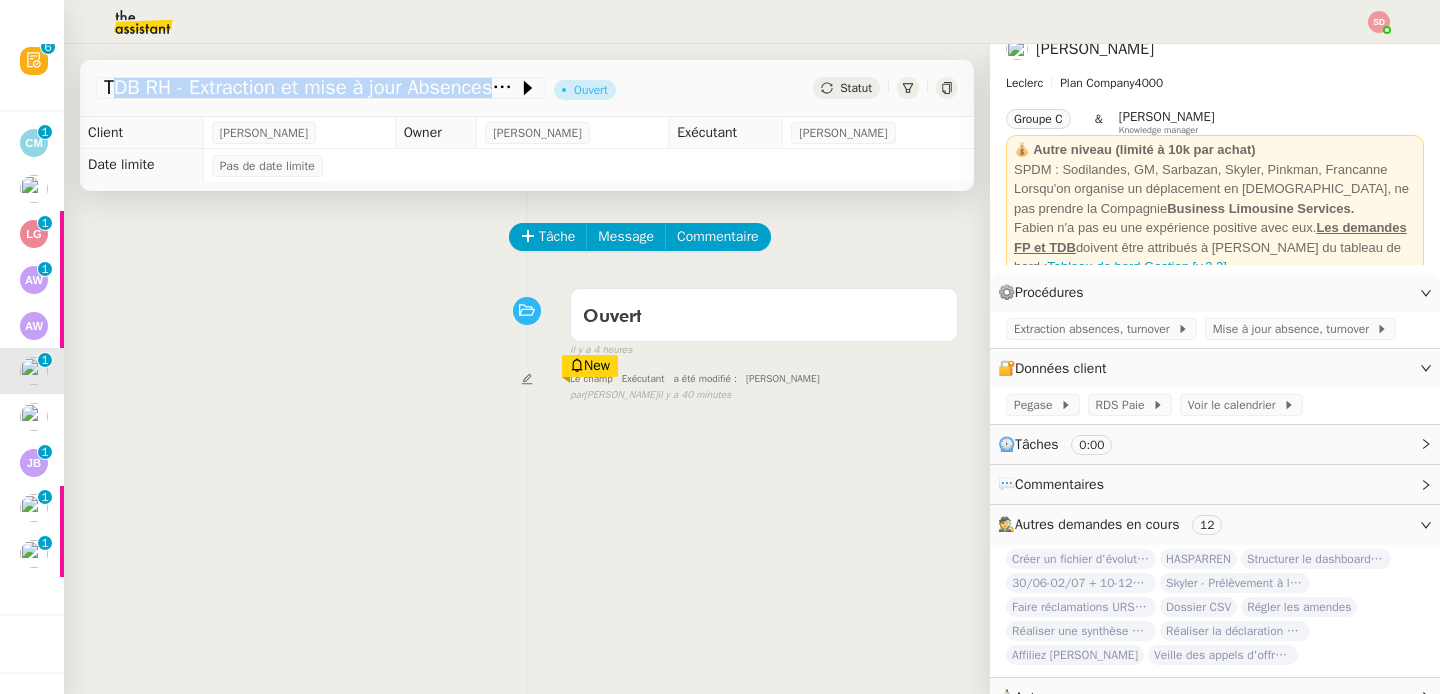 click on "TDB RH - Extraction et mise à jour Absences / Turnover - juil. 2025         Ouvert     Statut" 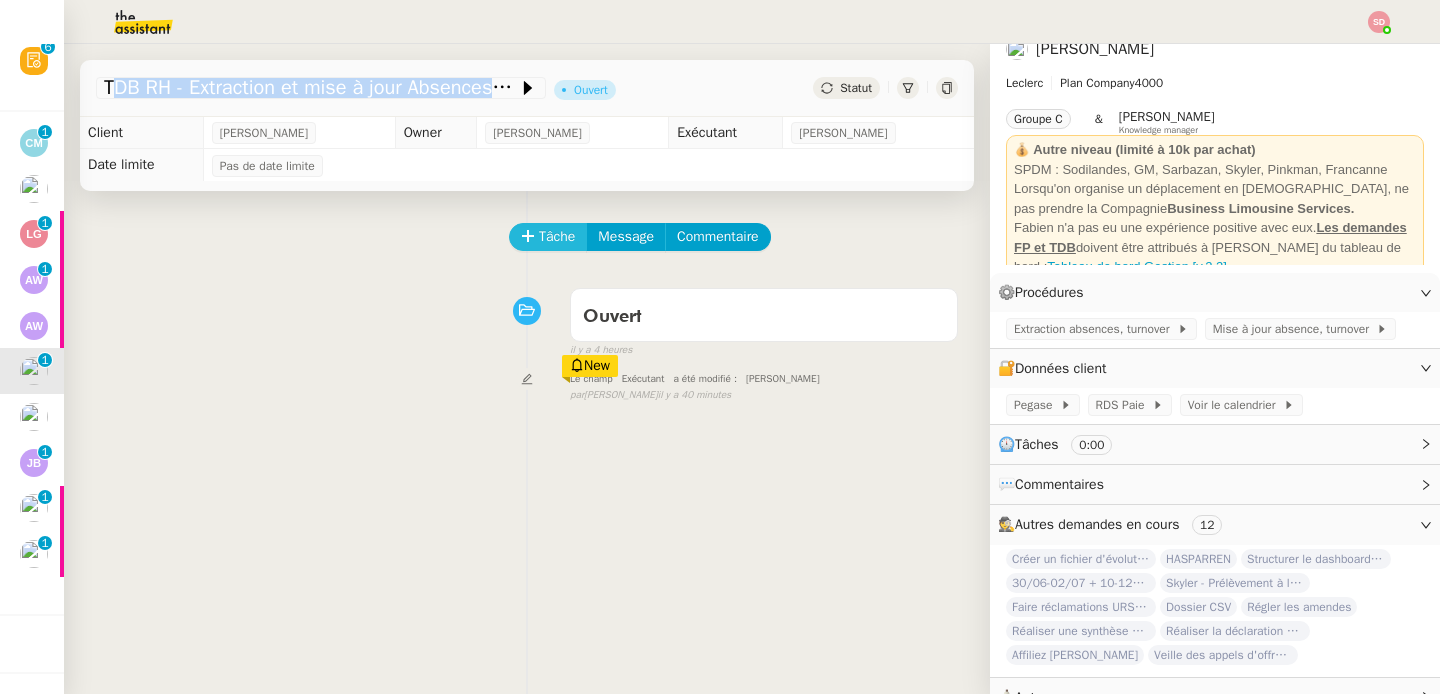 click 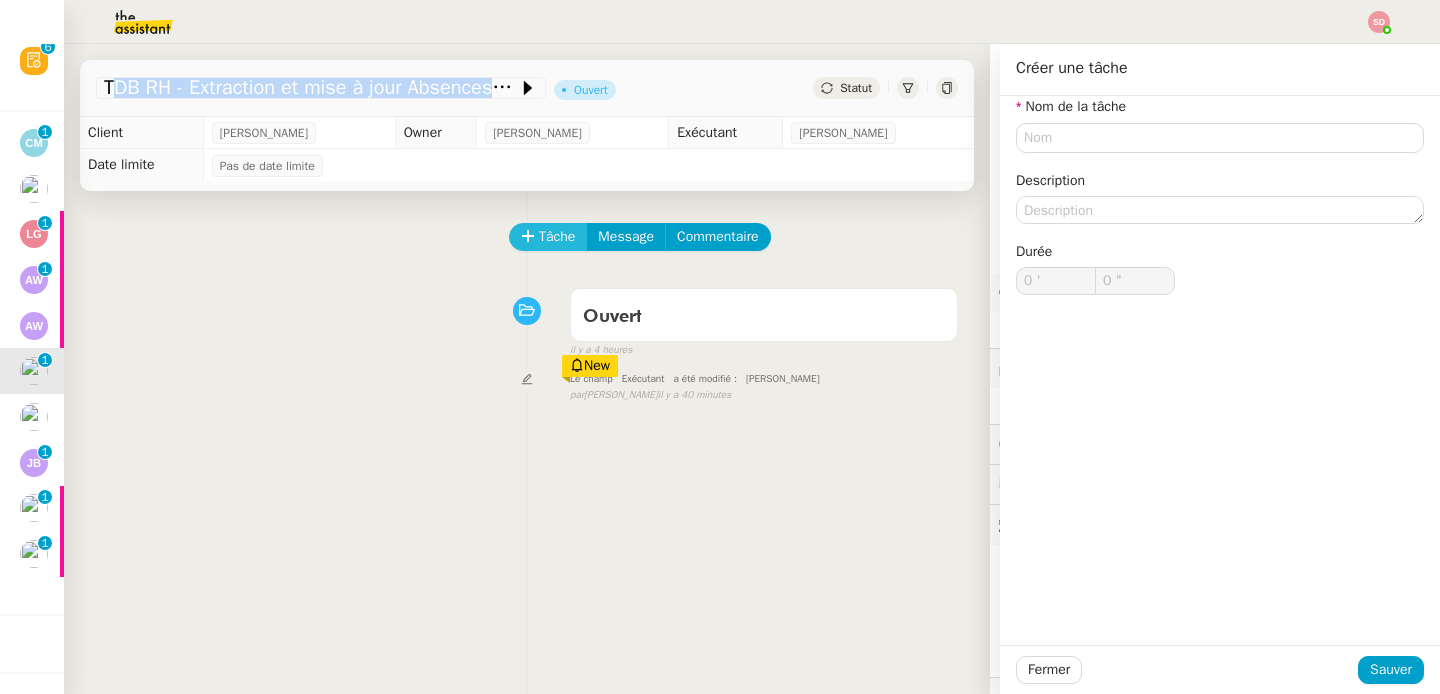 type 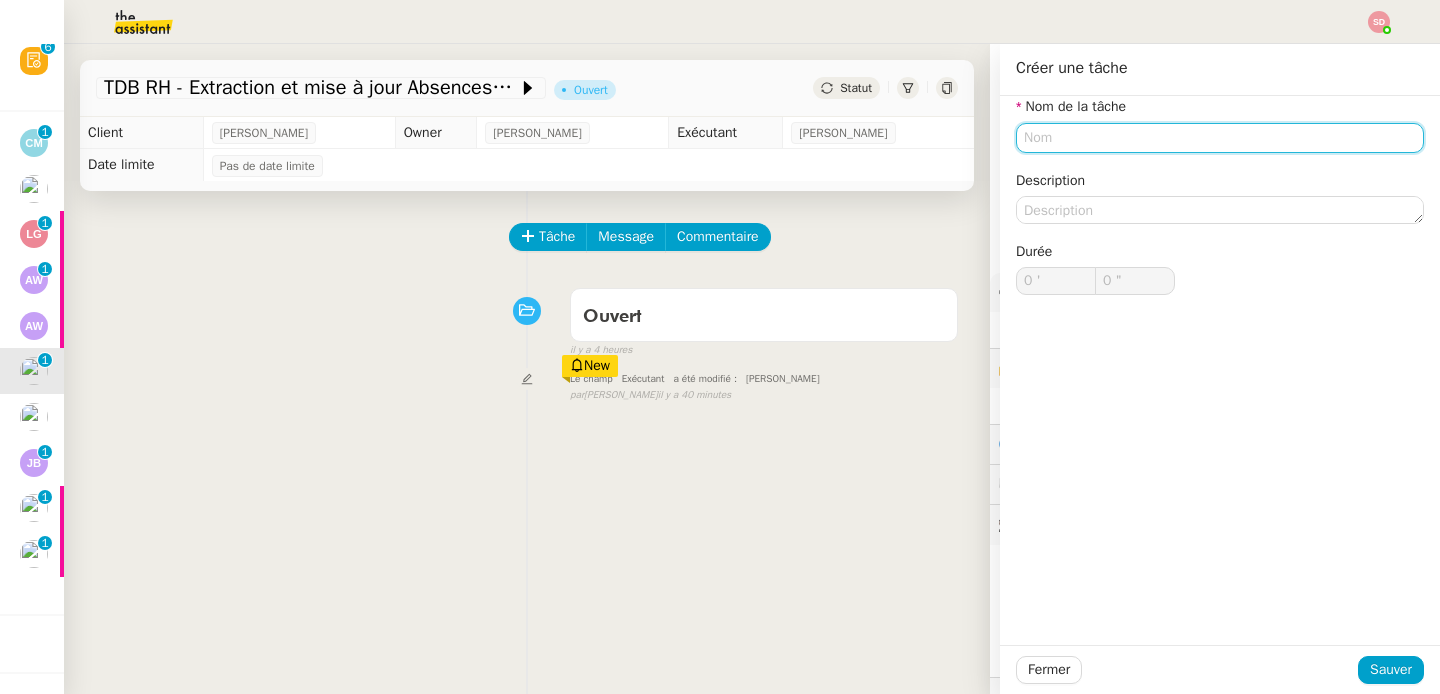 paste on "TDB RH - Extraction et mise à jour Absences / Turnover - juil. 2025" 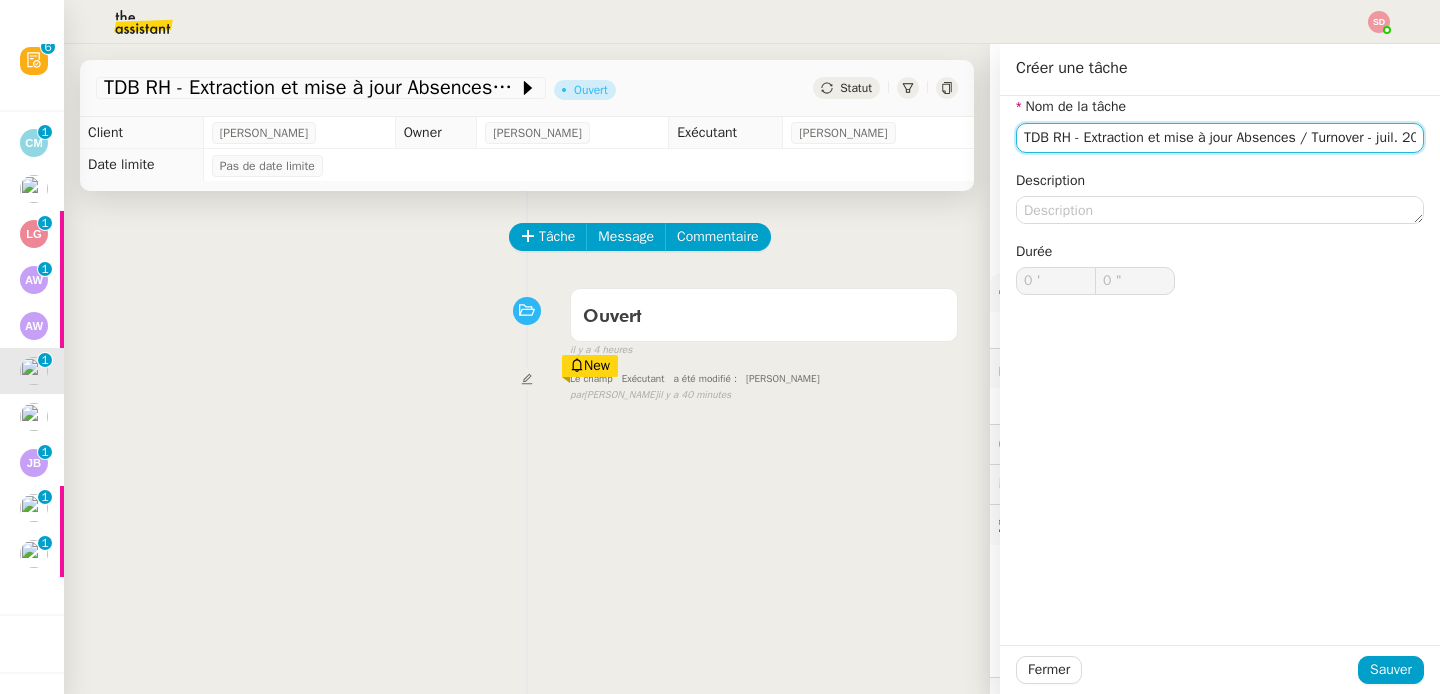 scroll, scrollTop: 0, scrollLeft: 50, axis: horizontal 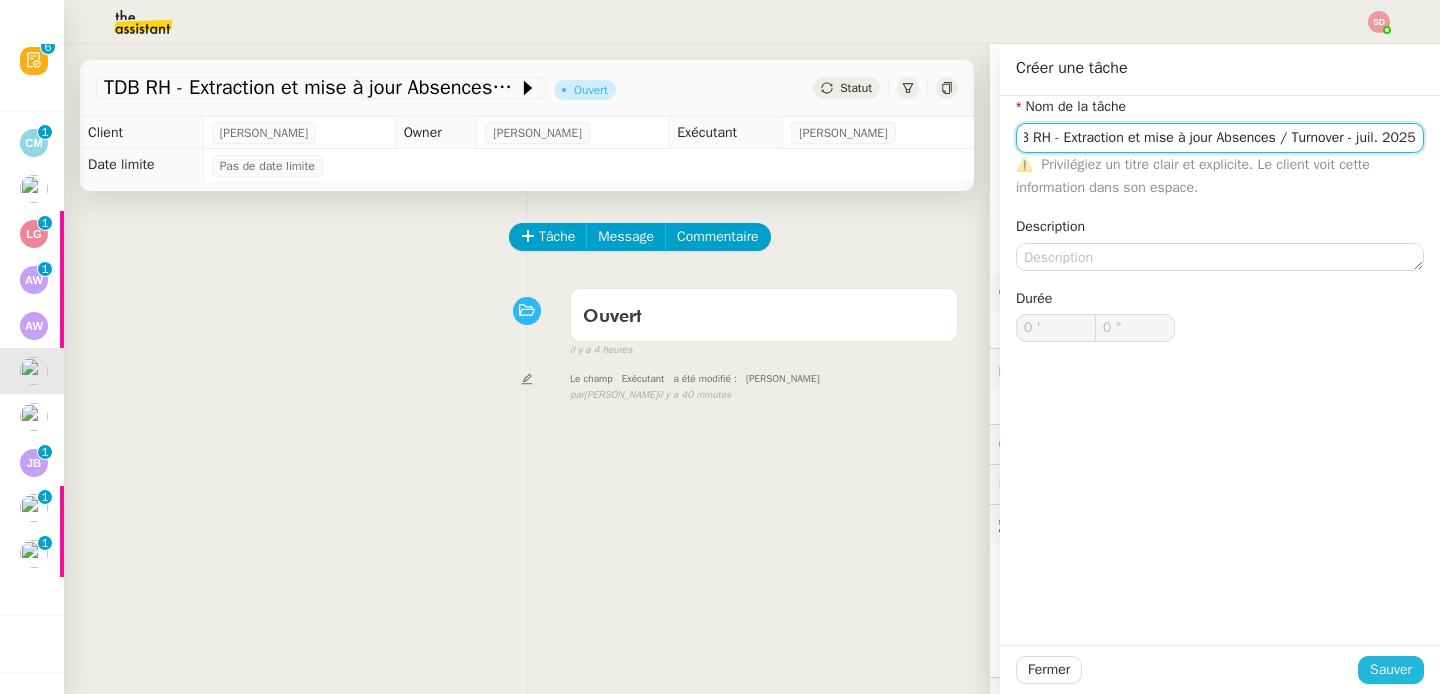 type on "TDB RH - Extraction et mise à jour Absences / Turnover - juil. 2025" 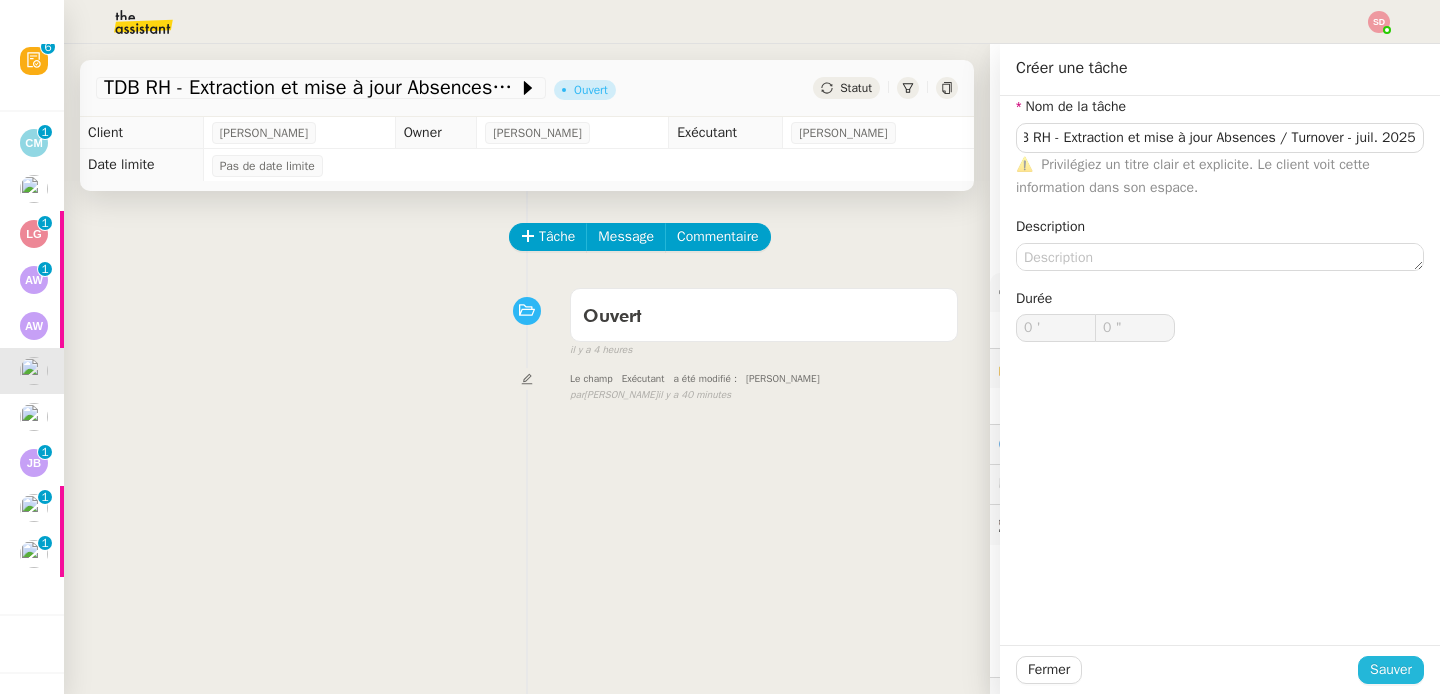 scroll, scrollTop: 0, scrollLeft: 0, axis: both 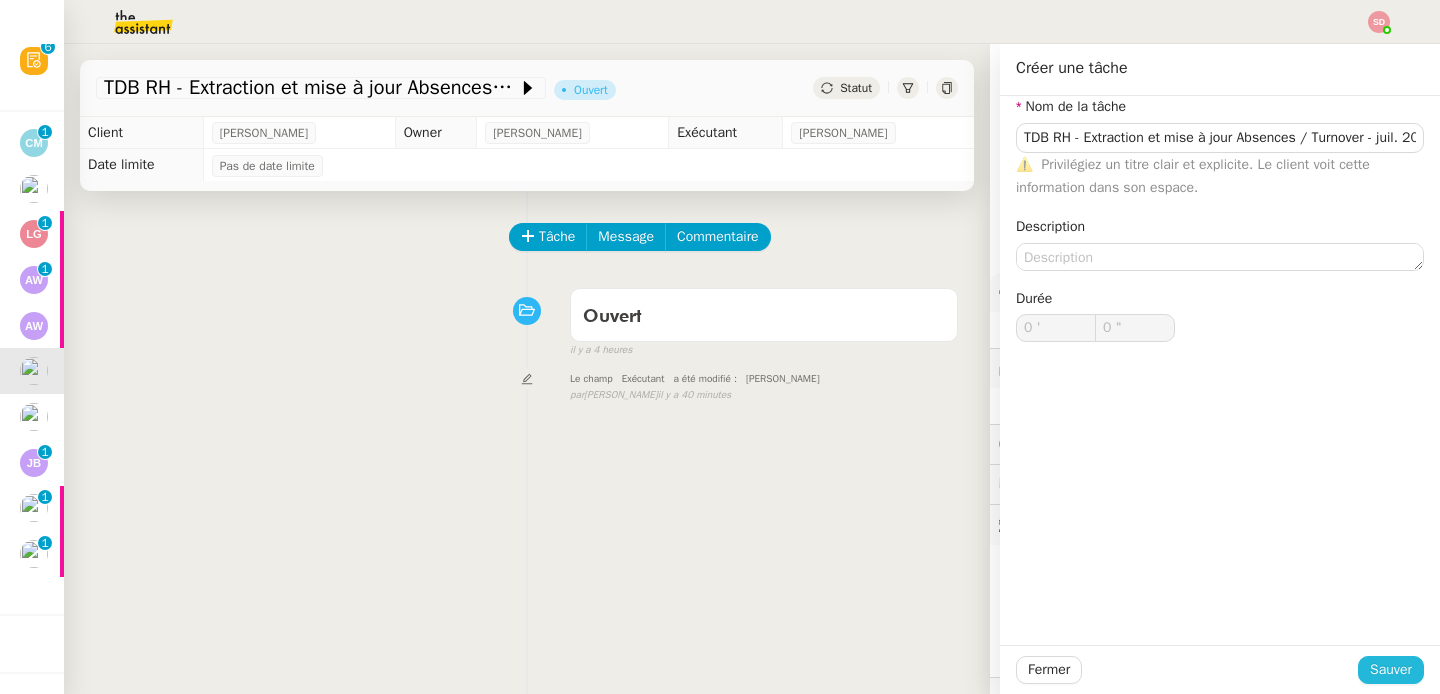 click on "Sauver" 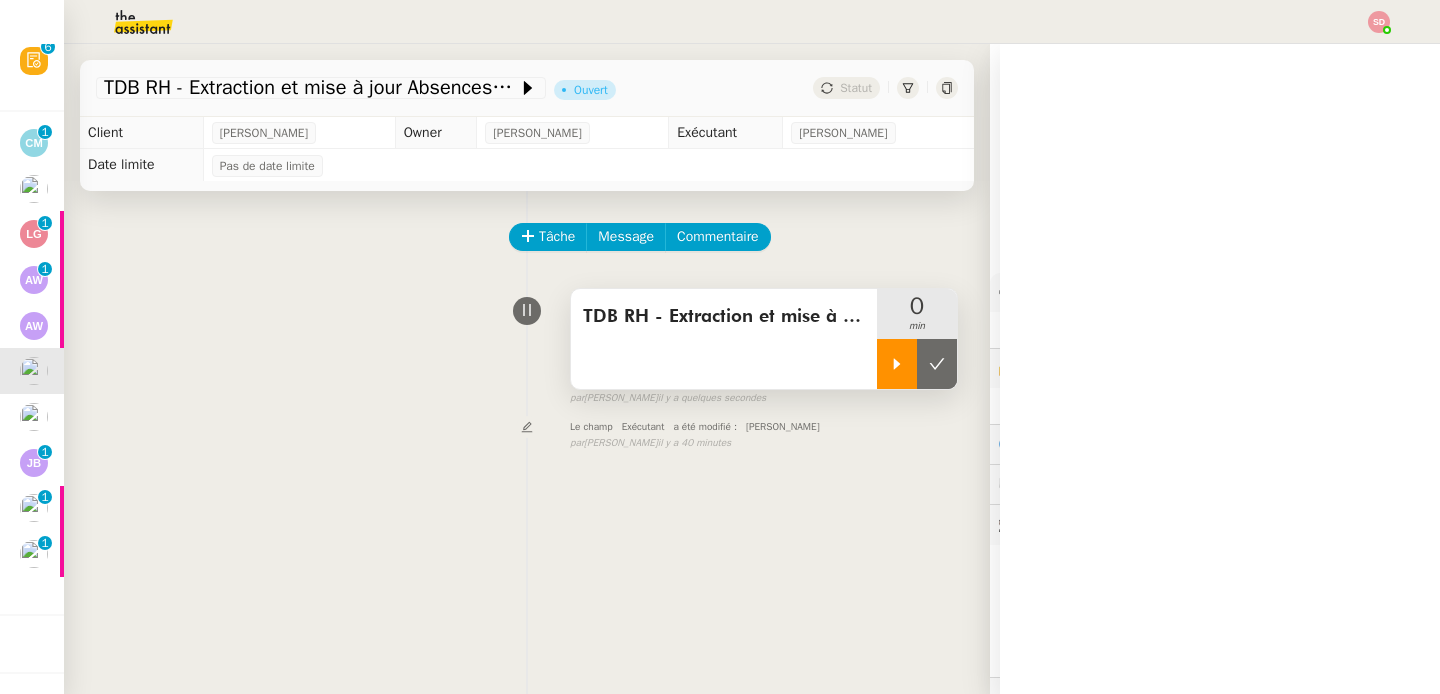click 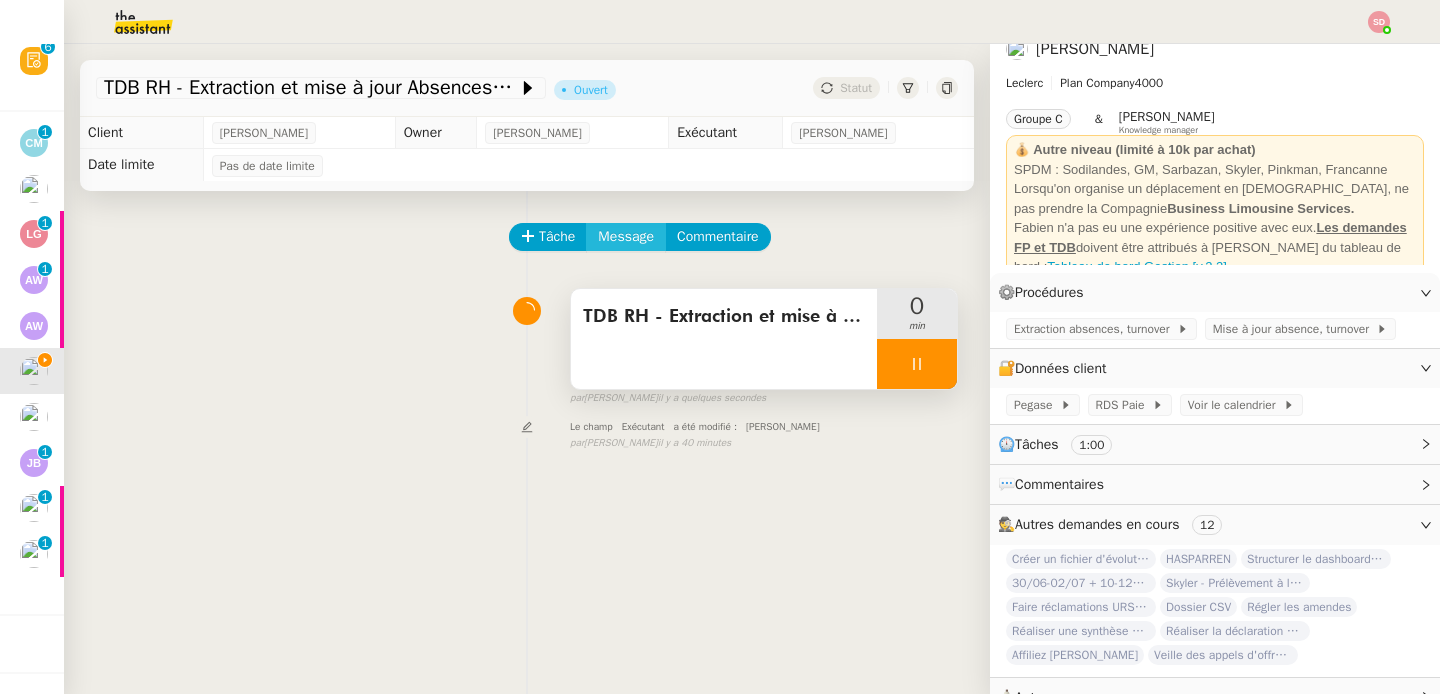 click on "Message" 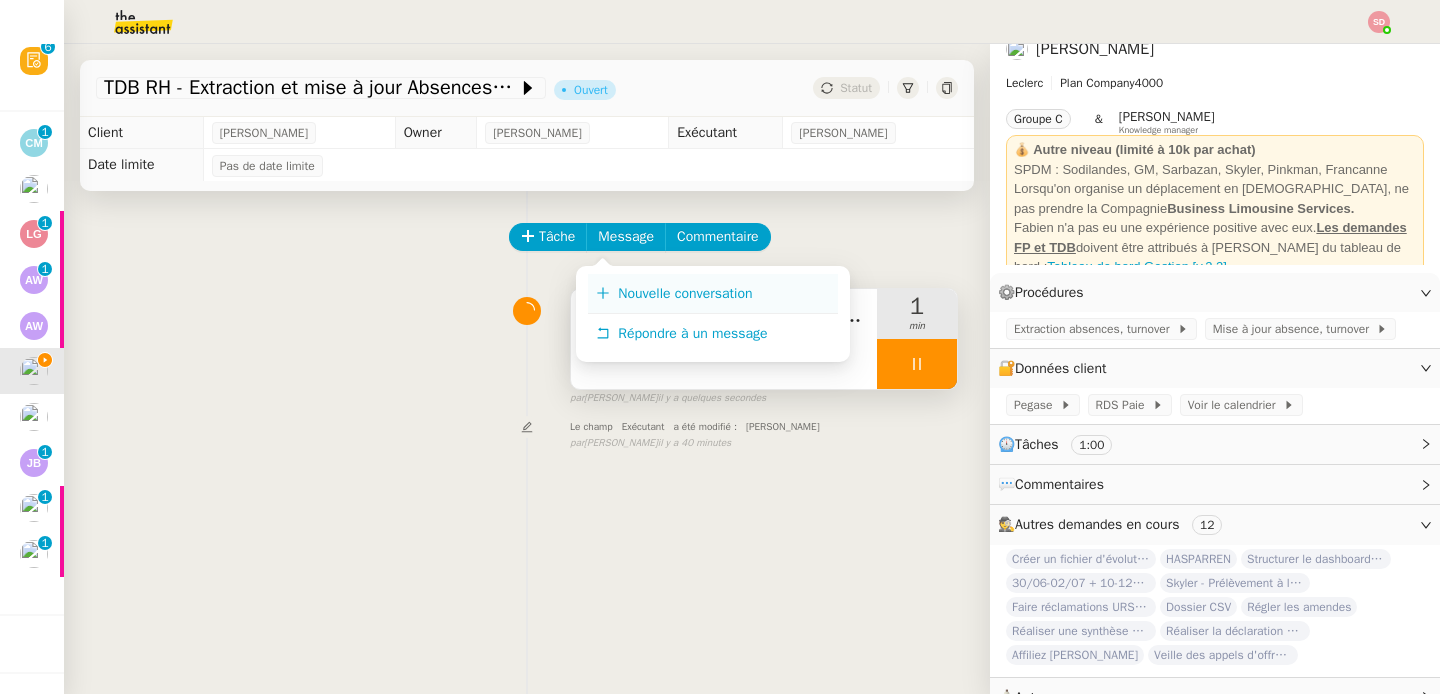 click on "Nouvelle conversation" at bounding box center (685, 293) 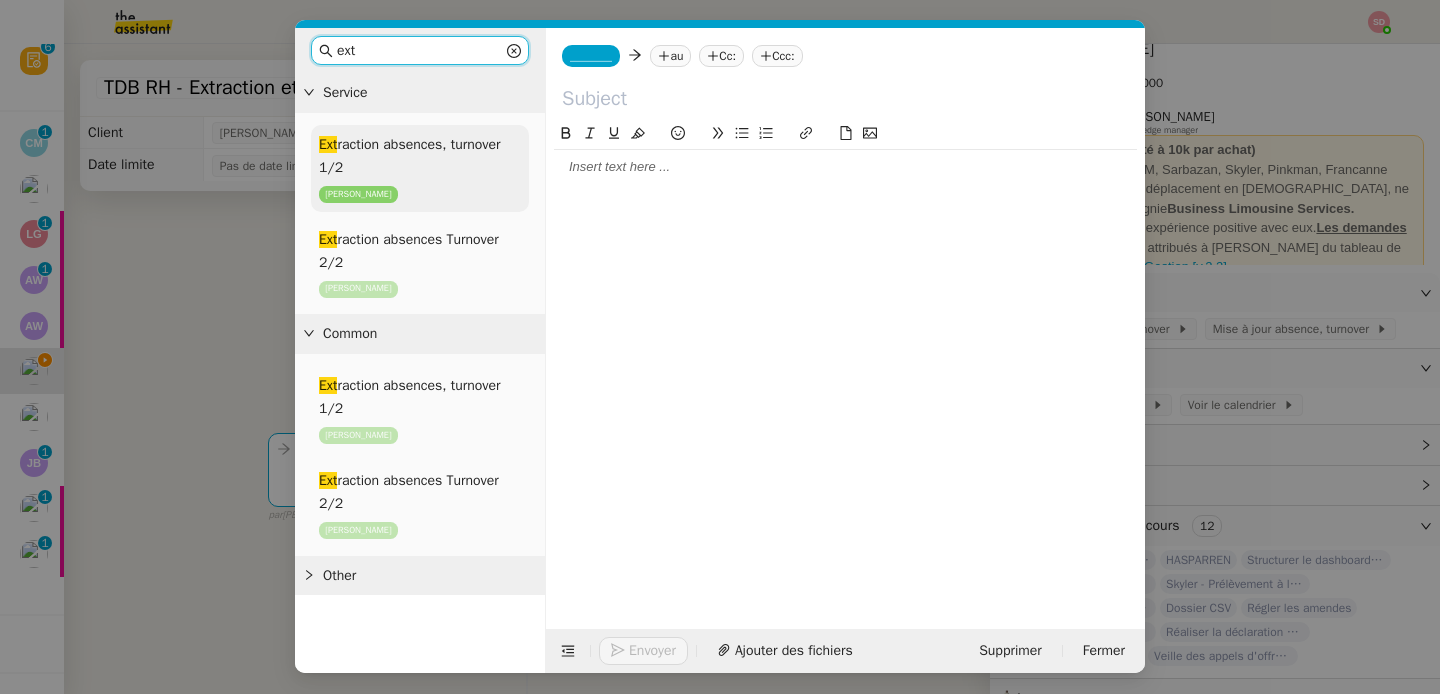 type on "ext" 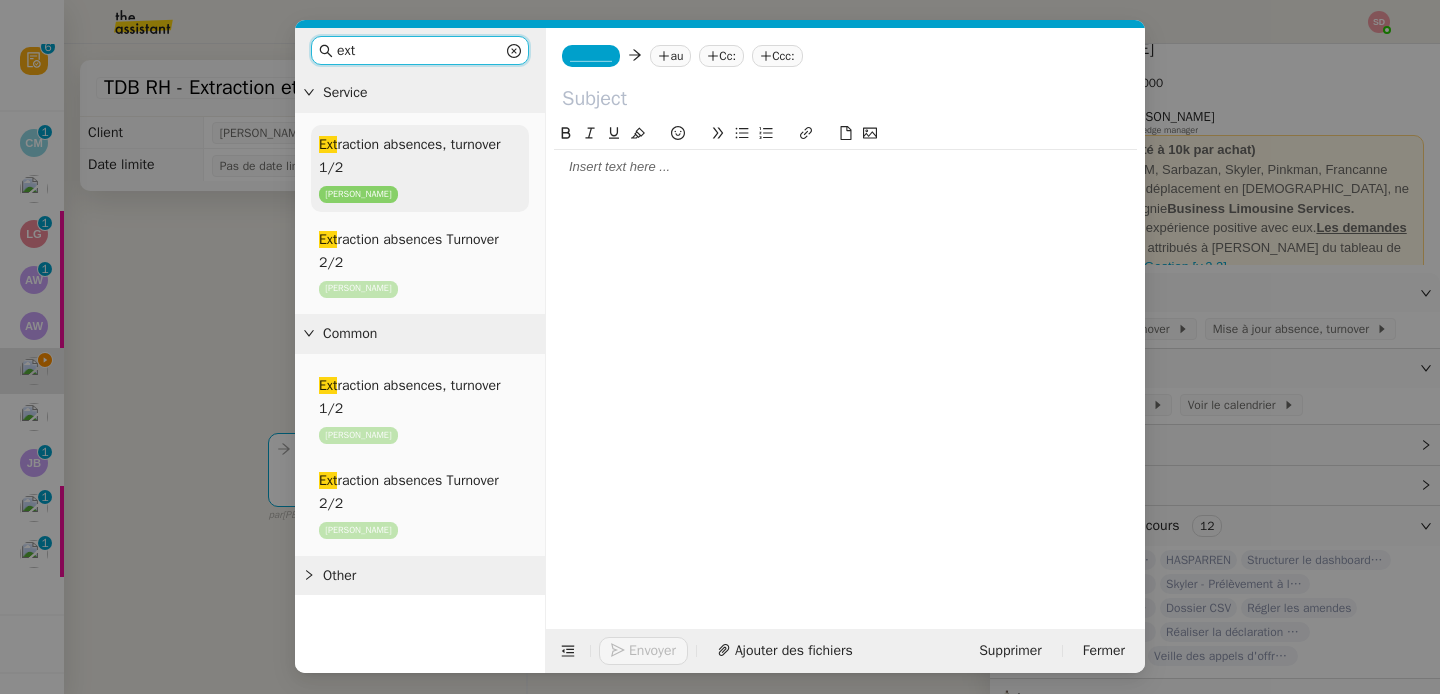 click on "Ext raction absences, turnover 1/2" at bounding box center [409, 156] 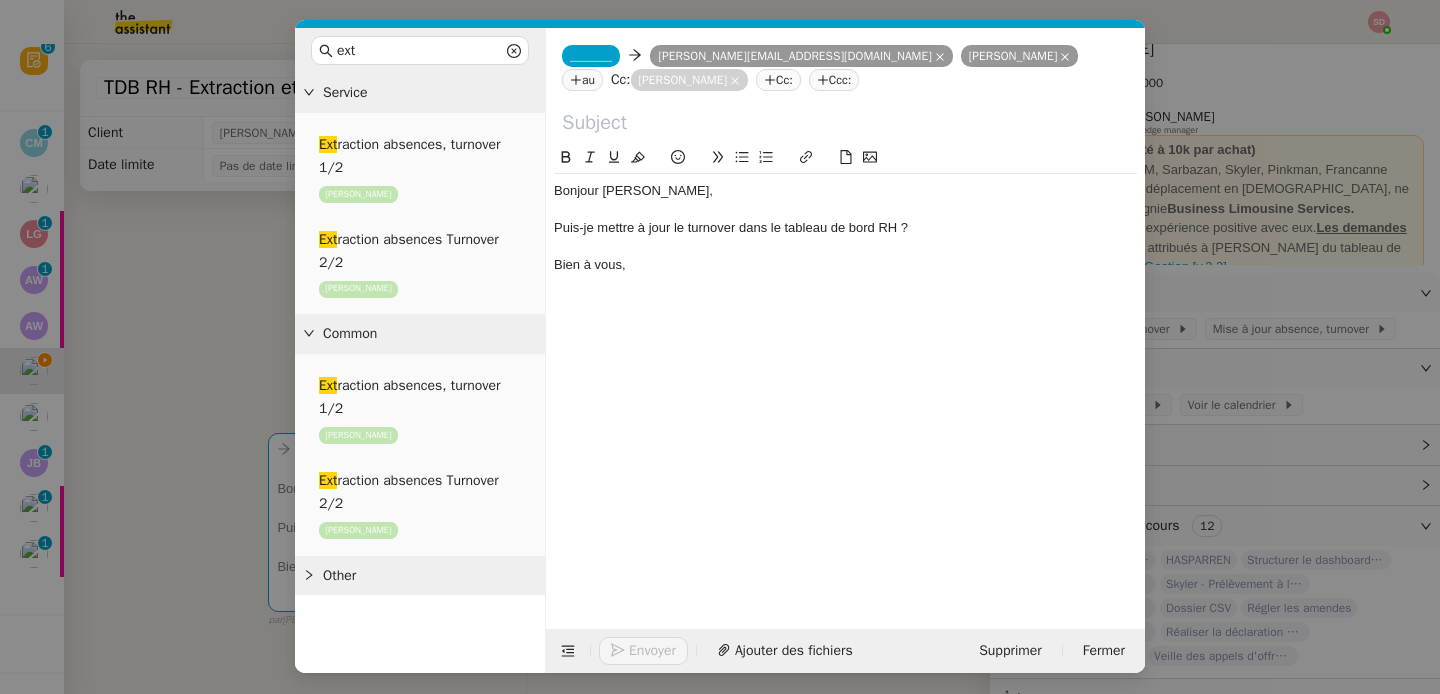 click 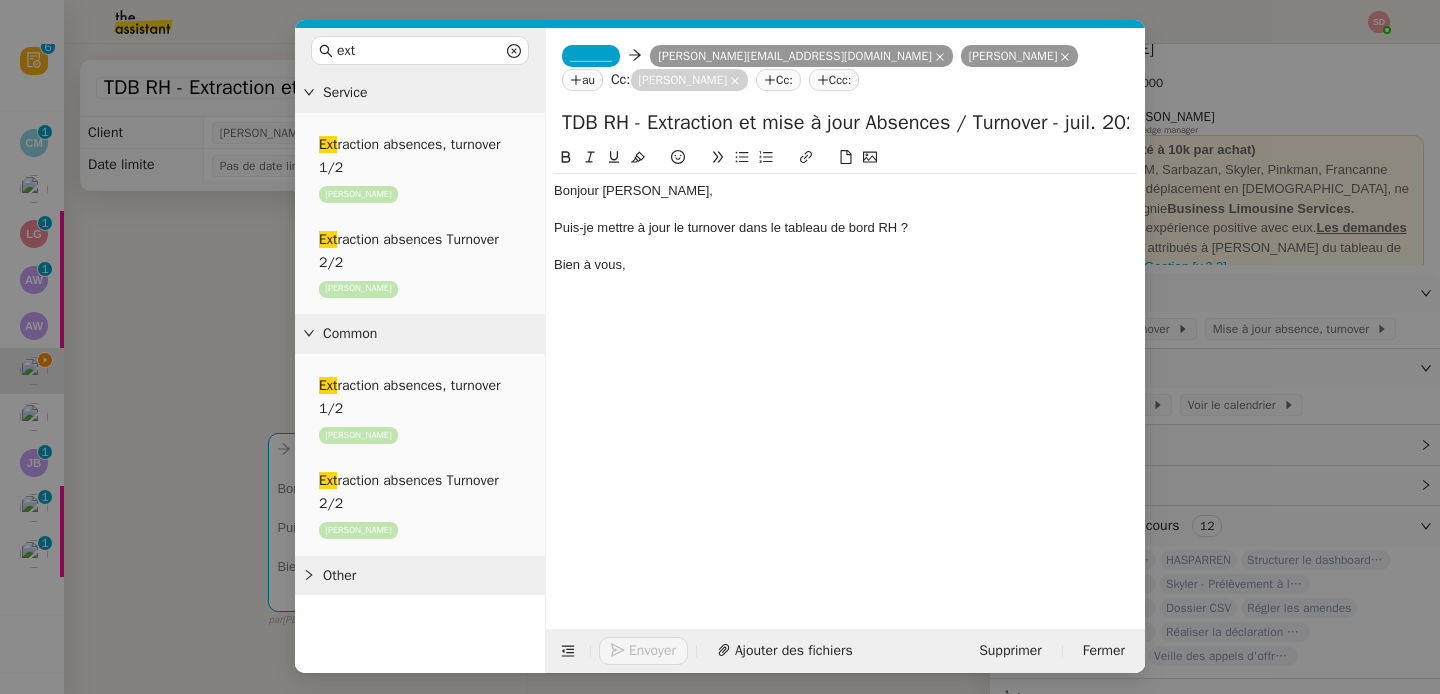 scroll, scrollTop: 0, scrollLeft: 65, axis: horizontal 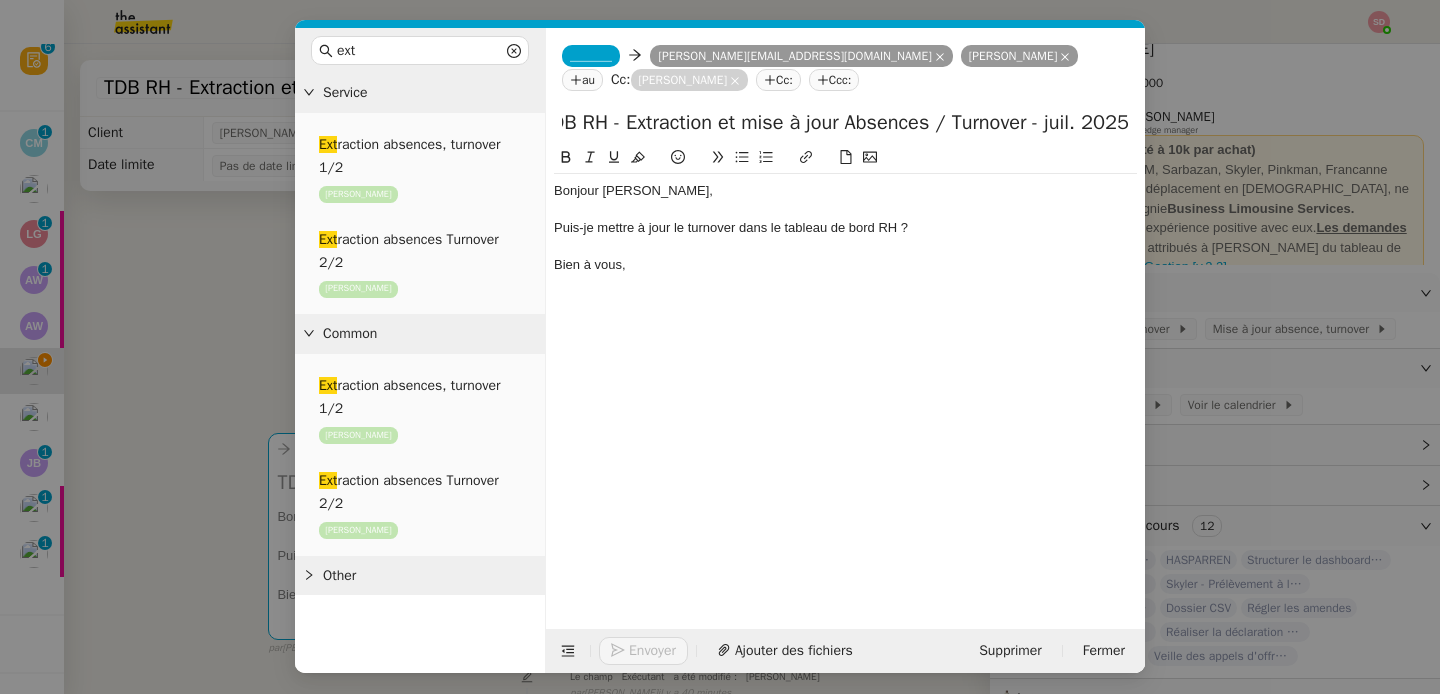 type on "TDB RH - Extraction et mise à jour Absences / Turnover - juil. 2025" 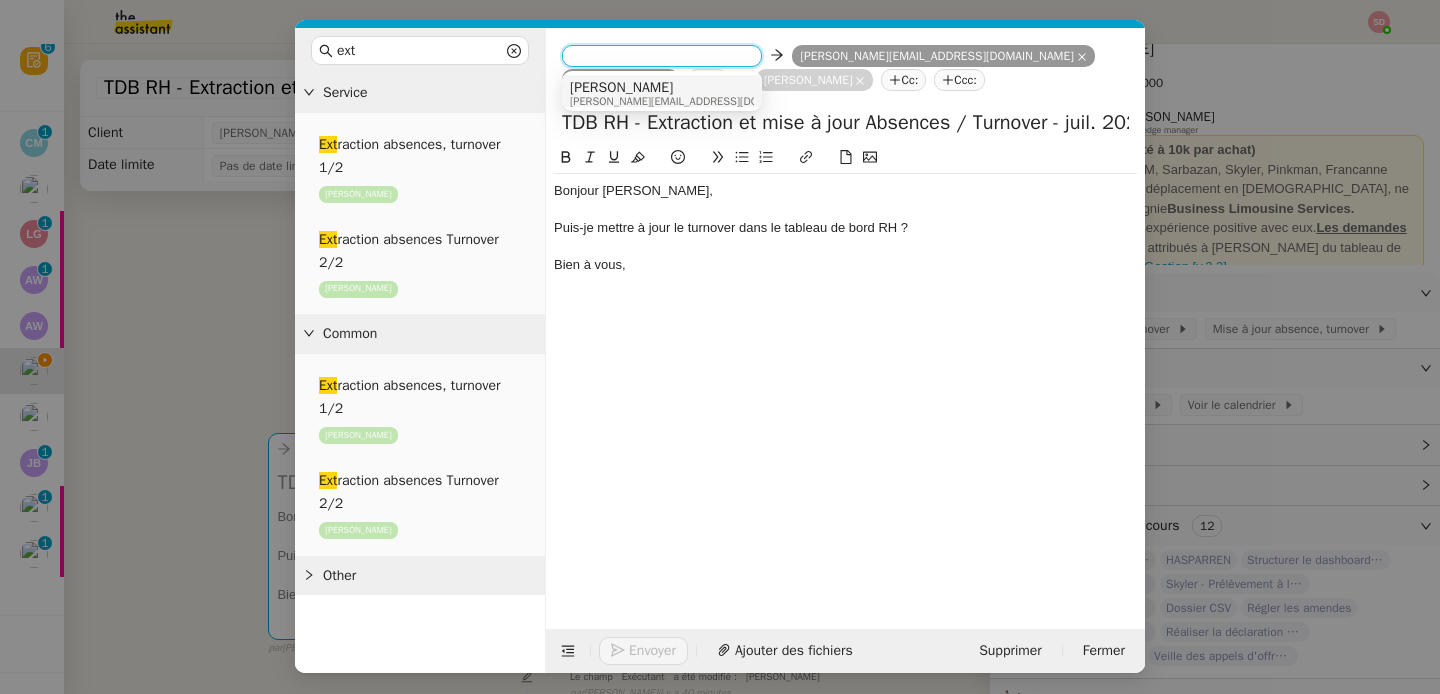 click on "Camille" at bounding box center [695, 88] 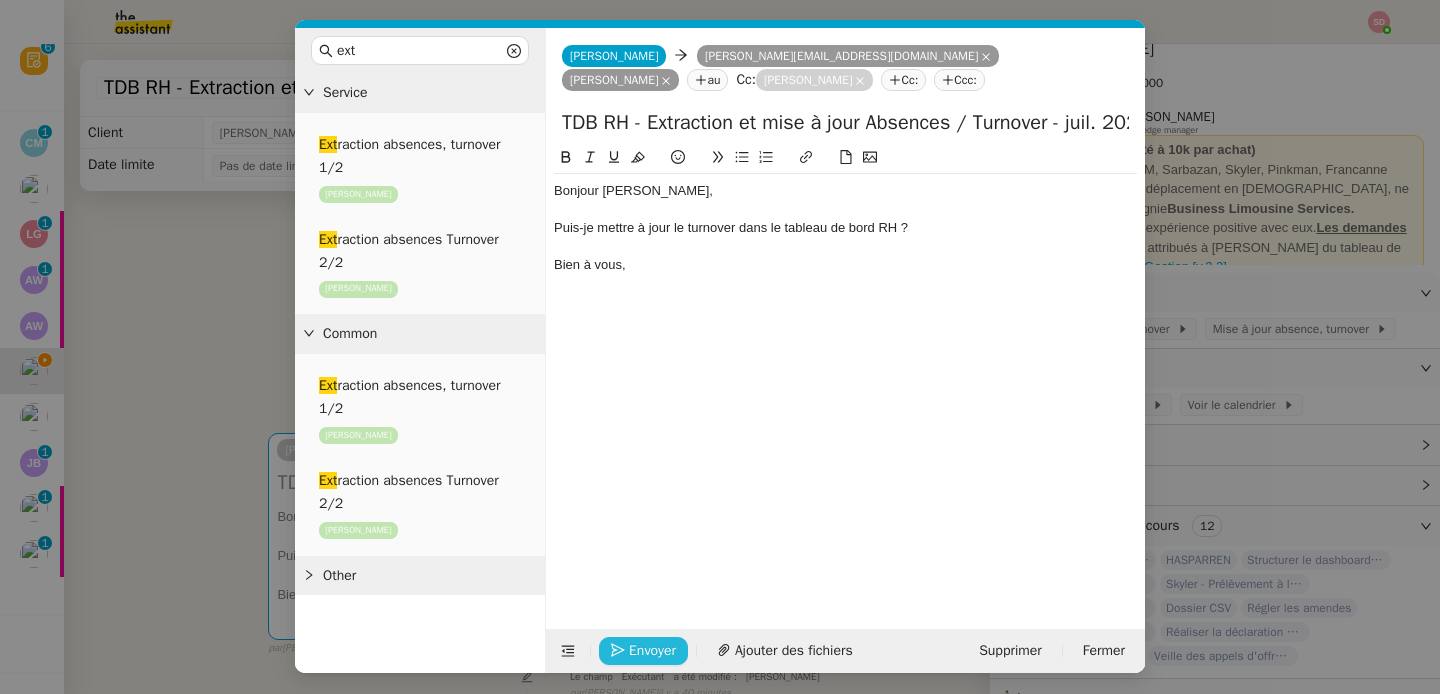 click 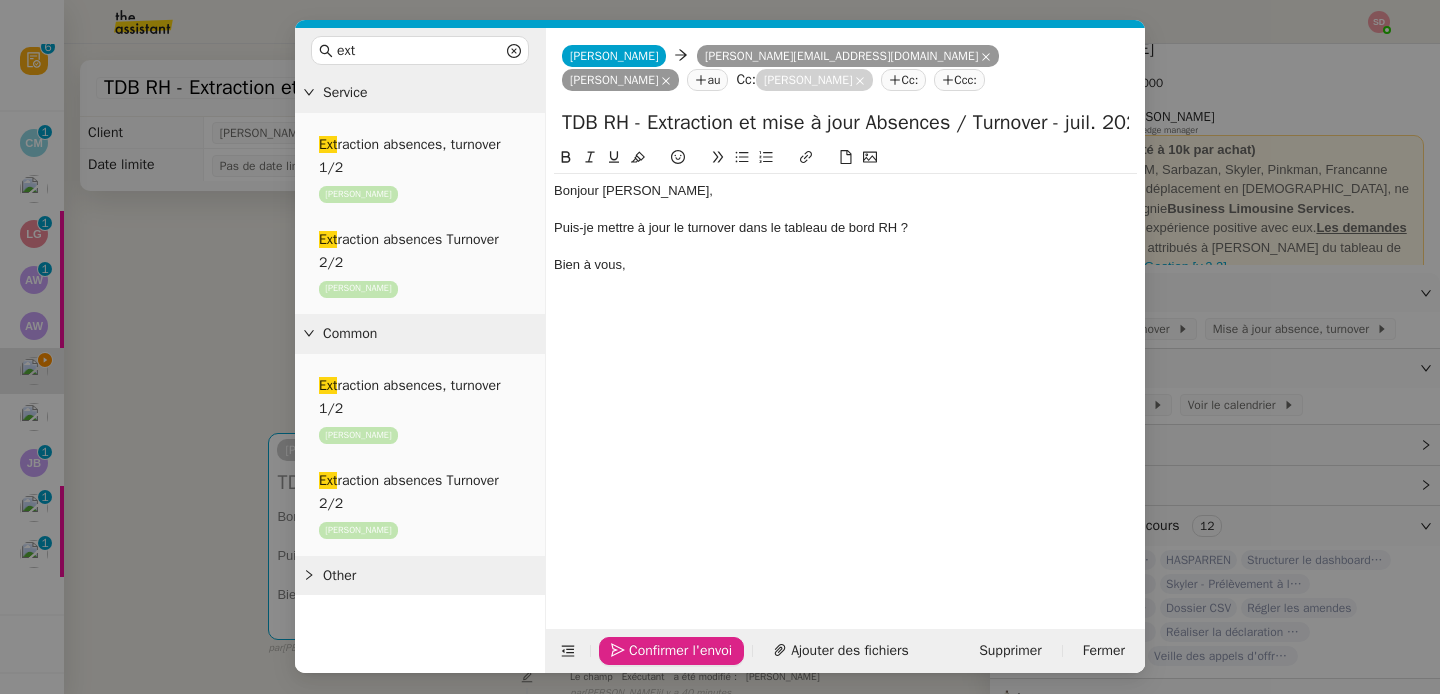click 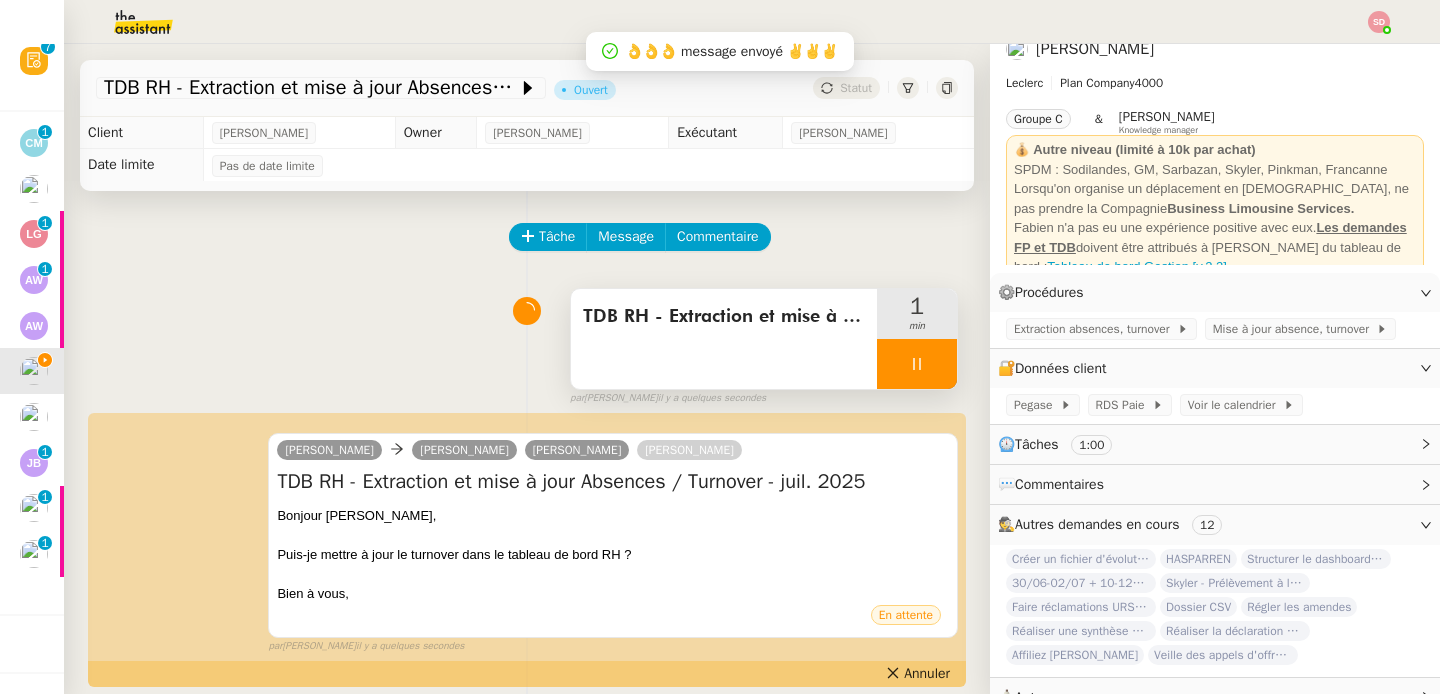 click at bounding box center [917, 364] 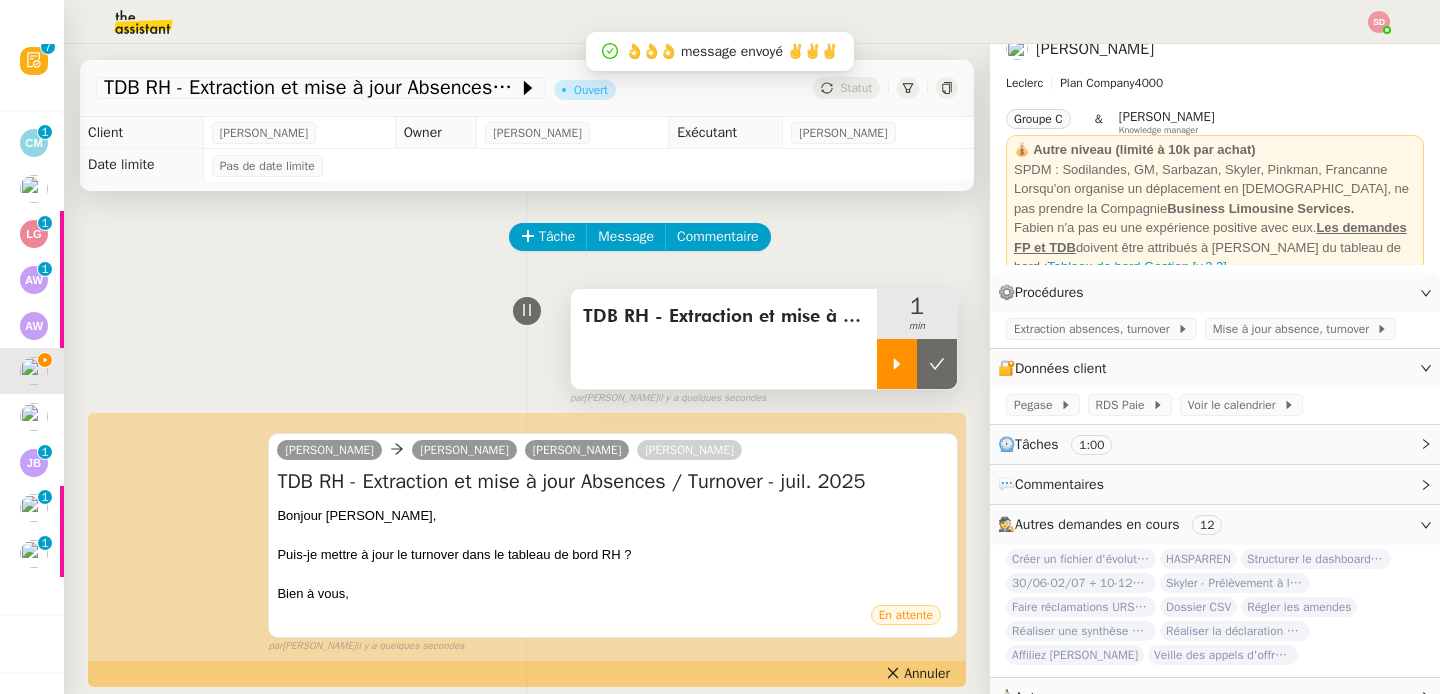 click 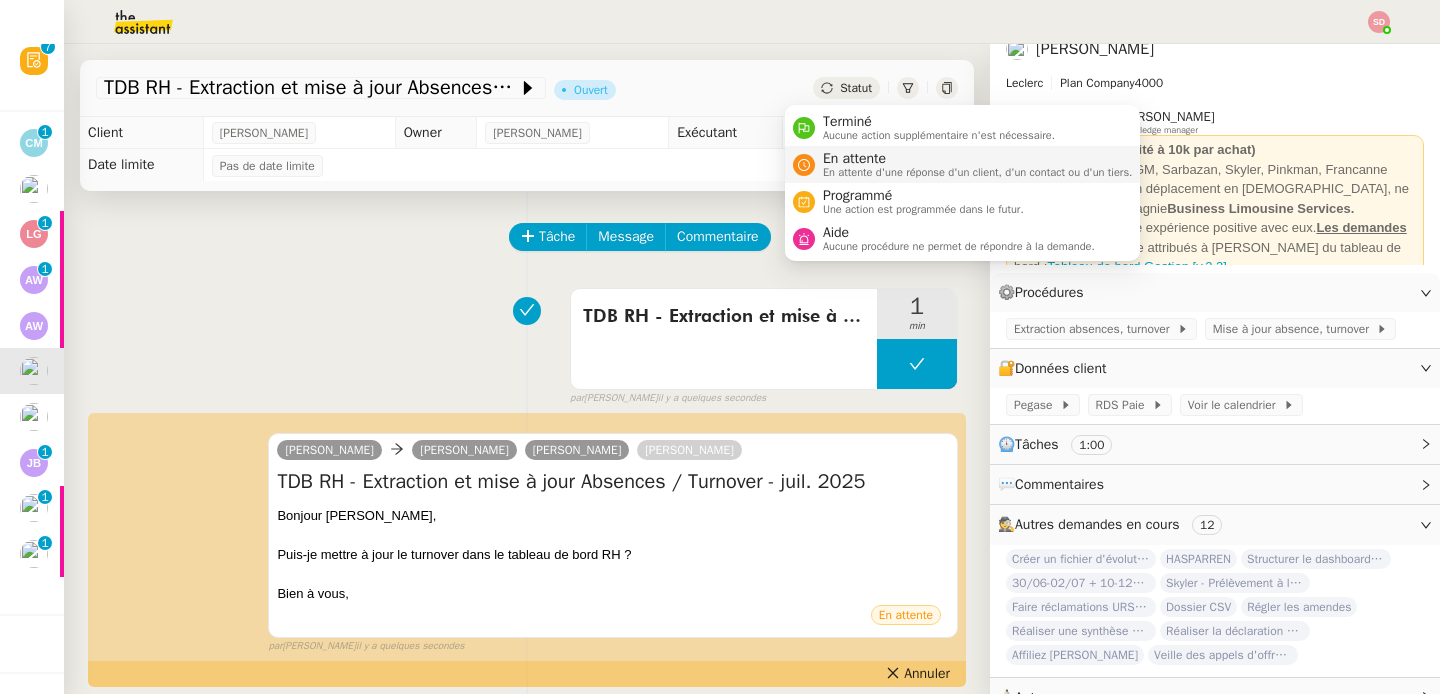click on "En attente En attente d'une réponse d'un client, d'un contact ou d'un tiers." at bounding box center (974, 164) 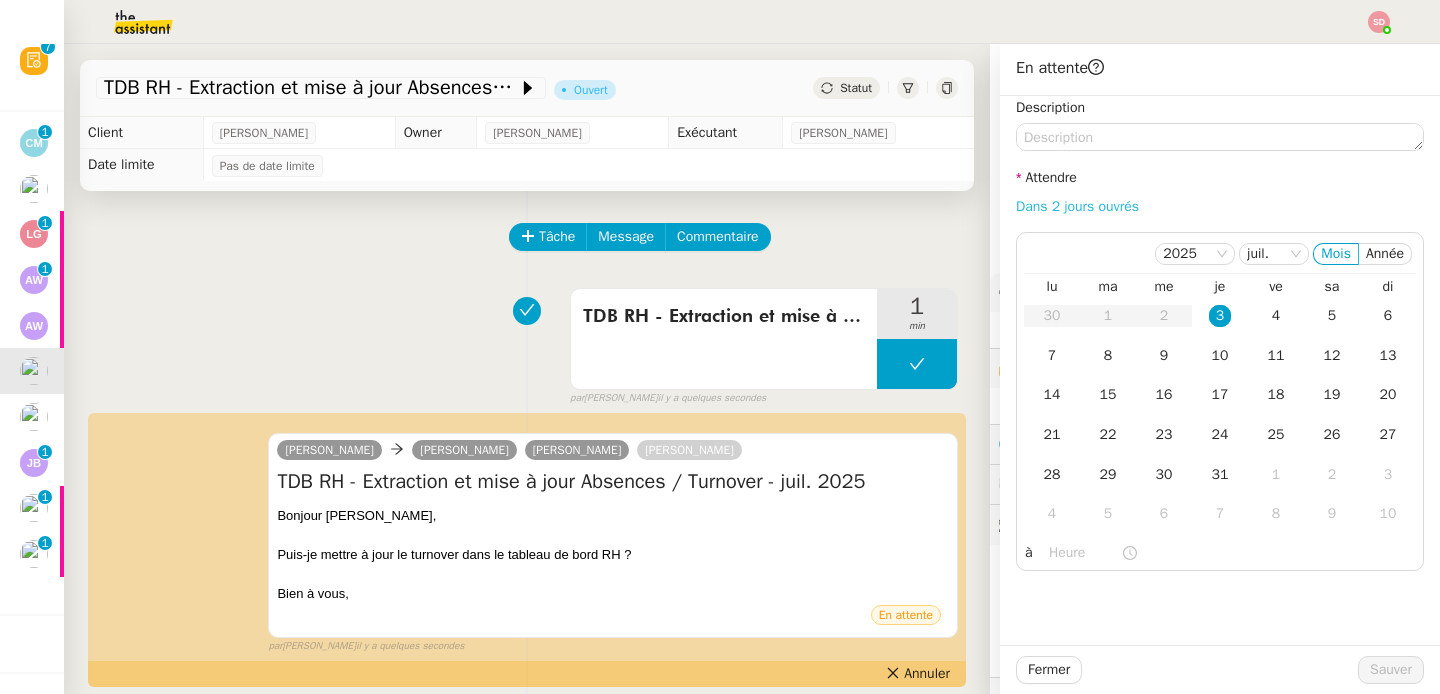 click on "Dans 2 jours ouvrés" 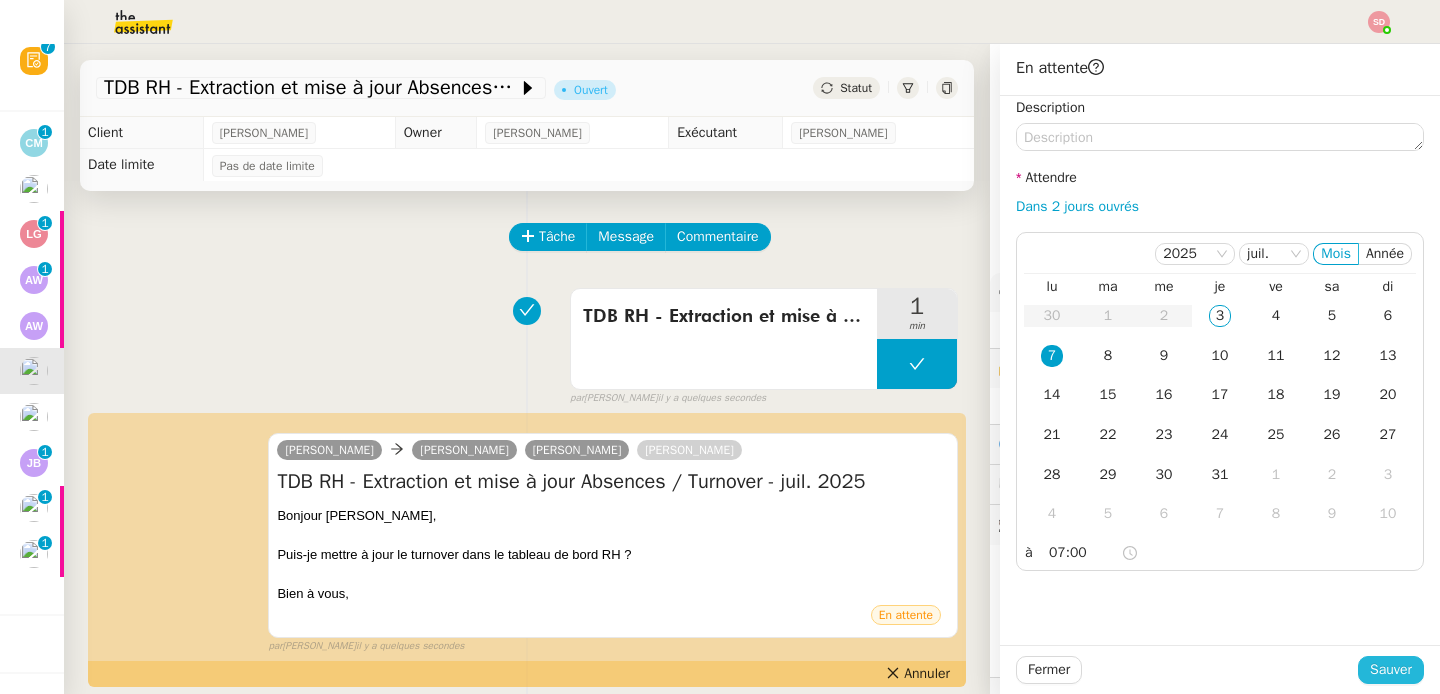 click on "Sauver" 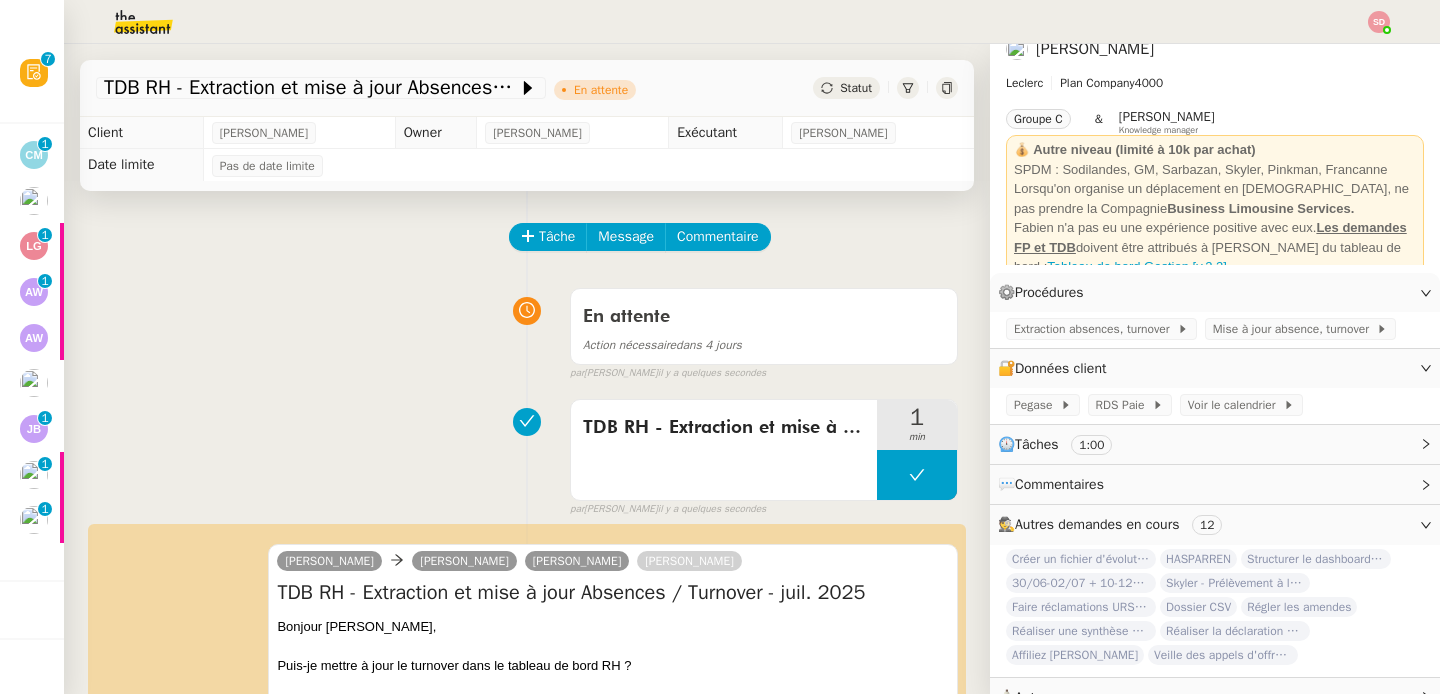 scroll, scrollTop: 0, scrollLeft: 0, axis: both 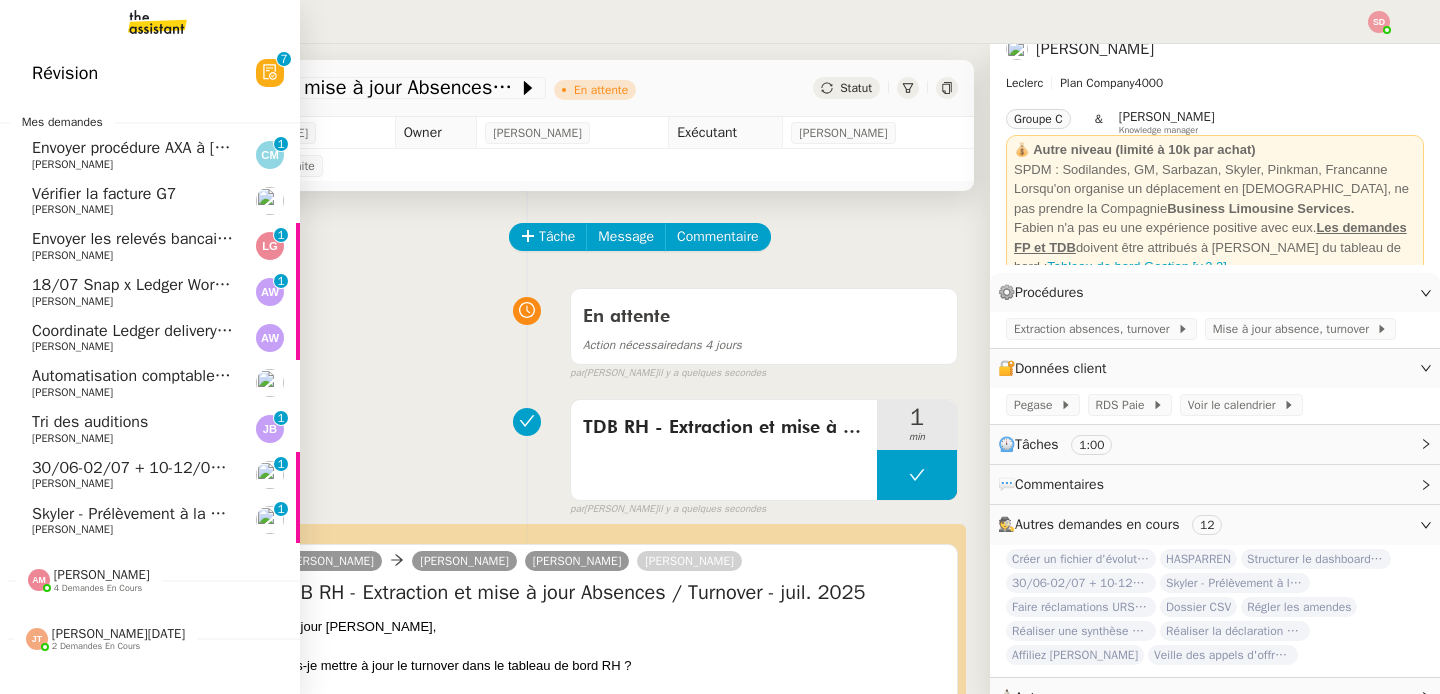 click on "[PERSON_NAME]" 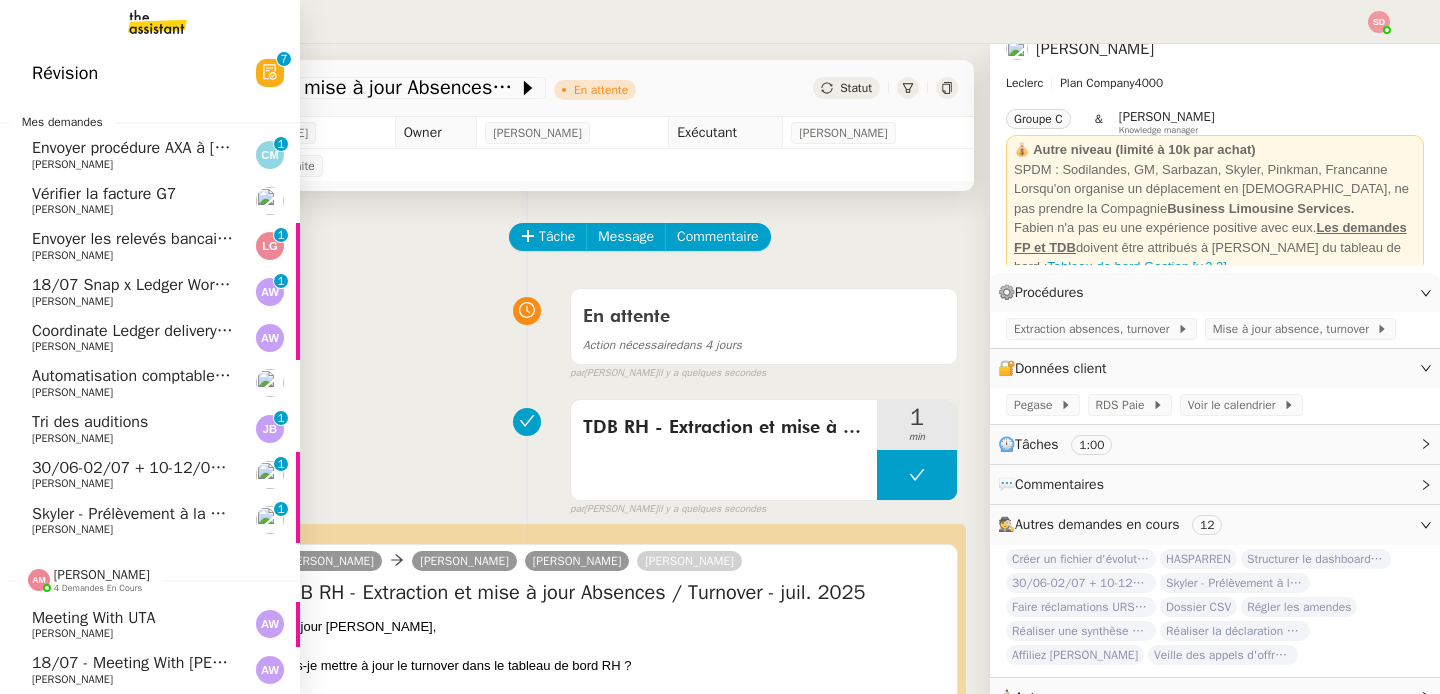 scroll, scrollTop: 160, scrollLeft: 0, axis: vertical 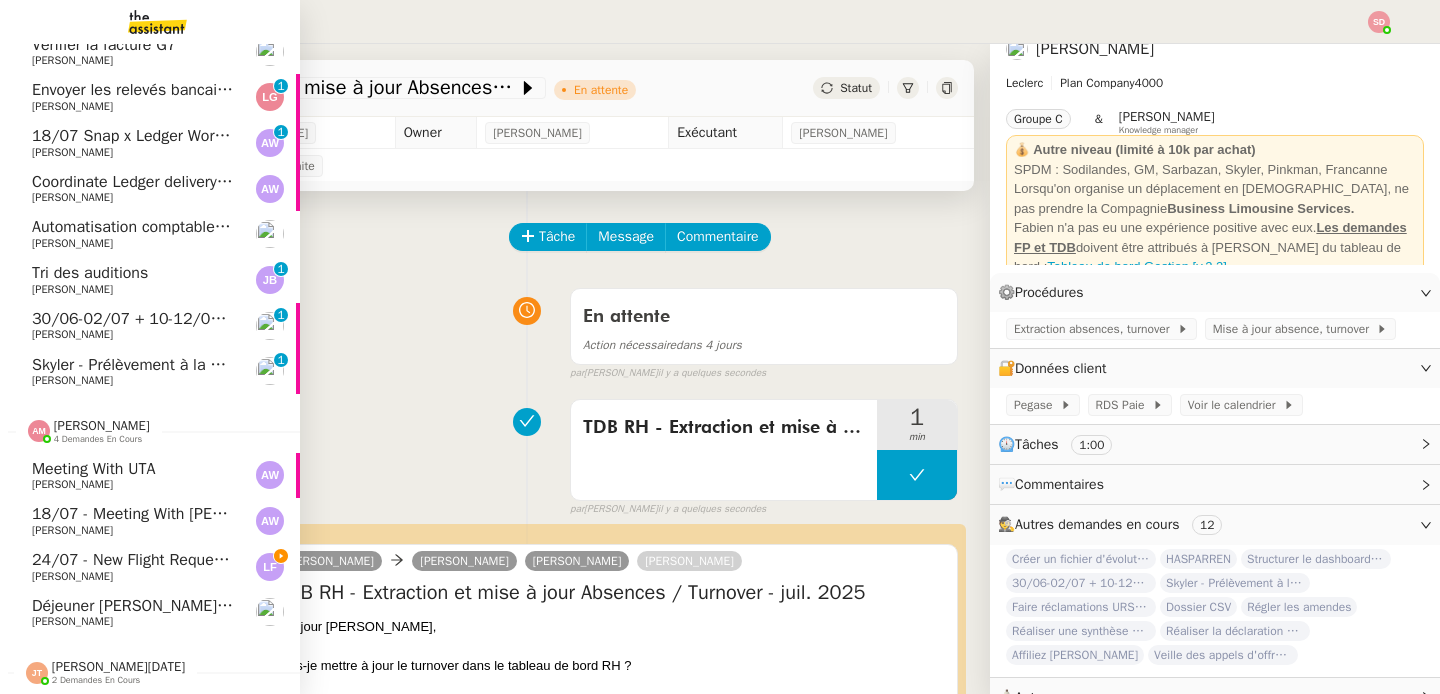 click on "4 demandes en cours" 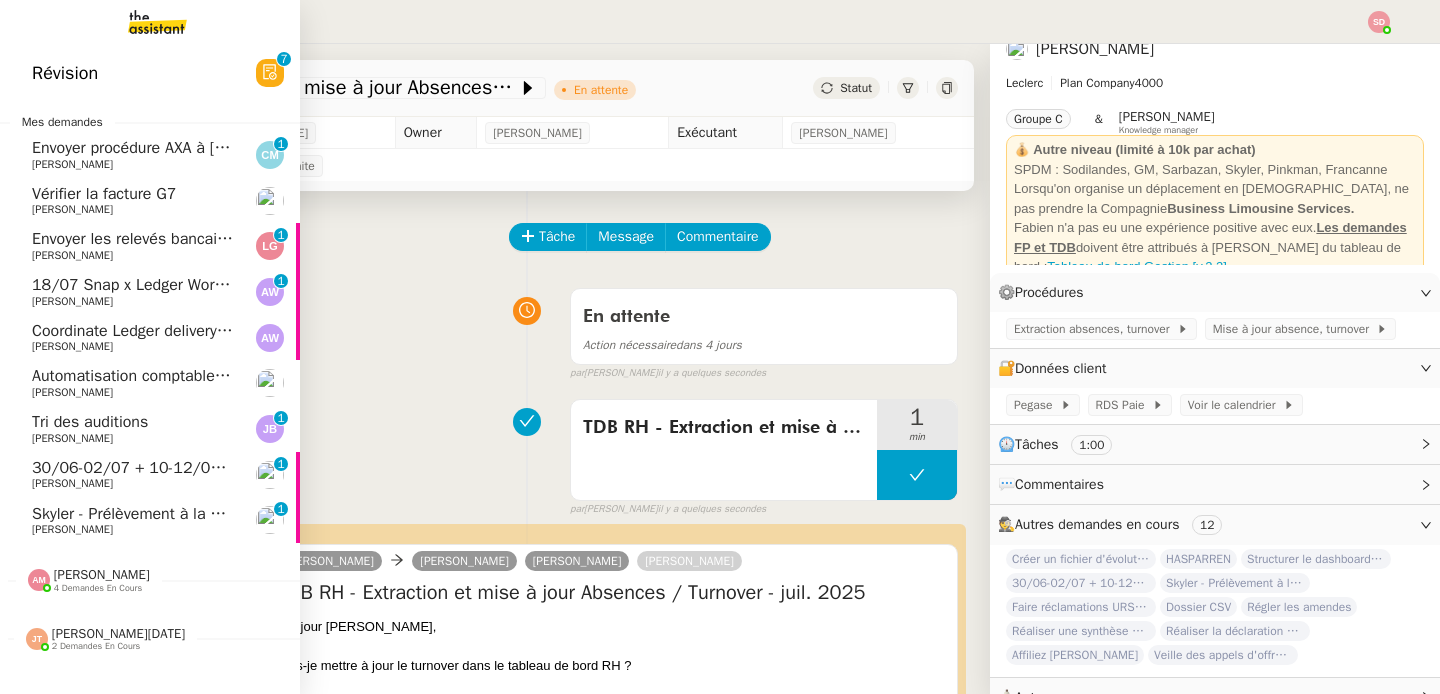 scroll, scrollTop: 0, scrollLeft: 0, axis: both 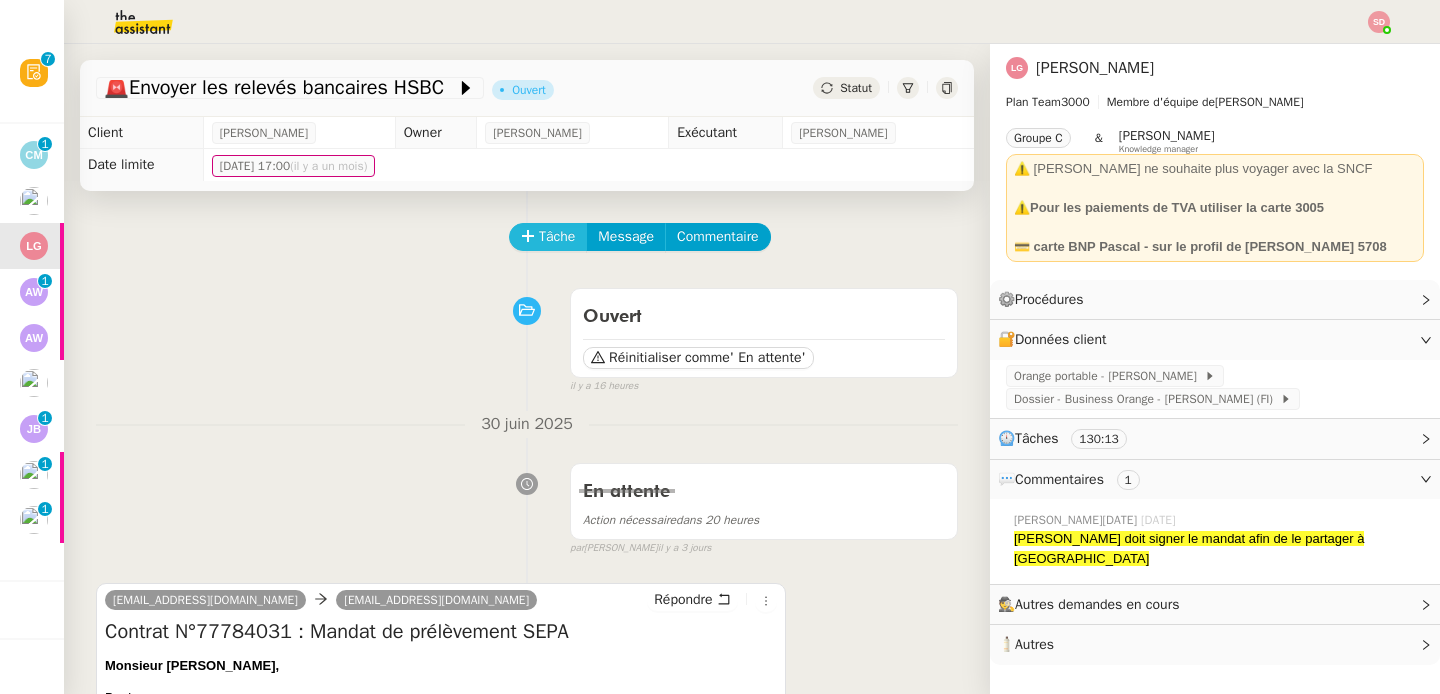 click on "Tâche" 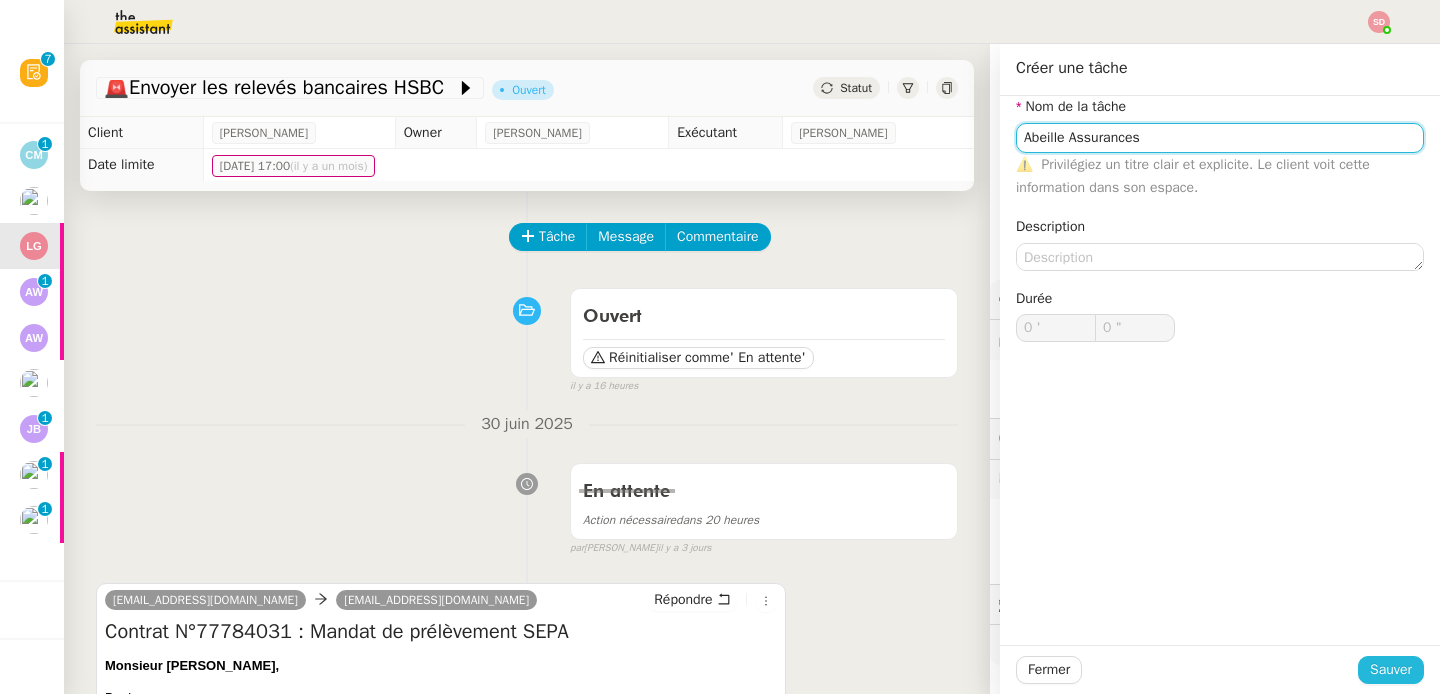 type on "Abeille Assurances" 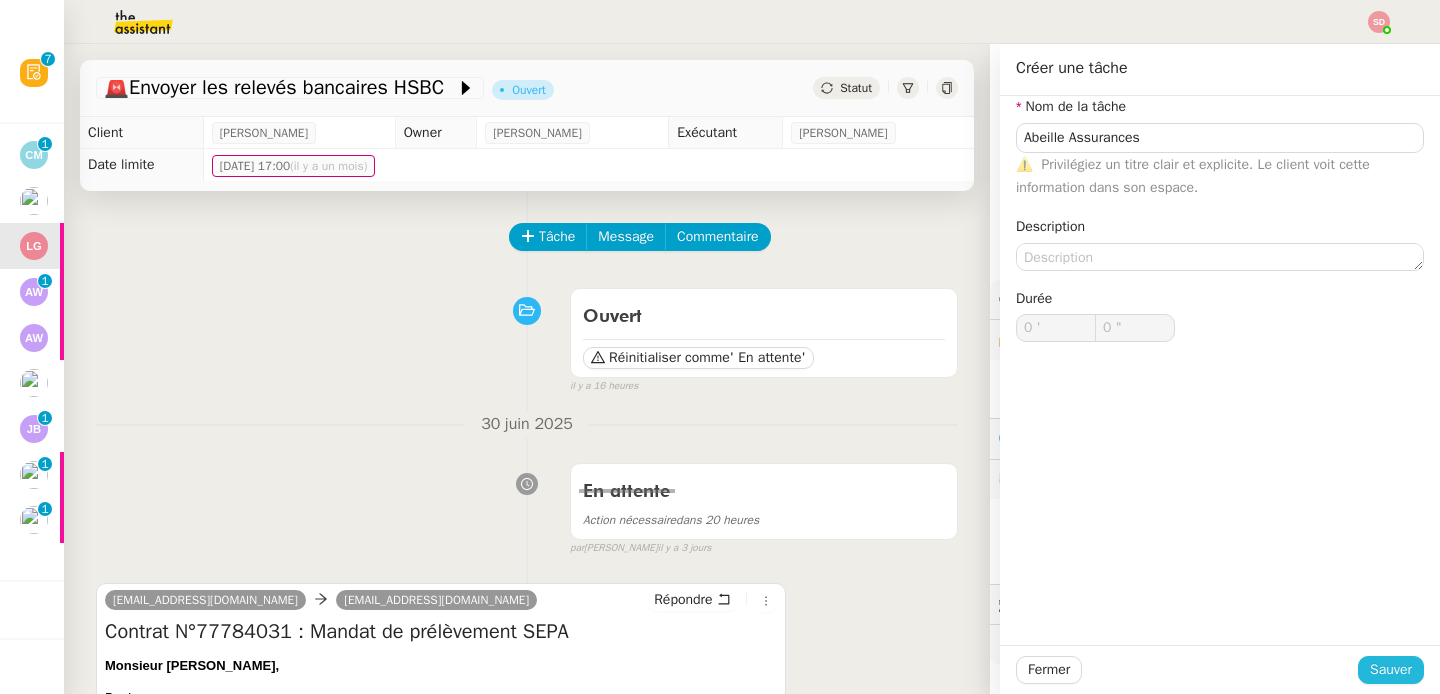 click on "Sauver" 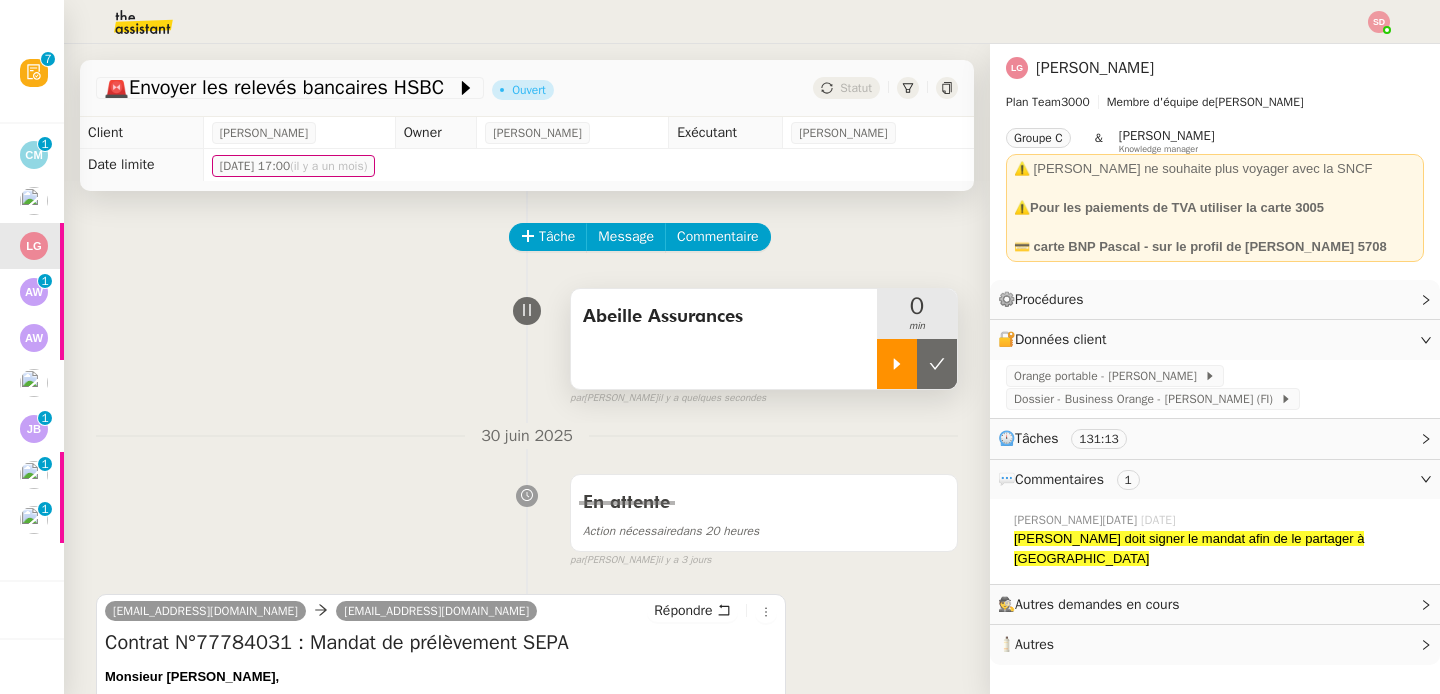 click at bounding box center (897, 364) 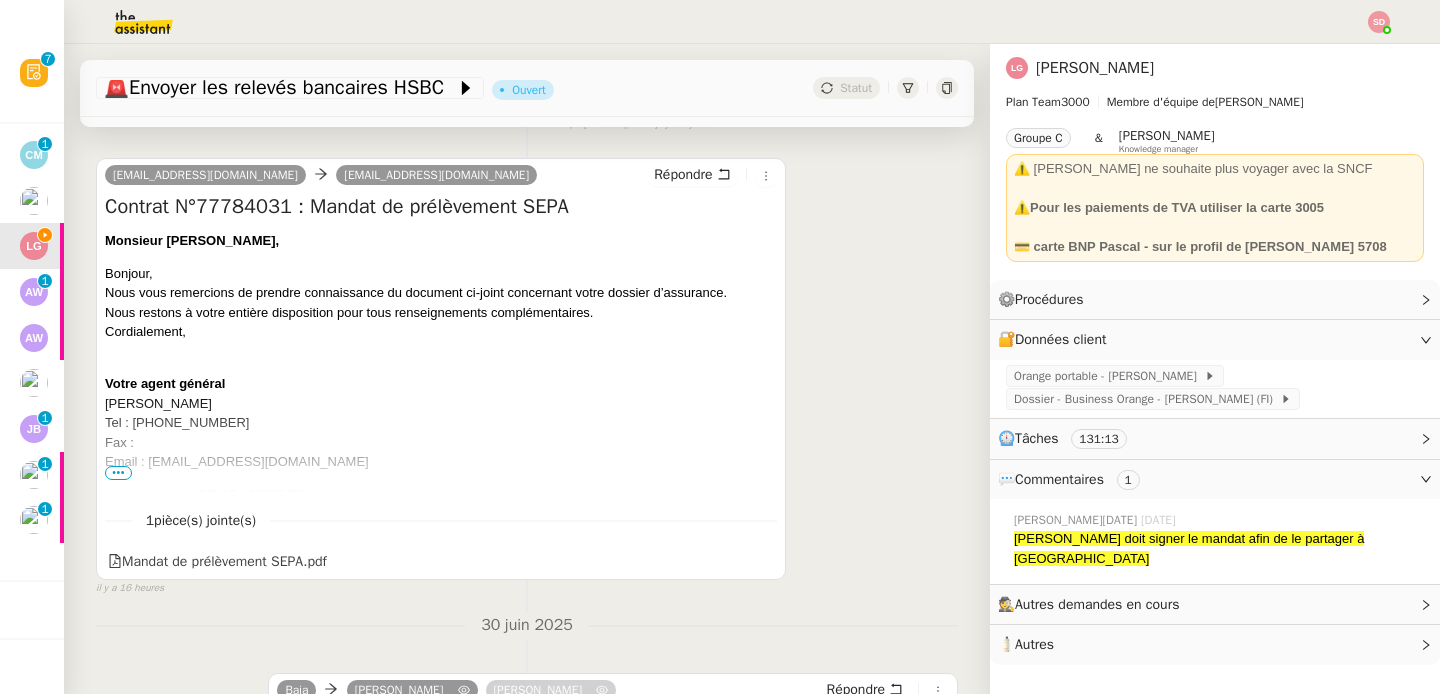 scroll, scrollTop: 437, scrollLeft: 0, axis: vertical 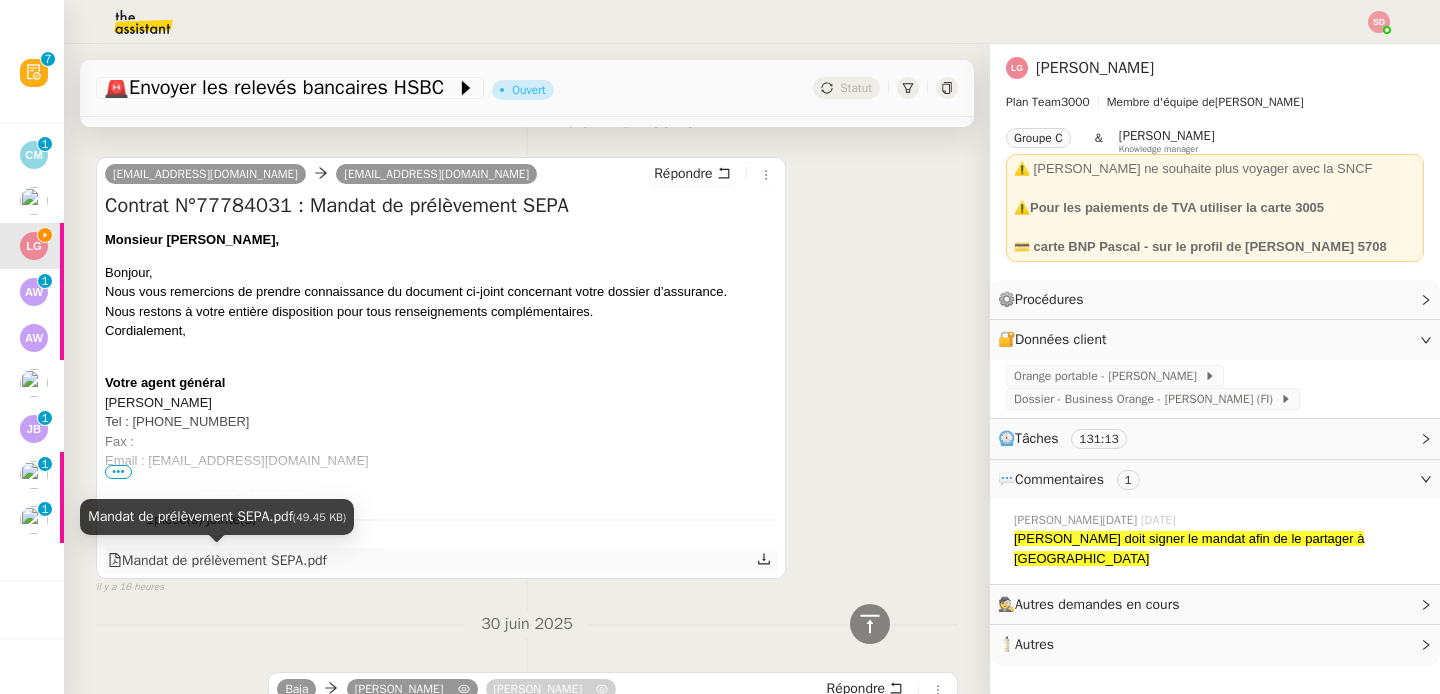 click on "Mandat de prélèvement SEPA.pdf" 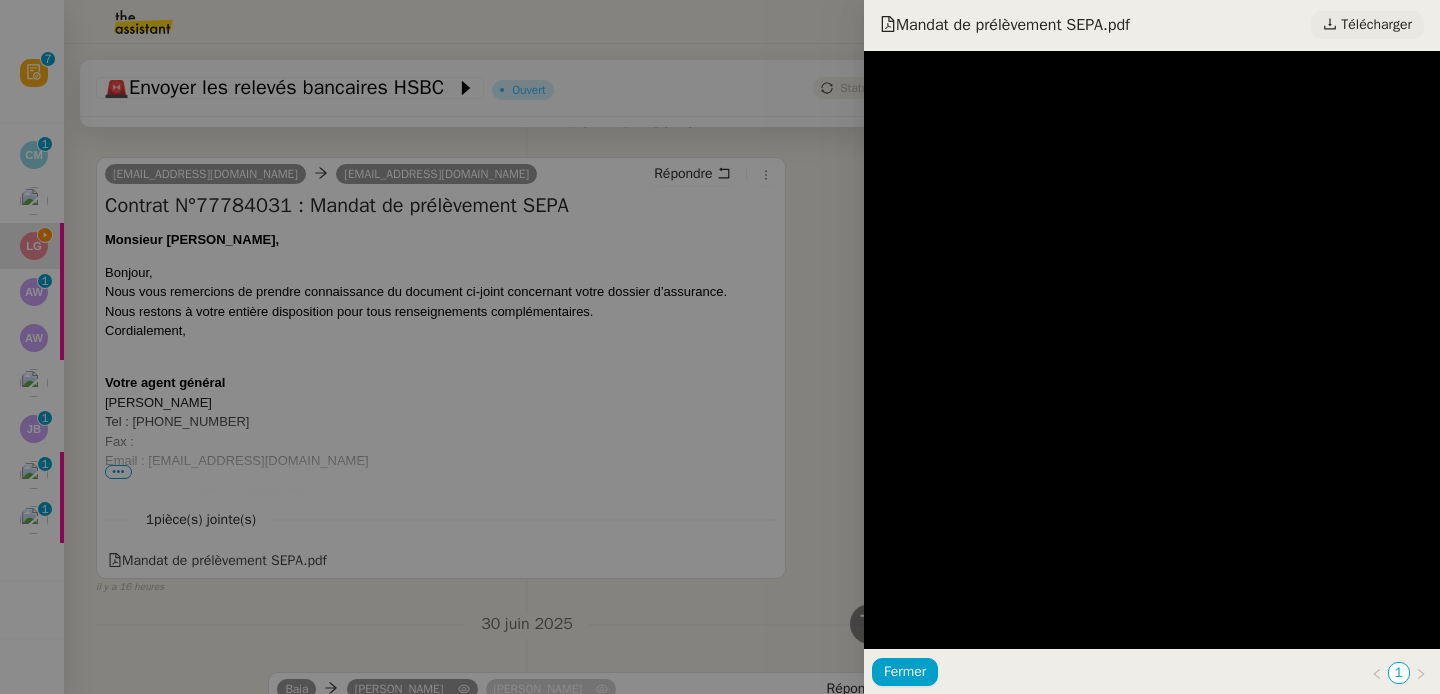 click on "Télécharger" at bounding box center (1376, 25) 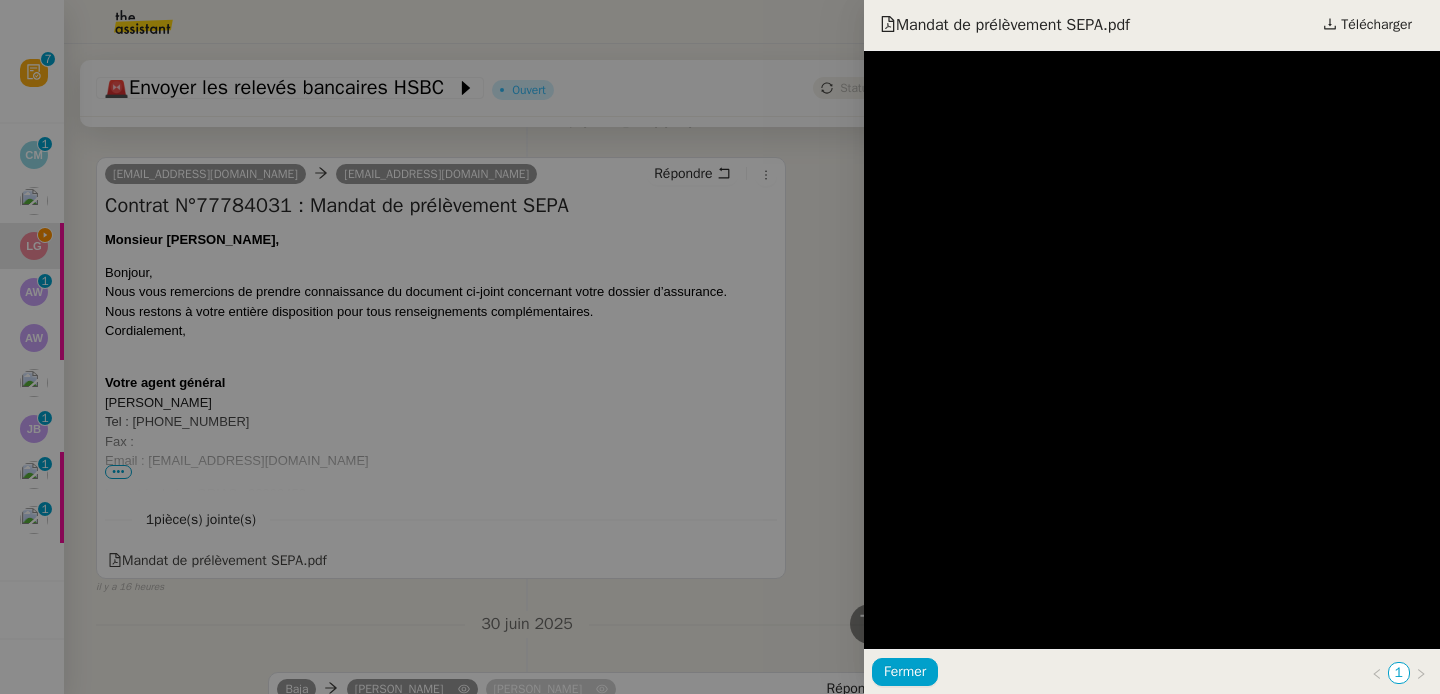 click at bounding box center (720, 347) 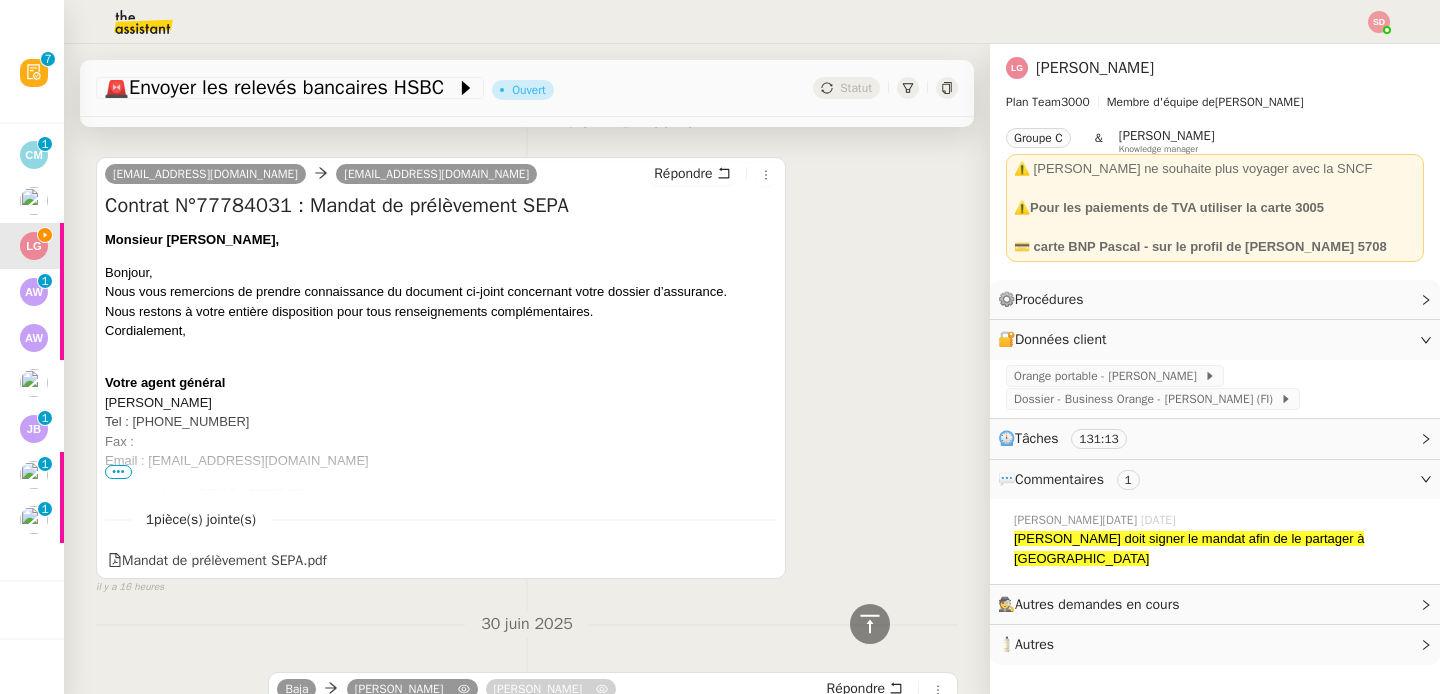 scroll, scrollTop: 475, scrollLeft: 0, axis: vertical 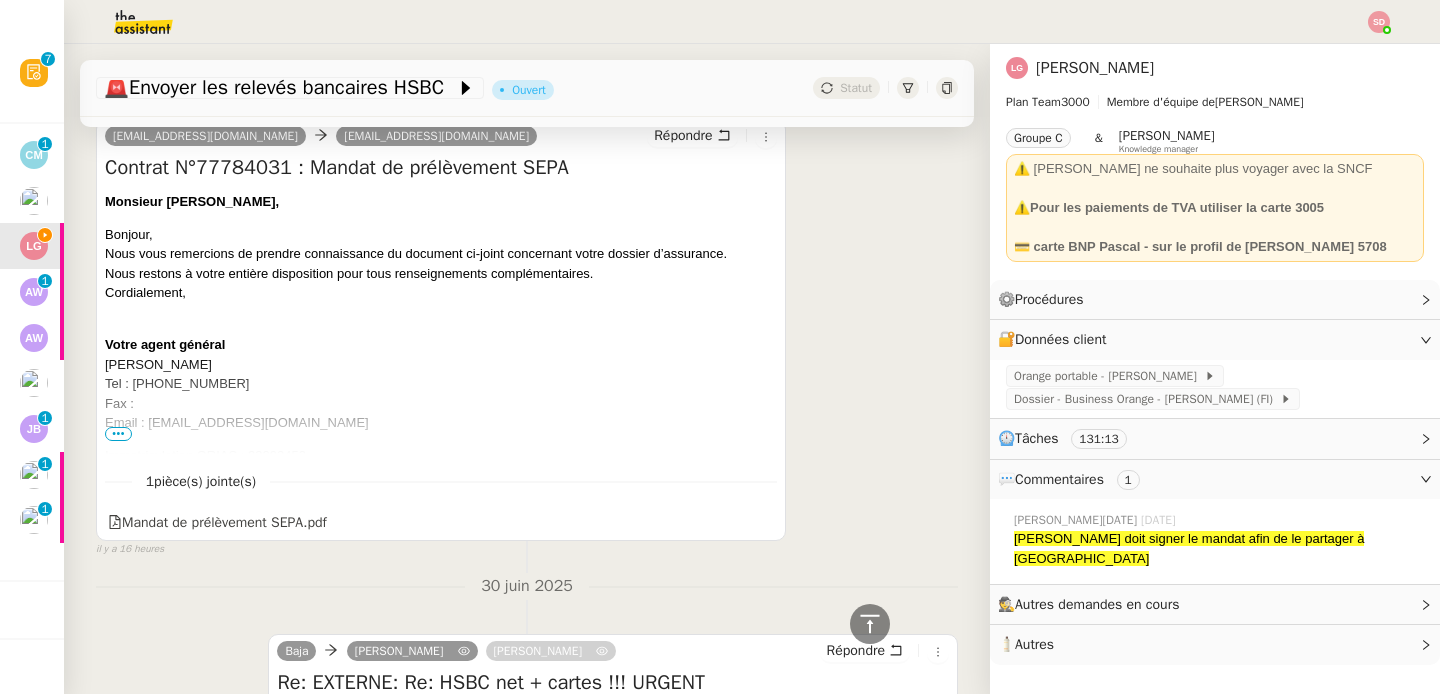 click on "•••" at bounding box center (118, 434) 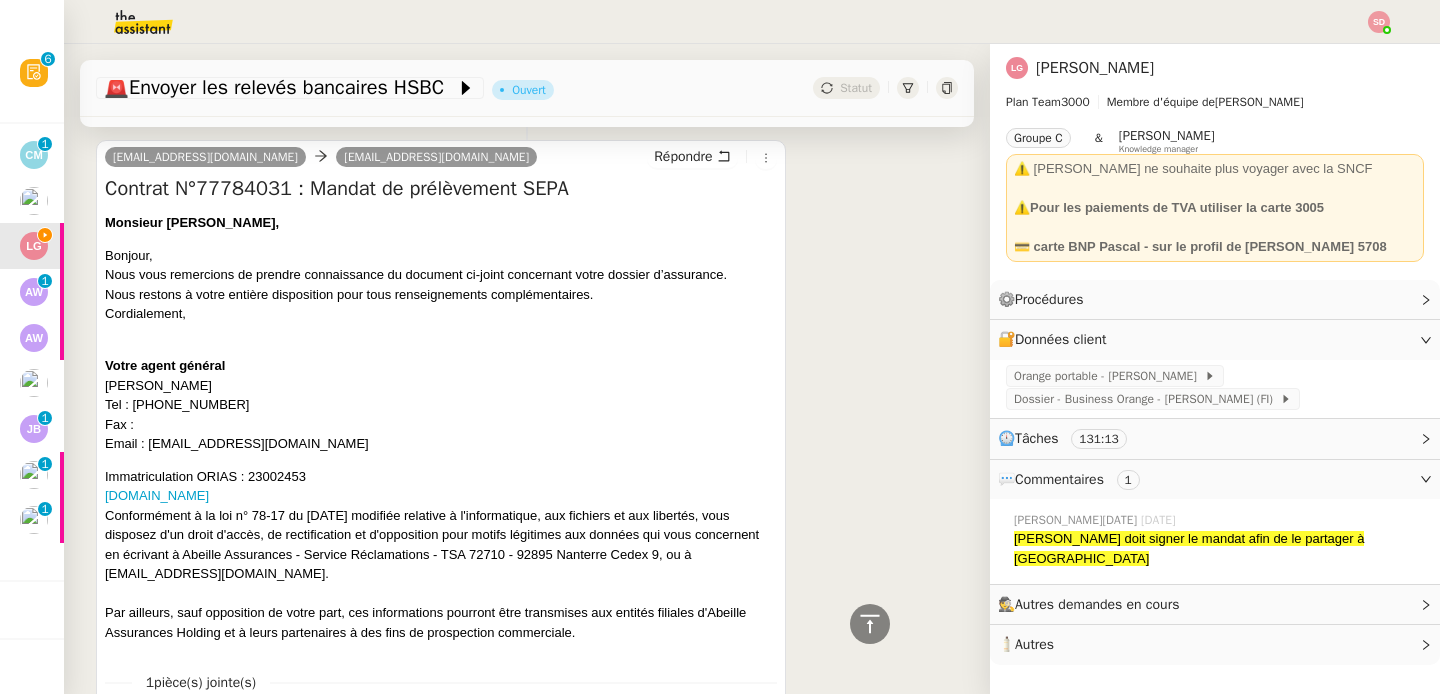 scroll, scrollTop: 453, scrollLeft: 0, axis: vertical 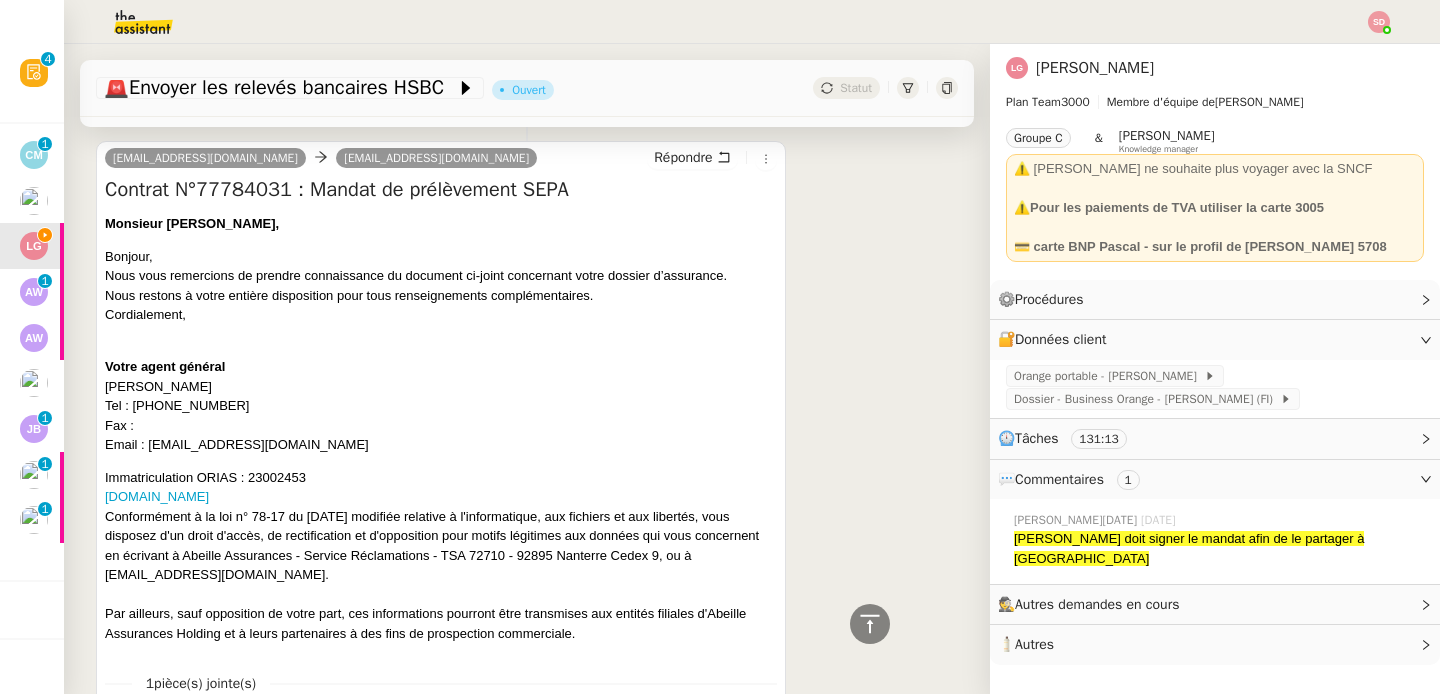drag, startPoint x: 106, startPoint y: 190, endPoint x: 445, endPoint y: 446, distance: 424.8023 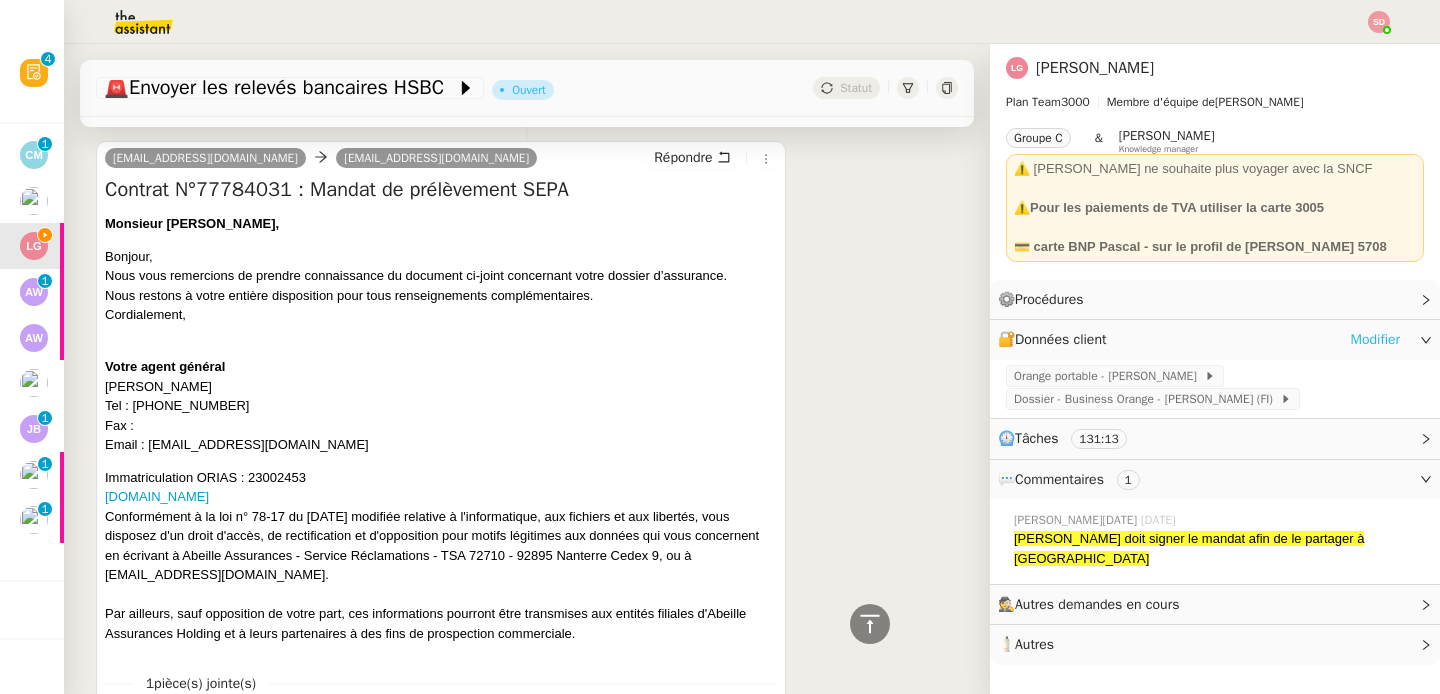 click on "Modifier" 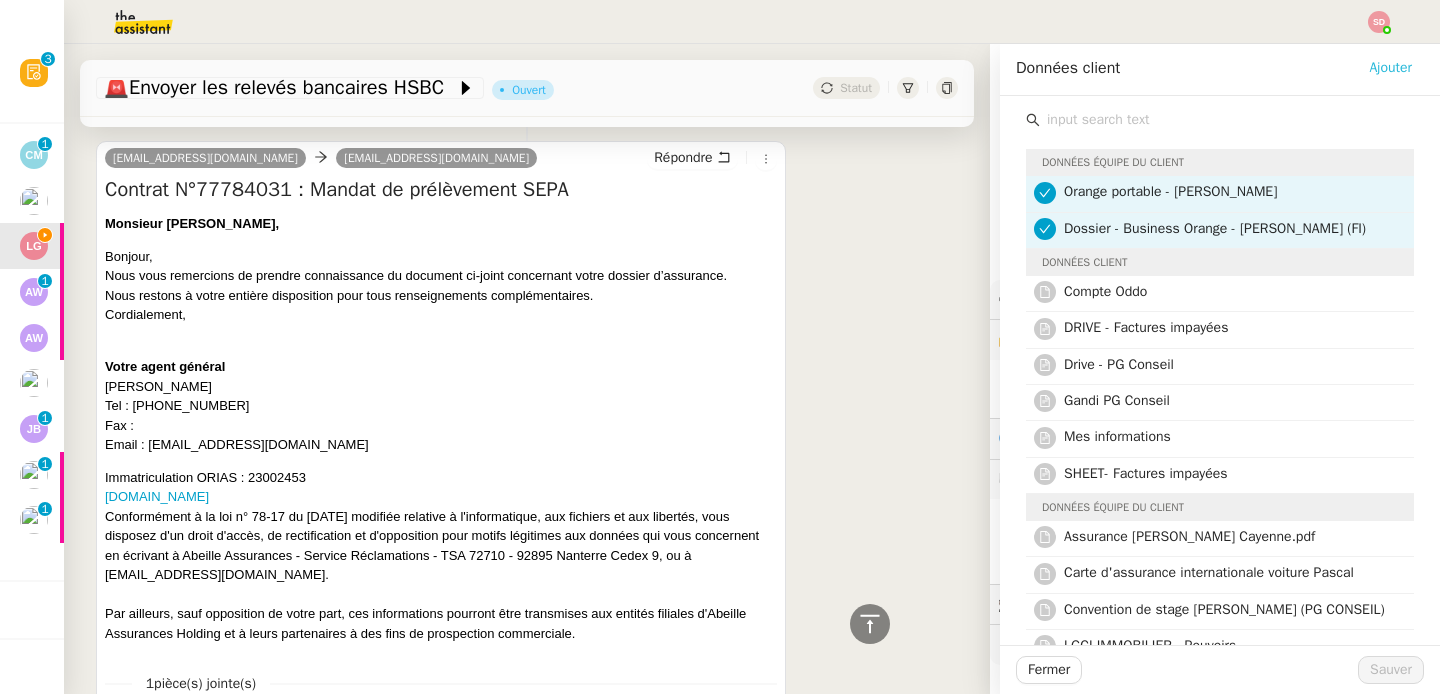 click on "Ajouter" 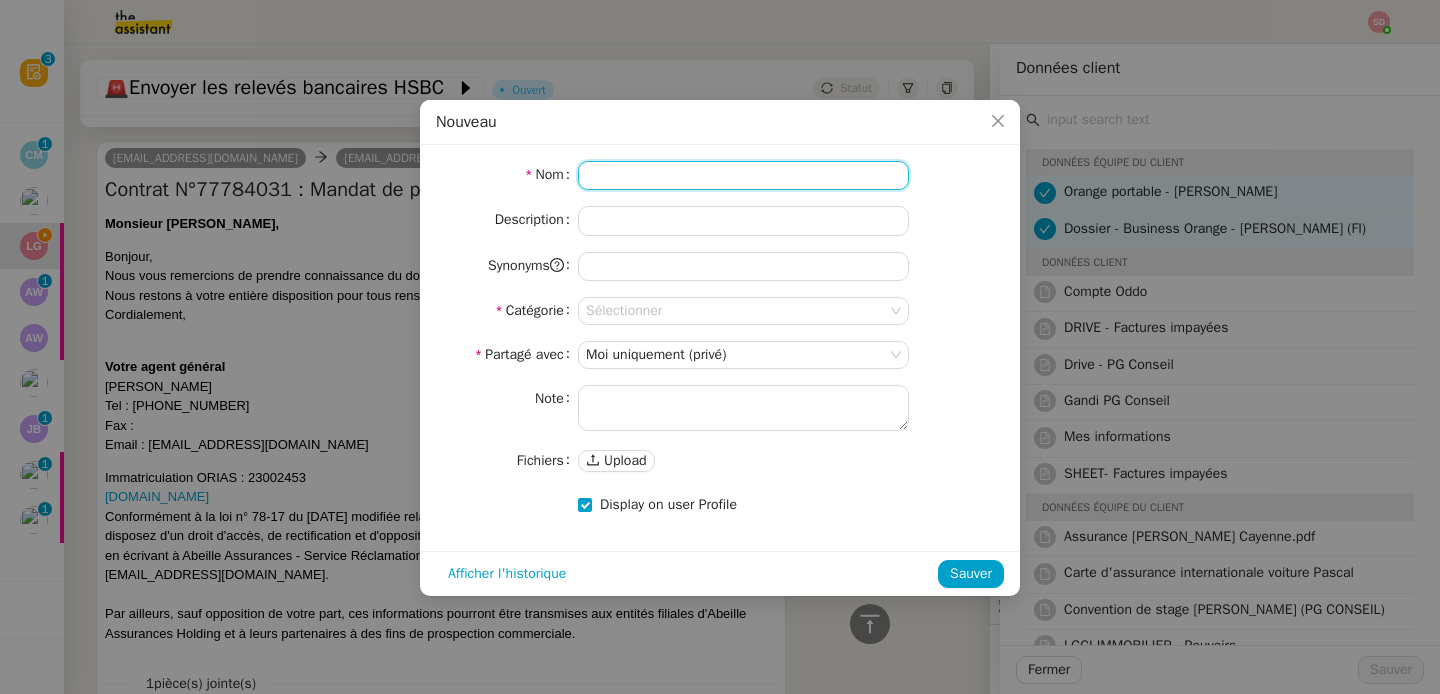 click 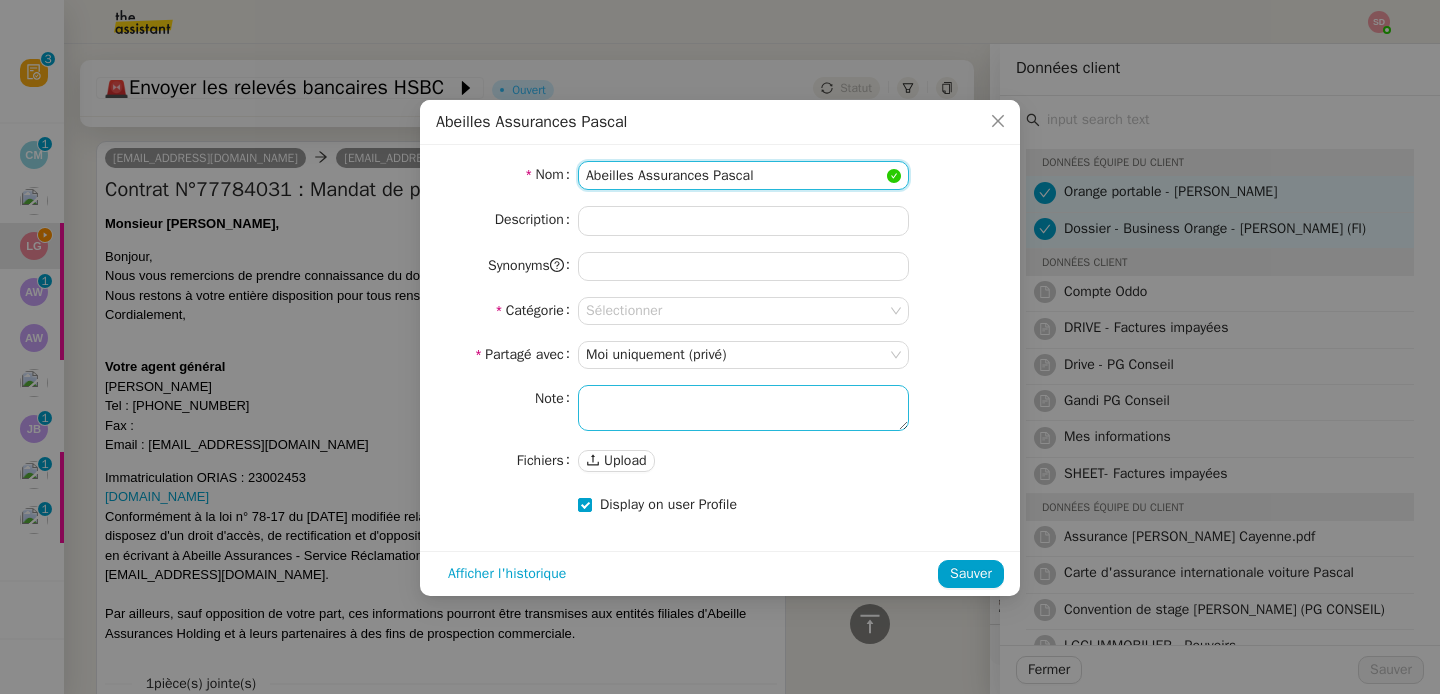 type on "Abeilles Assurances Pascal" 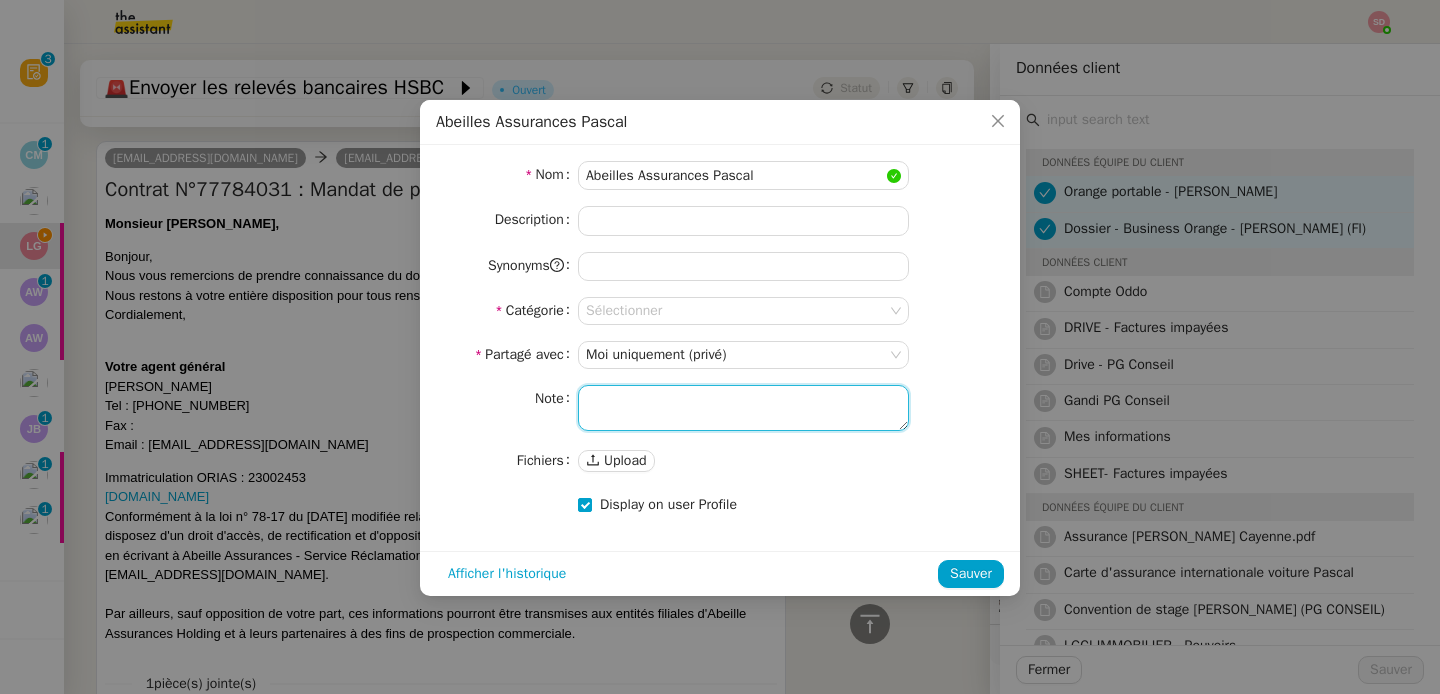 click 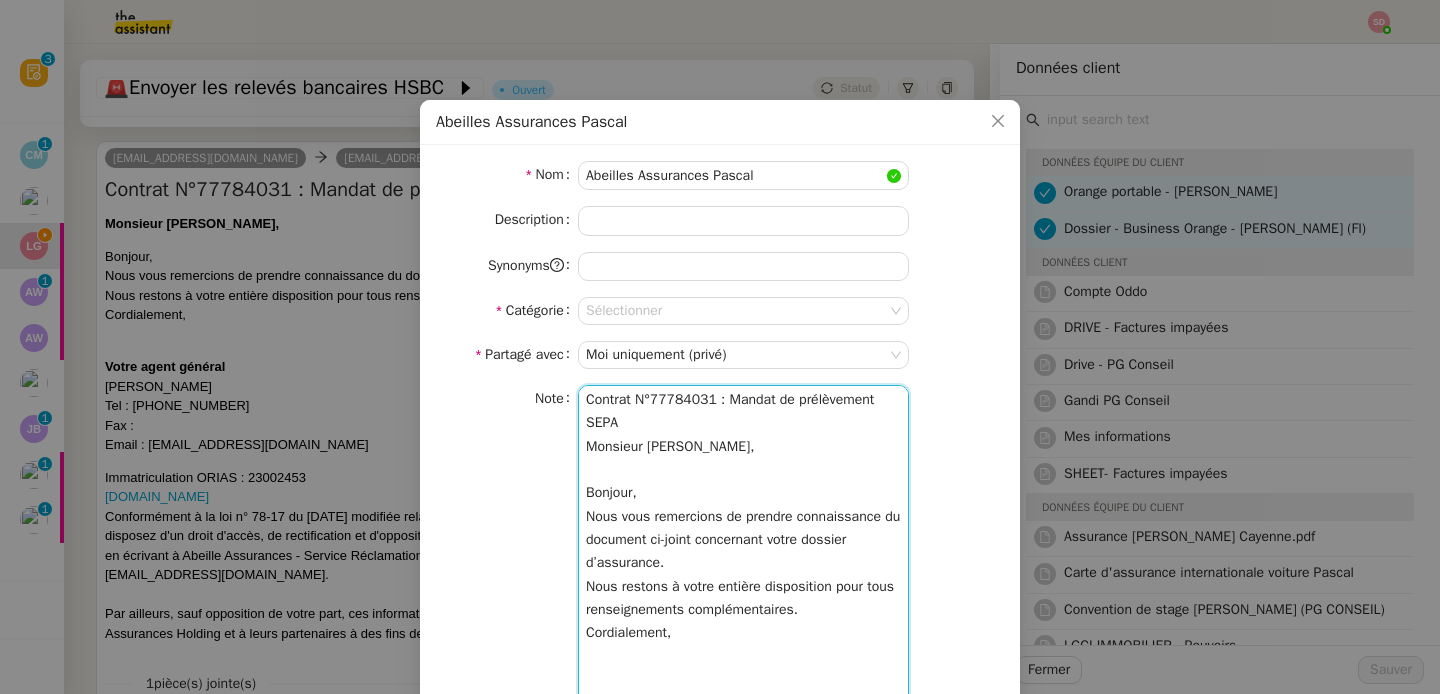 scroll, scrollTop: 110, scrollLeft: 0, axis: vertical 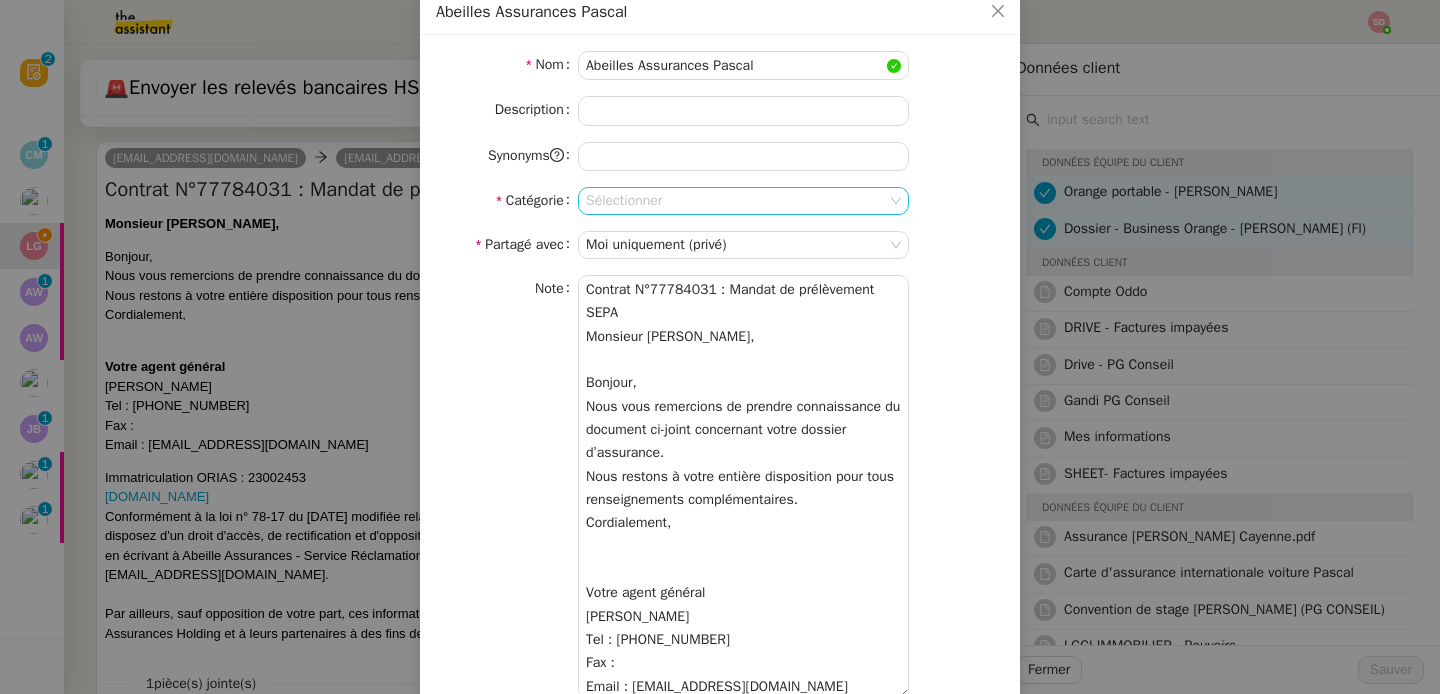 click 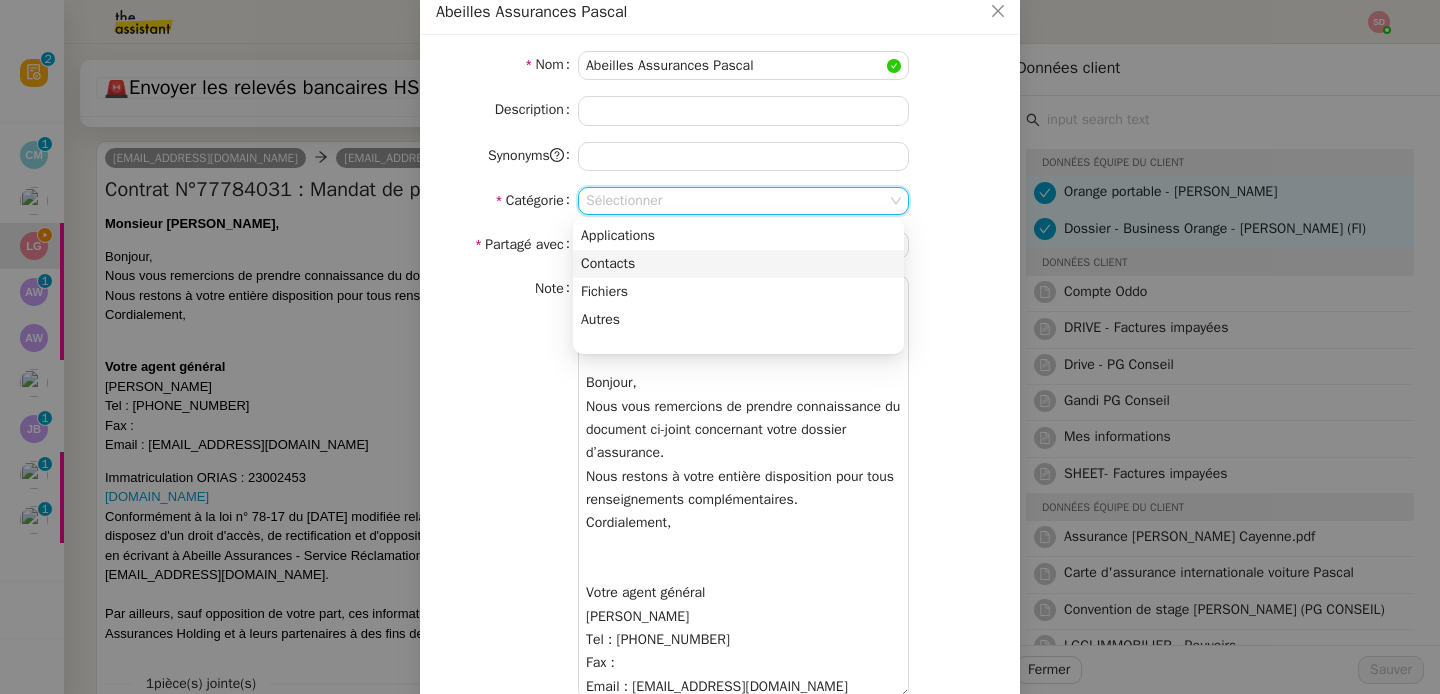 click on "Contacts" at bounding box center (738, 264) 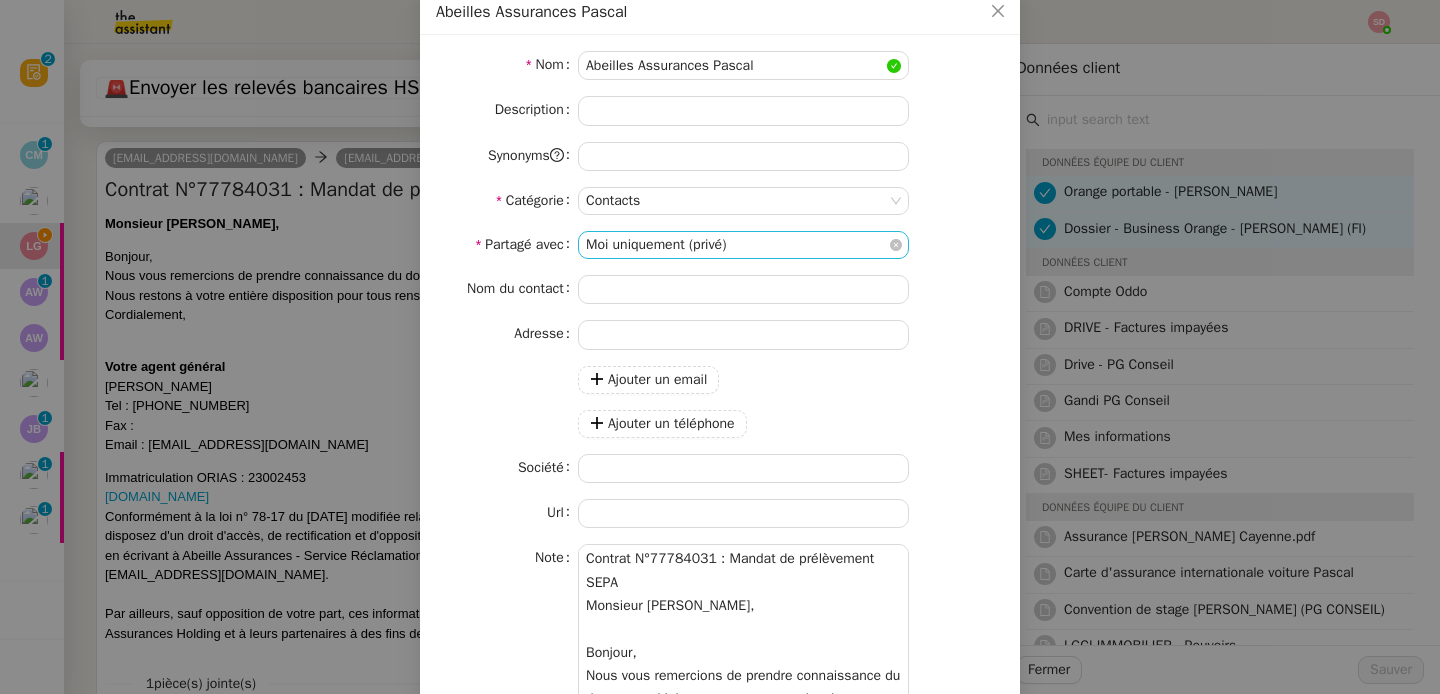 click on "Moi uniquement (privé)" 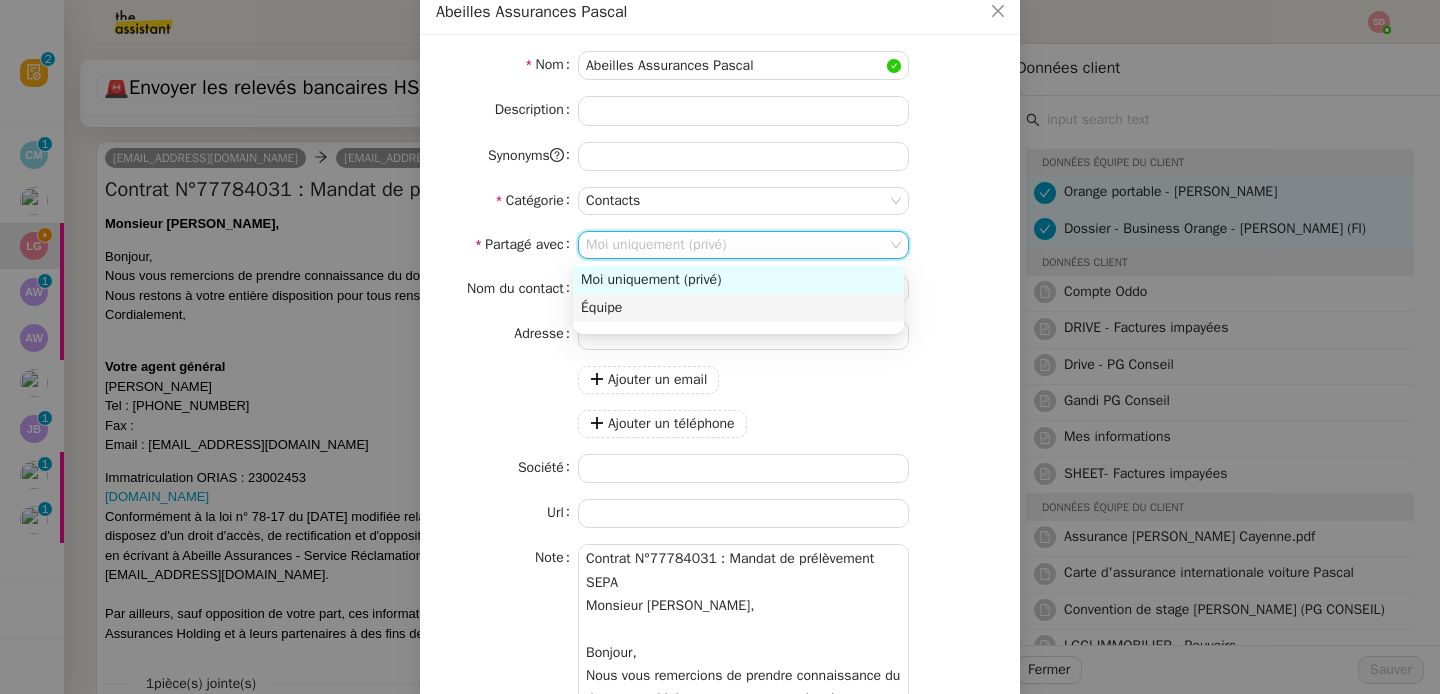 click on "Équipe" at bounding box center (738, 308) 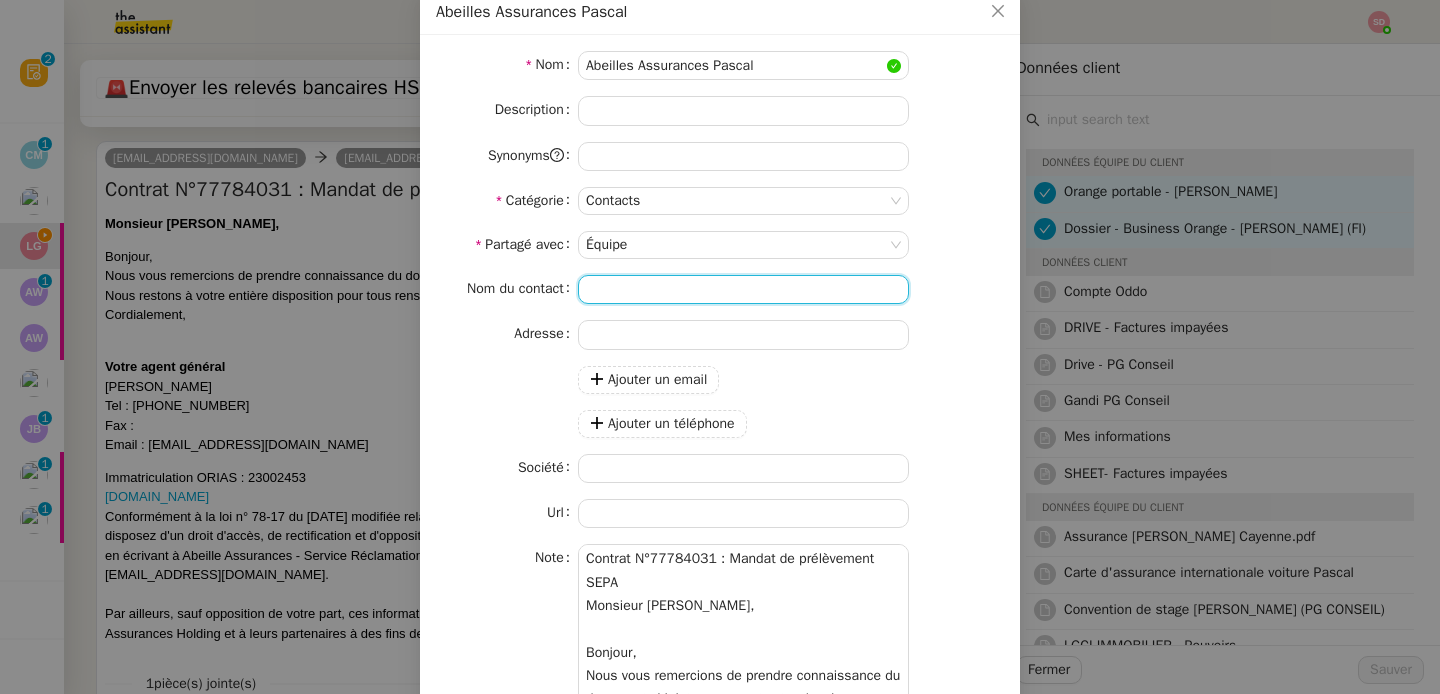 click 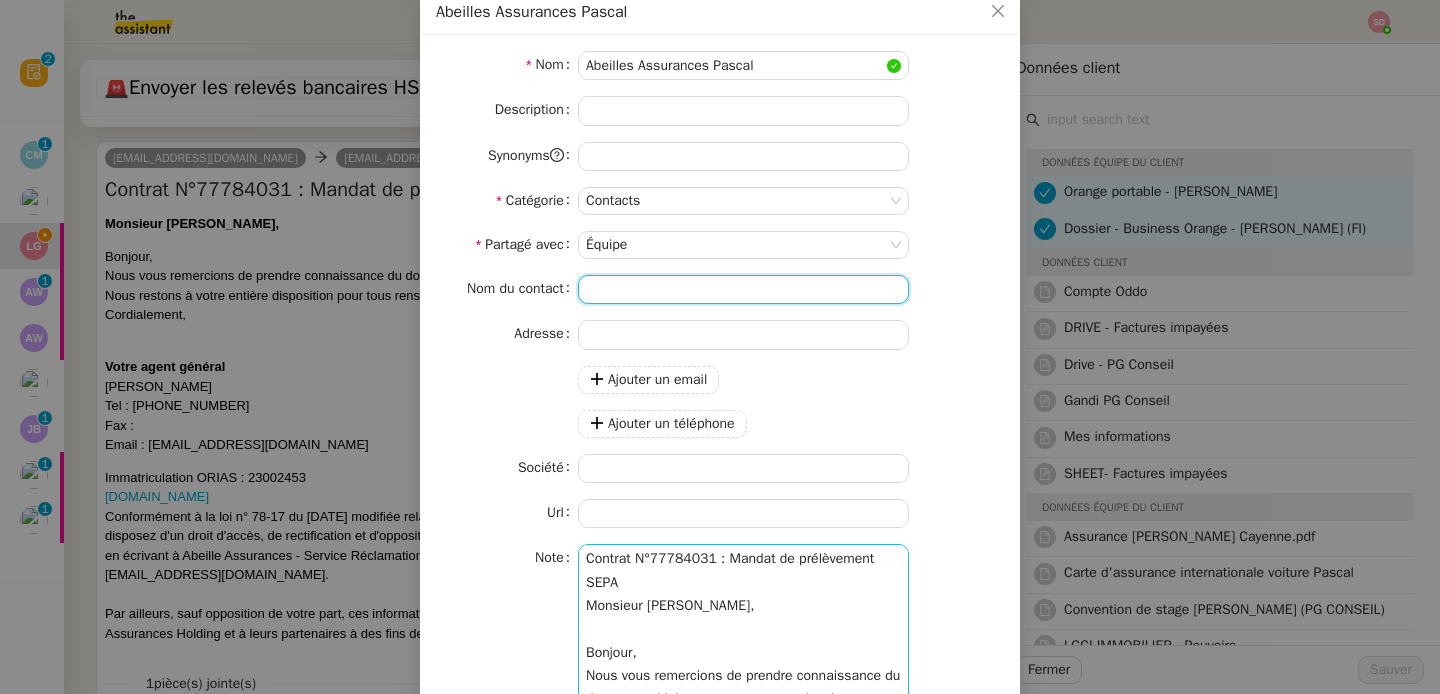 scroll, scrollTop: 1, scrollLeft: 0, axis: vertical 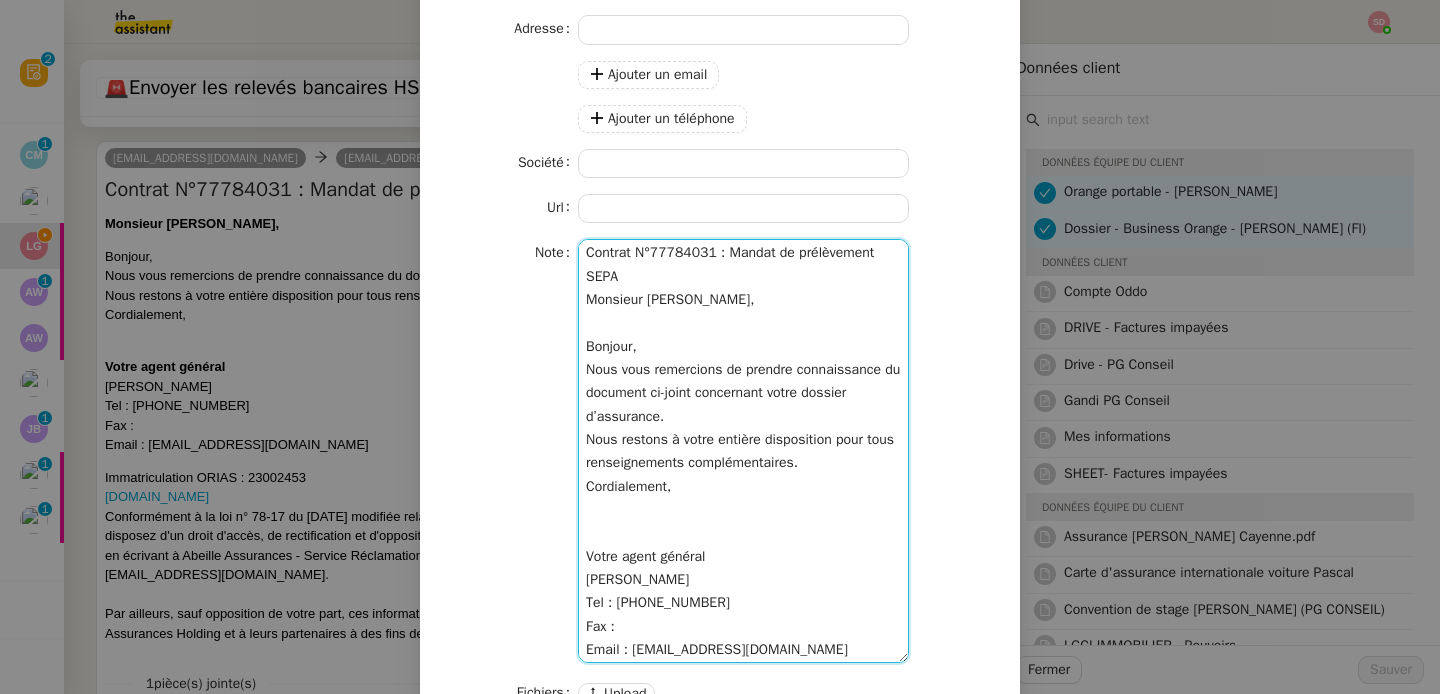 drag, startPoint x: 617, startPoint y: 581, endPoint x: 724, endPoint y: 579, distance: 107.01869 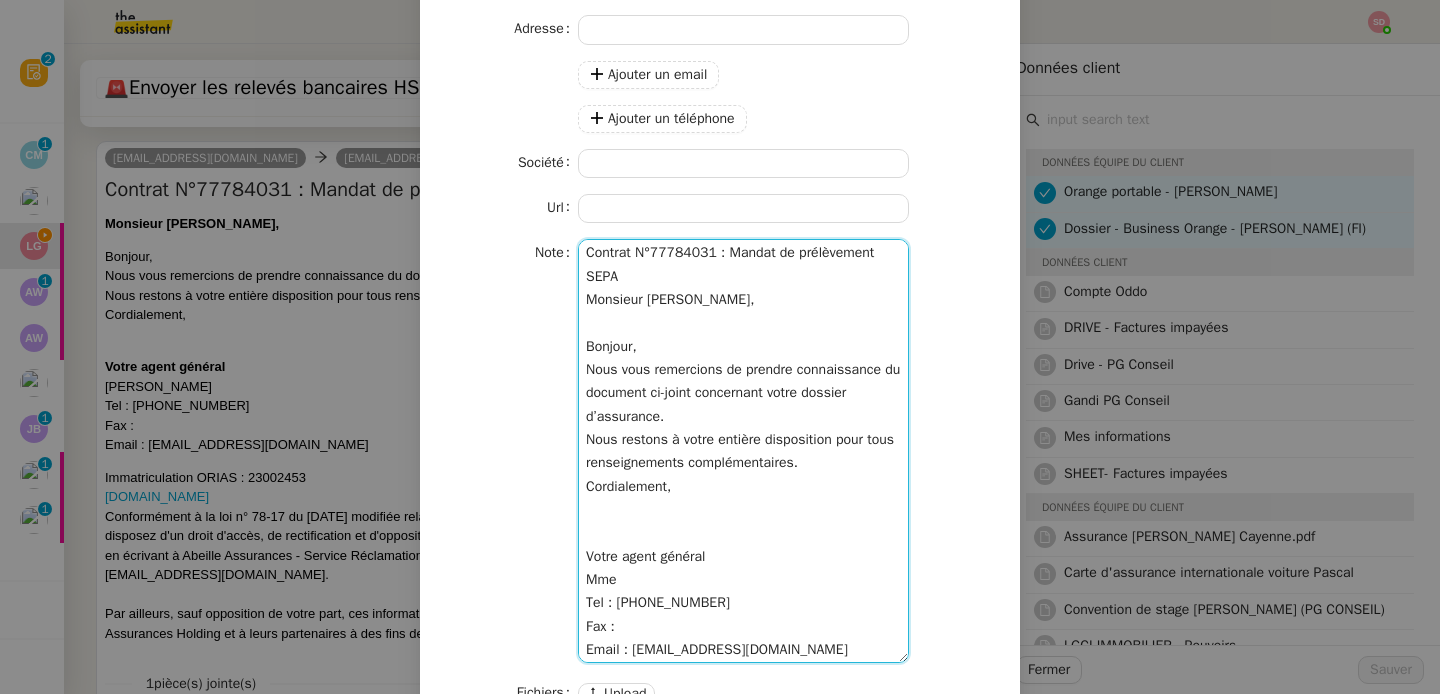 scroll, scrollTop: 0, scrollLeft: 0, axis: both 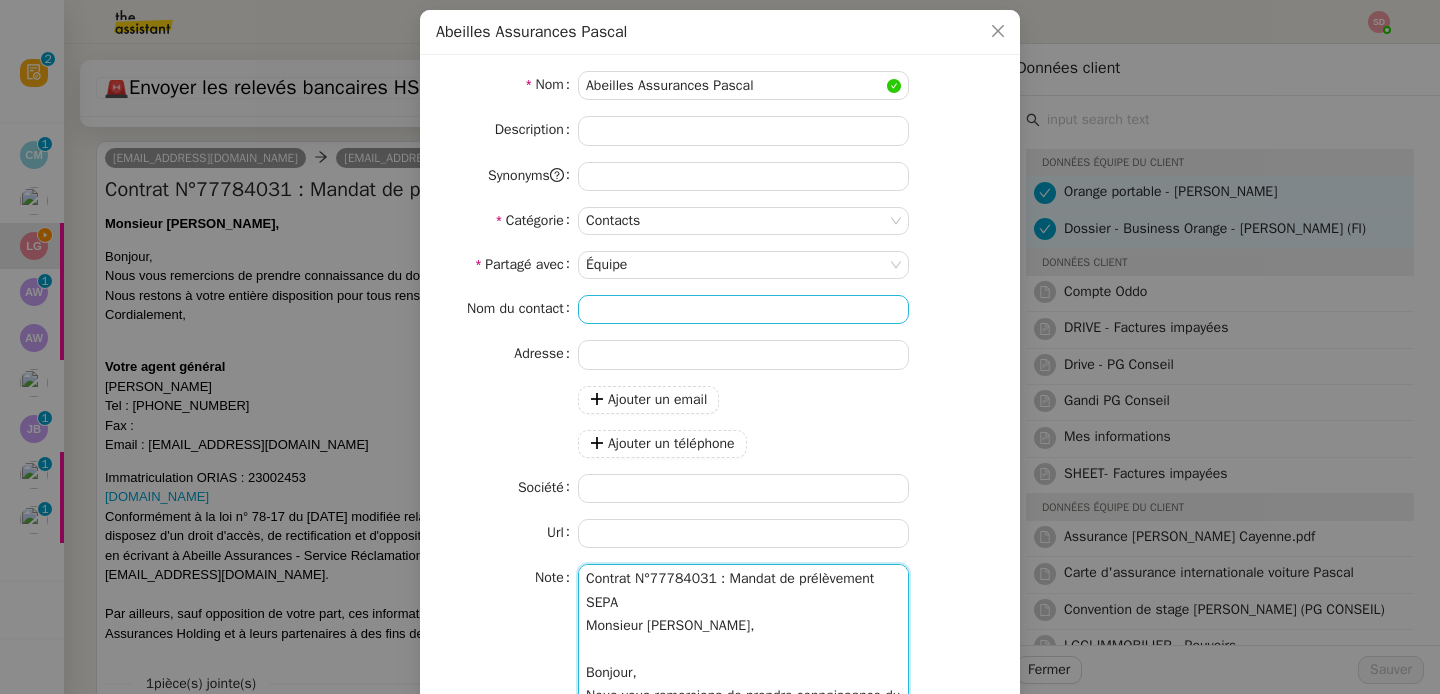type on "Contrat N°77784031 : Mandat de prélèvement SEPA
Monsieur Pascal GAUTHIER,
Bonjour,
Nous vous remercions de prendre connaissance du document ci-joint concernant votre dossier d’assurance.
Nous restons à votre entière disposition pour tous renseignements complémentaires.
Cordialement,
Votre agent général
Mme
Tel : 0173273575
Fax :
Email : paris-st-cloud@abeille-assurances.com" 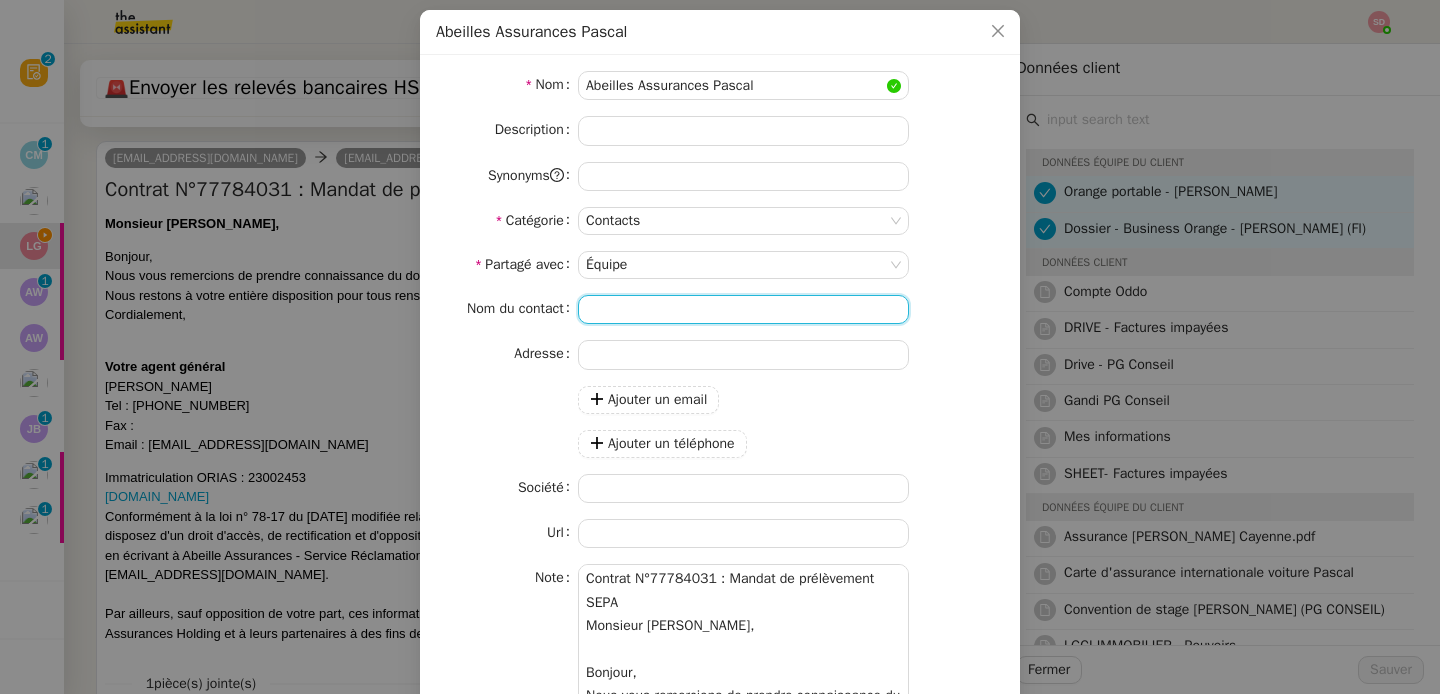 click 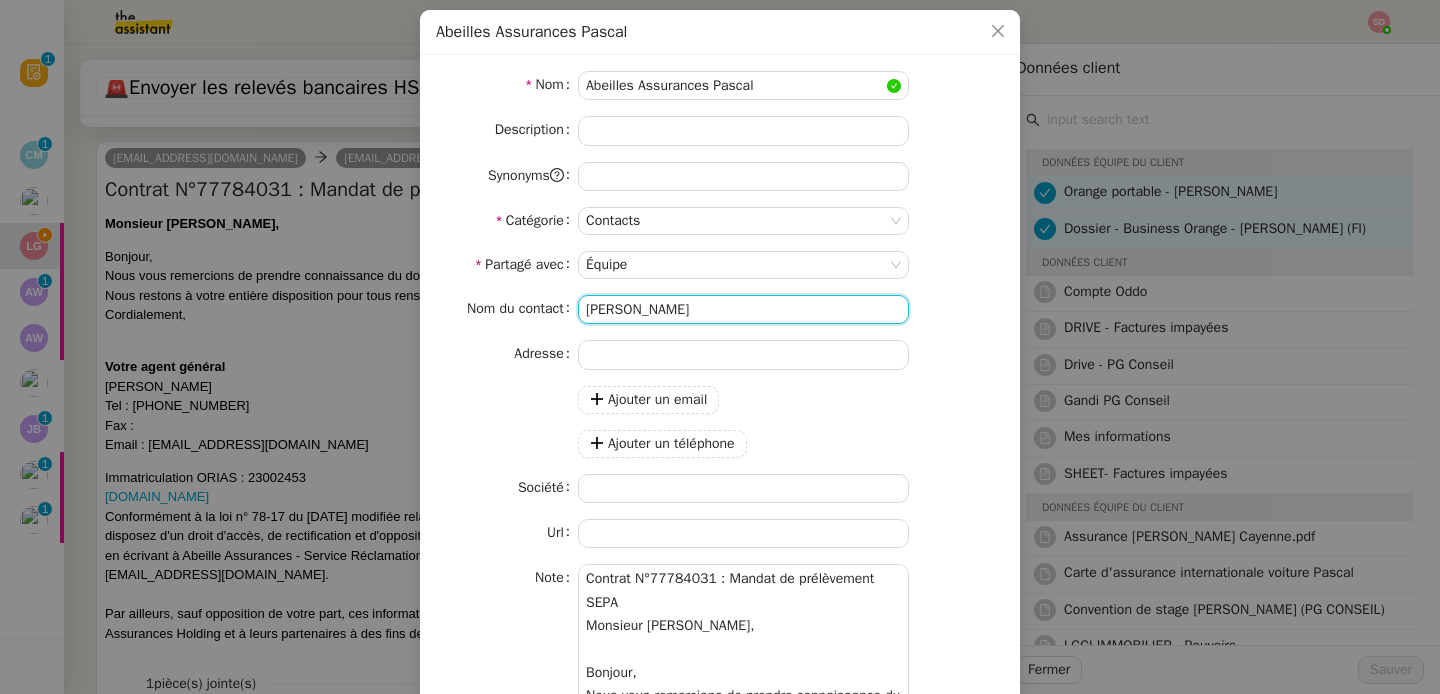 scroll, scrollTop: 395, scrollLeft: 0, axis: vertical 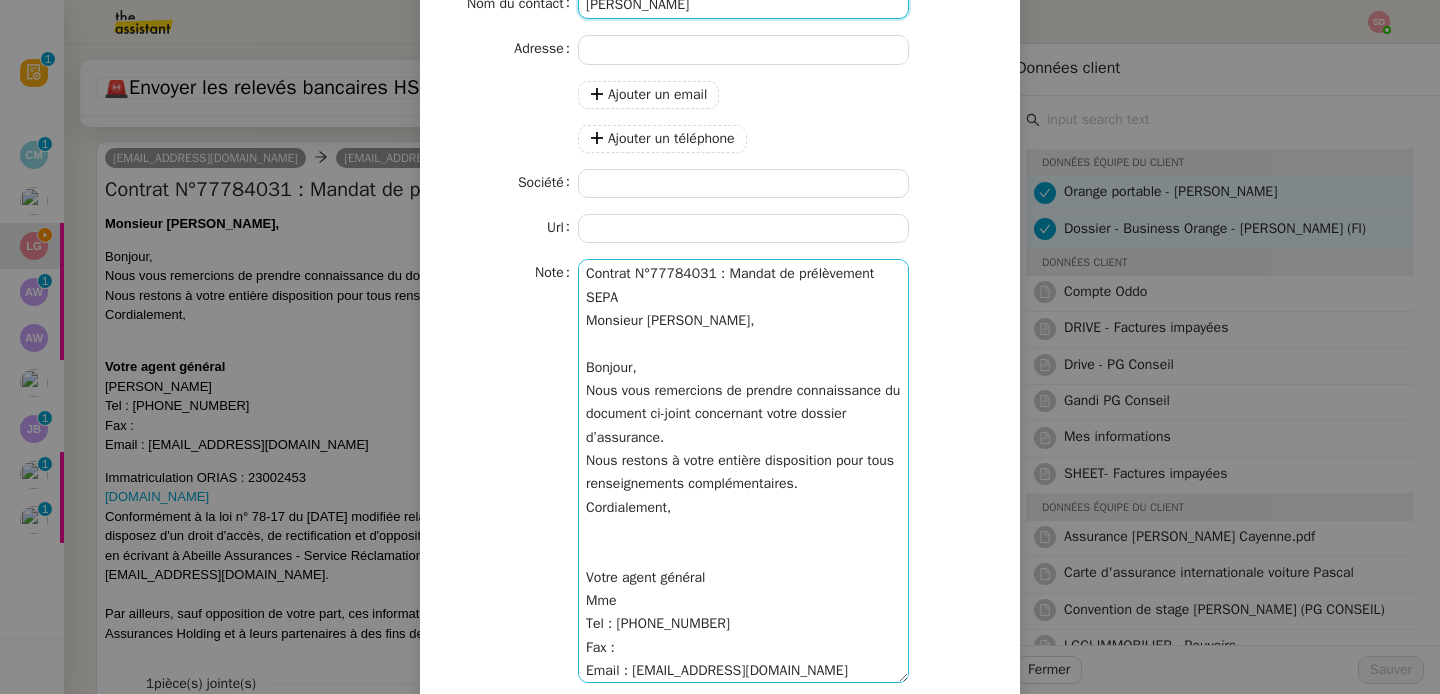 type on "SOLLET Fanny" 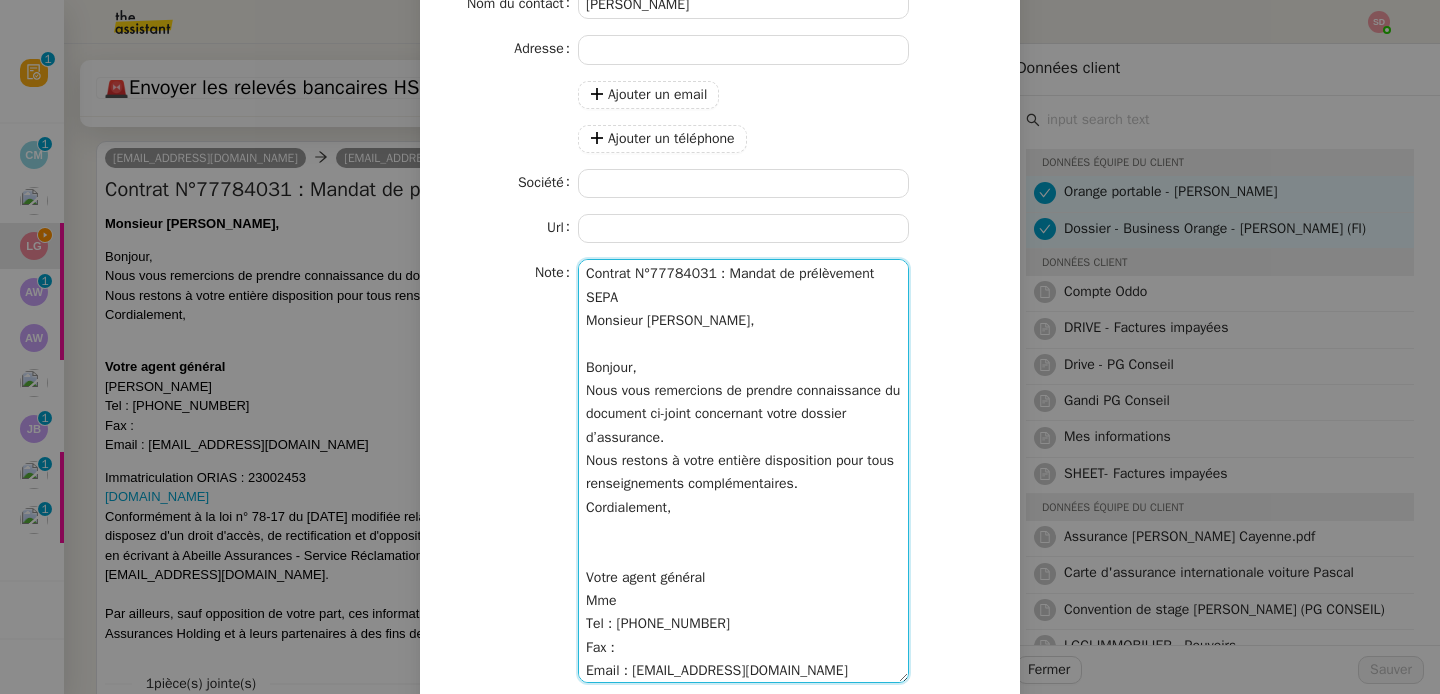 click on "Contrat N°77784031 : Mandat de prélèvement SEPA
Monsieur Pascal GAUTHIER,
Bonjour,
Nous vous remercions de prendre connaissance du document ci-joint concernant votre dossier d’assurance.
Nous restons à votre entière disposition pour tous renseignements complémentaires.
Cordialement,
Votre agent général
Mme
Tel : 0173273575
Fax :
Email : paris-st-cloud@abeille-assurances.com" 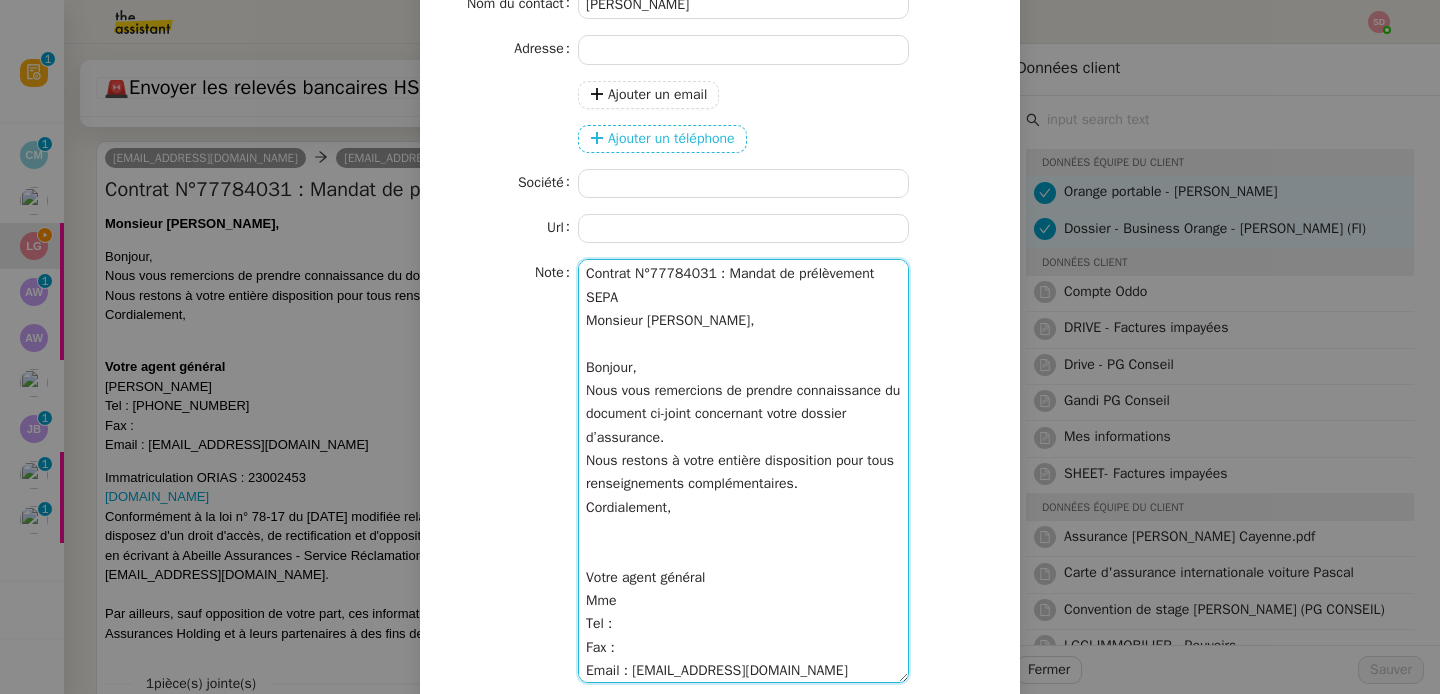 type on "Contrat N°77784031 : Mandat de prélèvement SEPA
Monsieur Pascal GAUTHIER,
Bonjour,
Nous vous remercions de prendre connaissance du document ci-joint concernant votre dossier d’assurance.
Nous restons à votre entière disposition pour tous renseignements complémentaires.
Cordialement,
Votre agent général
Mme
Tel :
Fax :
Email : paris-st-cloud@abeille-assurances.com" 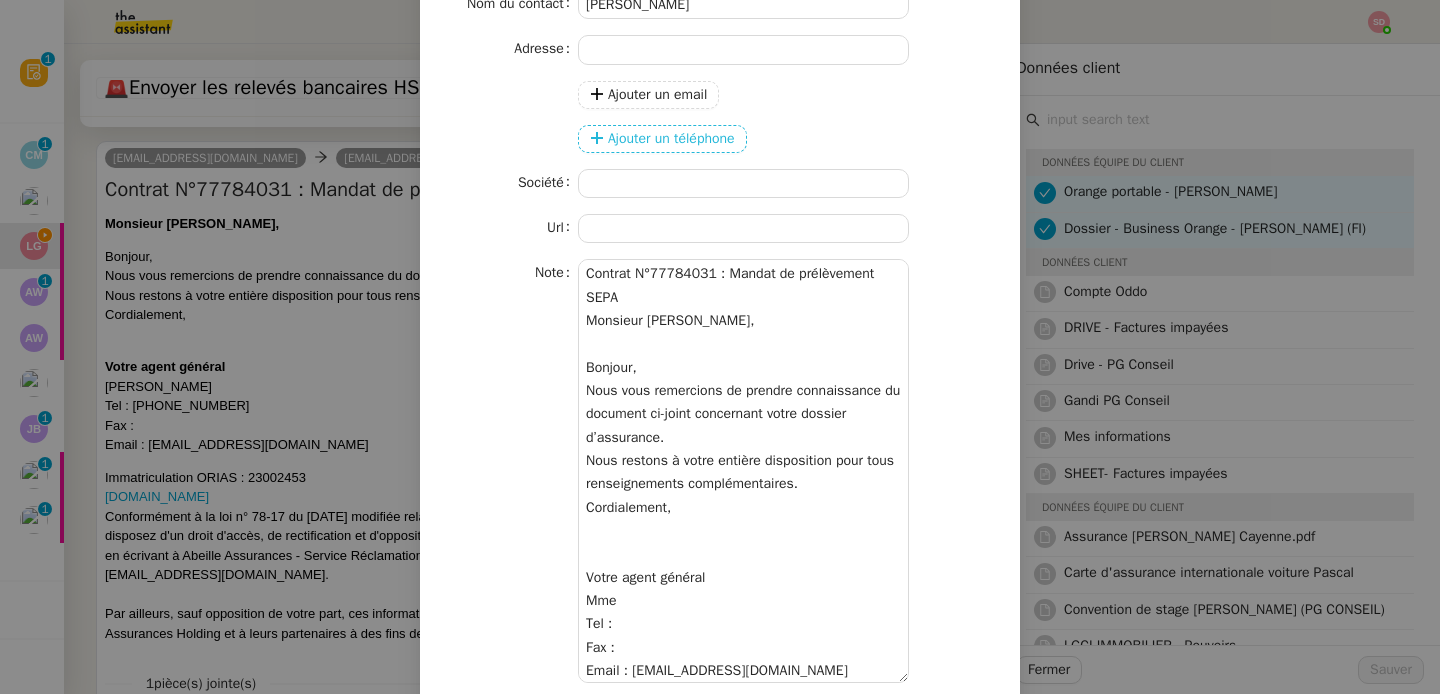 click on "Ajouter un téléphone" at bounding box center [671, 138] 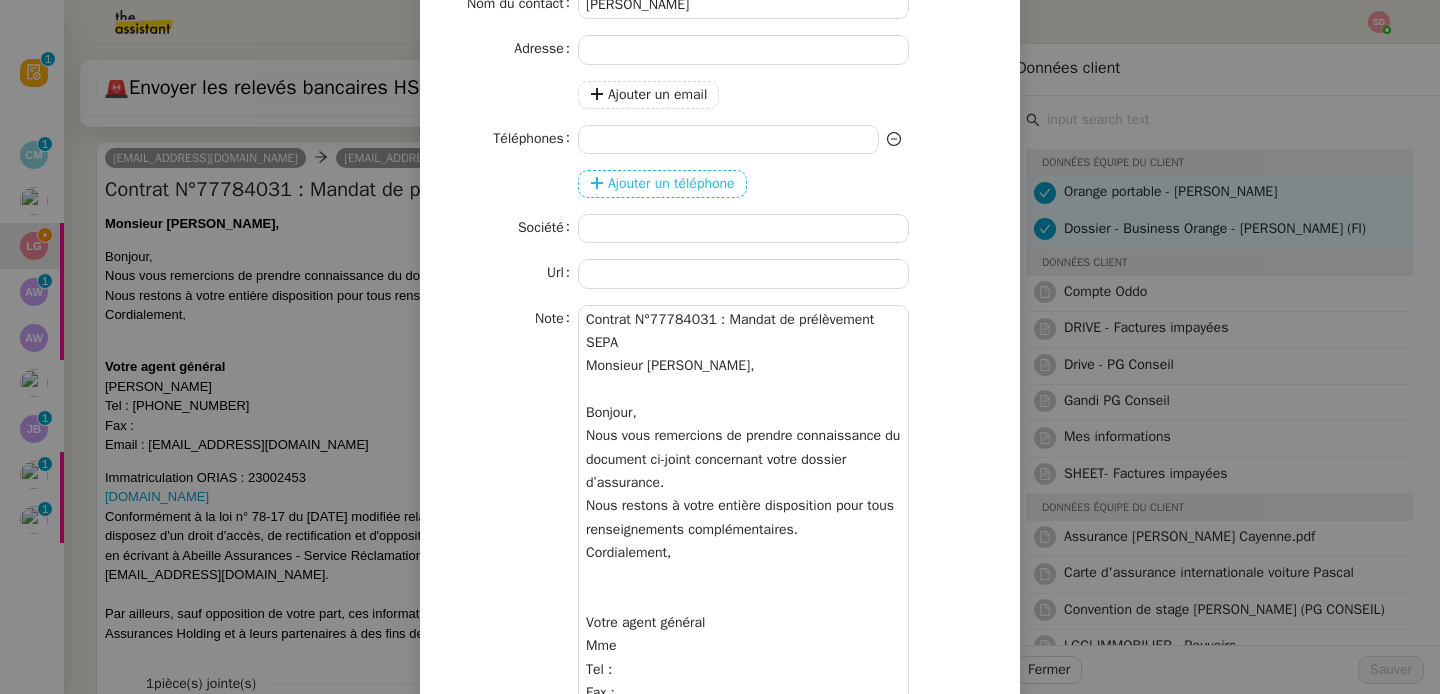 type 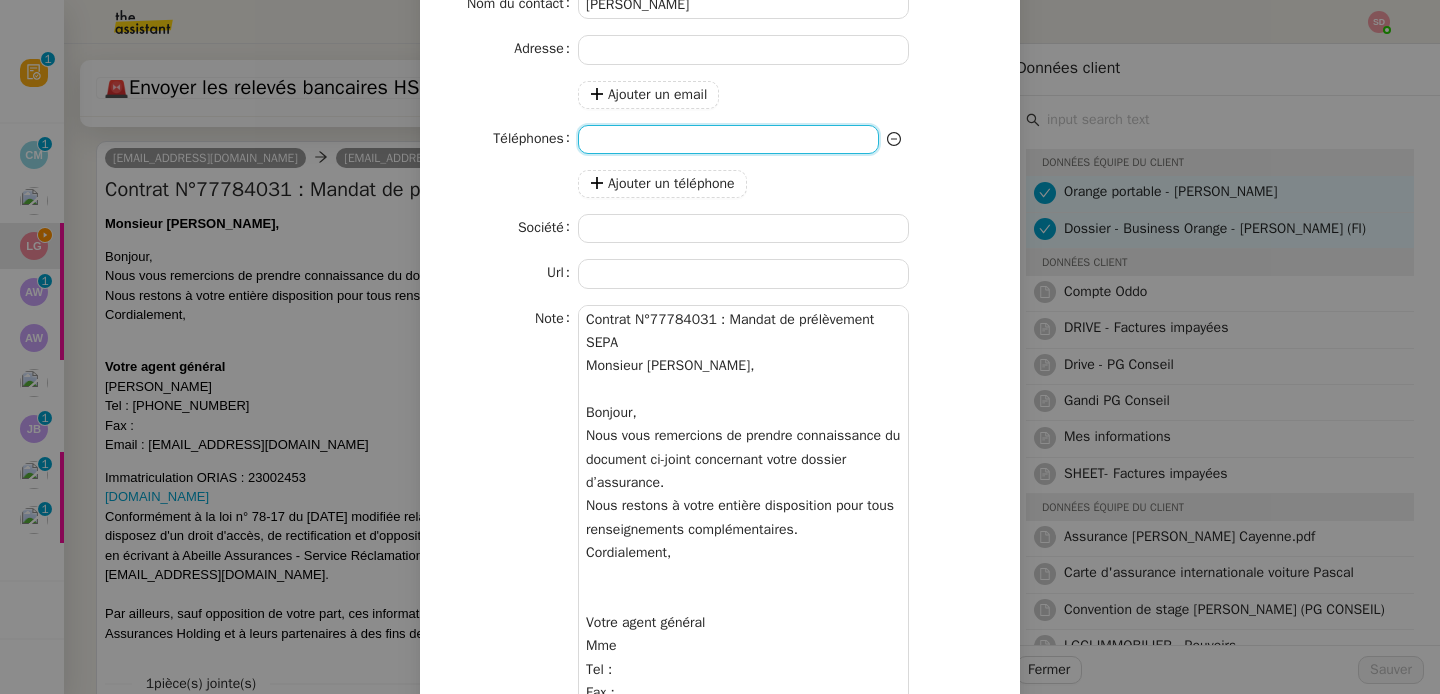 click 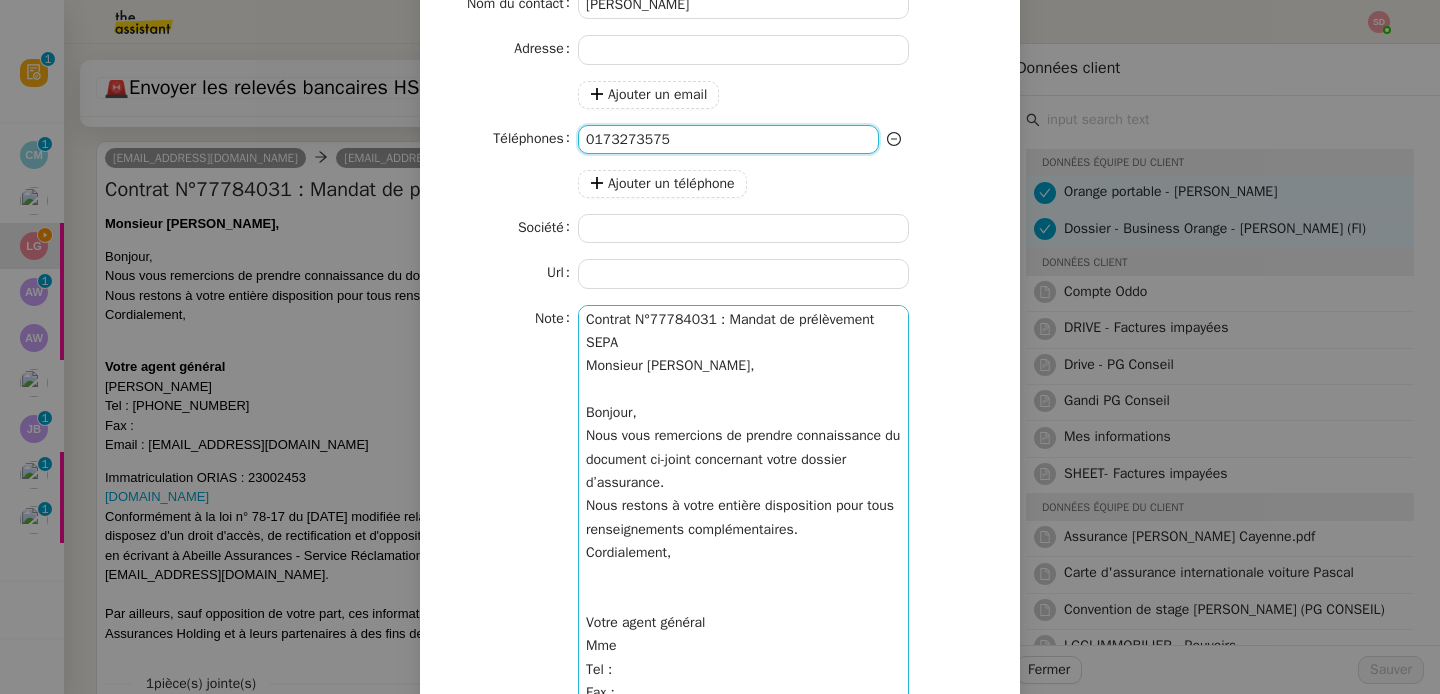 scroll, scrollTop: 2, scrollLeft: 0, axis: vertical 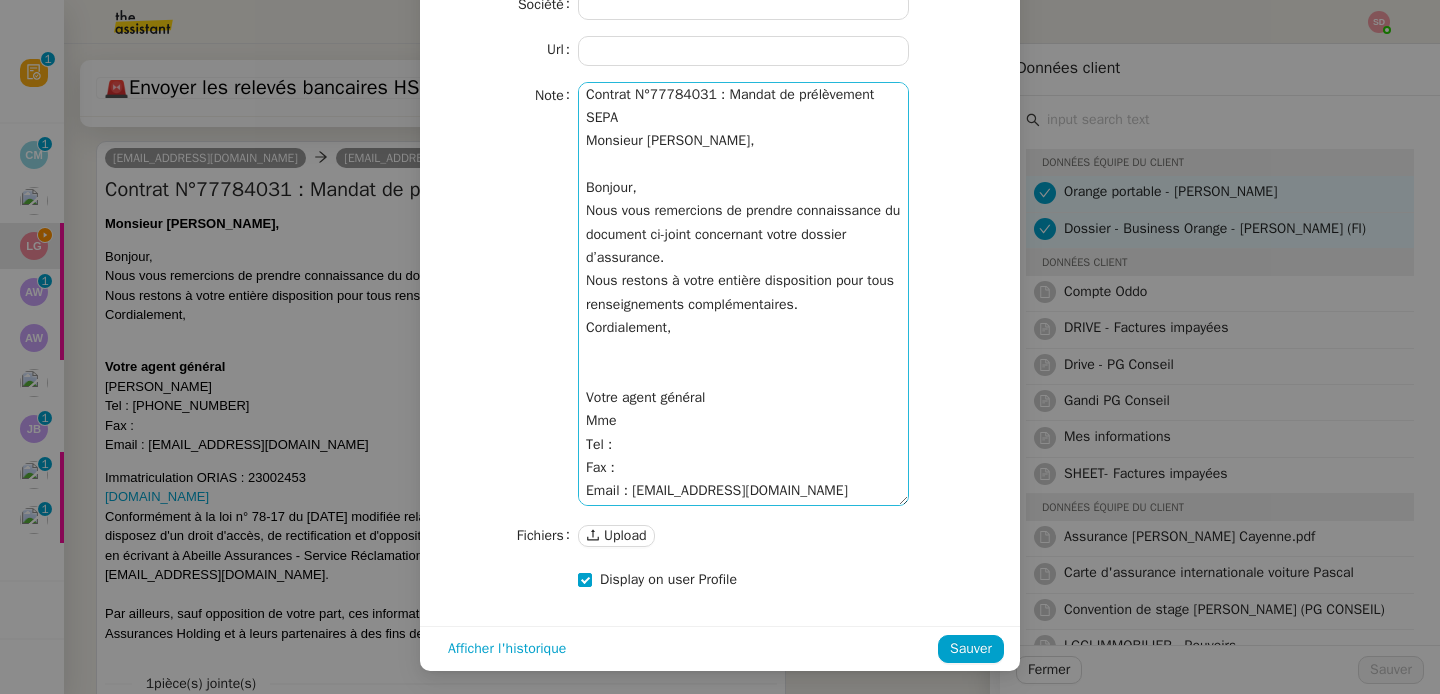 type on "0173273575" 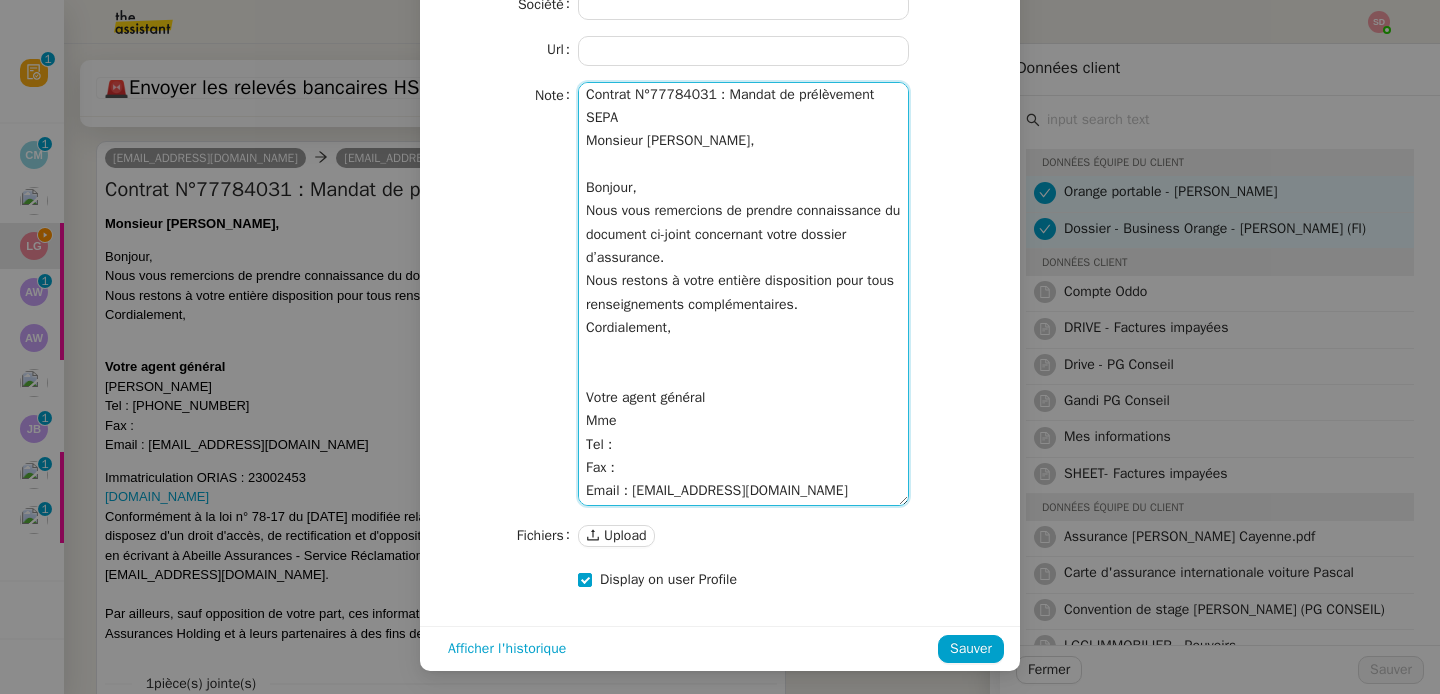 drag, startPoint x: 638, startPoint y: 494, endPoint x: 890, endPoint y: 487, distance: 252.0972 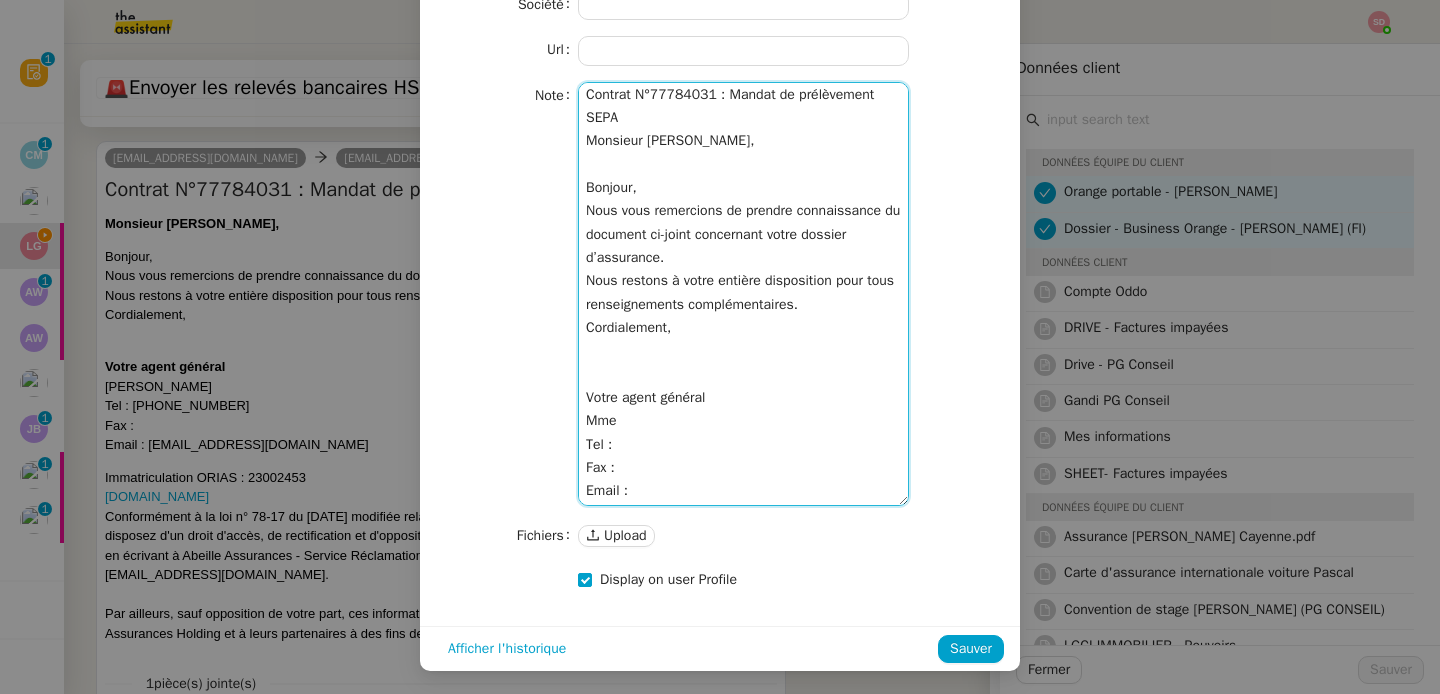 scroll, scrollTop: 233, scrollLeft: 0, axis: vertical 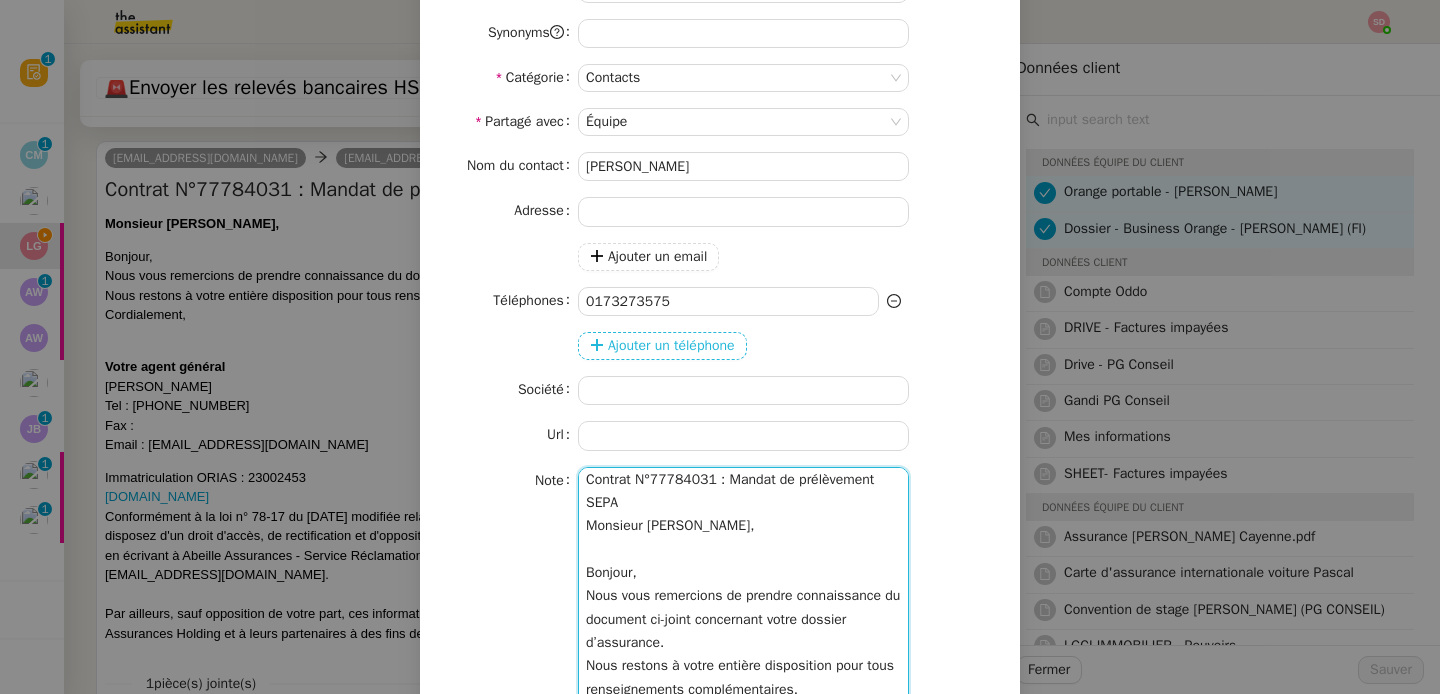 type on "Contrat N°77784031 : Mandat de prélèvement SEPA
Monsieur Pascal GAUTHIER,
Bonjour,
Nous vous remercions de prendre connaissance du document ci-joint concernant votre dossier d’assurance.
Nous restons à votre entière disposition pour tous renseignements complémentaires.
Cordialement,
Votre agent général
Mme
Tel :
Fax :
Email :" 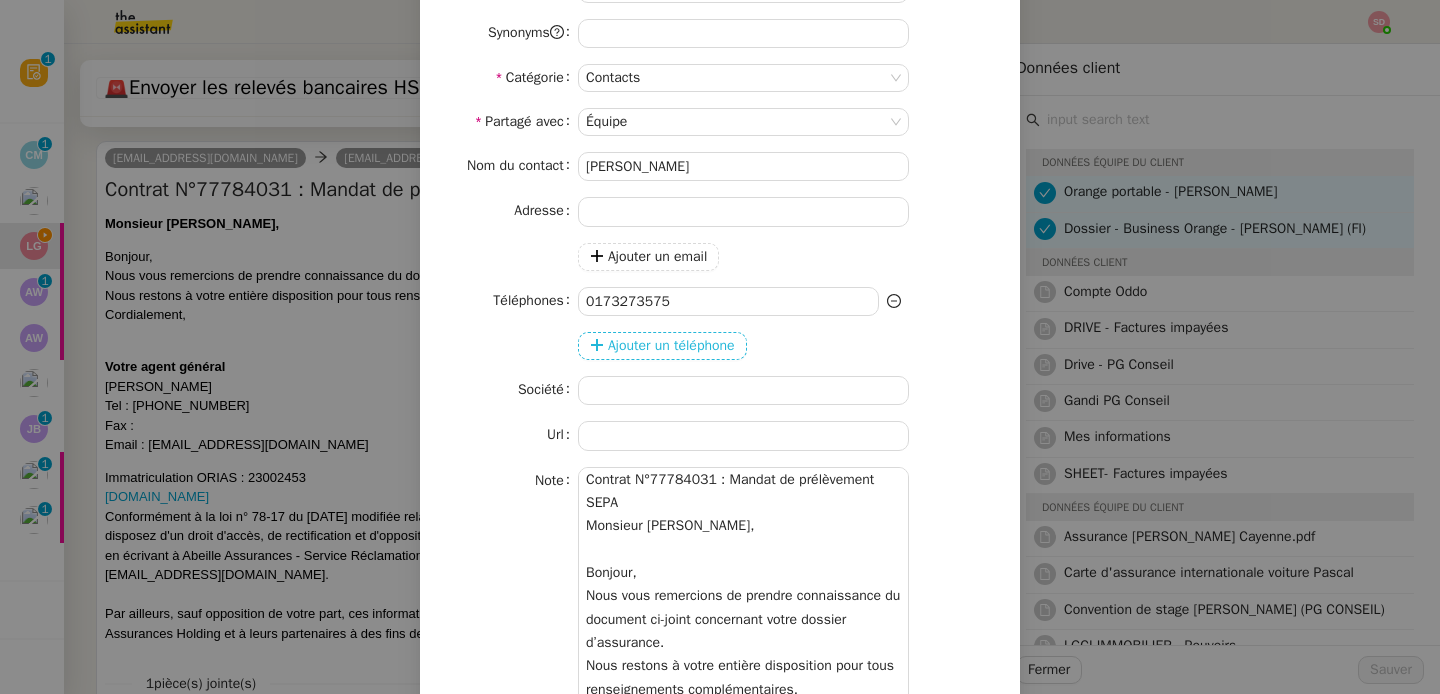 click on "Ajouter un téléphone" at bounding box center [671, 345] 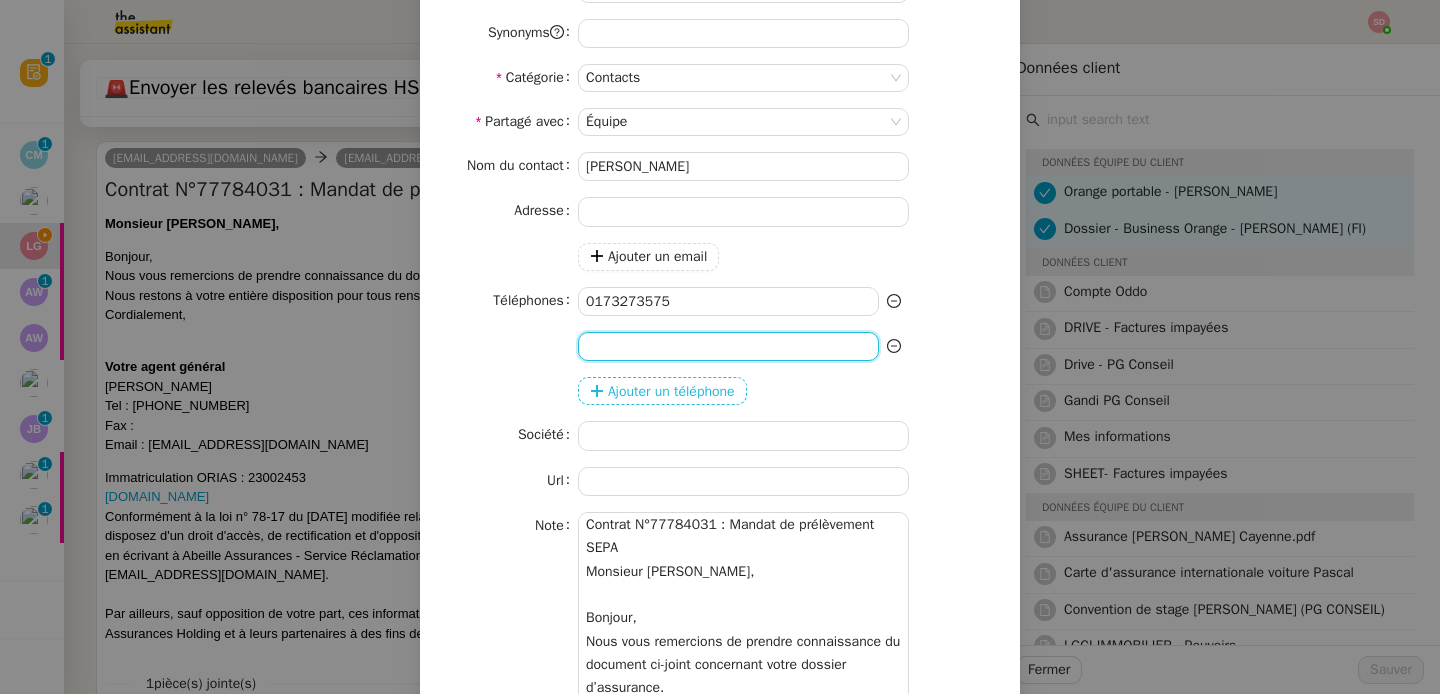 click at bounding box center (728, 346) 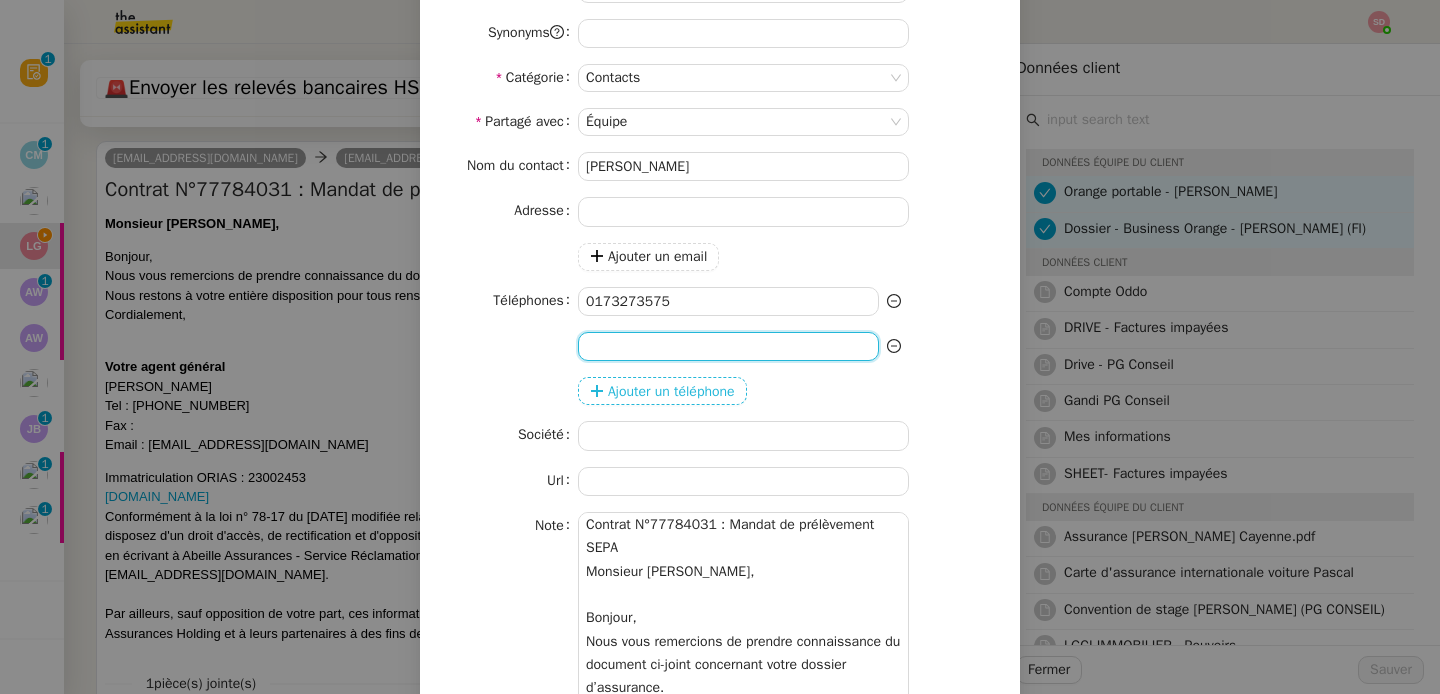 paste on "paris-st-cloud@abeille-assurances.com" 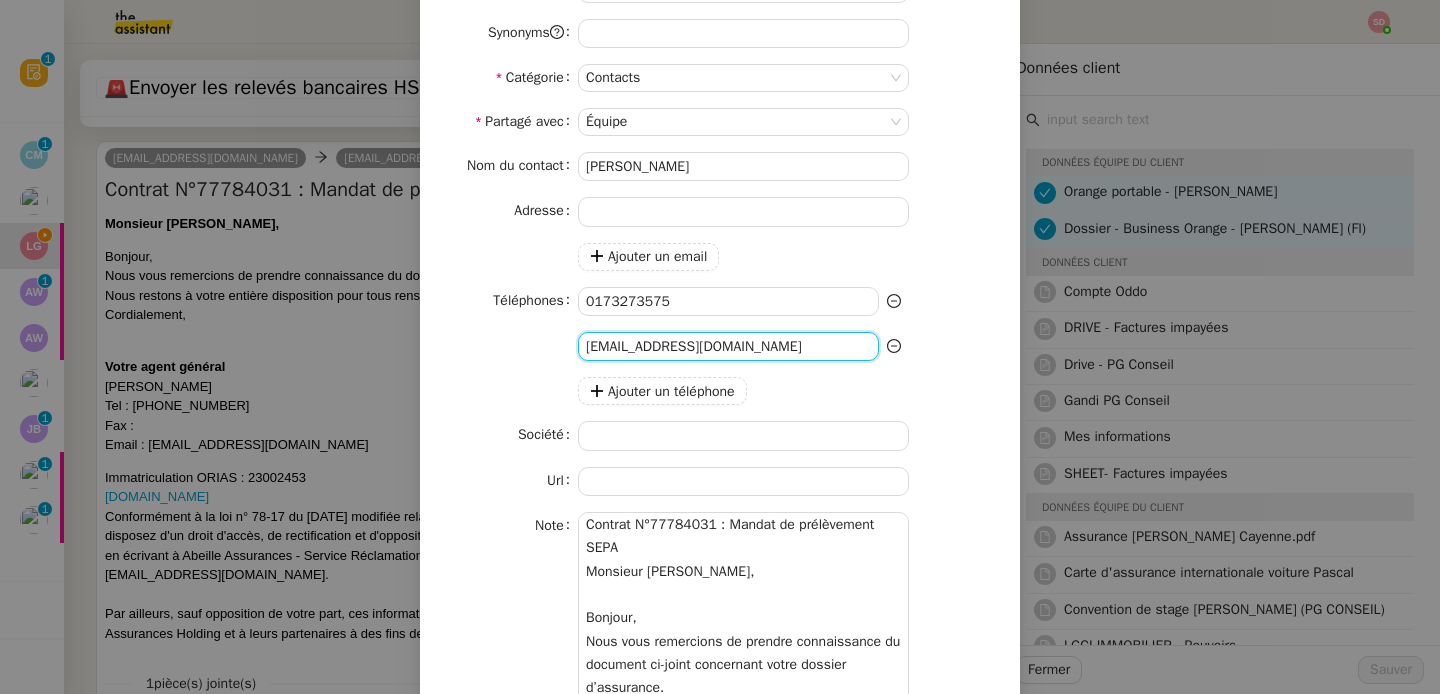 type on "paris-st-cloud@abeille-assurances.com" 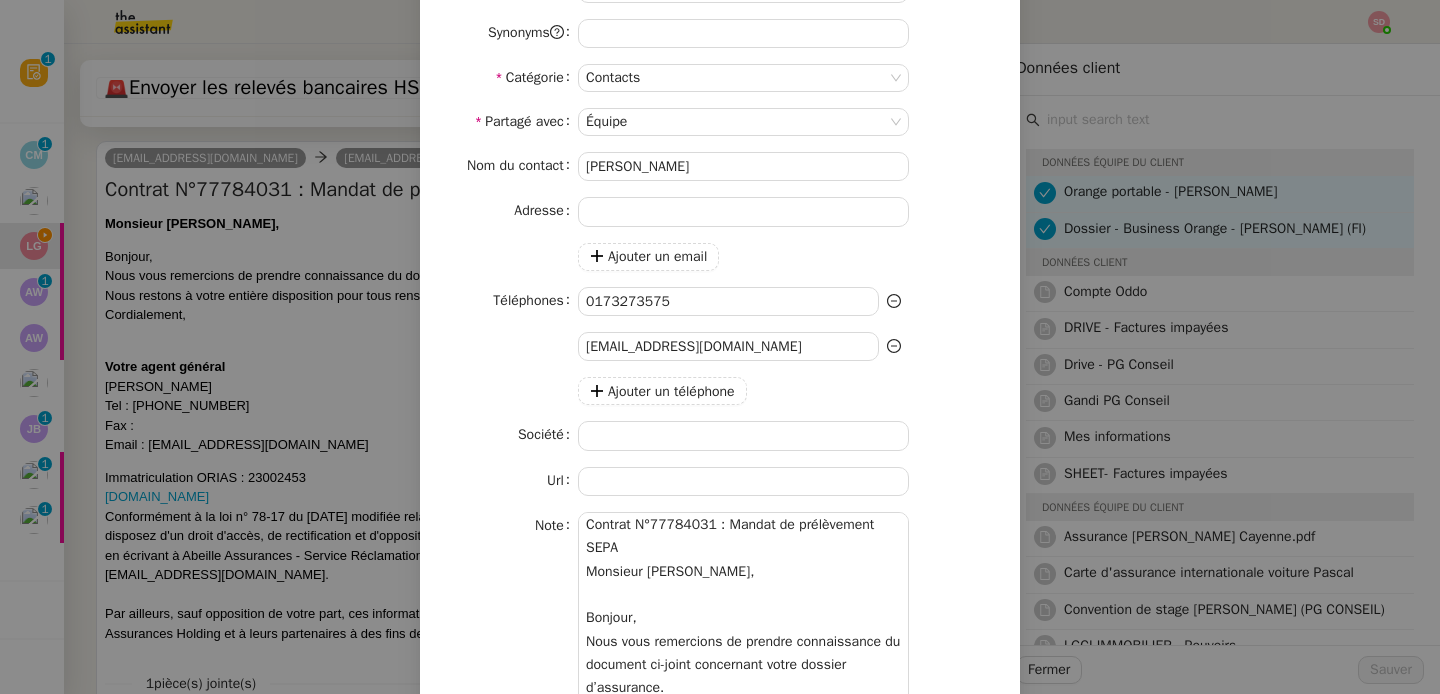 click 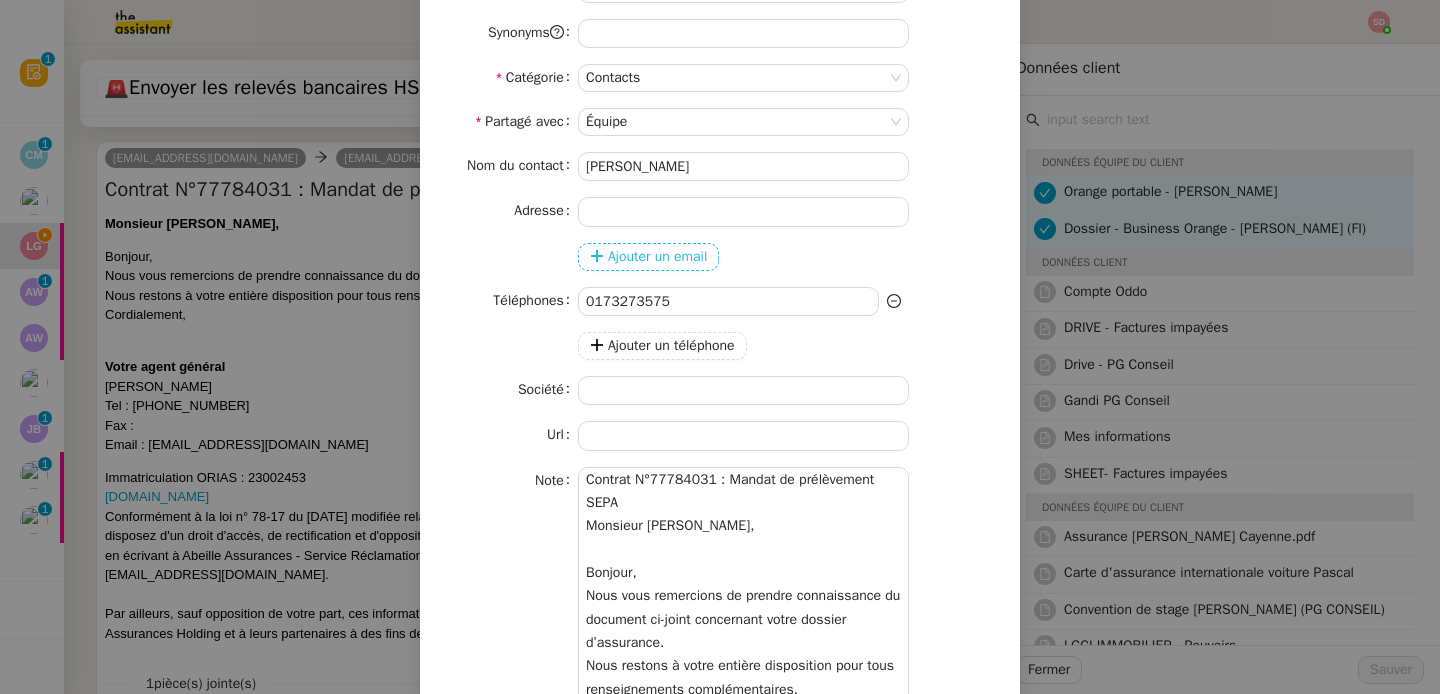 click on "Ajouter un email" at bounding box center (657, 256) 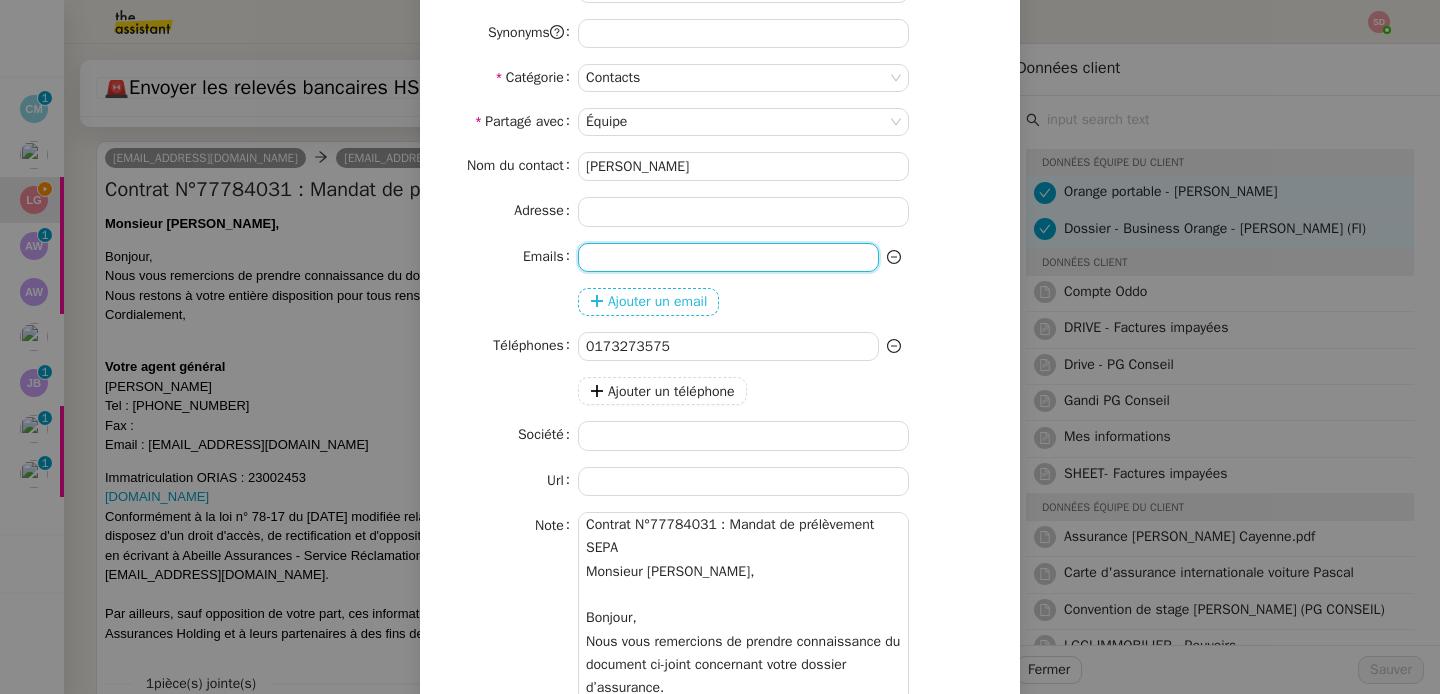 click 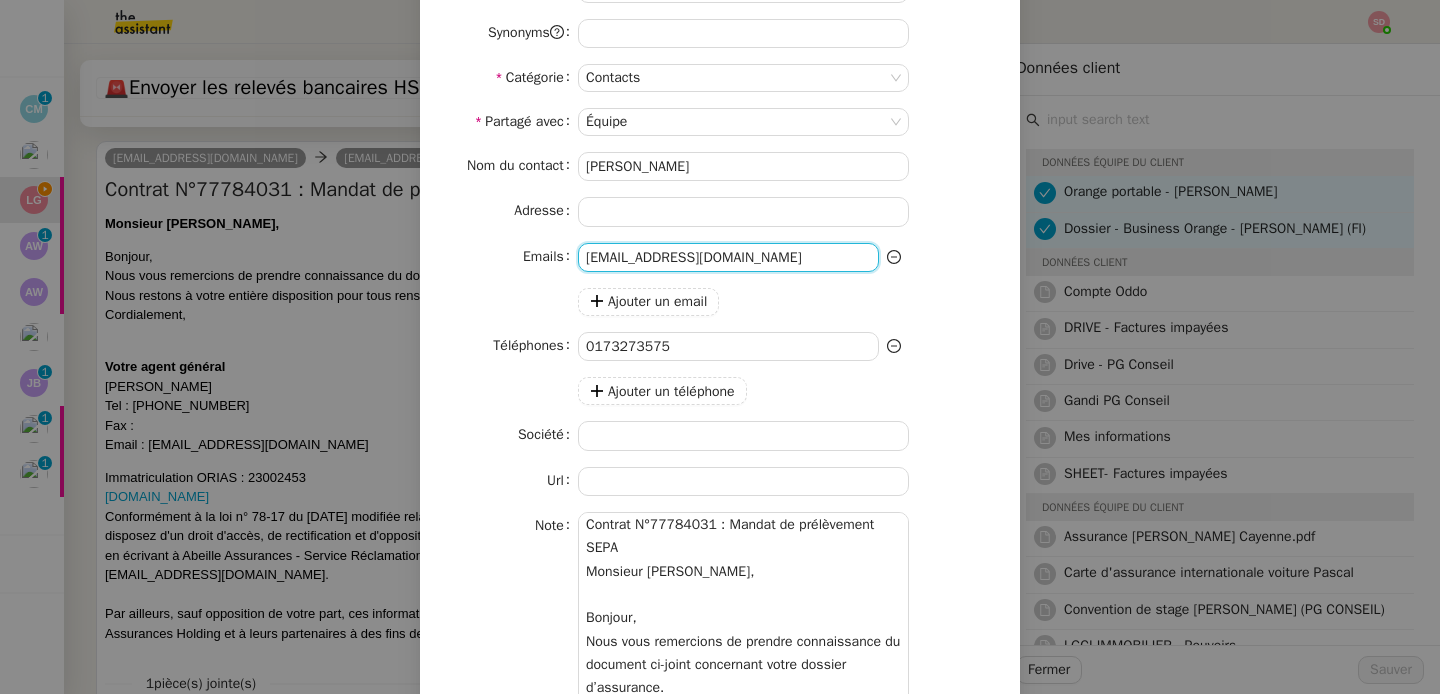 type on "paris-st-cloud@abeille-assurances.com" 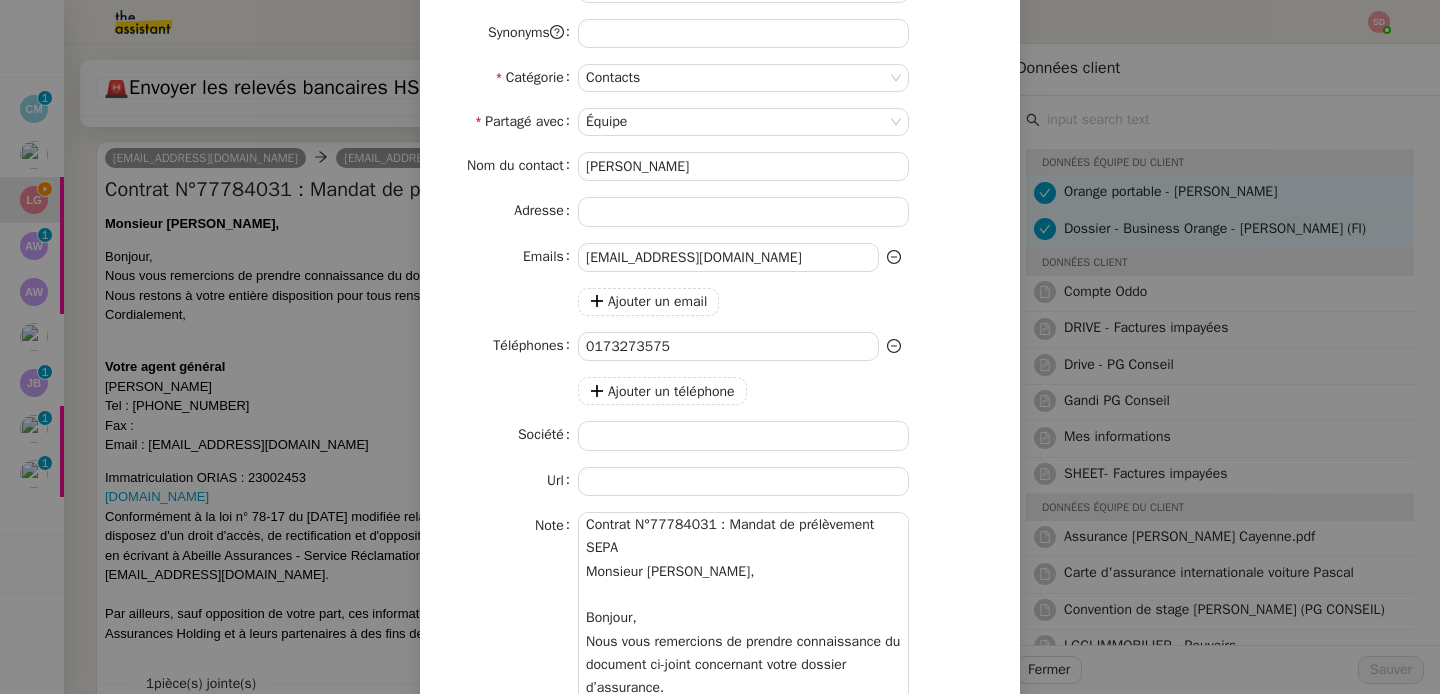click on "Ajouter un email" at bounding box center [791, 302] 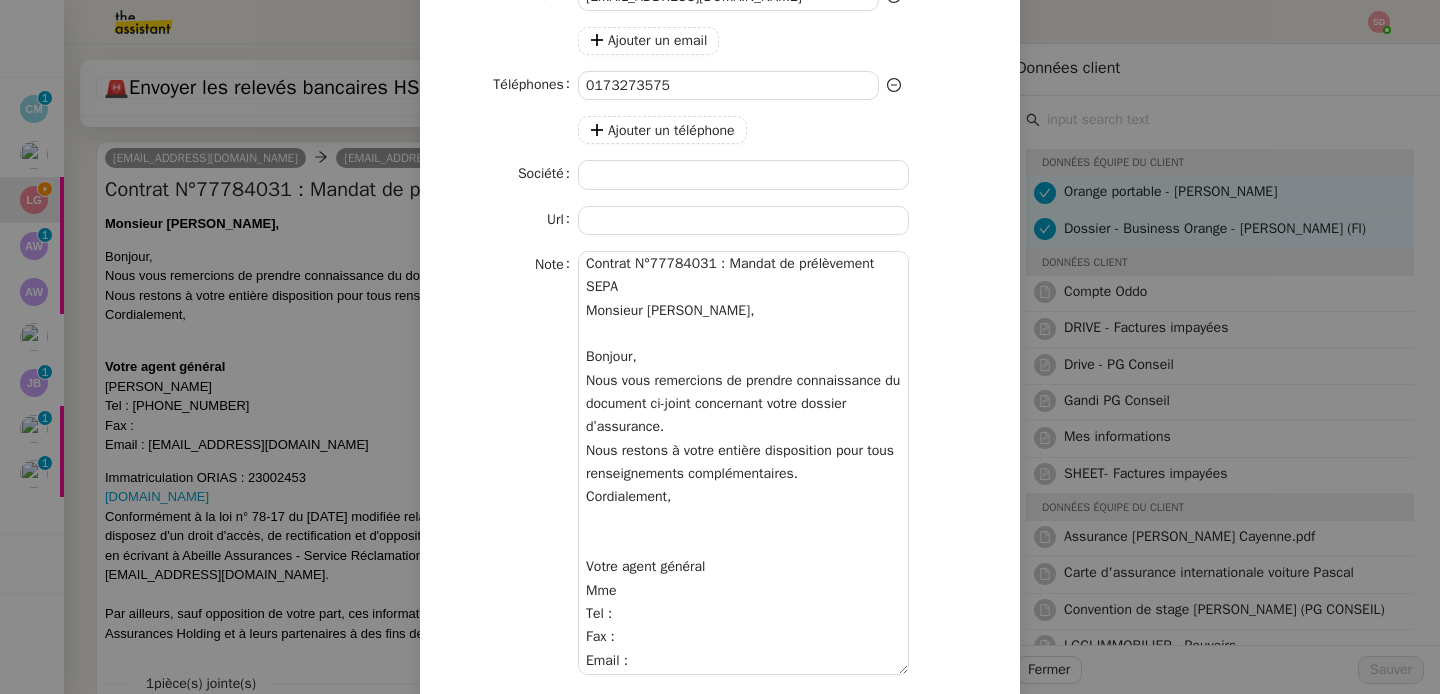 scroll, scrollTop: 497, scrollLeft: 0, axis: vertical 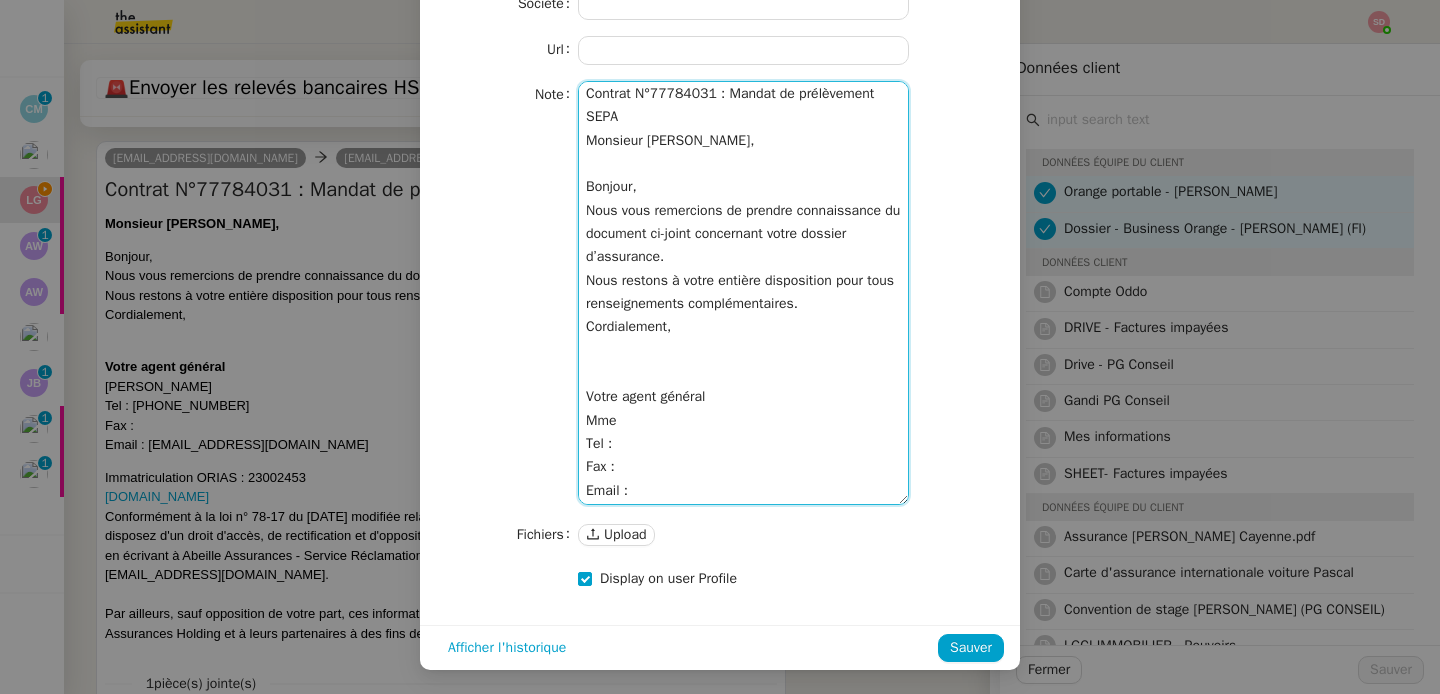 drag, startPoint x: 723, startPoint y: 263, endPoint x: 735, endPoint y: 696, distance: 433.16626 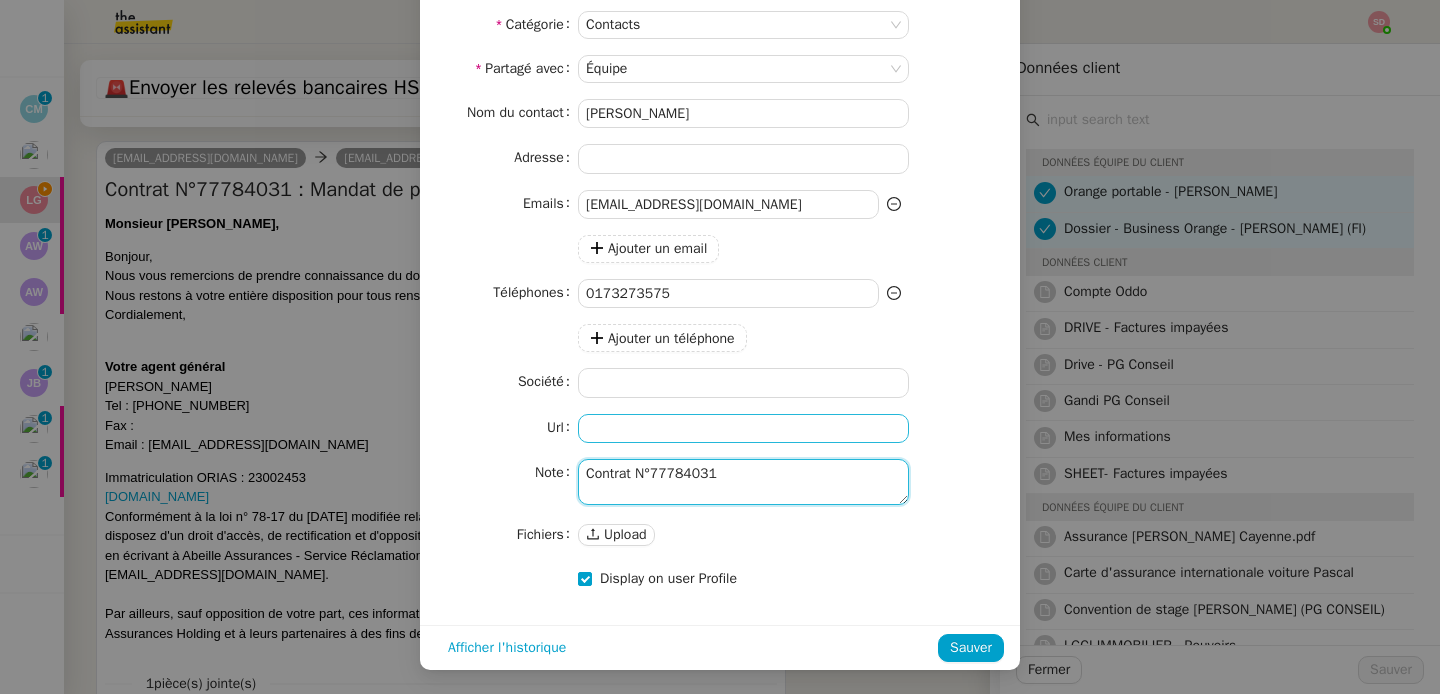 scroll, scrollTop: 0, scrollLeft: 0, axis: both 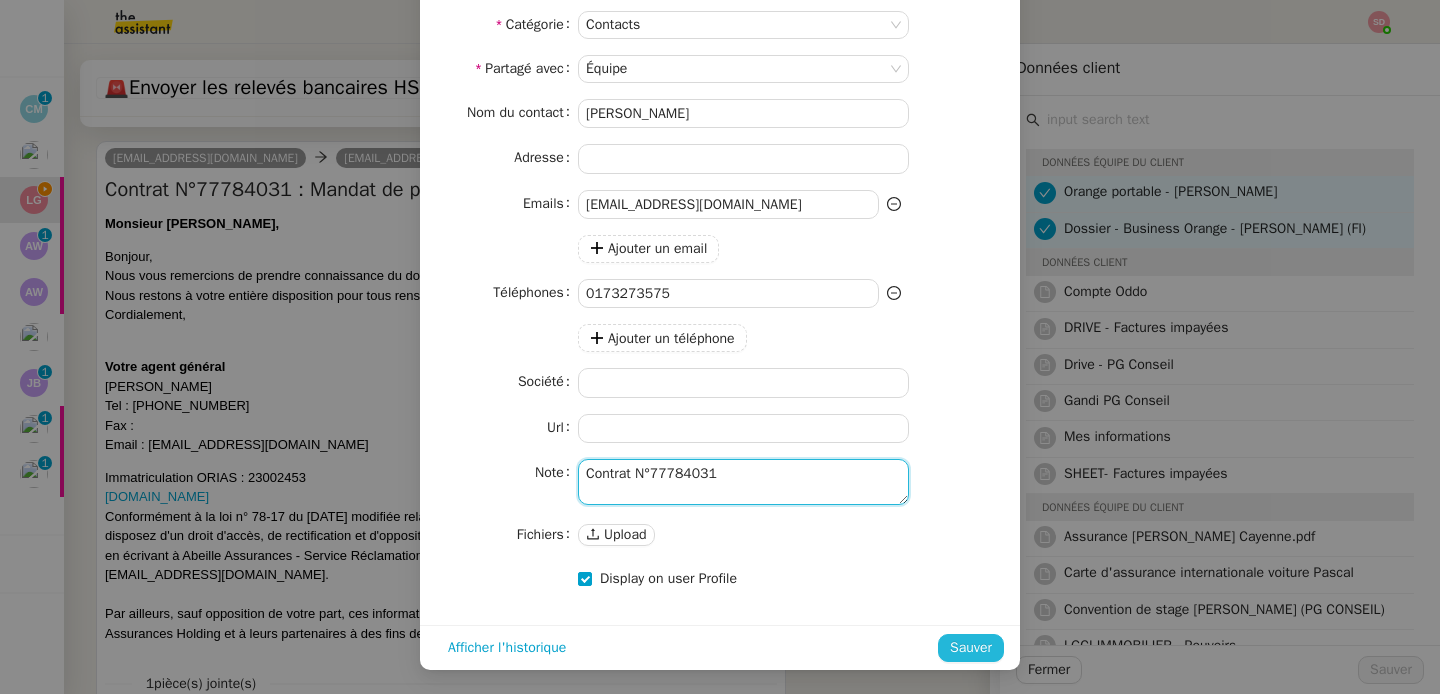 type on "Contrat N°77784031" 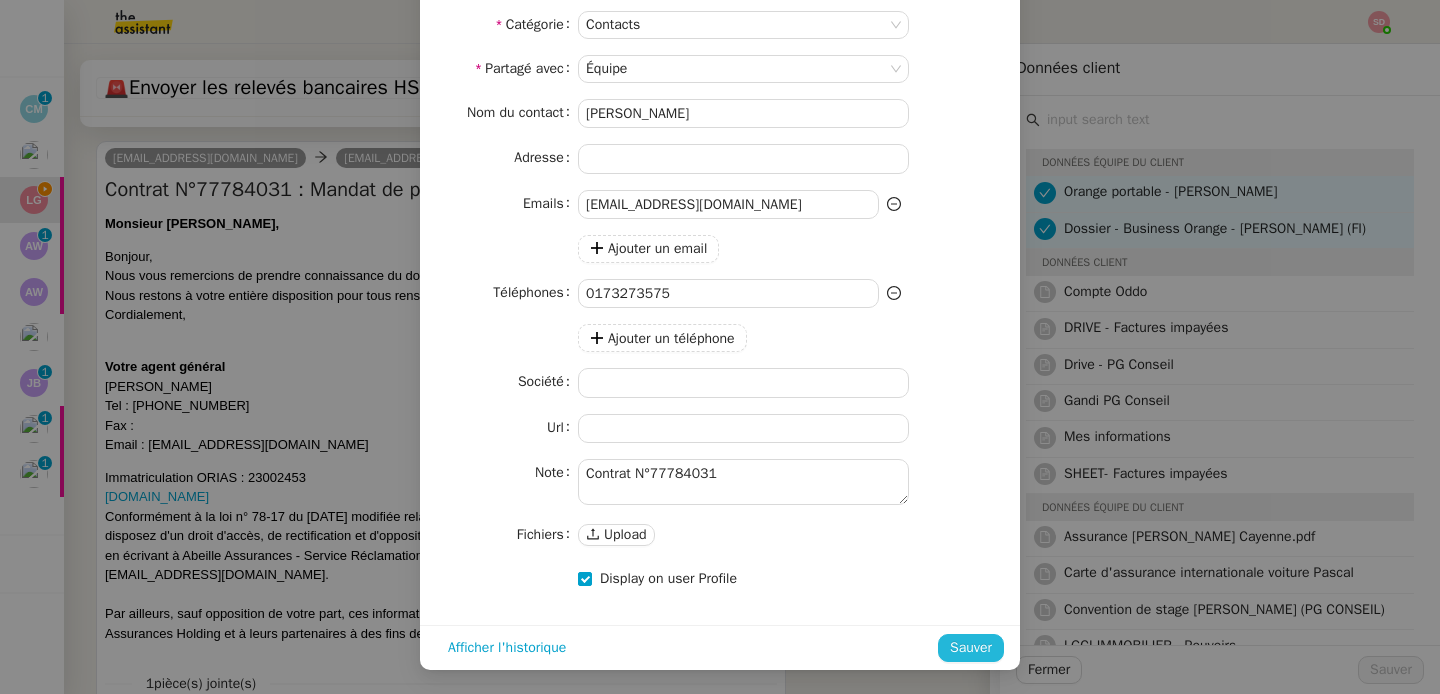 click on "Sauver" at bounding box center [971, 647] 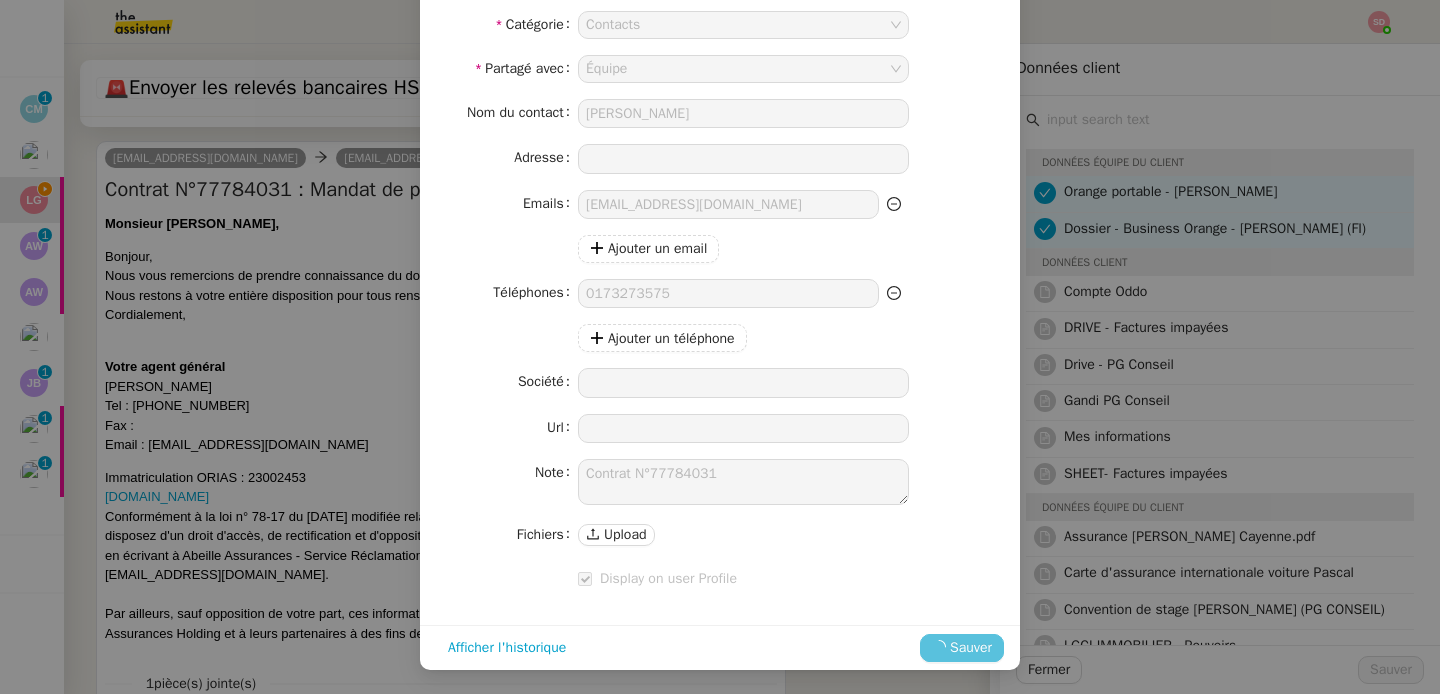 scroll, scrollTop: 0, scrollLeft: 0, axis: both 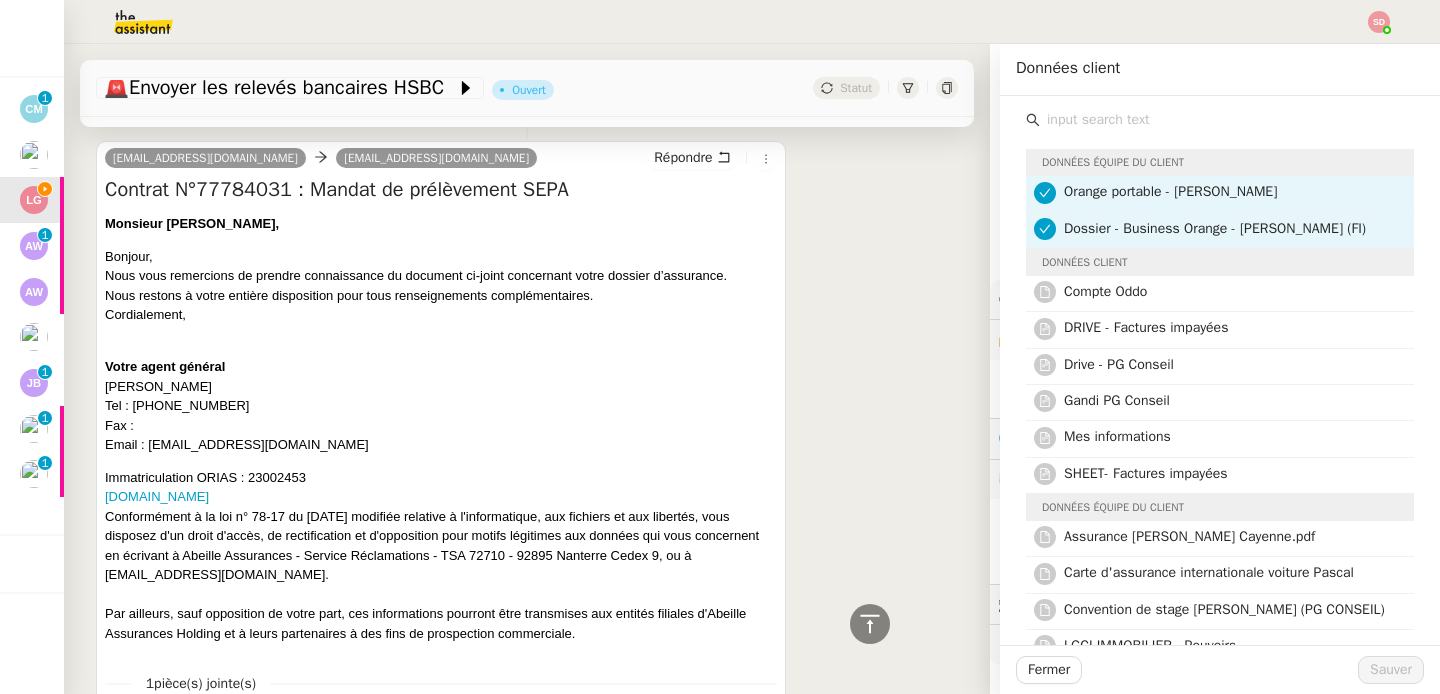 click on "Conformément à la loi n° 78-17 du 6 janvier 1978 modifiée relative à l'informatique, aux fichiers et aux libertés, vous disposez d'un droit d'accès, de rectification et d'opposition pour motifs légitimes aux données qui vous concernent en écrivant à Abeille Assurances - Service Réclamations - TSA 72710 - 92895 Nanterre Cedex 9, ou à protectiondesdonnees@abeille-assurances.fr.  Par ailleurs, sauf opposition de votre part, ces informations pourront être transmises aux entités filiales d'Abeille Assurances Holding et à leurs partenaires à des fins de prospection commerciale." at bounding box center (441, 575) 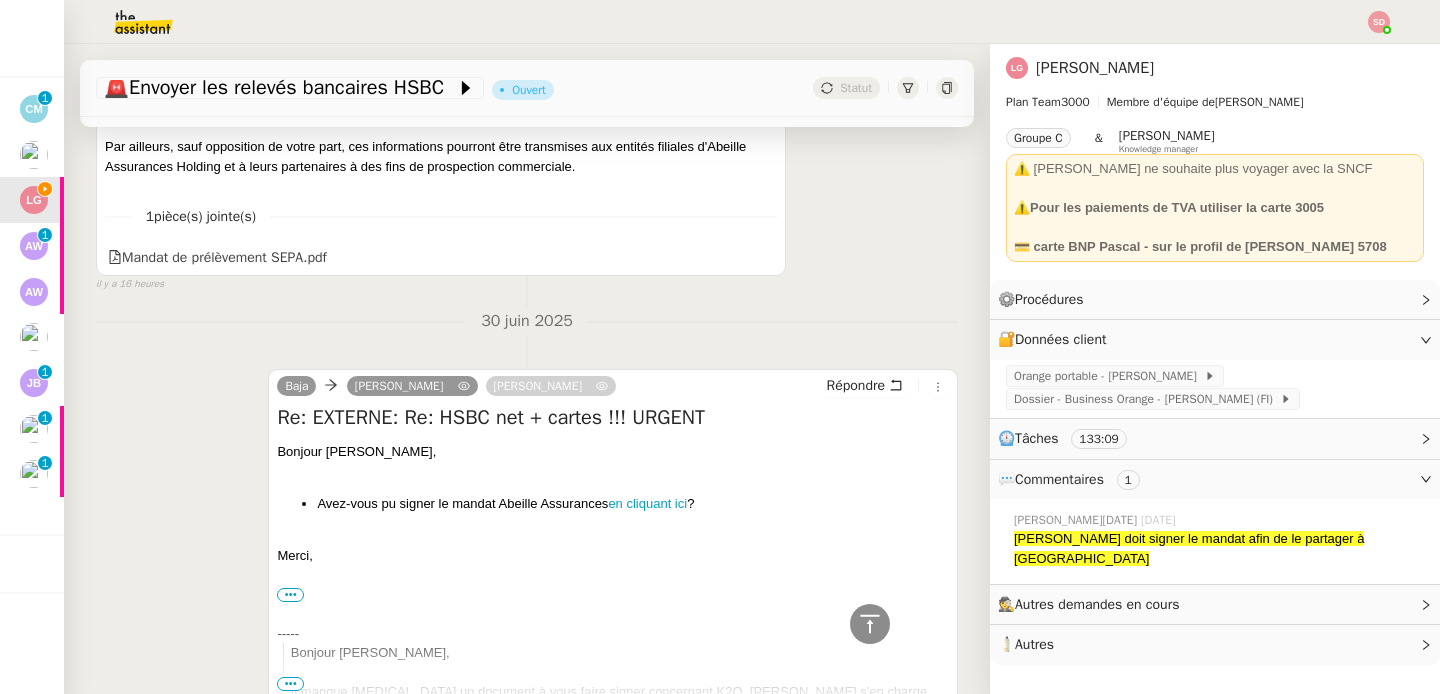 scroll, scrollTop: 1078, scrollLeft: 0, axis: vertical 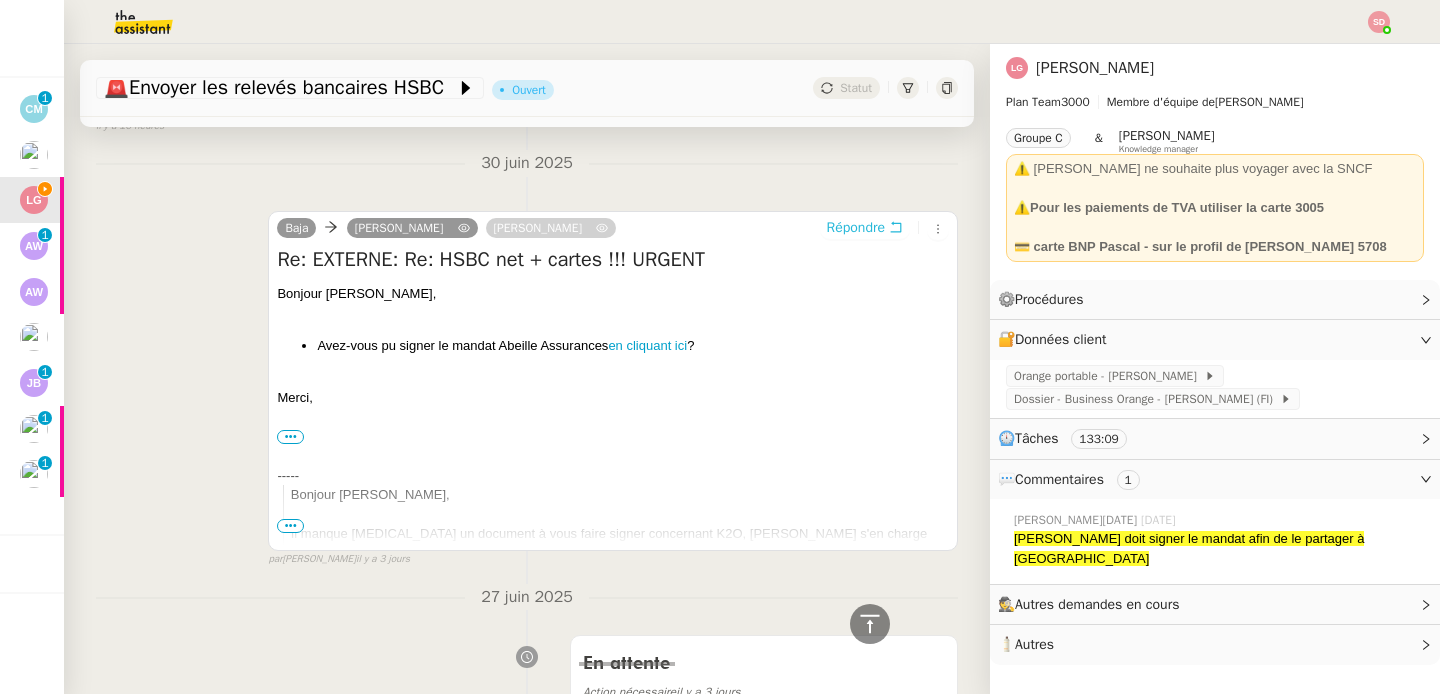 click on "Répondre" at bounding box center (856, 228) 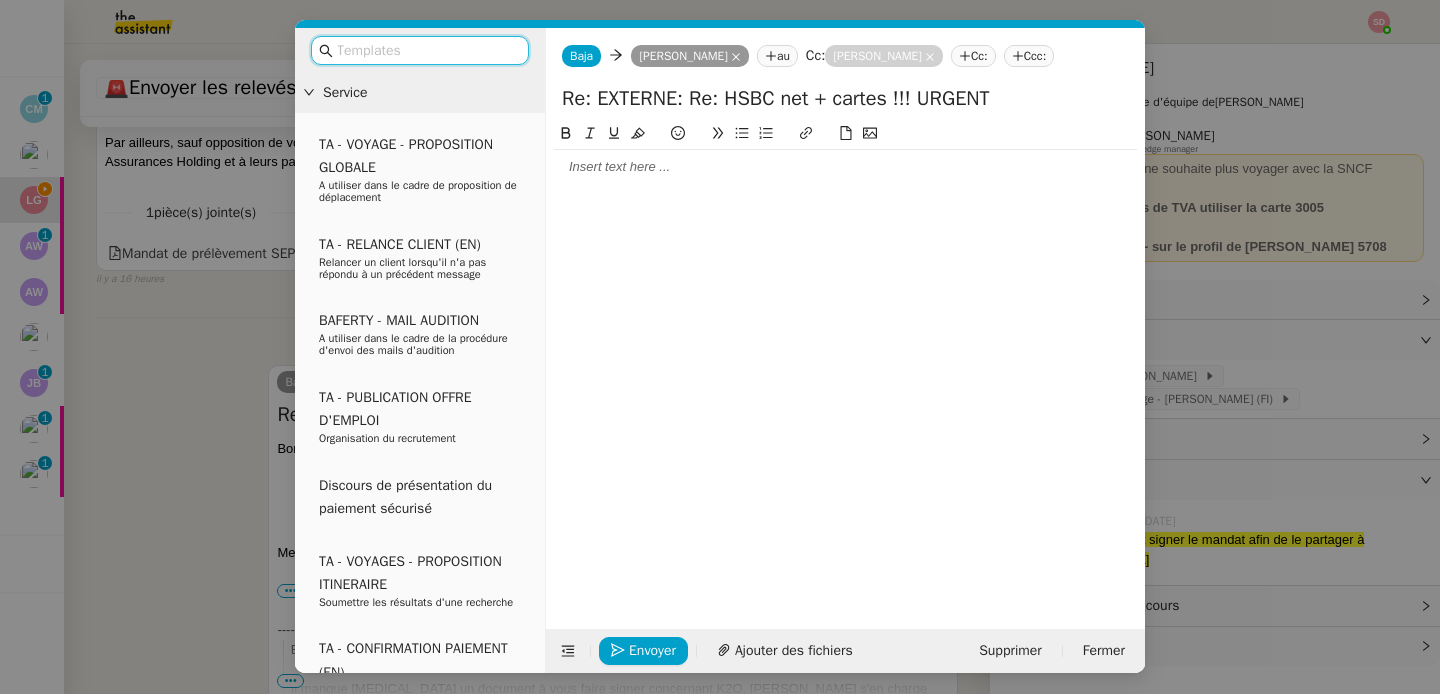 scroll, scrollTop: 1231, scrollLeft: 0, axis: vertical 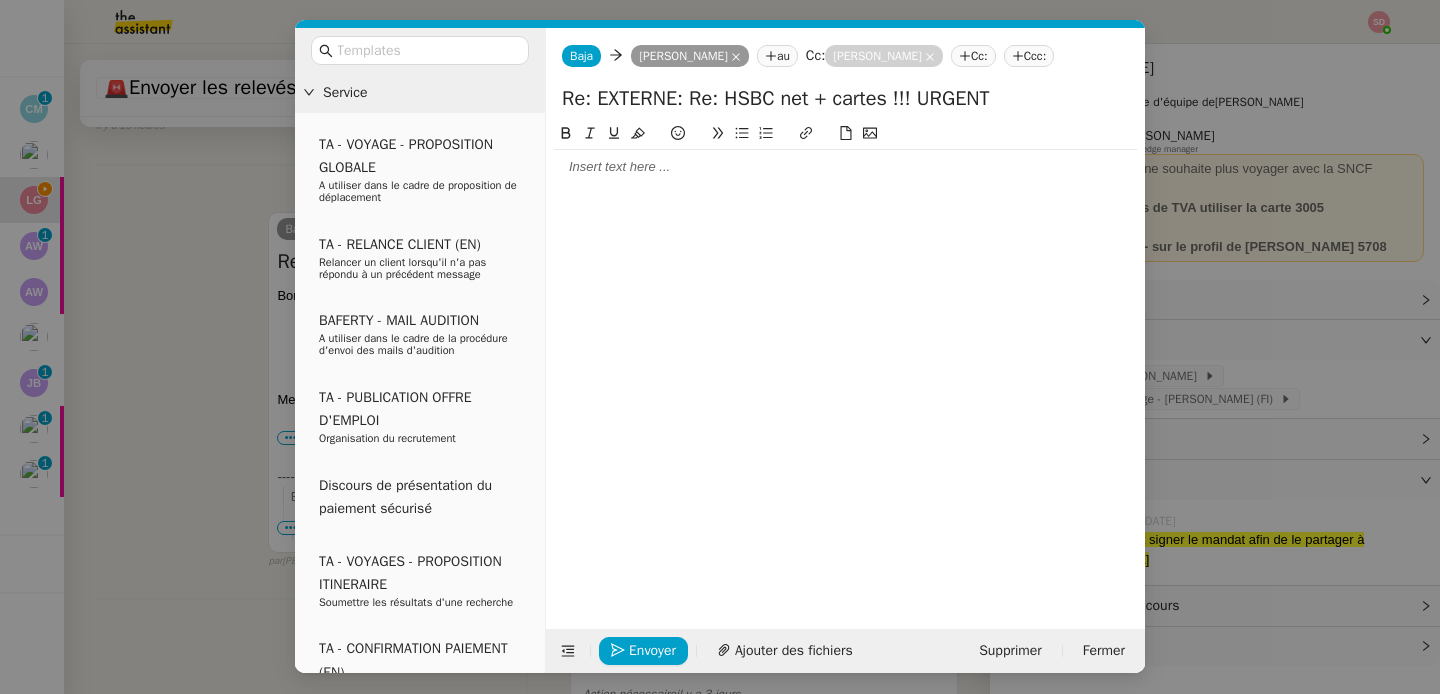 click 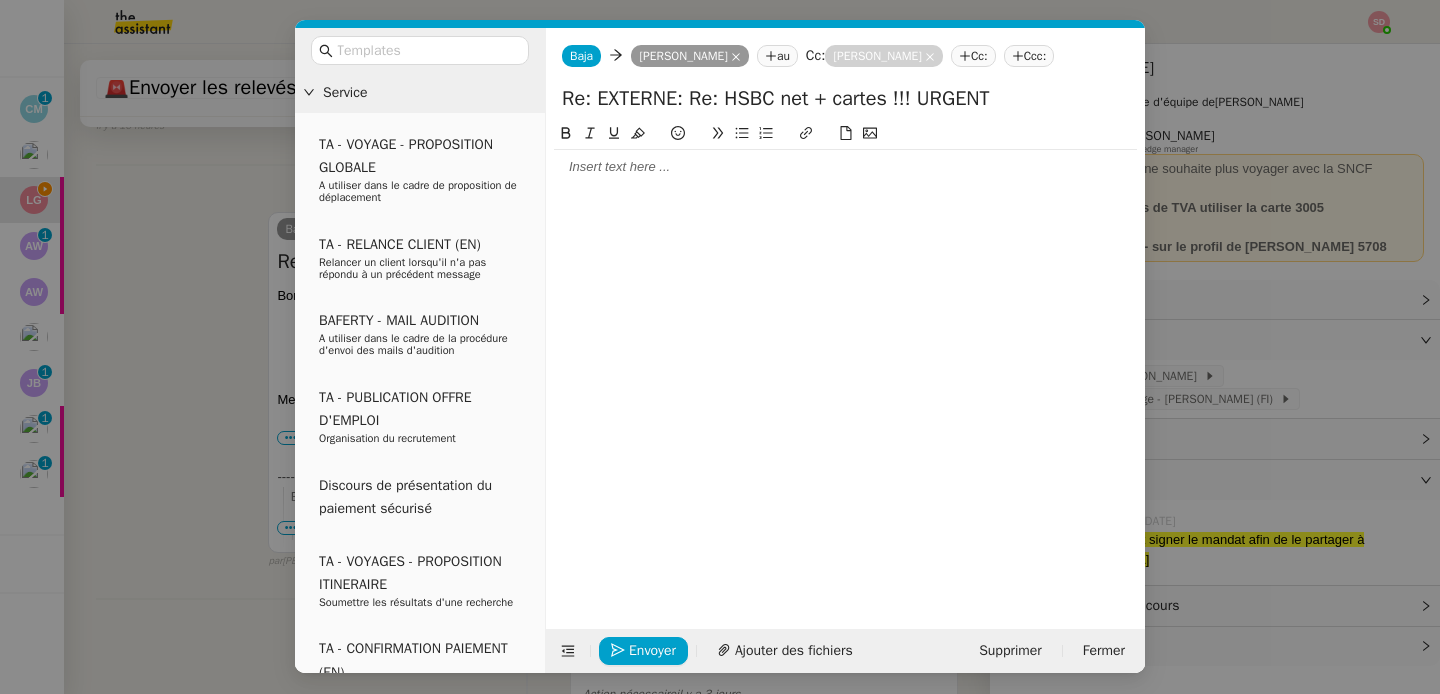 type 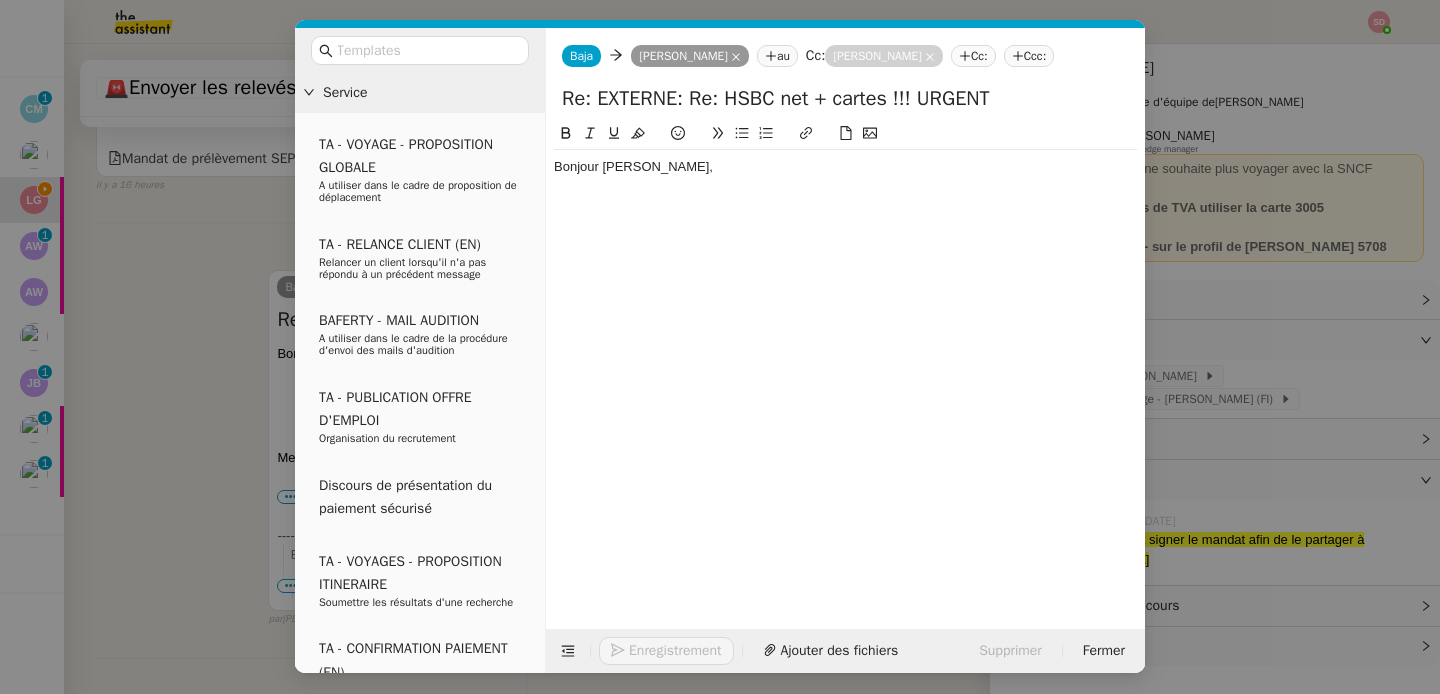 scroll, scrollTop: 1290, scrollLeft: 0, axis: vertical 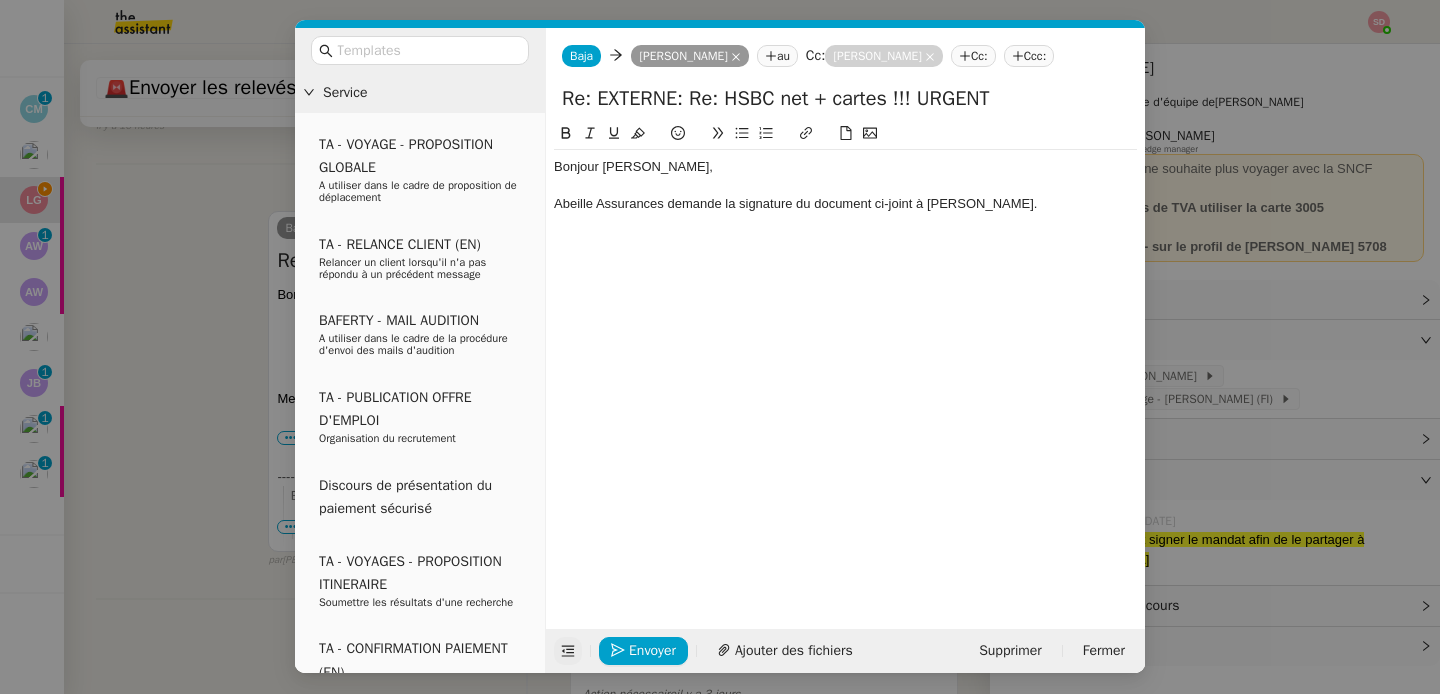 click 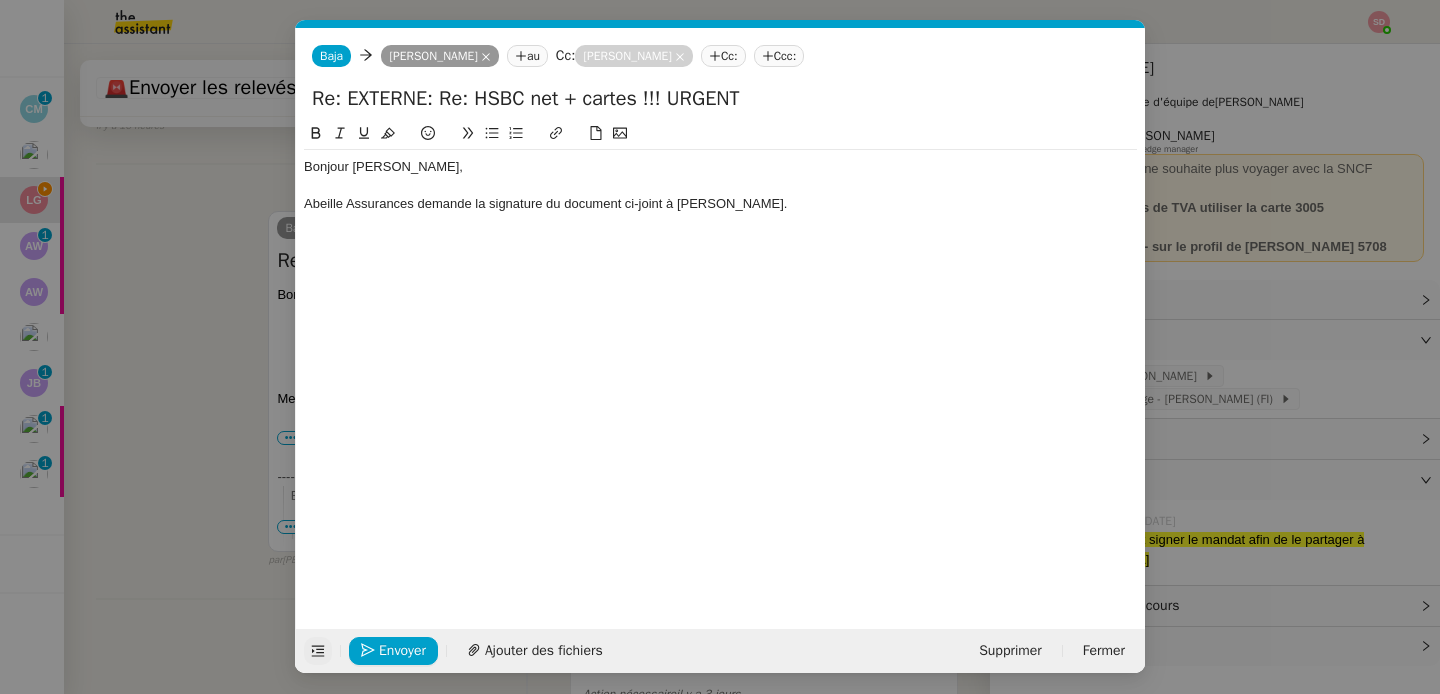 click on "Abeille Assurances demande la signature du document ci-joint à Pascal." 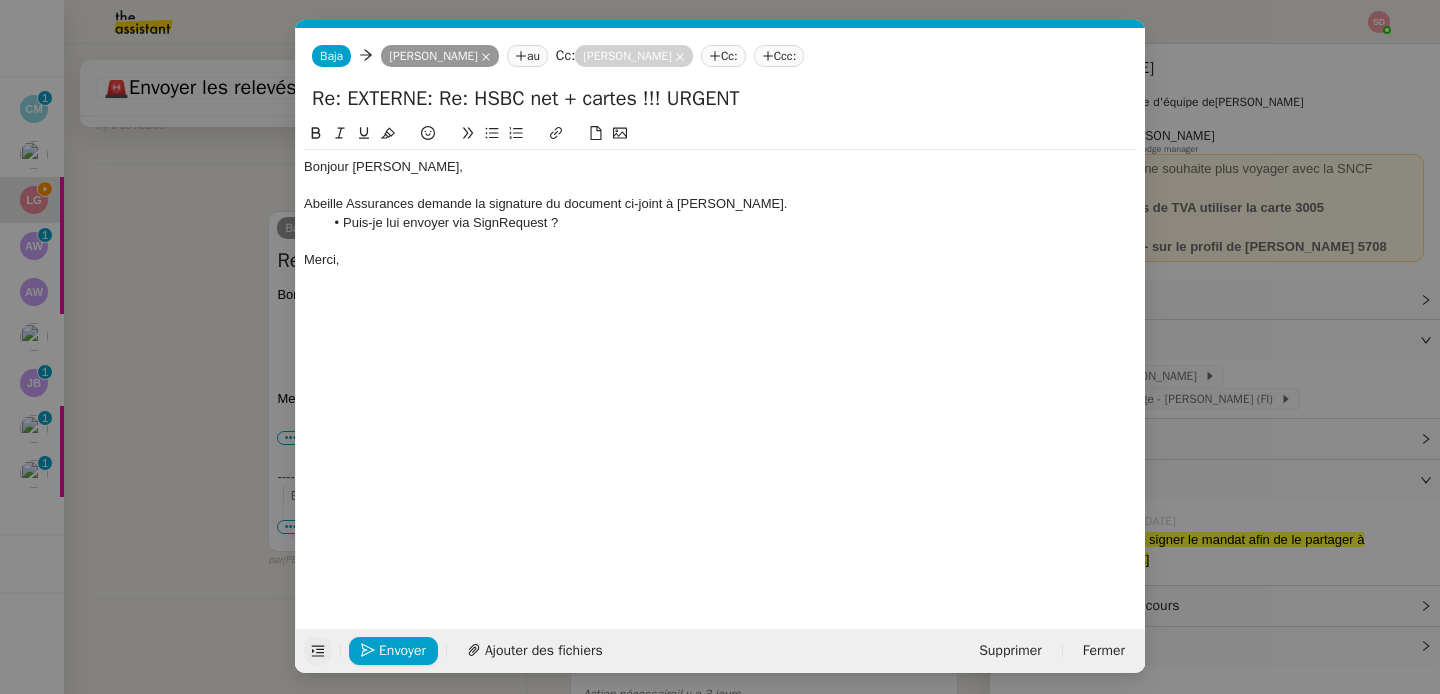 scroll, scrollTop: 1374, scrollLeft: 0, axis: vertical 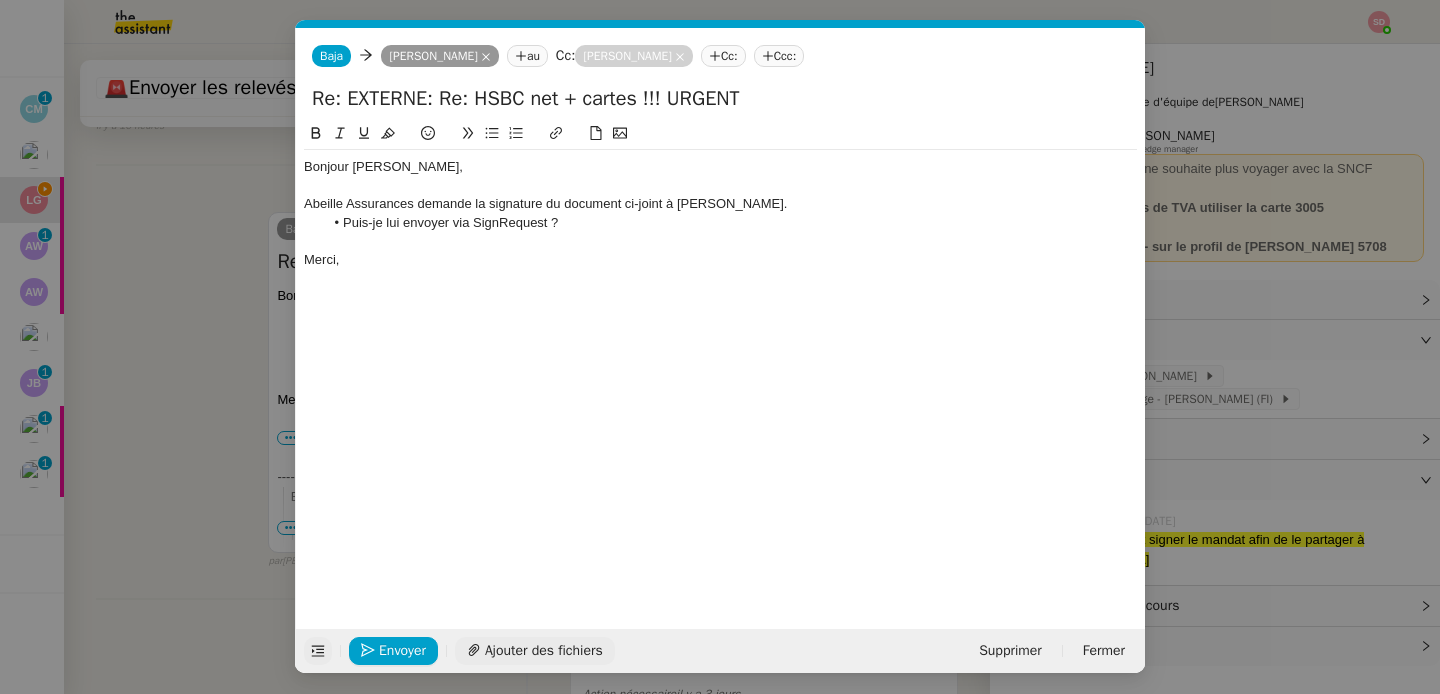 click on "Ajouter des fichiers" 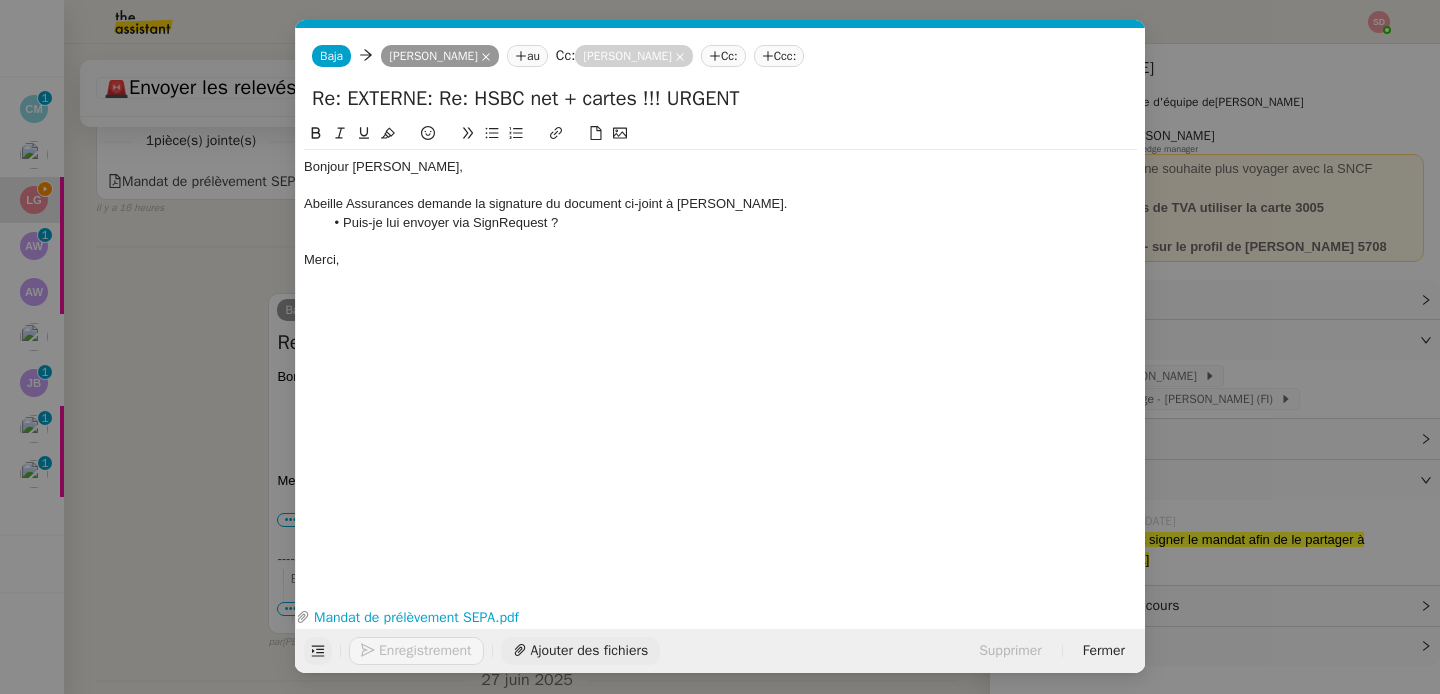 scroll, scrollTop: 1456, scrollLeft: 0, axis: vertical 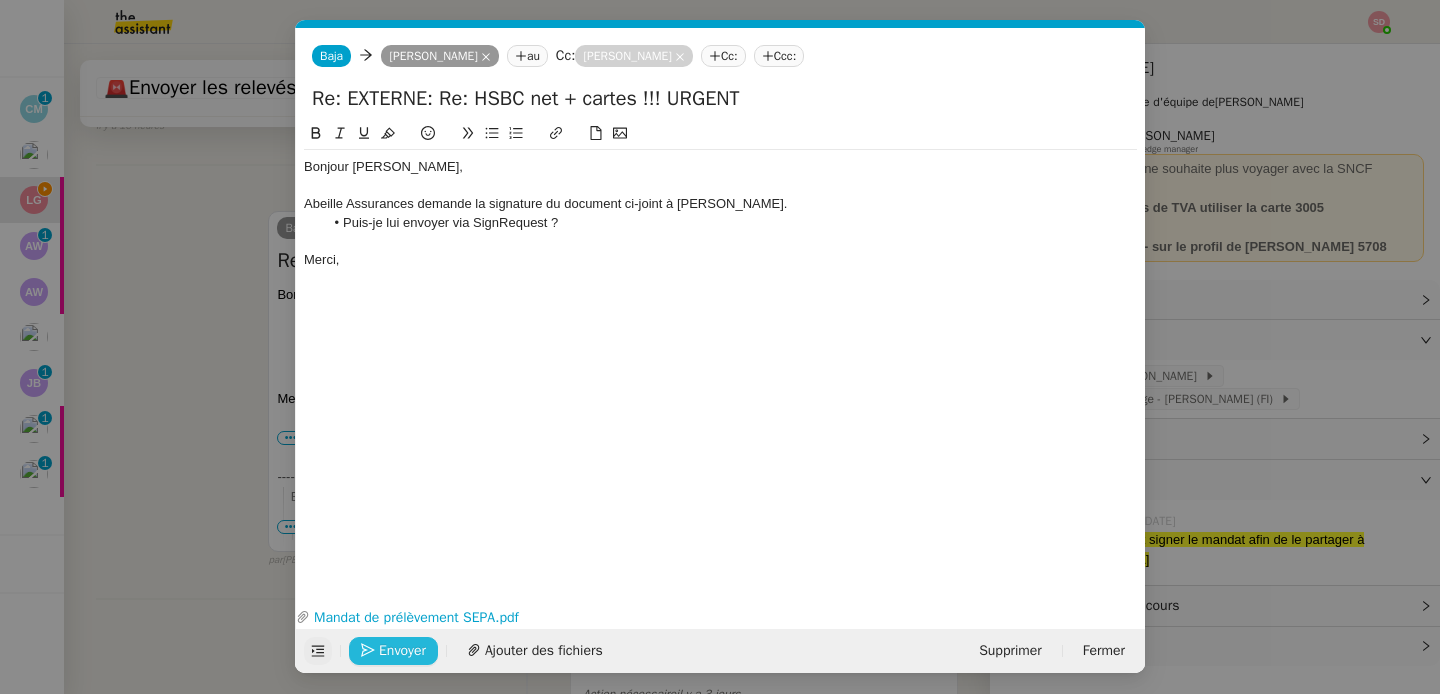 click on "Envoyer" 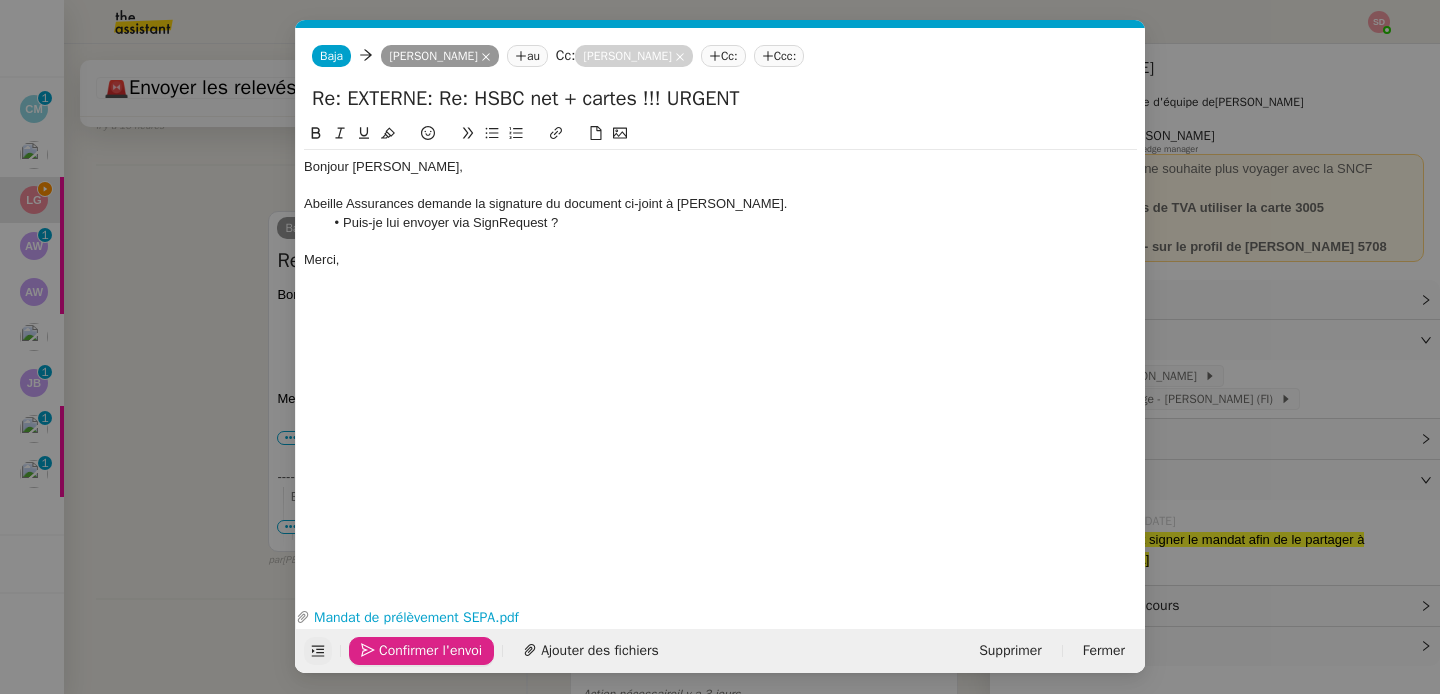 click on "Confirmer l'envoi" 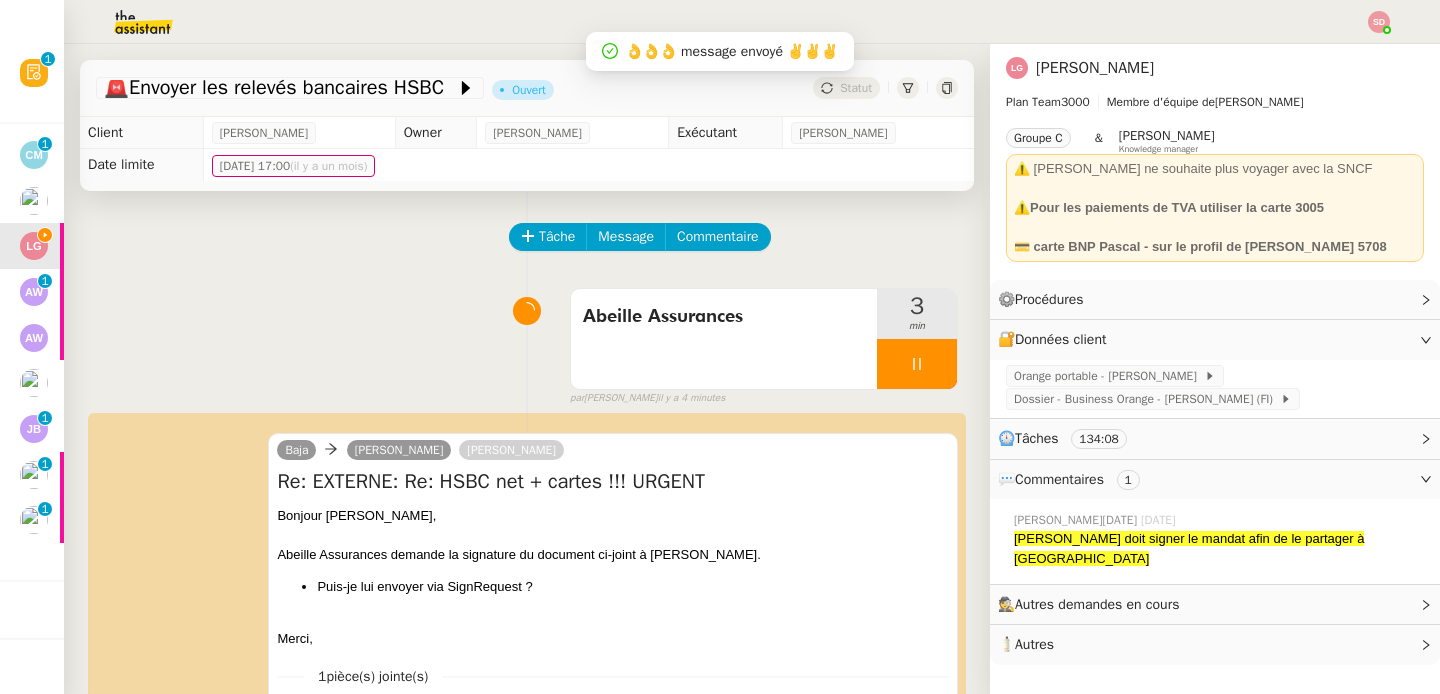 scroll, scrollTop: 0, scrollLeft: 0, axis: both 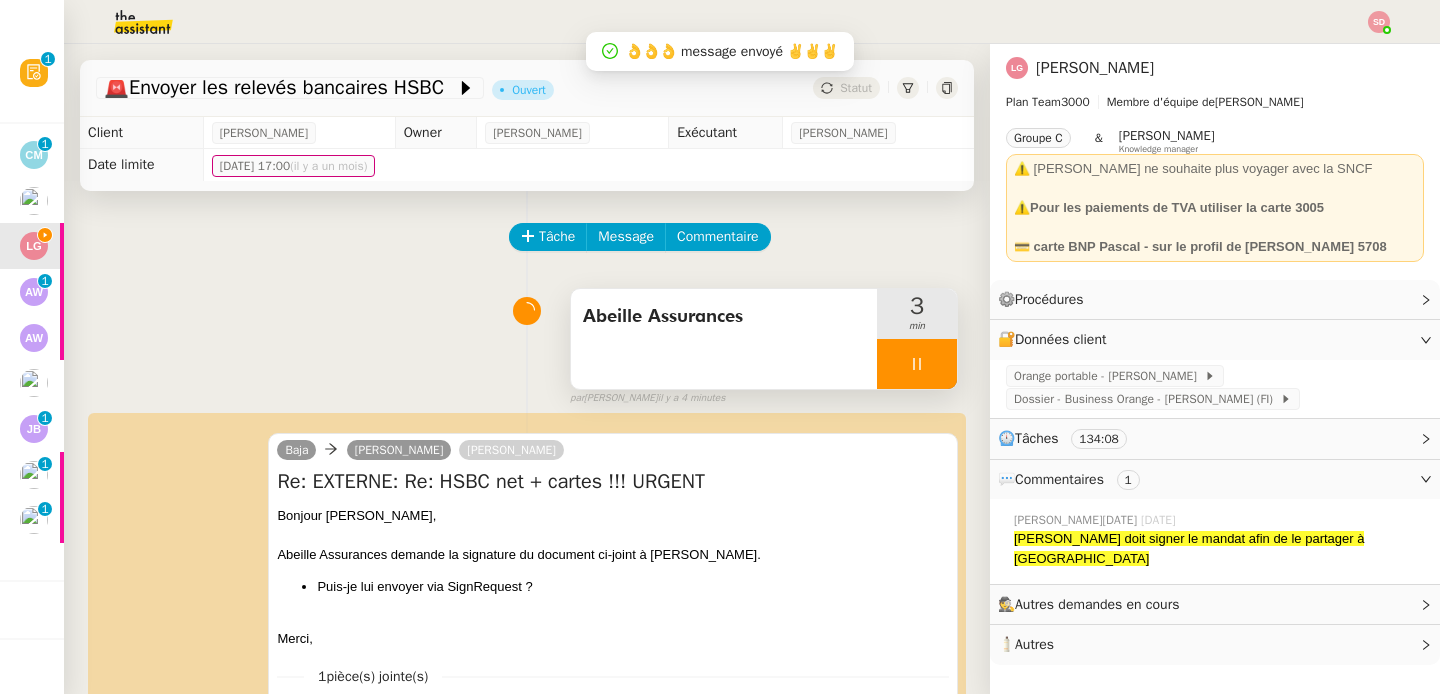 click at bounding box center [917, 364] 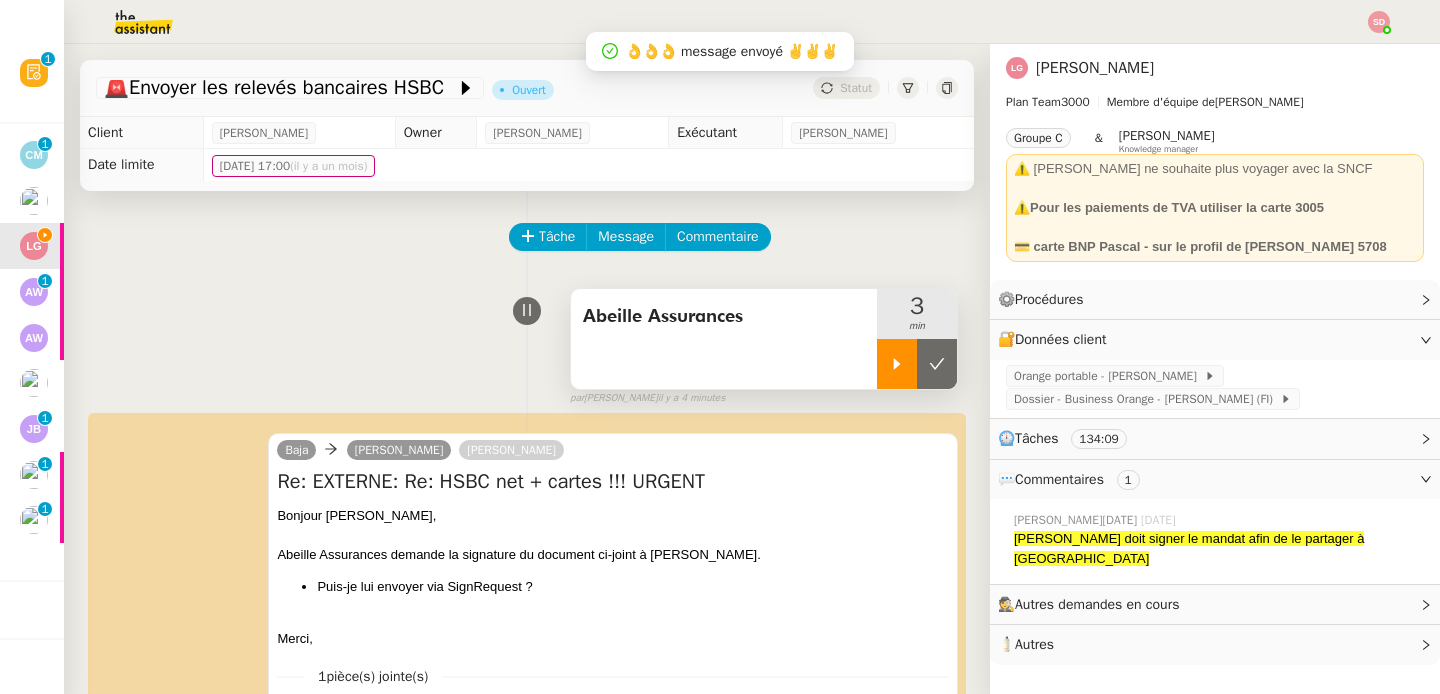 click at bounding box center (897, 364) 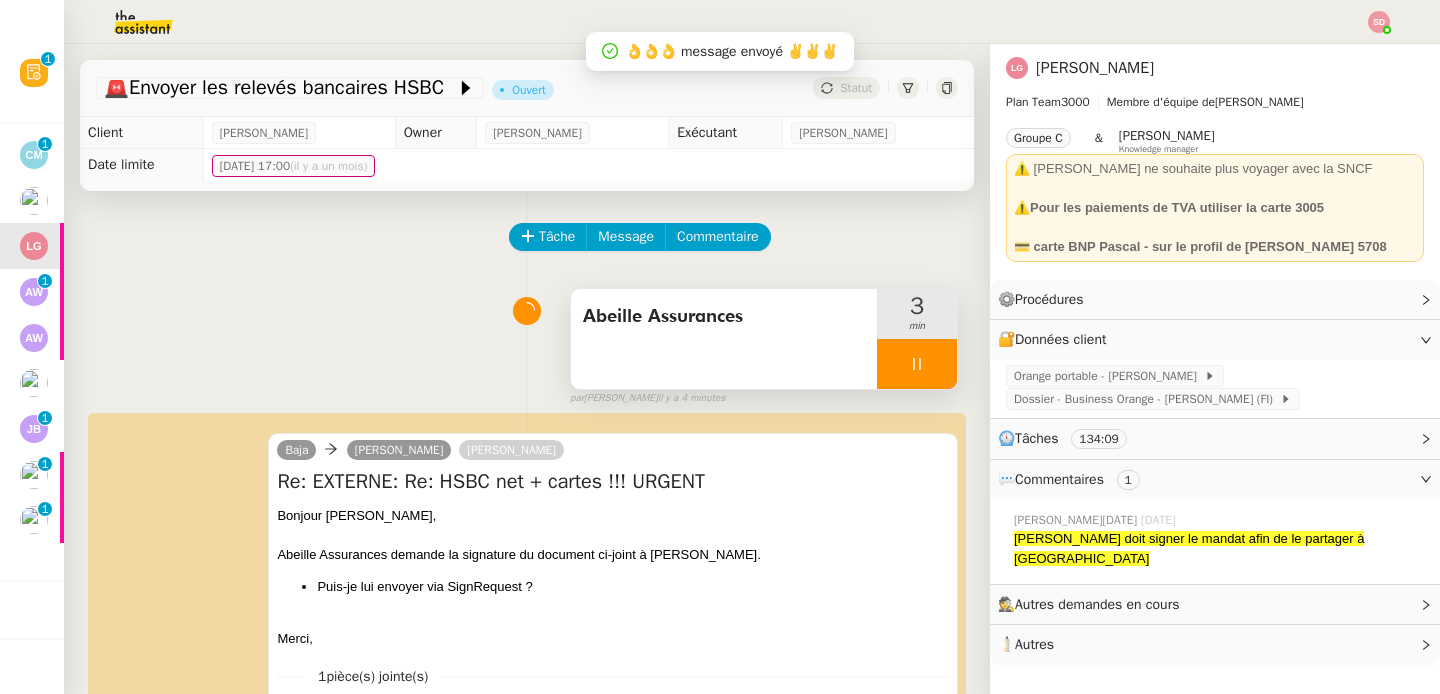 click at bounding box center [917, 364] 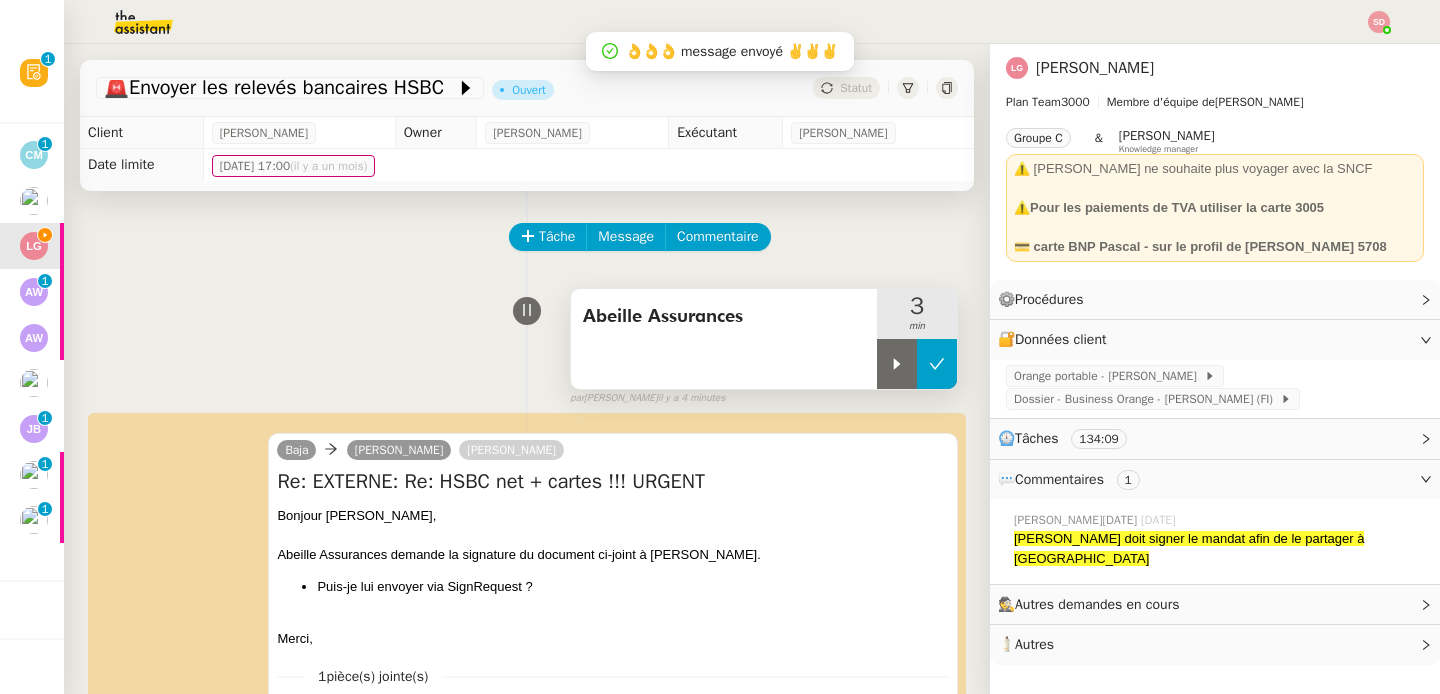 click 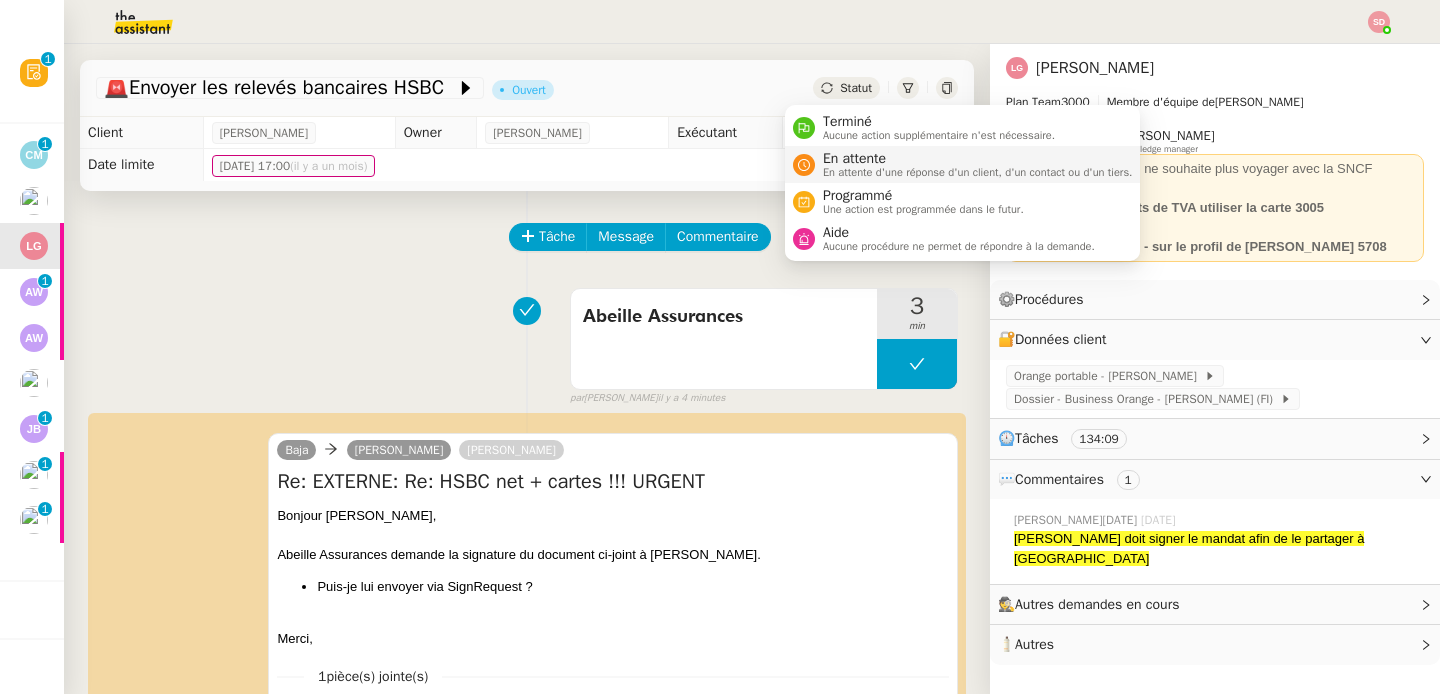 click on "En attente" at bounding box center (978, 159) 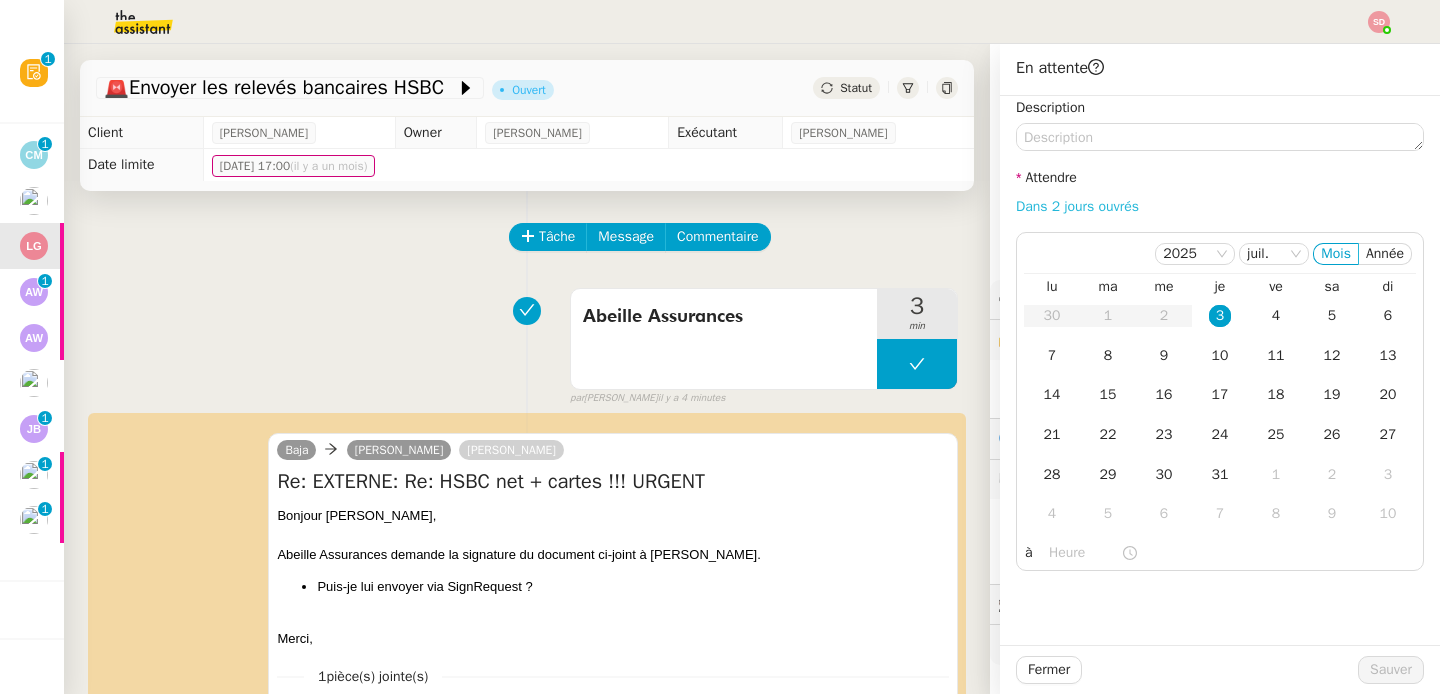 click on "Dans 2 jours ouvrés" 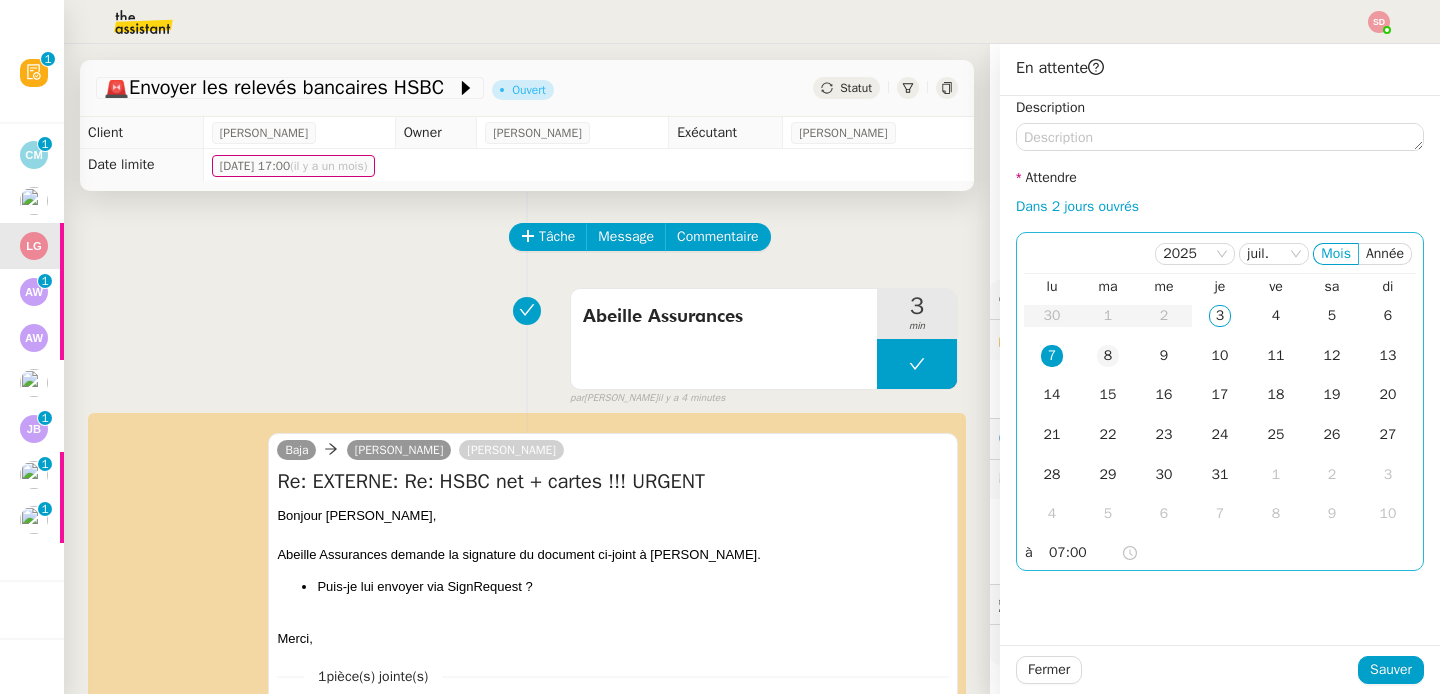 click on "8" 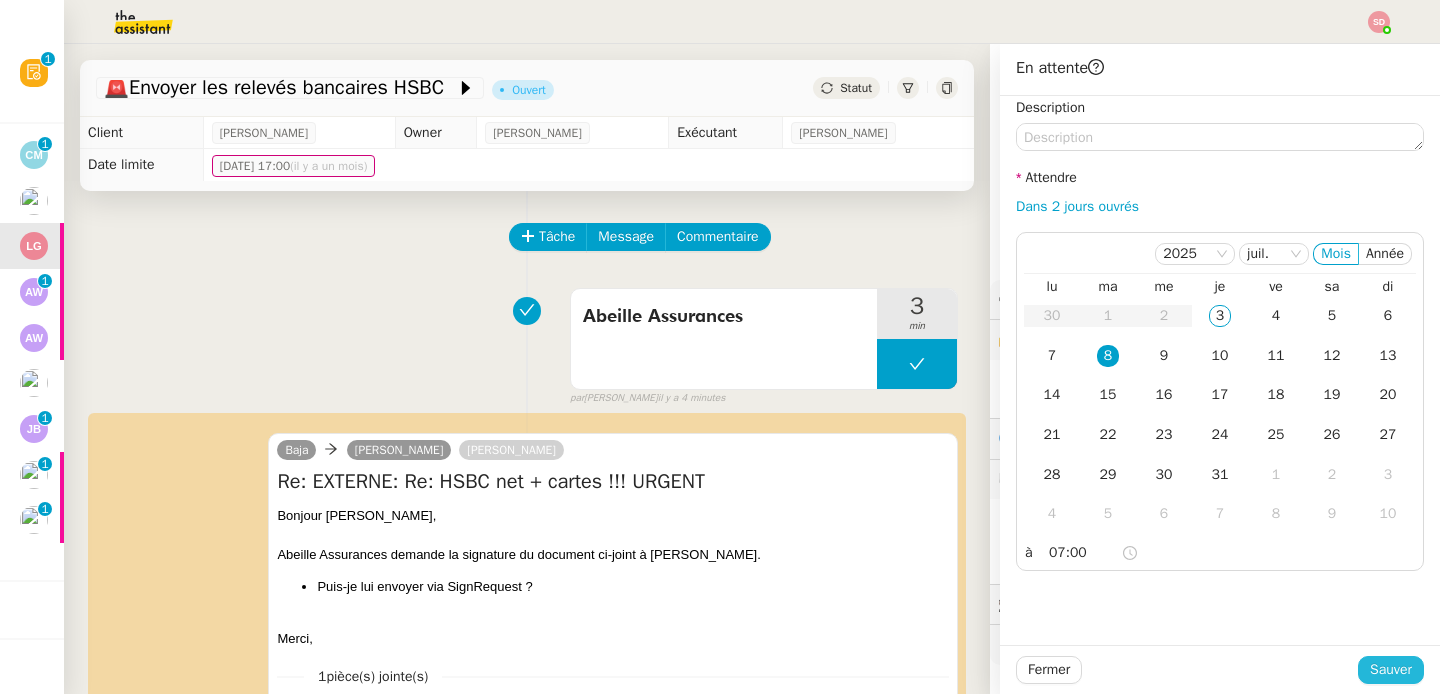 drag, startPoint x: 1348, startPoint y: 664, endPoint x: 1053, endPoint y: 612, distance: 299.548 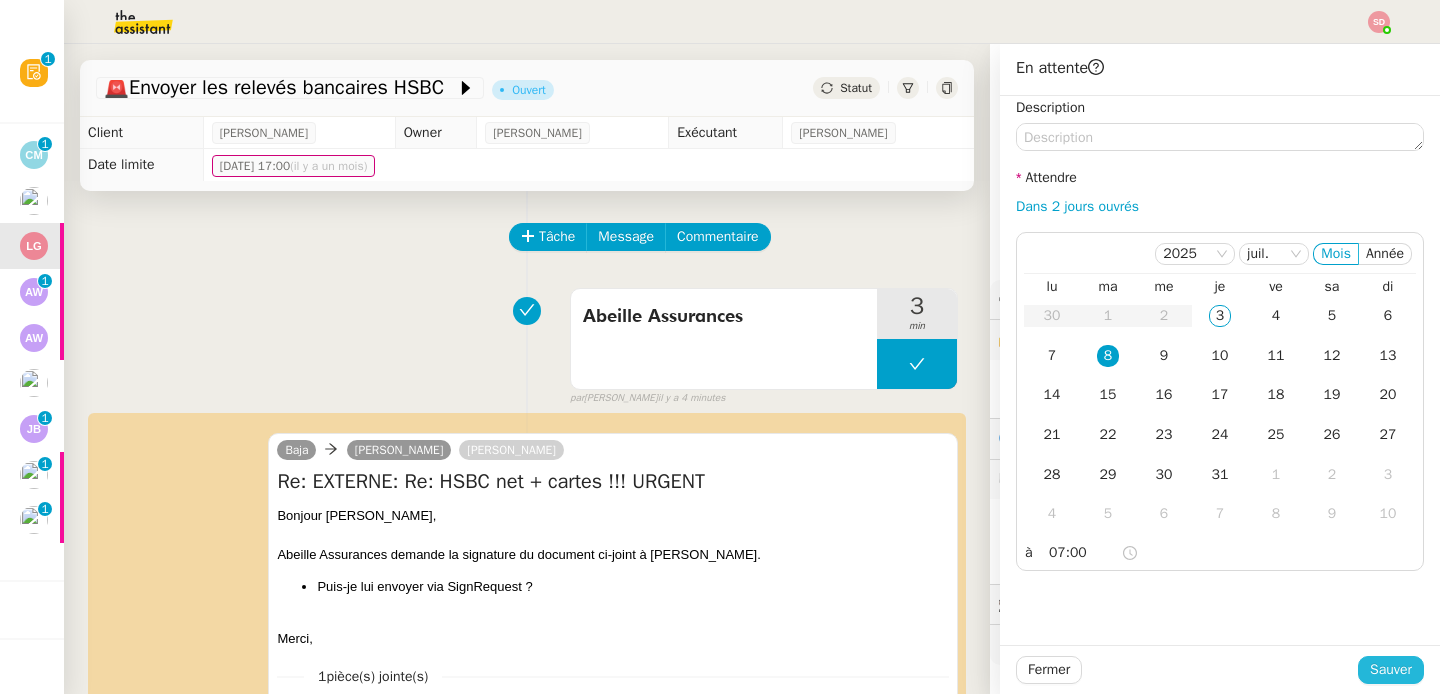 click on "Sauver" 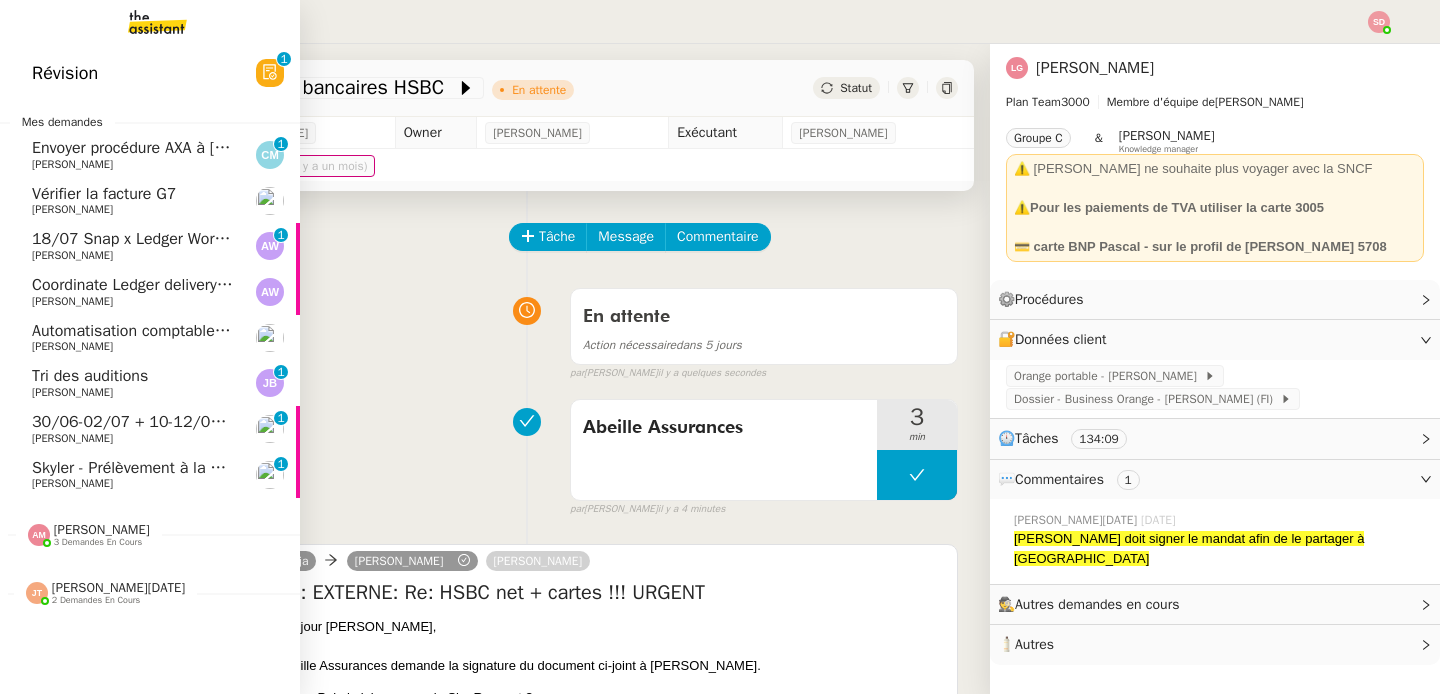 click 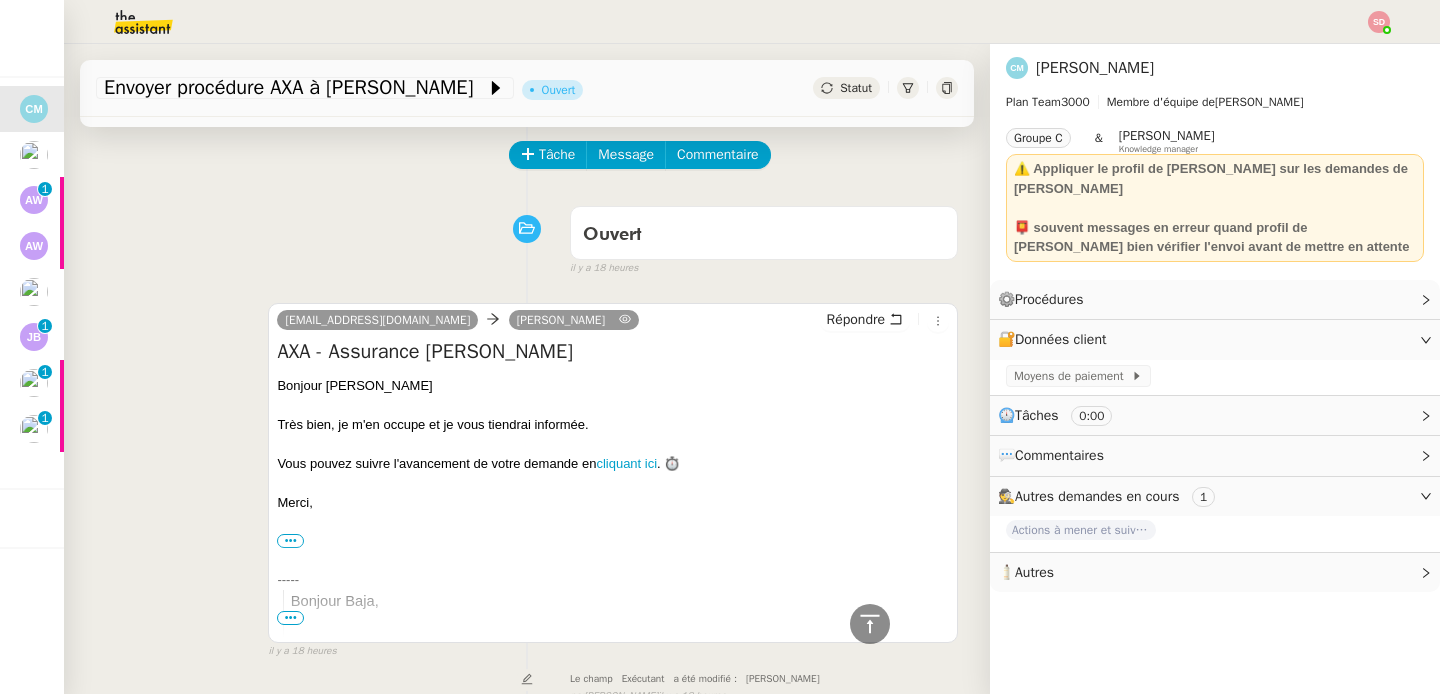 scroll, scrollTop: 0, scrollLeft: 0, axis: both 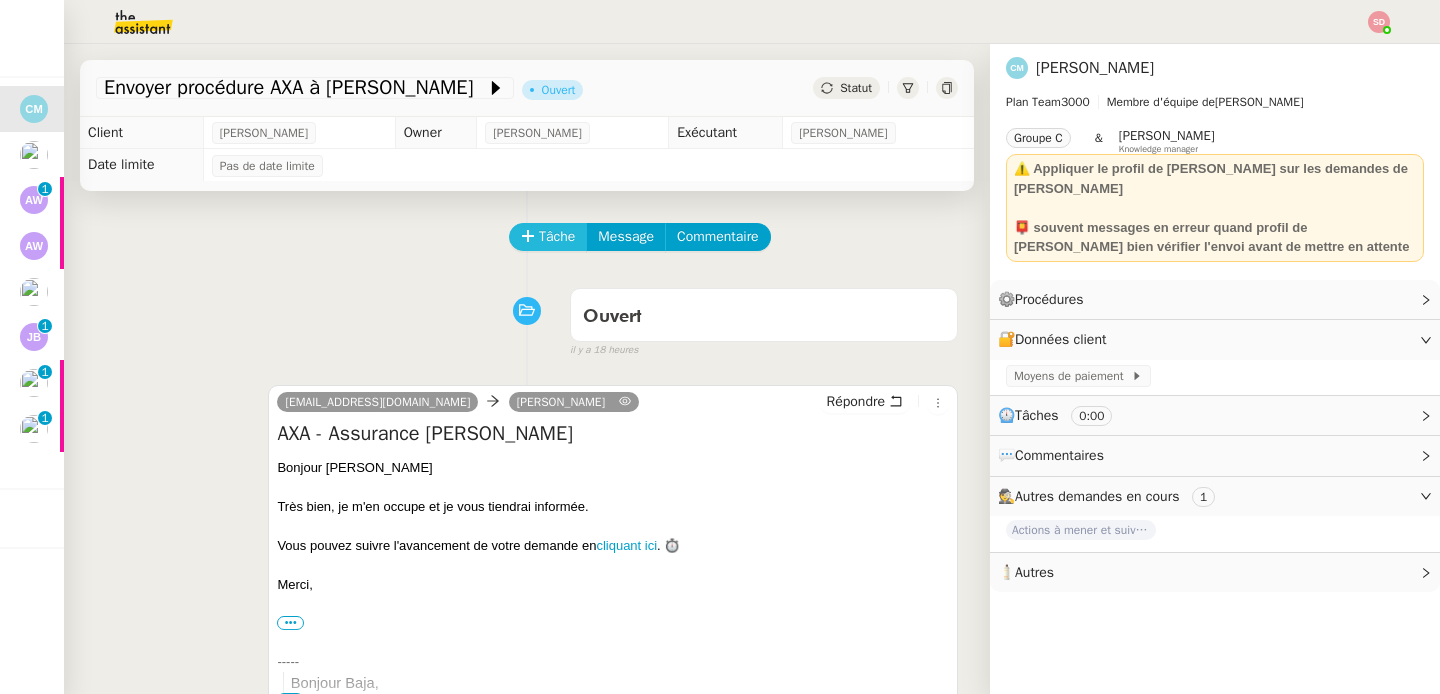 click on "Tâche" 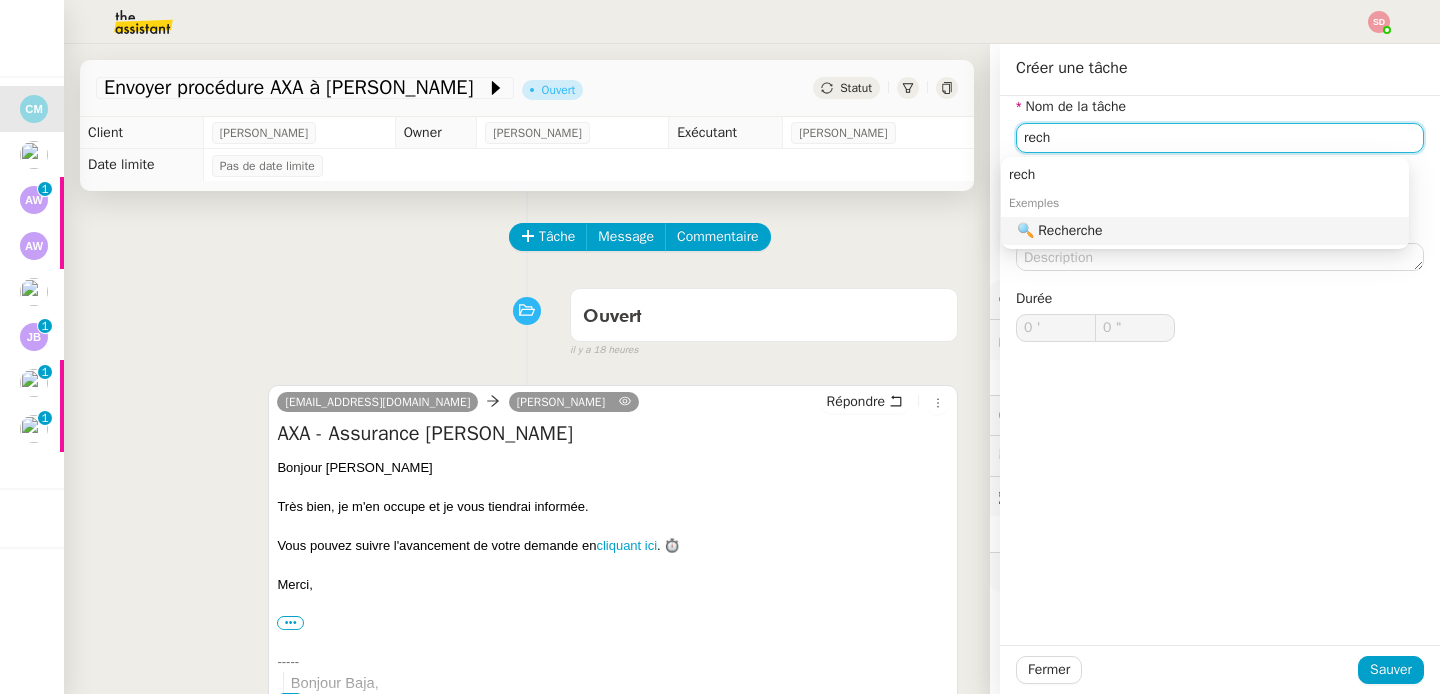 click on "🔍 Recherche" 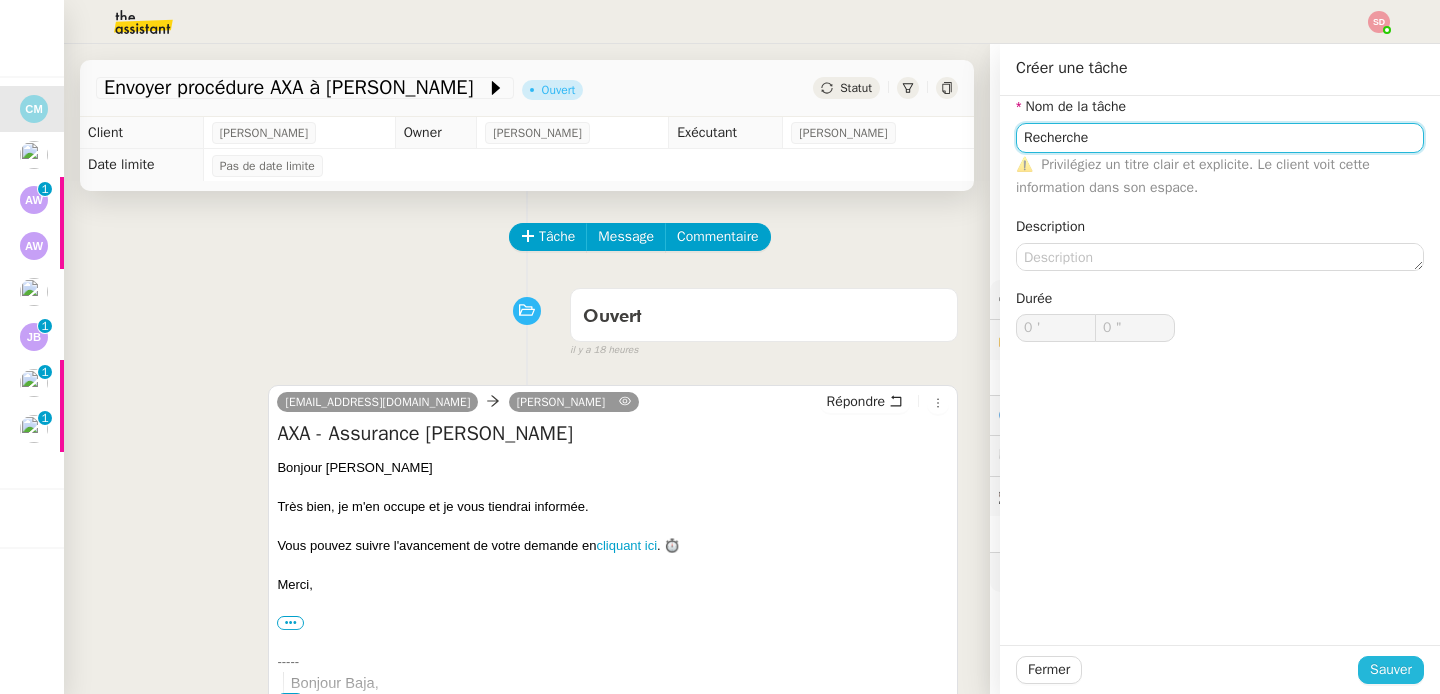 type on "Recherche" 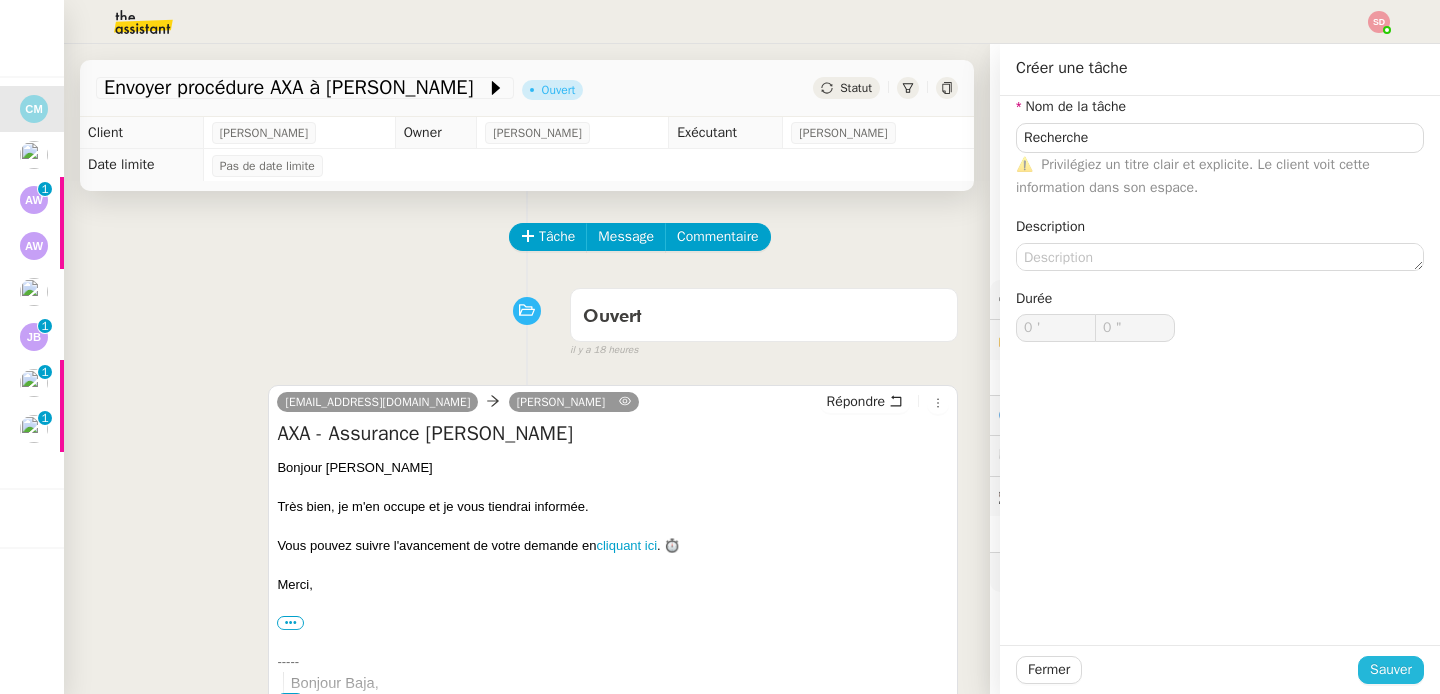 click on "Sauver" 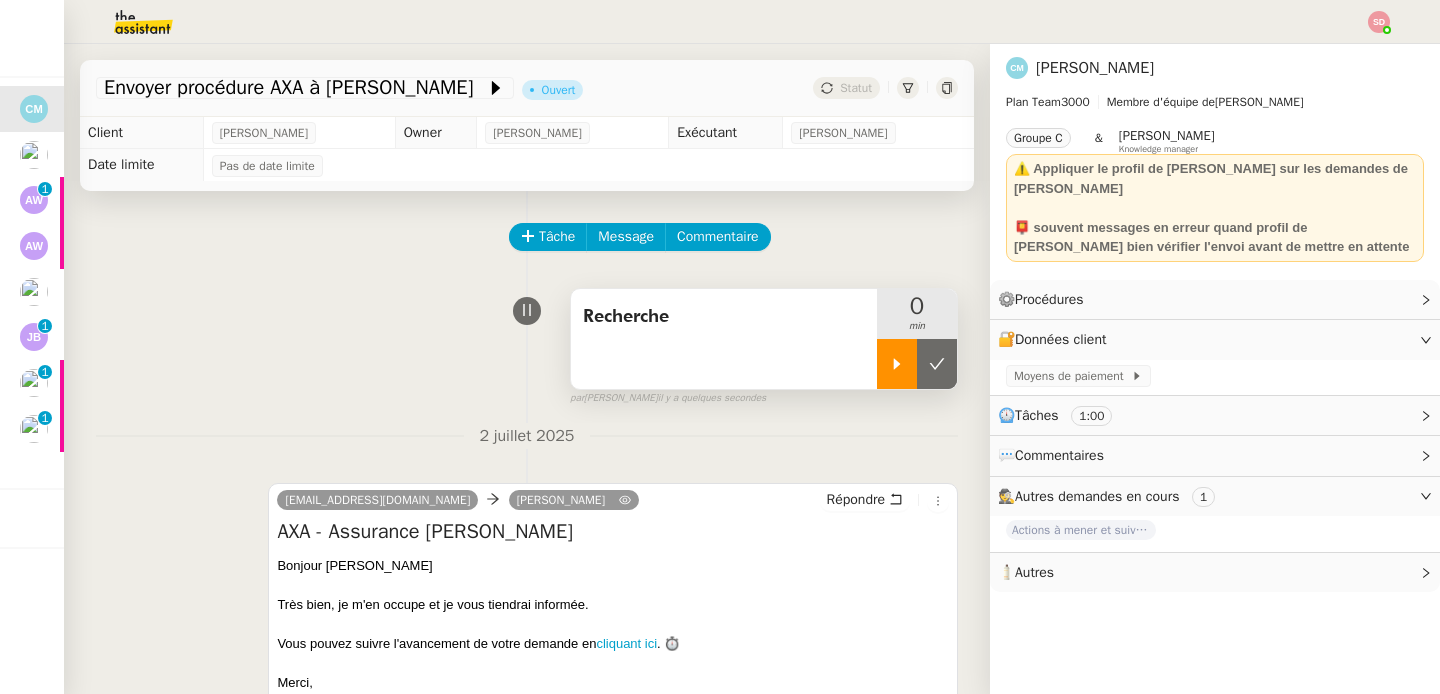click 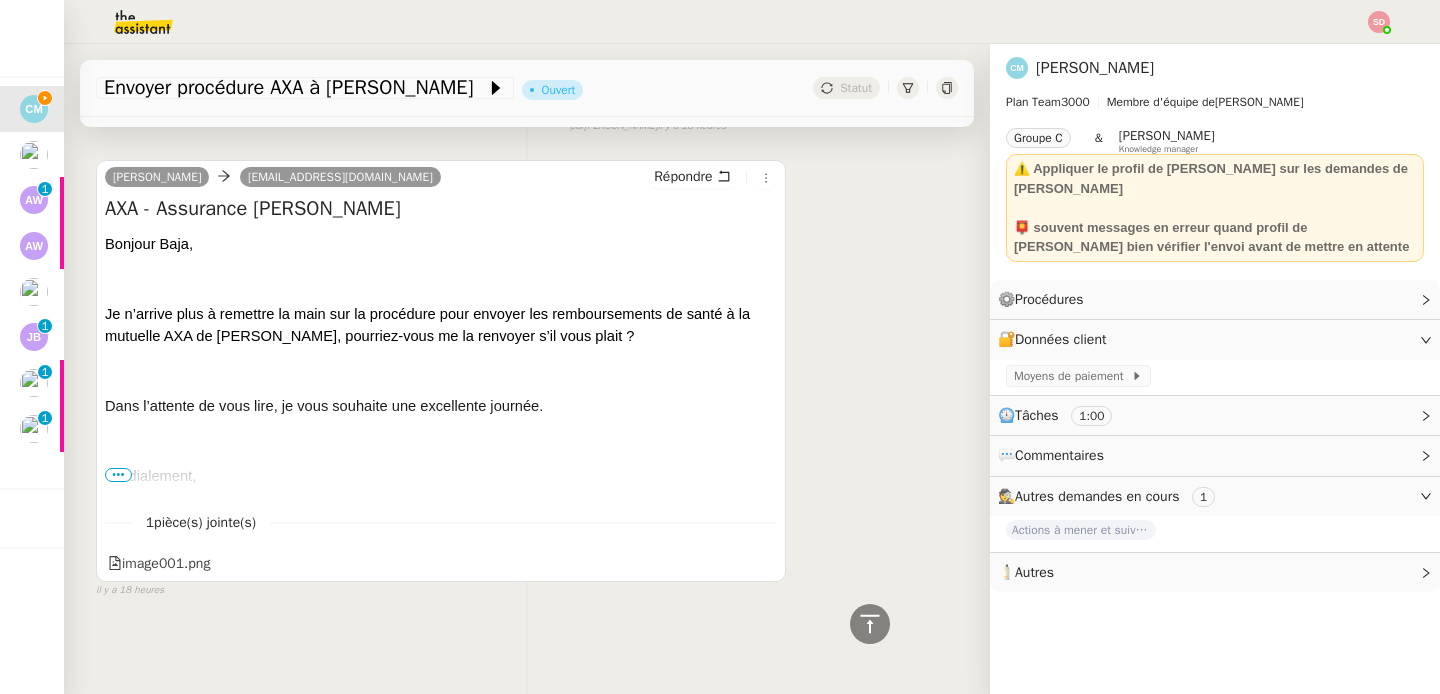 scroll, scrollTop: 762, scrollLeft: 0, axis: vertical 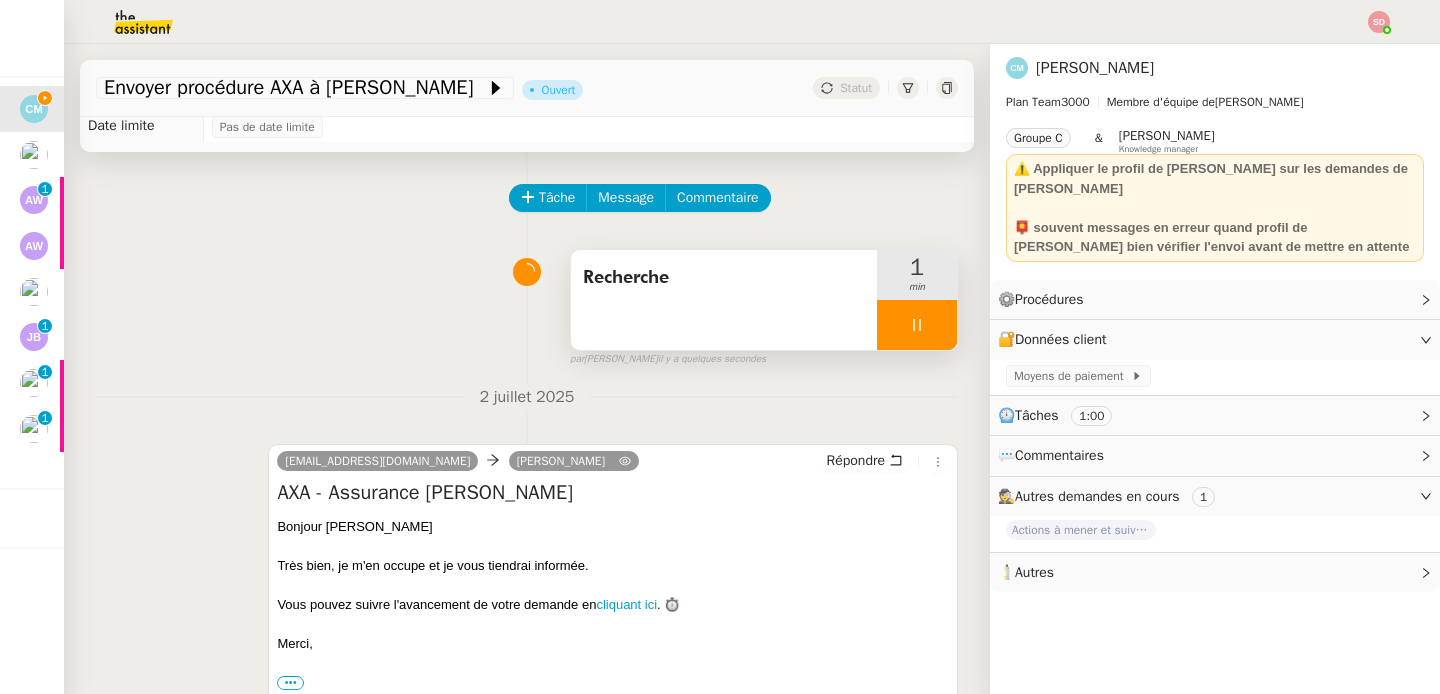 click at bounding box center [917, 325] 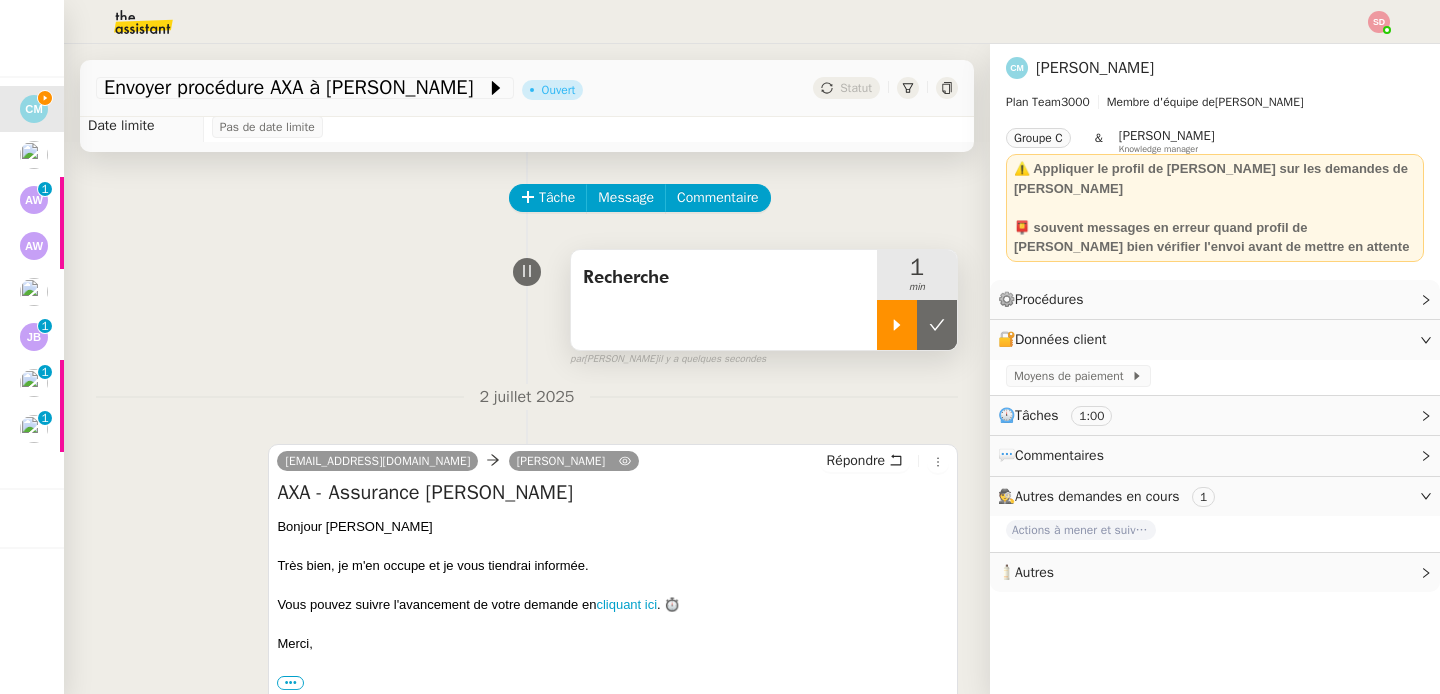 click 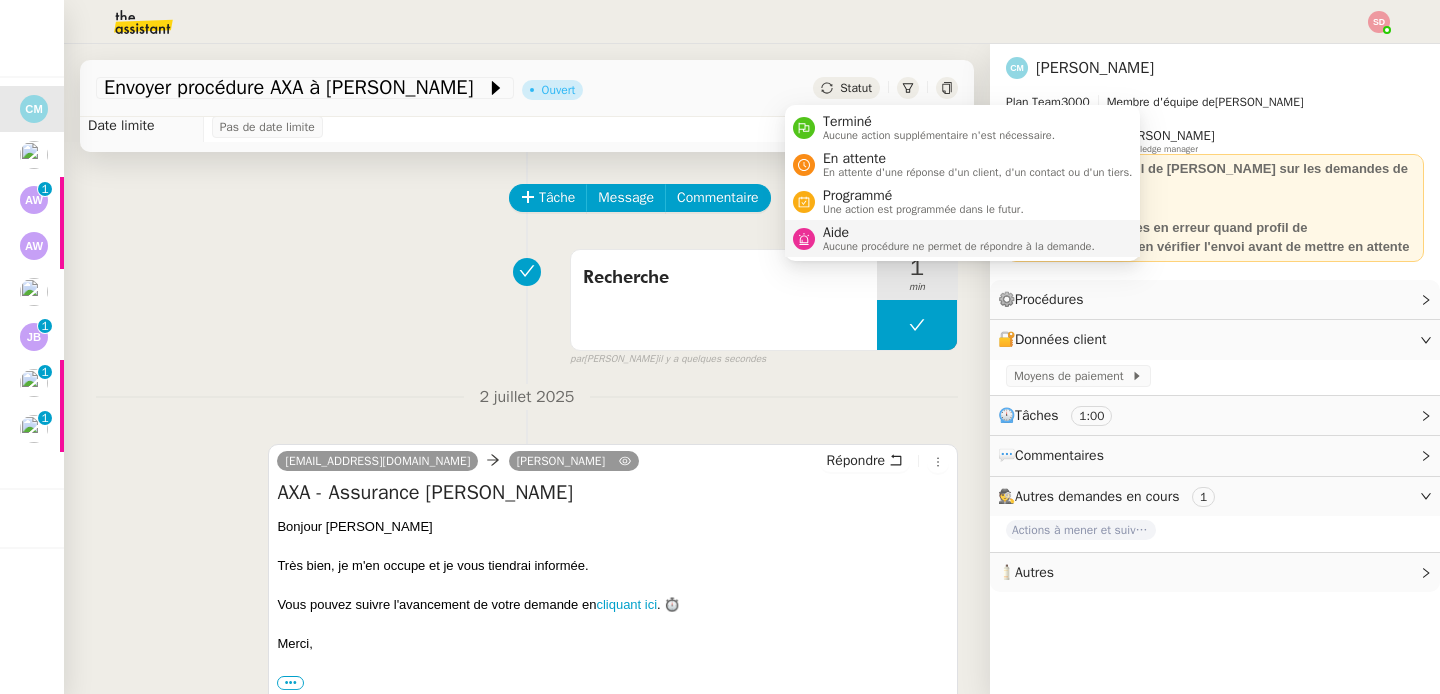 click on "Aucune procédure ne permet de répondre à la demande." at bounding box center (959, 246) 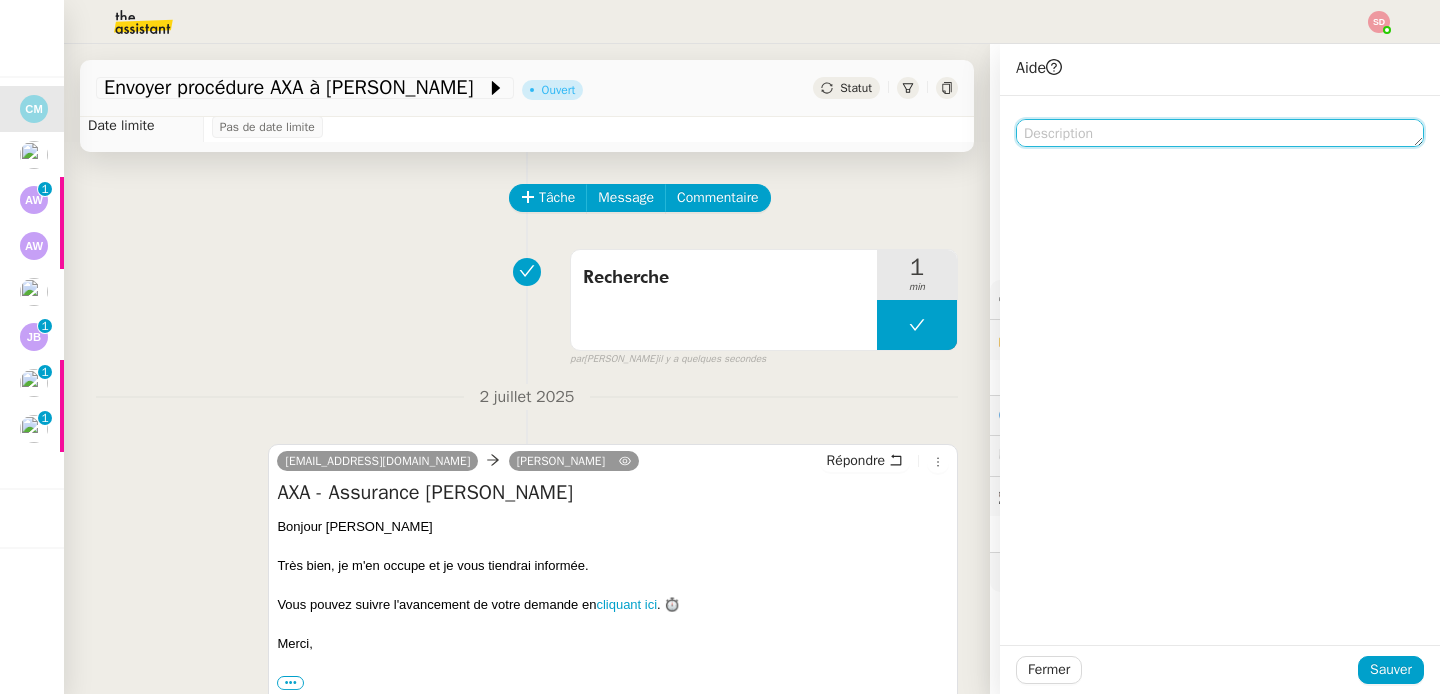 click 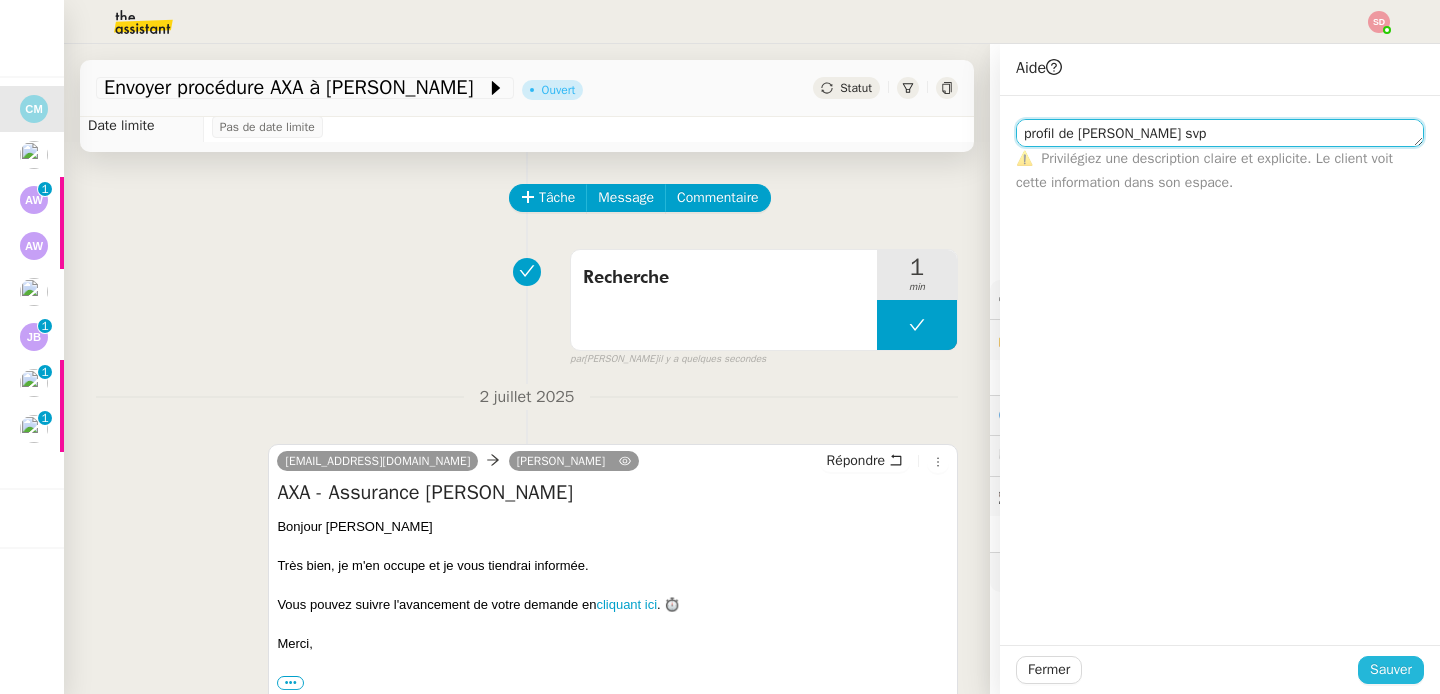 type on "profil de Laurene svp" 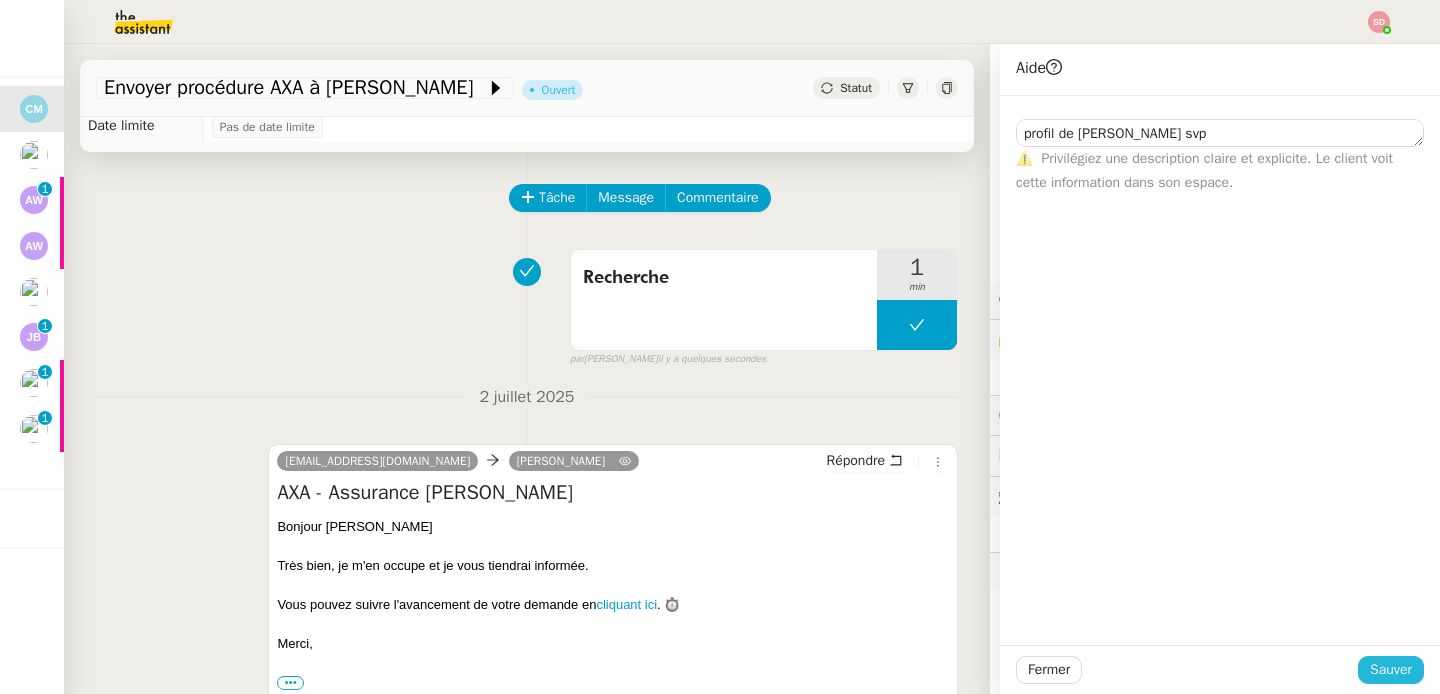 click on "Sauver" 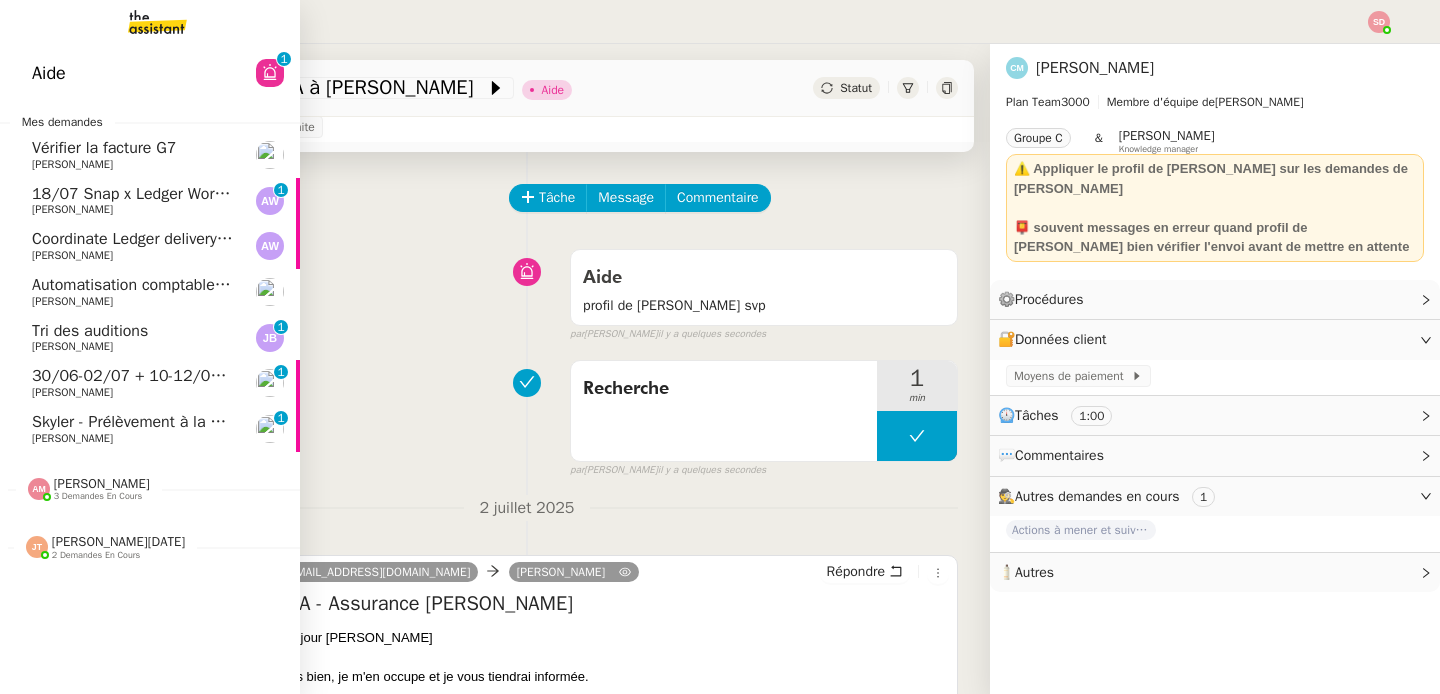 click on "Ariel Wengroff" 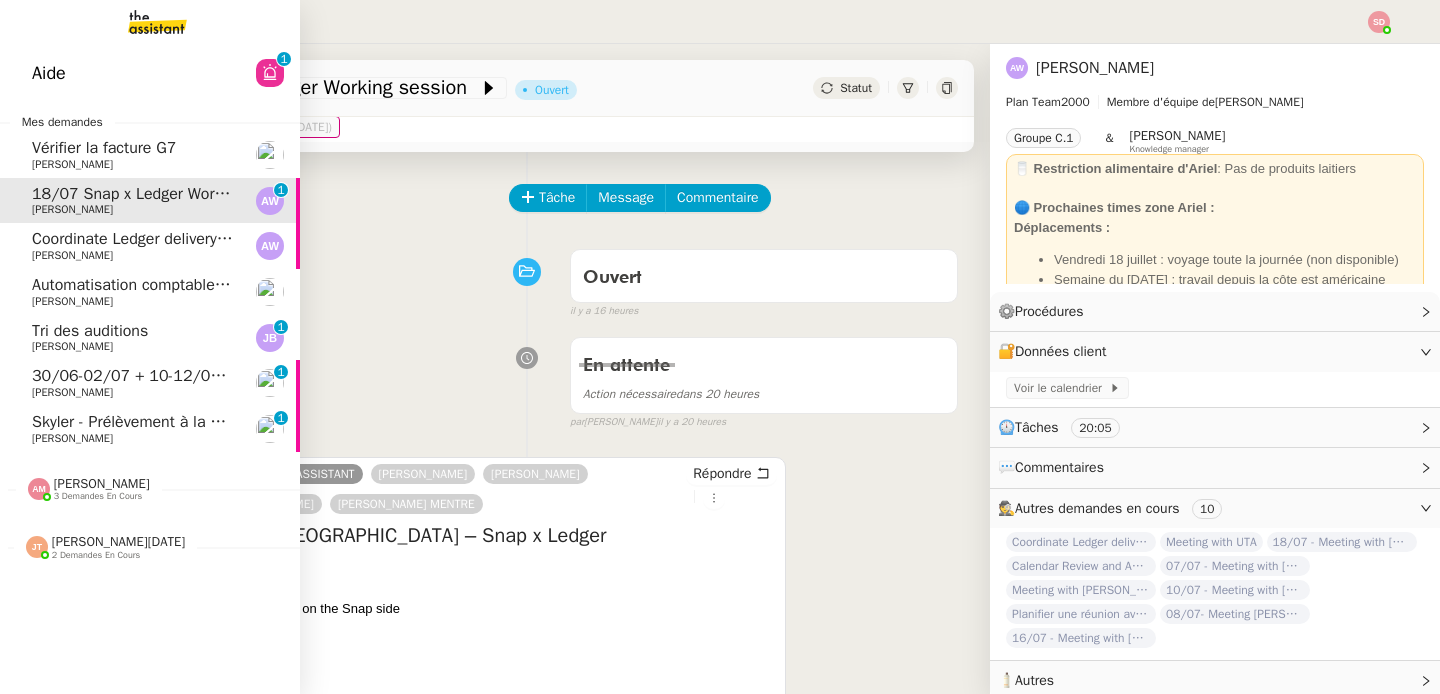 click on "[PERSON_NAME]" 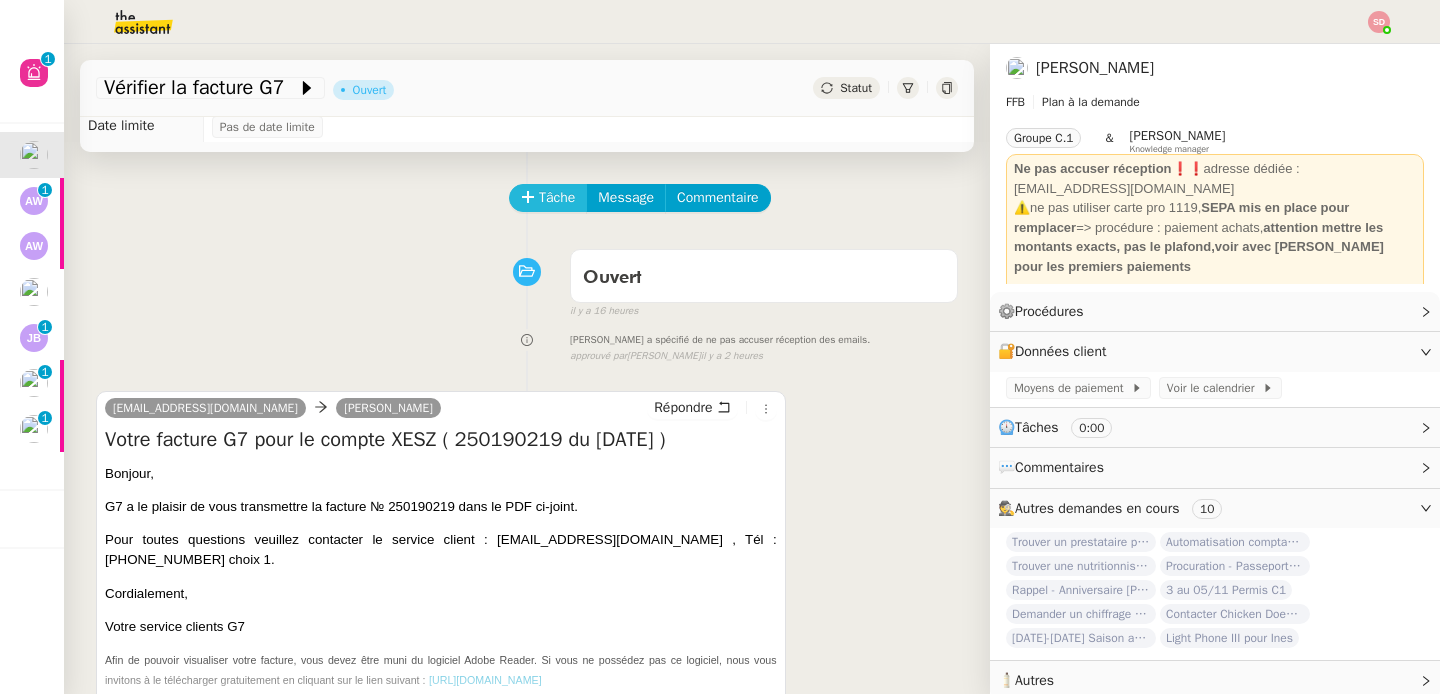 click on "Tâche" 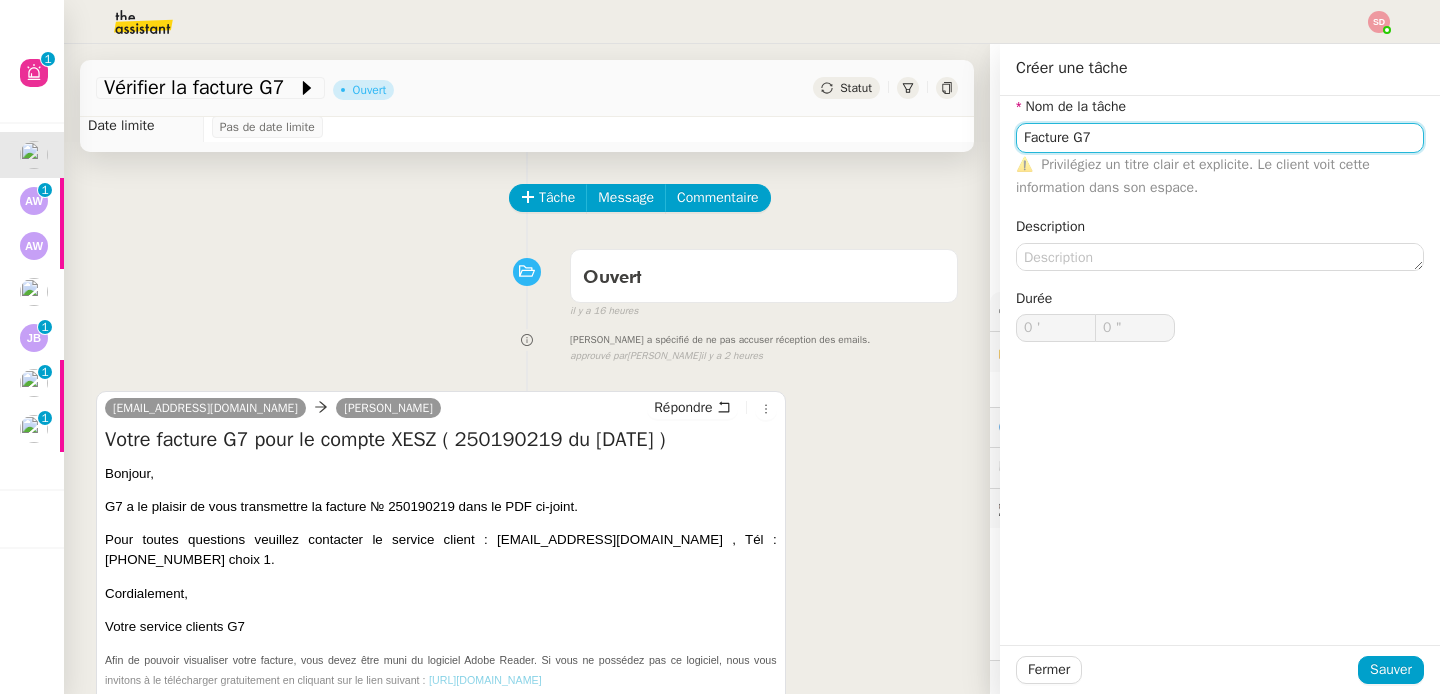 type on "Facture G7" 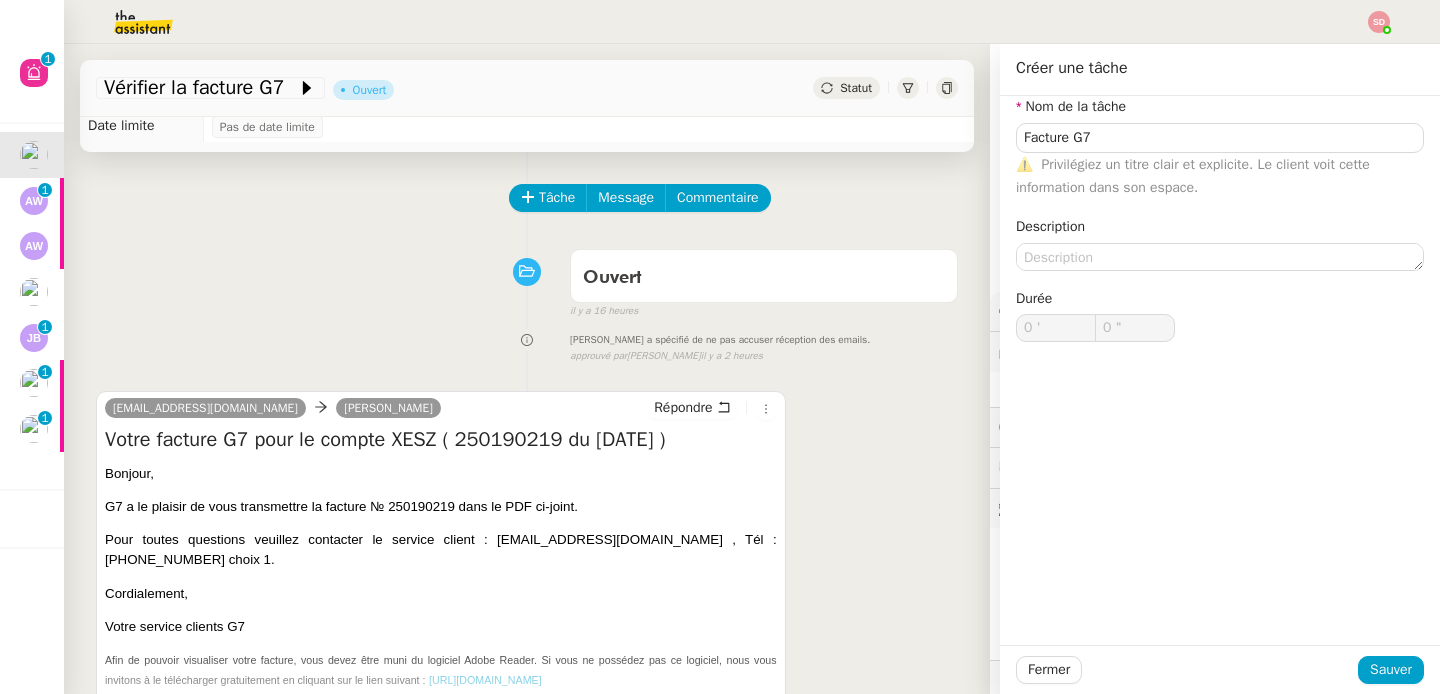 click on "Fermer Sauver" 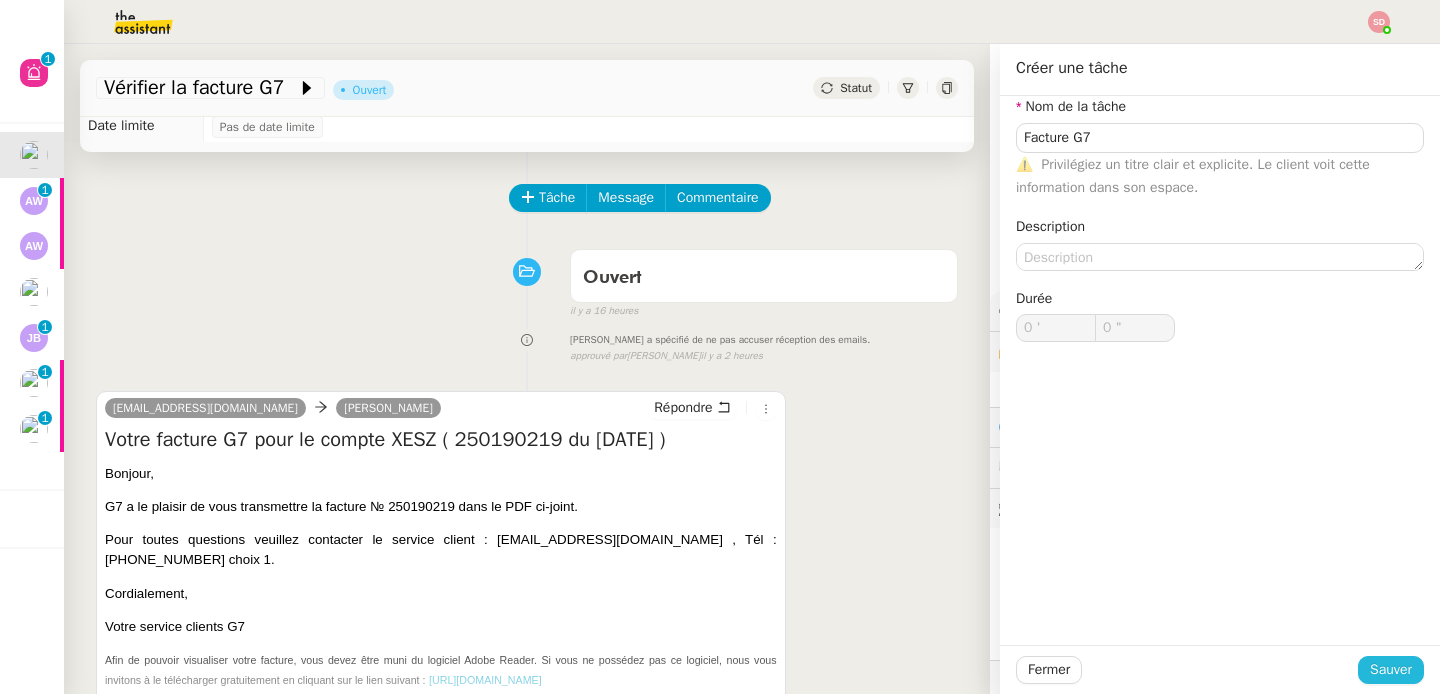 click on "Sauver" 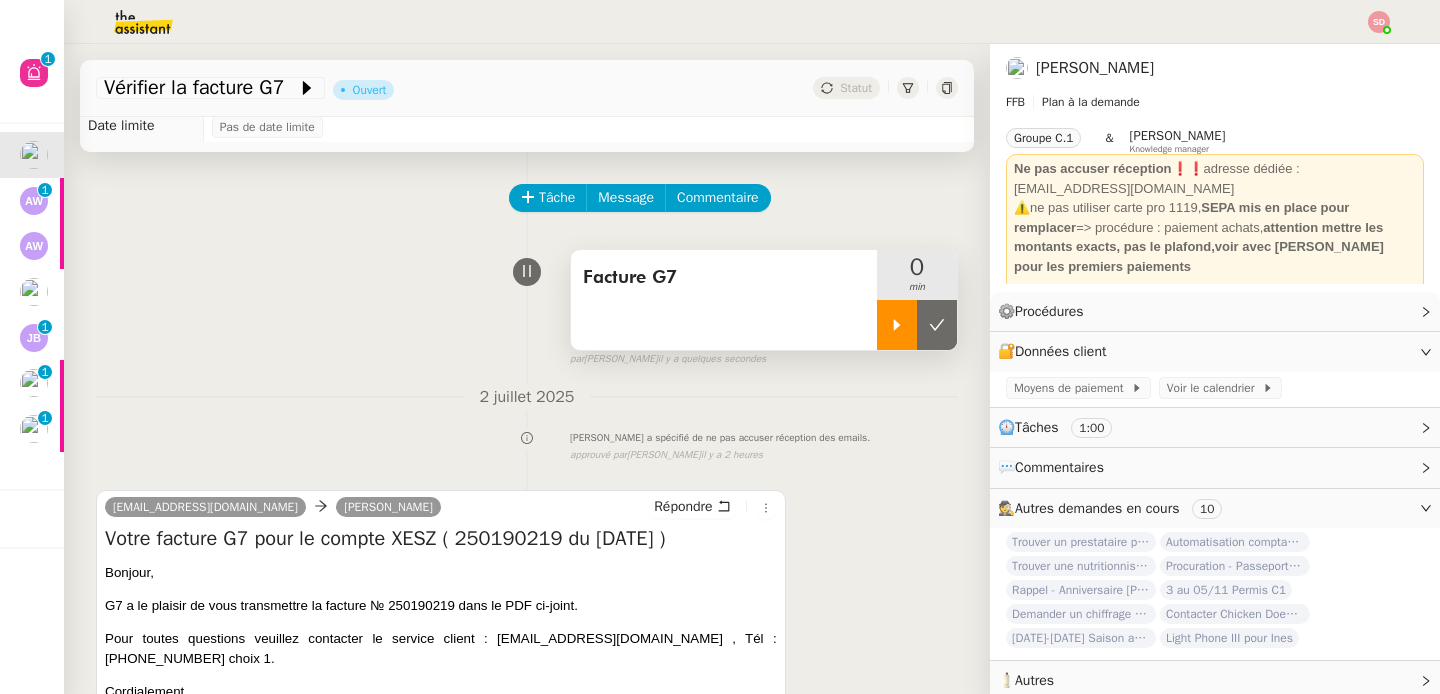 click at bounding box center [897, 325] 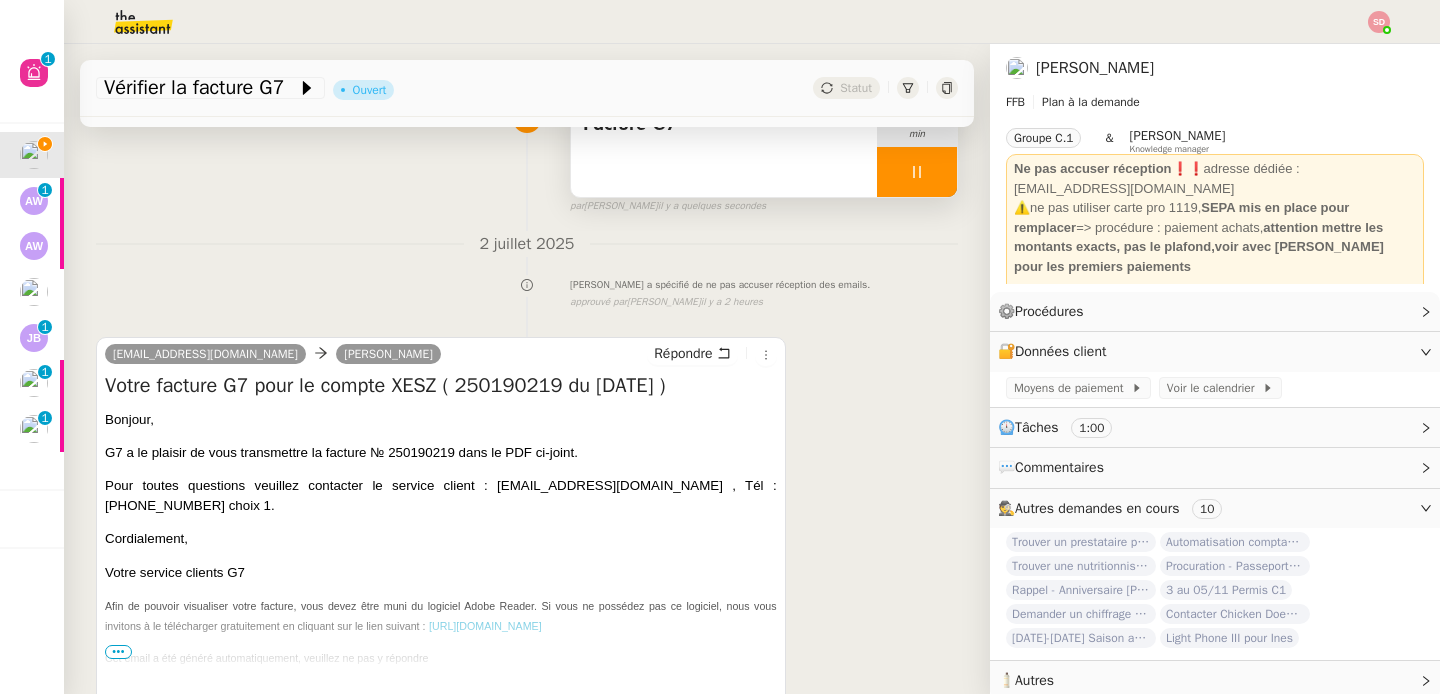 scroll, scrollTop: 369, scrollLeft: 0, axis: vertical 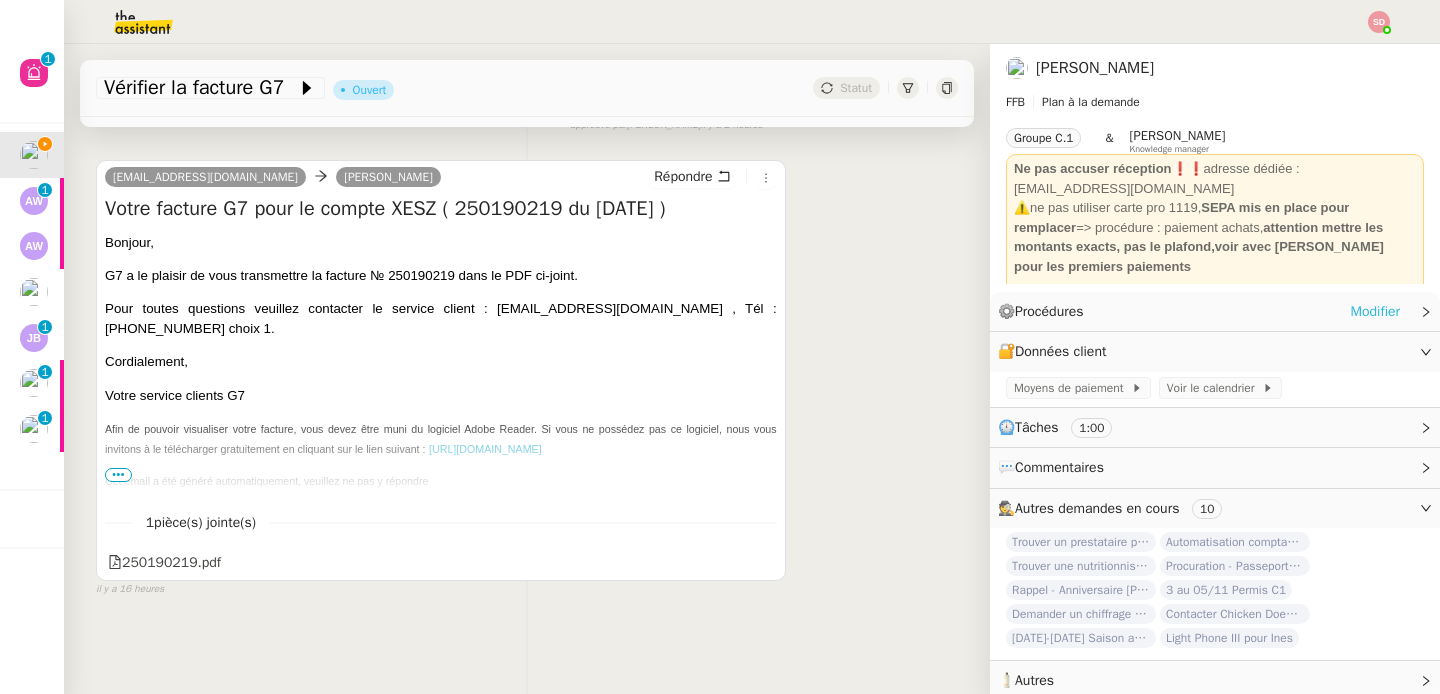 click on "Modifier" 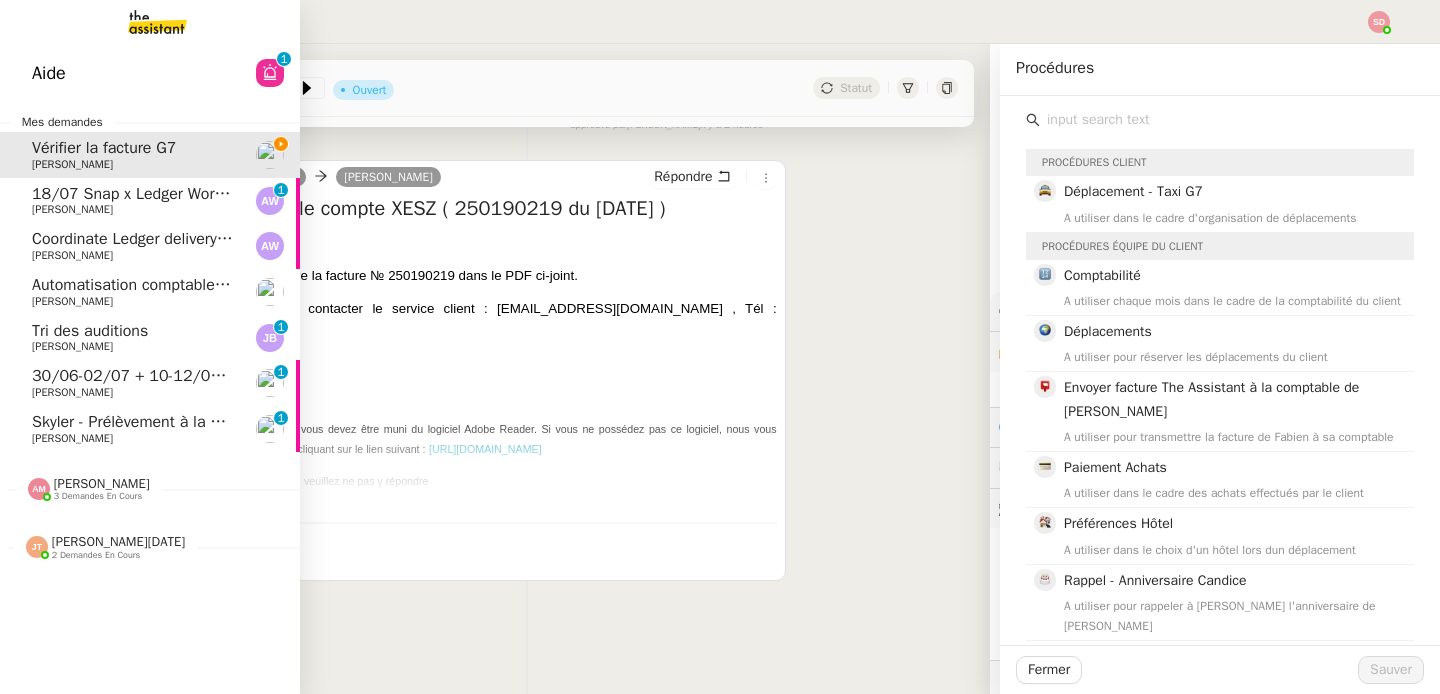 click on "[PERSON_NAME][DATE]" 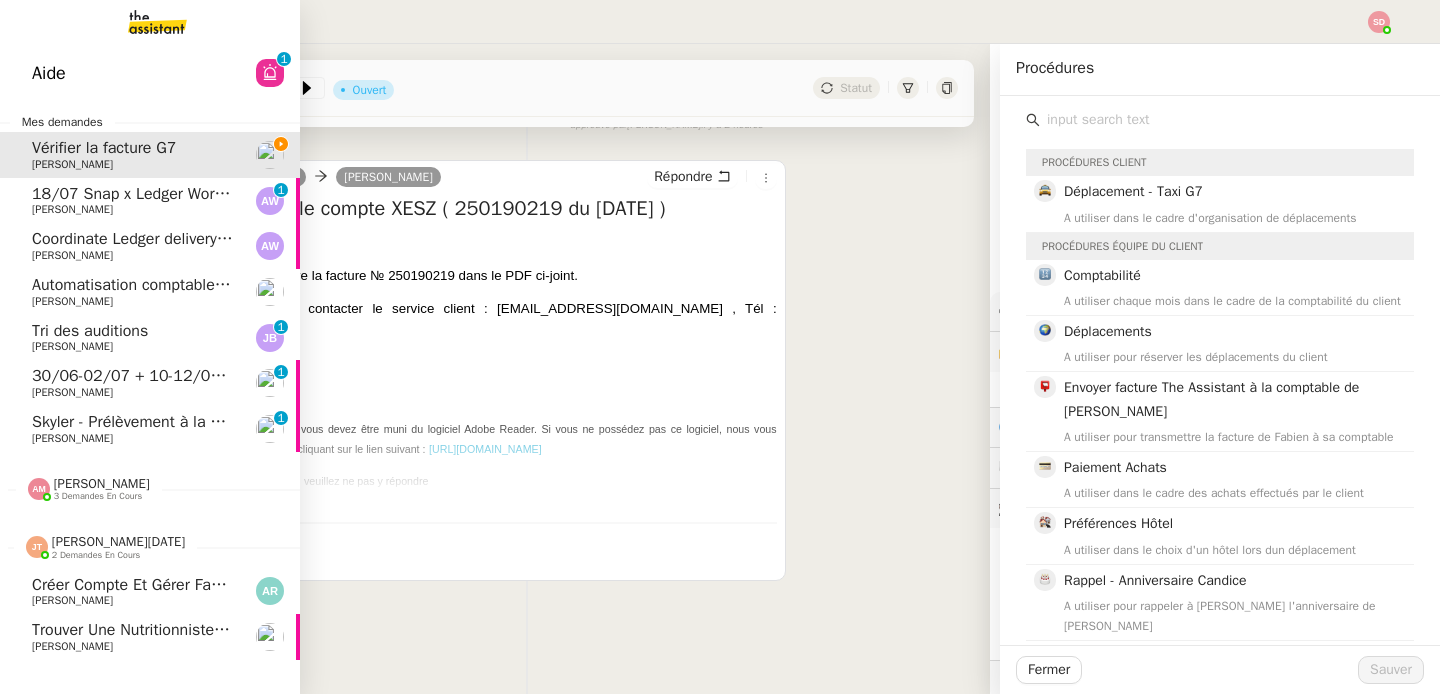 click on "[PERSON_NAME][DATE]" 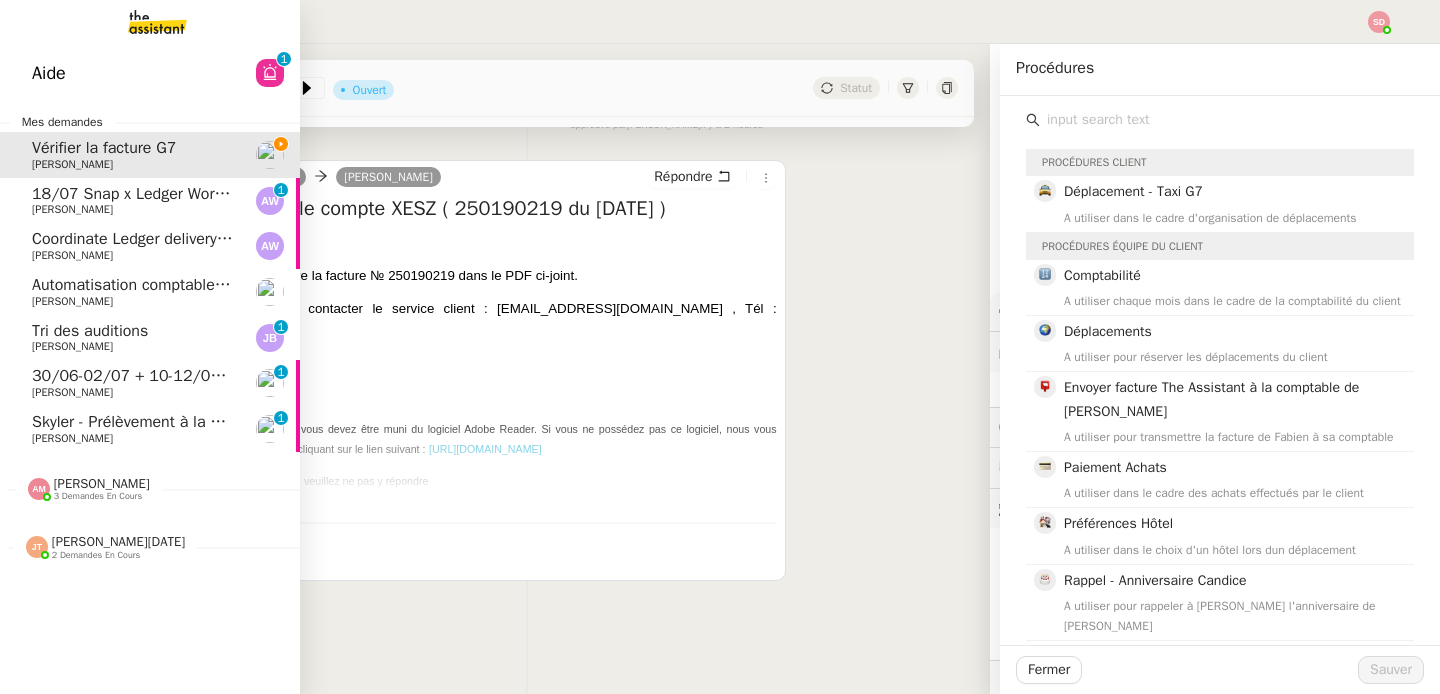click on "[PERSON_NAME]" 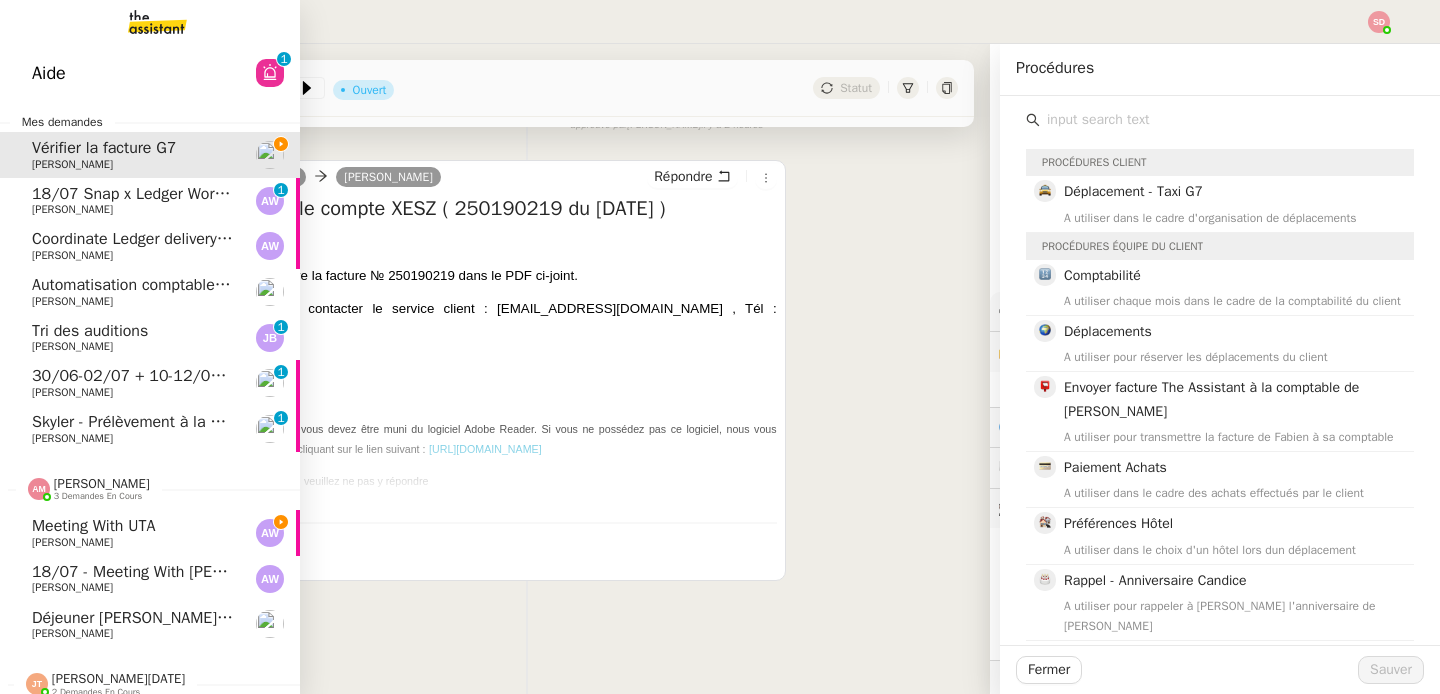 click on "[PERSON_NAME]" 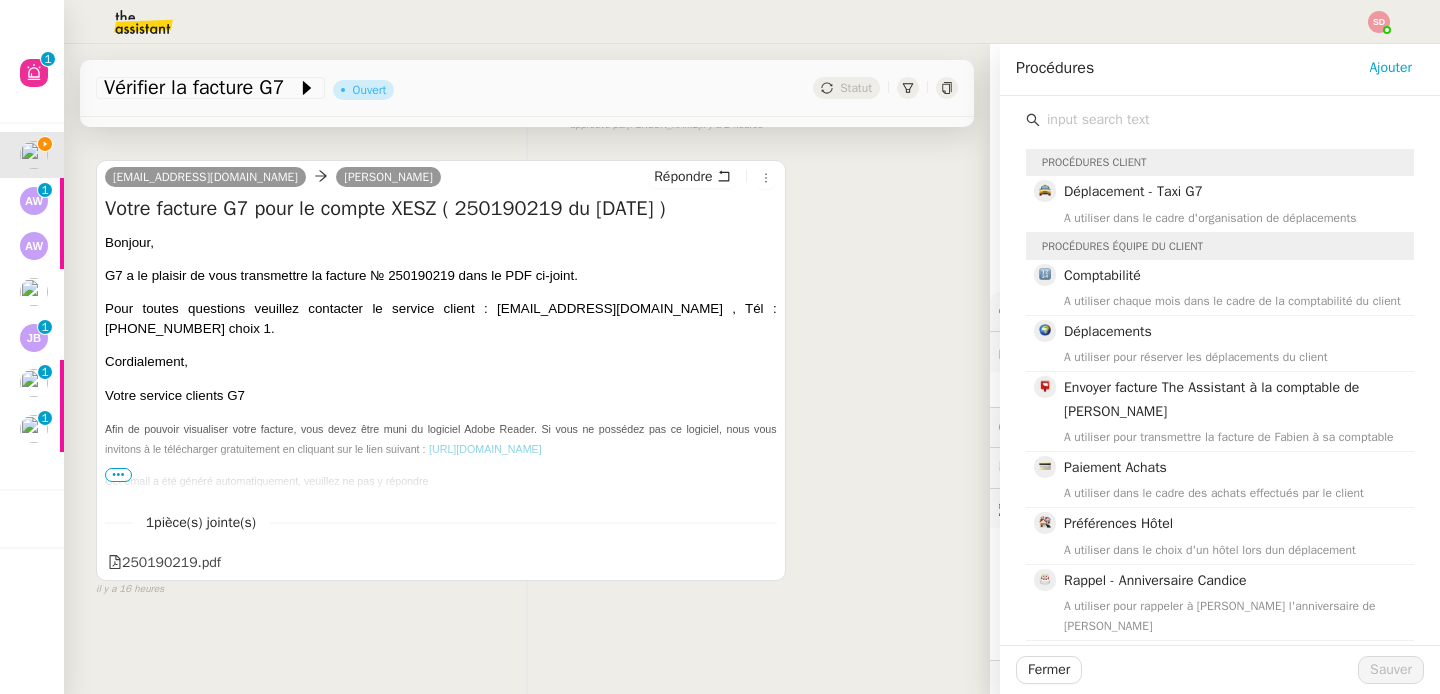 click 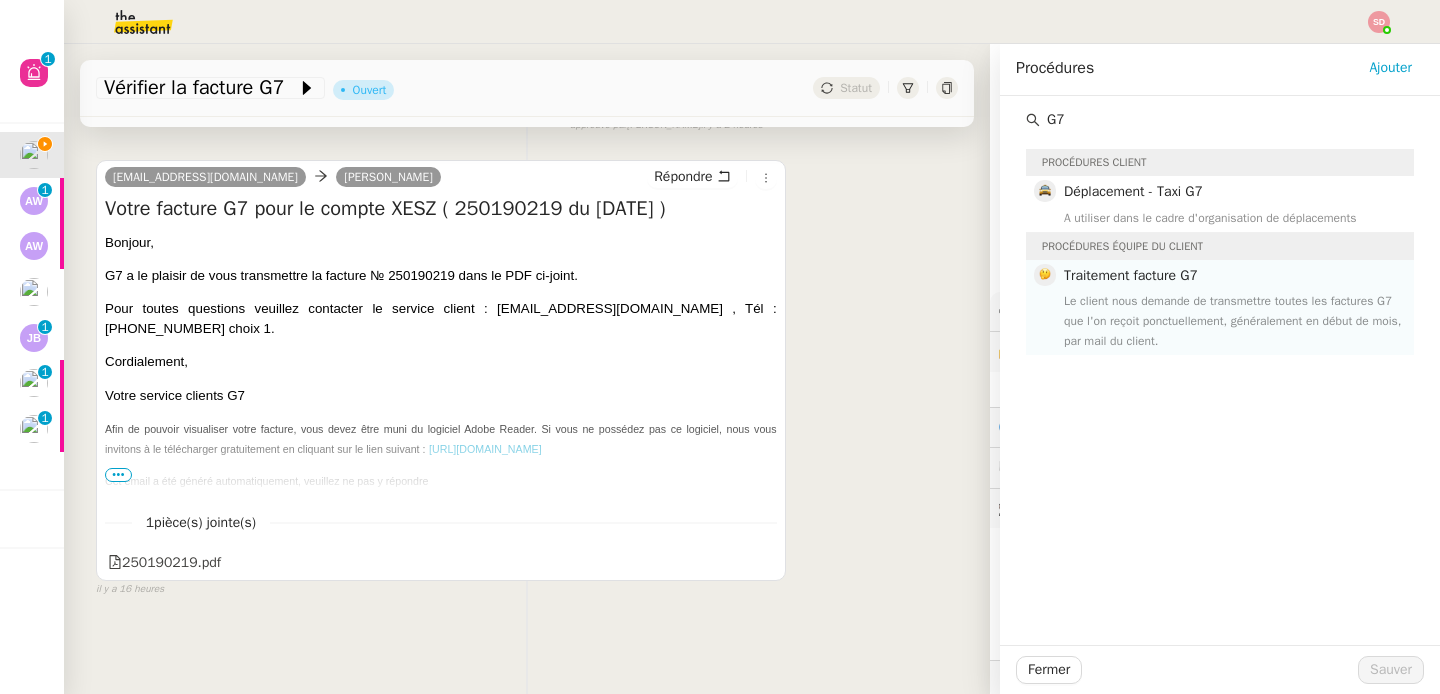 type on "G7" 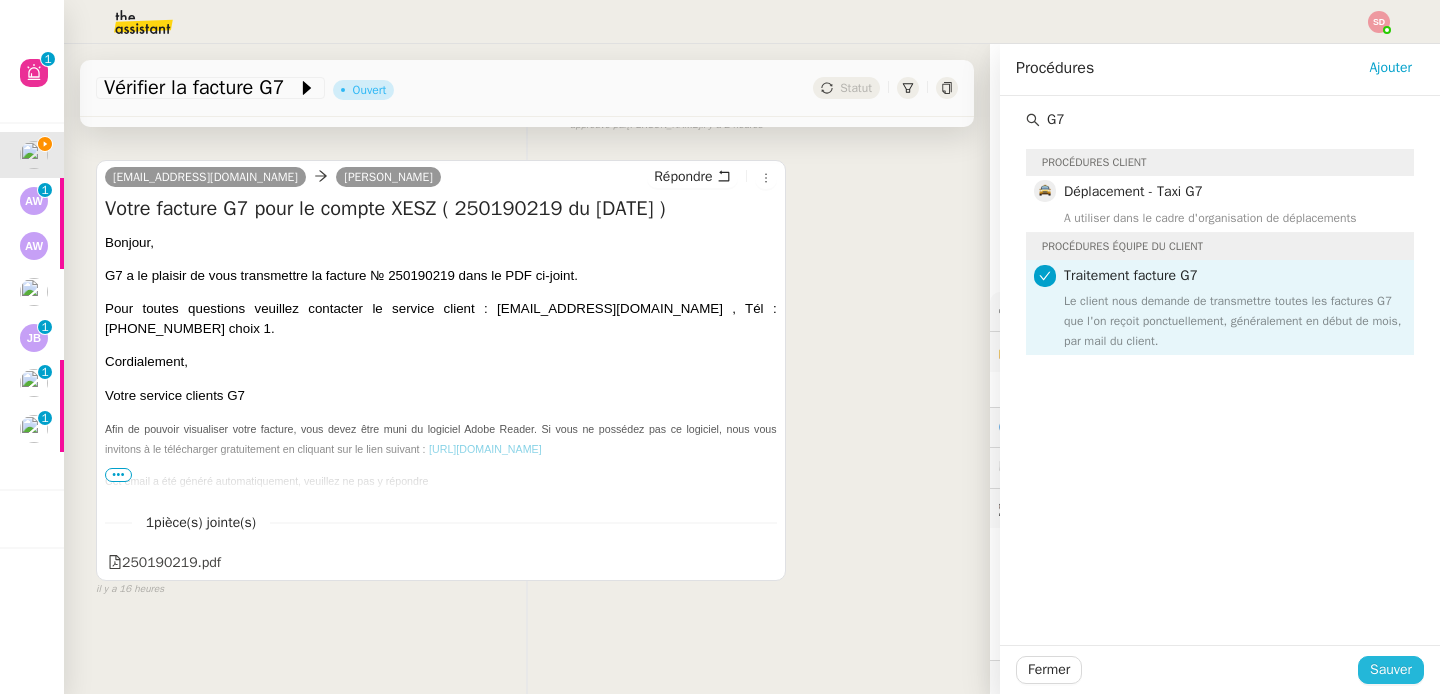 click on "Sauver" 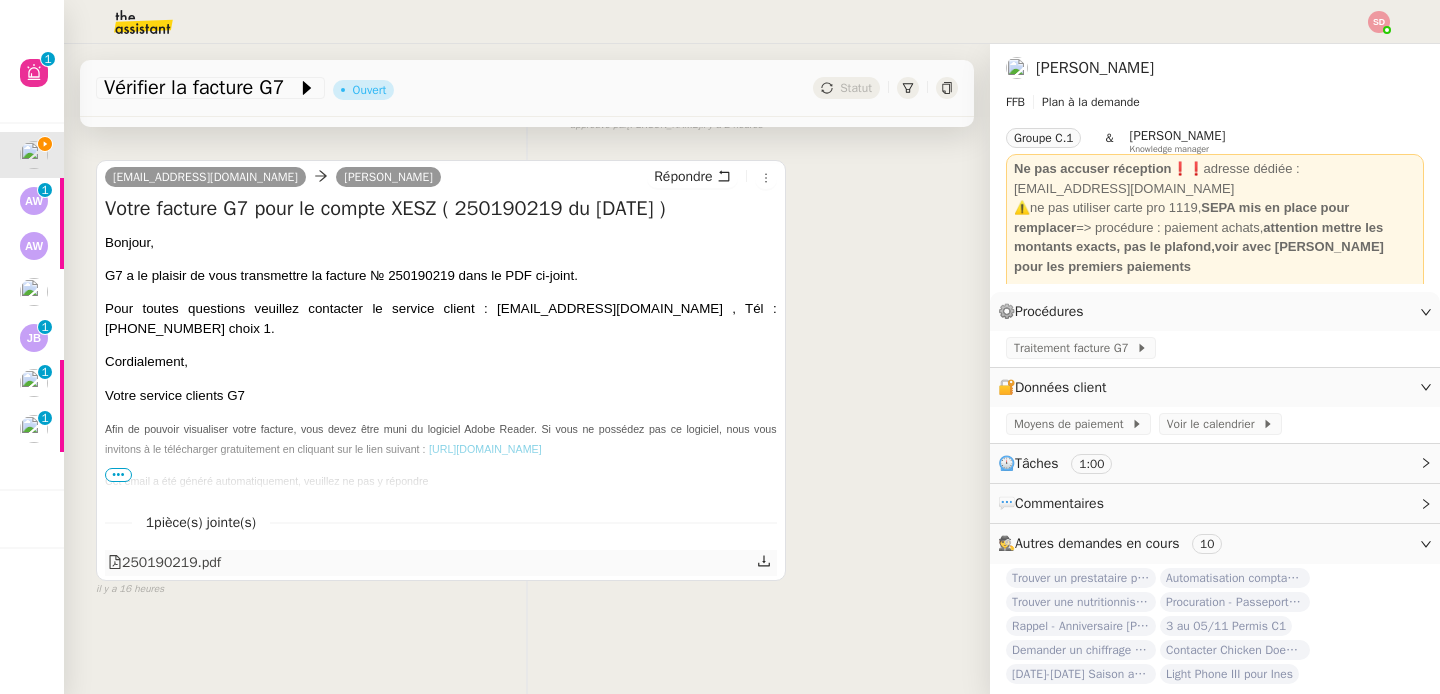 click on "250190219.pdf" 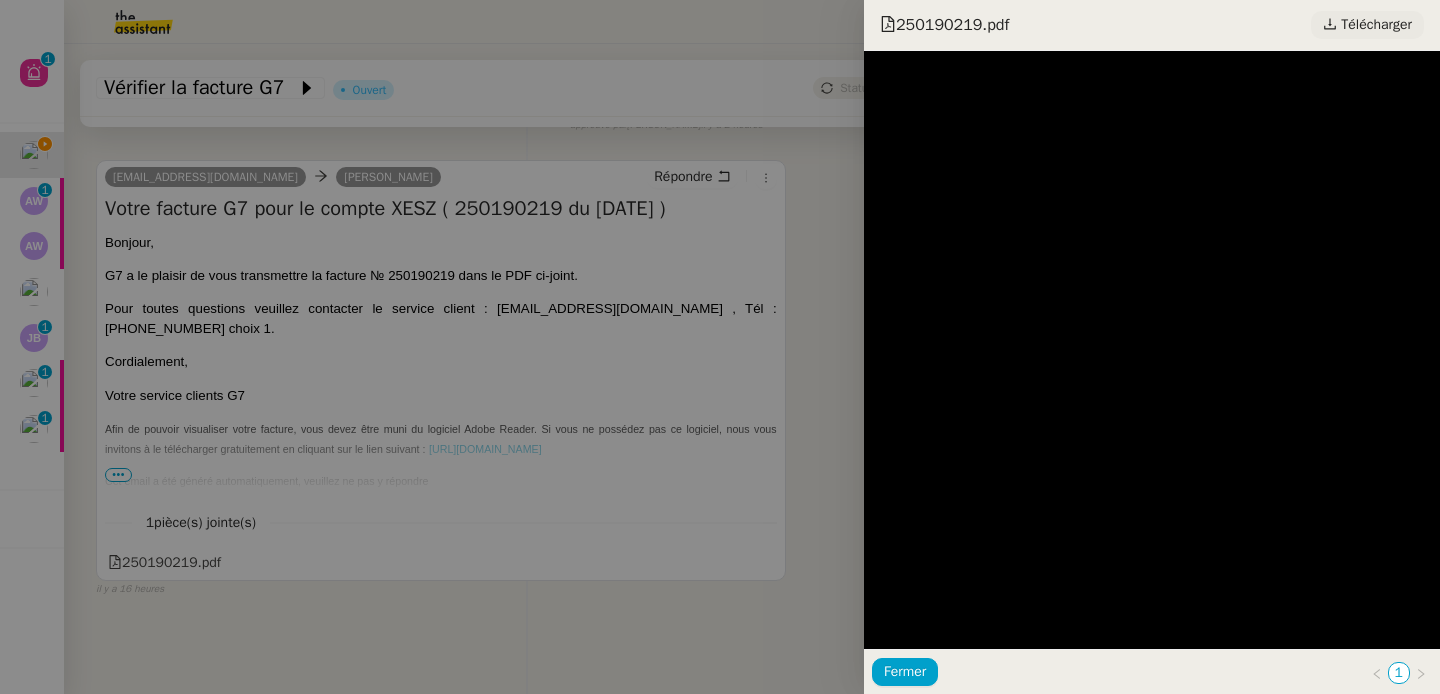 click on "Télécharger" at bounding box center (1376, 25) 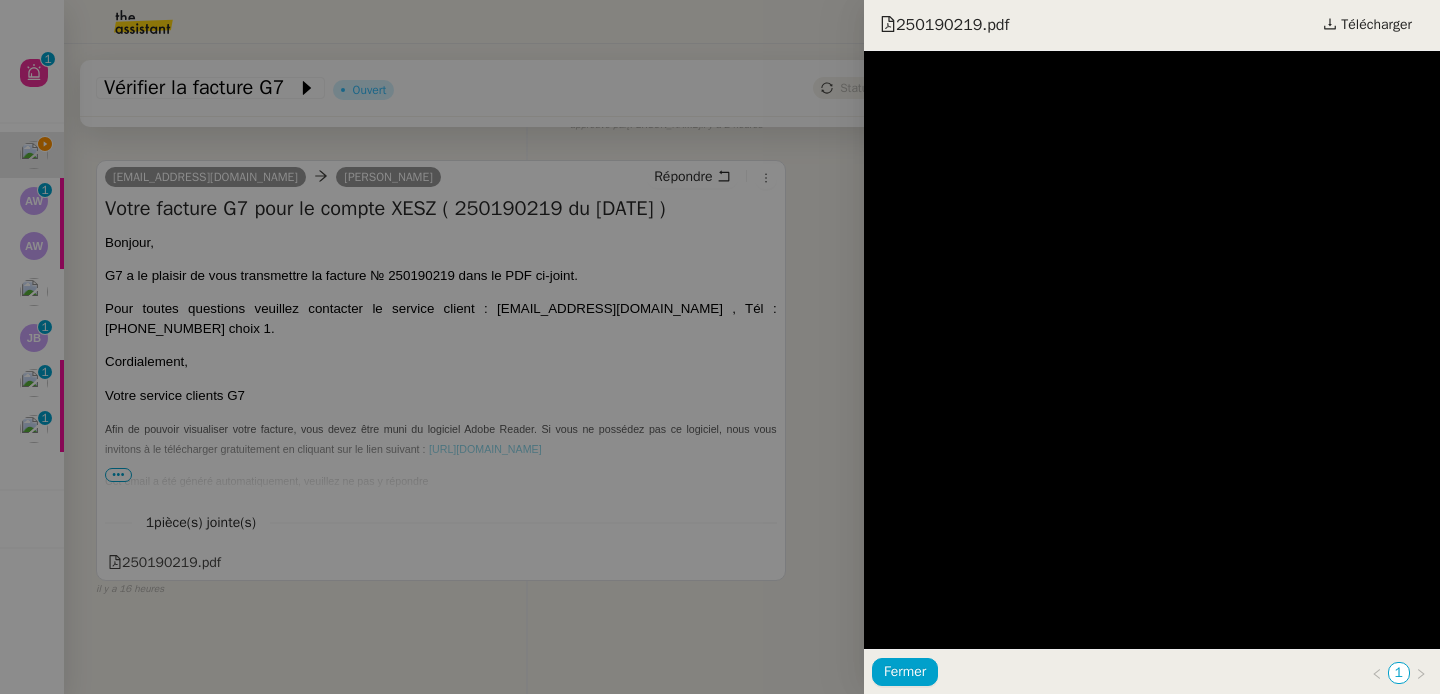 click at bounding box center (720, 347) 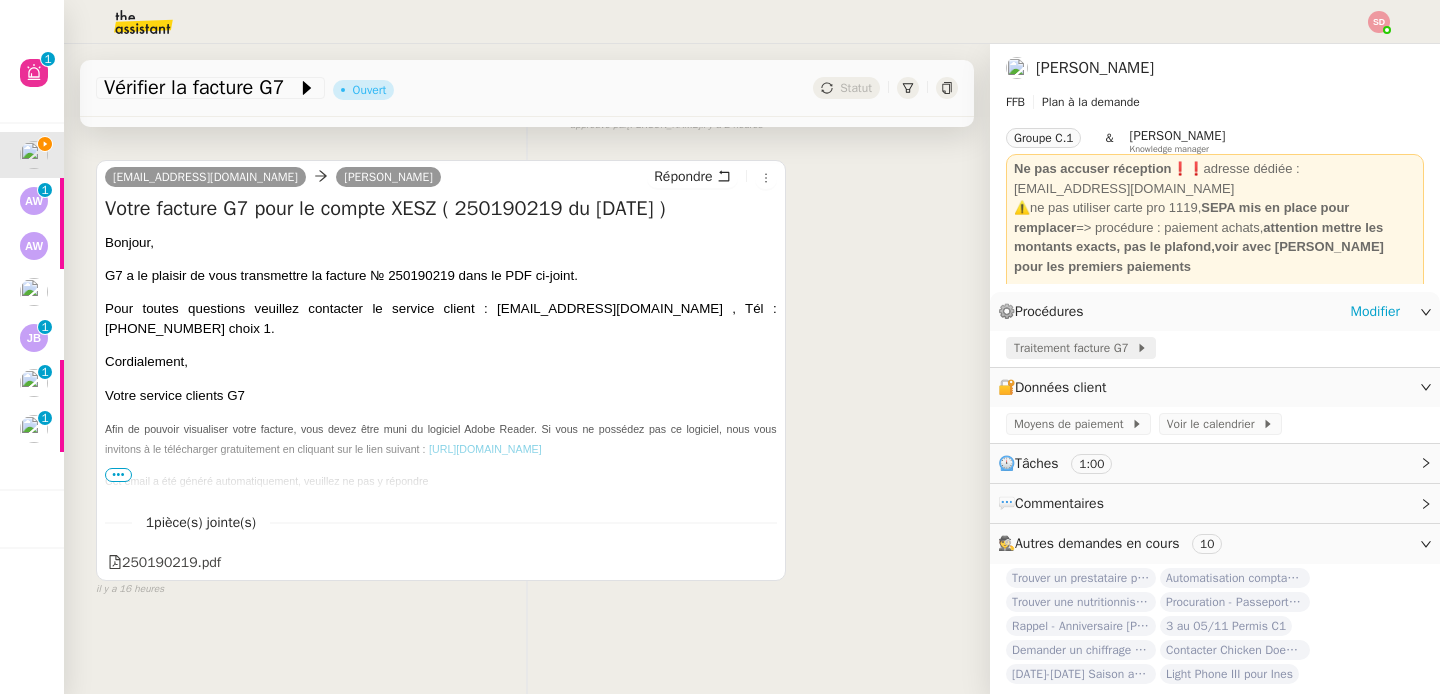 click on "Traitement facture G7" 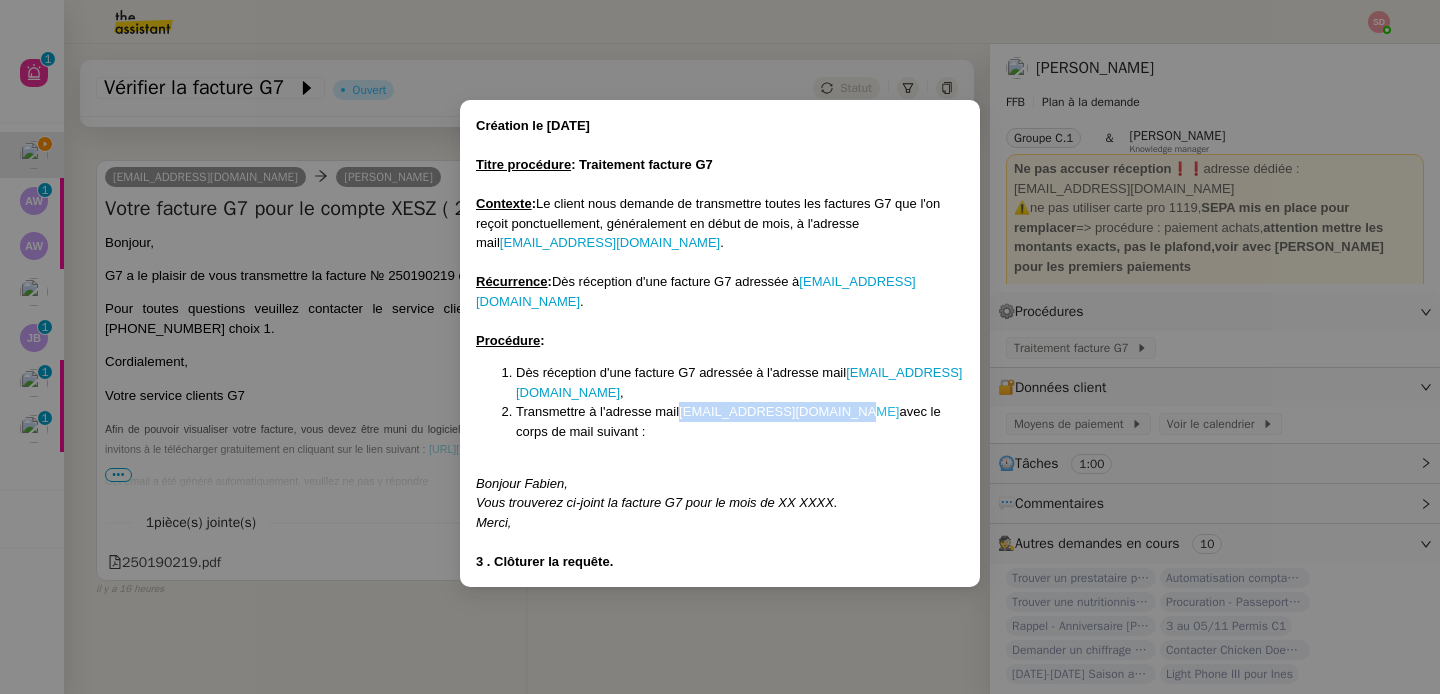 copy on "Fabienbornancin@gmail.com" 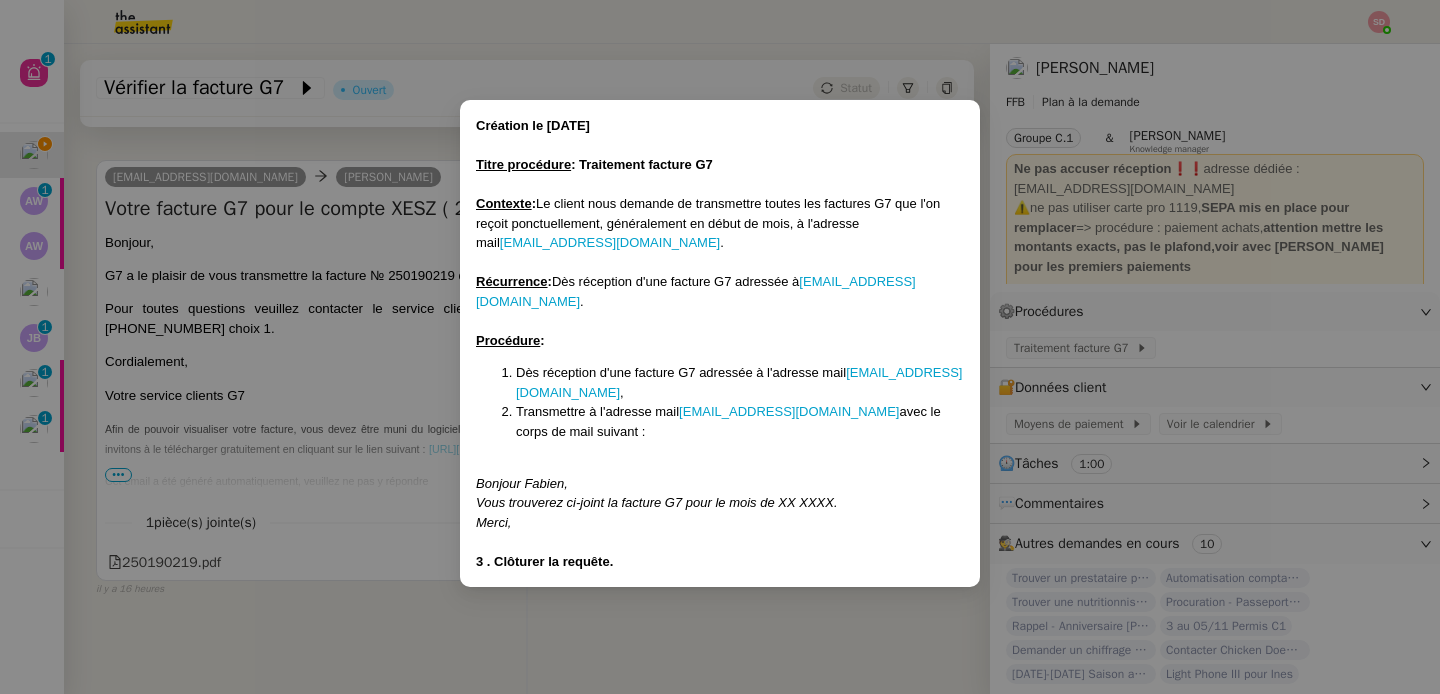 click on "Création le 05/02/2024 Titre procédure  : Traitement facture G7 Contexte  :  Le client nous demande de transmettre toutes les factures G7 que l'on reçoit ponctuellement, généralement en début de mois, à l'adresse mail  Fabienbornancin@gmail.com . Récurrence  :  Dès réception d'une facture G7 adressée à  camille.u3r@theassistant.com . Procédure  : Dès réception d'une facture G7 adressée à l'adresse mail  camille.u3r@theassistant.com , Transmettre à l'adresse mail  Fabienbornancin@gmail.com  avec le corps de mail suivant : Bonjour Fabien, Vous trouverez ci-joint la facture G7 pour le mois de XX XXXX. Merci, 3 . Clôturer la requête." at bounding box center [720, 347] 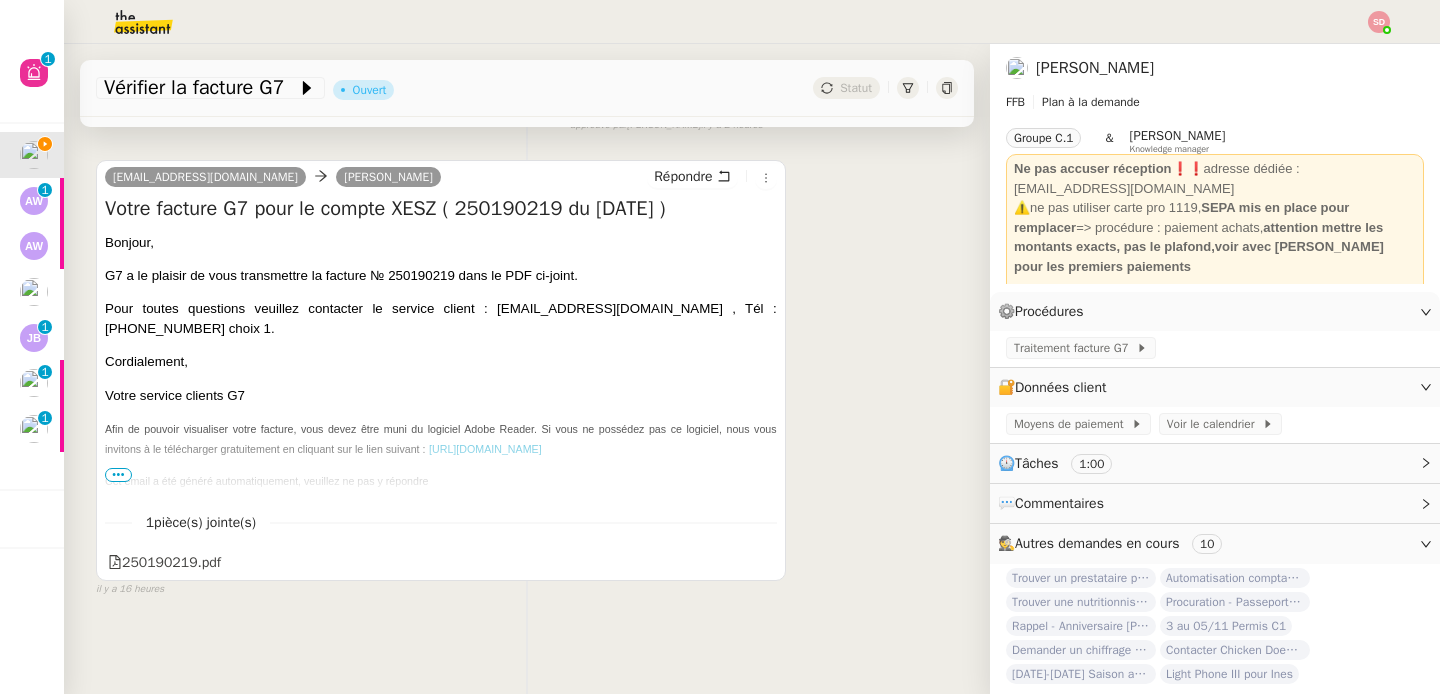 scroll, scrollTop: 0, scrollLeft: 0, axis: both 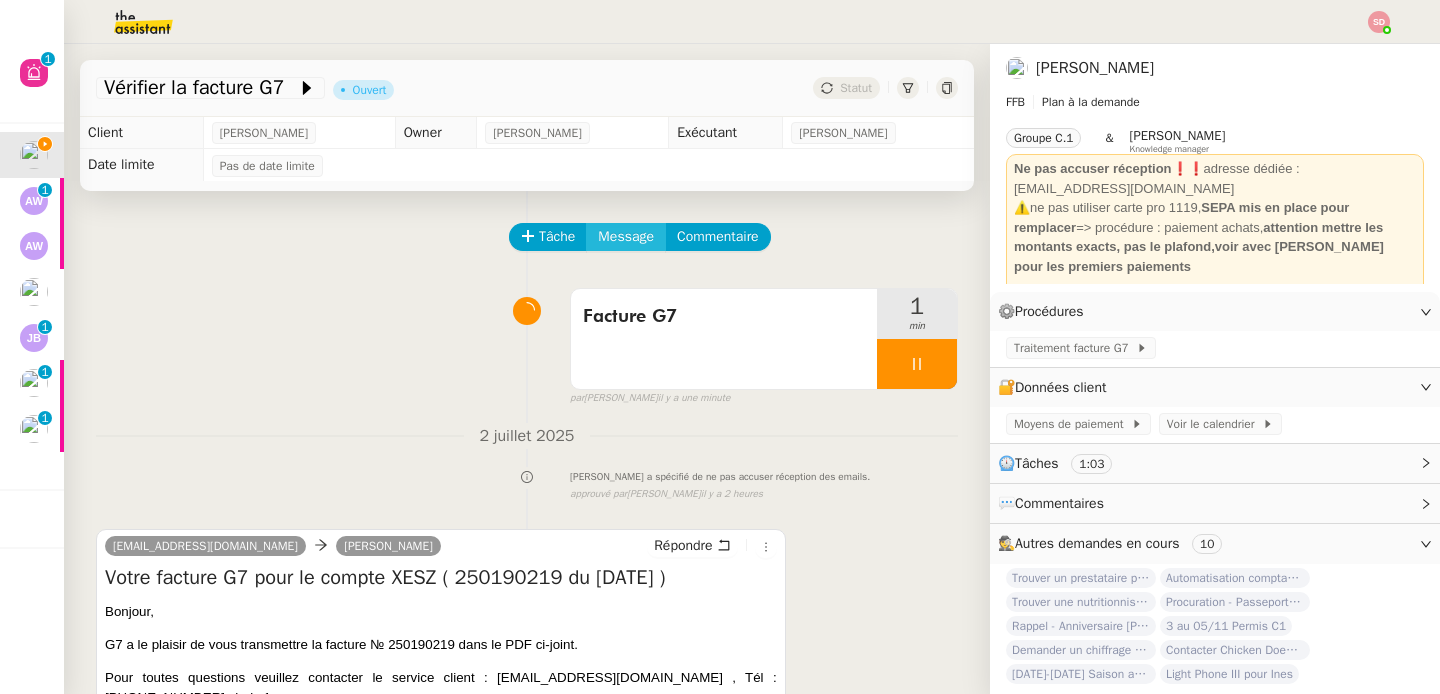click on "Message" 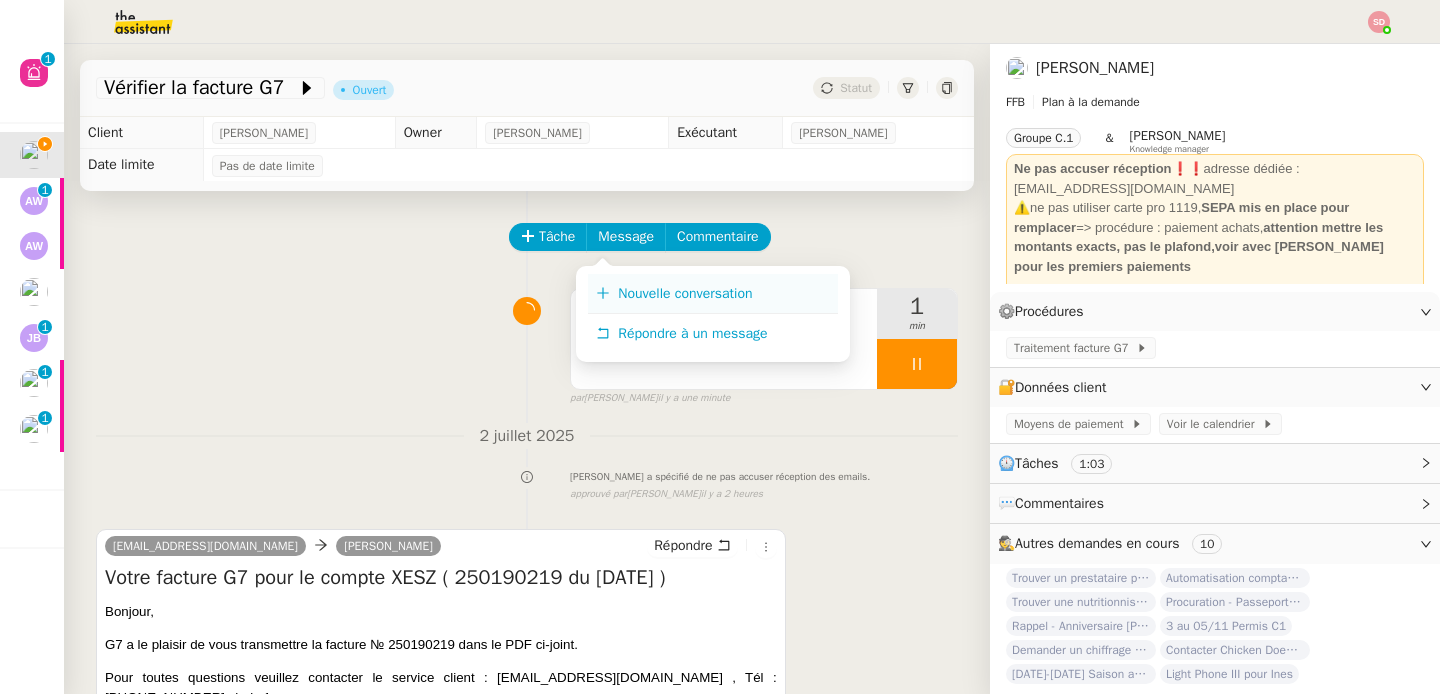 click on "Nouvelle conversation" at bounding box center (685, 293) 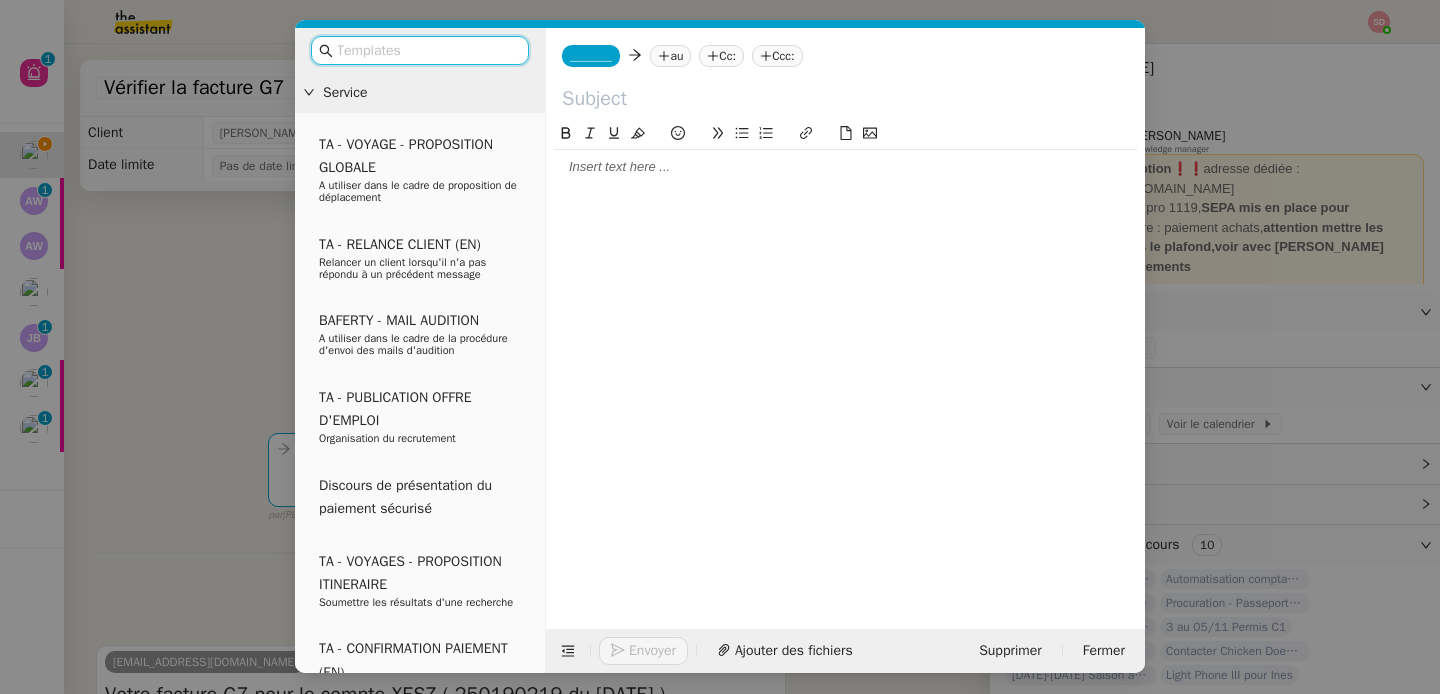 click on "_______" 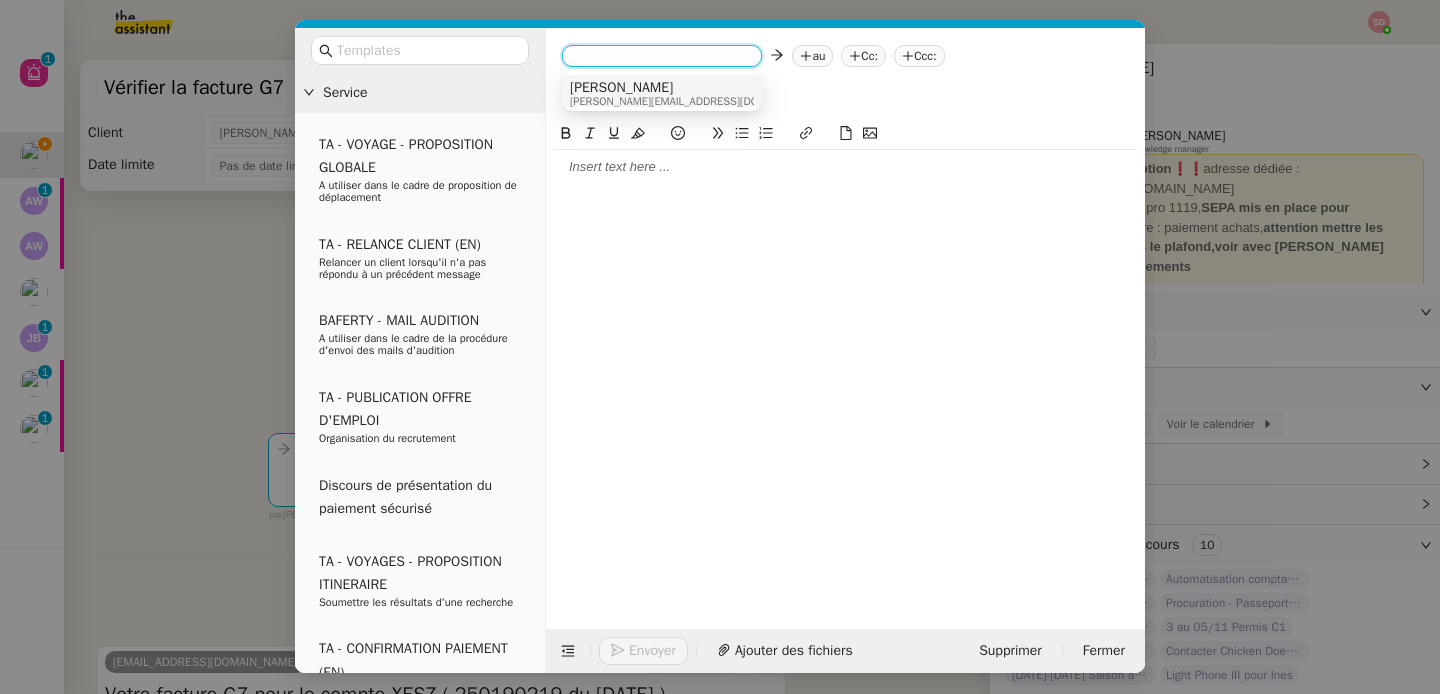 click on "Camille" at bounding box center (695, 88) 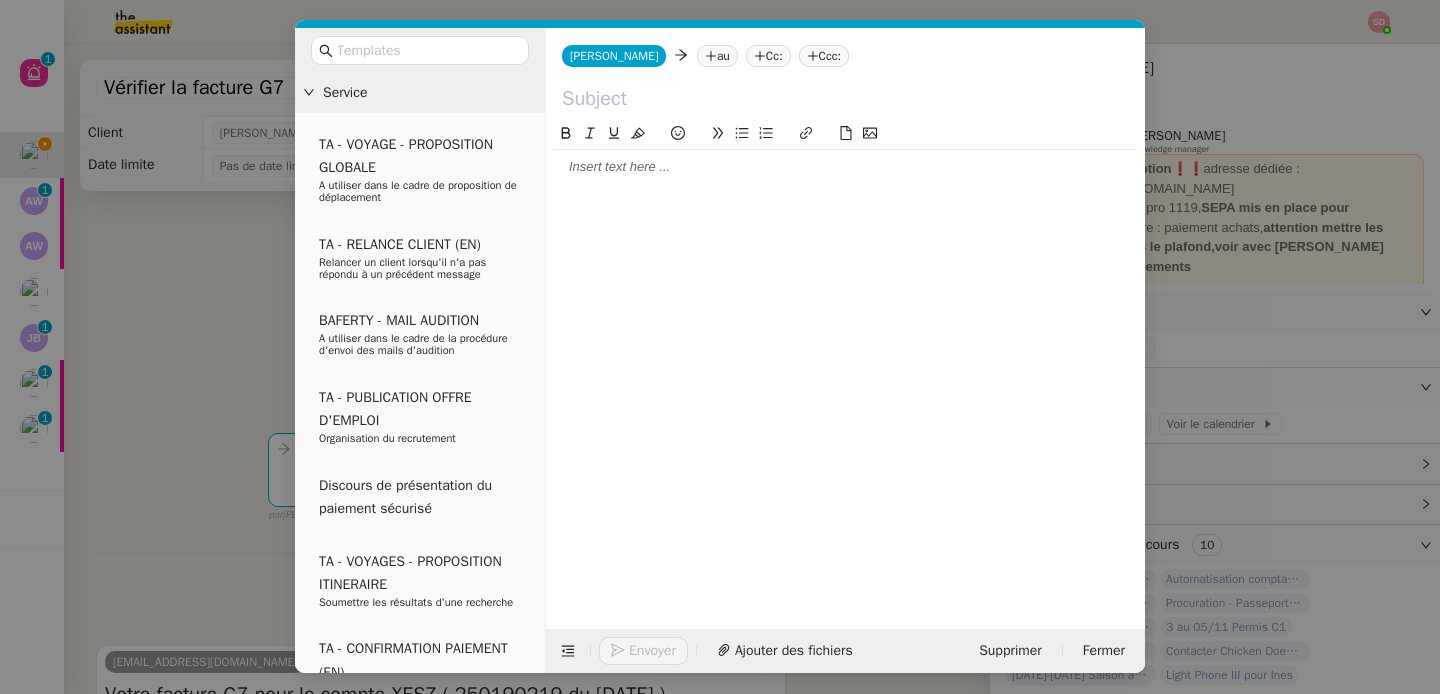 click on "au" 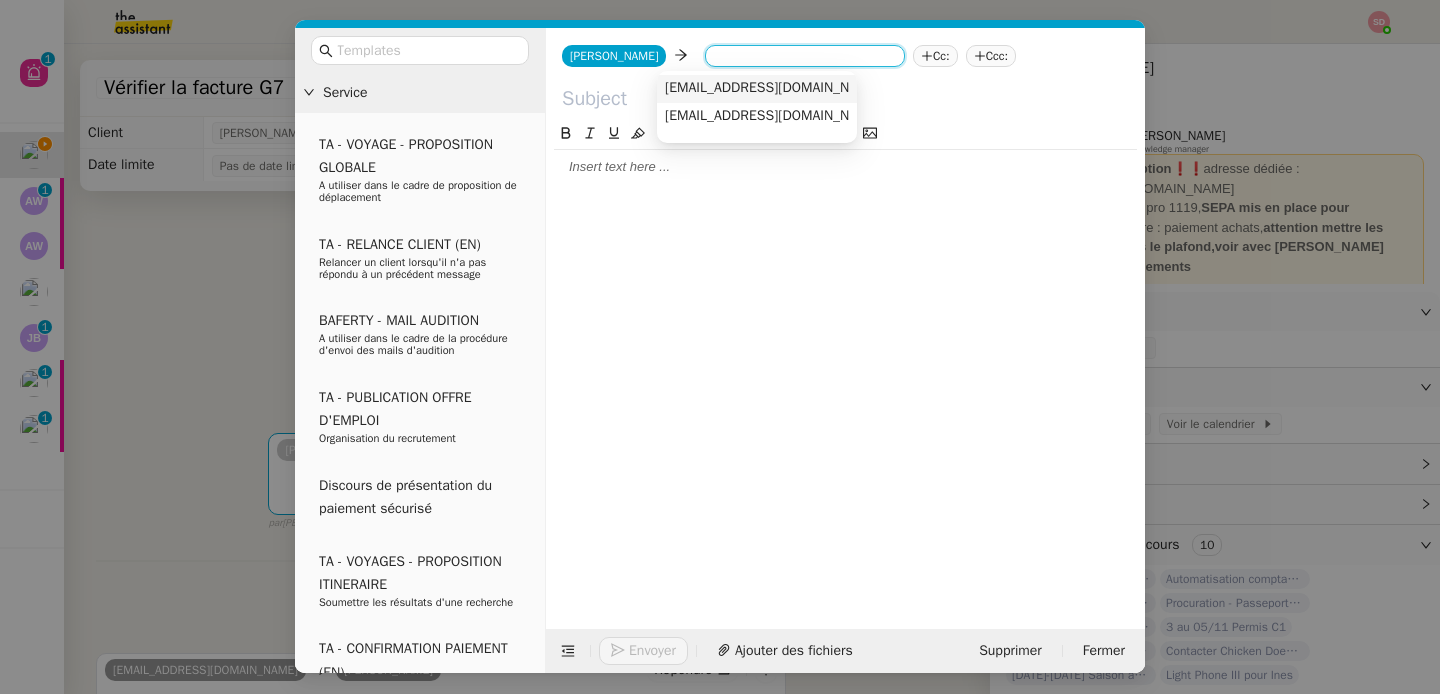 paste on "Fabienbornancin@gmail.com" 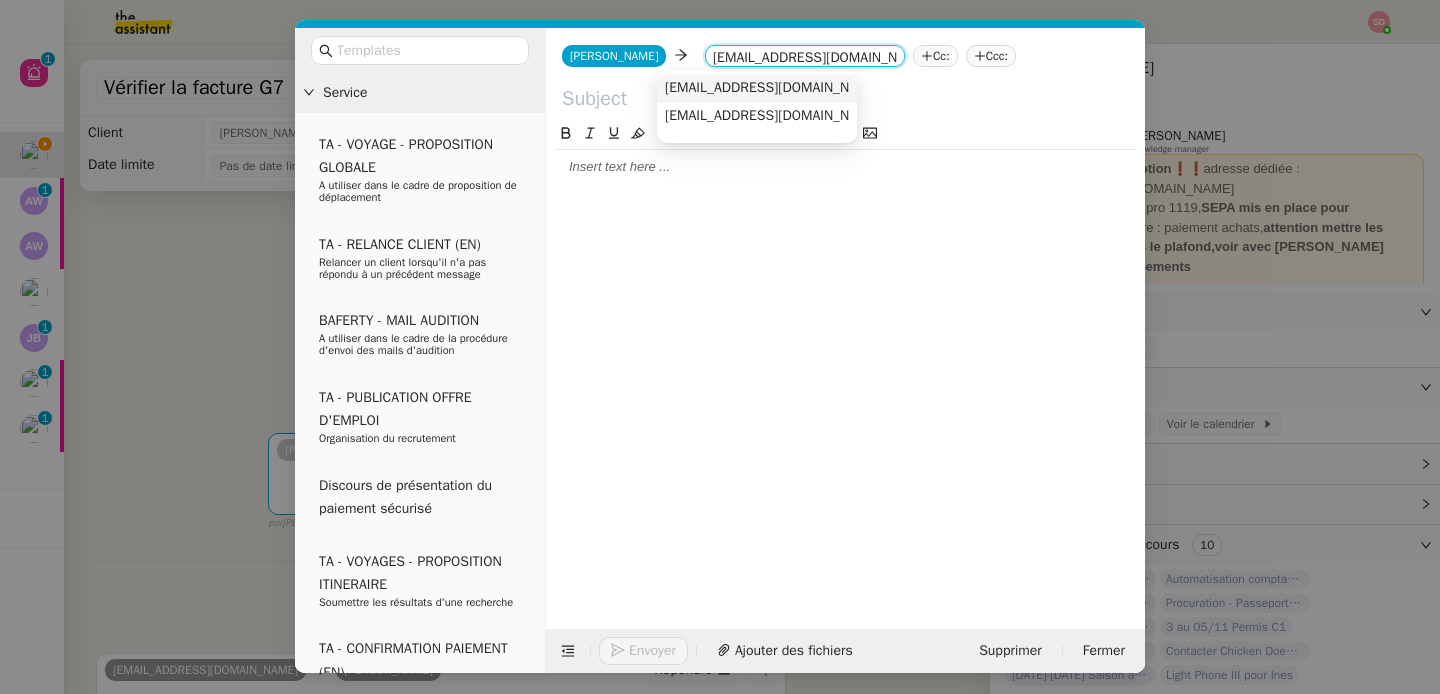scroll, scrollTop: 0, scrollLeft: 2, axis: horizontal 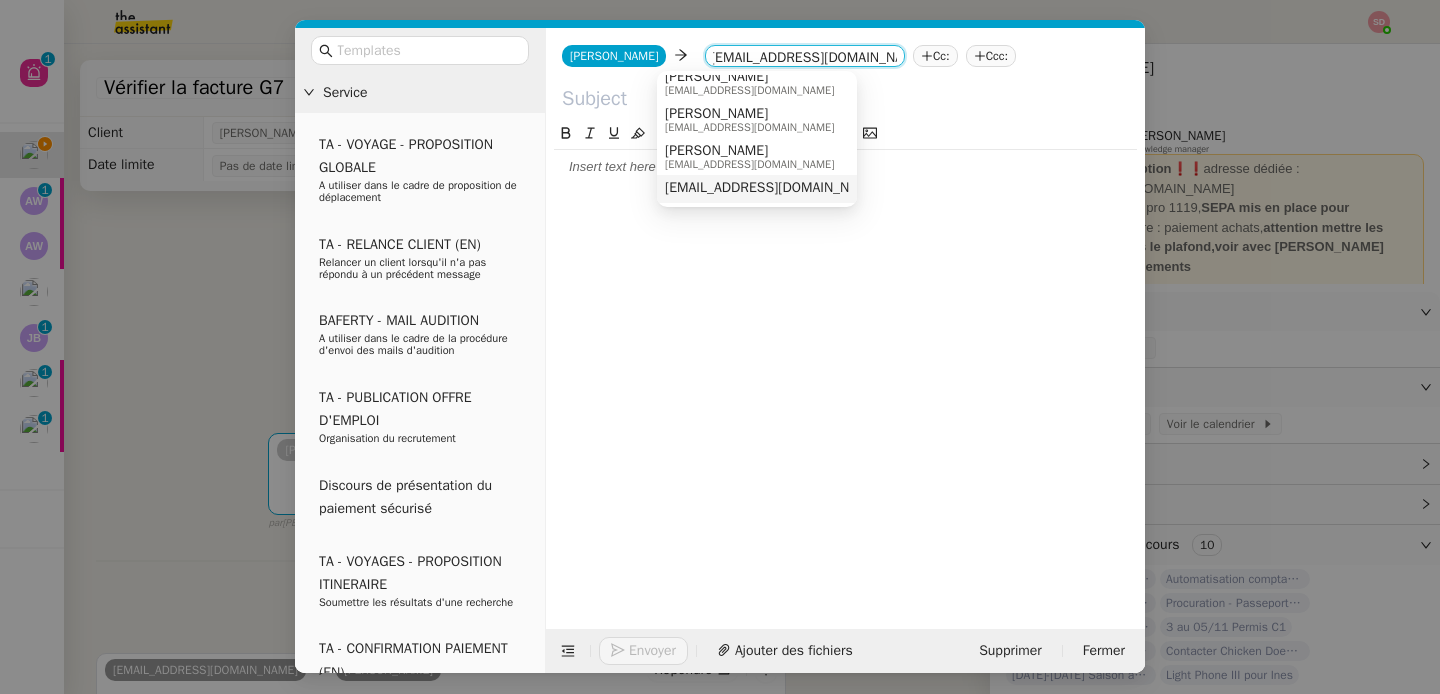 type on "Fabienbornancin@gmail.com" 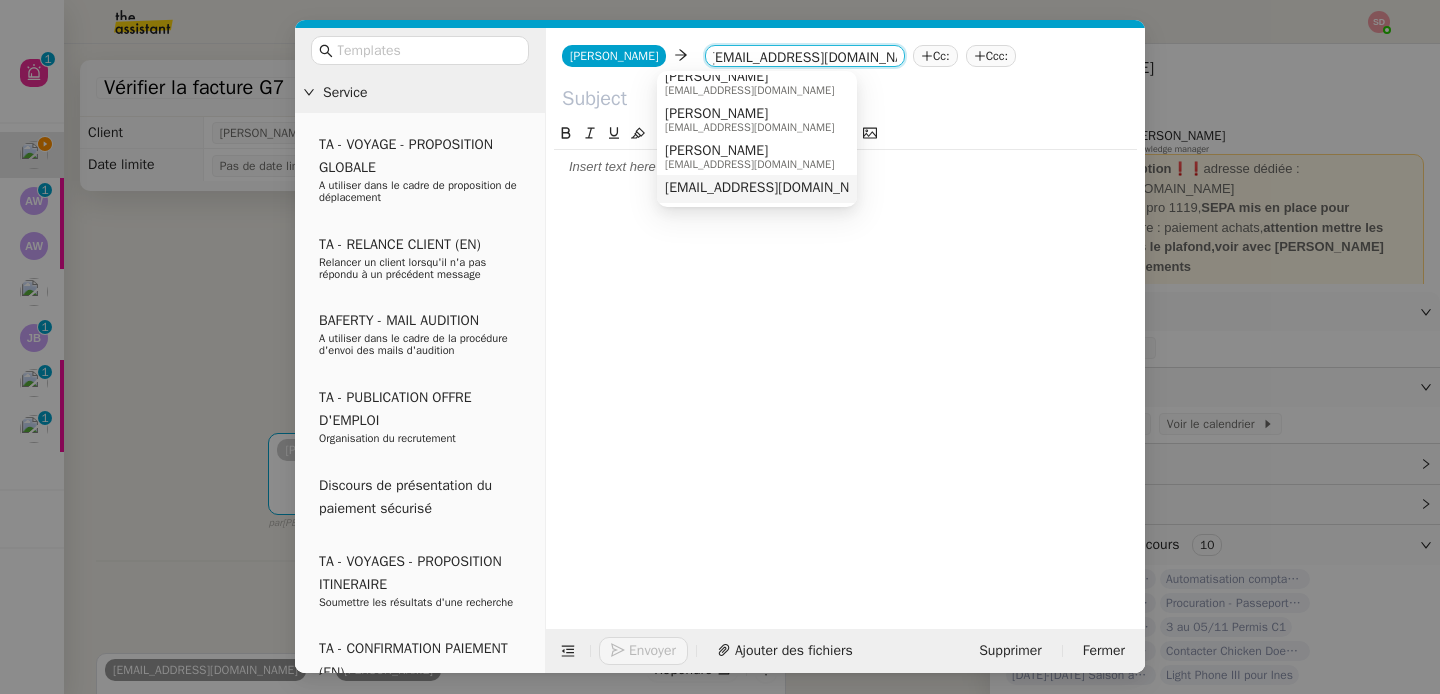 click on "Fabienbornancin@gmail.com" at bounding box center [773, 188] 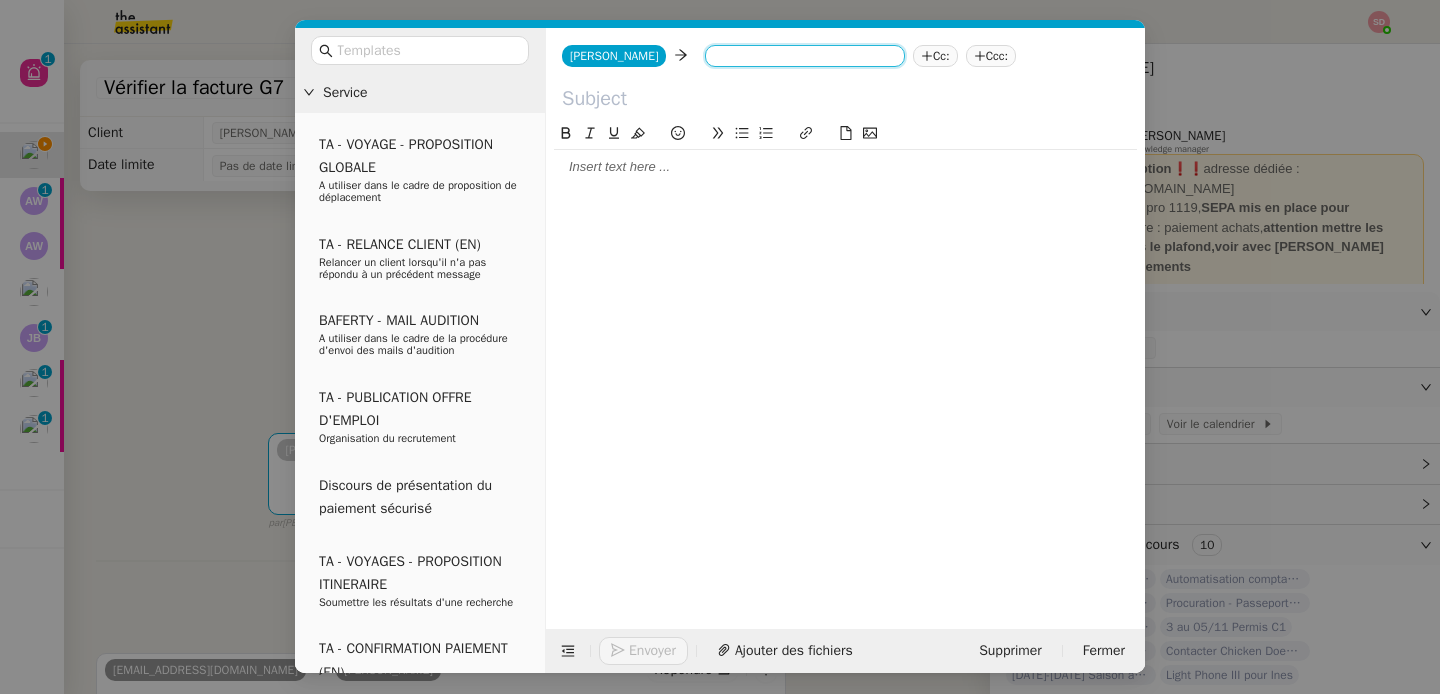 scroll, scrollTop: 0, scrollLeft: 0, axis: both 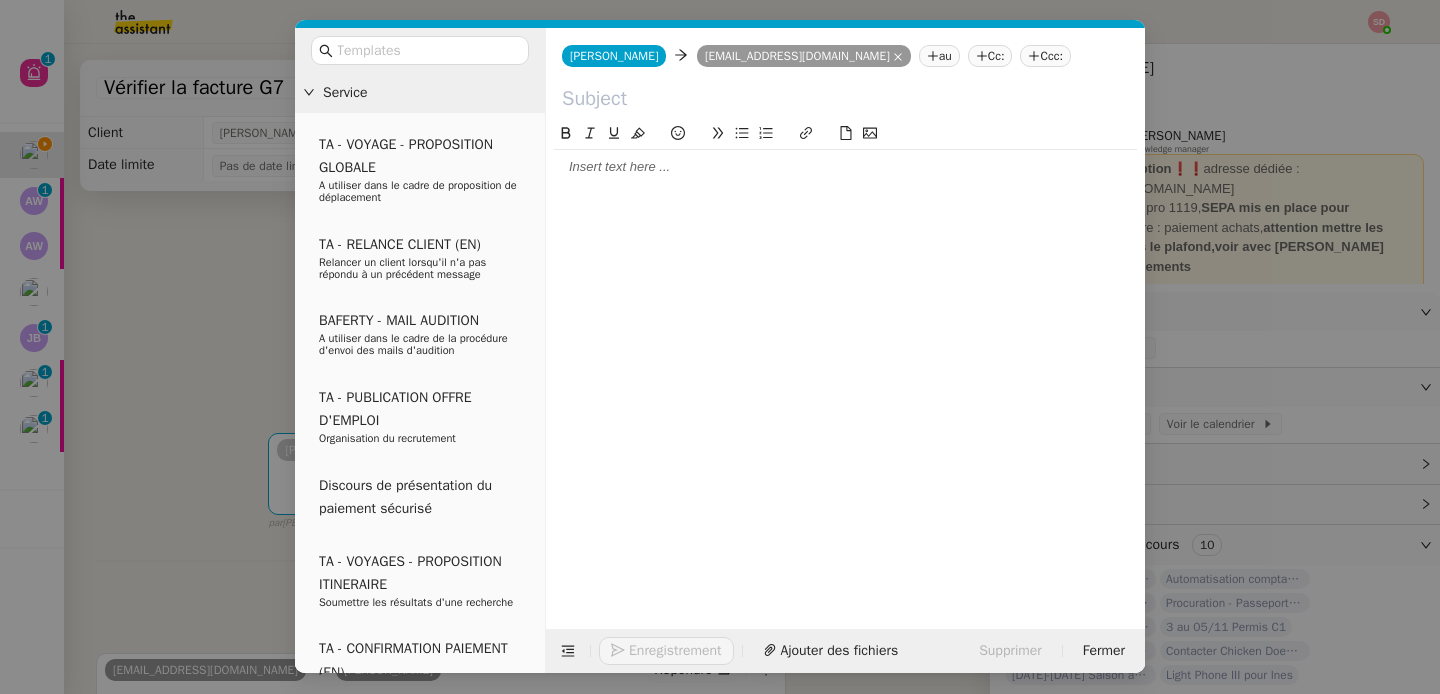 click 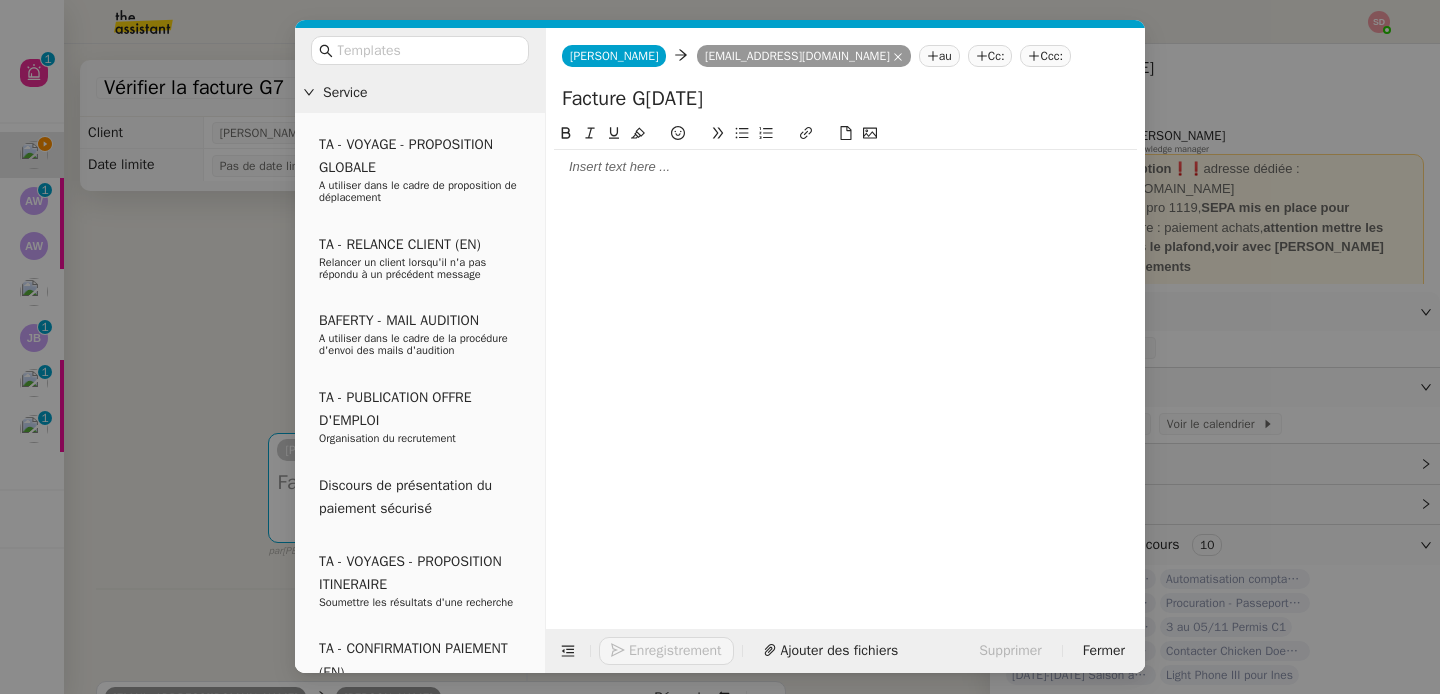 type on "Facture G7 juin 2025" 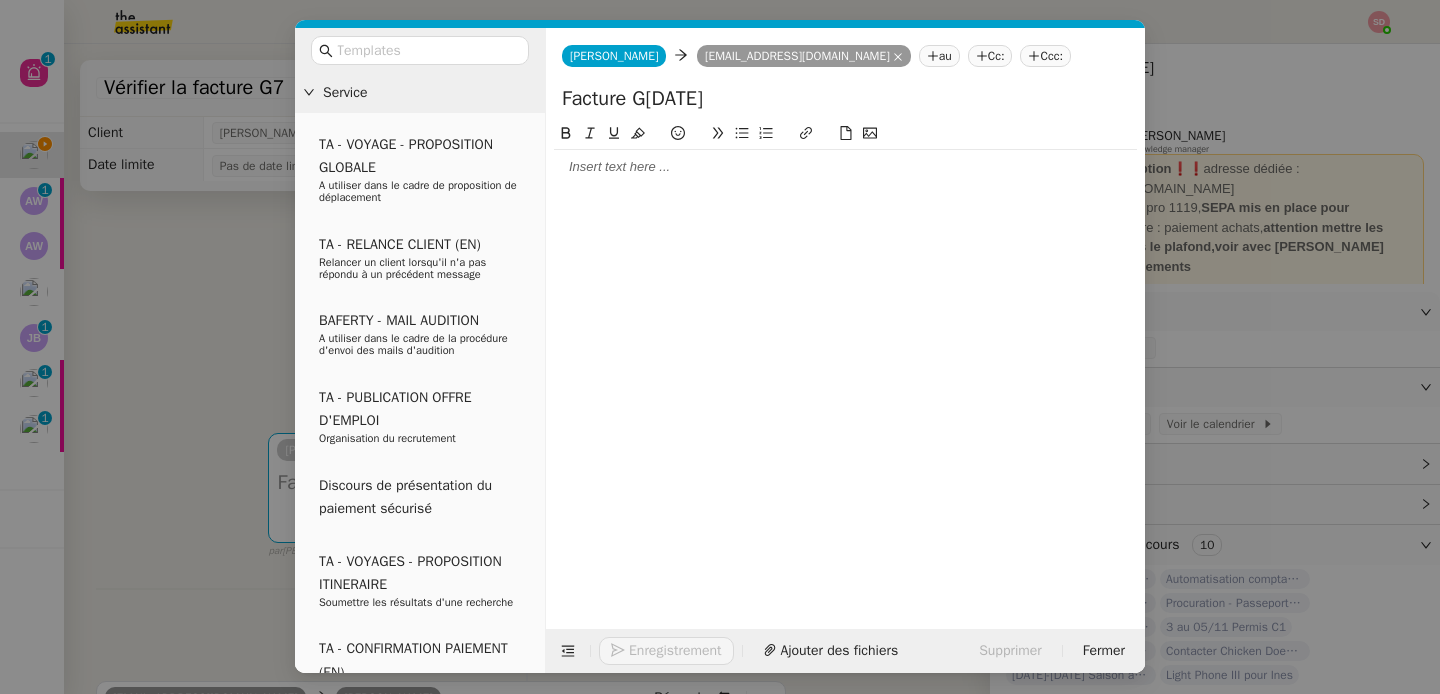 click 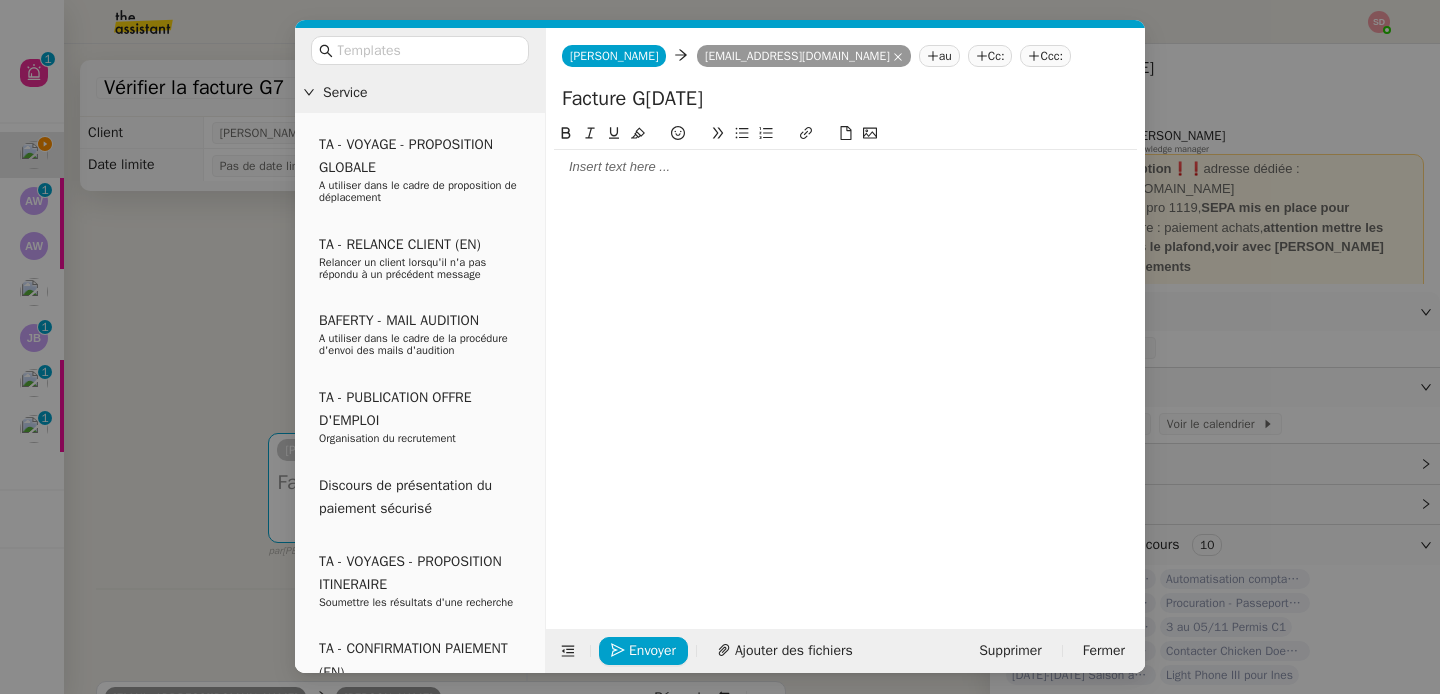 type 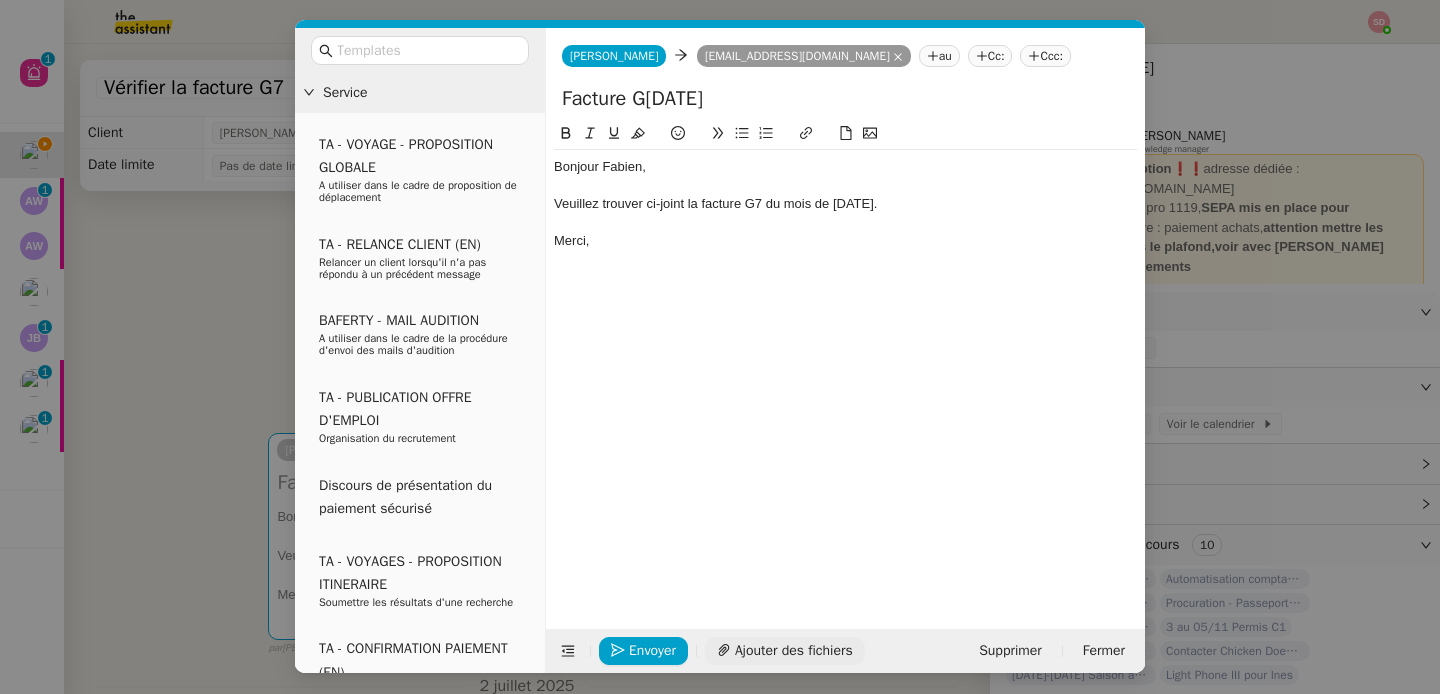 click on "Ajouter des fichiers" 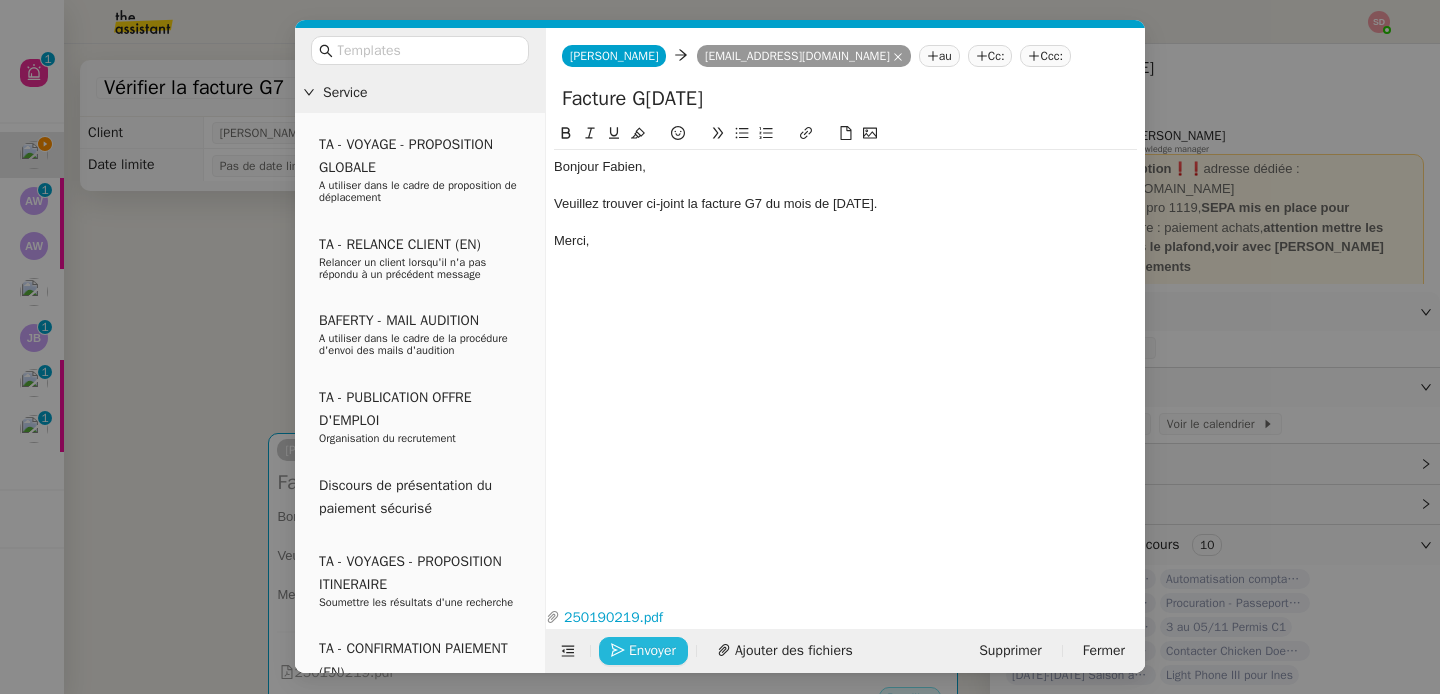 click 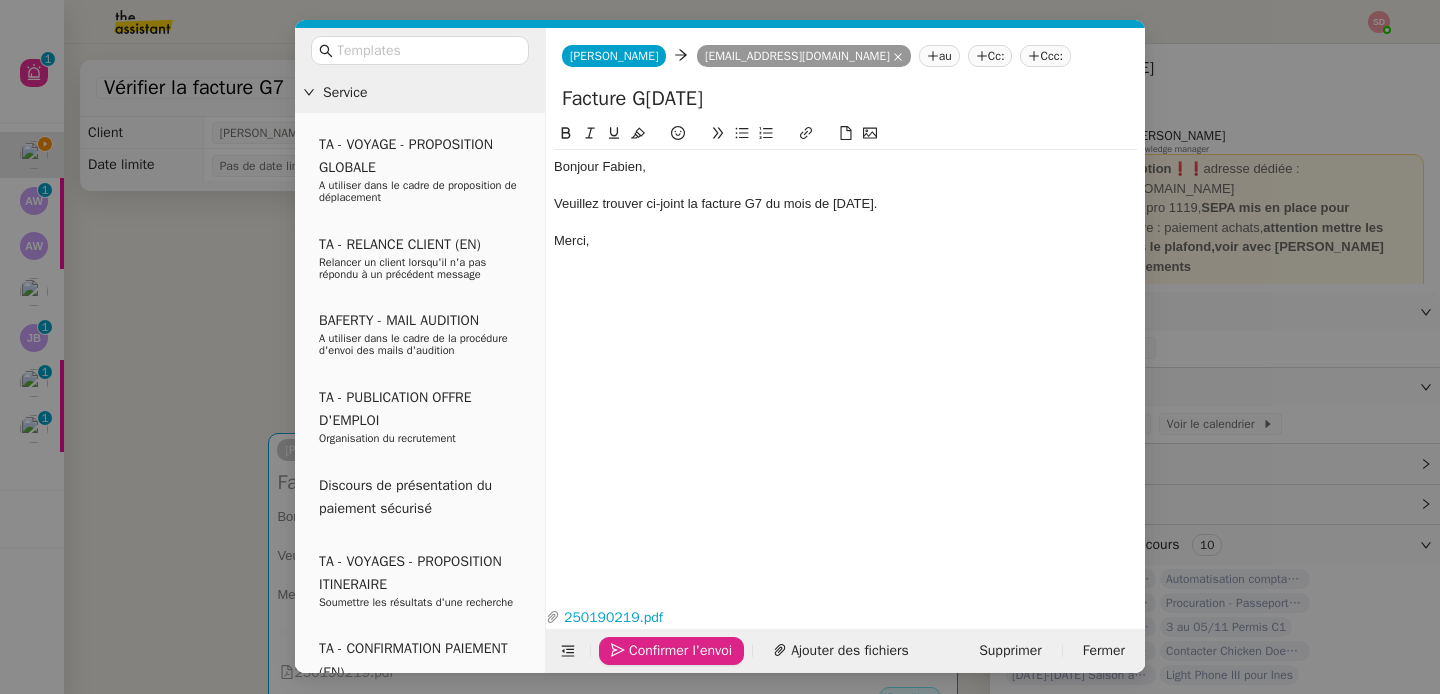 click 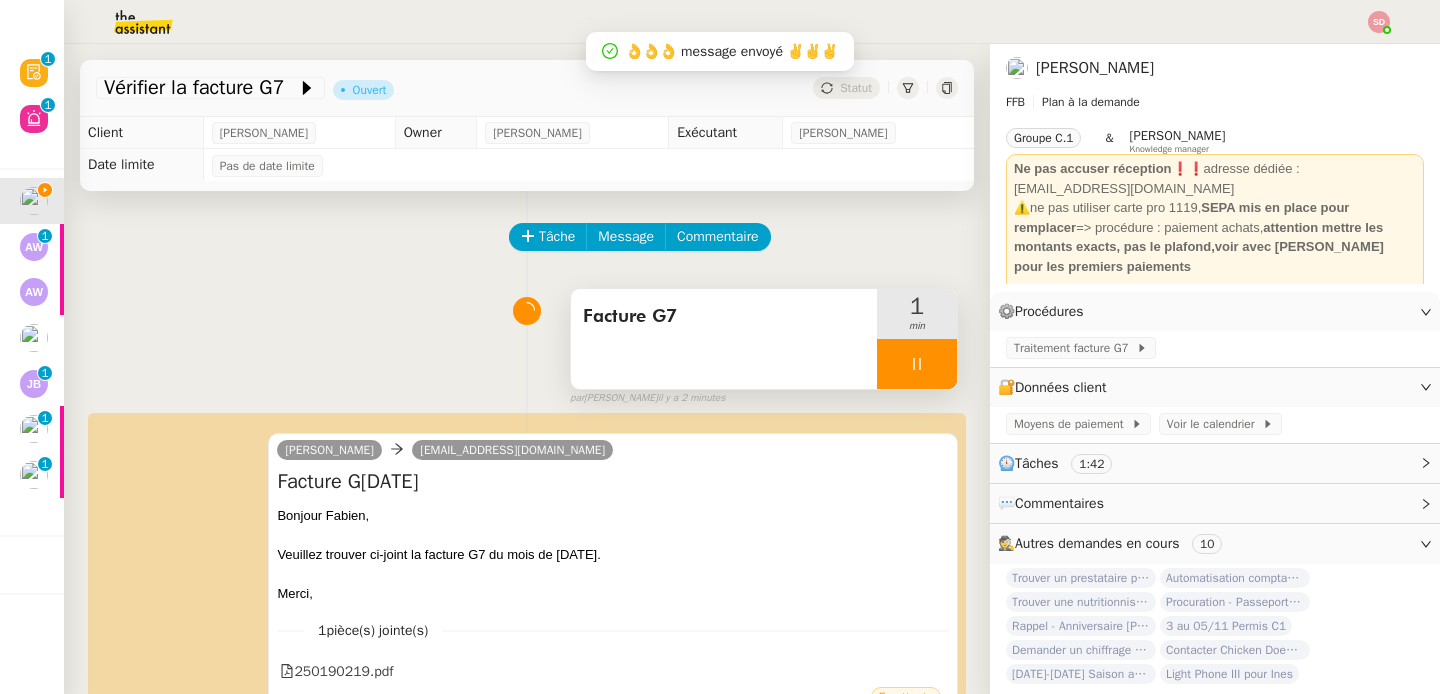 click at bounding box center [917, 364] 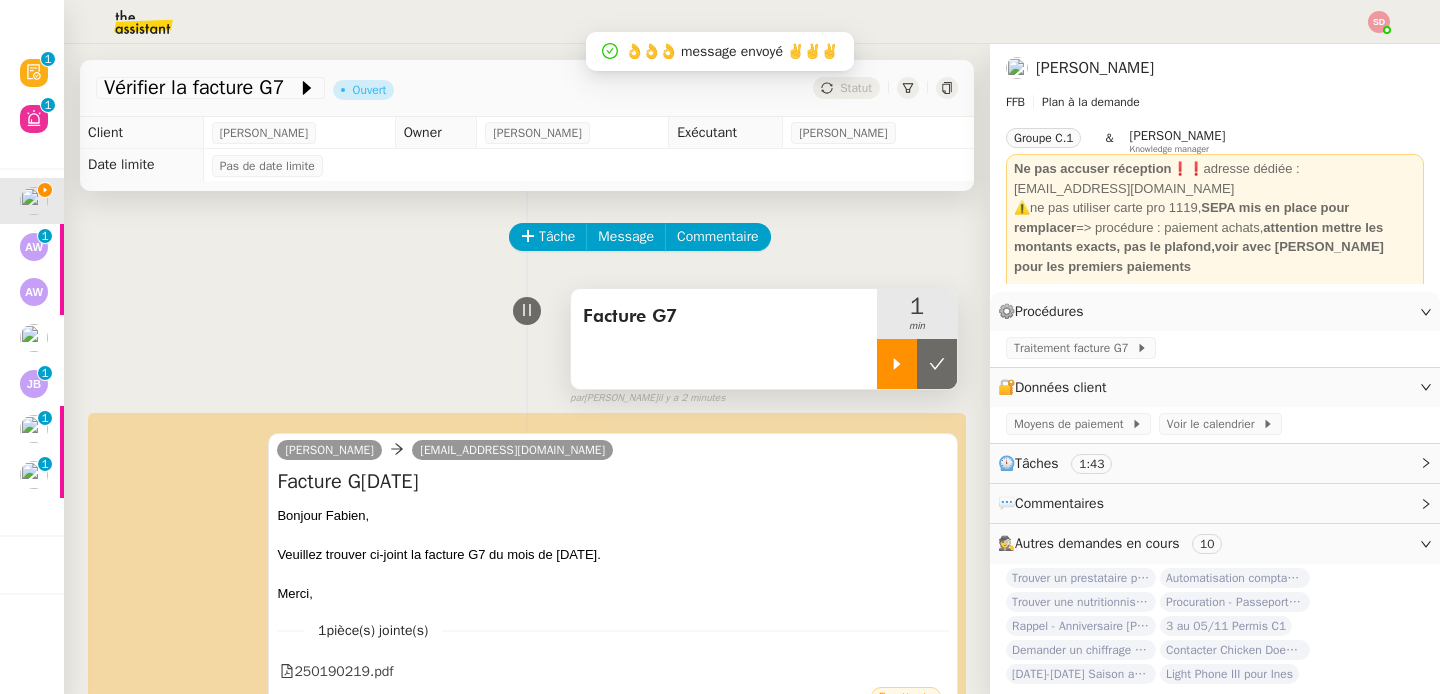 click 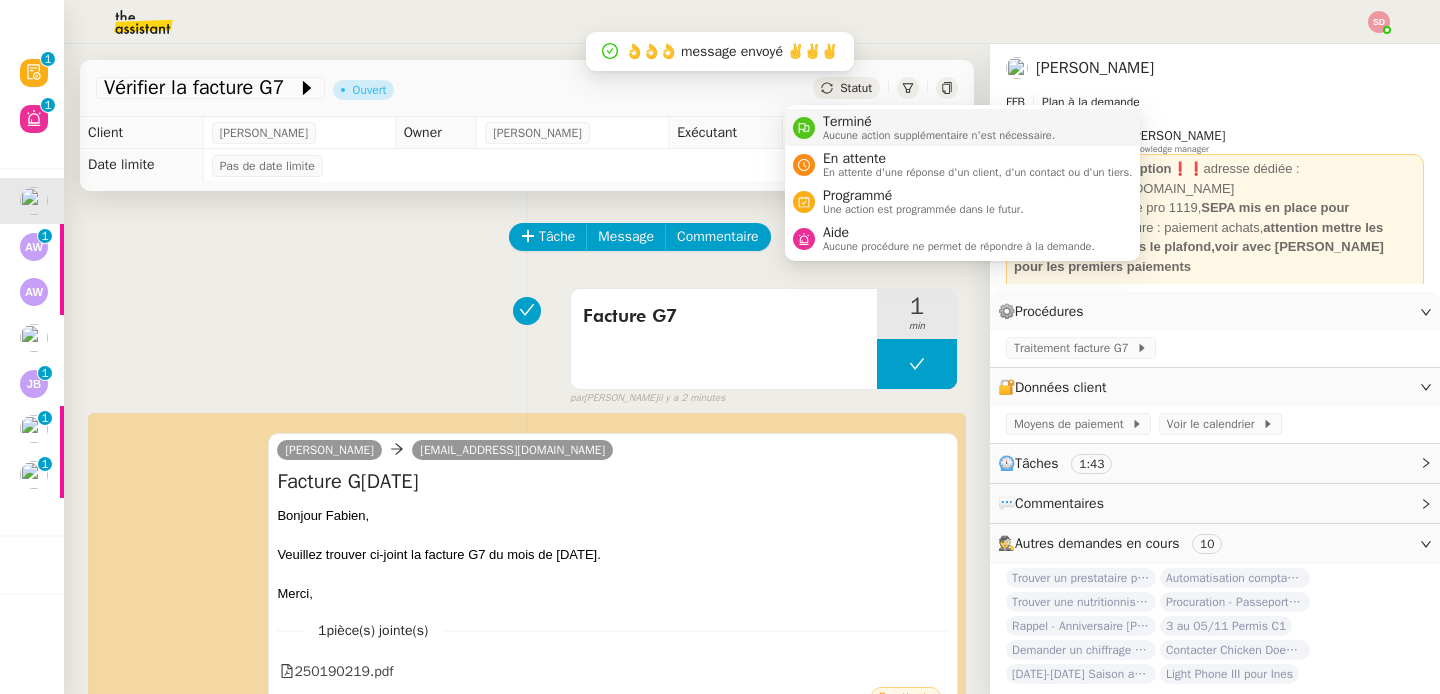 click on "Terminé" at bounding box center [939, 122] 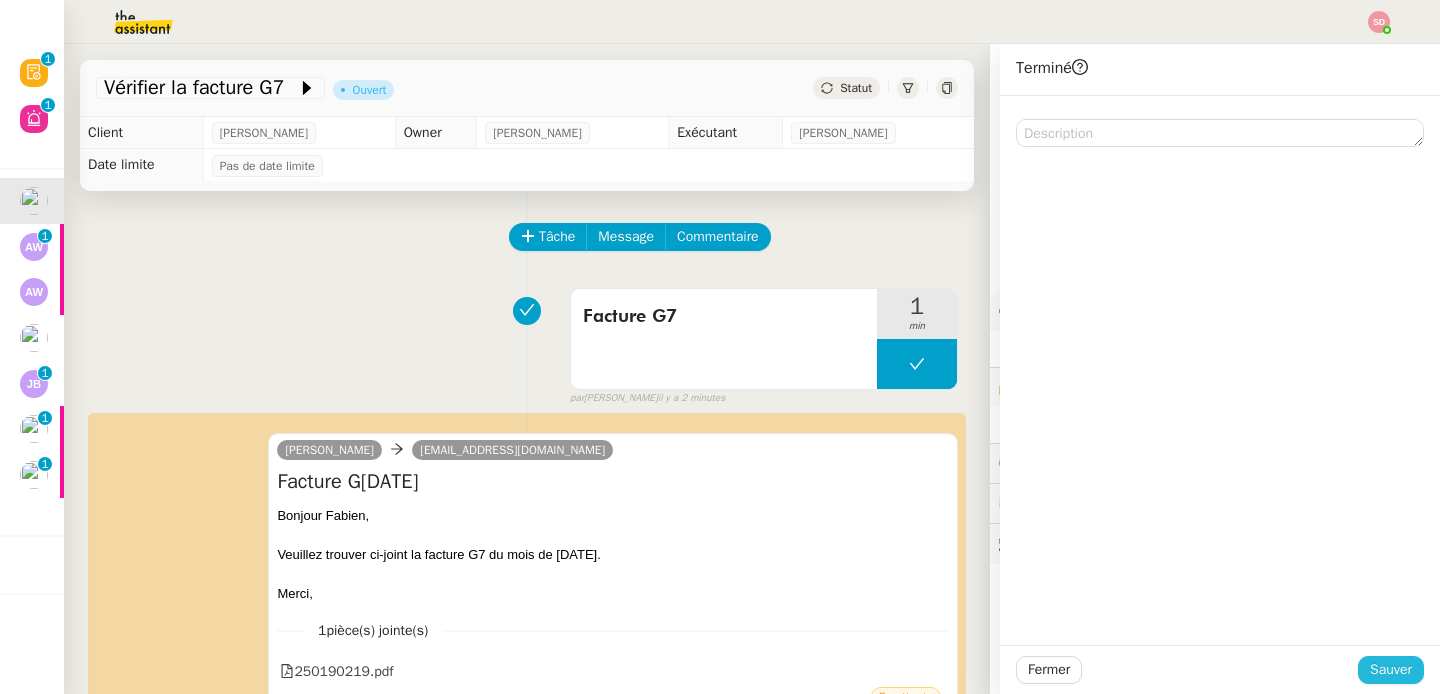 click on "Sauver" 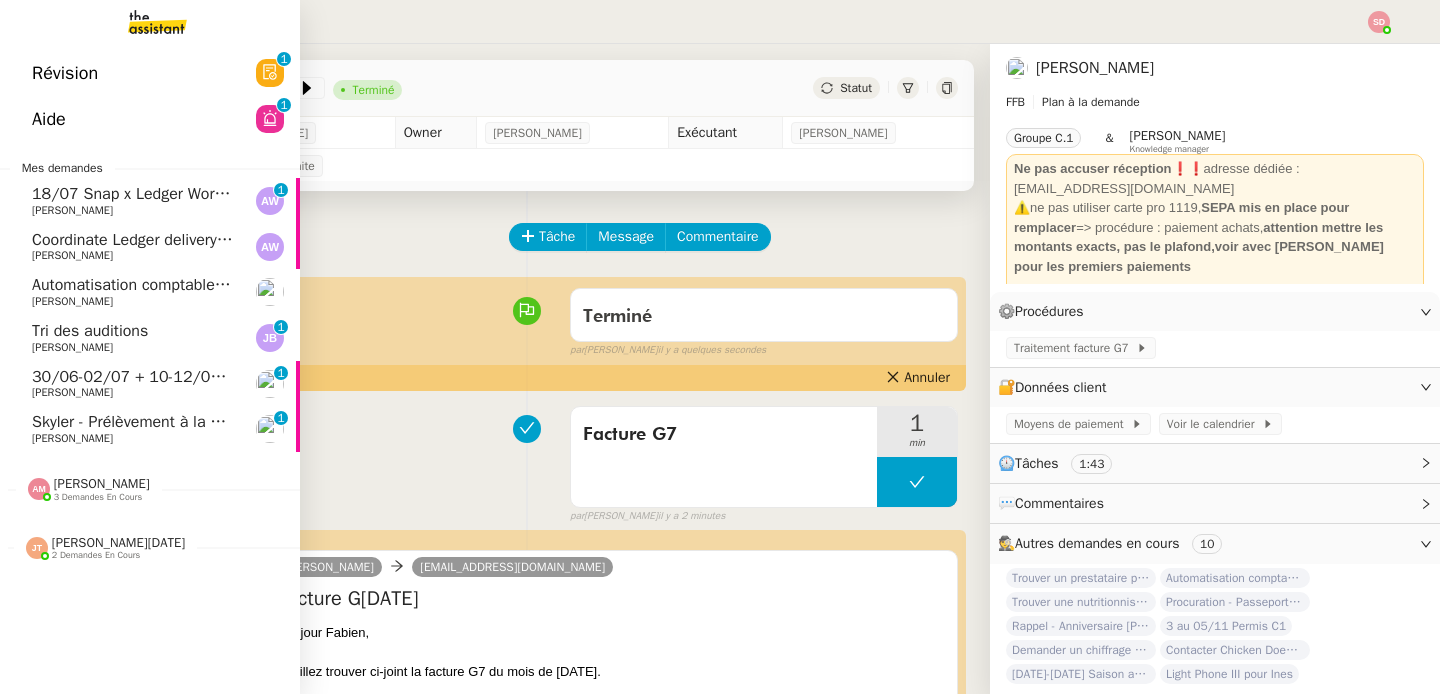 click on "18/07 Snap x Ledger Working session" 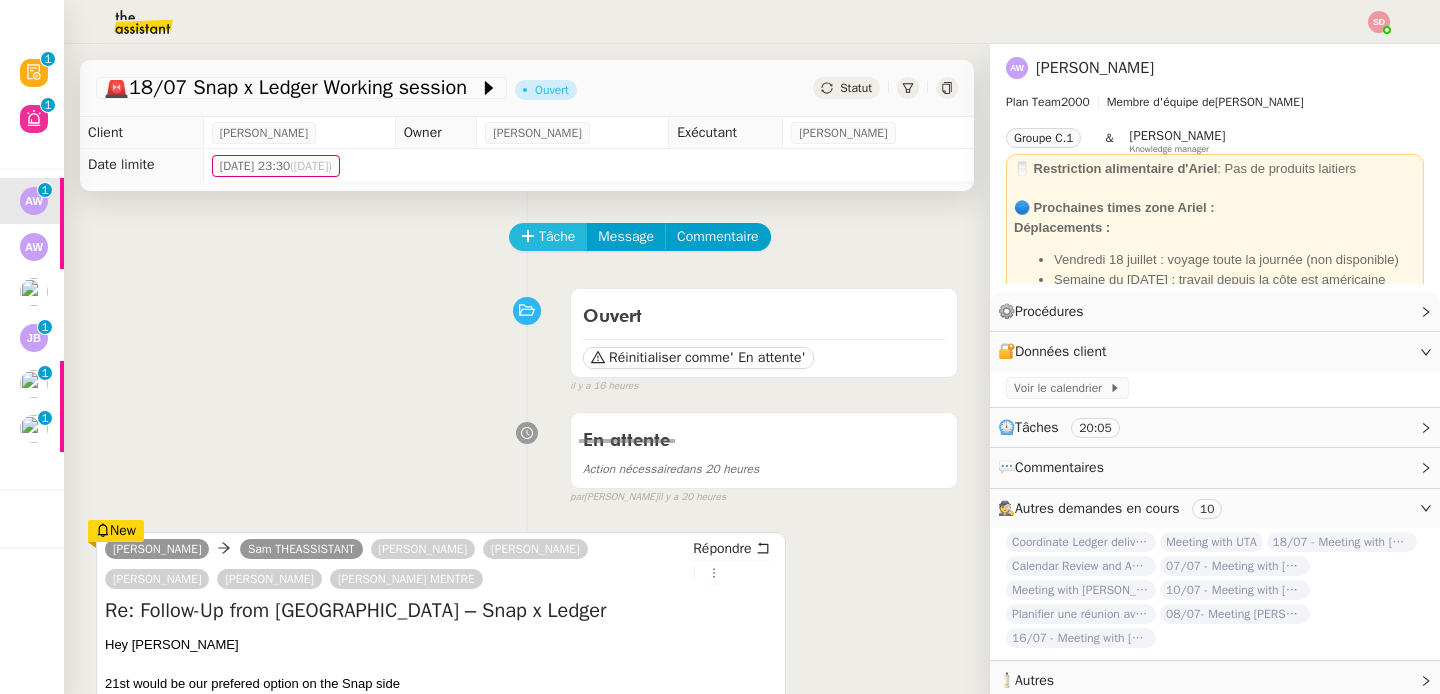 click on "Tâche" 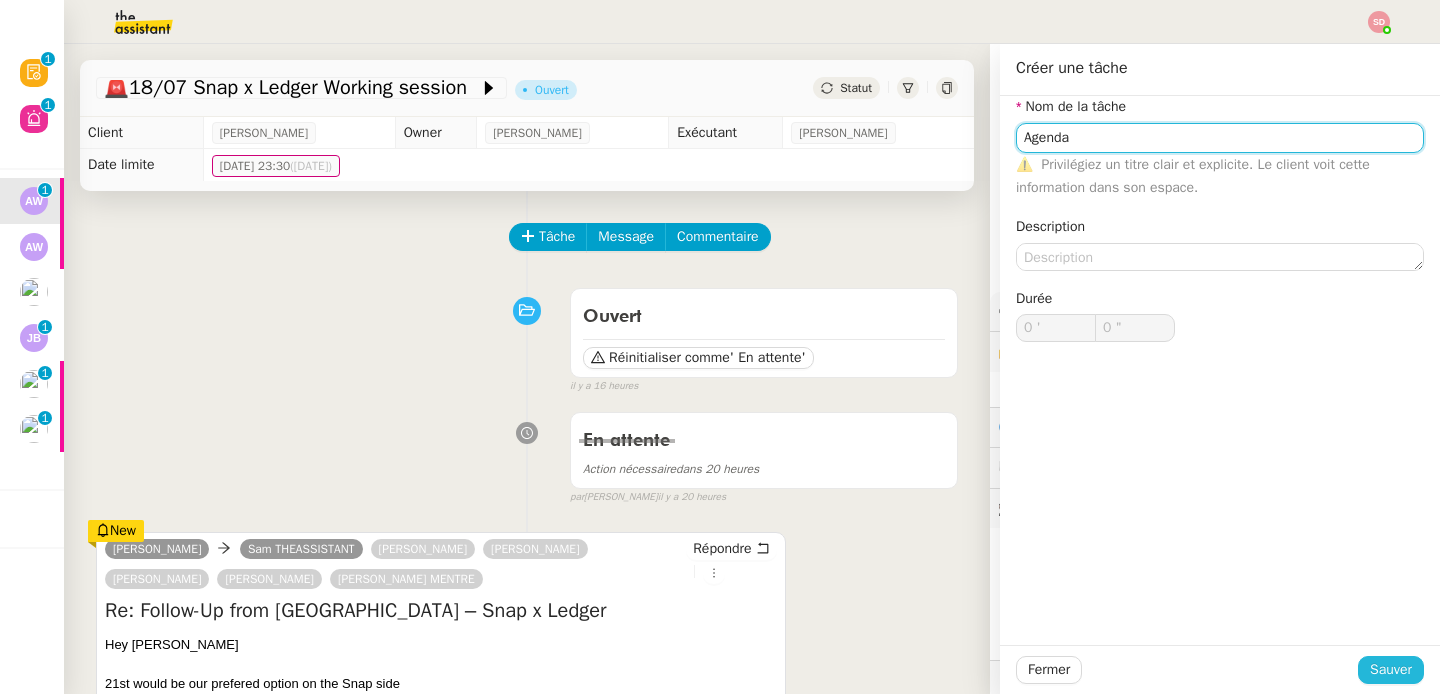 type on "Agenda" 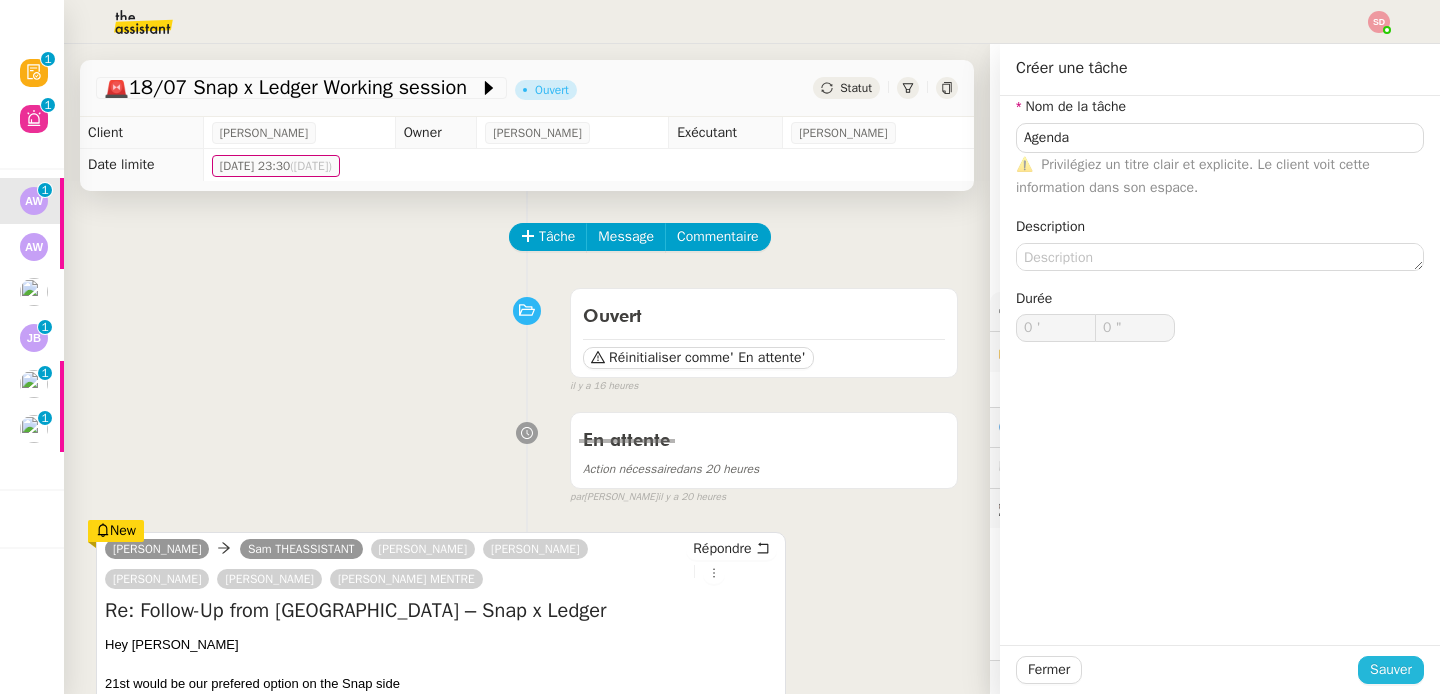 click on "Sauver" 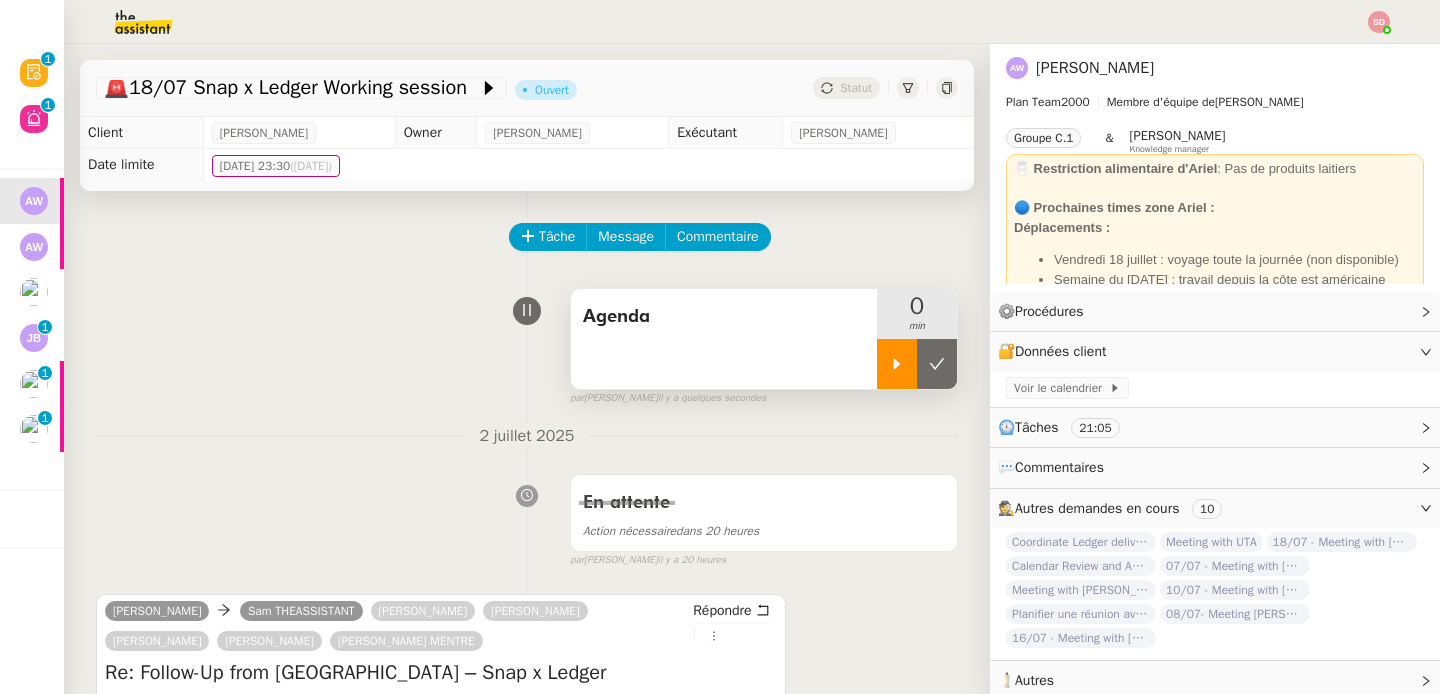 click at bounding box center (897, 364) 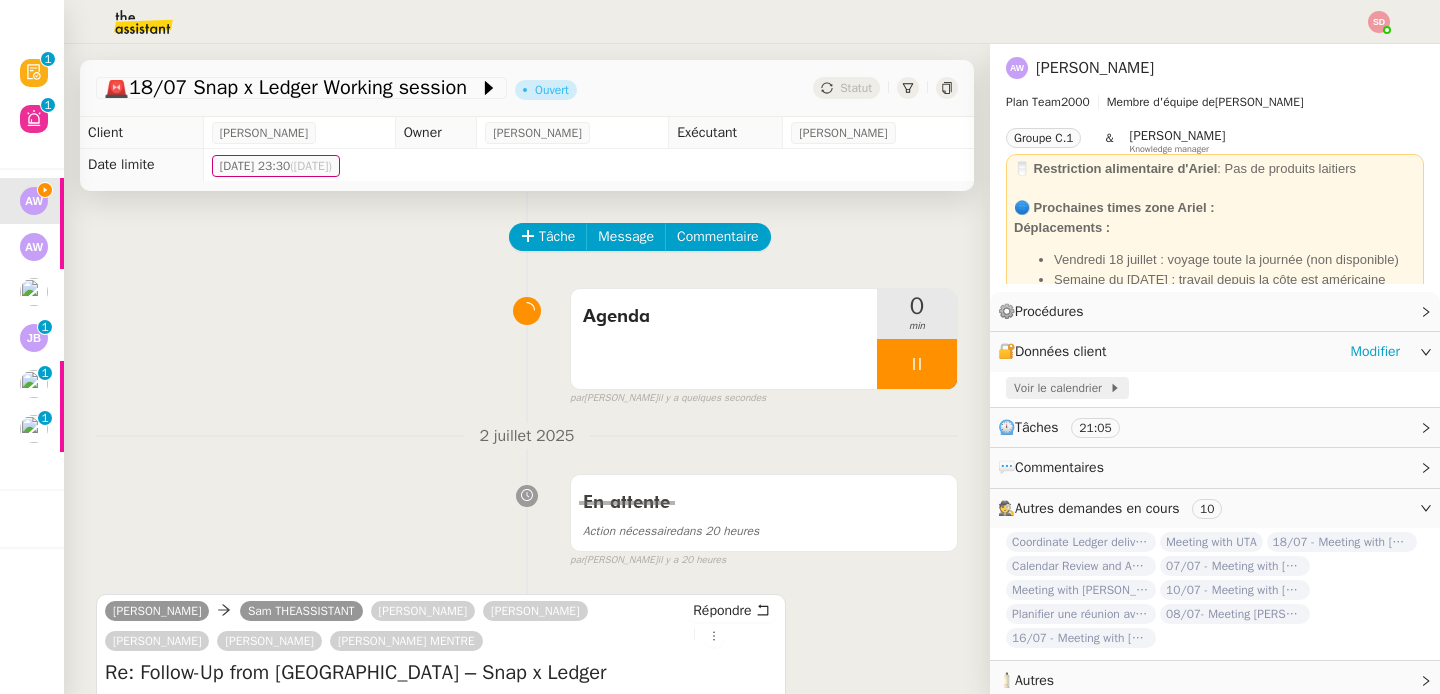 click on "Voir le calendrier" 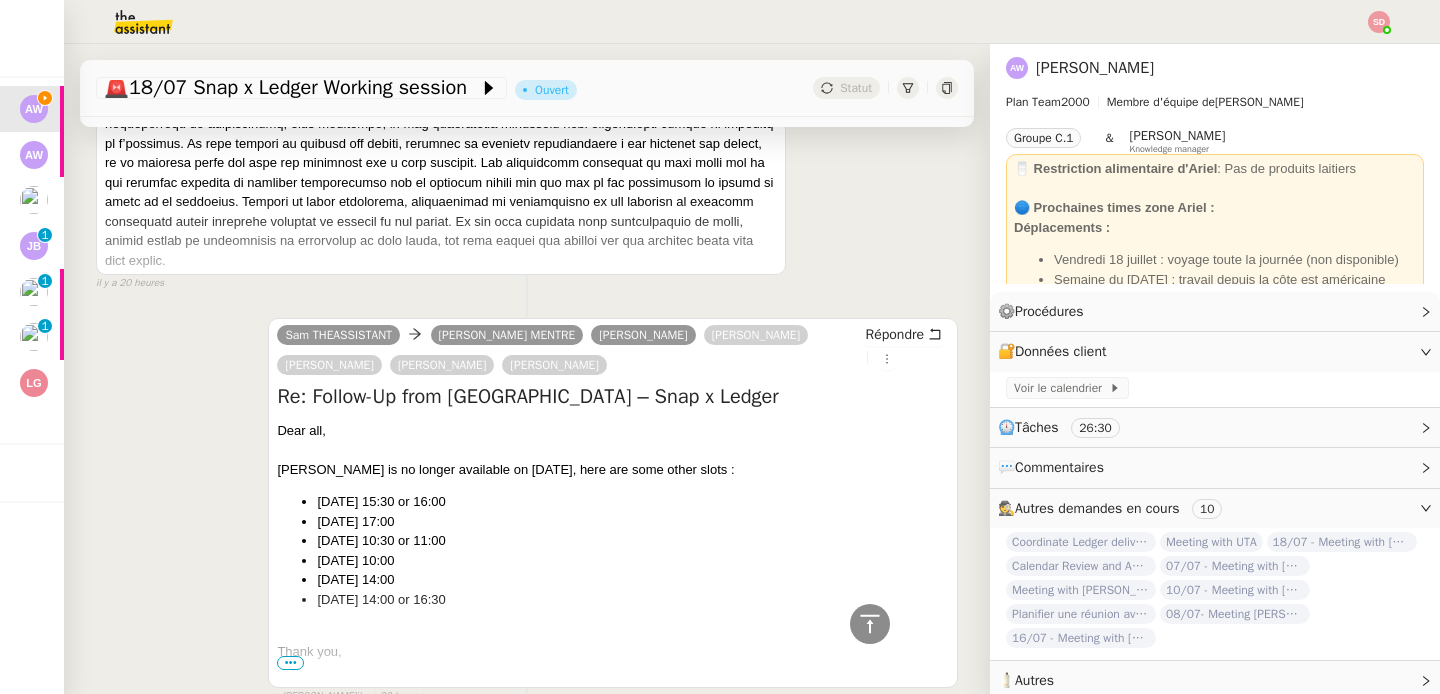 scroll, scrollTop: 1163, scrollLeft: 0, axis: vertical 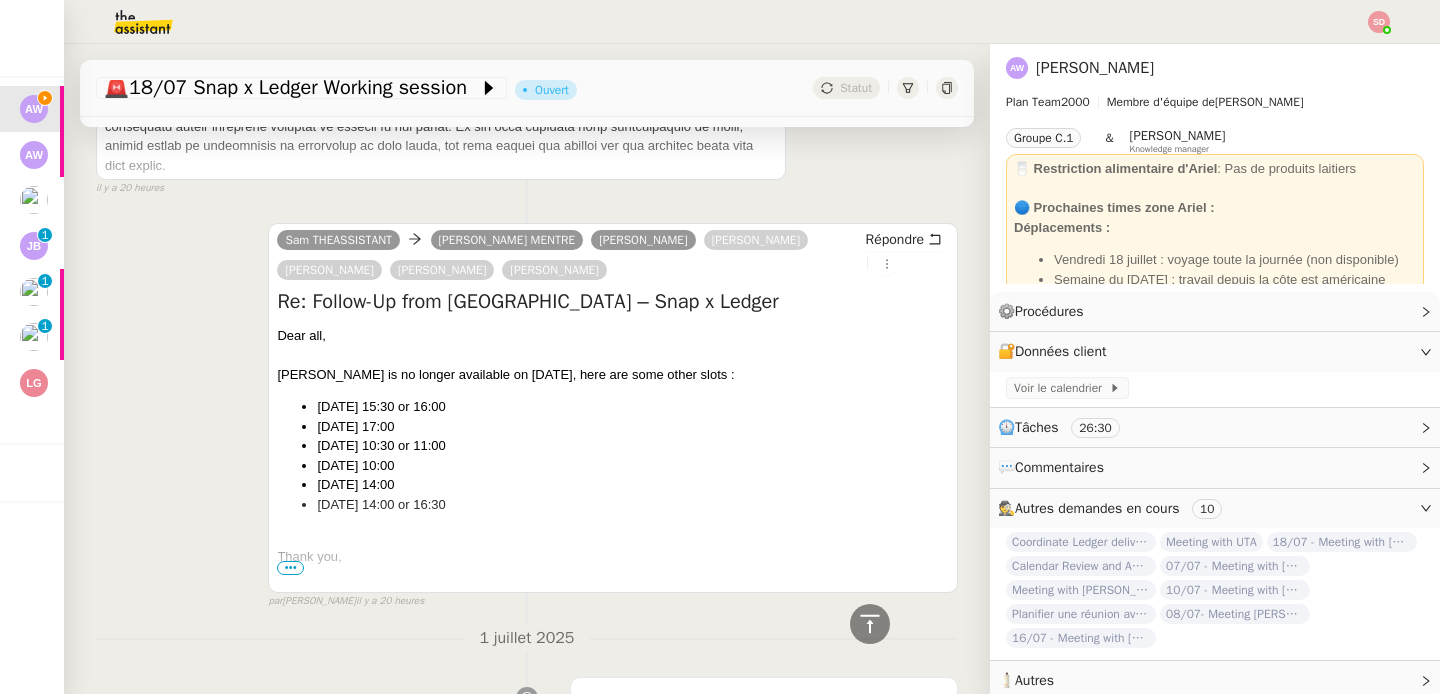 click on "July 21st at 15:30 or 16:00" at bounding box center [633, 407] 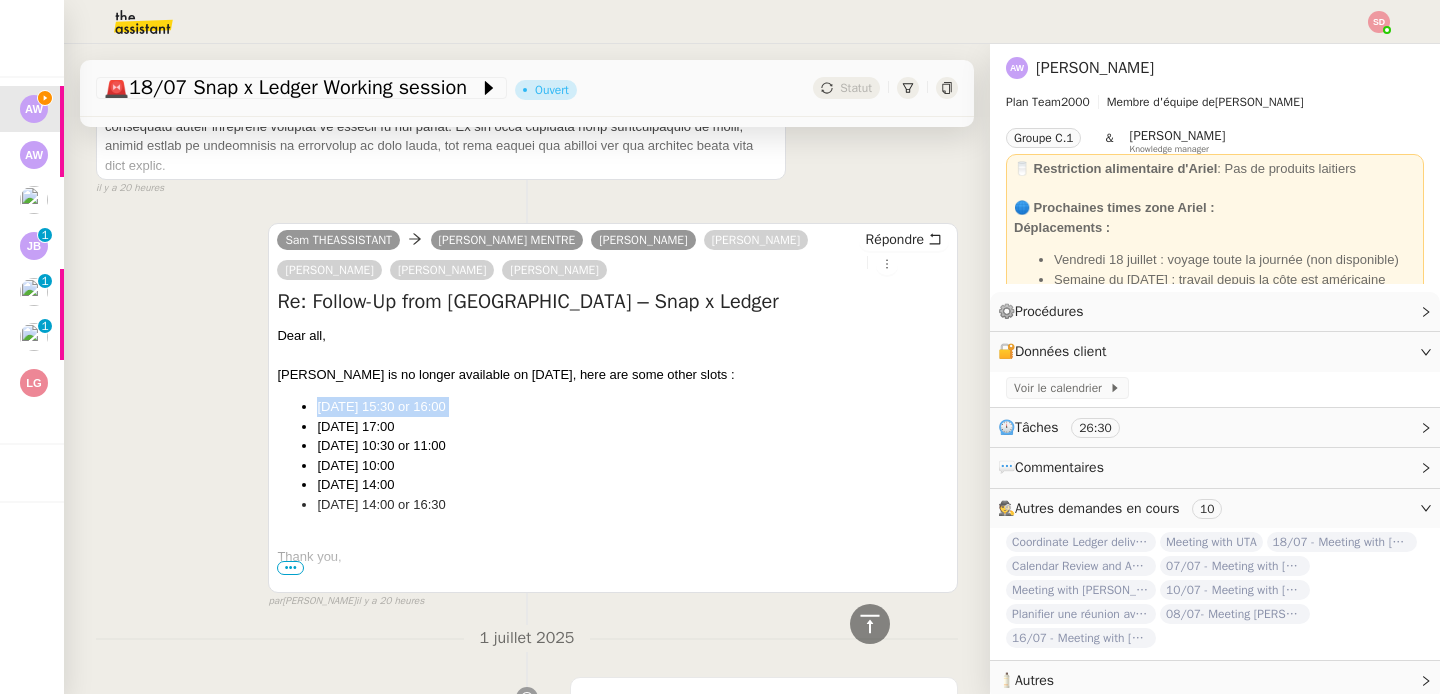 click on "July 21st at 15:30 or 16:00" at bounding box center (633, 407) 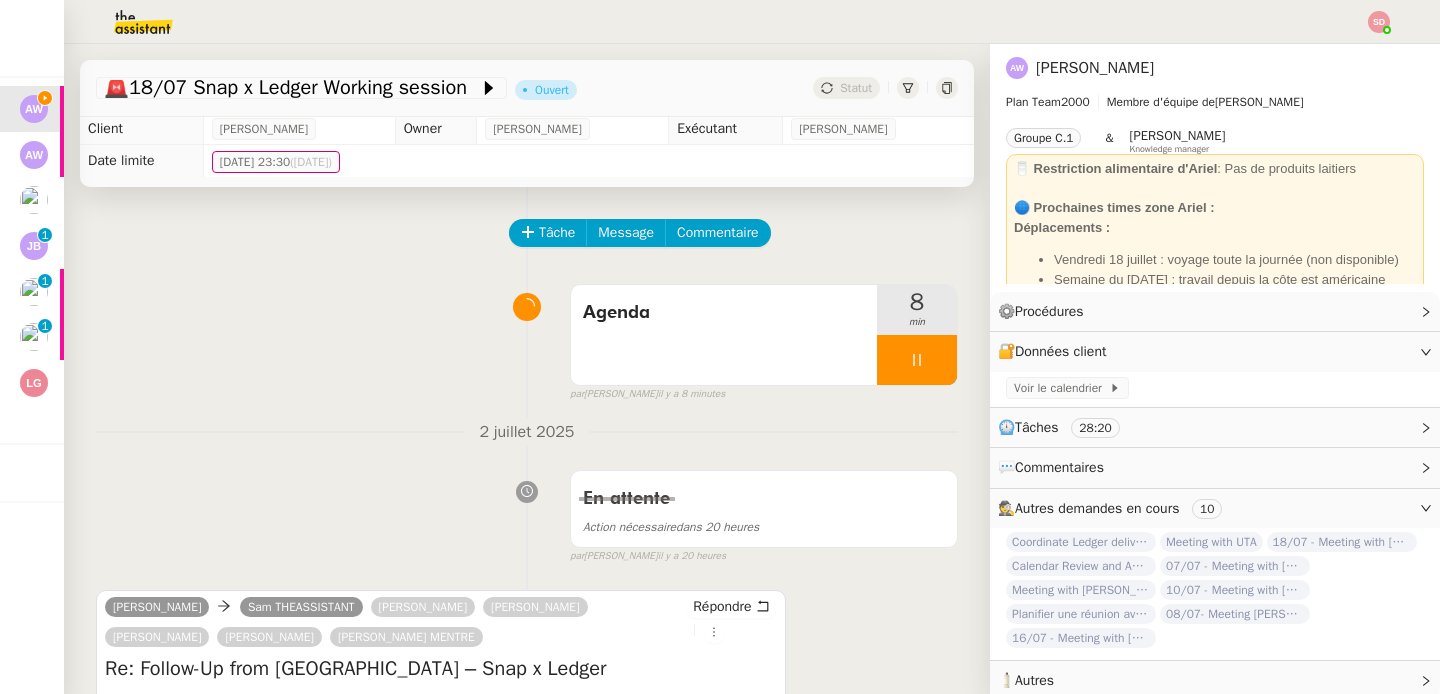 scroll, scrollTop: 0, scrollLeft: 0, axis: both 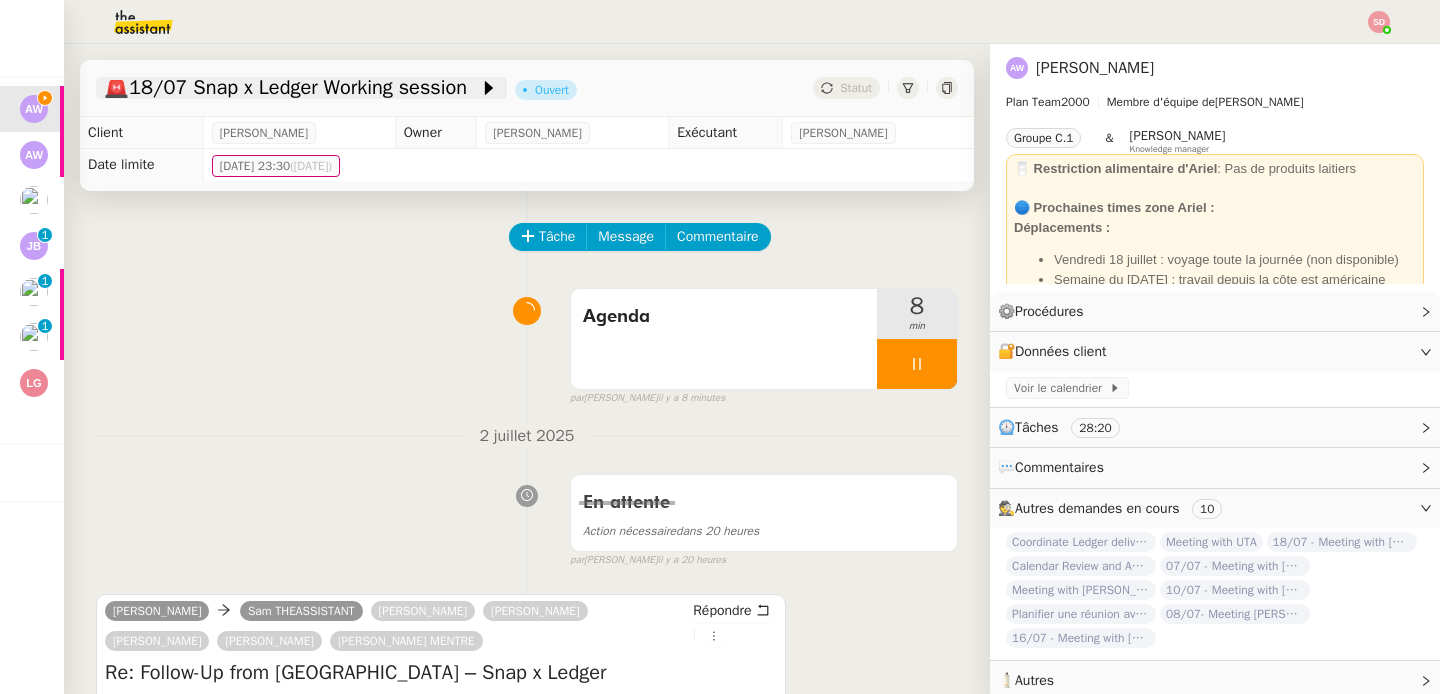 click on "🚨   18/07 Snap x Ledger Working session" 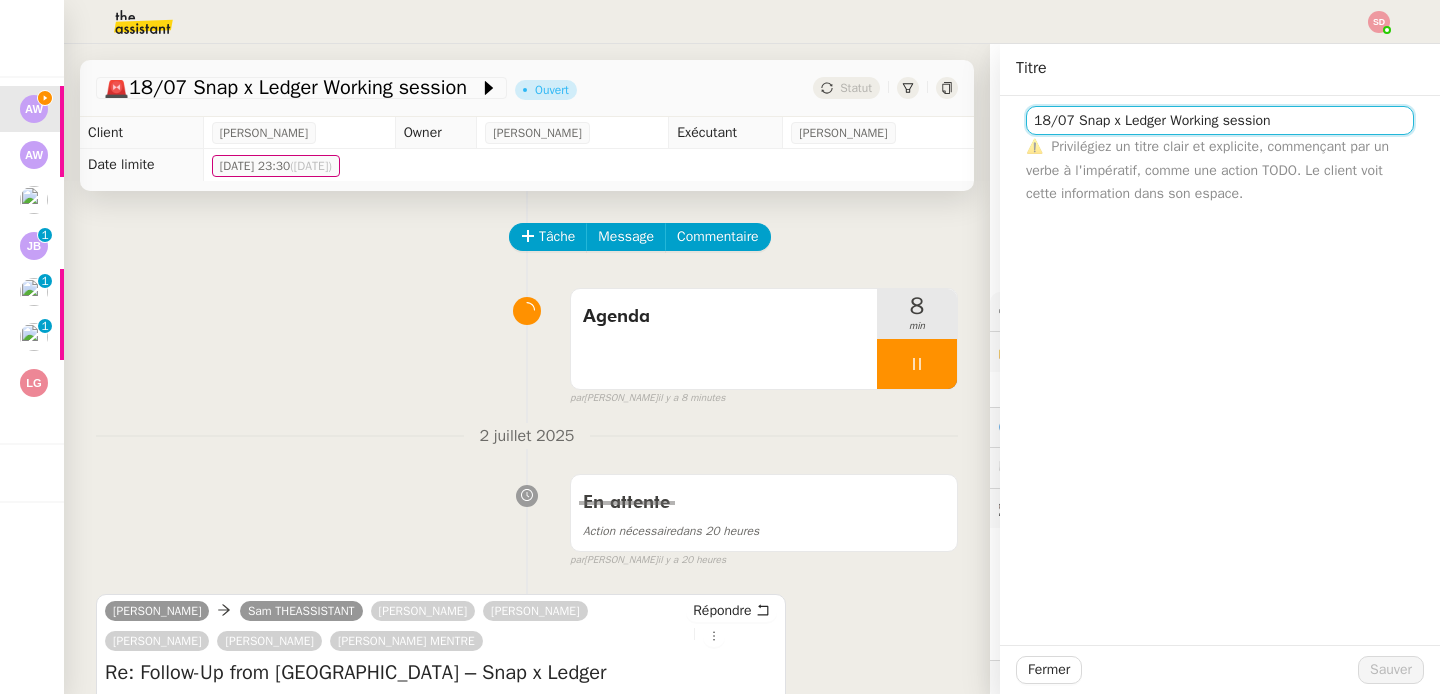 click on "18/07 Snap x Ledger Working session" 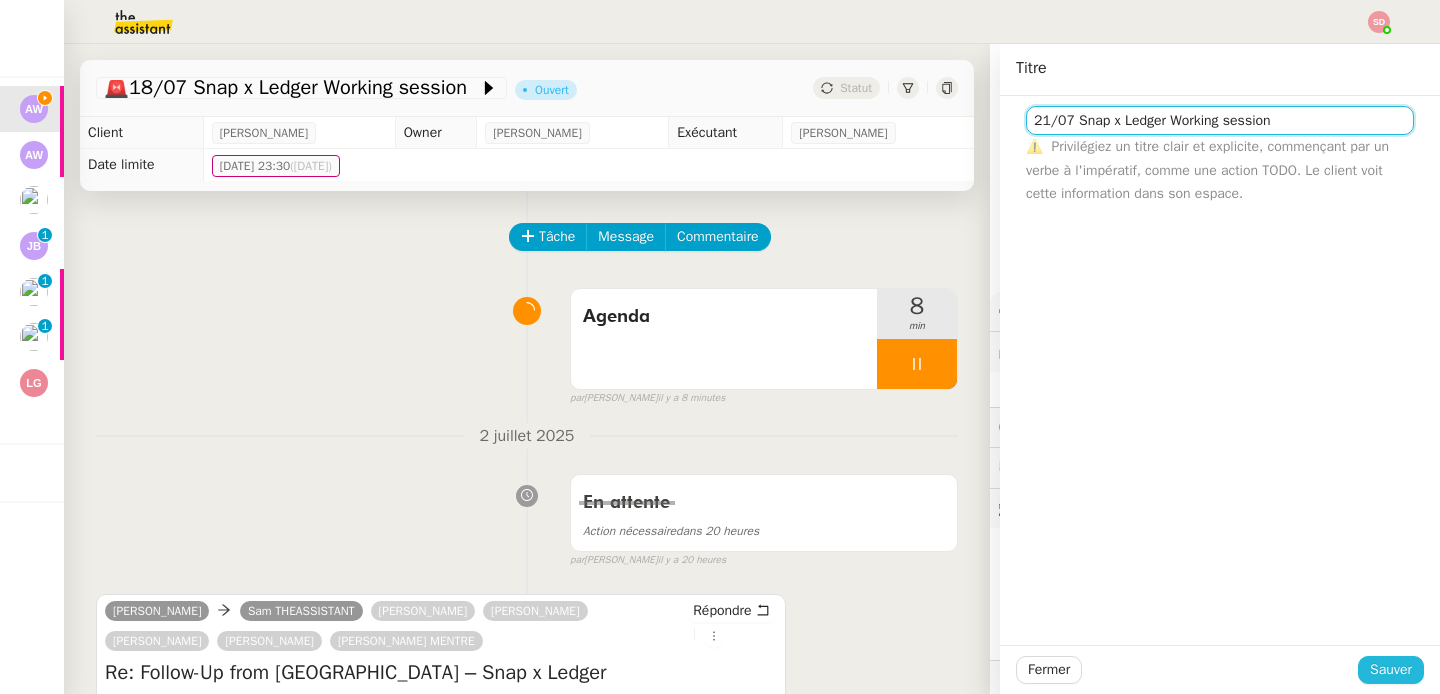 type on "21/07 Snap x Ledger Working session" 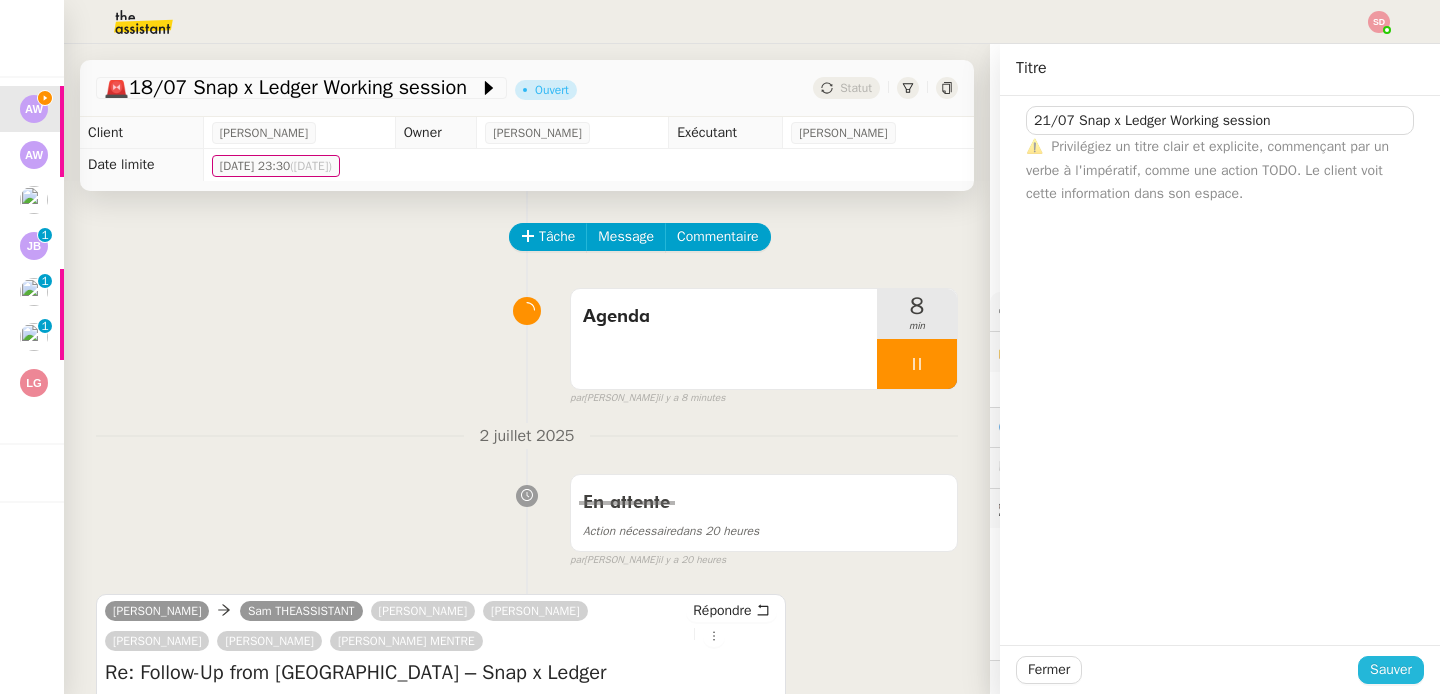 click on "Sauver" 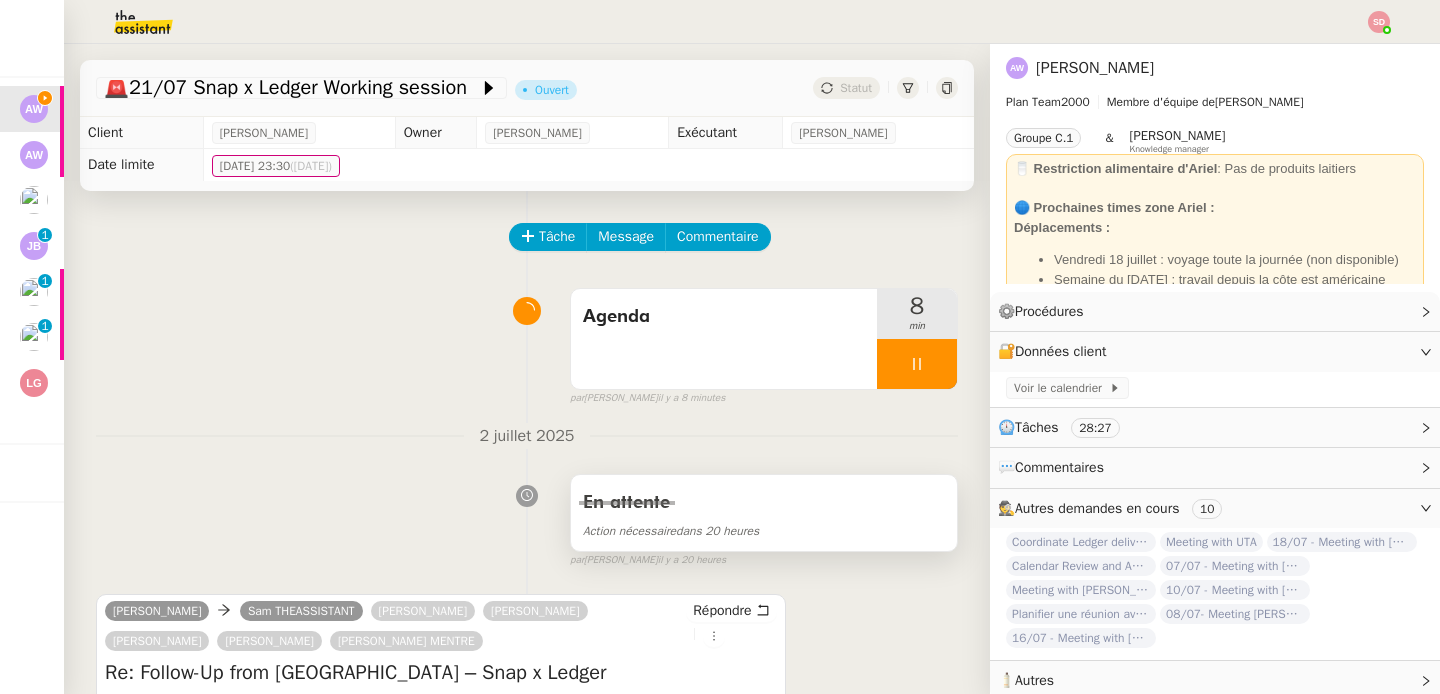 scroll, scrollTop: 297, scrollLeft: 0, axis: vertical 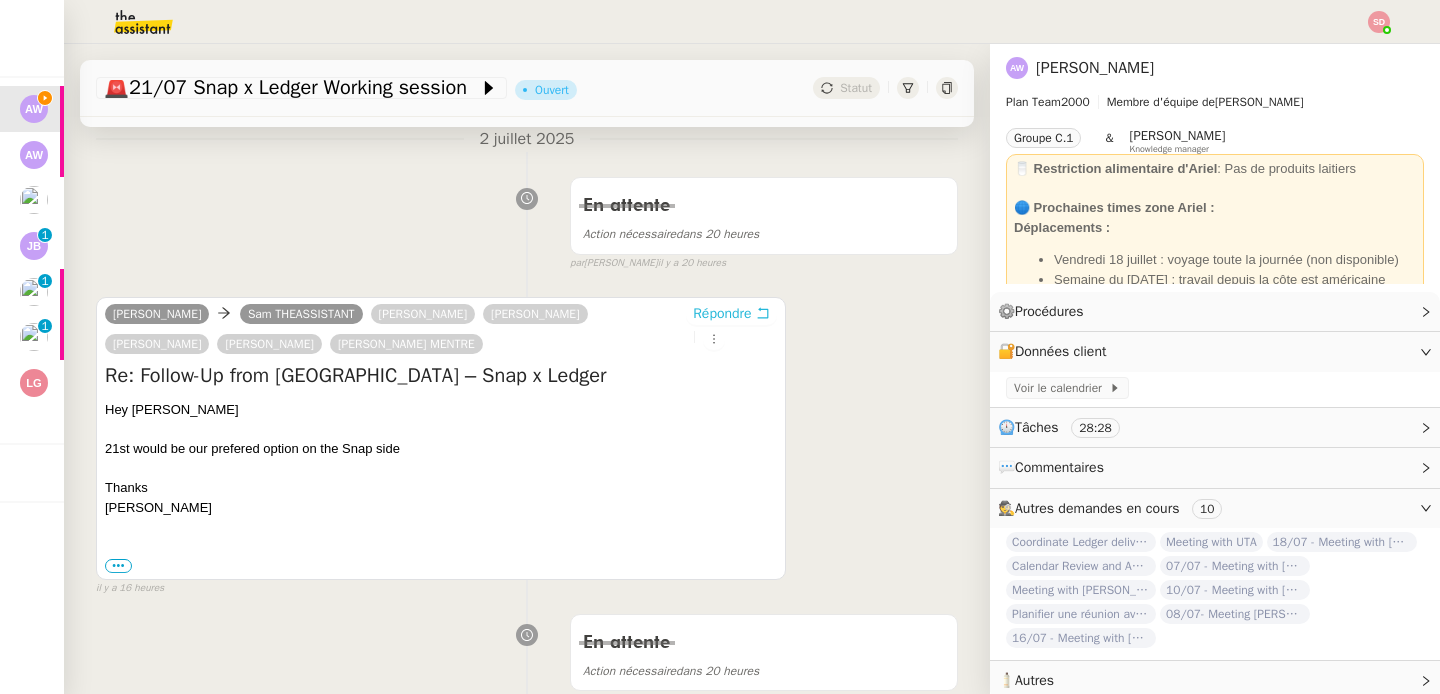 click on "Répondre" at bounding box center (722, 314) 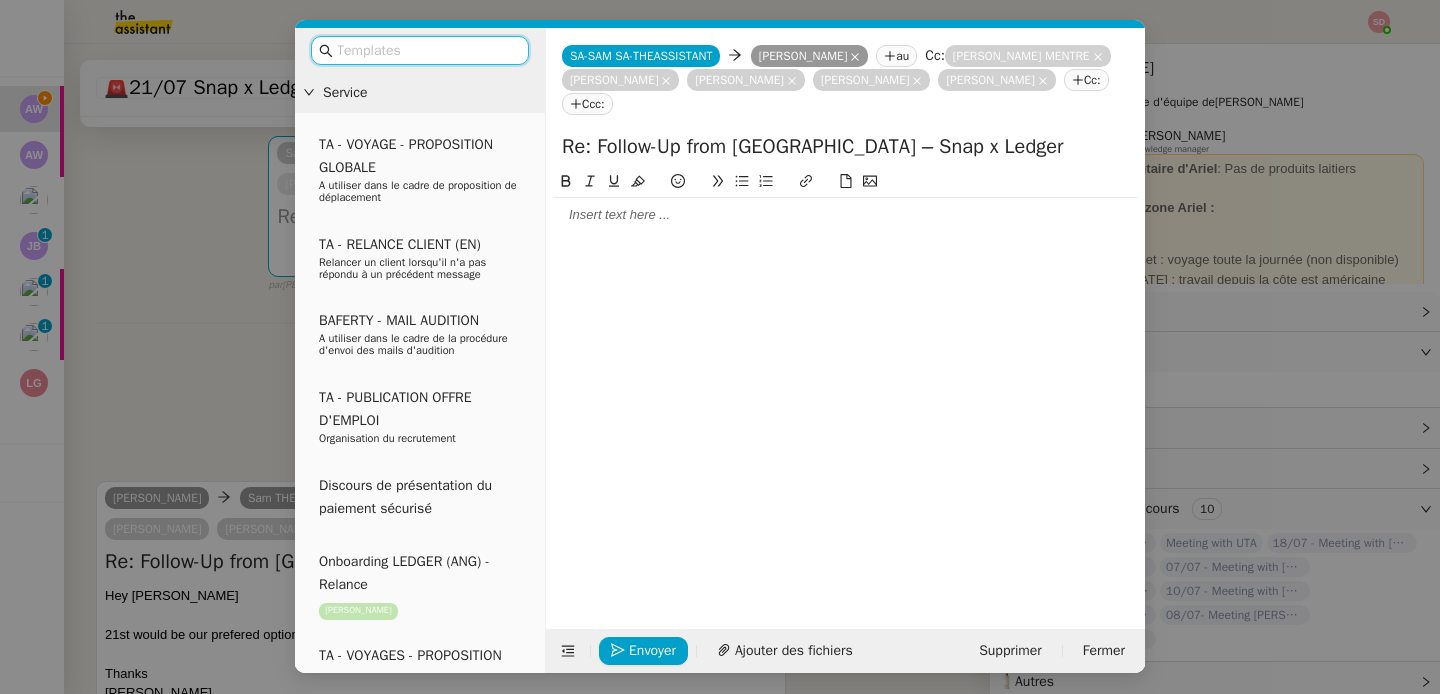 click 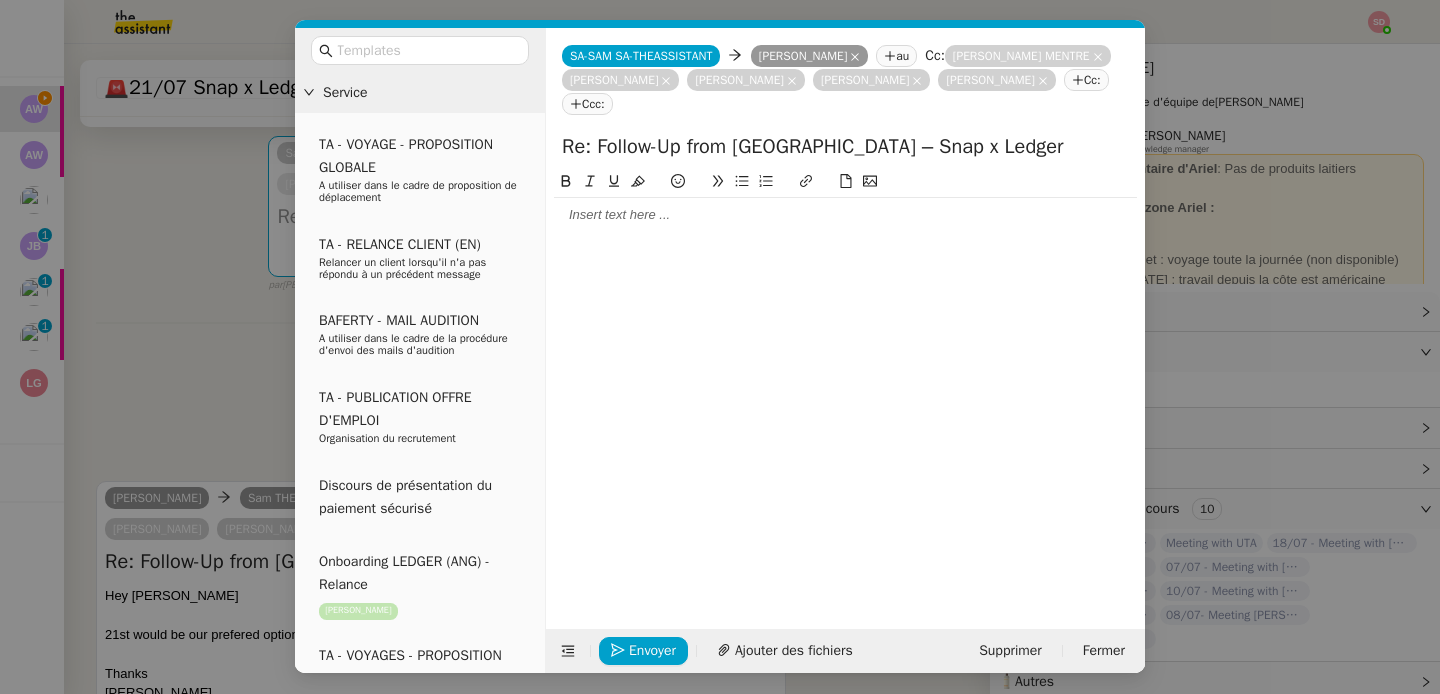 type 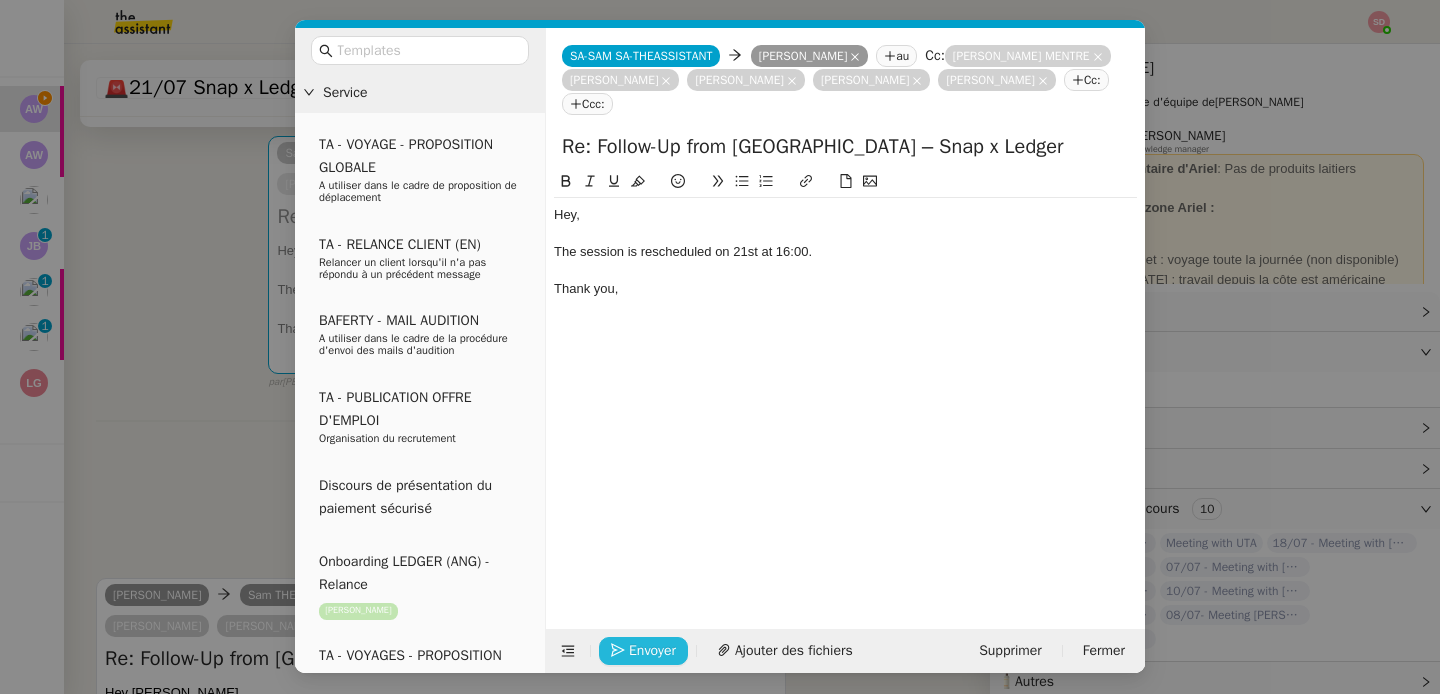 click on "Envoyer" 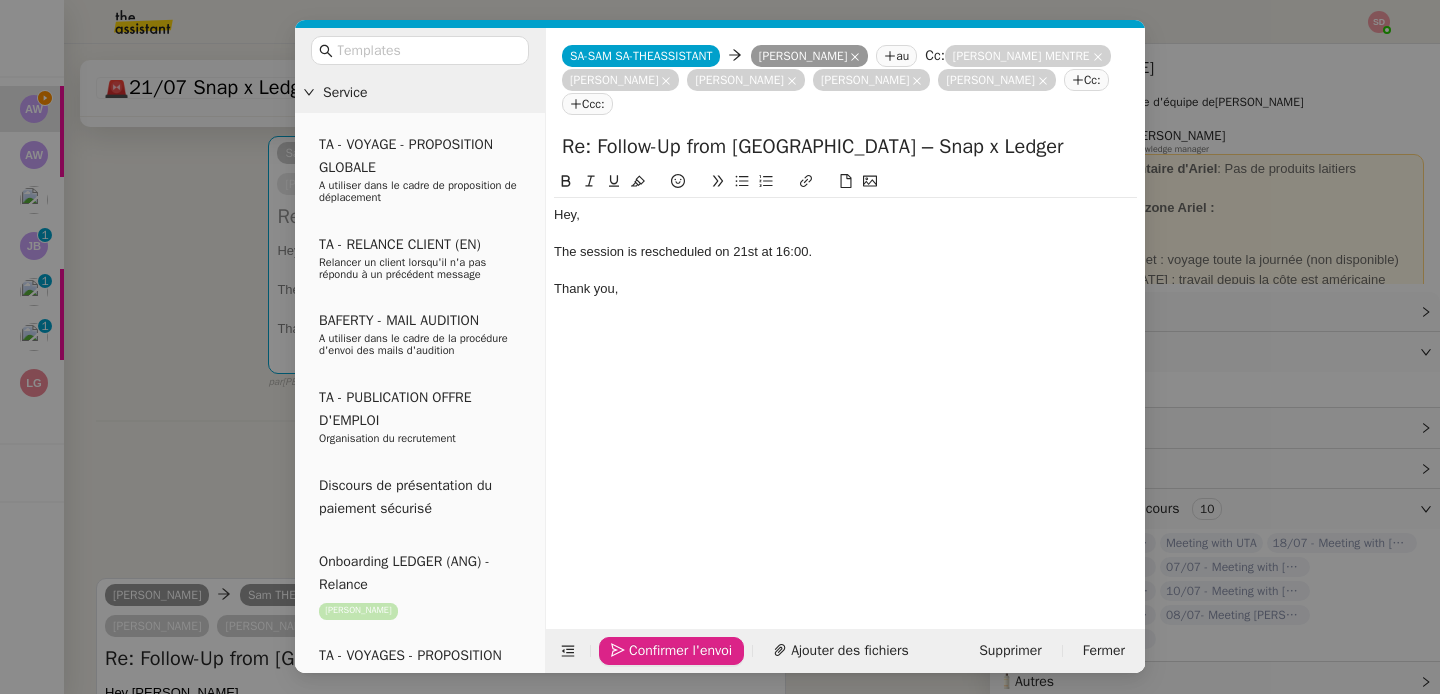click on "Confirmer l'envoi" 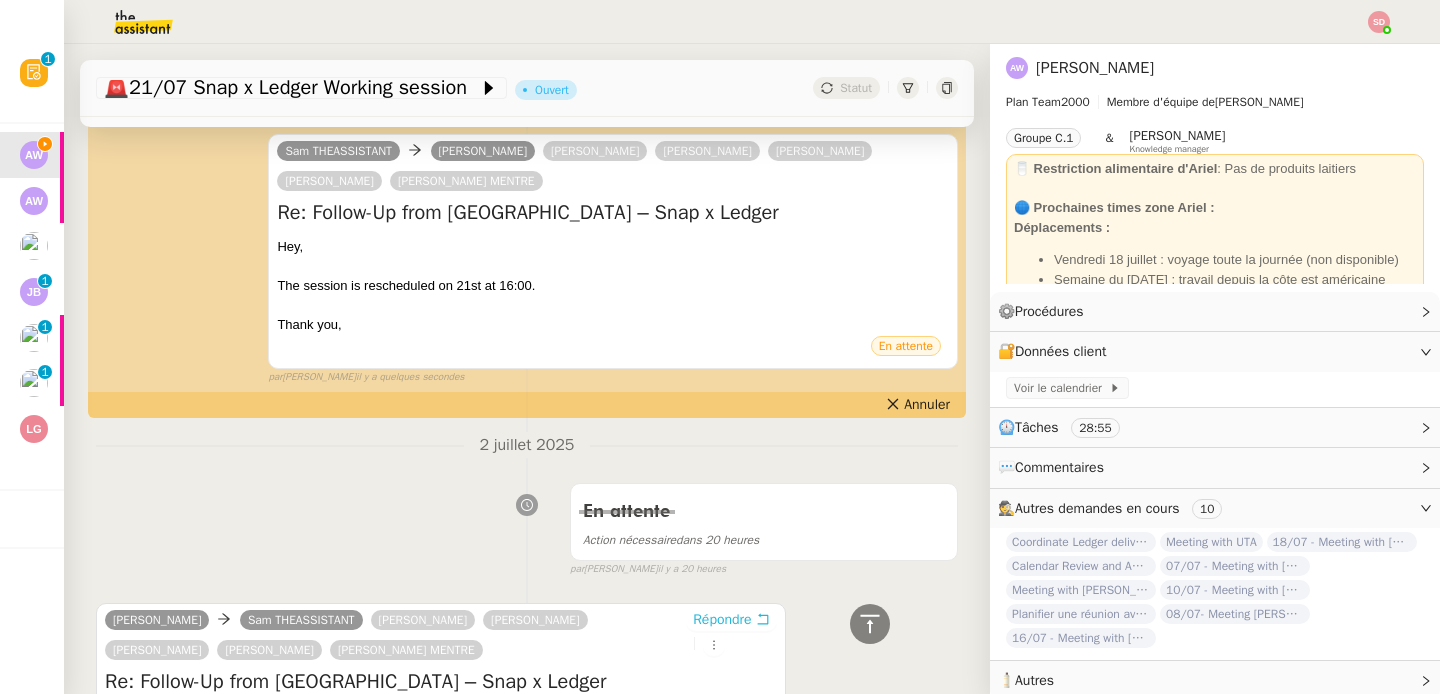 scroll, scrollTop: 0, scrollLeft: 0, axis: both 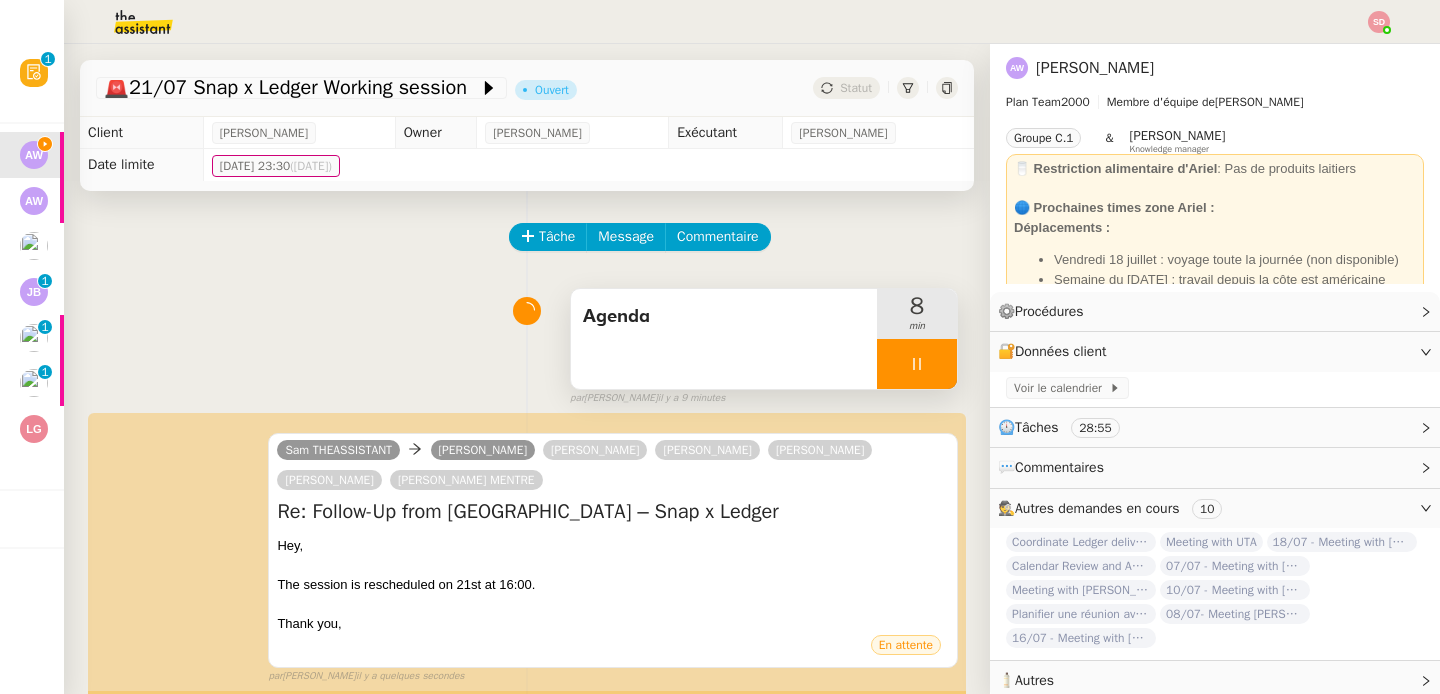 click at bounding box center [917, 364] 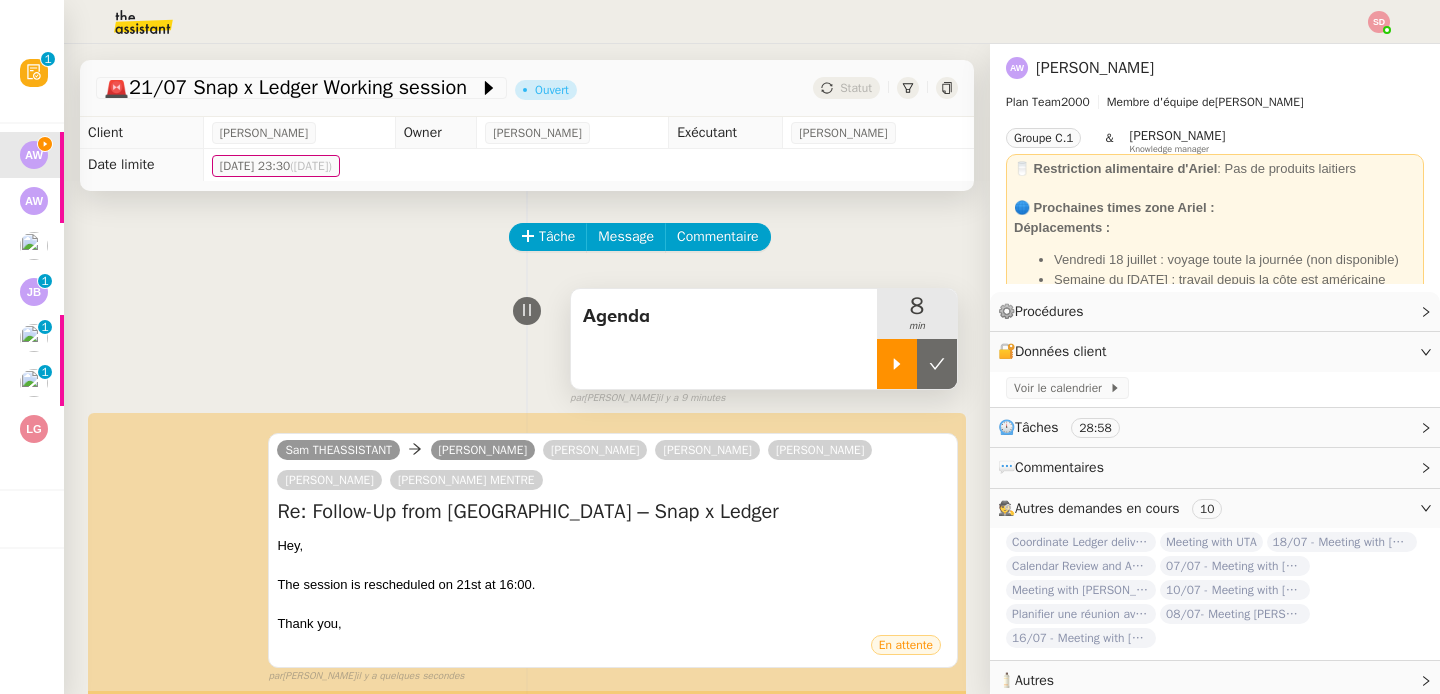 click 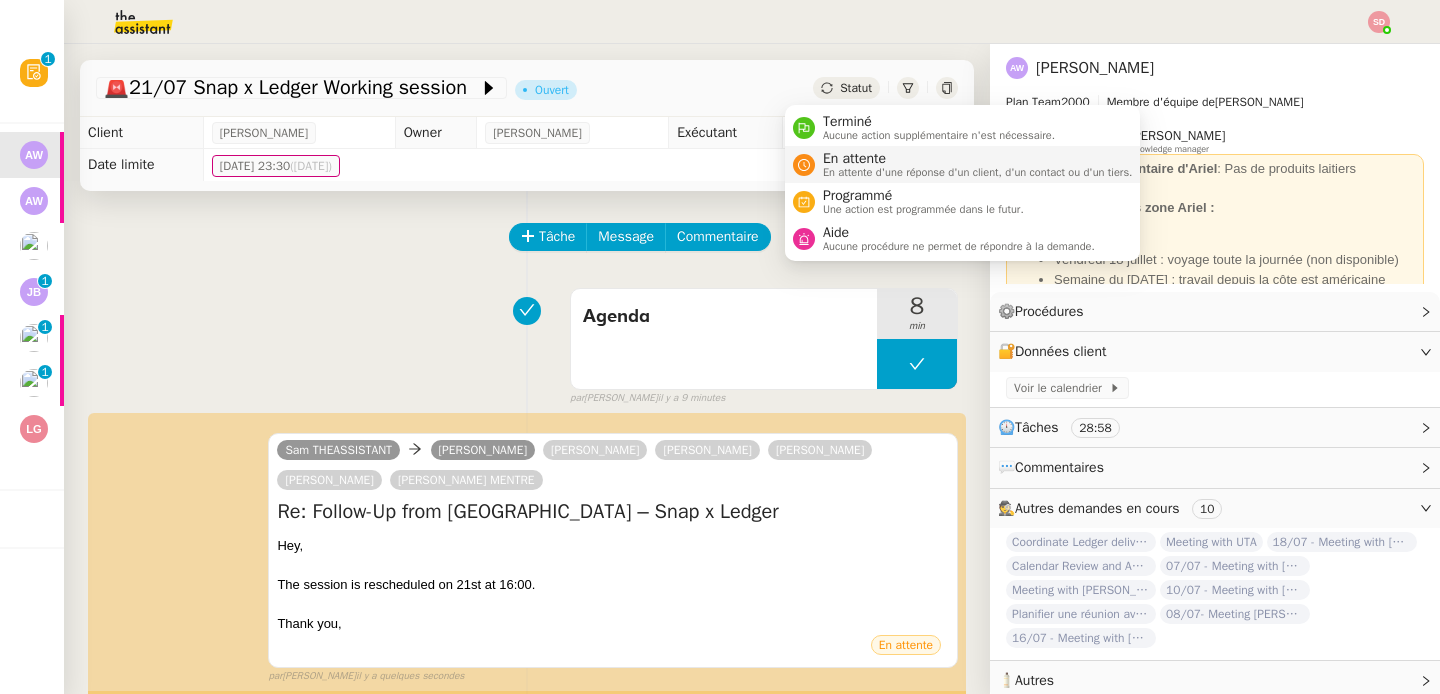 click at bounding box center (804, 165) 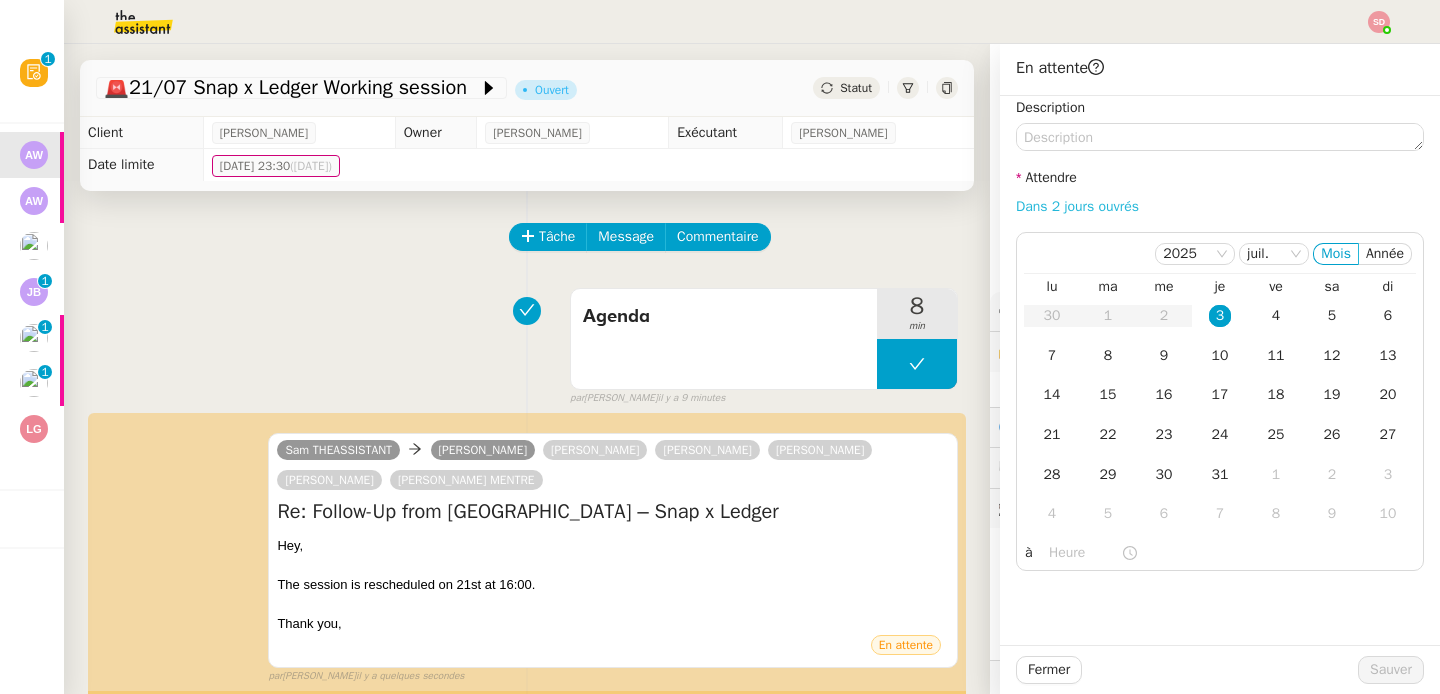 click on "Dans 2 jours ouvrés" 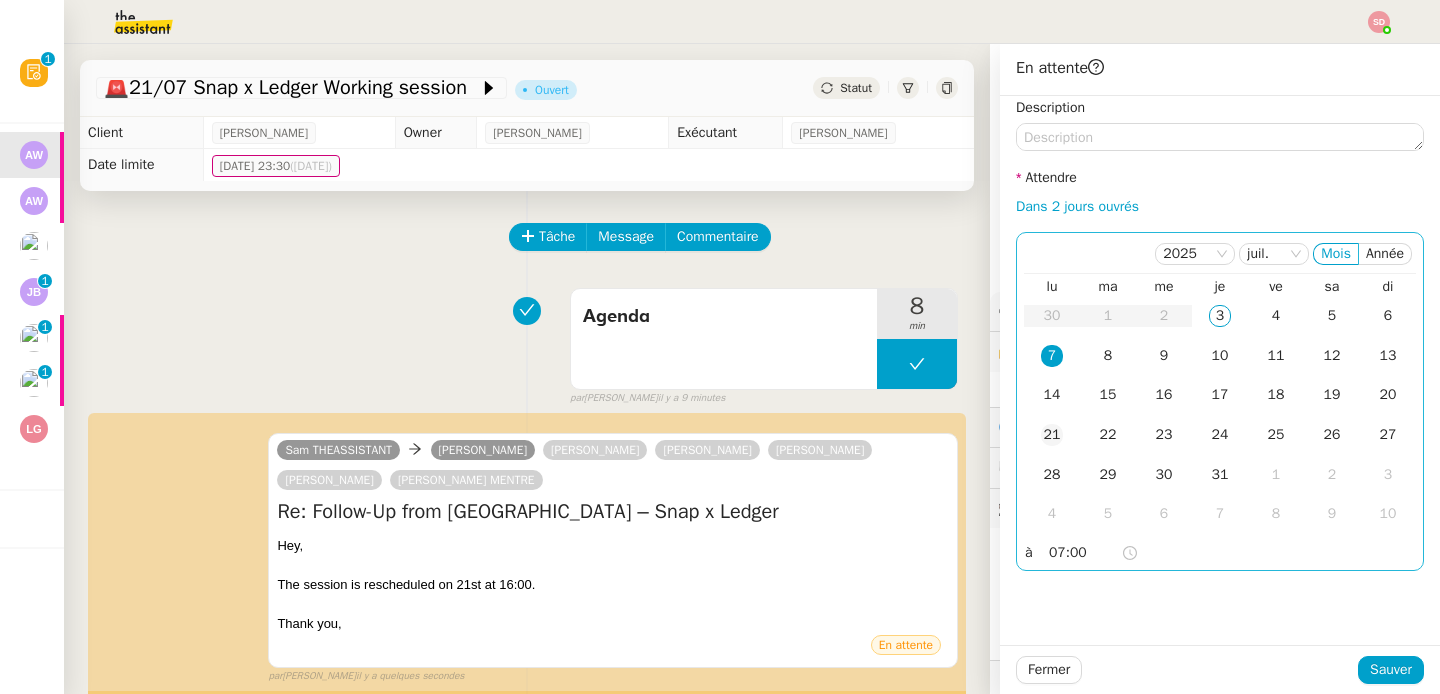 click on "21" 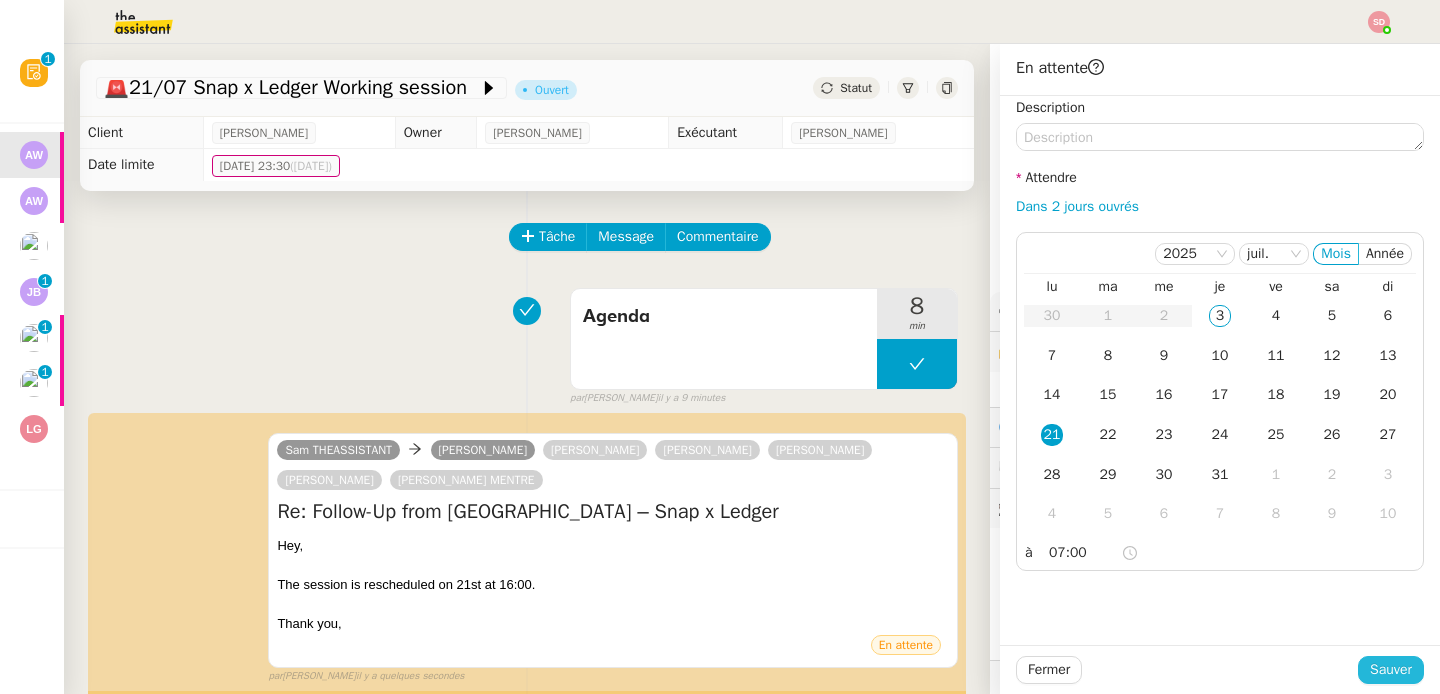 click on "Sauver" 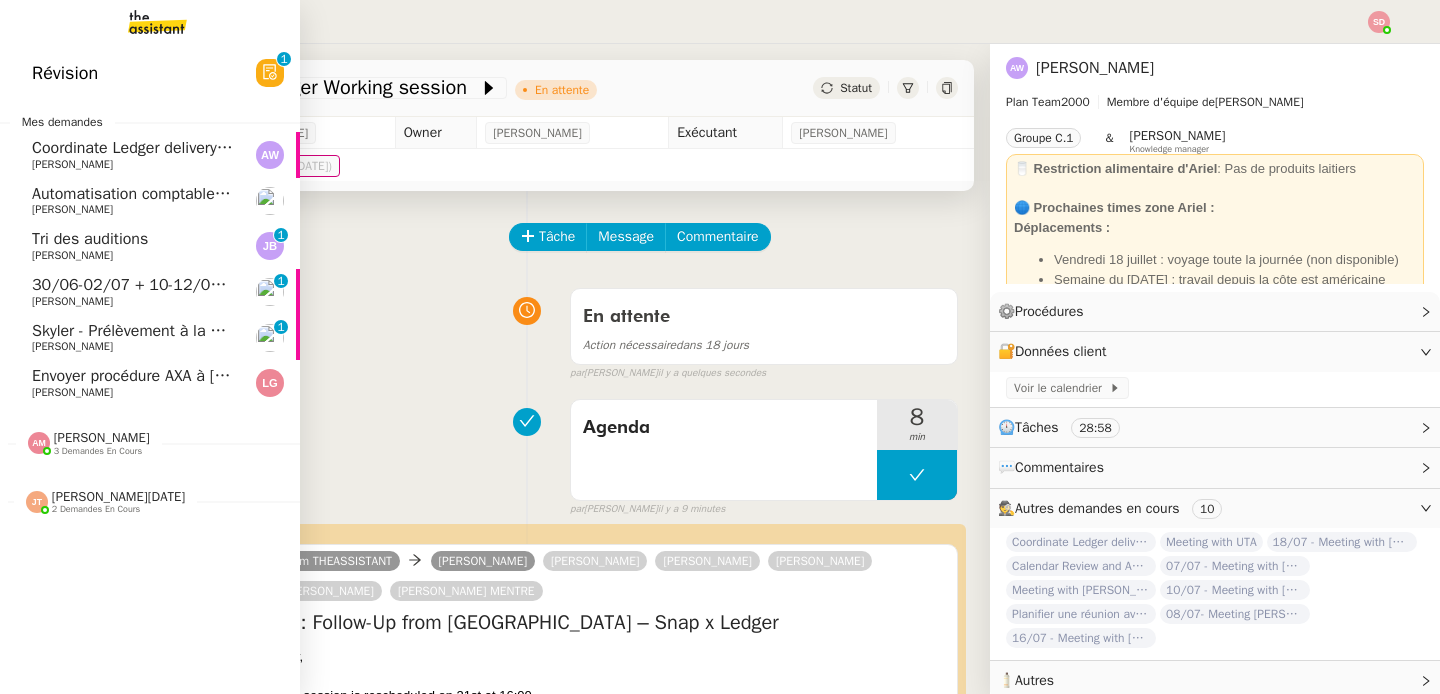 click on "Automatisation comptable Sequance    Fabien Bornancin" 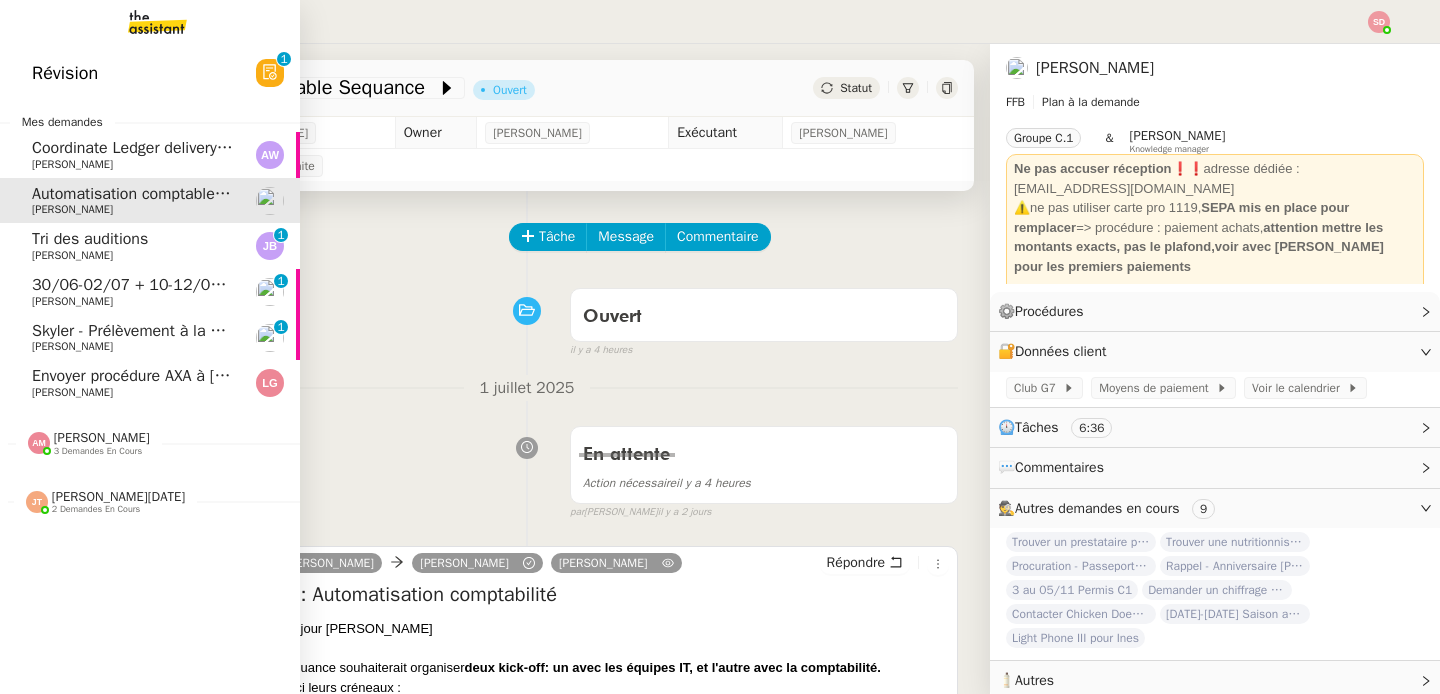 click on "Ariel Wengroff" 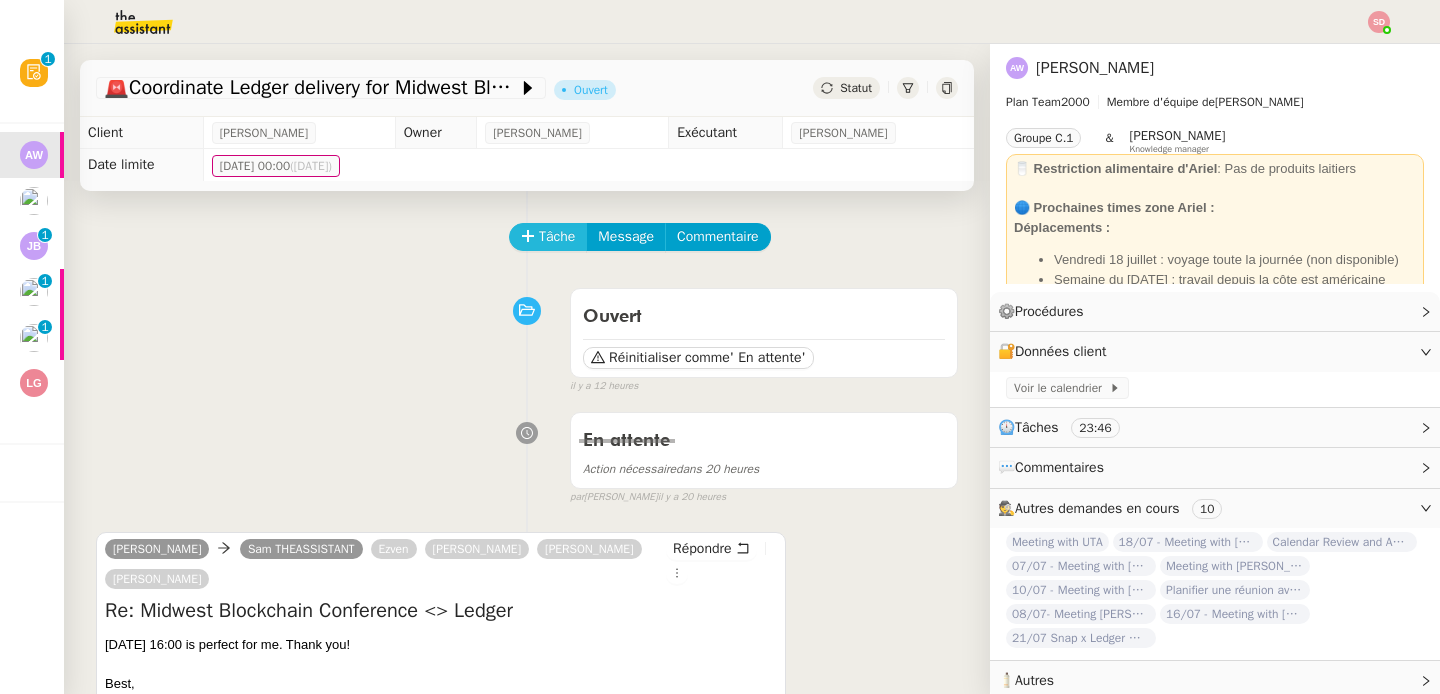 click on "Tâche" 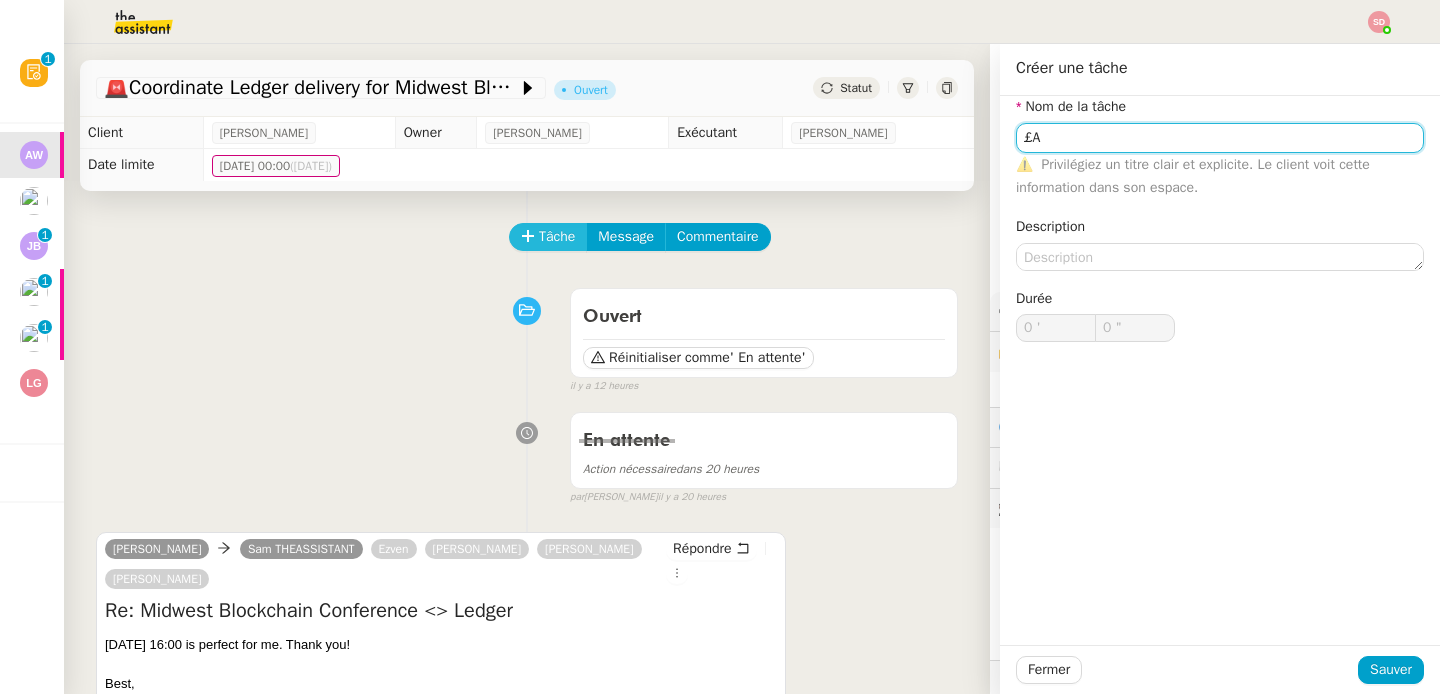 type on "£" 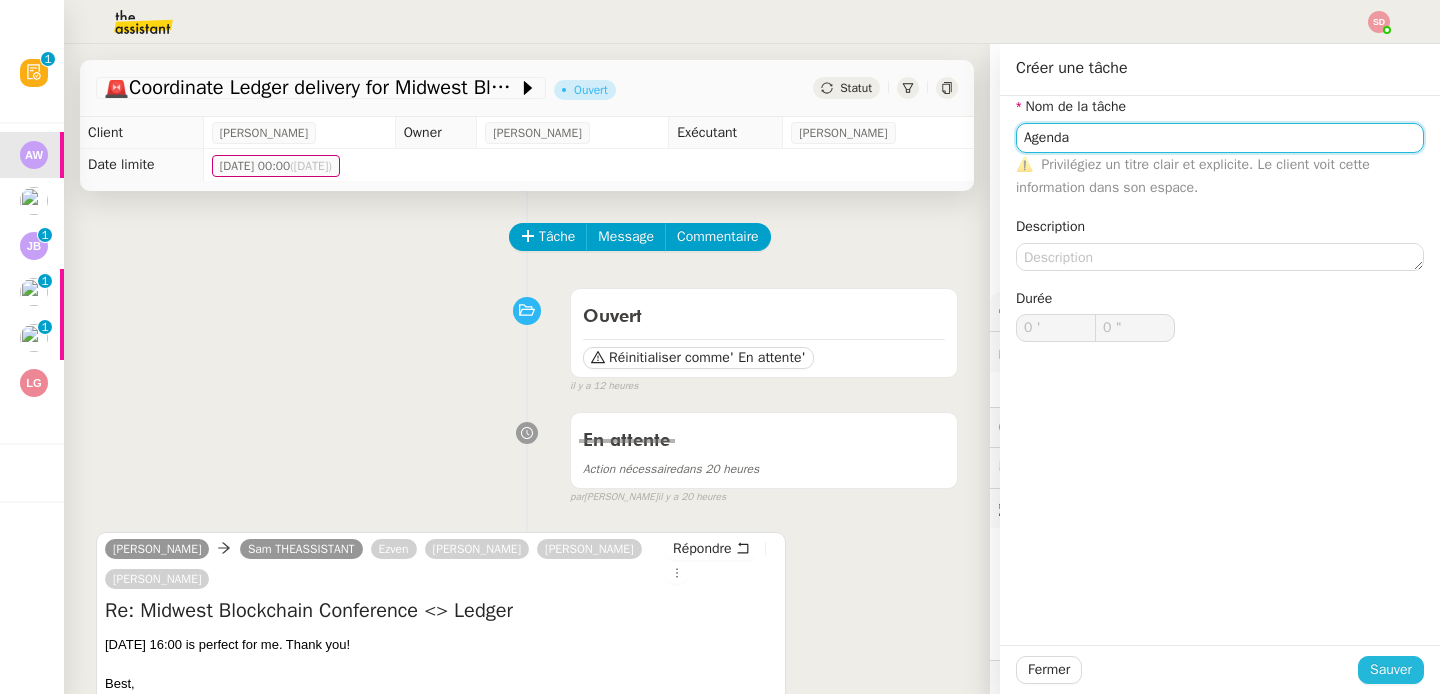 type on "Agenda" 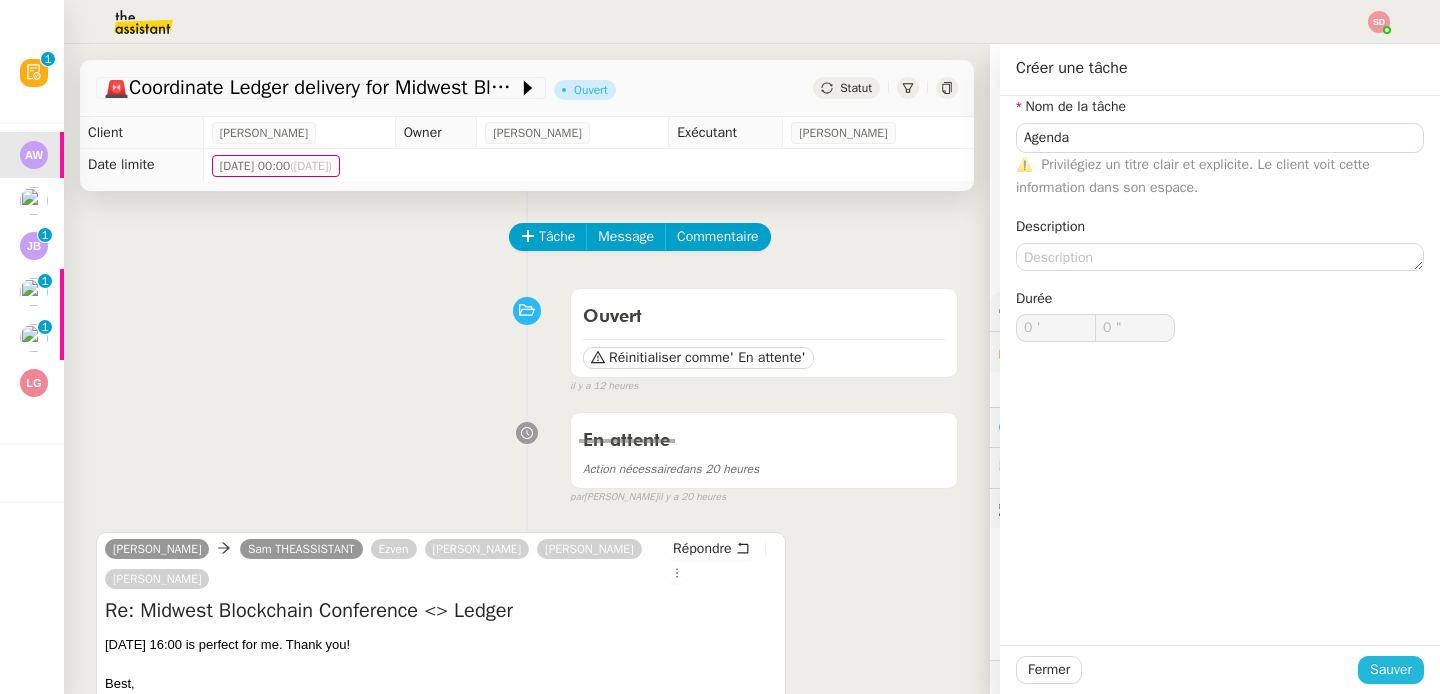 click on "Sauver" 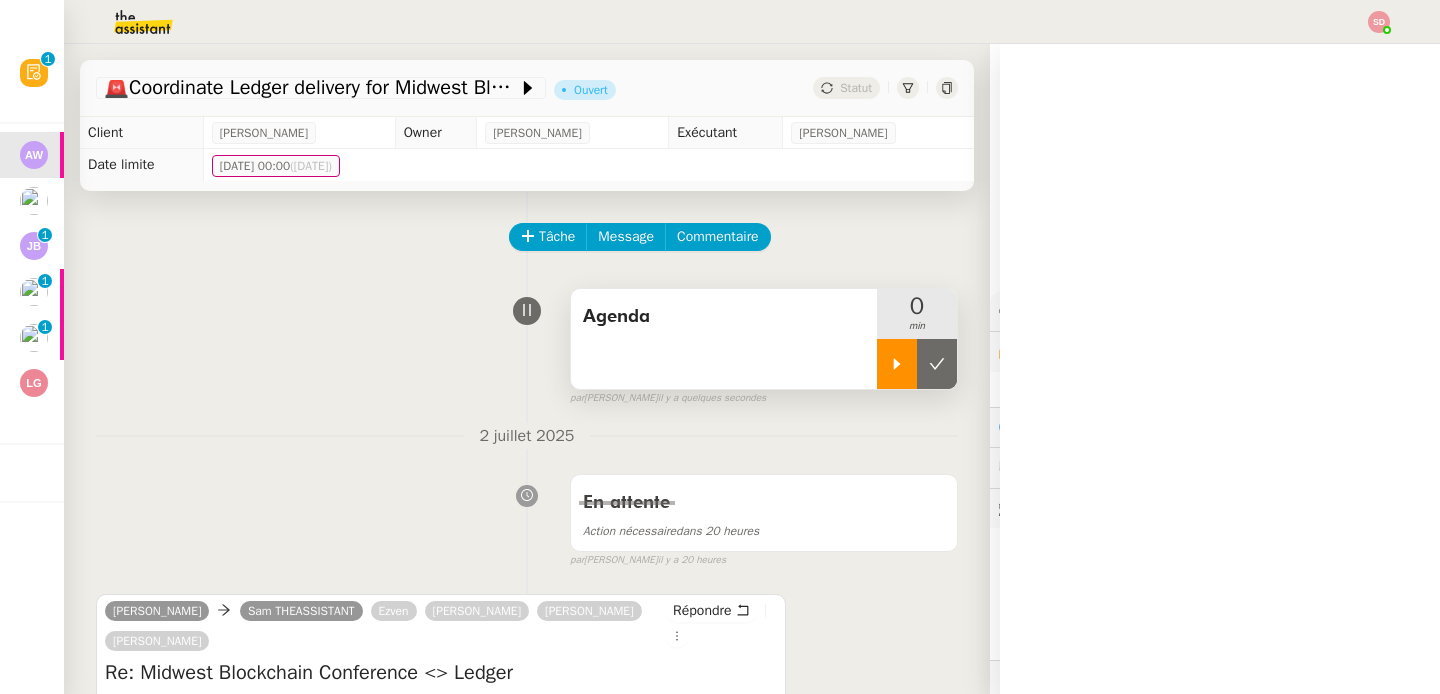 click 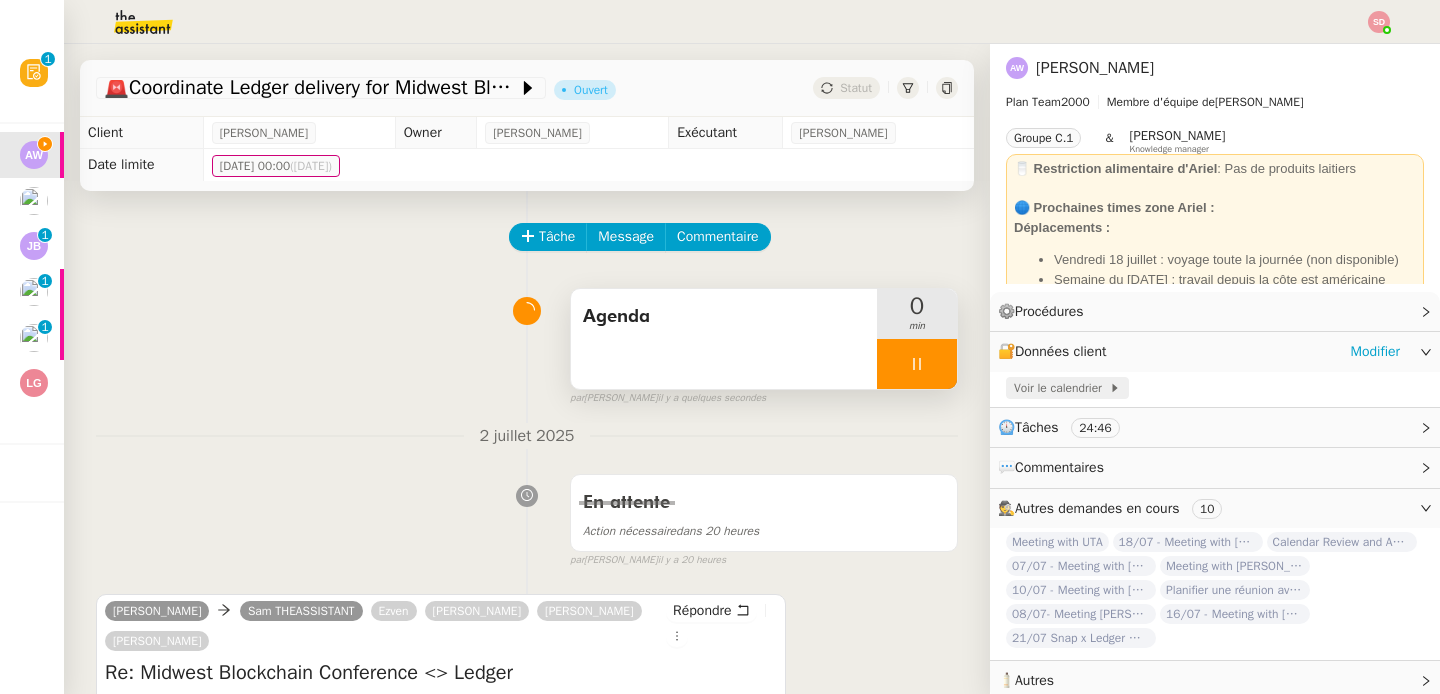 click on "Voir le calendrier" 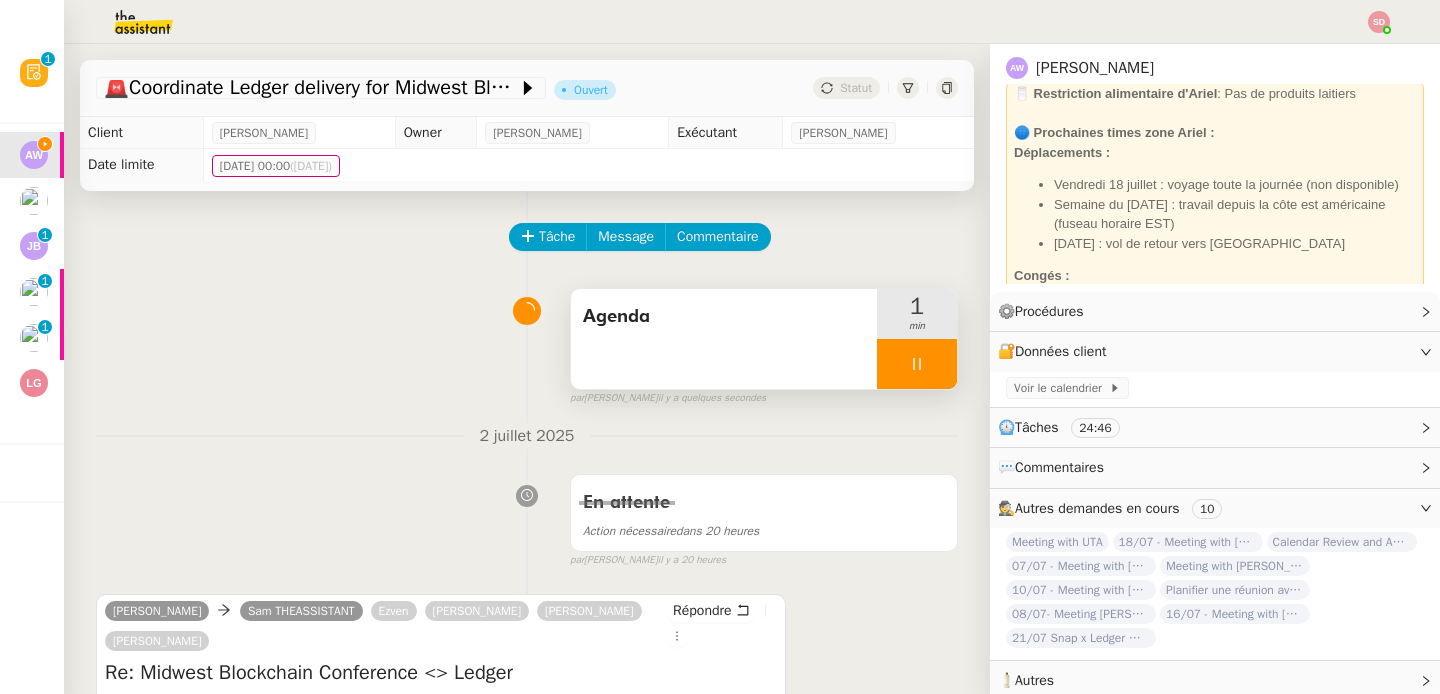 scroll, scrollTop: 95, scrollLeft: 0, axis: vertical 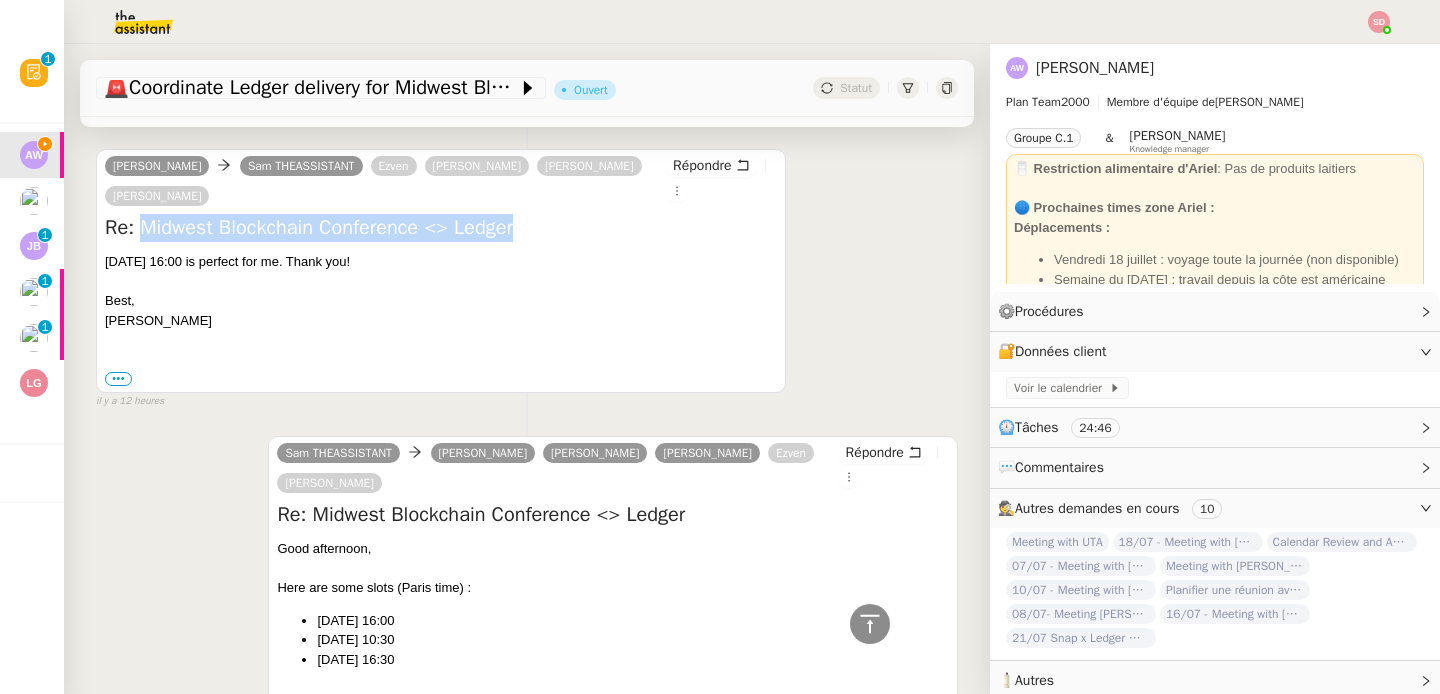 drag, startPoint x: 139, startPoint y: 228, endPoint x: 545, endPoint y: 232, distance: 406.0197 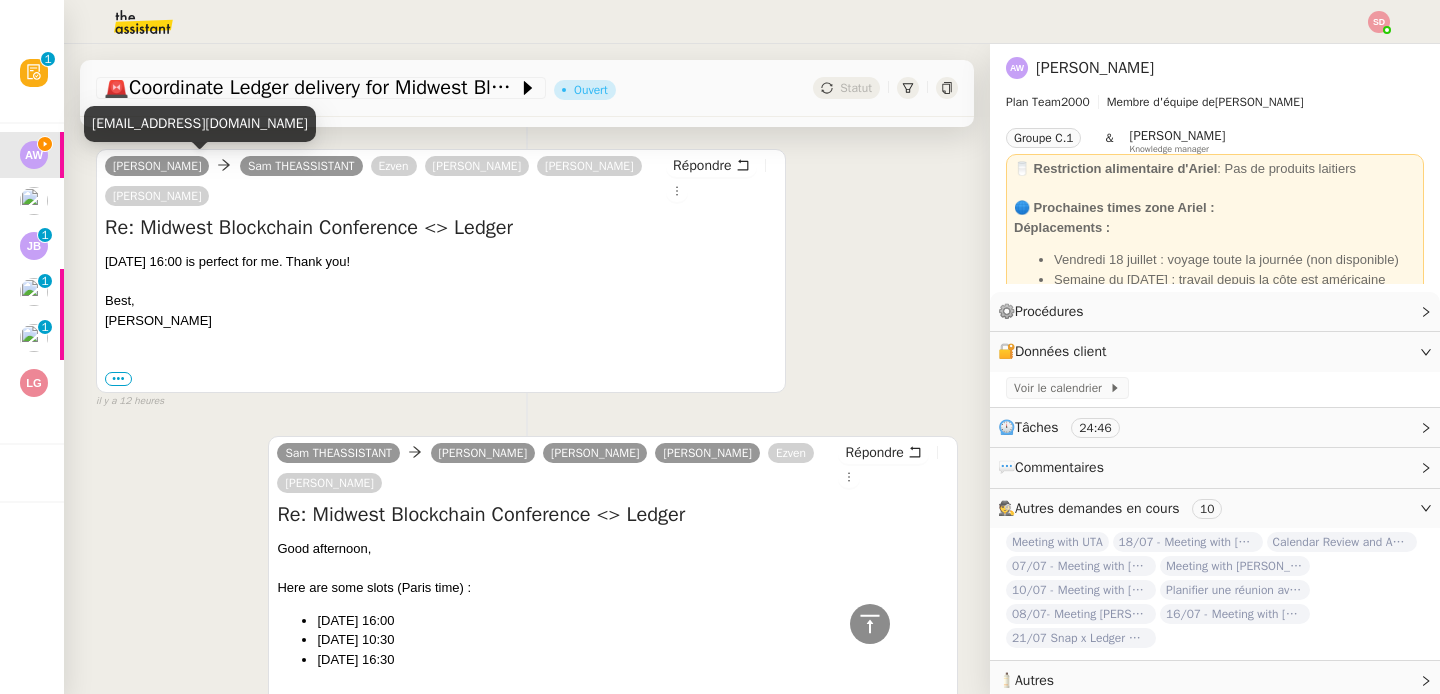 click on "evsolo@umich.edu" at bounding box center (200, 123) 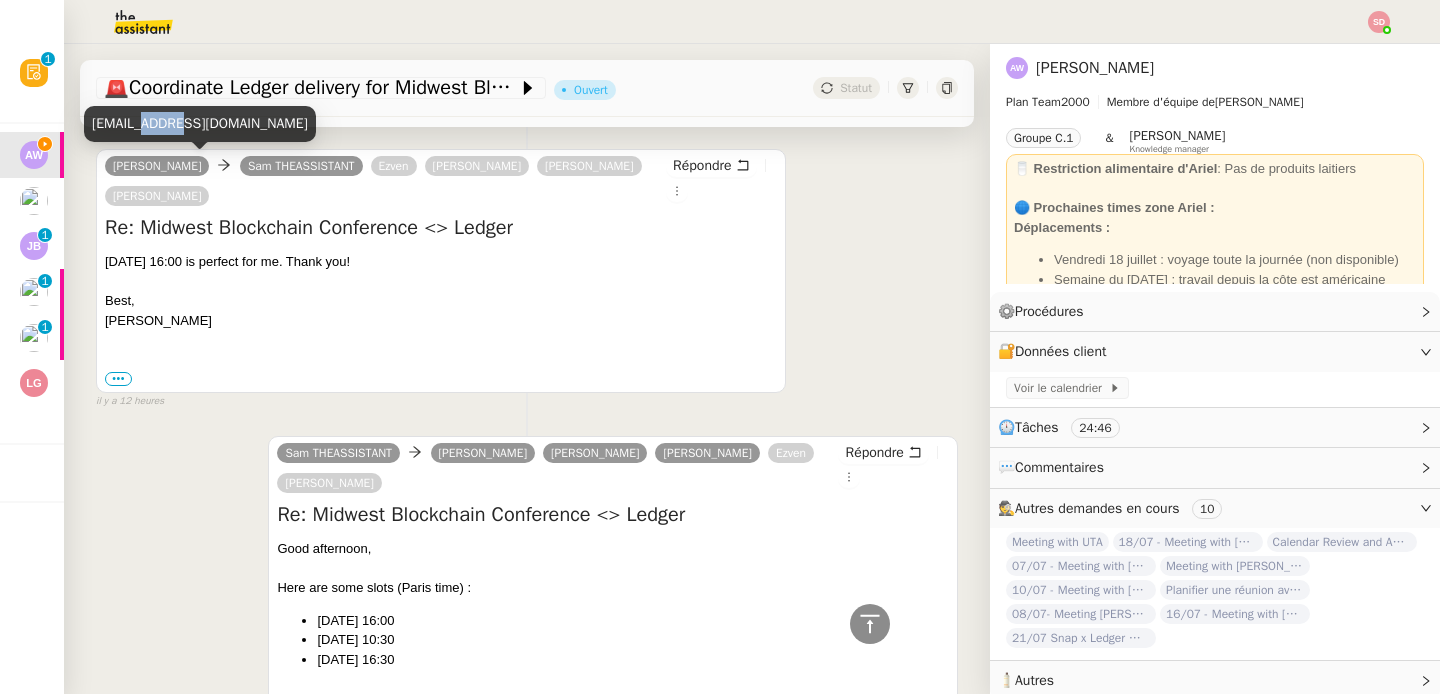 click on "evsolo@umich.edu" at bounding box center (200, 123) 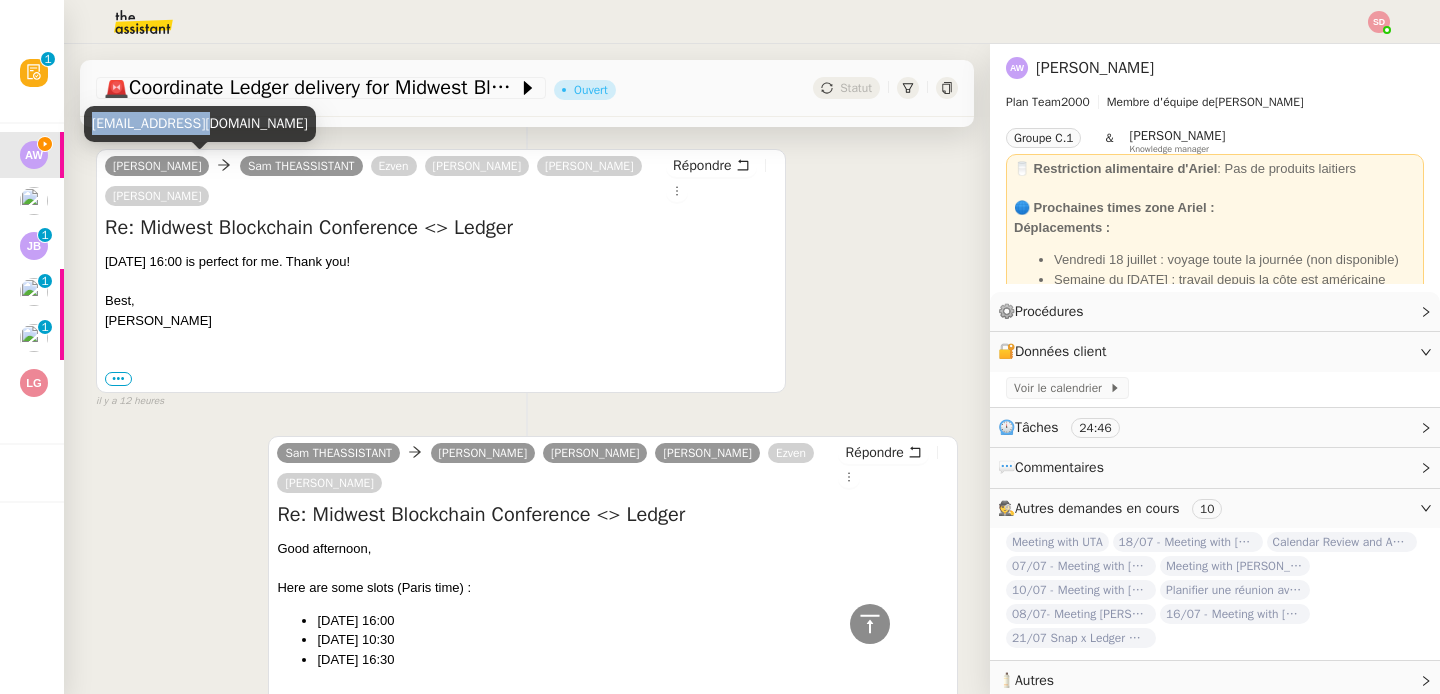 click on "evsolo@umich.edu" at bounding box center [200, 123] 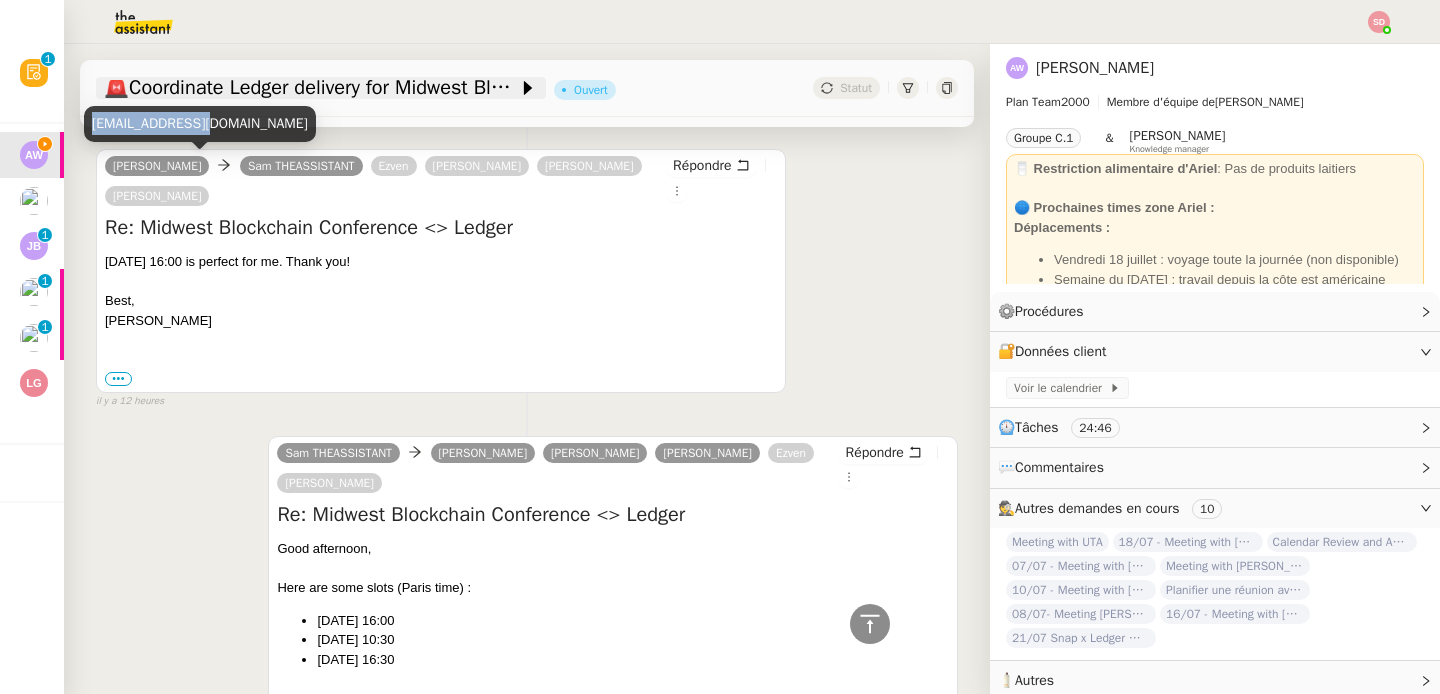 copy on "evsolo@umich.edu" 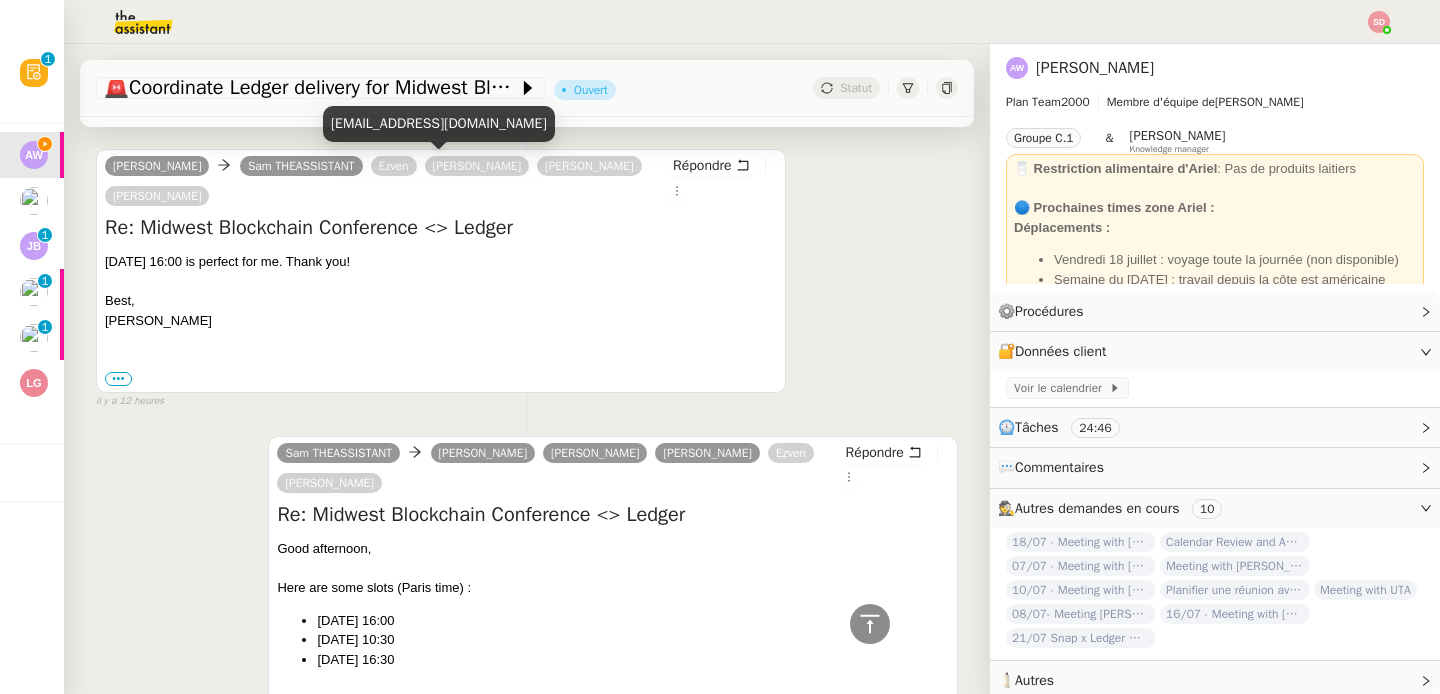 click on "ezven@waatech.xyz" at bounding box center (439, 123) 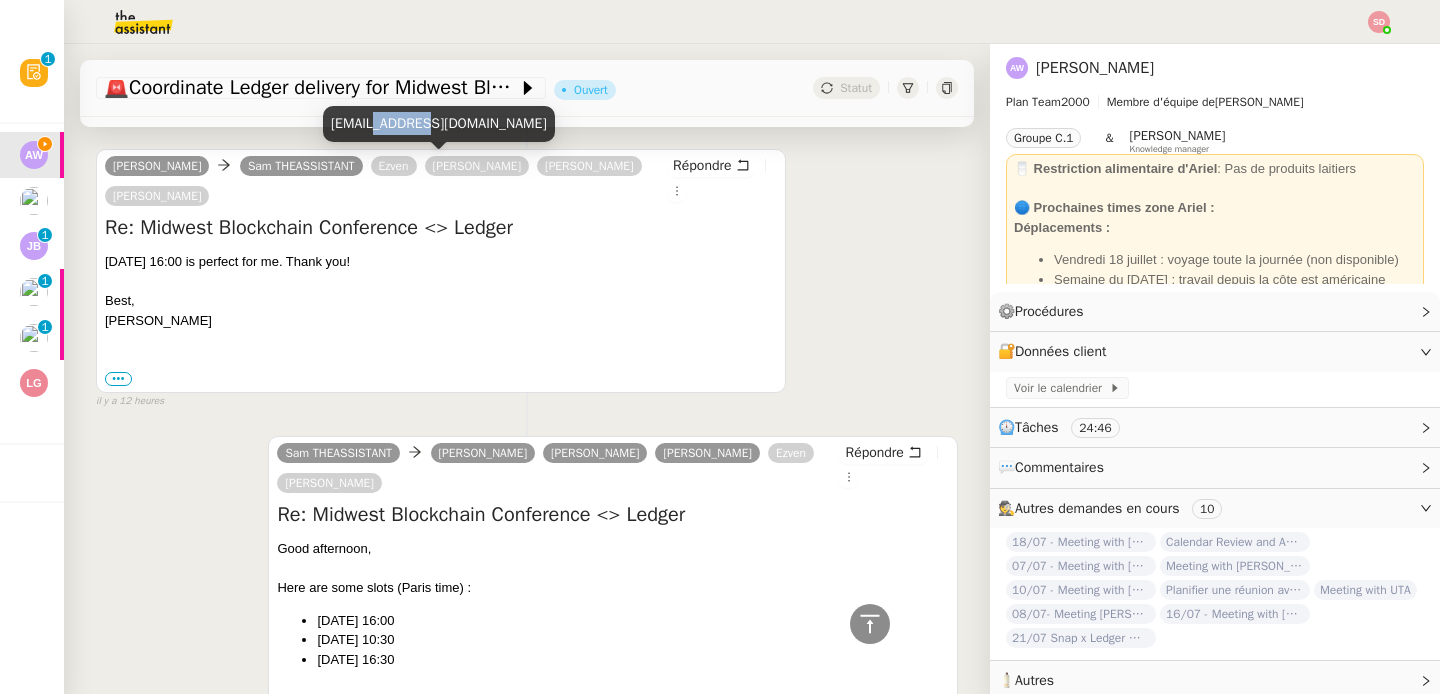 click on "ezven@waatech.xyz" at bounding box center (439, 123) 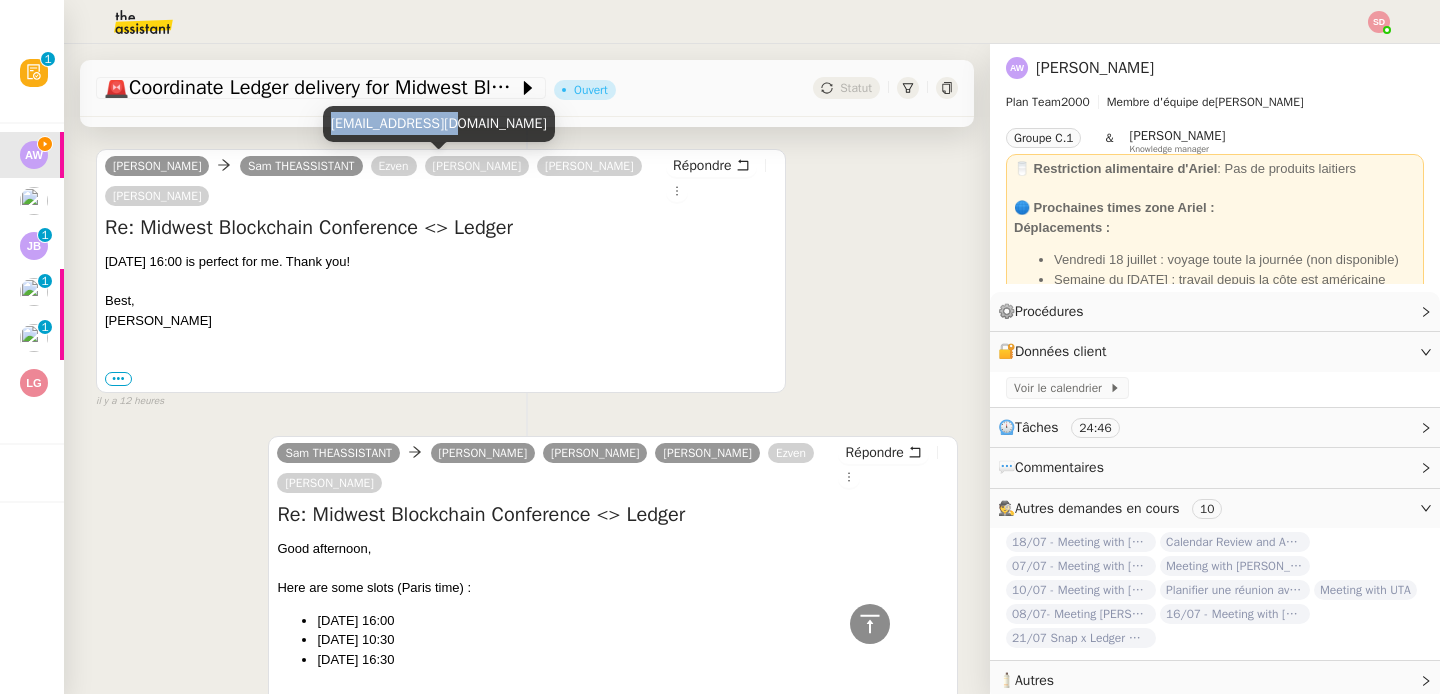 click on "ezven@waatech.xyz" at bounding box center [439, 123] 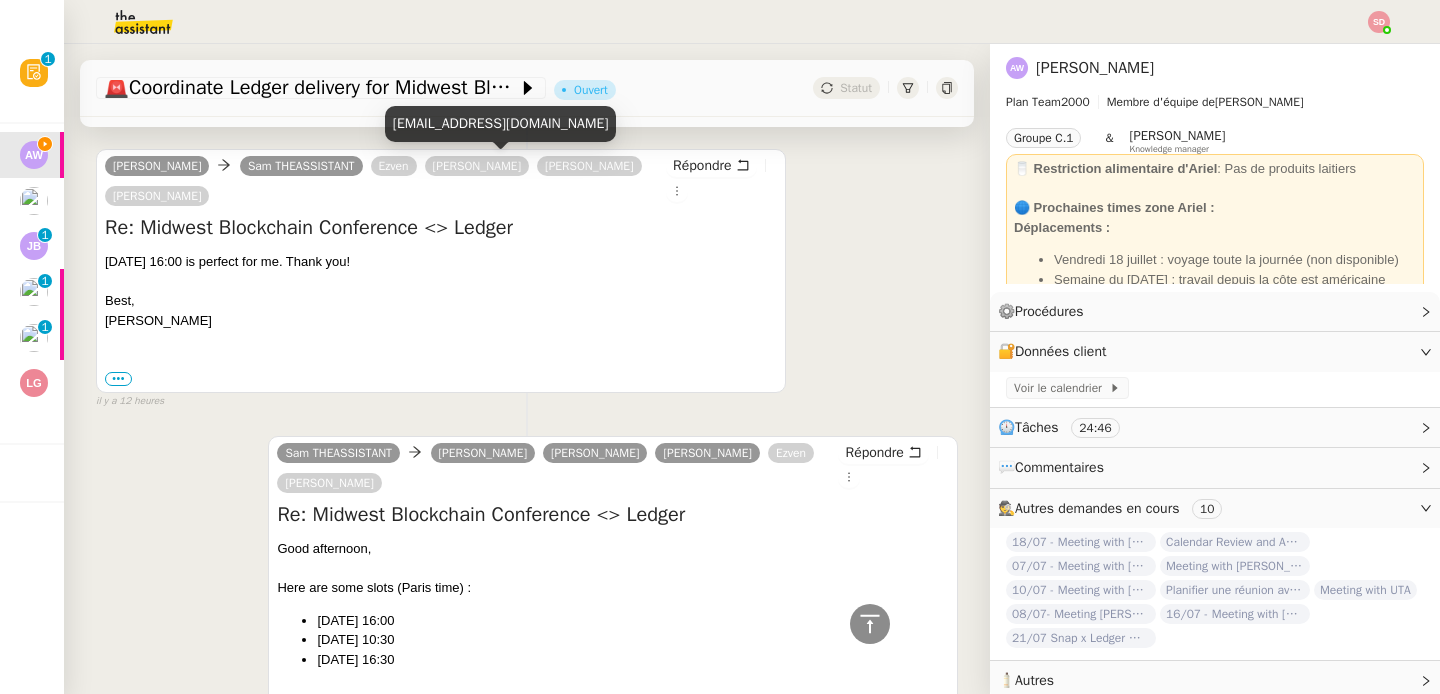 click on "erwan.gallo-ext@ledger.fr" at bounding box center [501, 123] 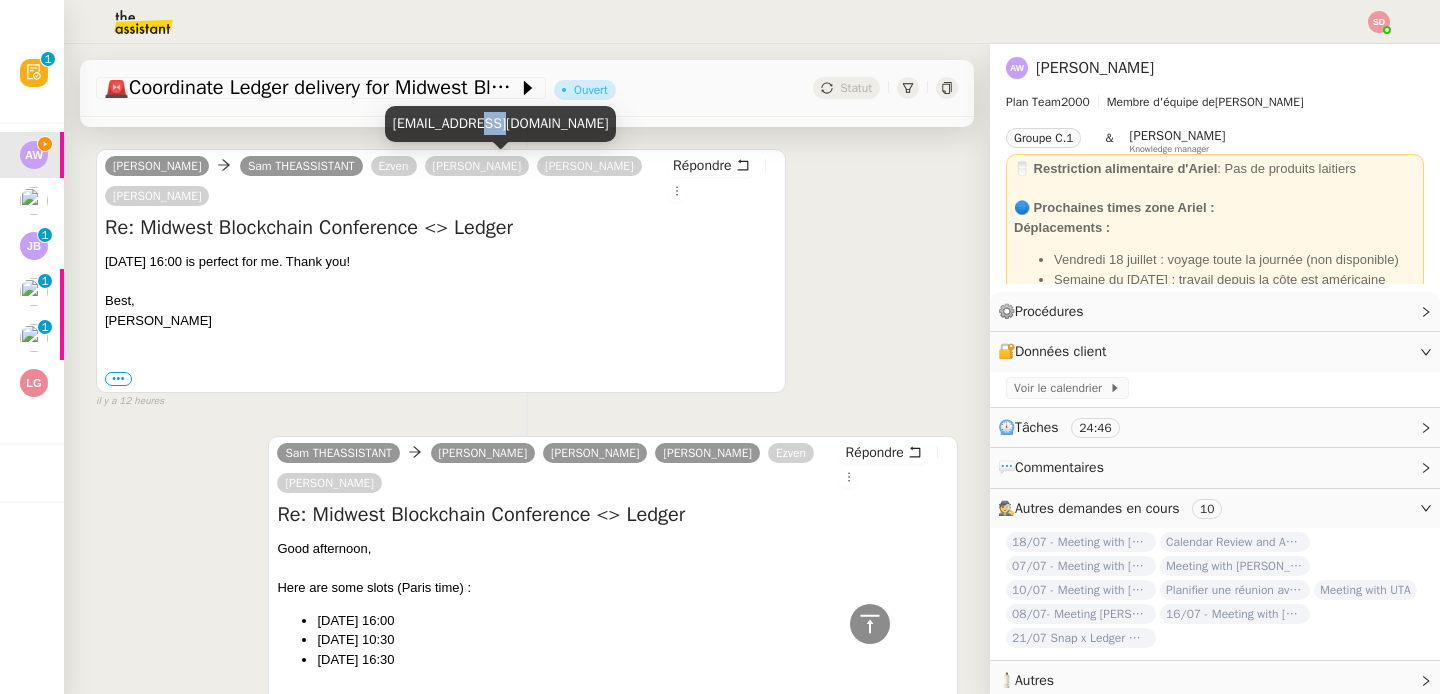 click on "erwan.gallo-ext@ledger.fr" at bounding box center (501, 123) 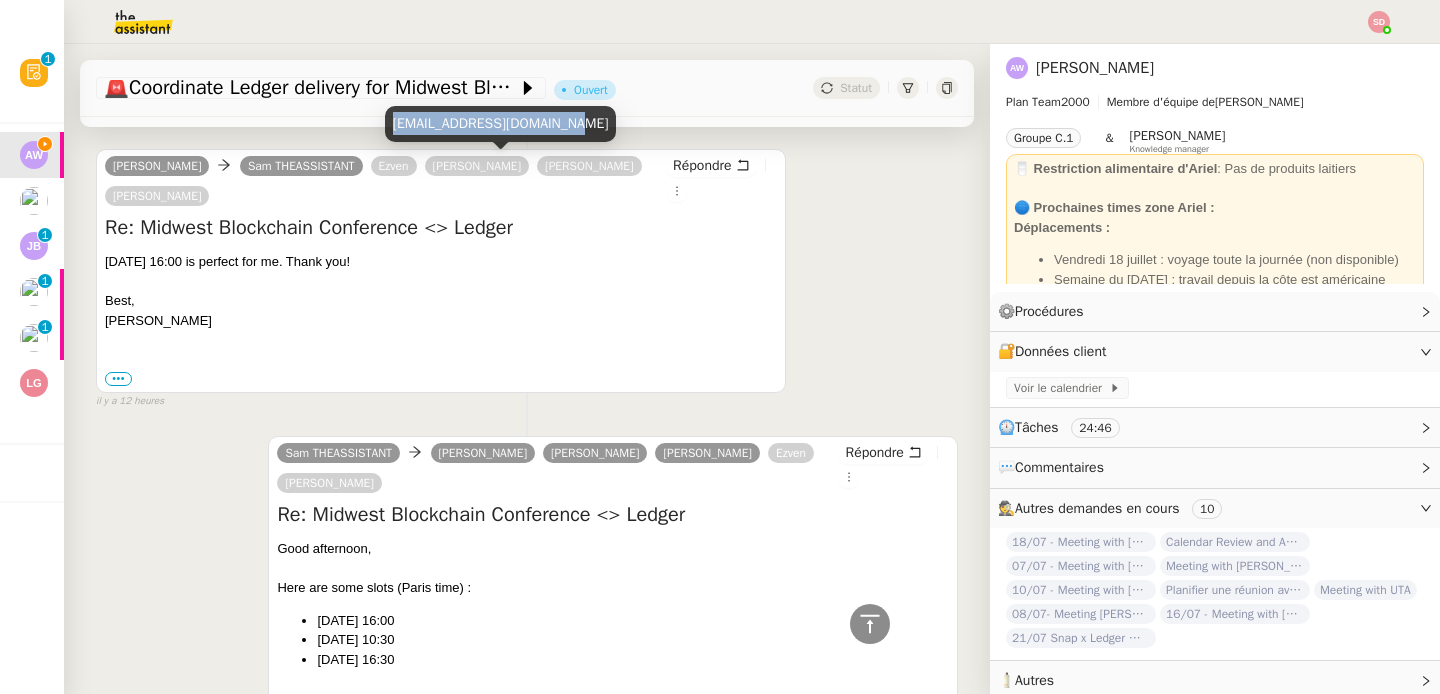 click on "erwan.gallo-ext@ledger.fr" at bounding box center [501, 123] 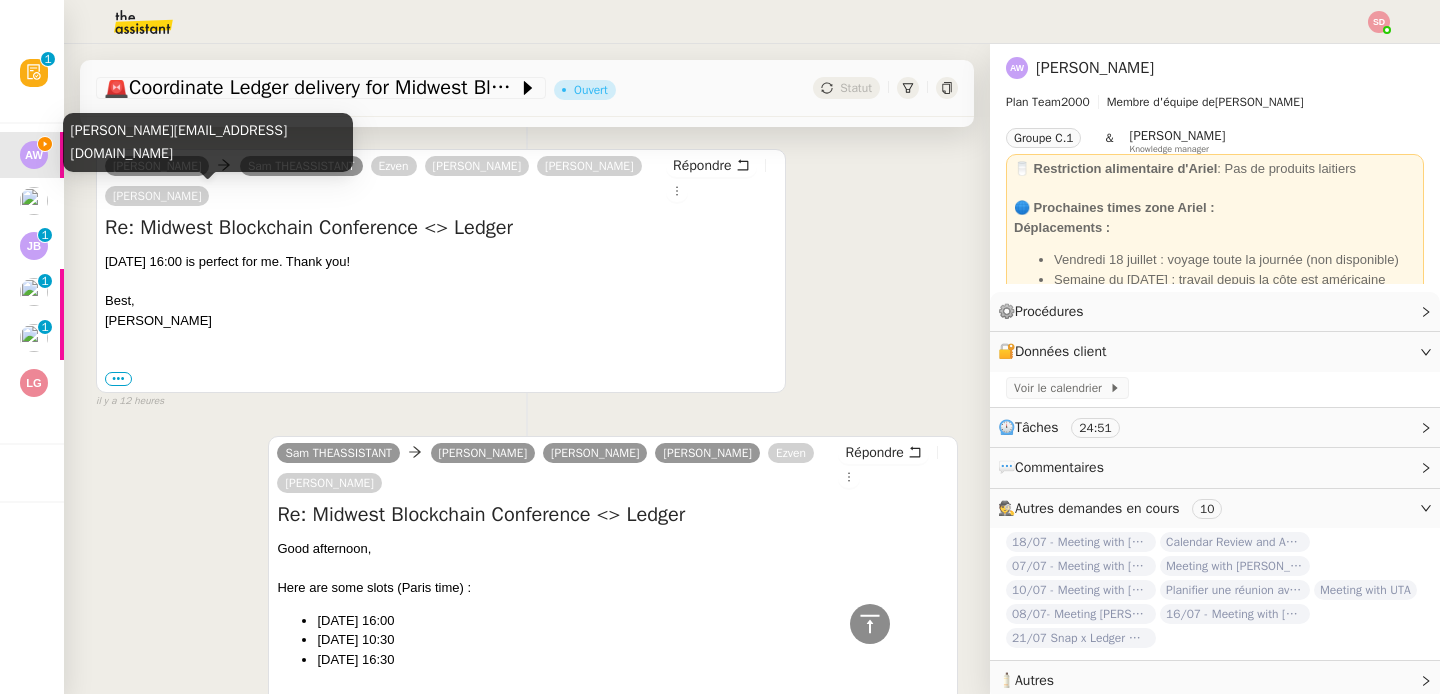 click on "izabella.tzenkova@ledger.com" at bounding box center [208, 142] 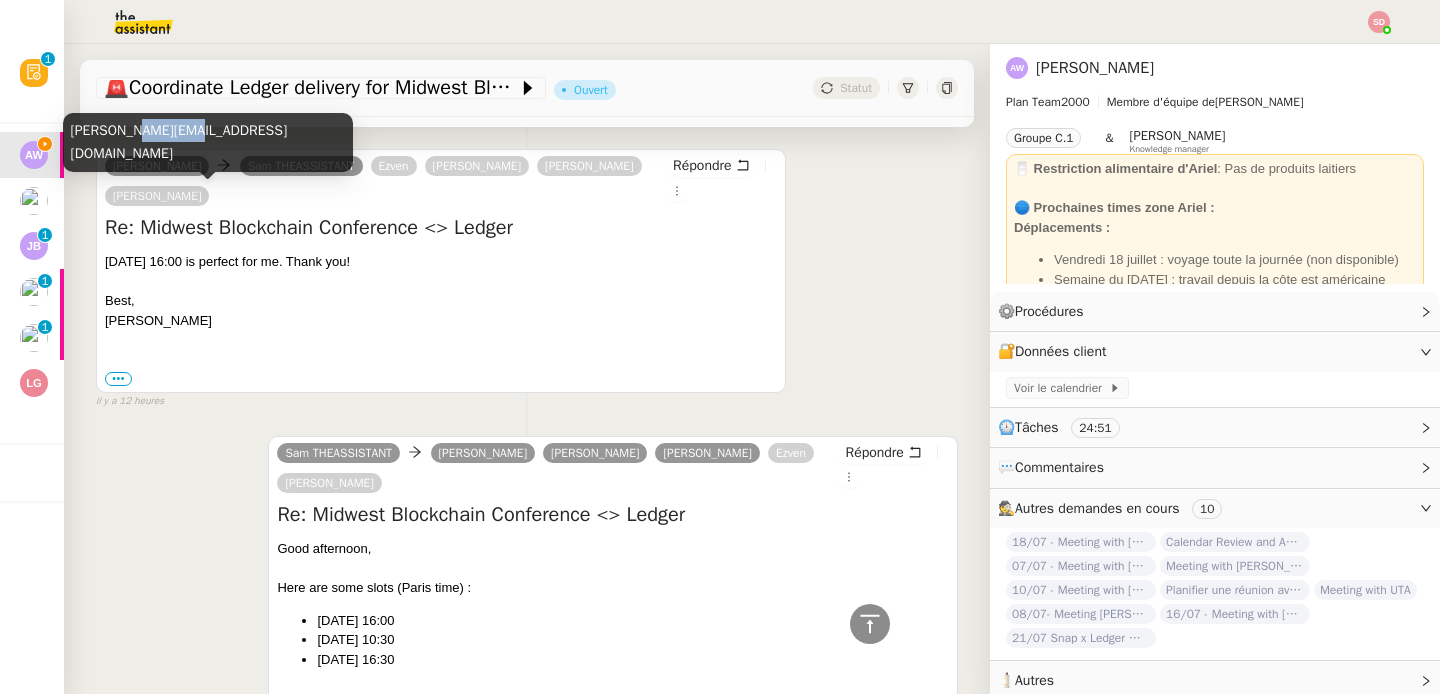 click on "izabella.tzenkova@ledger.com" at bounding box center [208, 142] 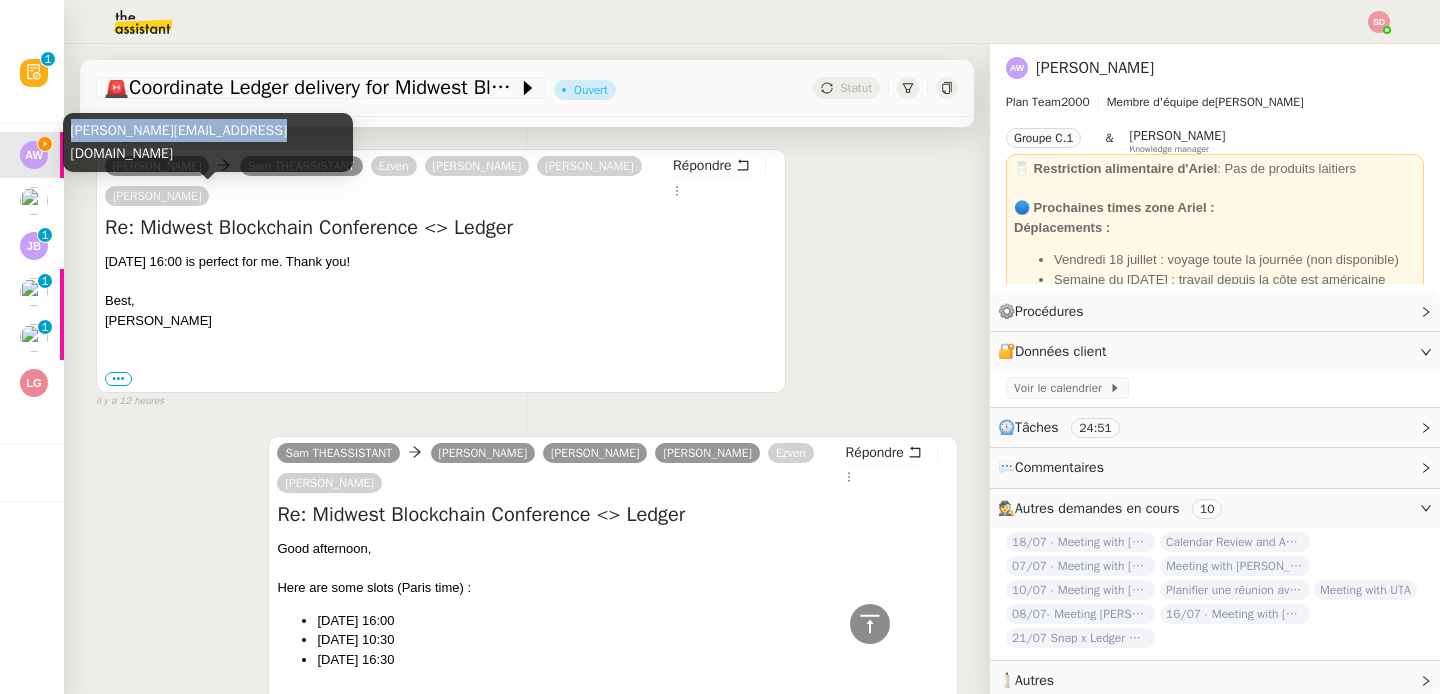 click on "izabella.tzenkova@ledger.com" at bounding box center (208, 142) 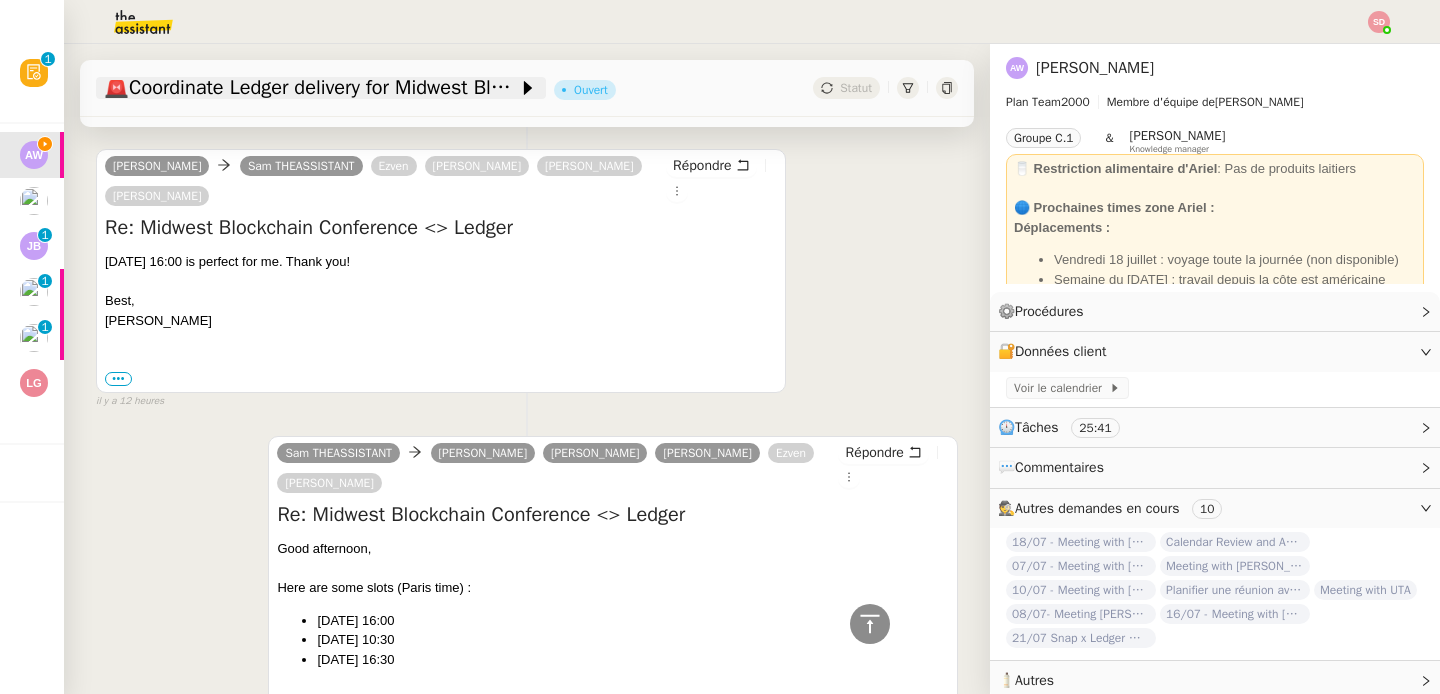 click on "🚨   Coordinate Ledger delivery for Midwest Blockchain Conference" 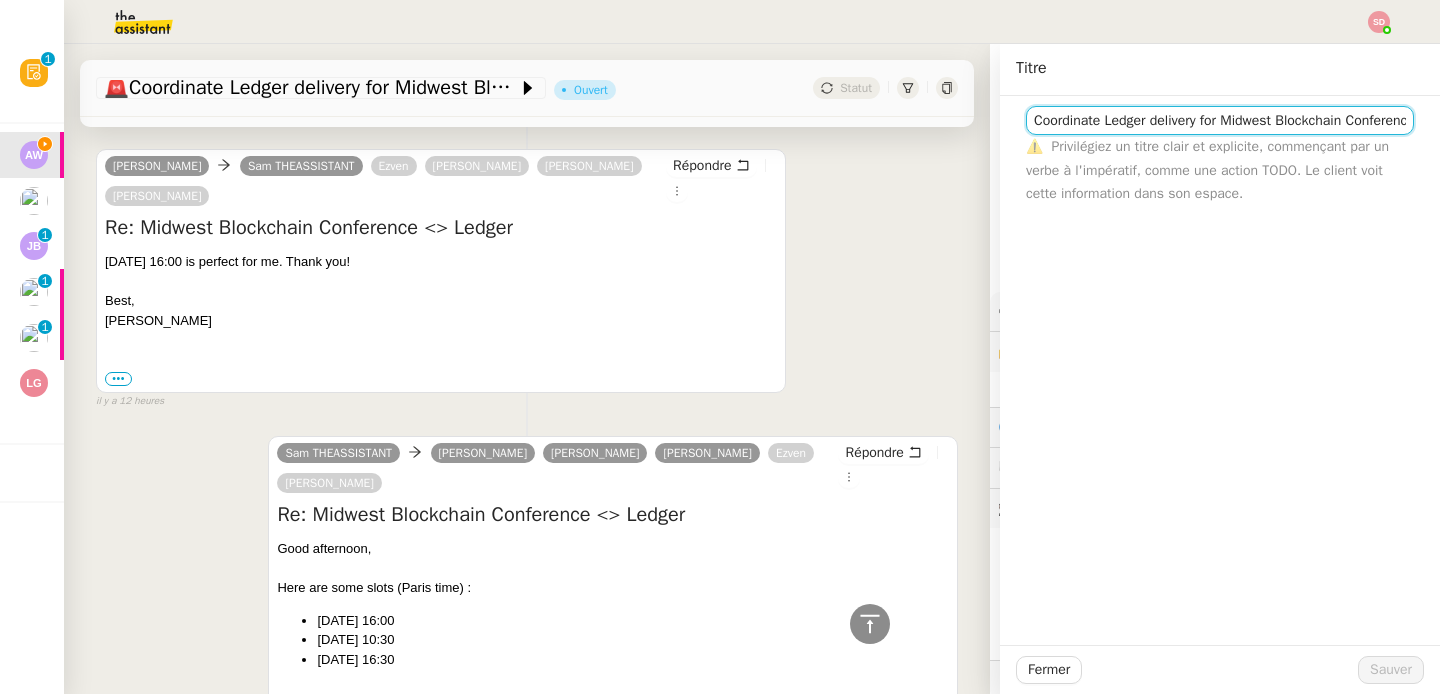 scroll, scrollTop: 0, scrollLeft: 34, axis: horizontal 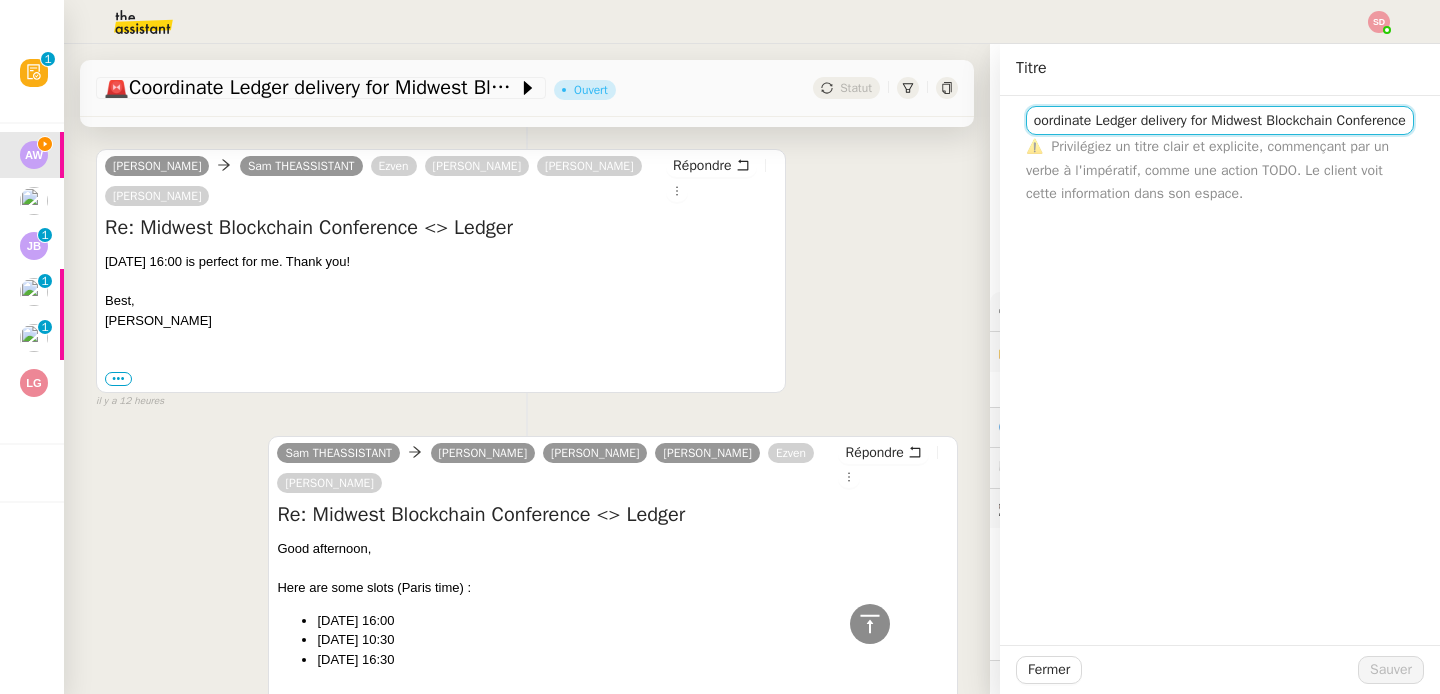click on "Coordinate Ledger delivery for Midwest Blockchain Conference" 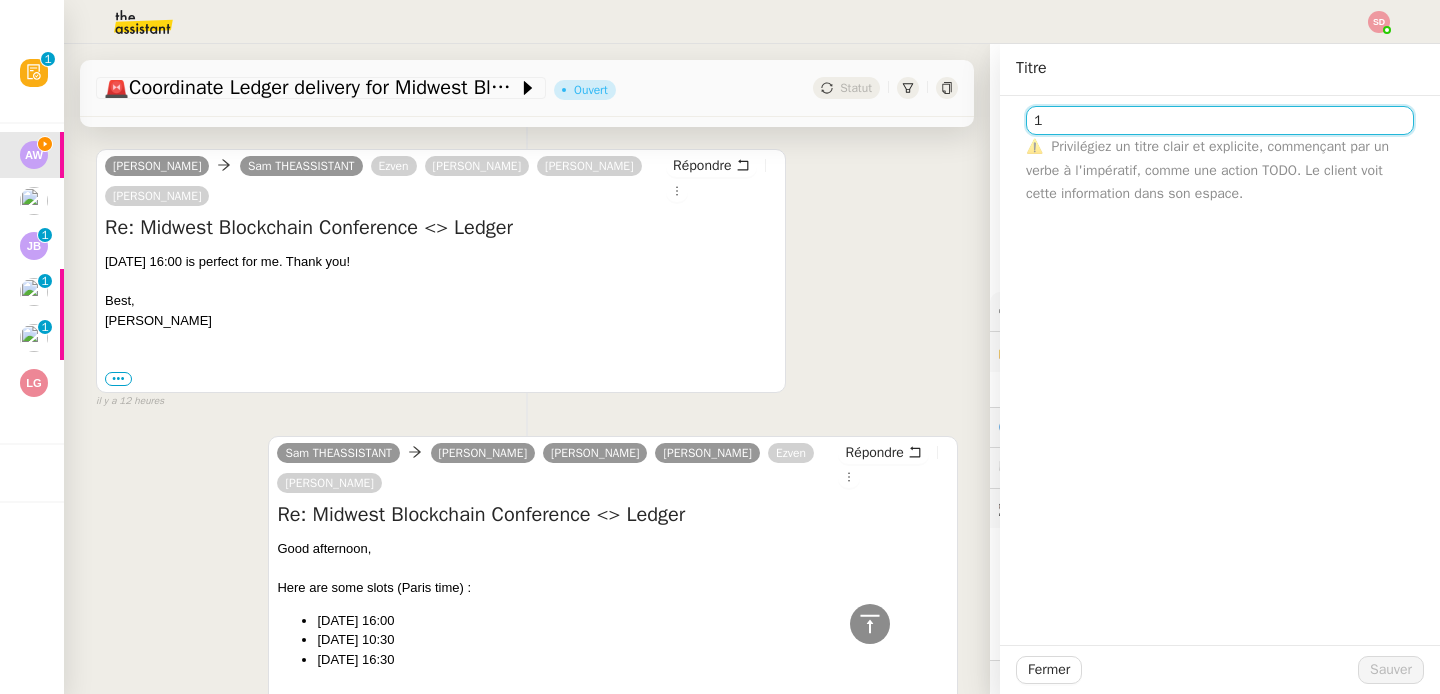 scroll, scrollTop: 0, scrollLeft: 0, axis: both 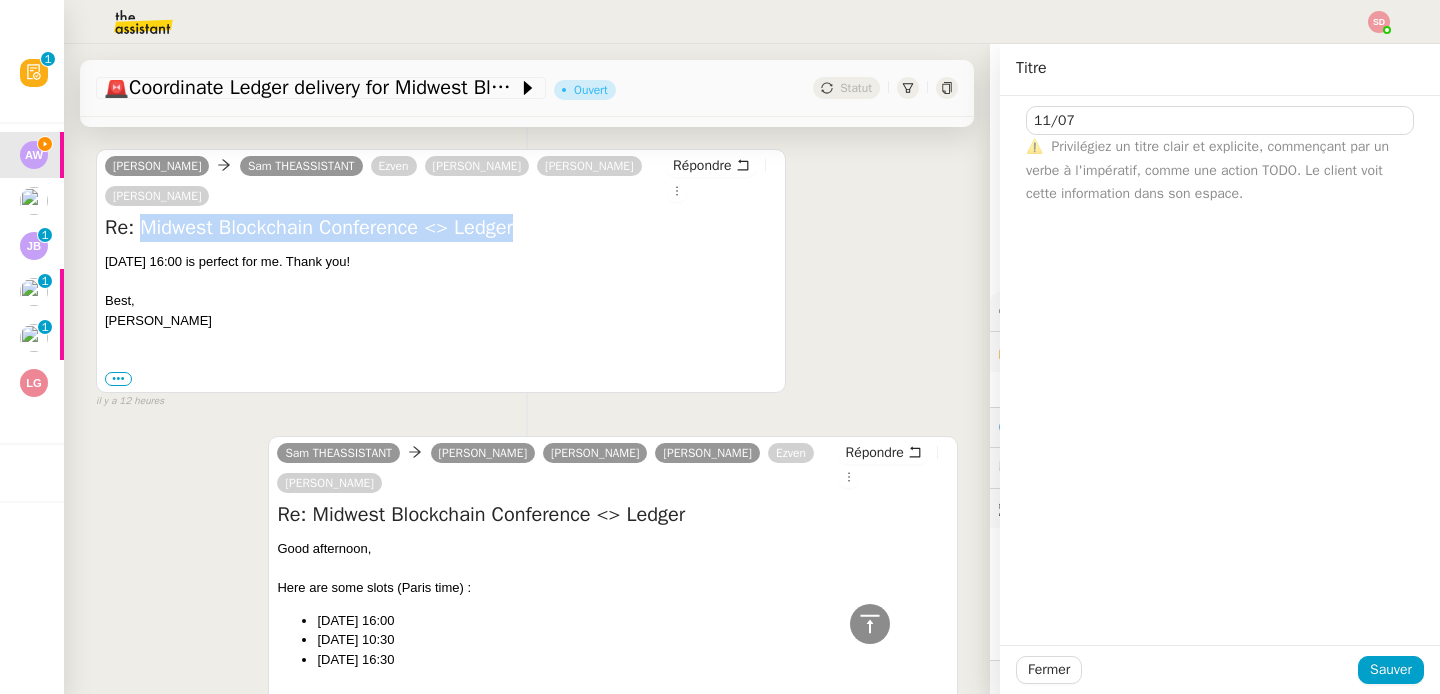 drag, startPoint x: 138, startPoint y: 229, endPoint x: 584, endPoint y: 233, distance: 446.01794 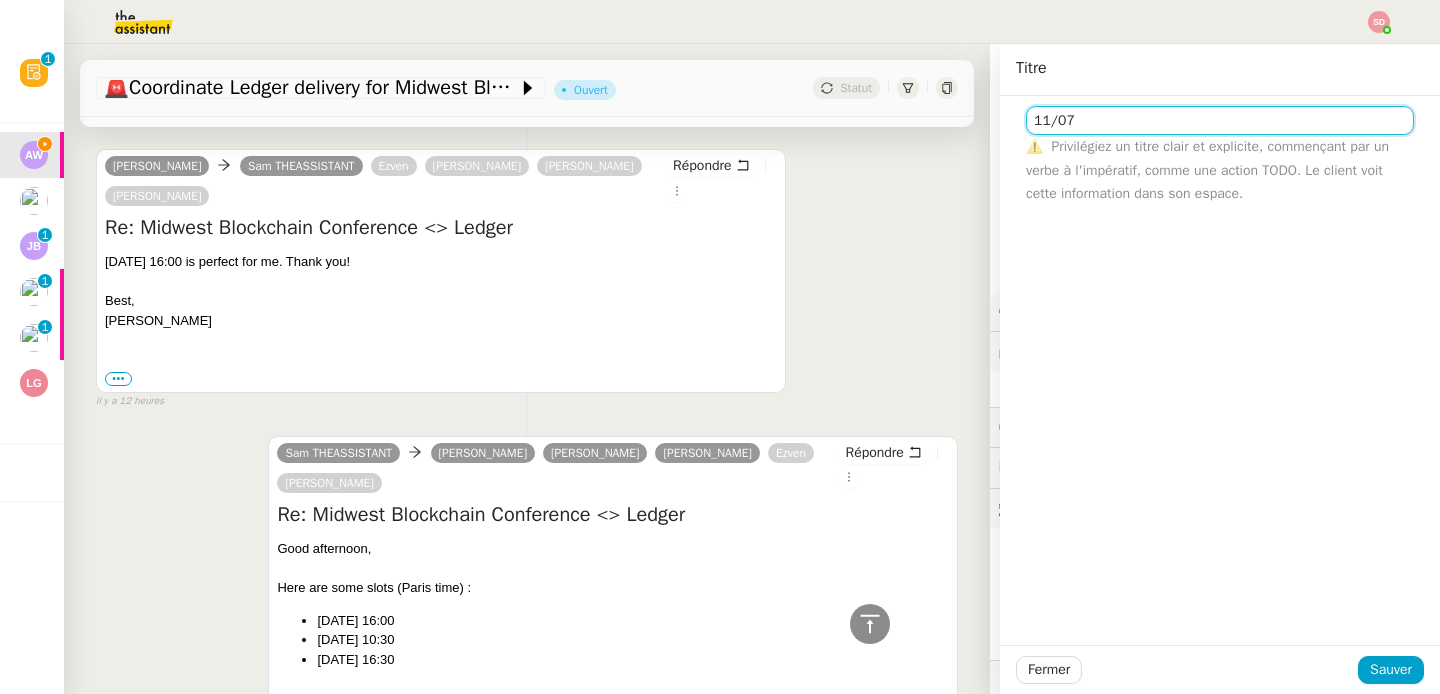 click on "11/07" 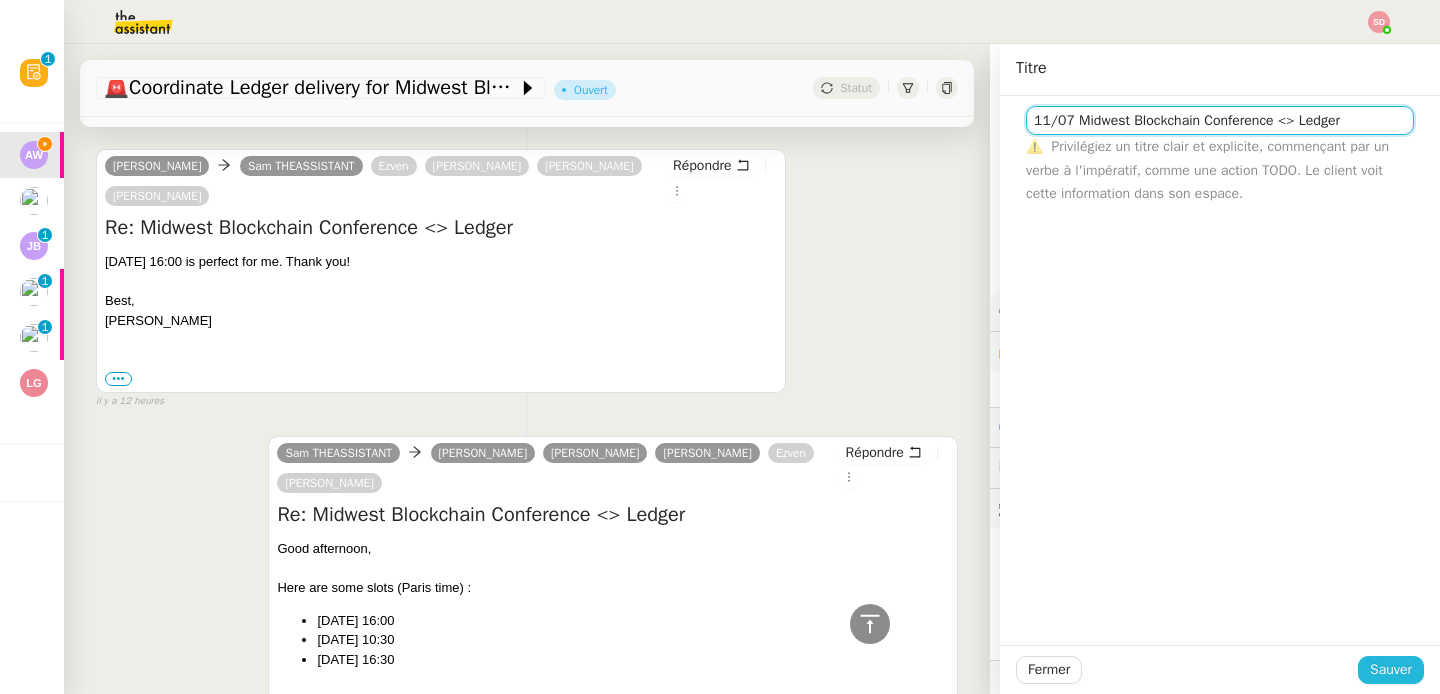type on "11/07 Midwest Blockchain Conference <> Ledger" 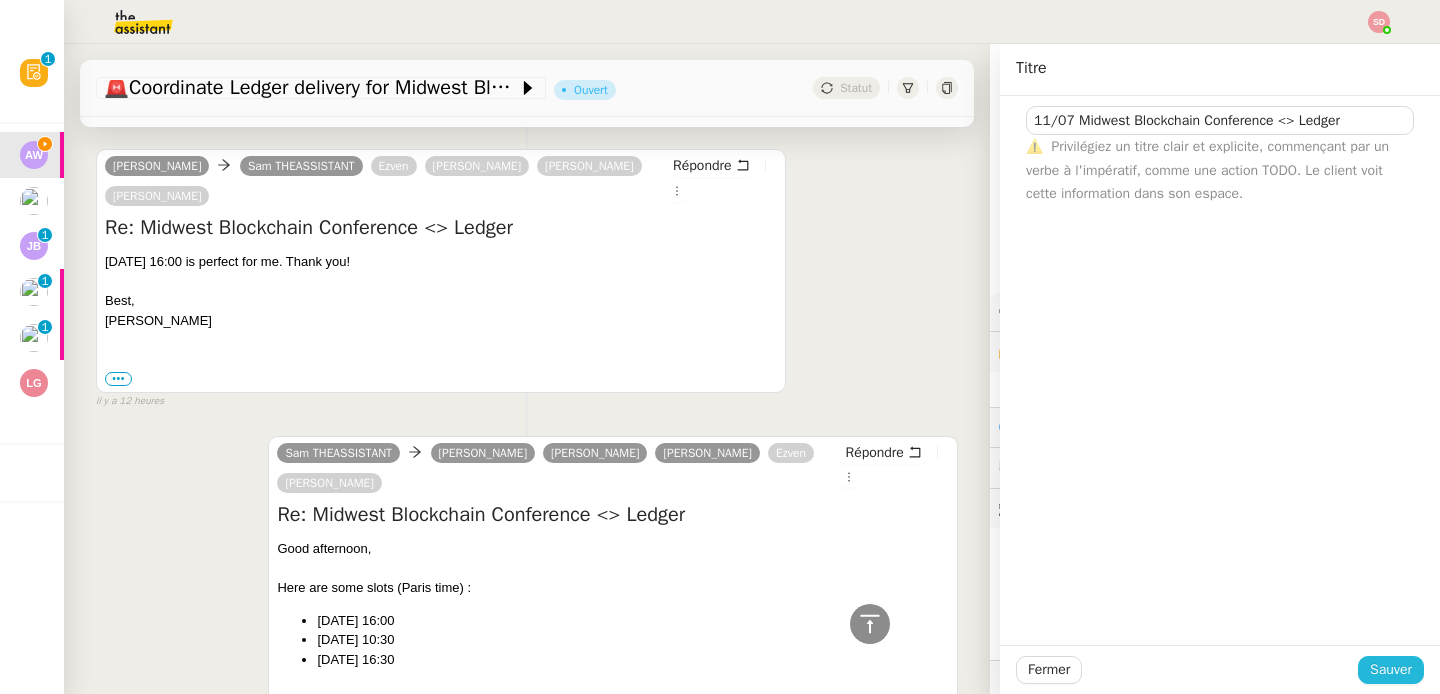 click on "Sauver" 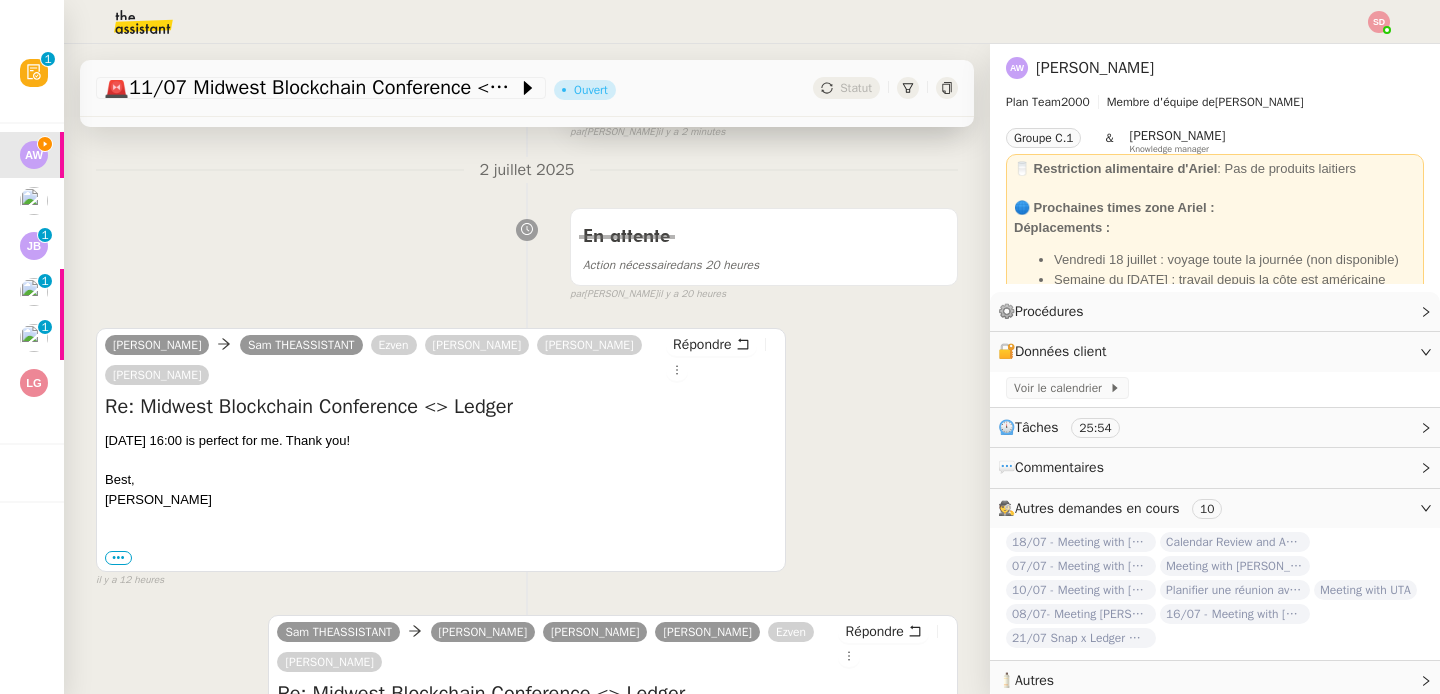 scroll, scrollTop: 284, scrollLeft: 0, axis: vertical 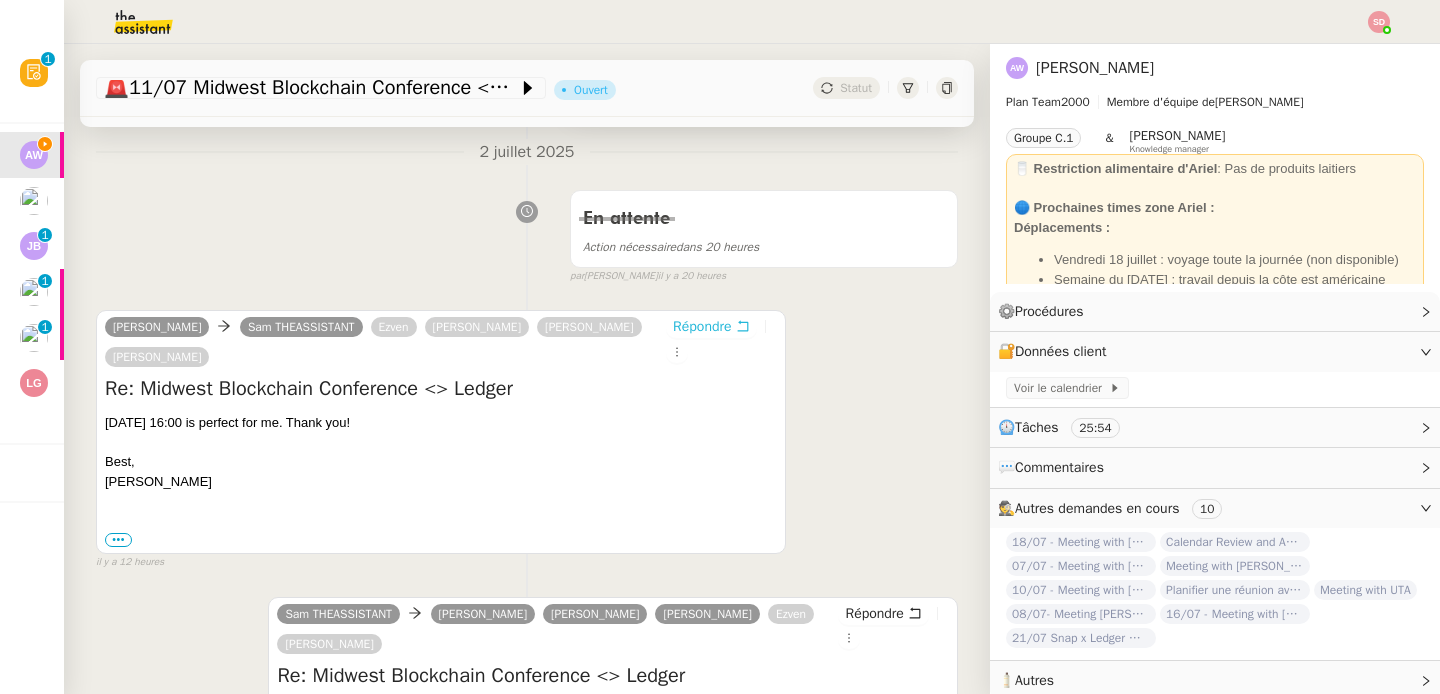 click on "Répondre" at bounding box center (702, 327) 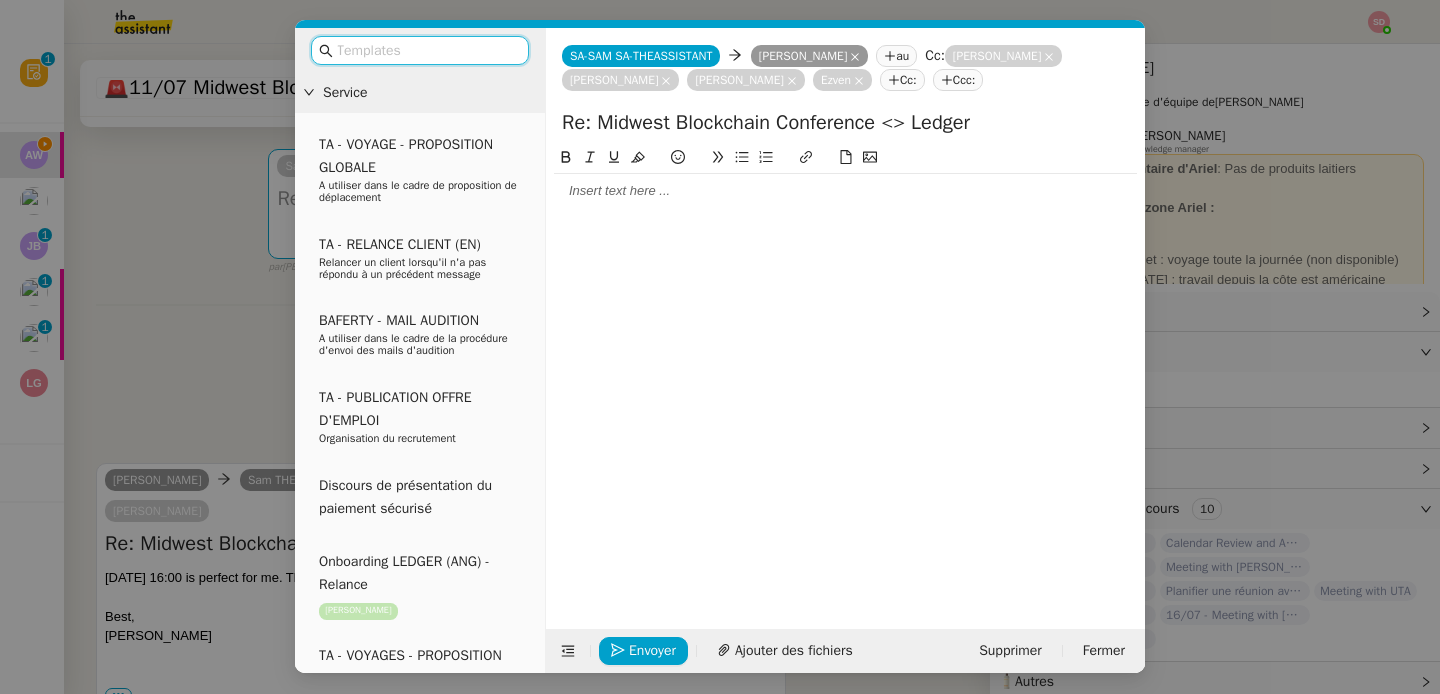 click 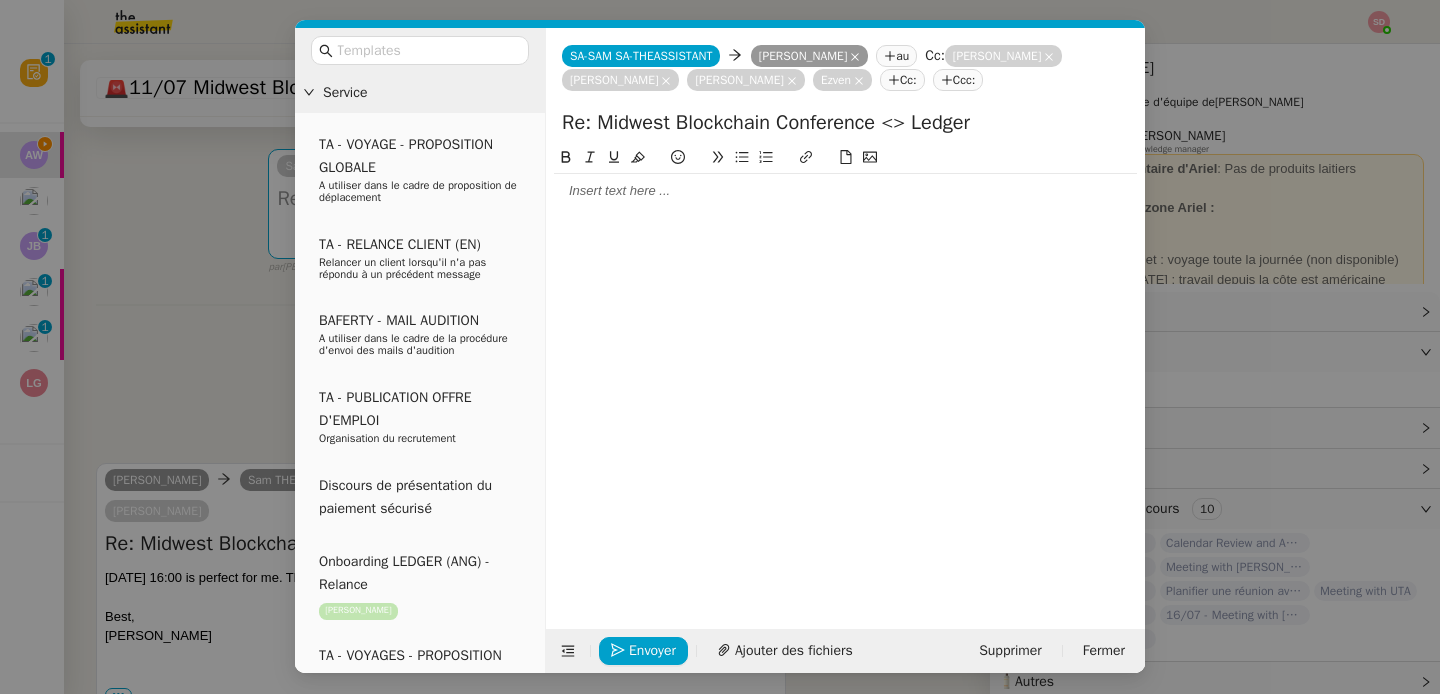 type 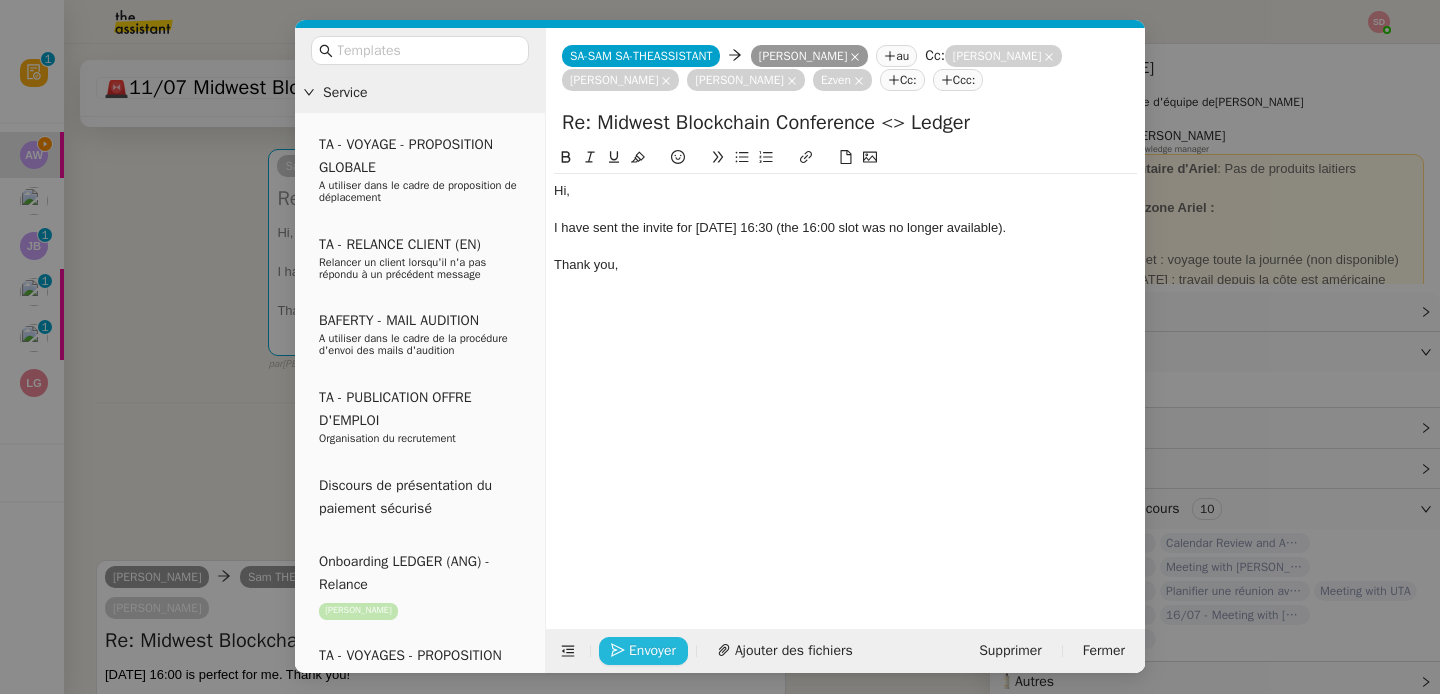 click on "Envoyer" 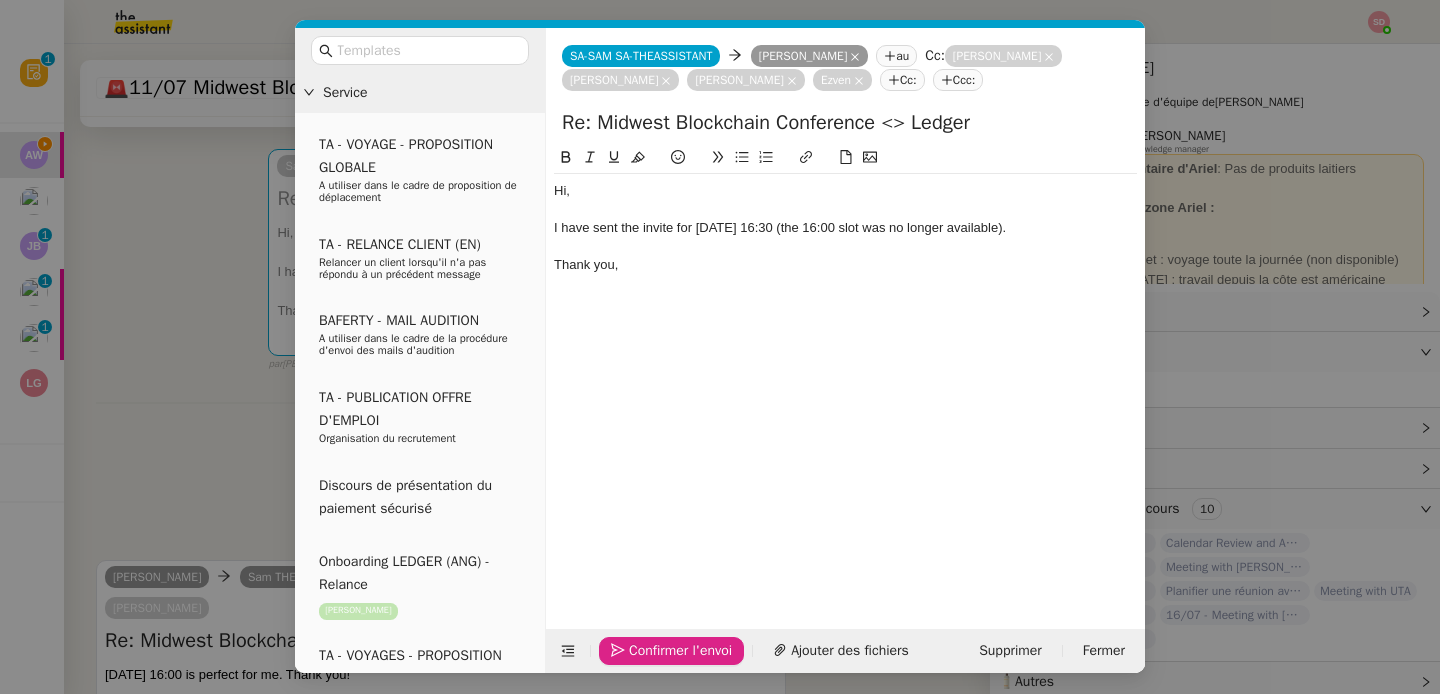 click on "Confirmer l'envoi" 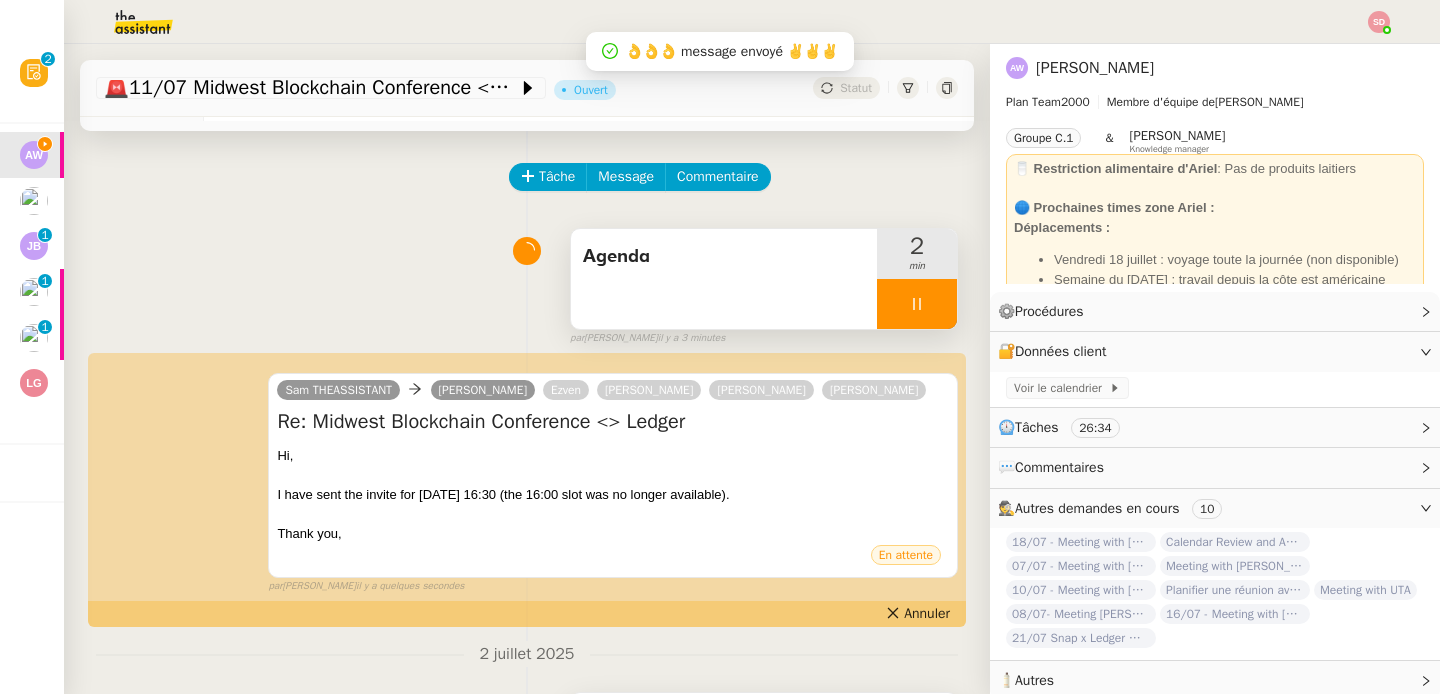 scroll, scrollTop: 0, scrollLeft: 0, axis: both 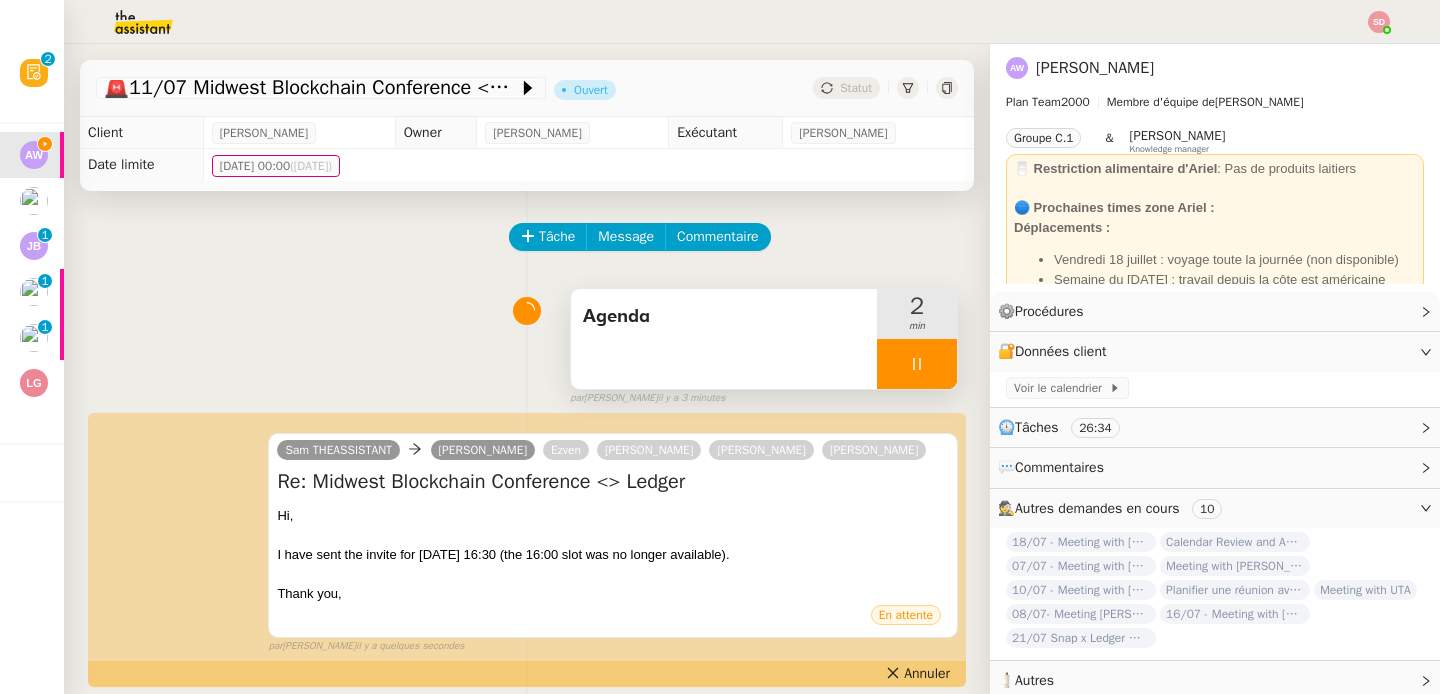 click at bounding box center (917, 364) 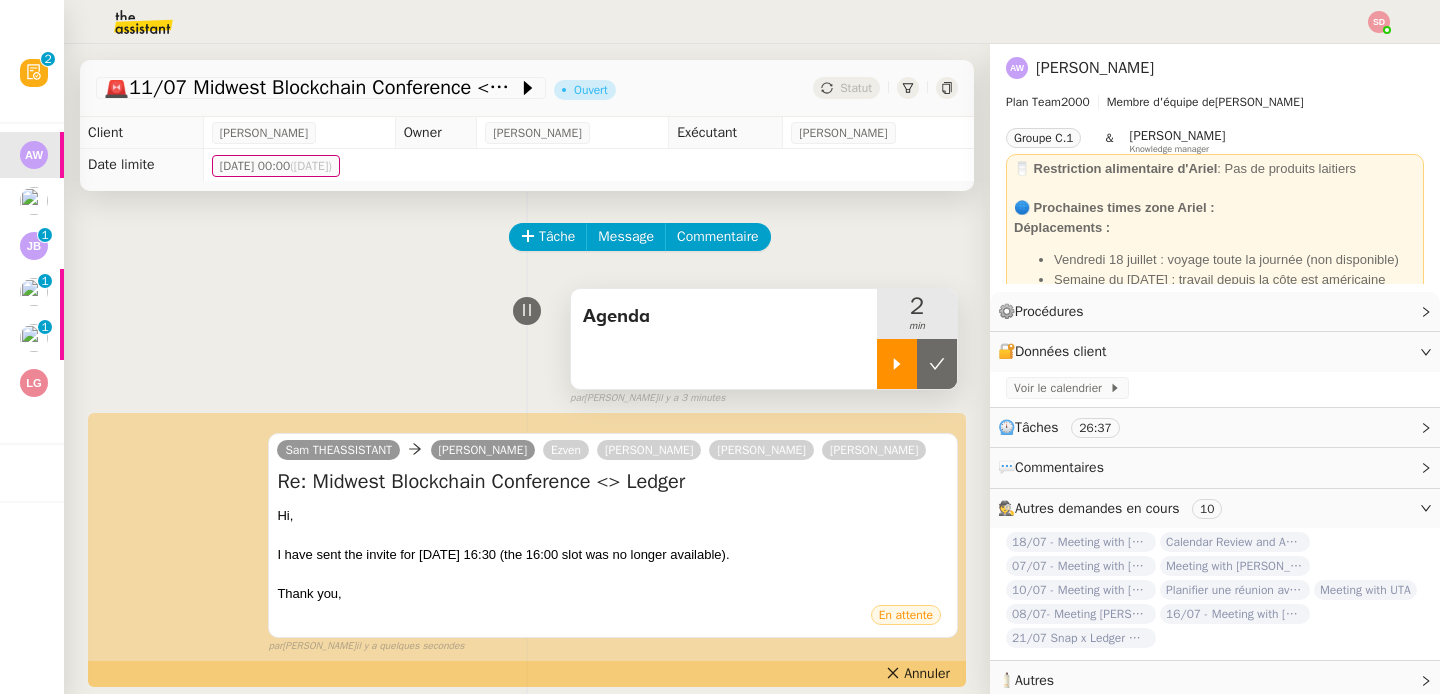 click 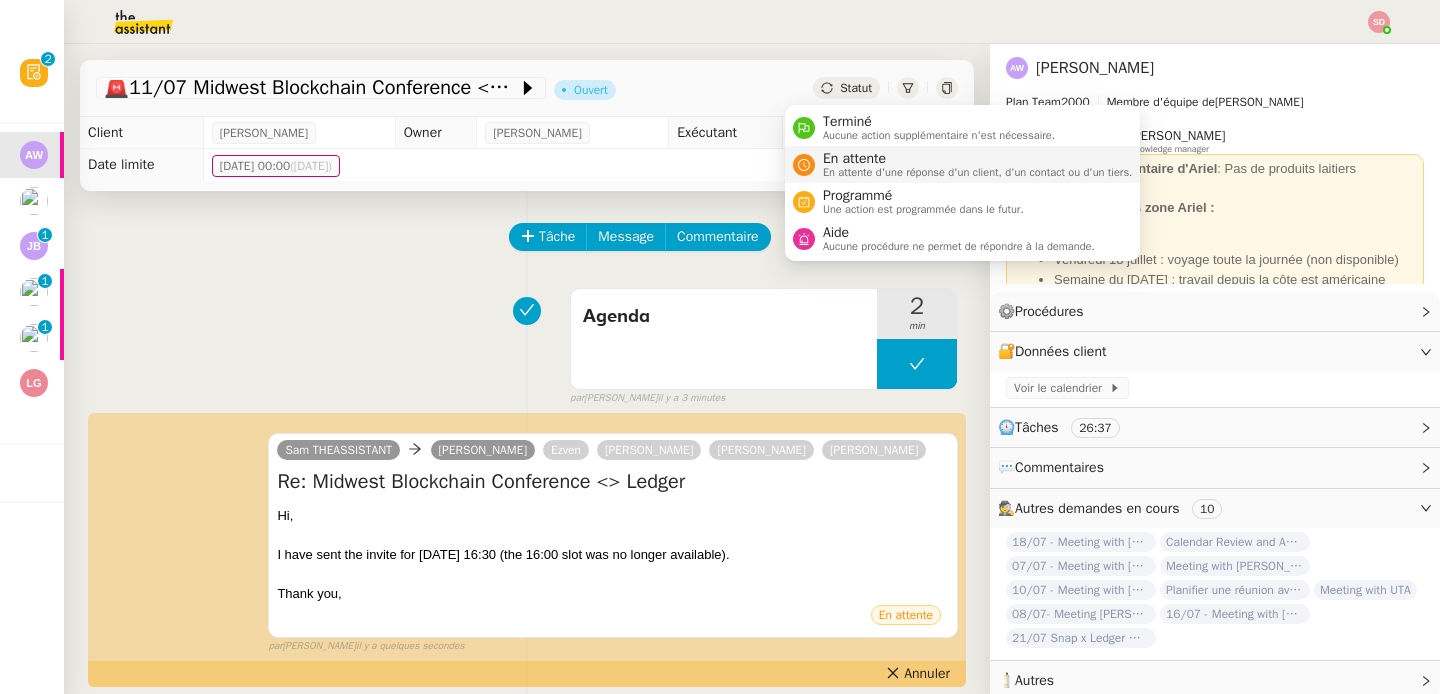 click at bounding box center [804, 165] 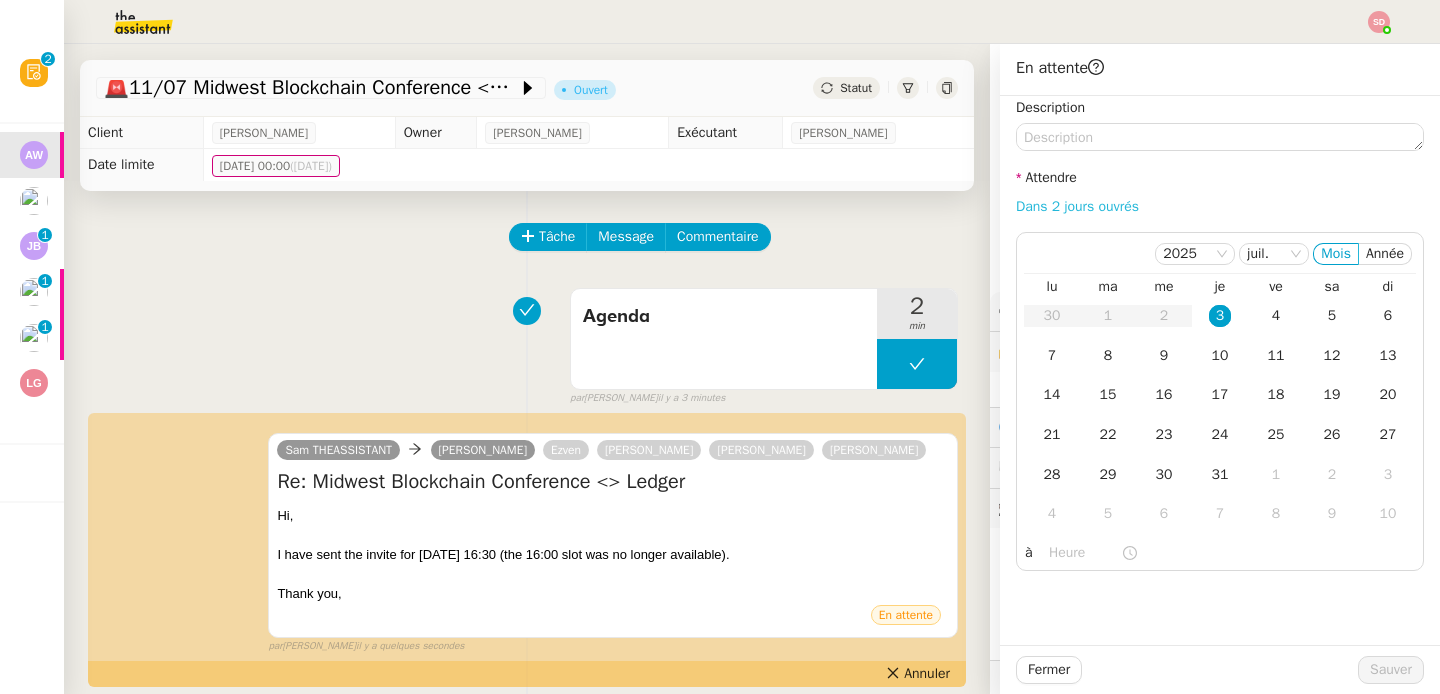 click on "Dans 2 jours ouvrés" 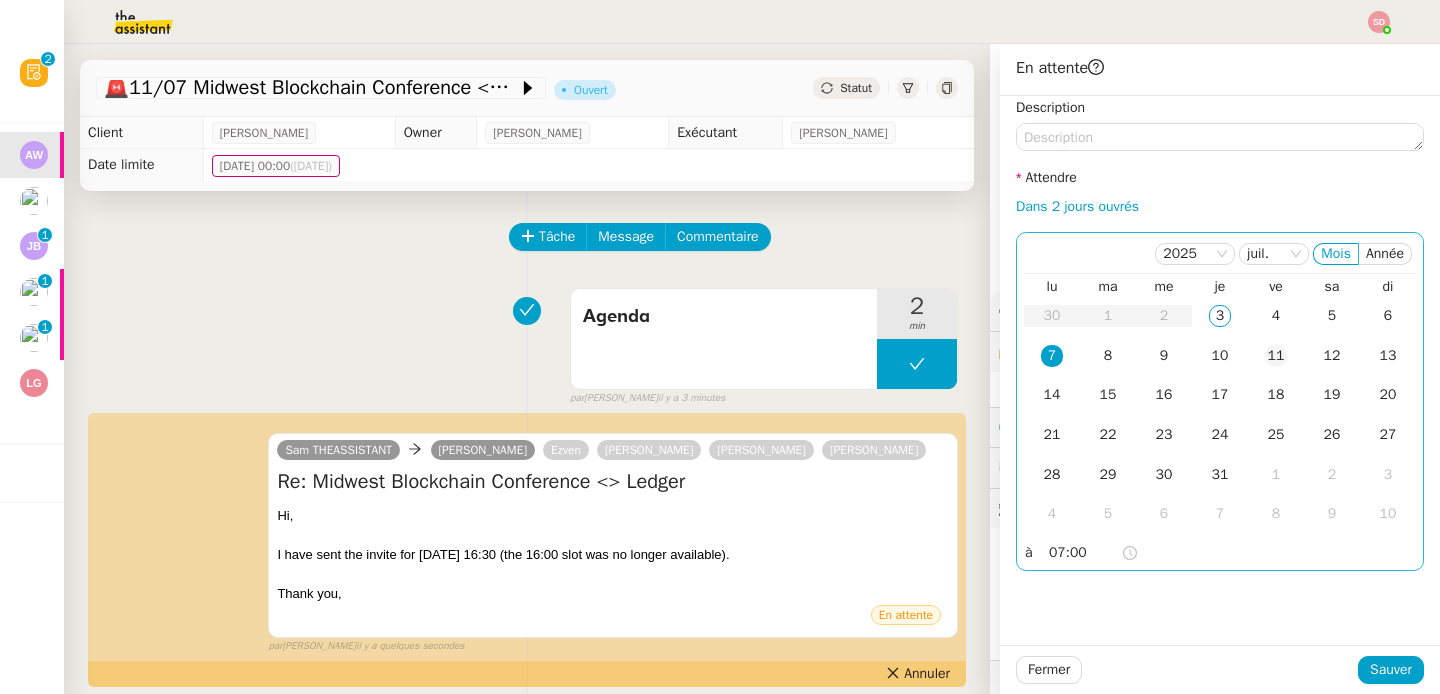 click on "11" 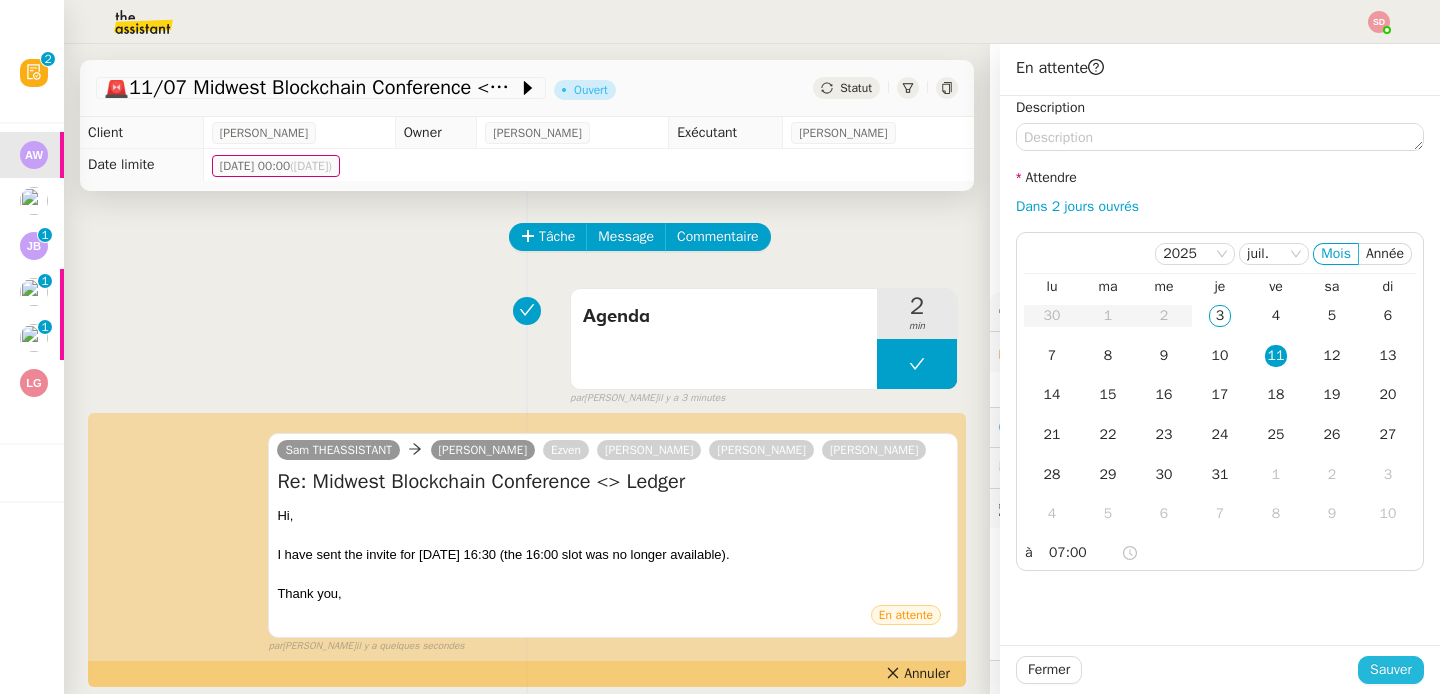 click on "Sauver" 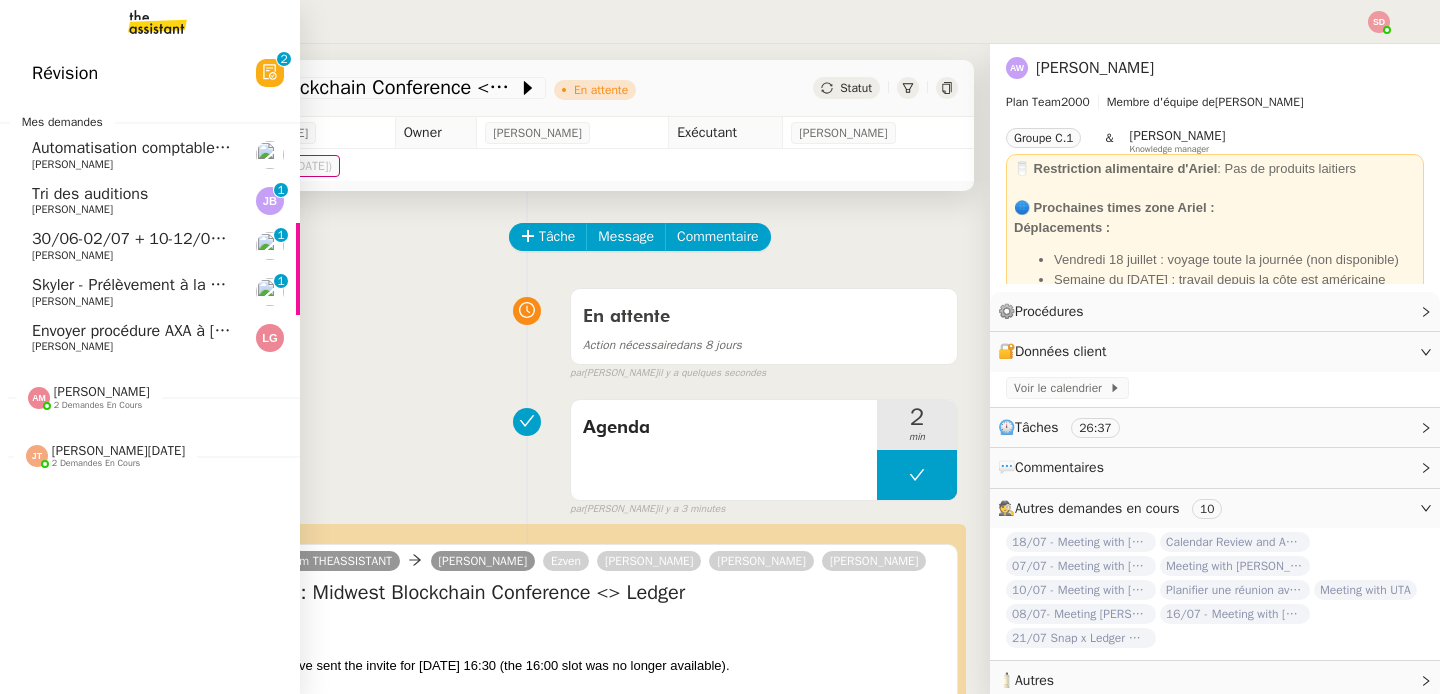 click on "Envoyer procédure AXA à Claire" 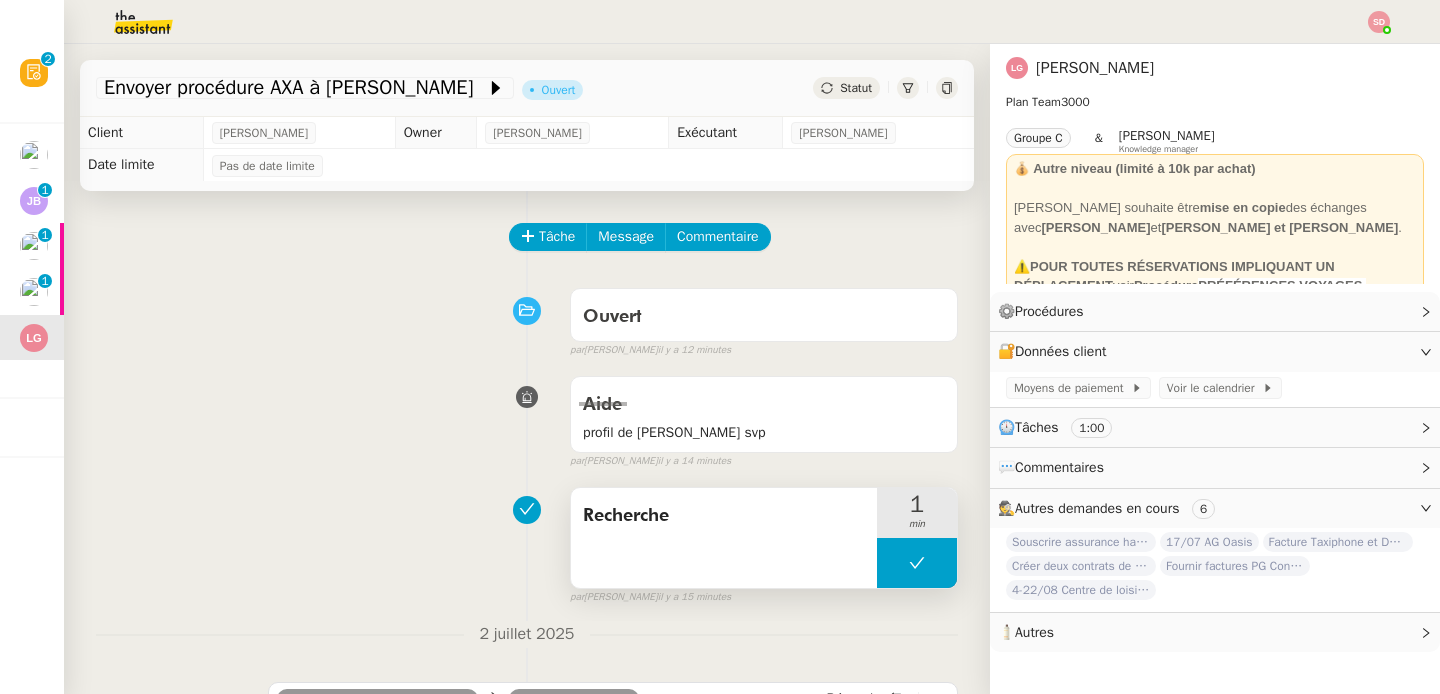 click 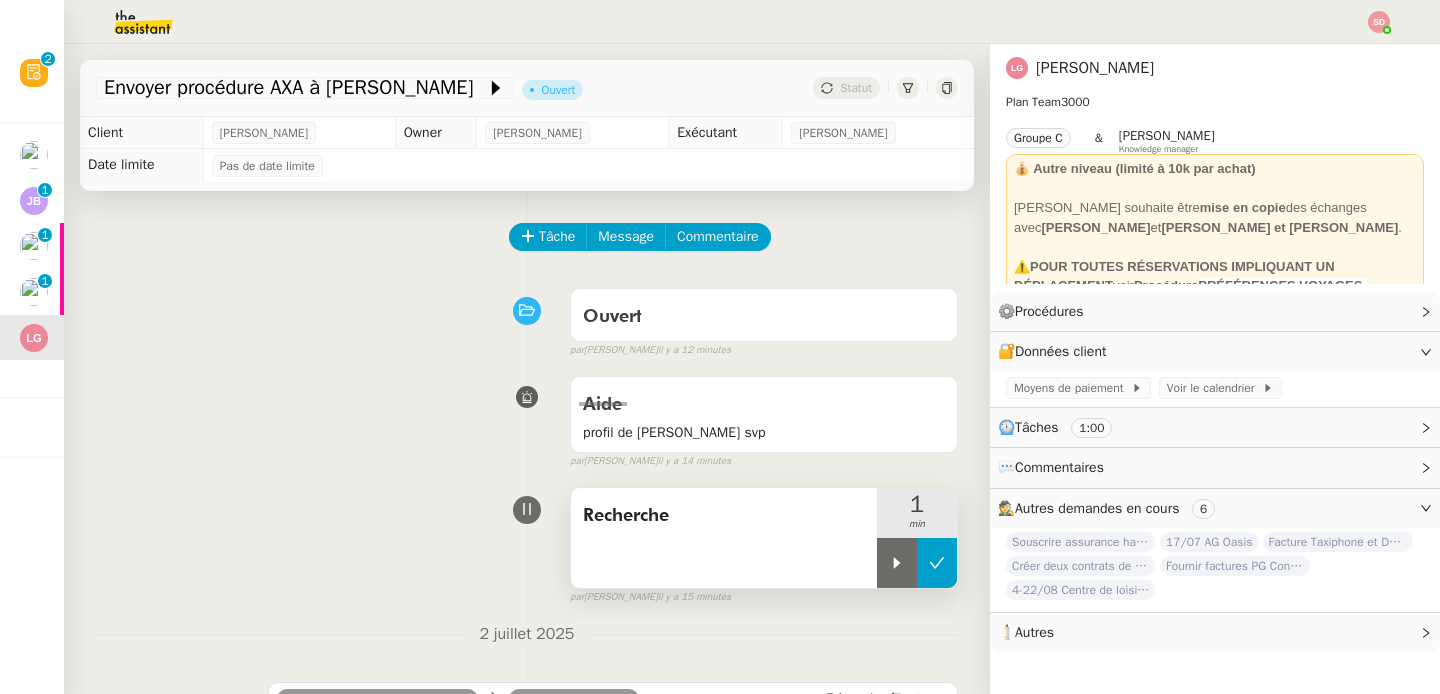 click at bounding box center [897, 563] 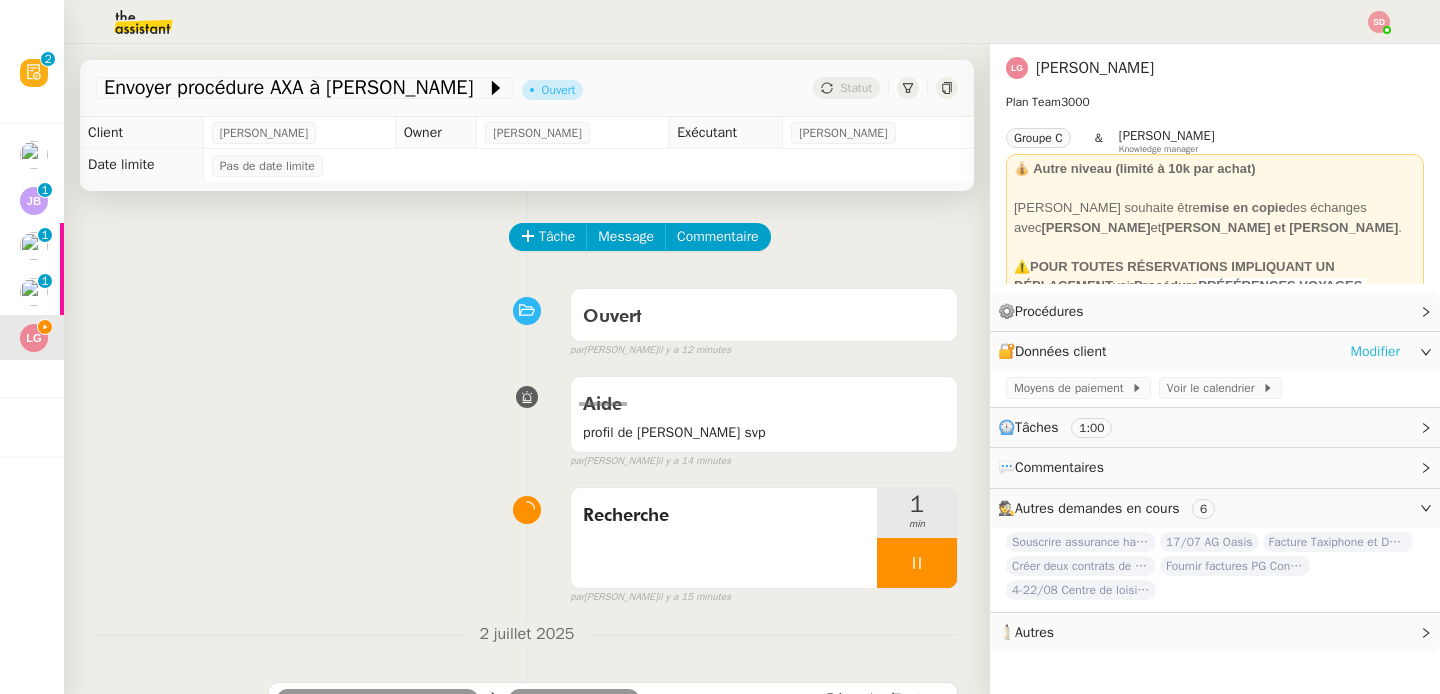 click on "Modifier" 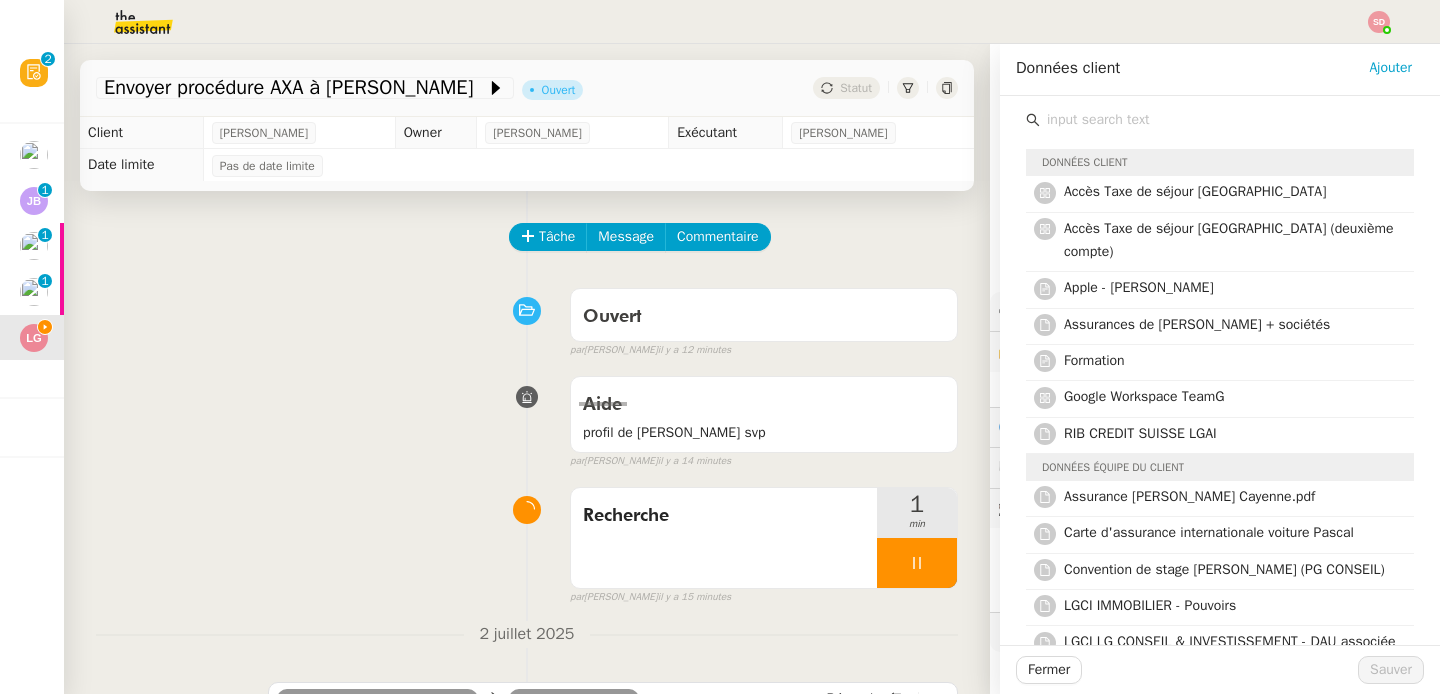 click 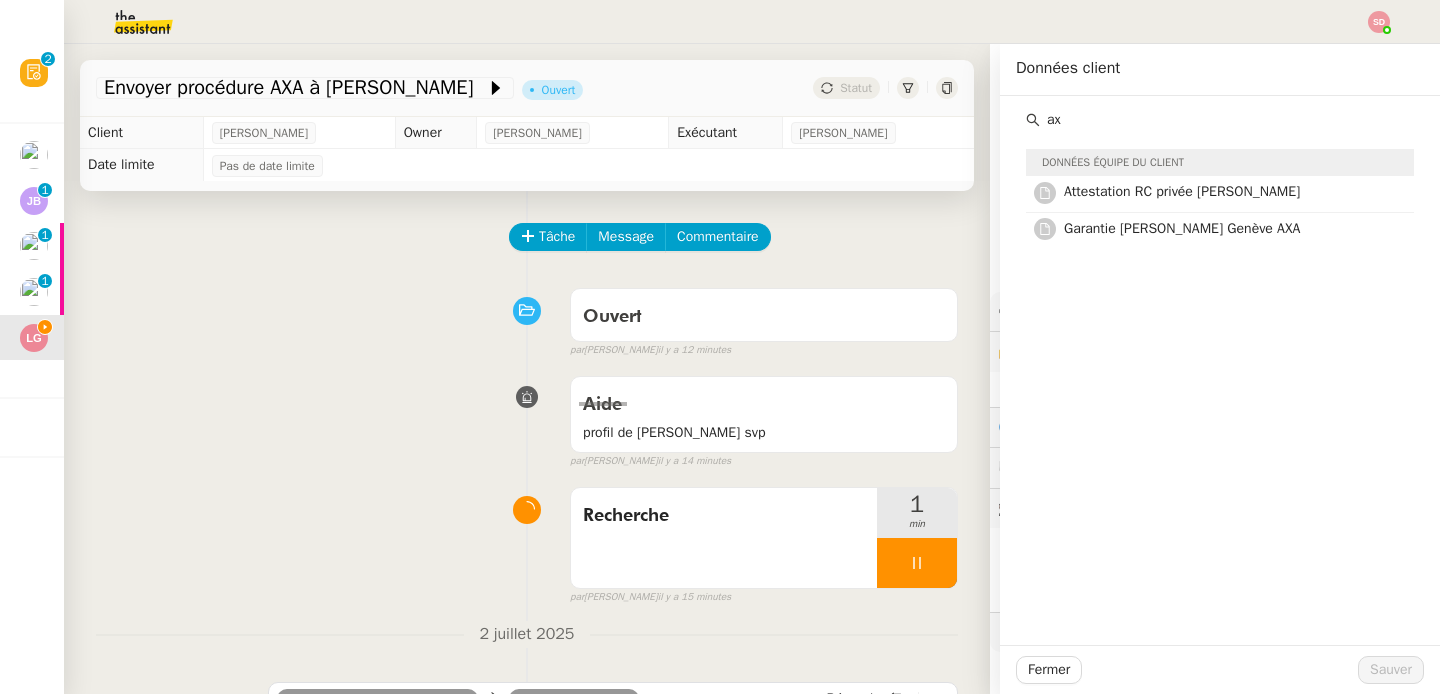 type on "ax" 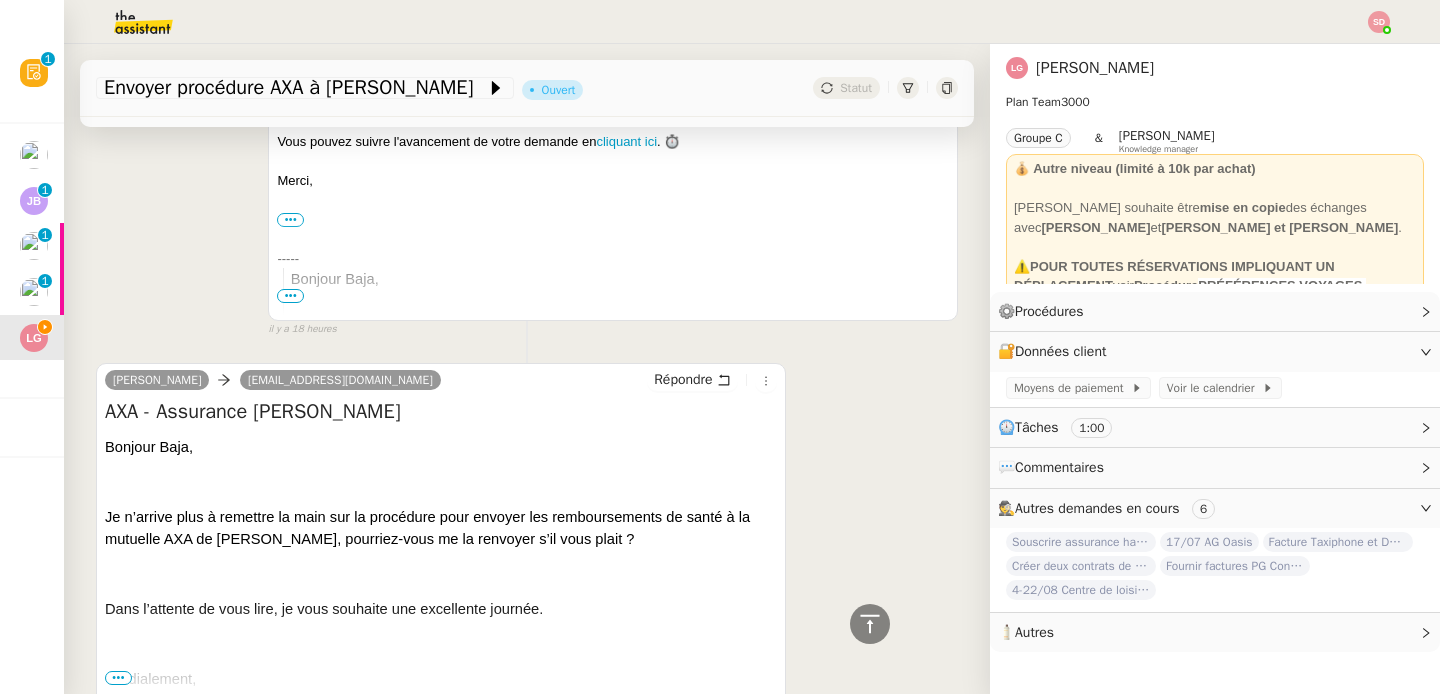 scroll, scrollTop: 915, scrollLeft: 0, axis: vertical 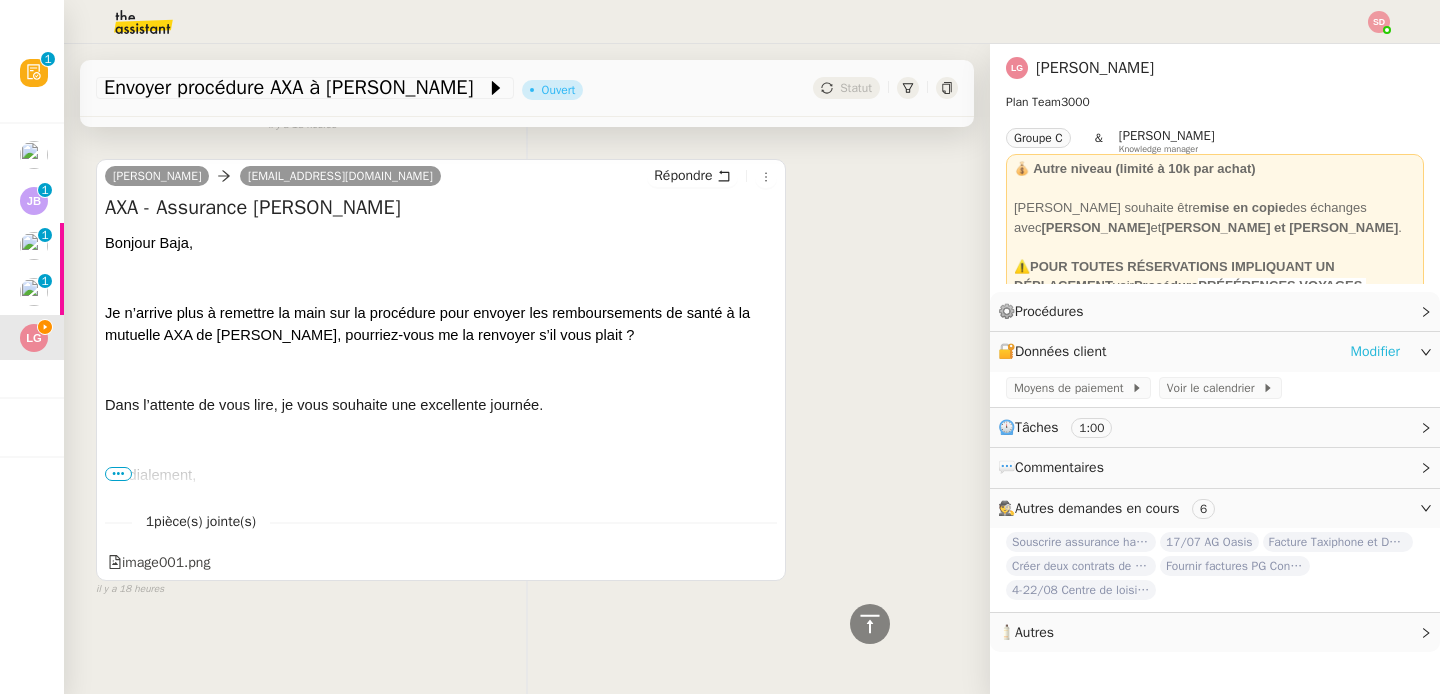 click on "Modifier" 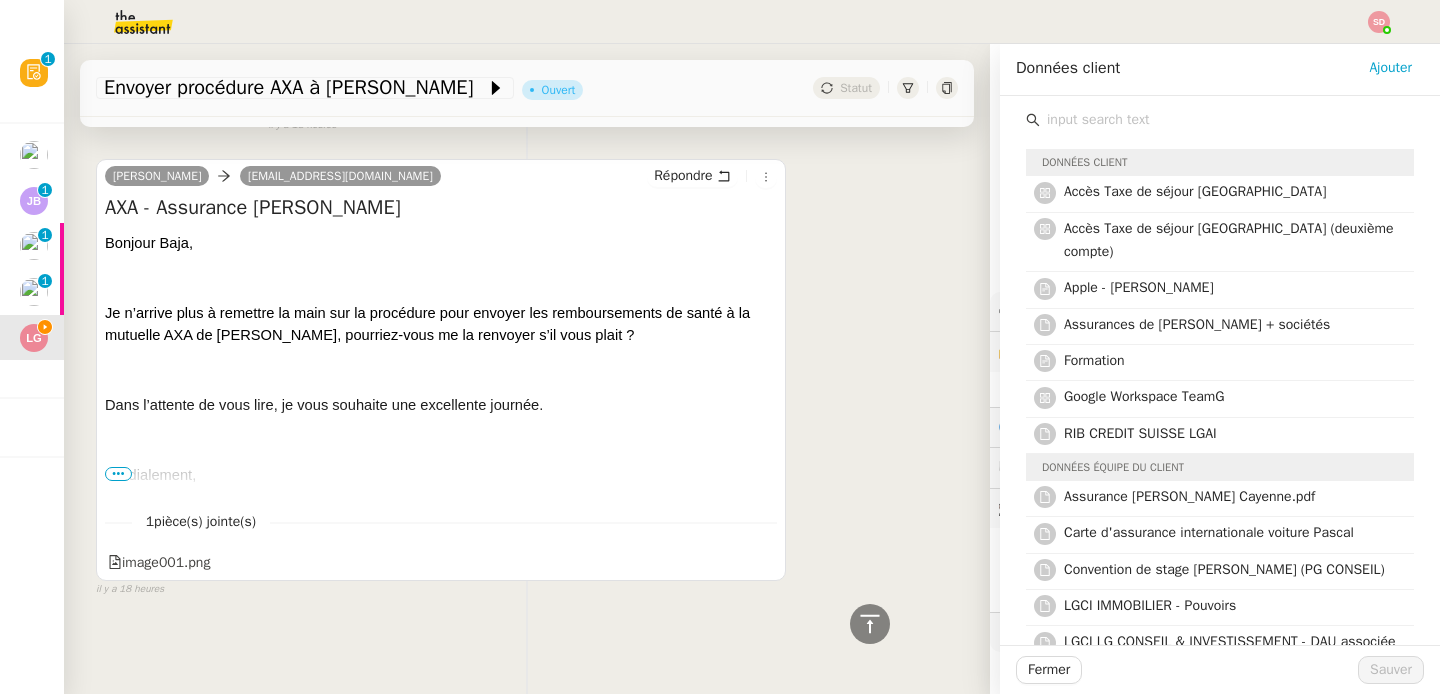 click 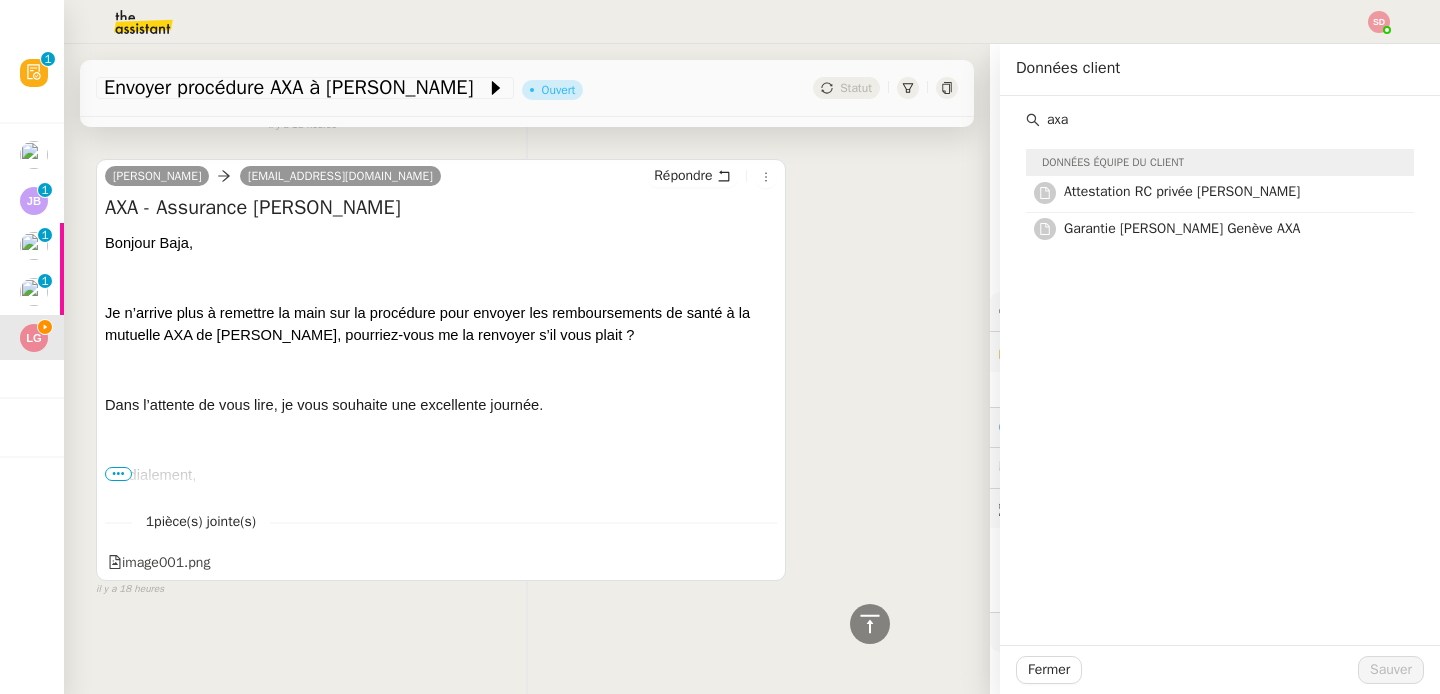 type on "axa" 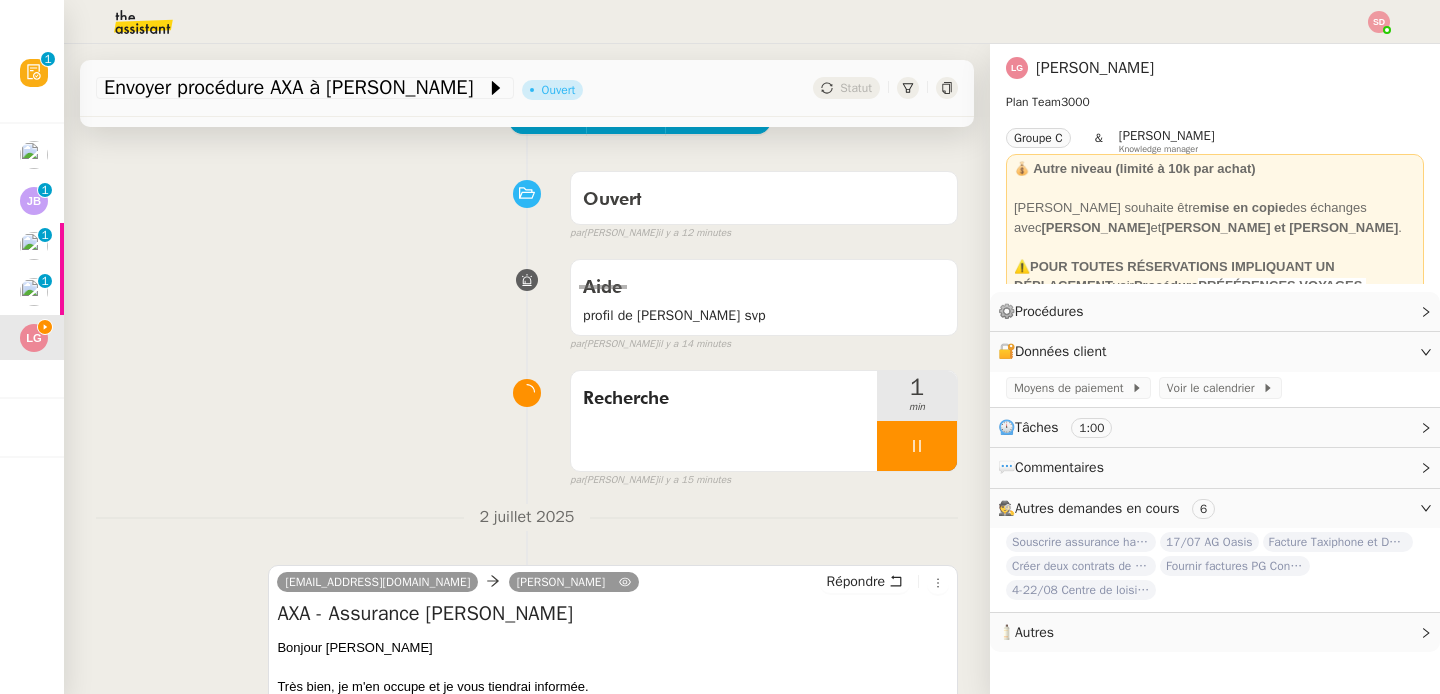 scroll, scrollTop: 0, scrollLeft: 0, axis: both 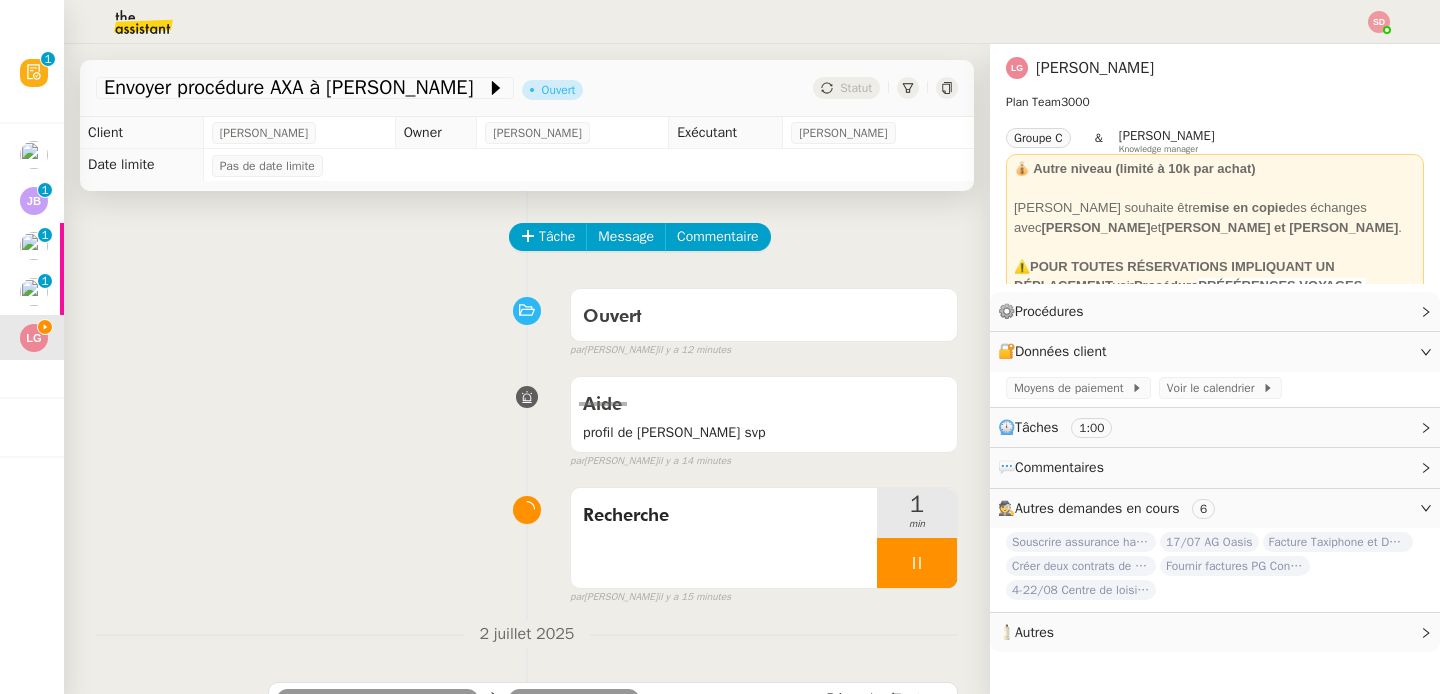 click 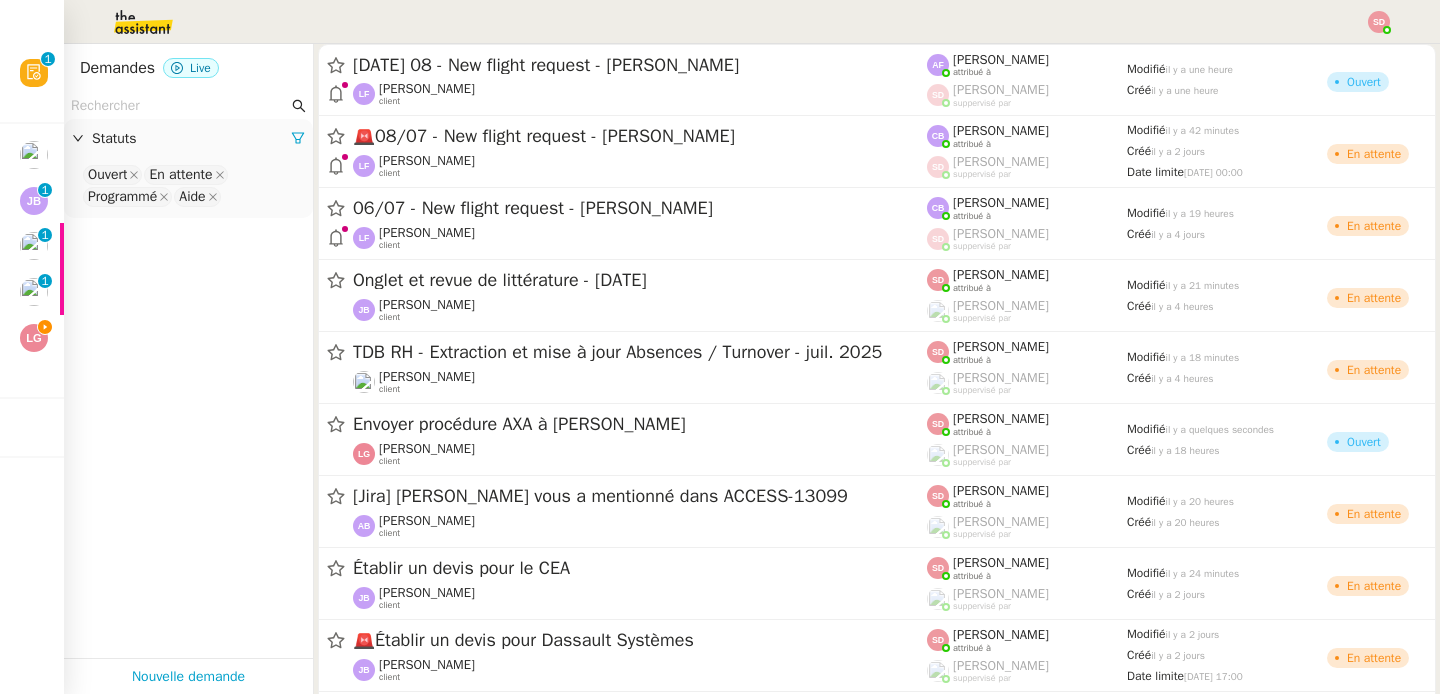 click 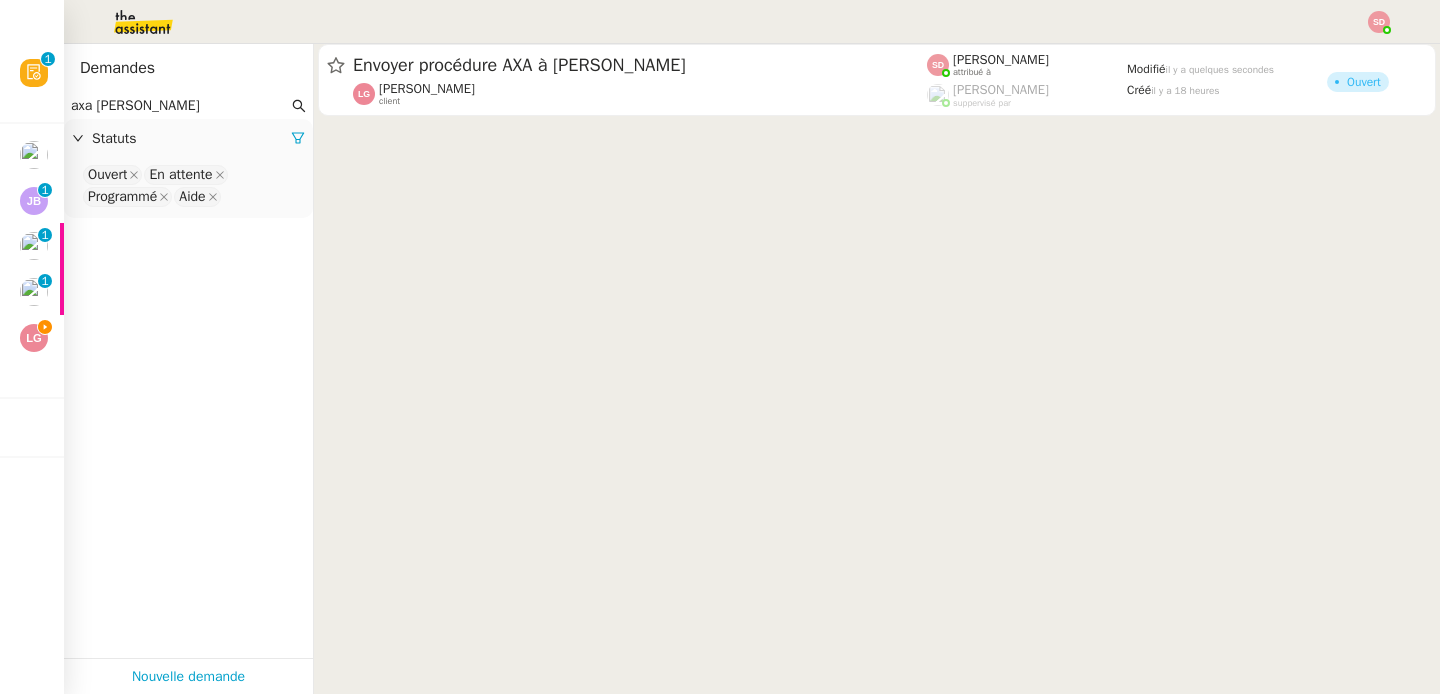 type on "axa laurene" 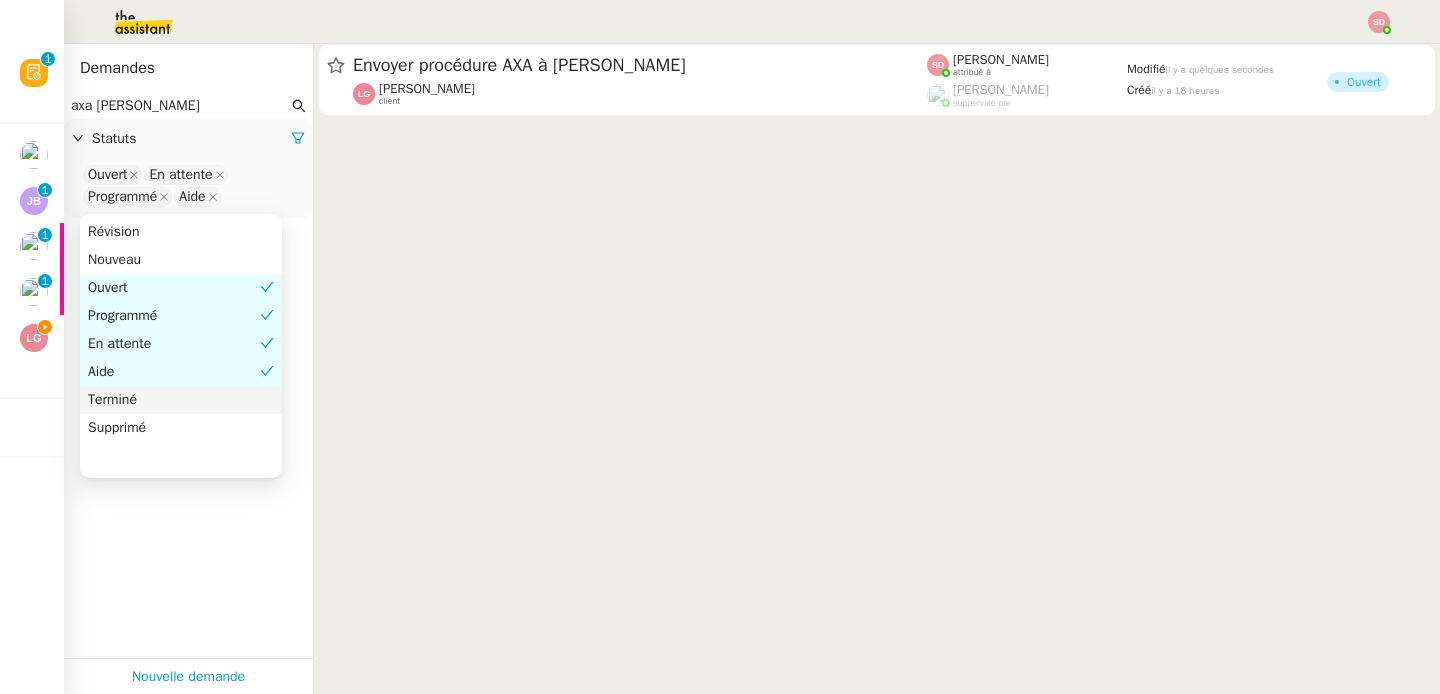 click on "Terminé" at bounding box center [181, 400] 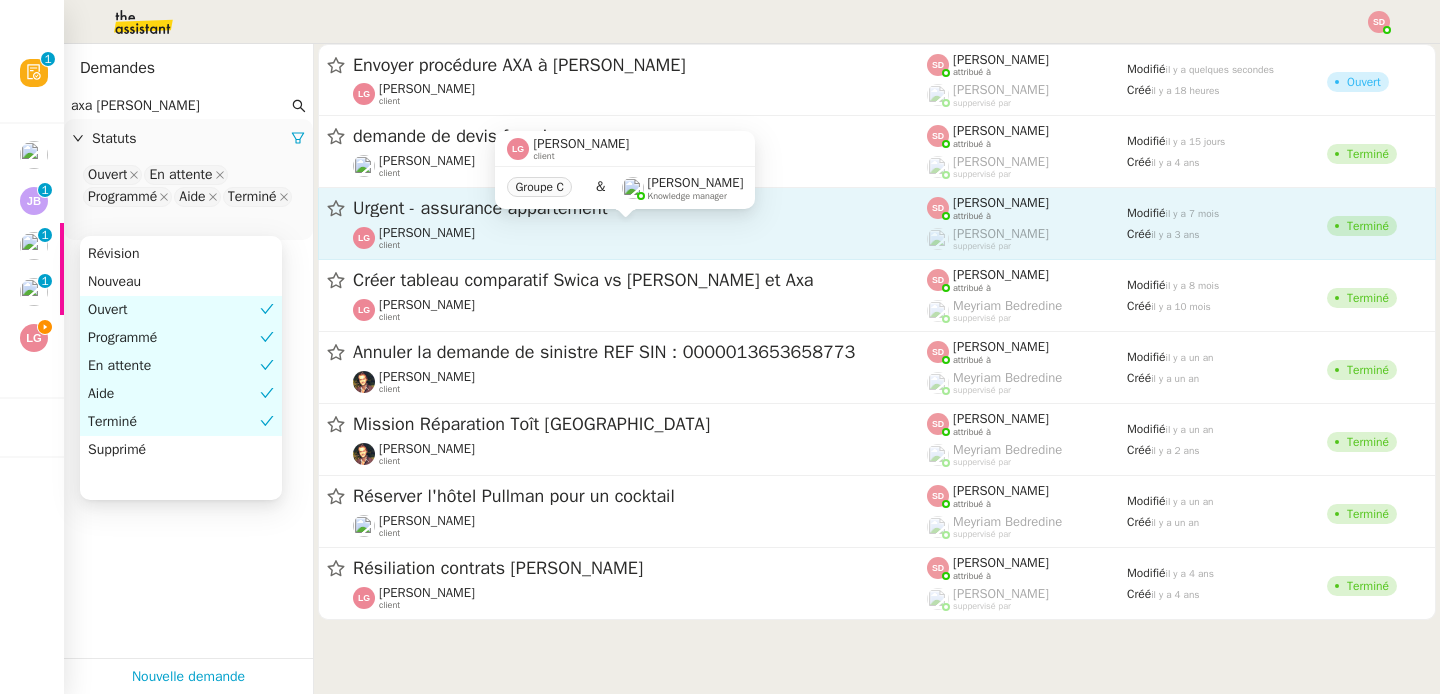 click on "Laurène Gauthier    client" 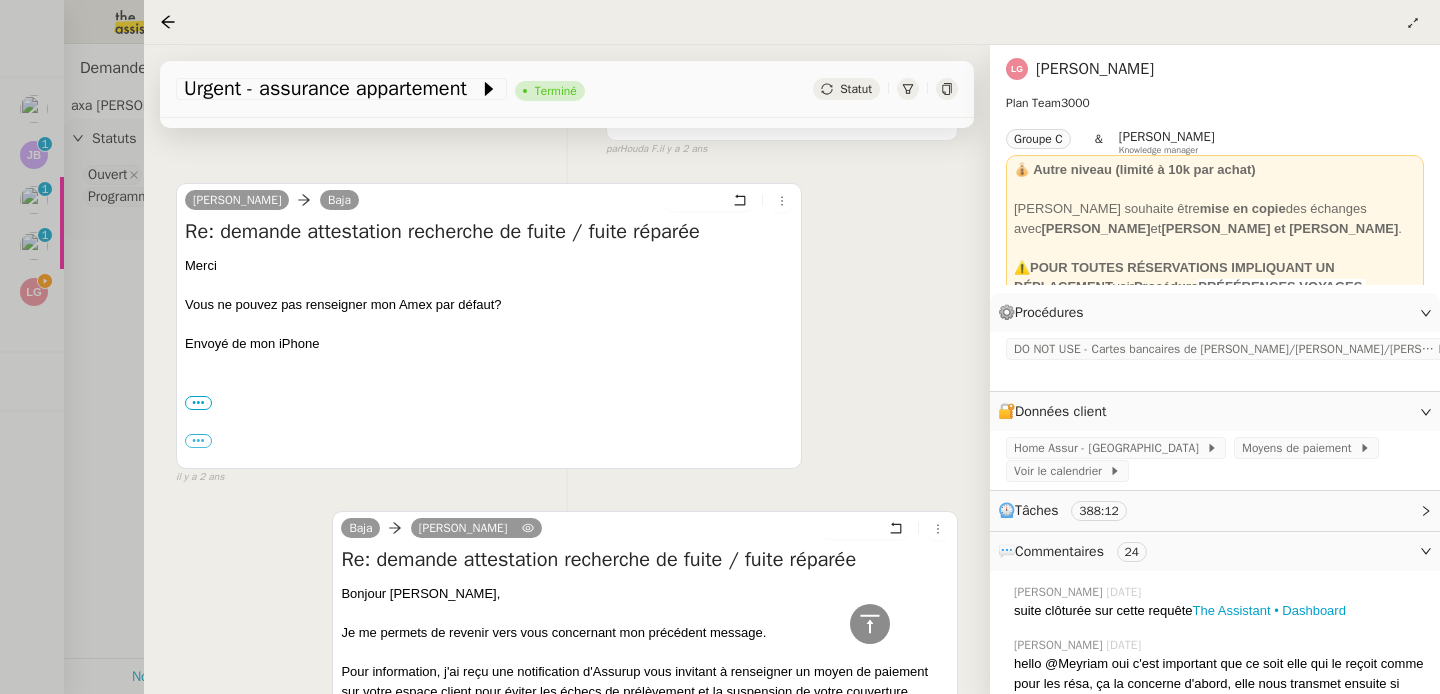scroll, scrollTop: 10046, scrollLeft: 0, axis: vertical 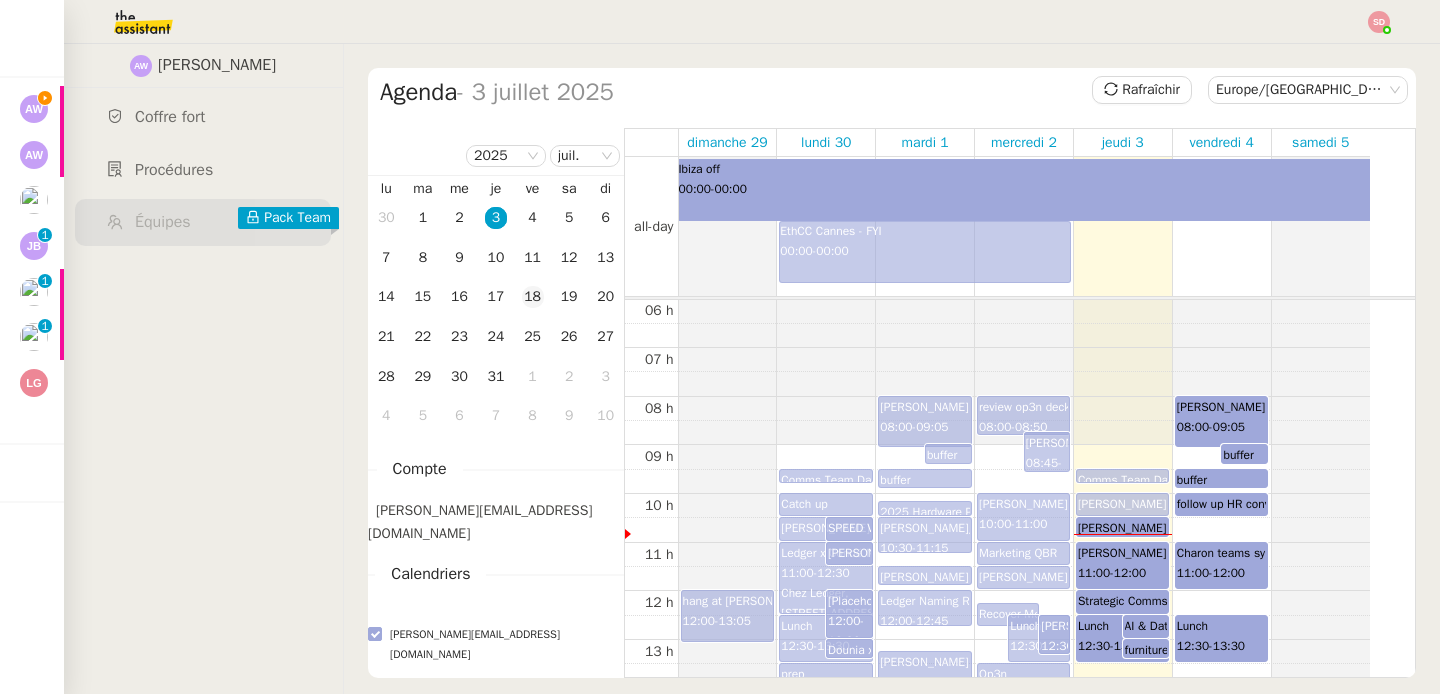 click on "18" 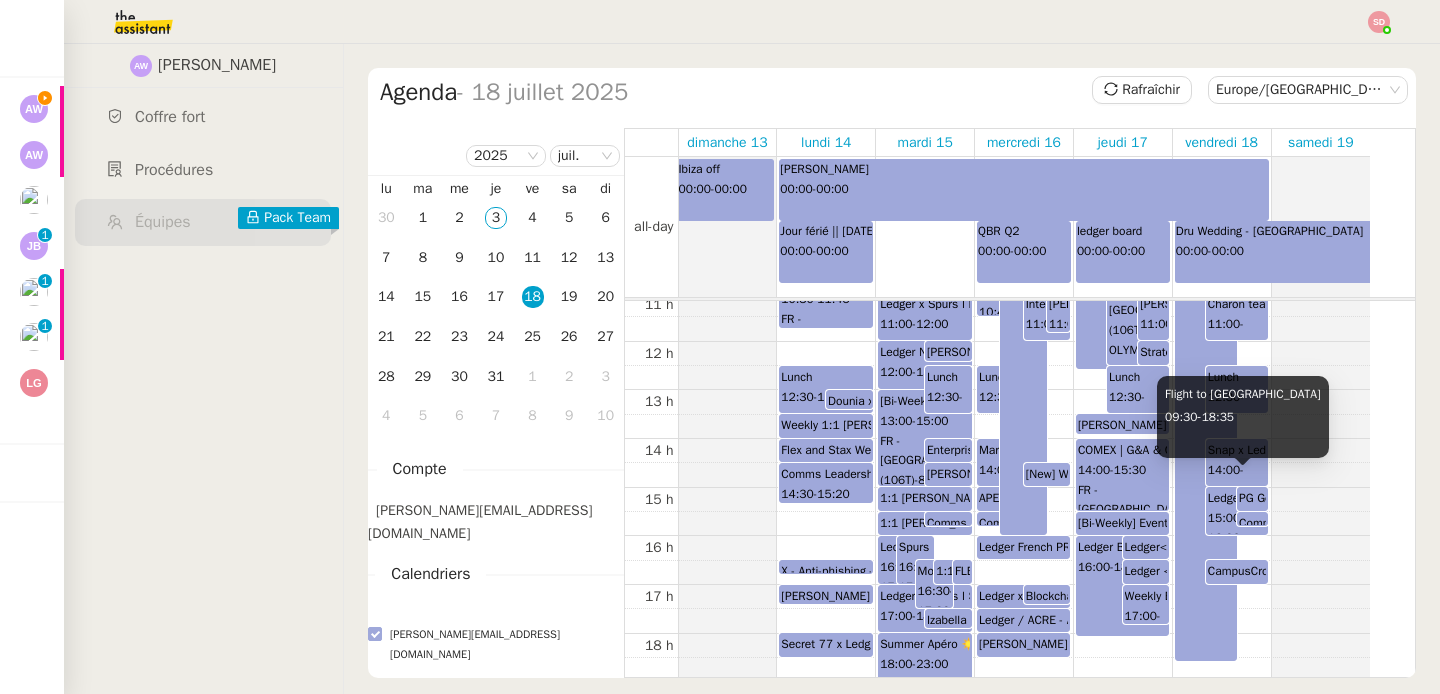 scroll, scrollTop: 556, scrollLeft: 0, axis: vertical 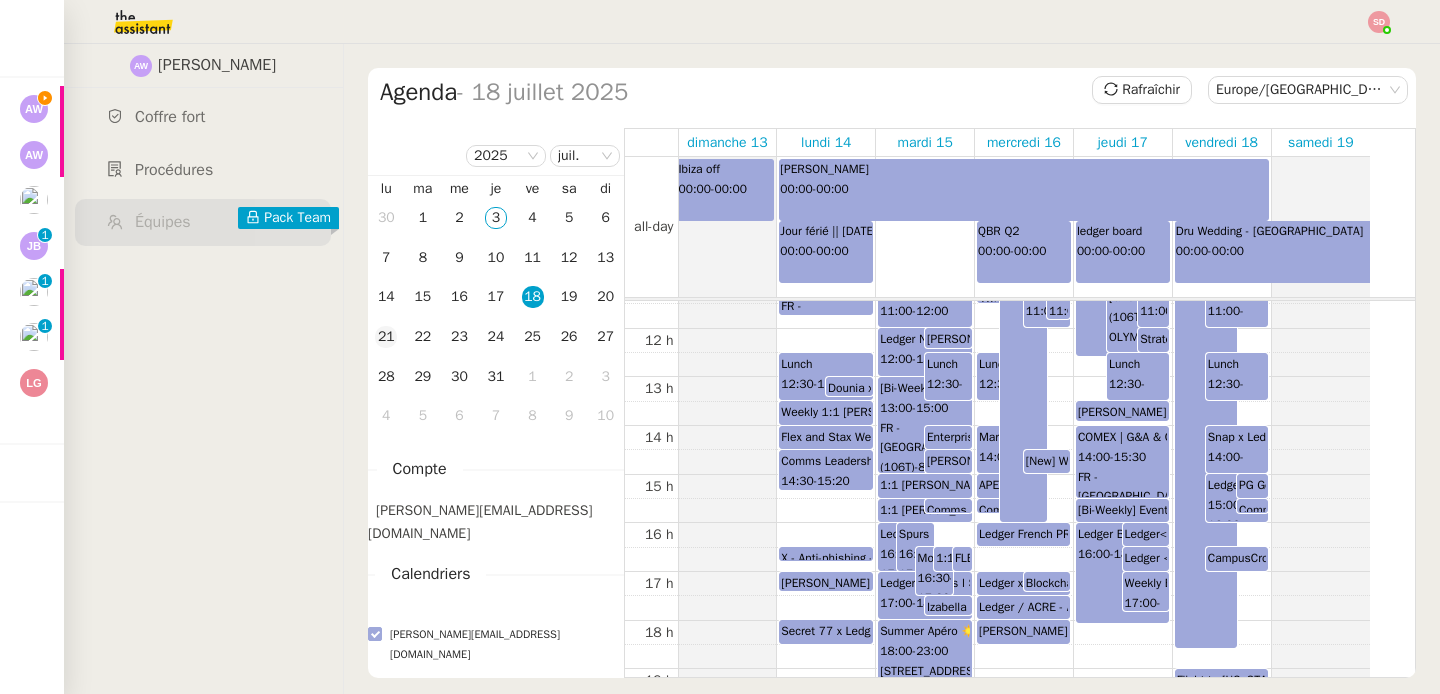 click on "21" 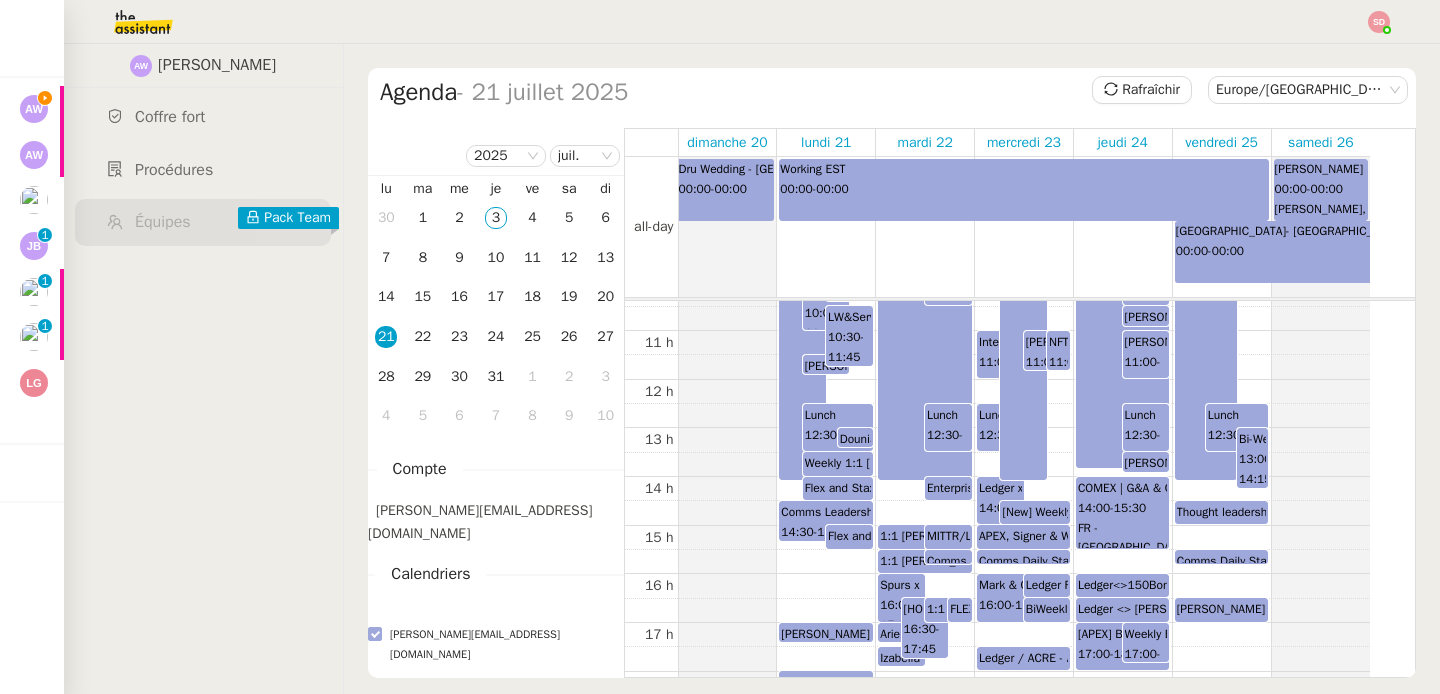 scroll, scrollTop: 584, scrollLeft: 0, axis: vertical 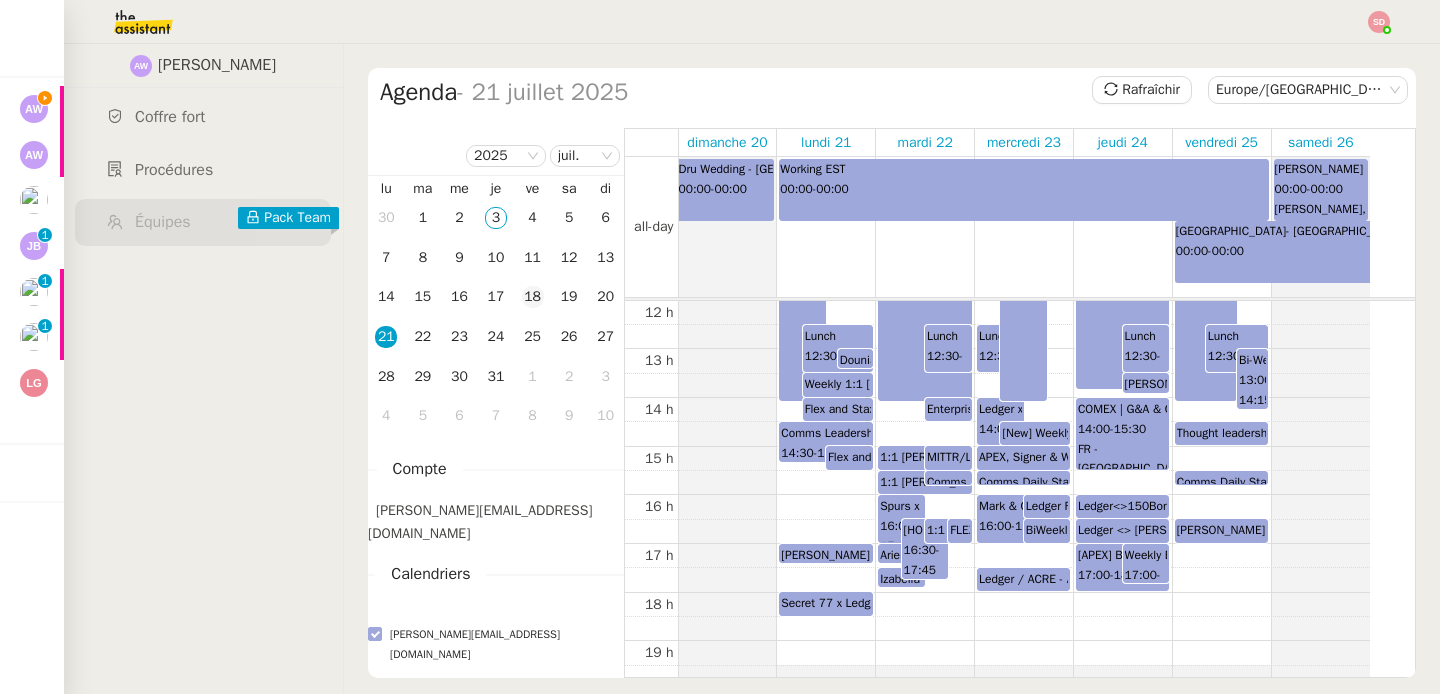 click on "18" 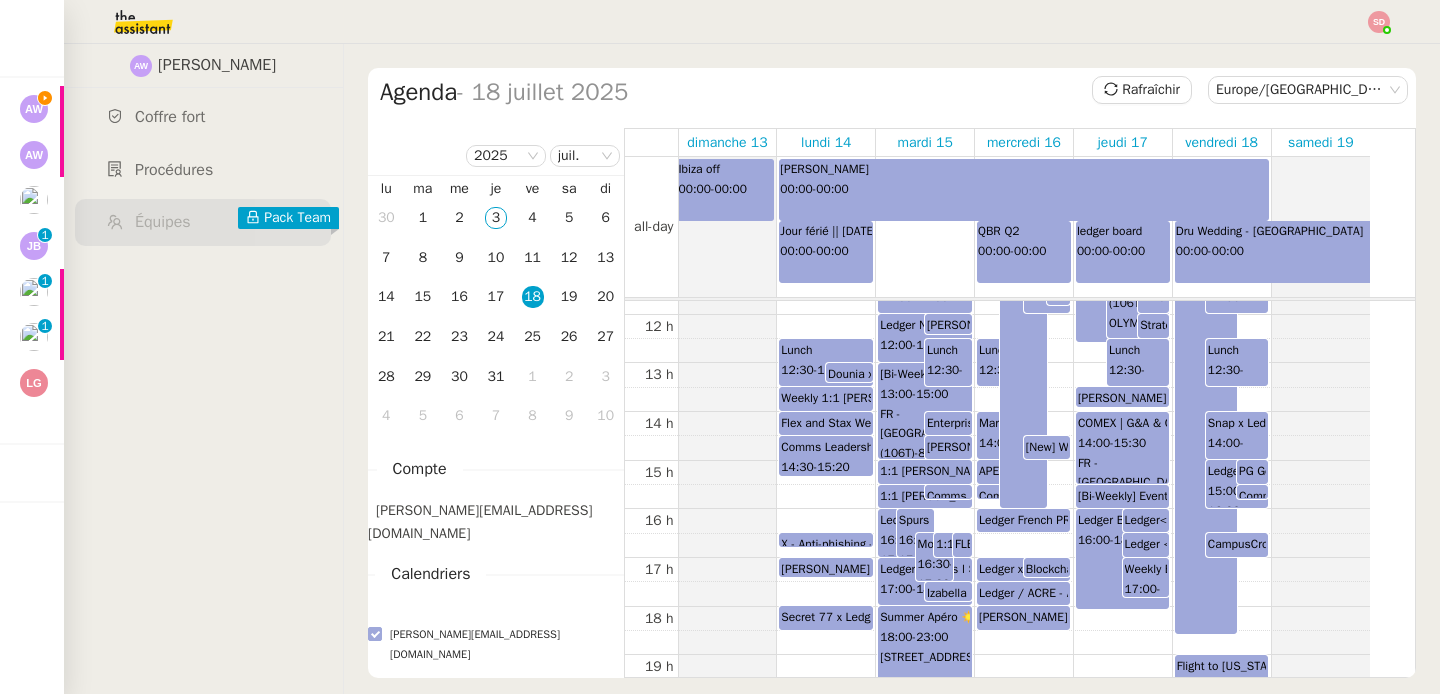 scroll, scrollTop: 668, scrollLeft: 0, axis: vertical 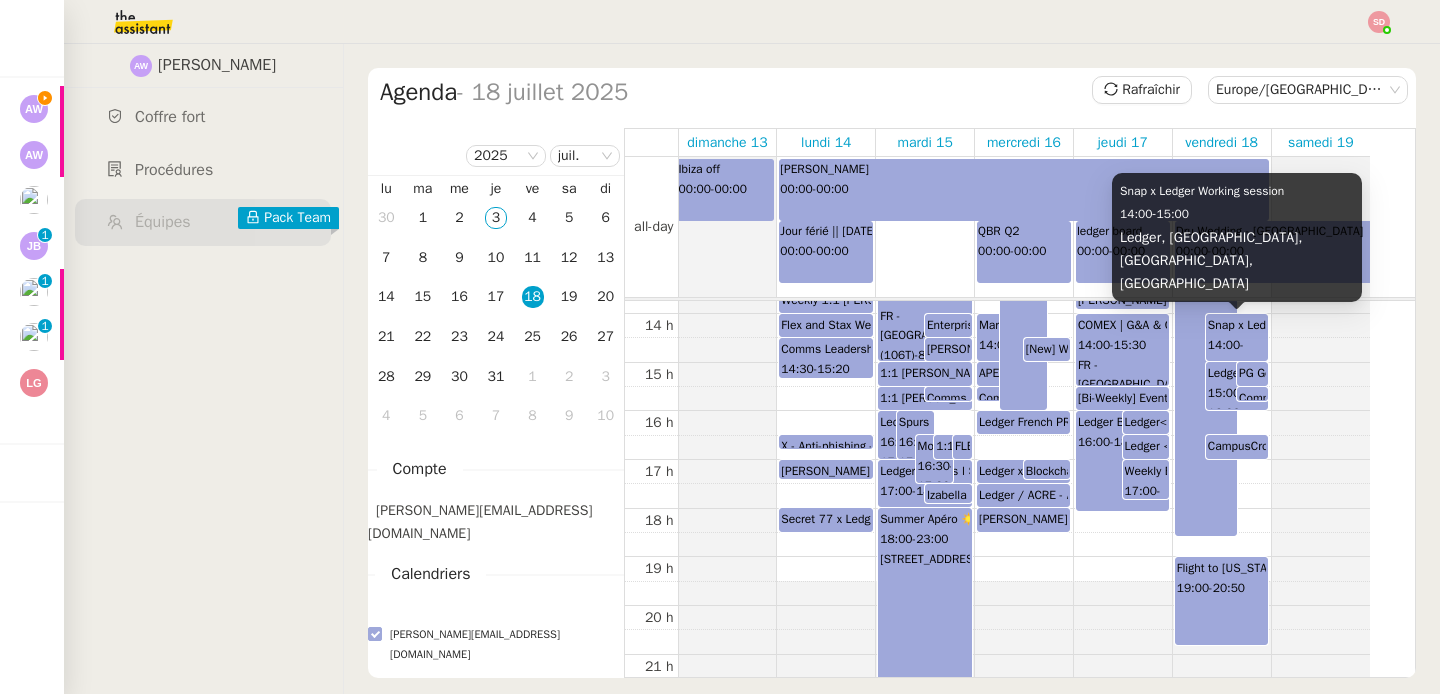 click on "Snap x Ledger Working session" 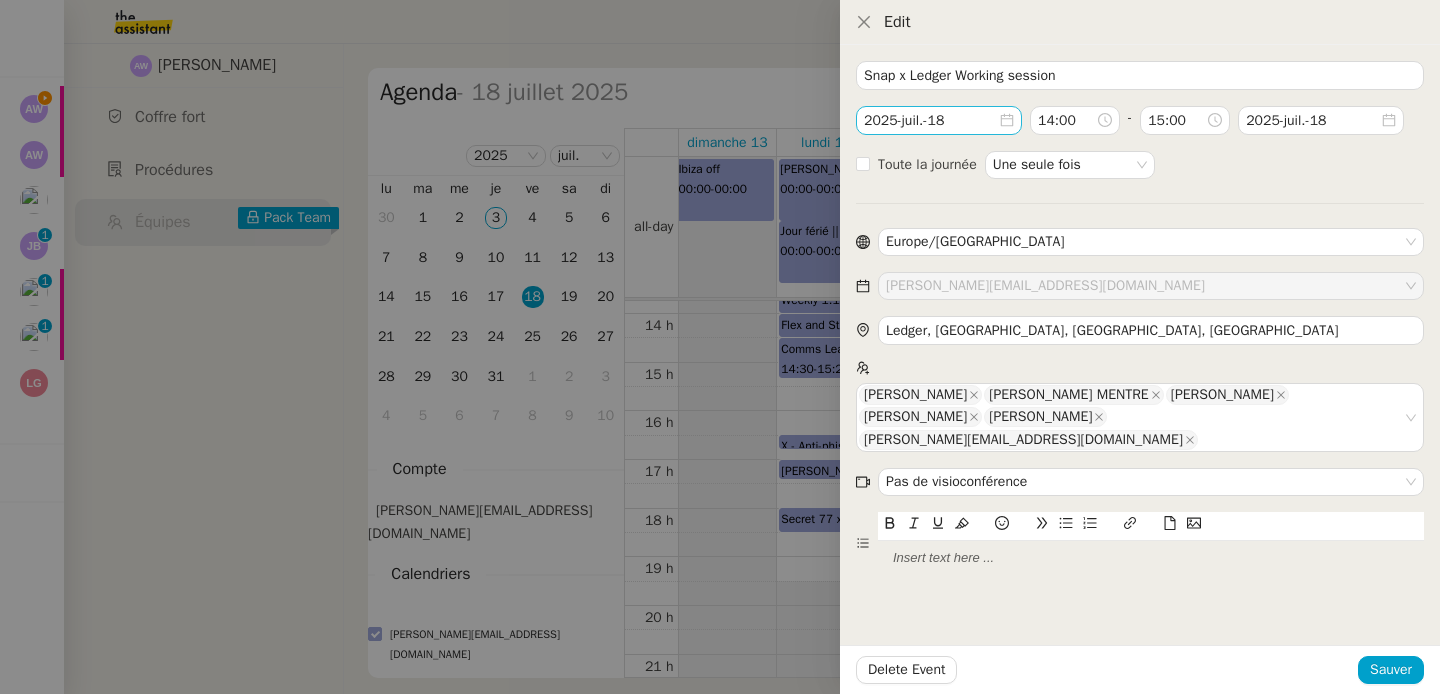 click on "2025-juil.-18" at bounding box center [931, 120] 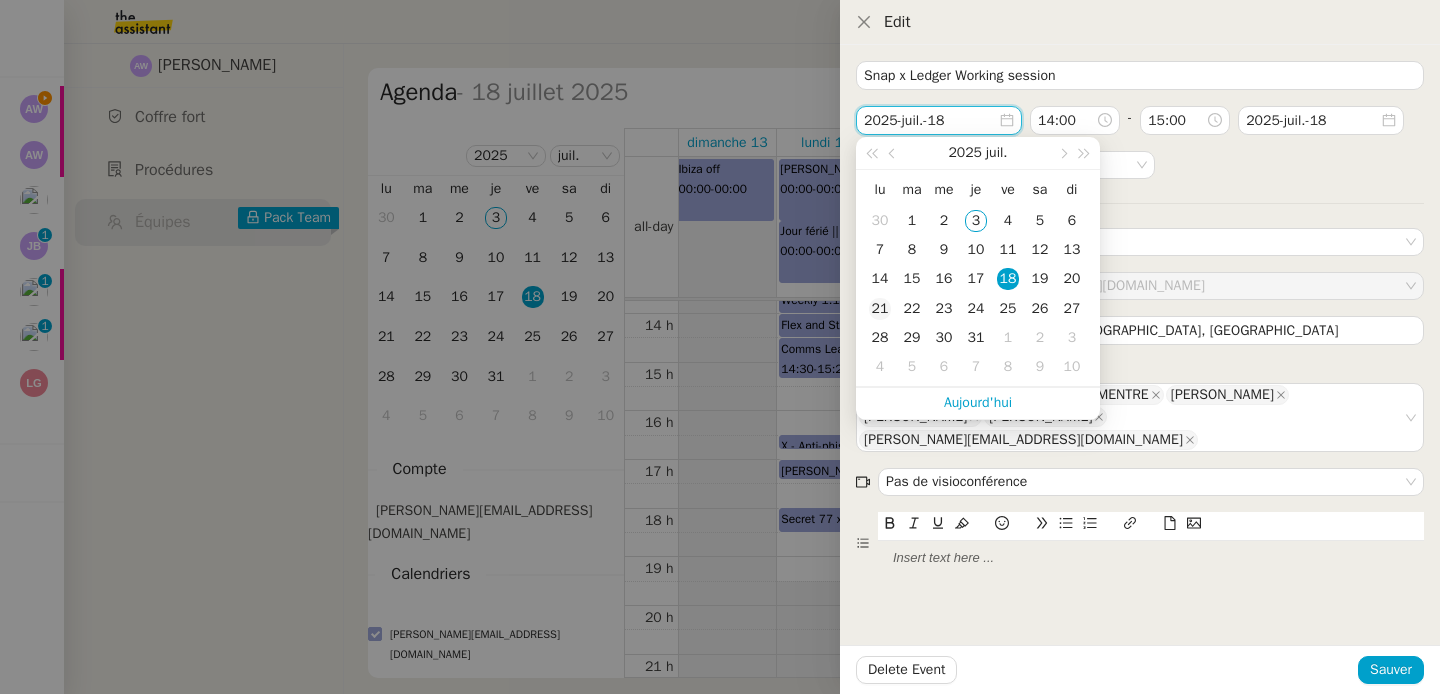 click on "21" at bounding box center (880, 309) 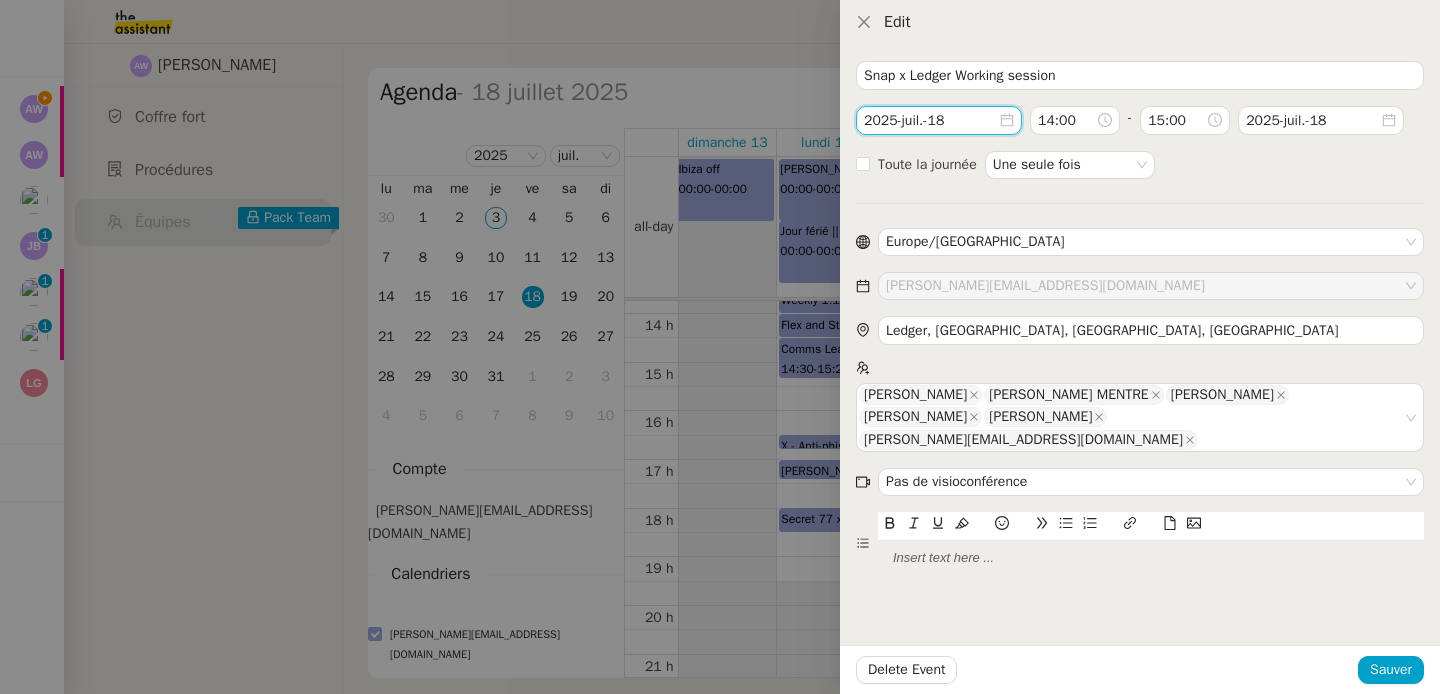 type on "2025-juil.-21" 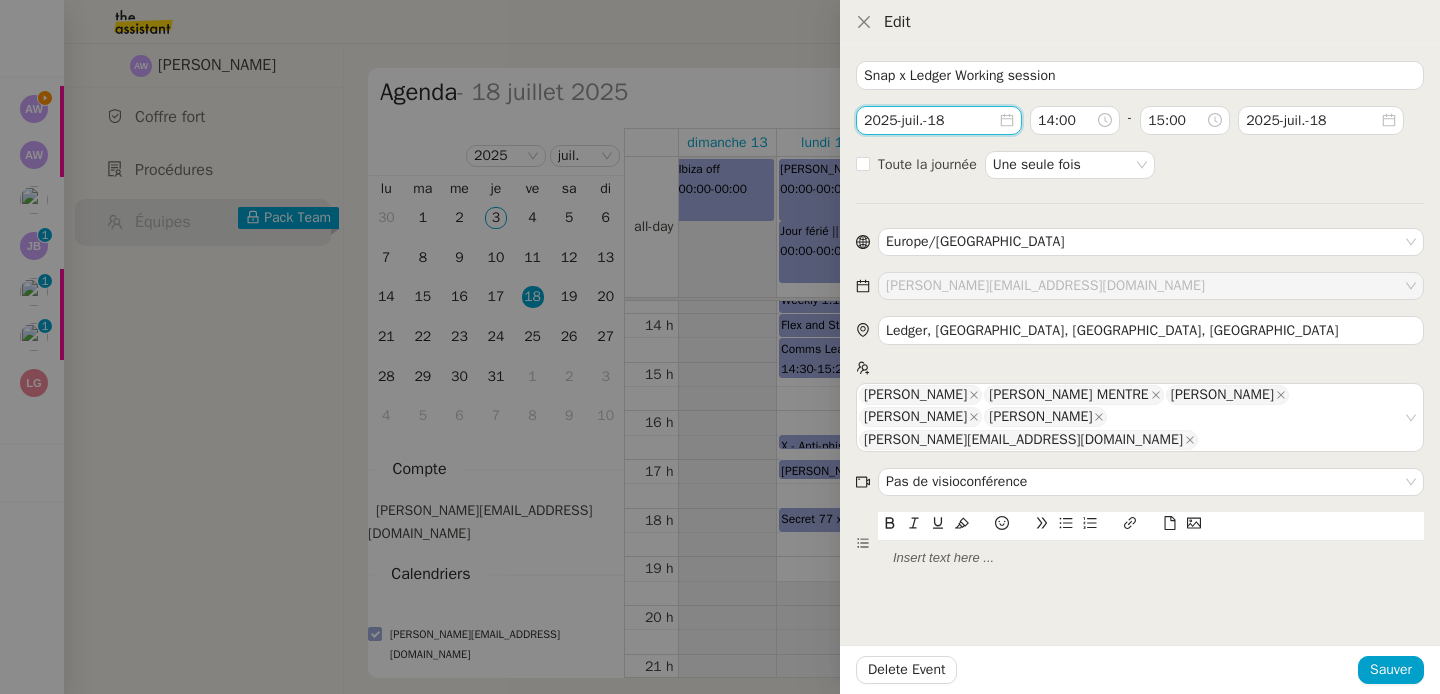 type on "2025-juil.-21" 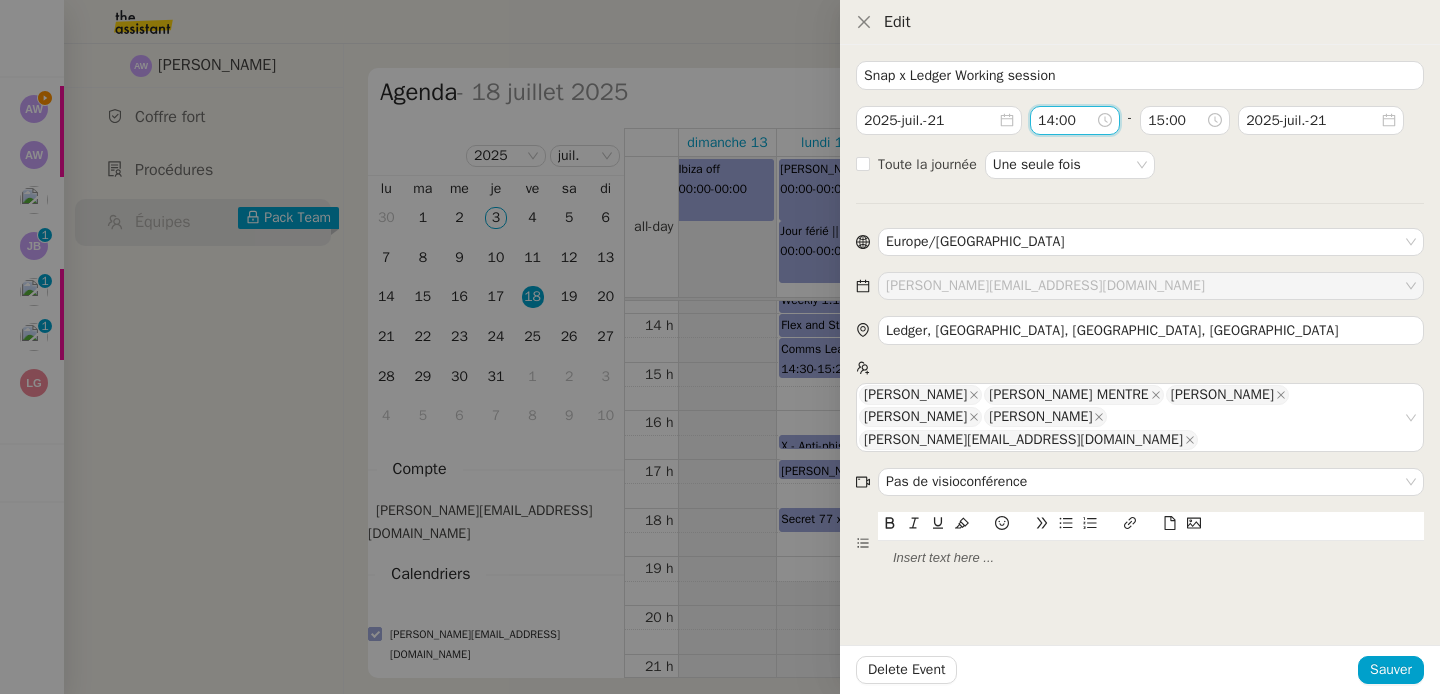 click on "14:00" at bounding box center [1067, 120] 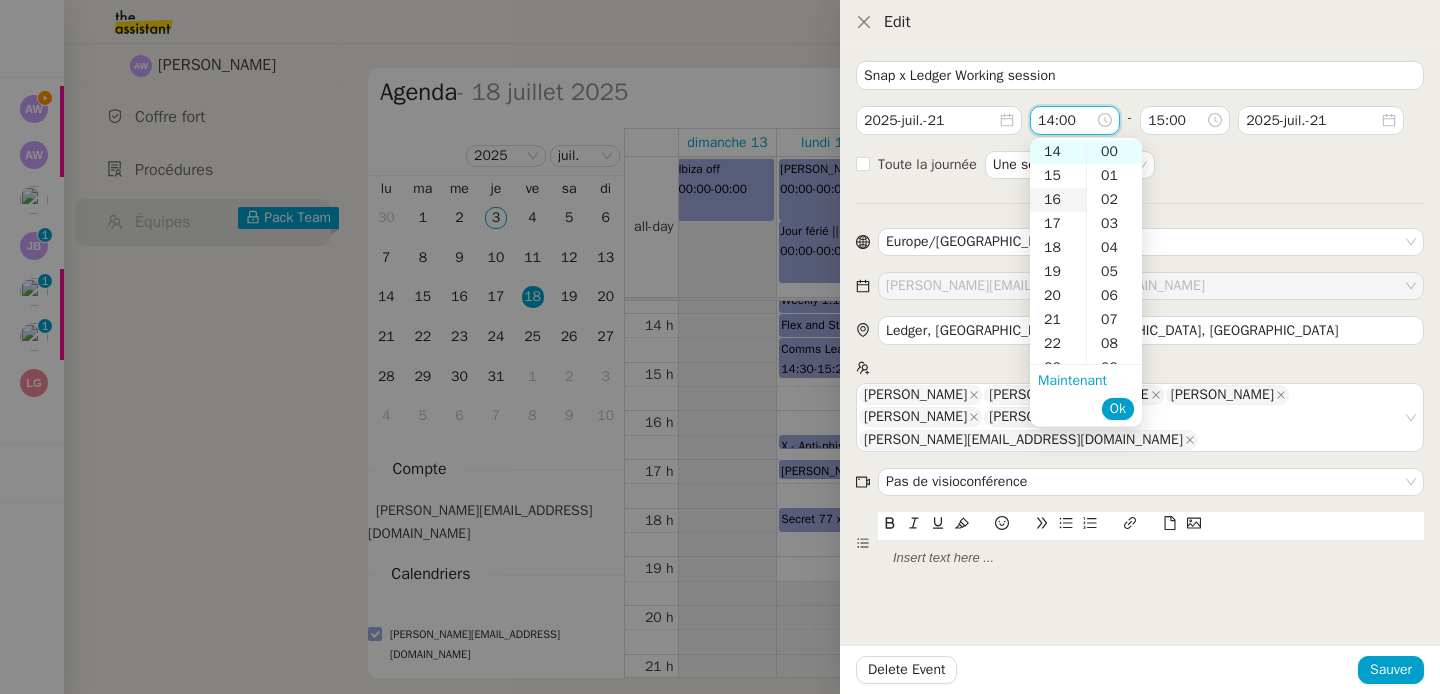 click on "16" at bounding box center (1058, 200) 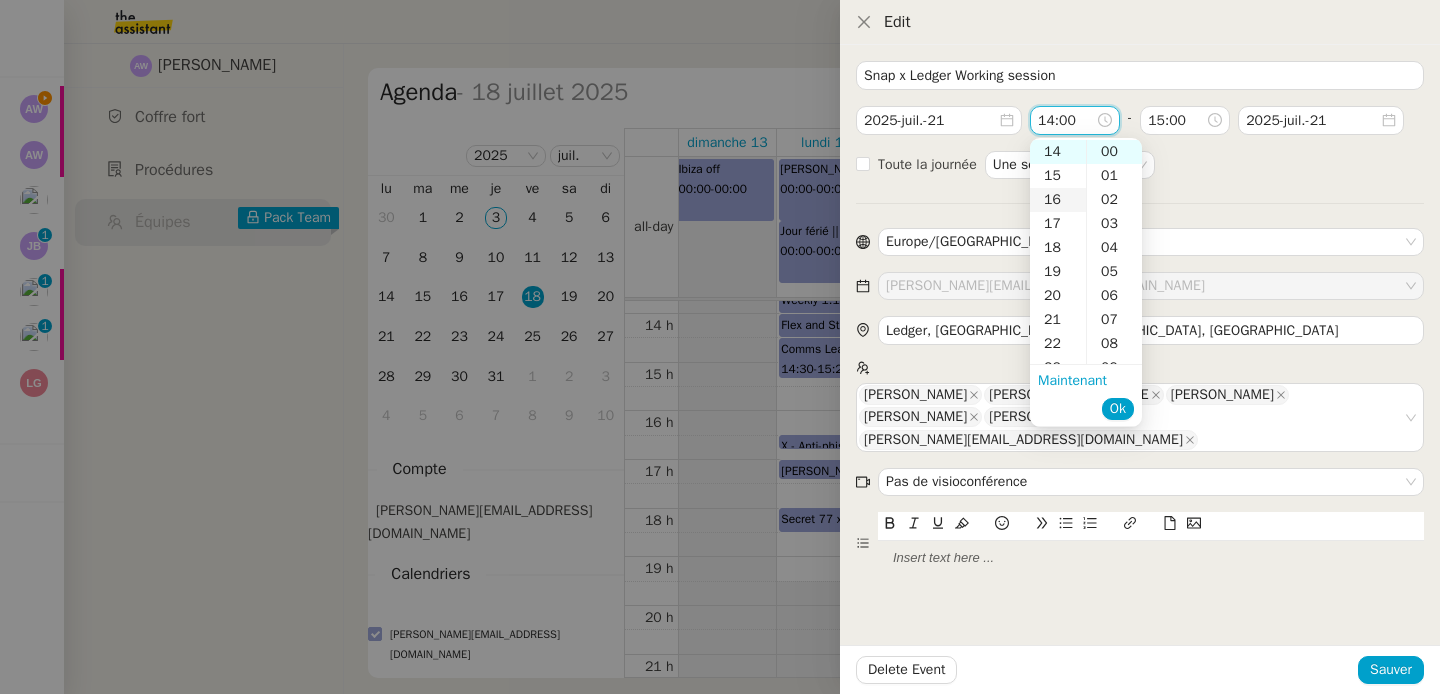 type on "16:00" 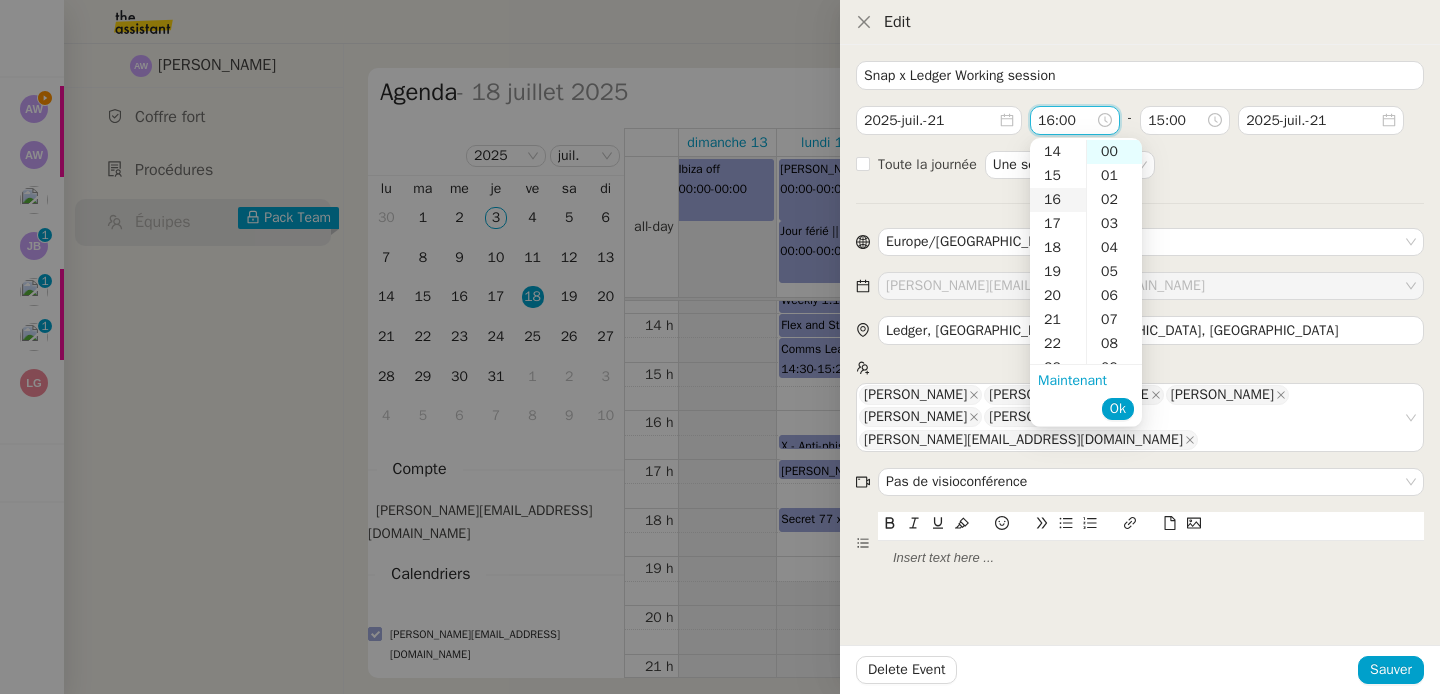 scroll, scrollTop: 384, scrollLeft: 0, axis: vertical 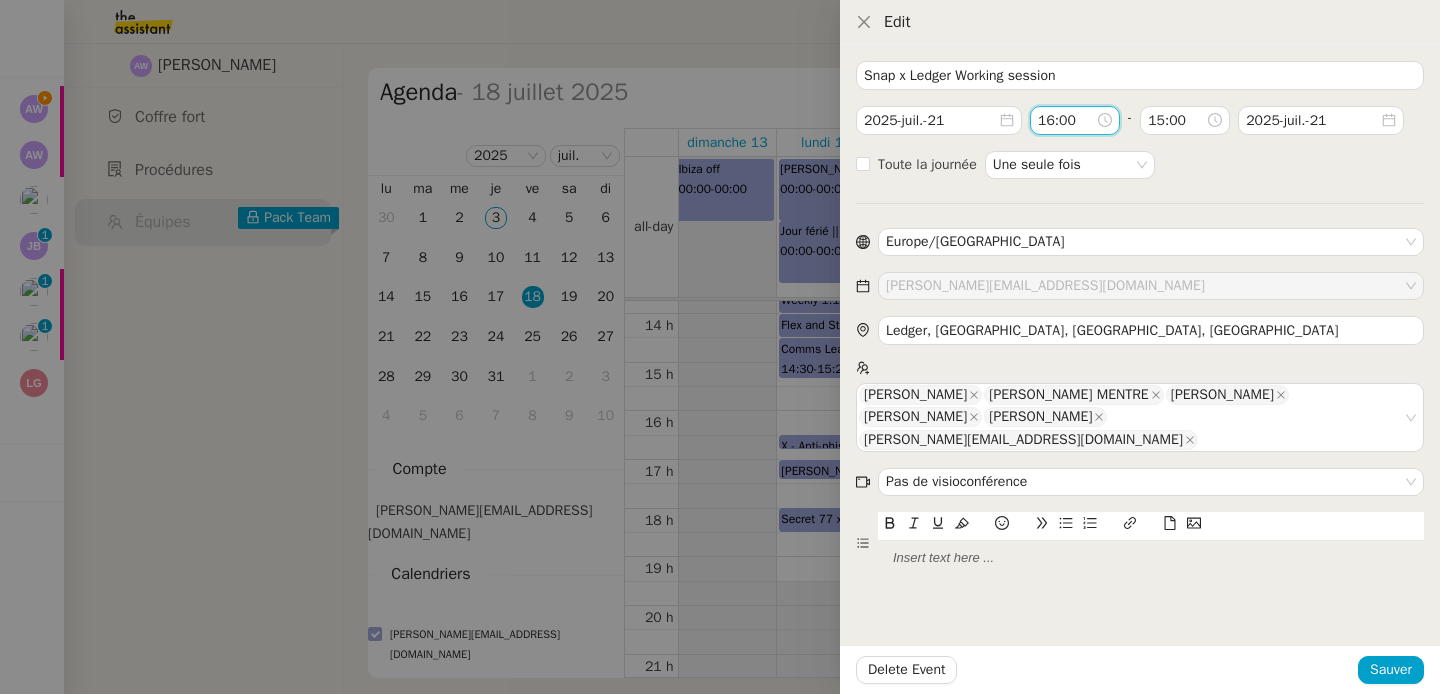 click on "Snap x Ledger Working session 2025-juil.-21 16:00 - 15:00 2025-juil.-21 Toute la journée Une seule fois Europe/Paris ariel.wengroff@ledger.fr Ledger, Rue du Temple, Paris, France Morgan Azogui Eugenie MENTRE Chloe Laurens Adam Payne Valentina Culatti ariel.wengroff@ledger.fr   Pas de visioconférence" at bounding box center [1140, 318] 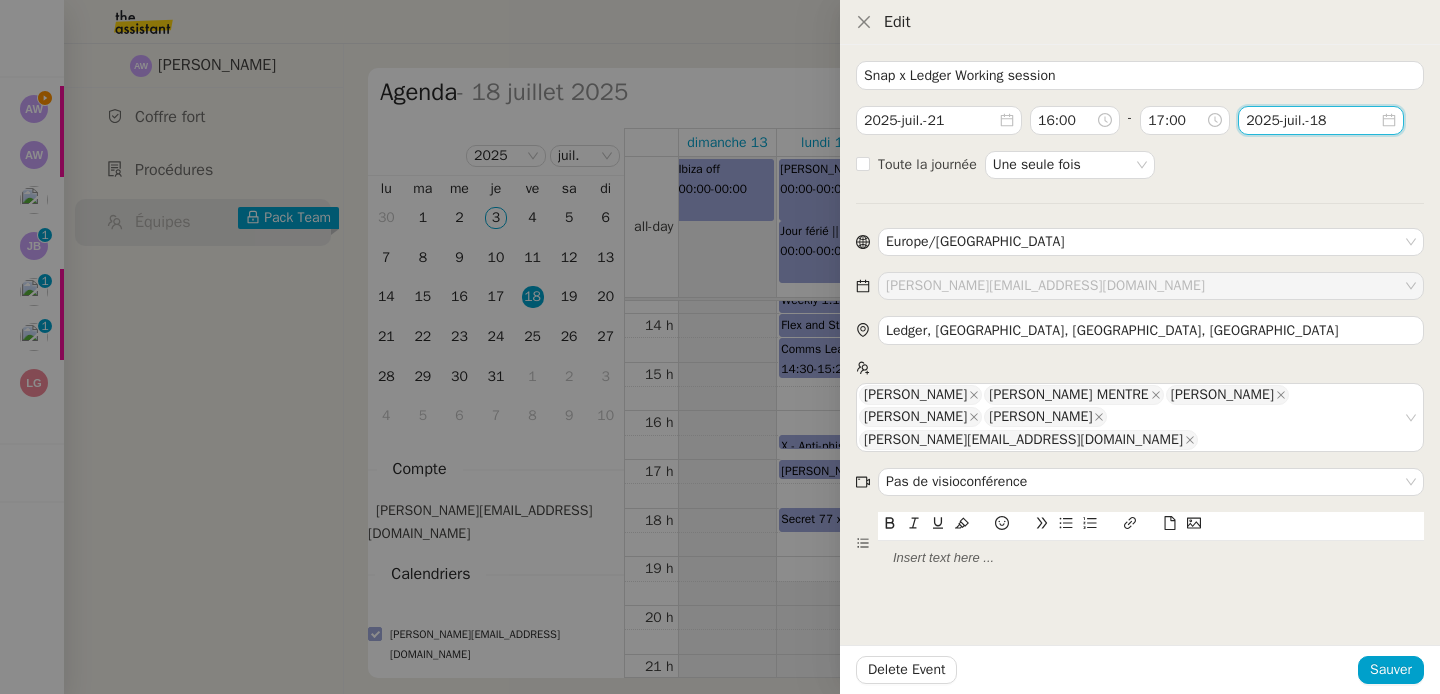 click on "2025-juil.-18" at bounding box center [1313, 120] 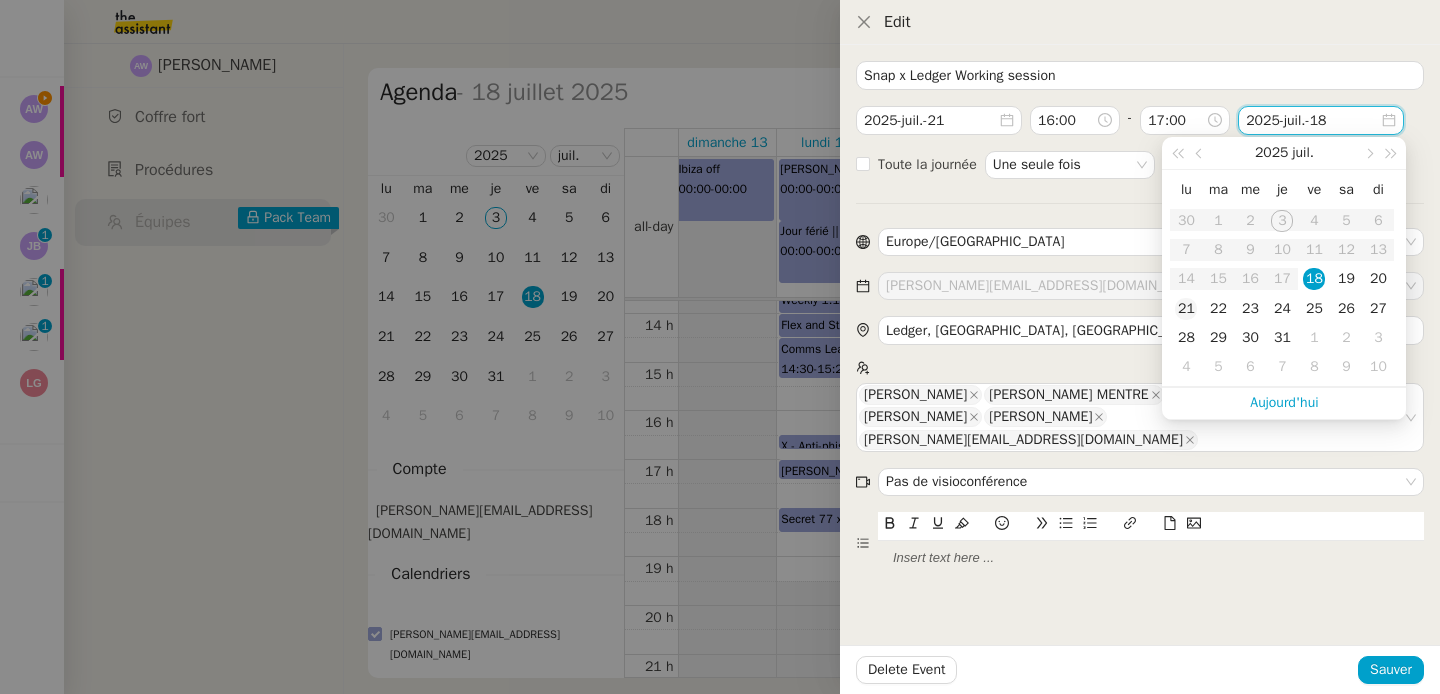 click on "21" at bounding box center [1186, 309] 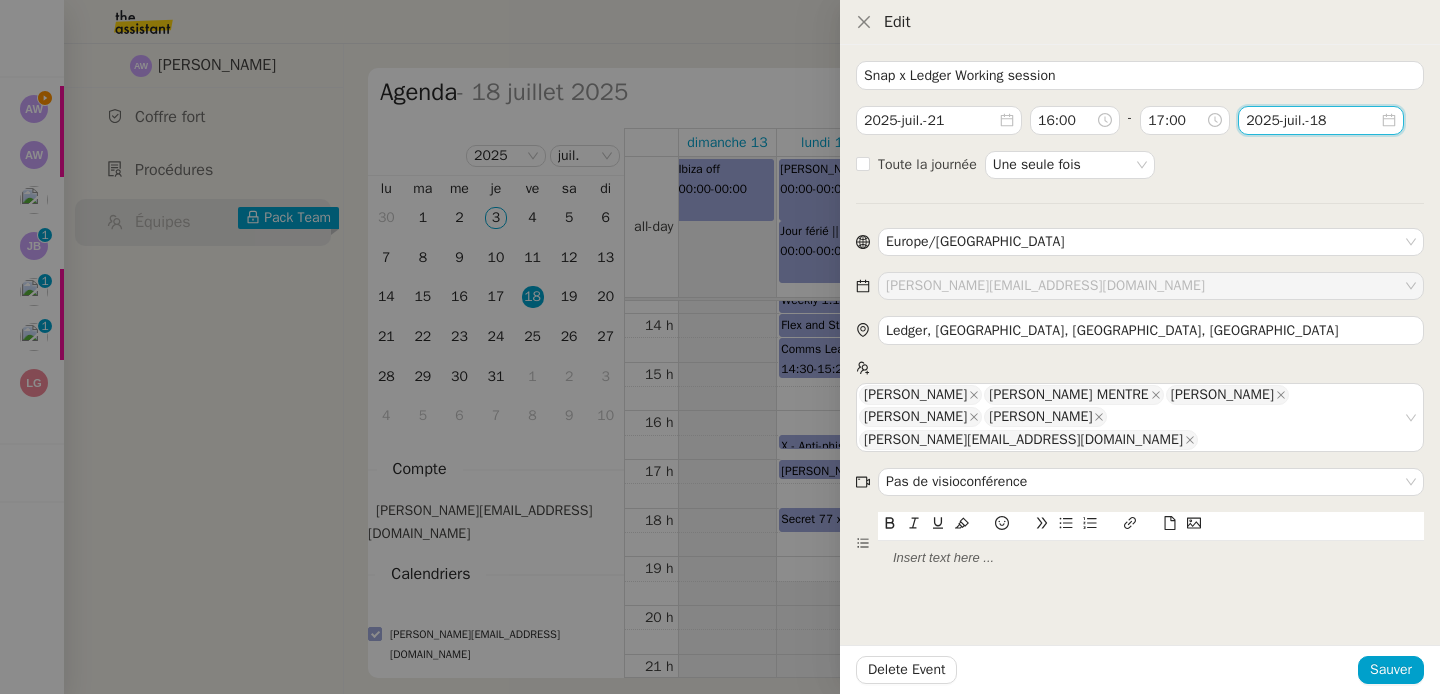 type on "2025-juil.-21" 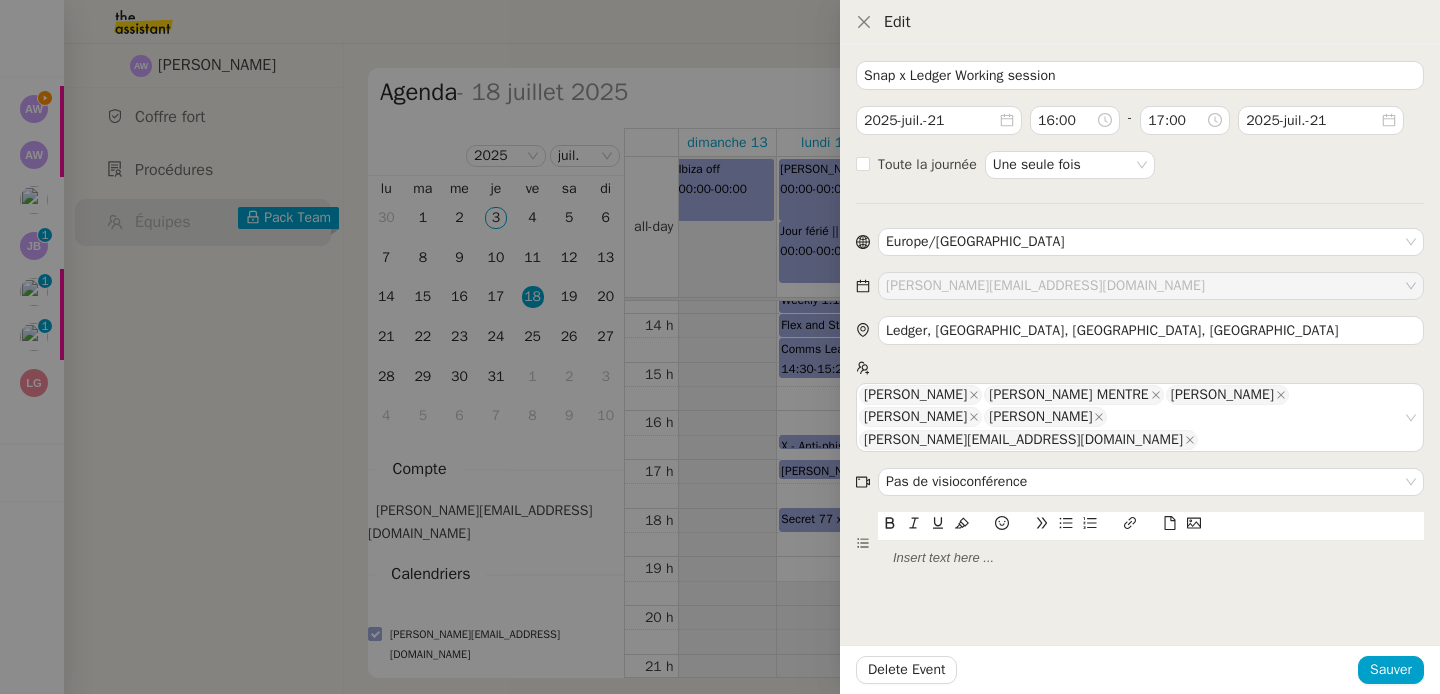 click on "Snap x Ledger Working session 2025-juil.-21 16:00 - 17:00 2025-juil.-21 Toute la journée Une seule fois Europe/Paris ariel.wengroff@ledger.fr Ledger, Rue du Temple, Paris, France Morgan Azogui Eugenie MENTRE Chloe Laurens Adam Payne Valentina Culatti ariel.wengroff@ledger.fr   Pas de visioconférence" at bounding box center (1140, 318) 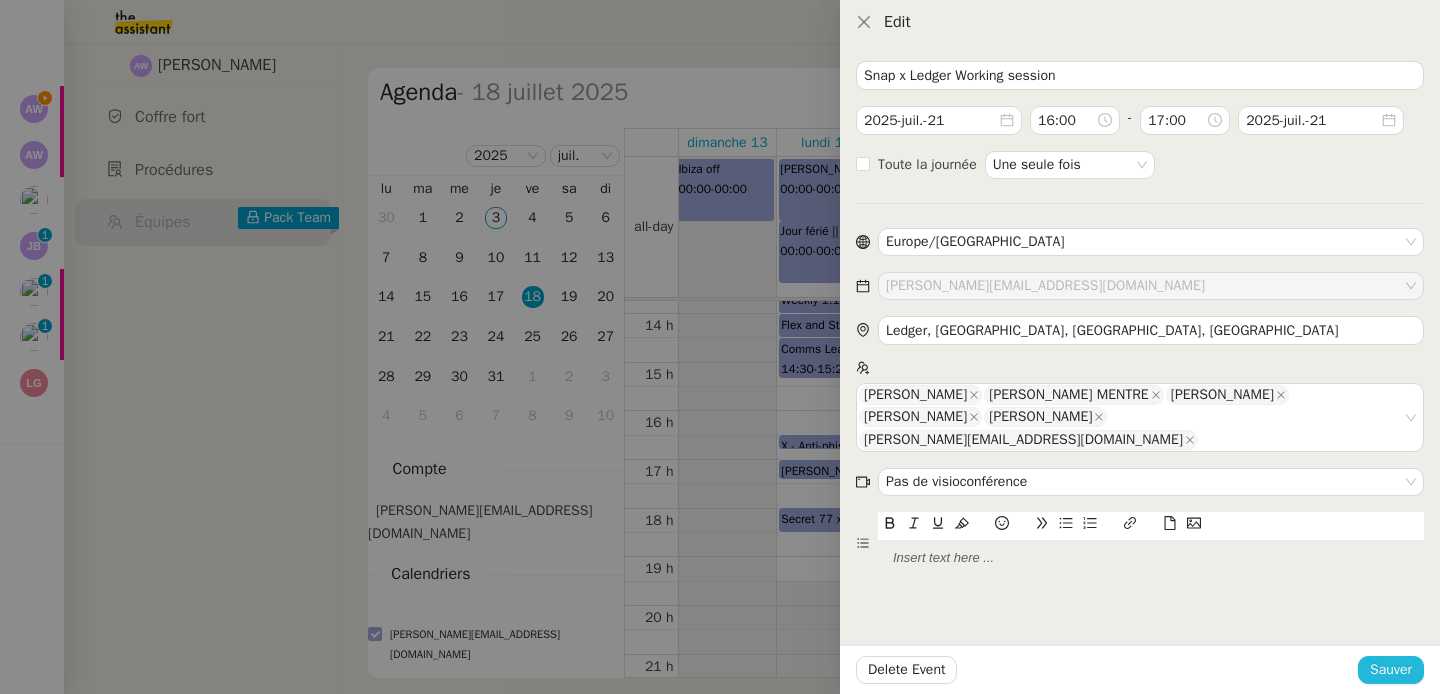 click on "Sauver" at bounding box center (1391, 669) 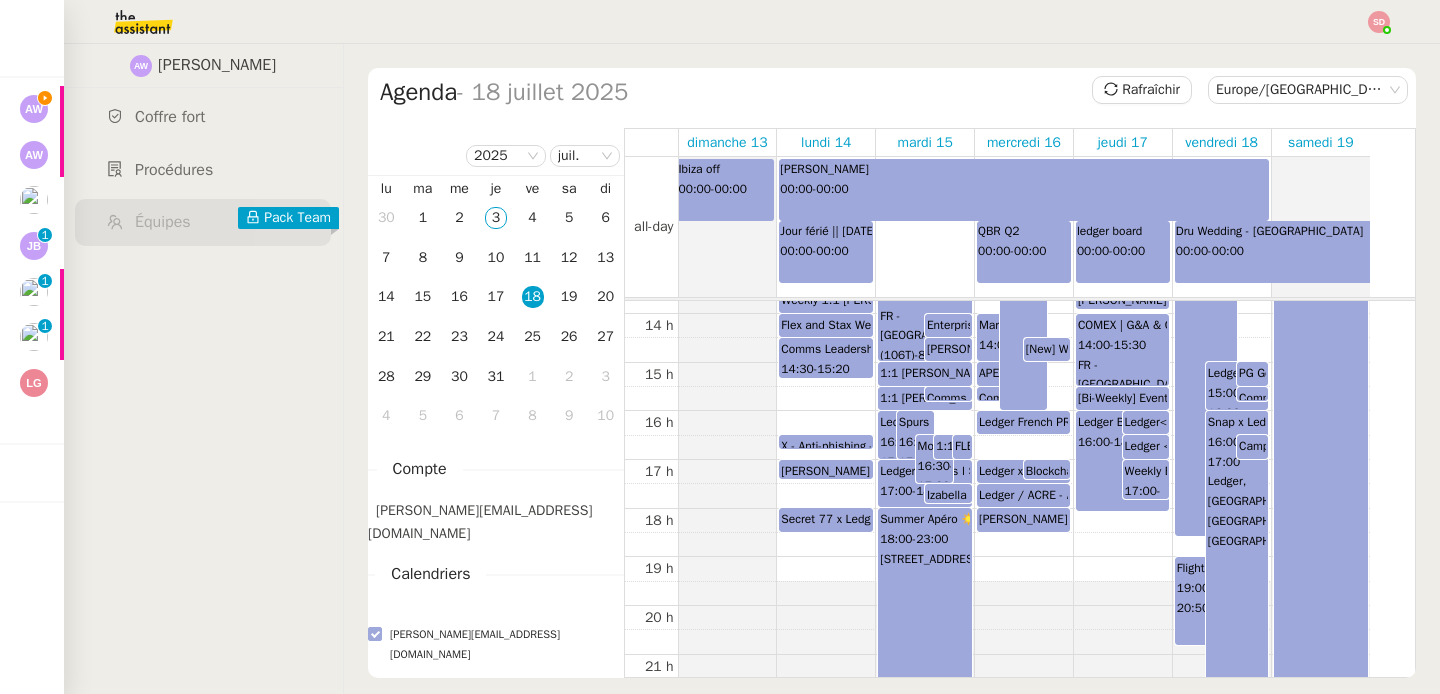 type 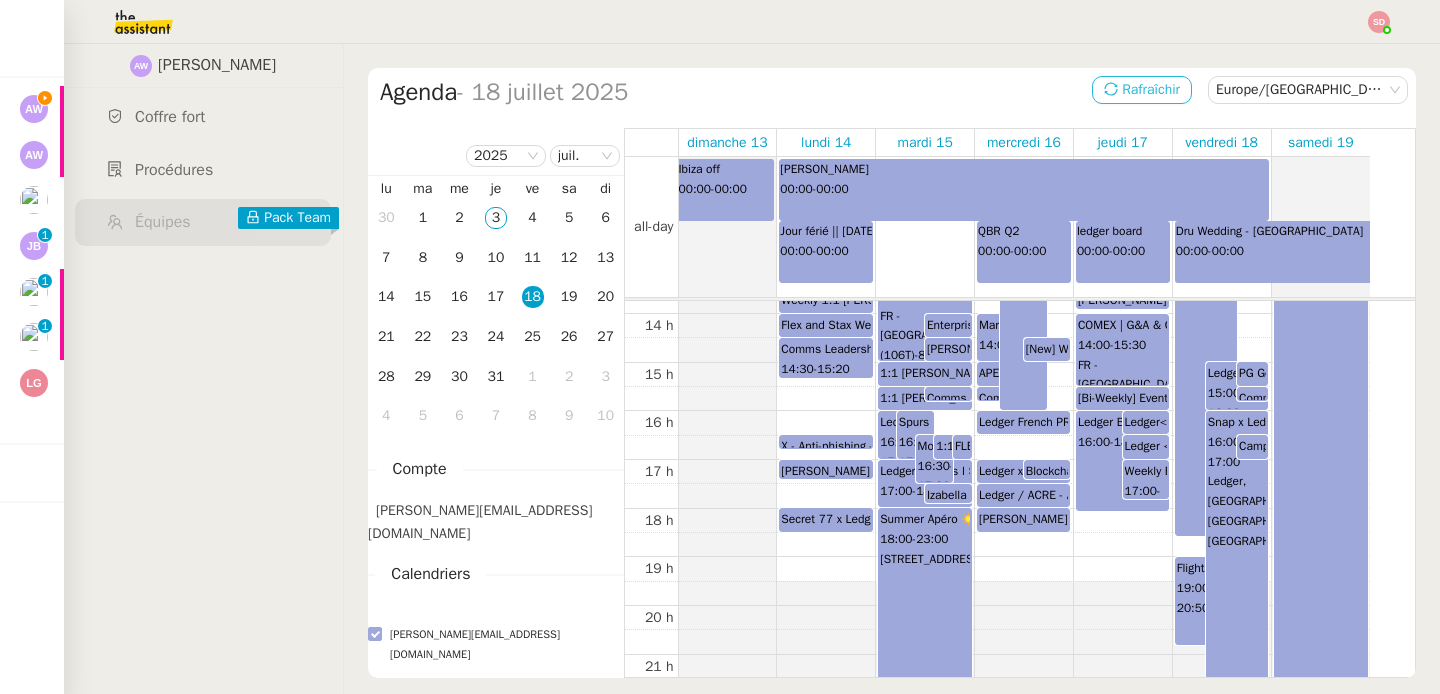 click 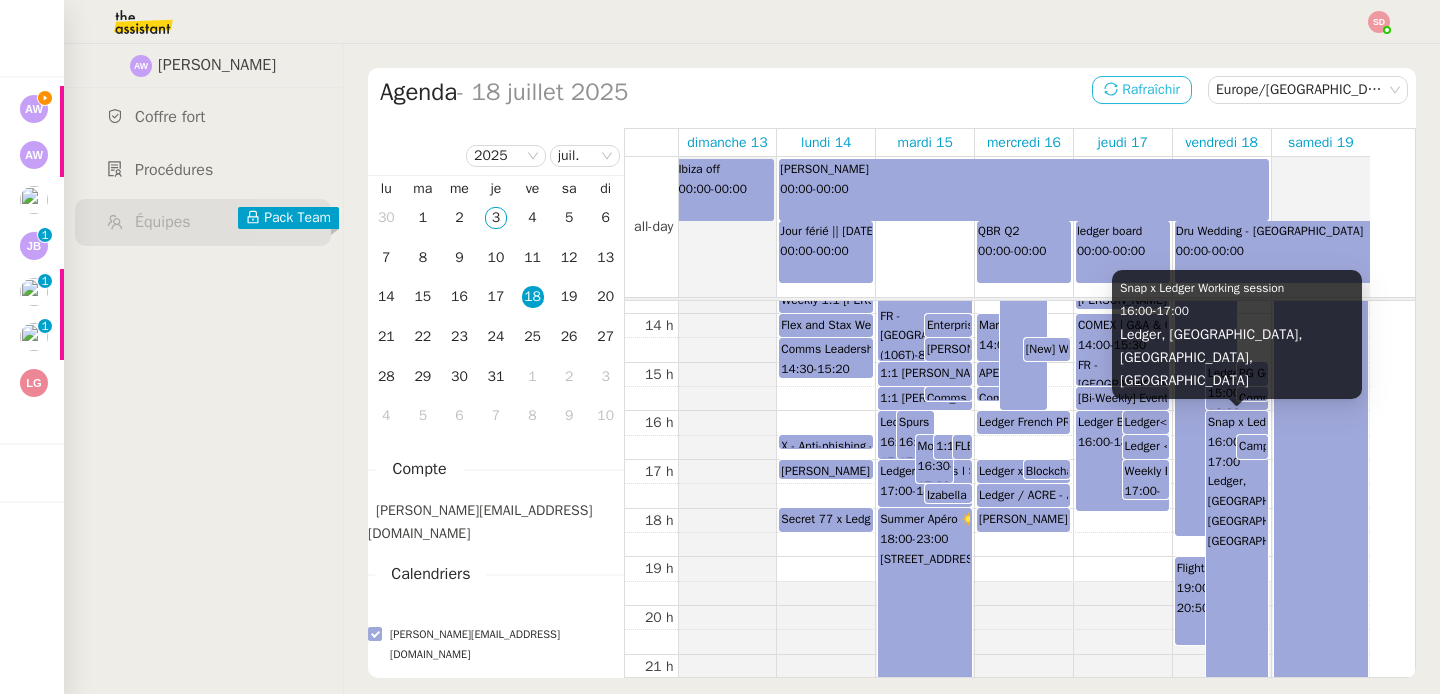 click on "Snap x Ledger Working session 16:00  -  17:00 Ledger, Rue du Temple, Paris, France" 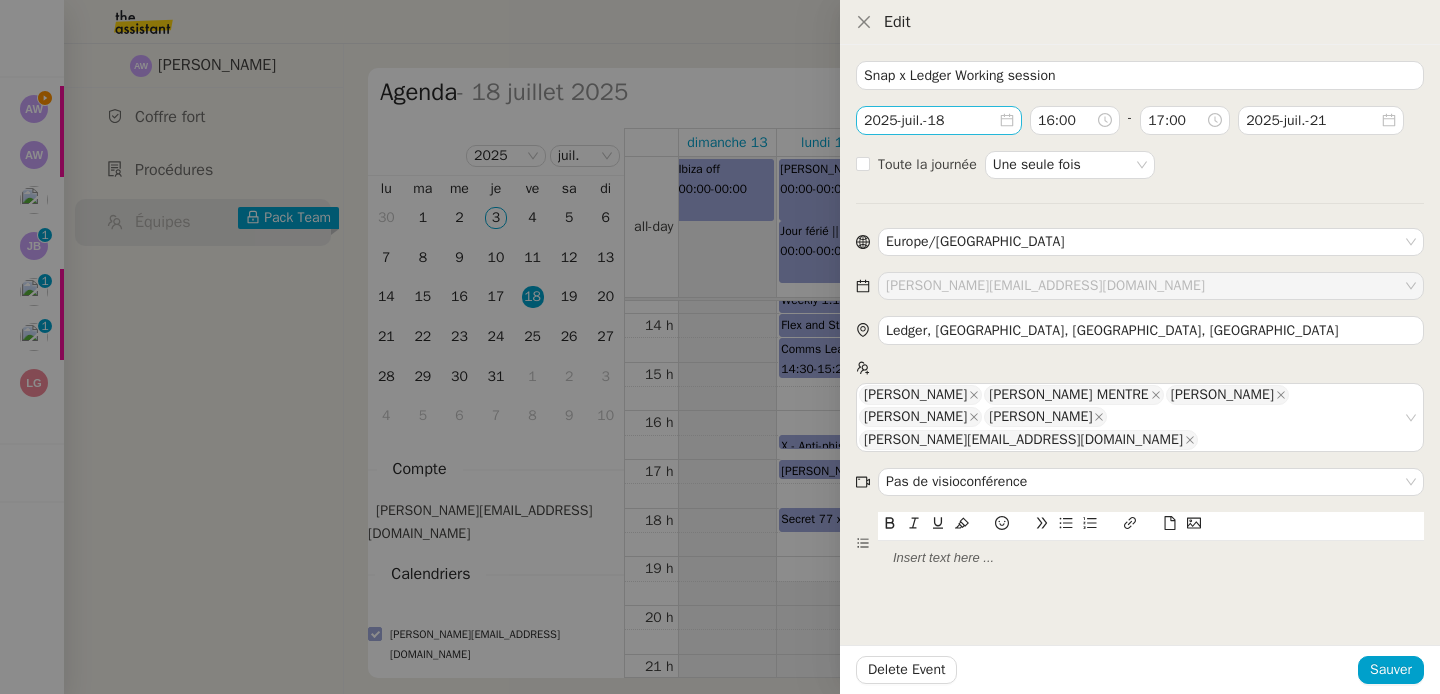 click on "2025-juil.-18" at bounding box center [931, 120] 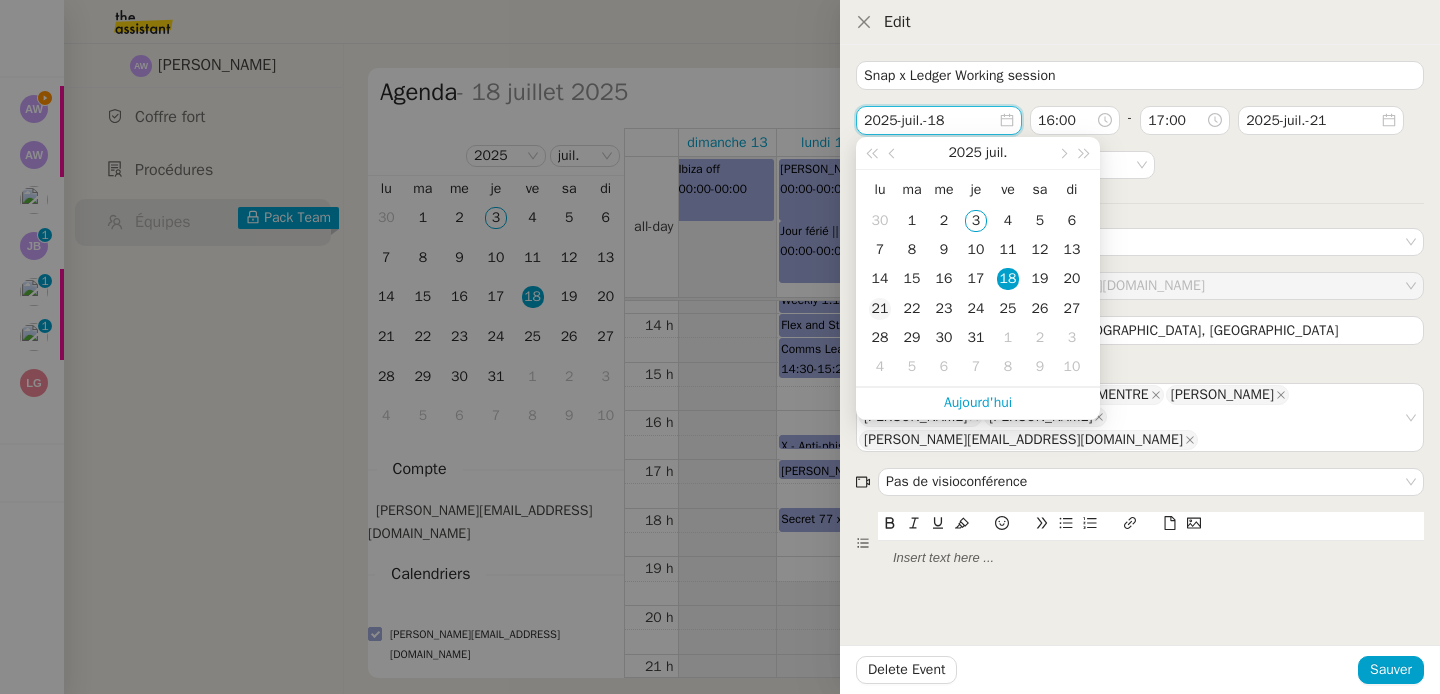 click on "21" at bounding box center (880, 309) 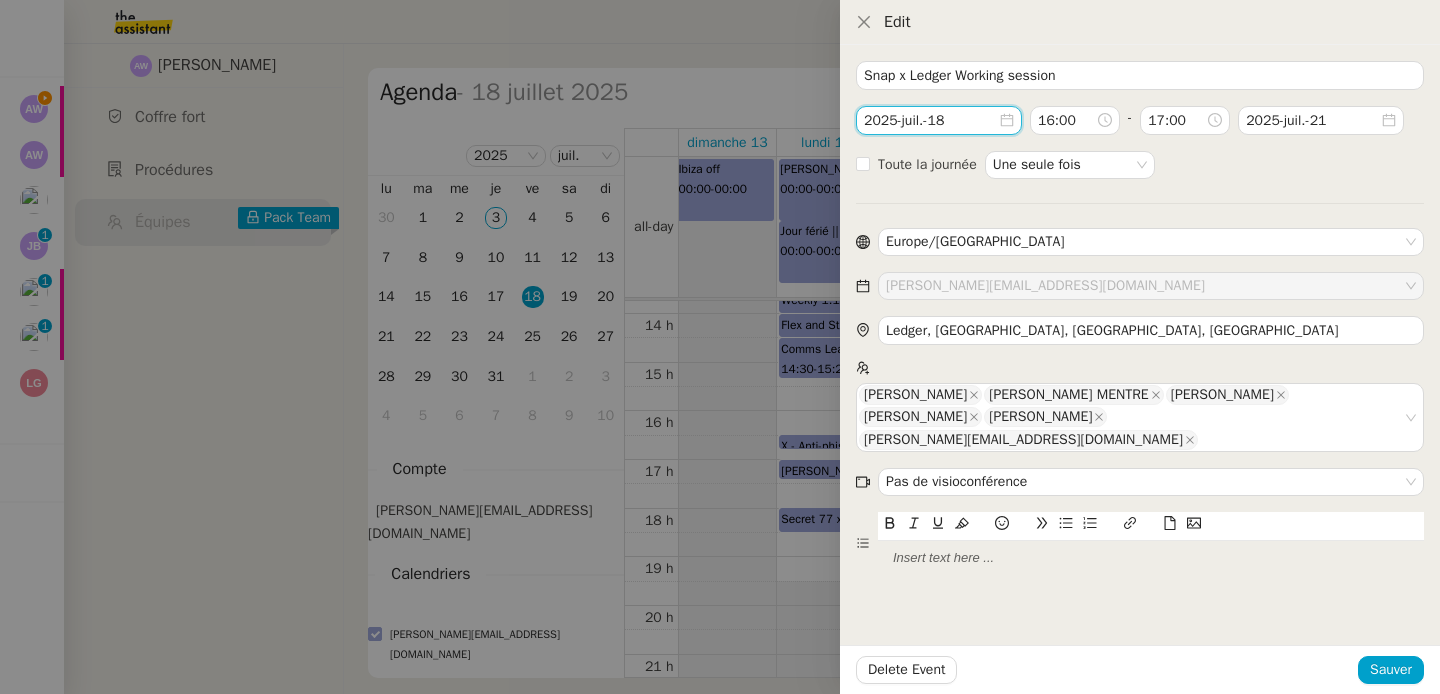 type on "2025-juil.-21" 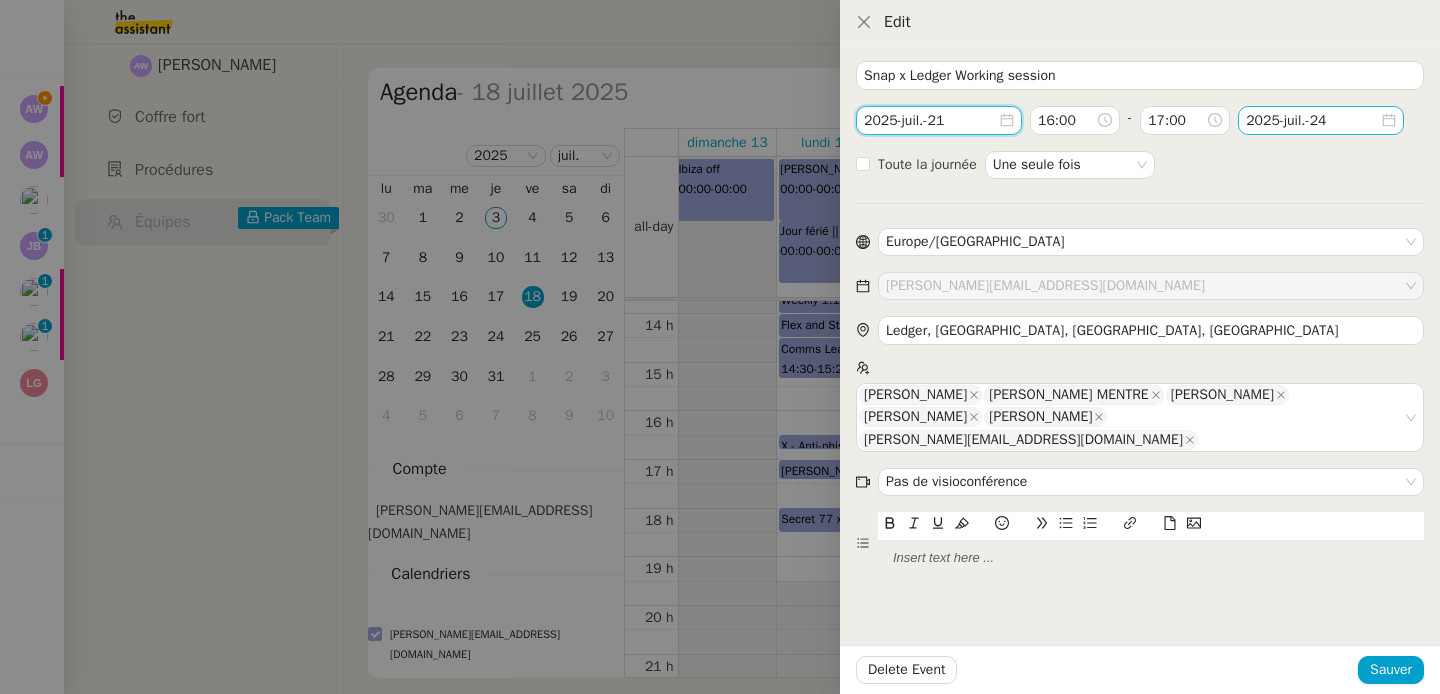 click on "2025-juil.-24" at bounding box center [1313, 120] 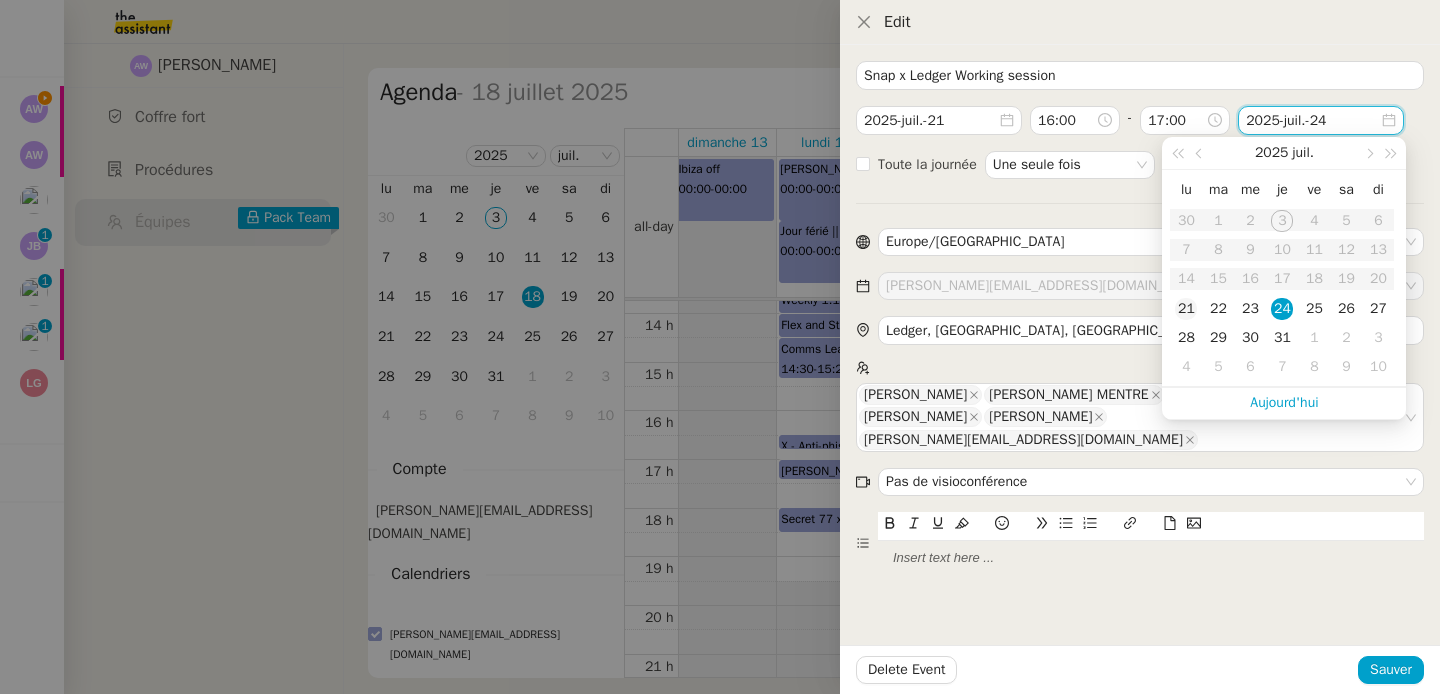 click on "21" at bounding box center [1186, 309] 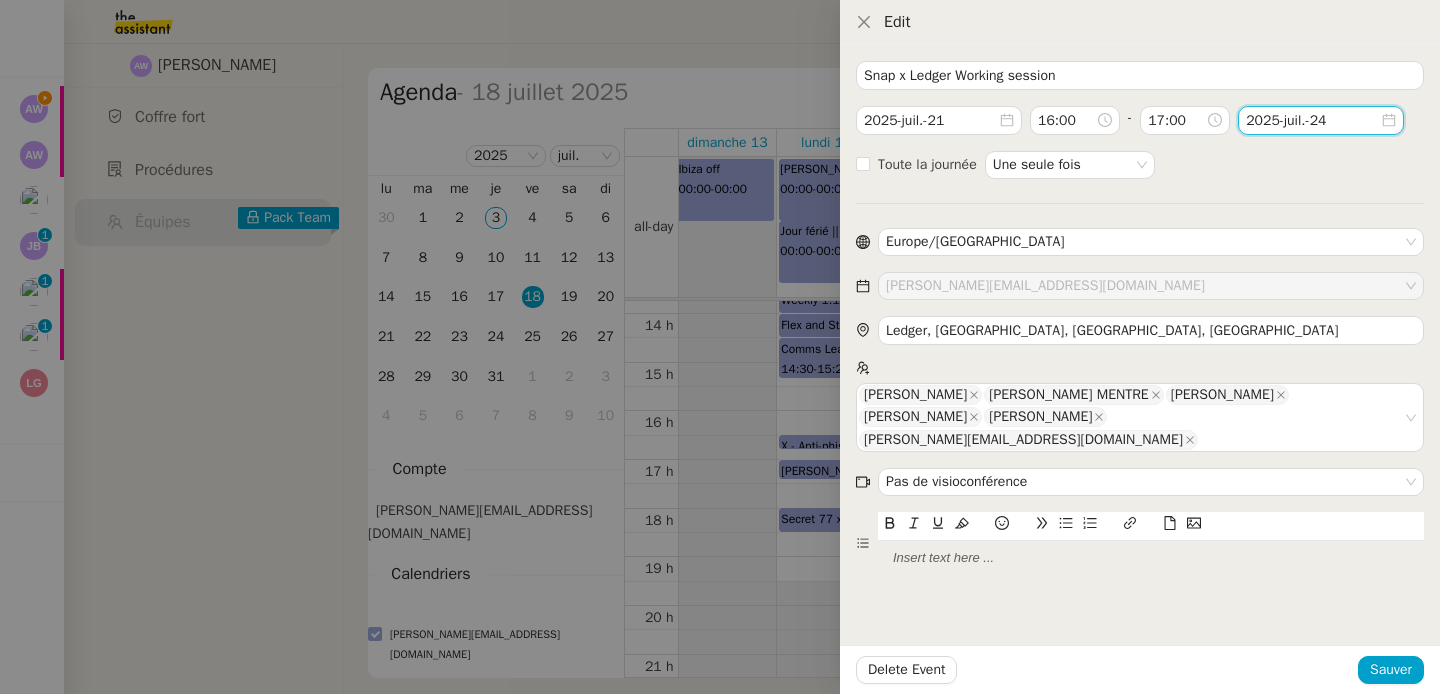 type on "2025-juil.-21" 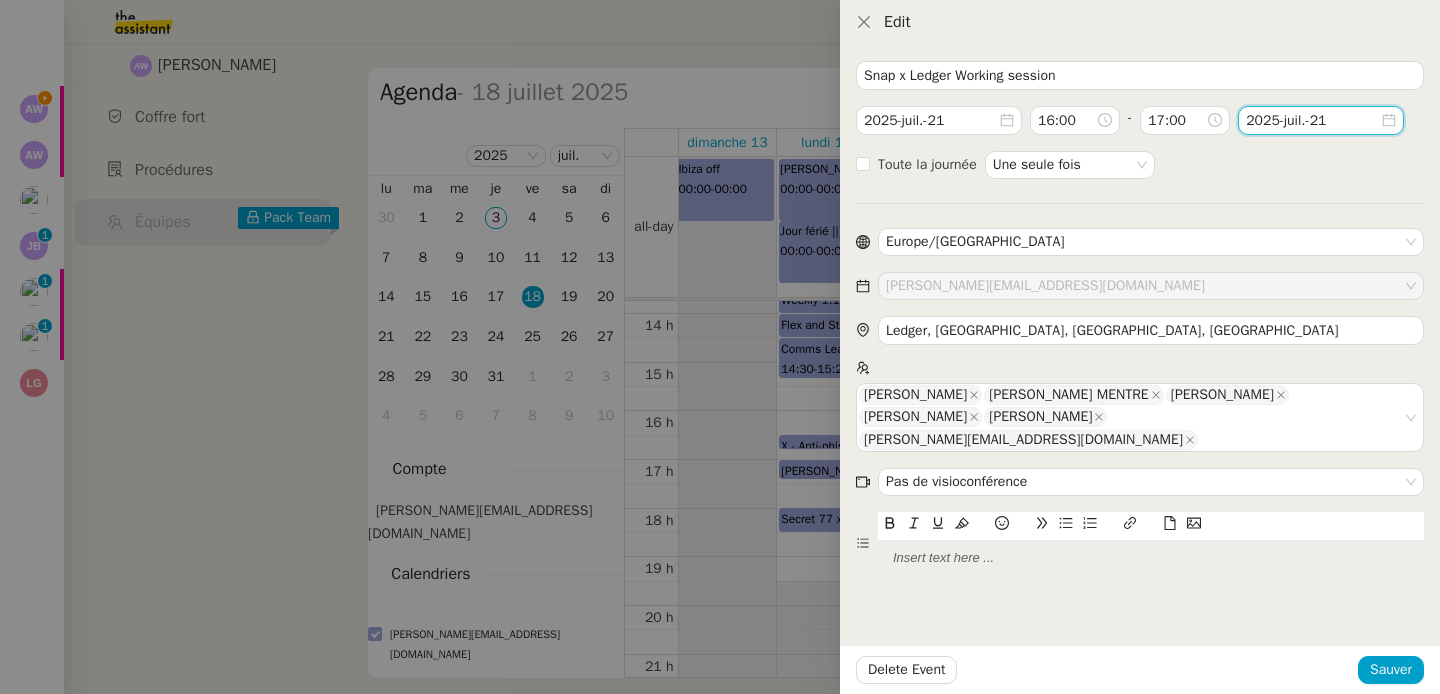click on "Snap x Ledger Working session 2025-juil.-21 16:00 - 17:00 2025-juil.-21 Toute la journée Une seule fois Europe/Paris ariel.wengroff@ledger.fr Ledger, Rue du Temple, Paris, France Morgan Azogui Eugenie MENTRE Chloe Laurens Adam Payne Valentina Culatti ariel.wengroff@ledger.fr   Pas de visioconférence         Delete Event Sauver" at bounding box center (1140, 369) 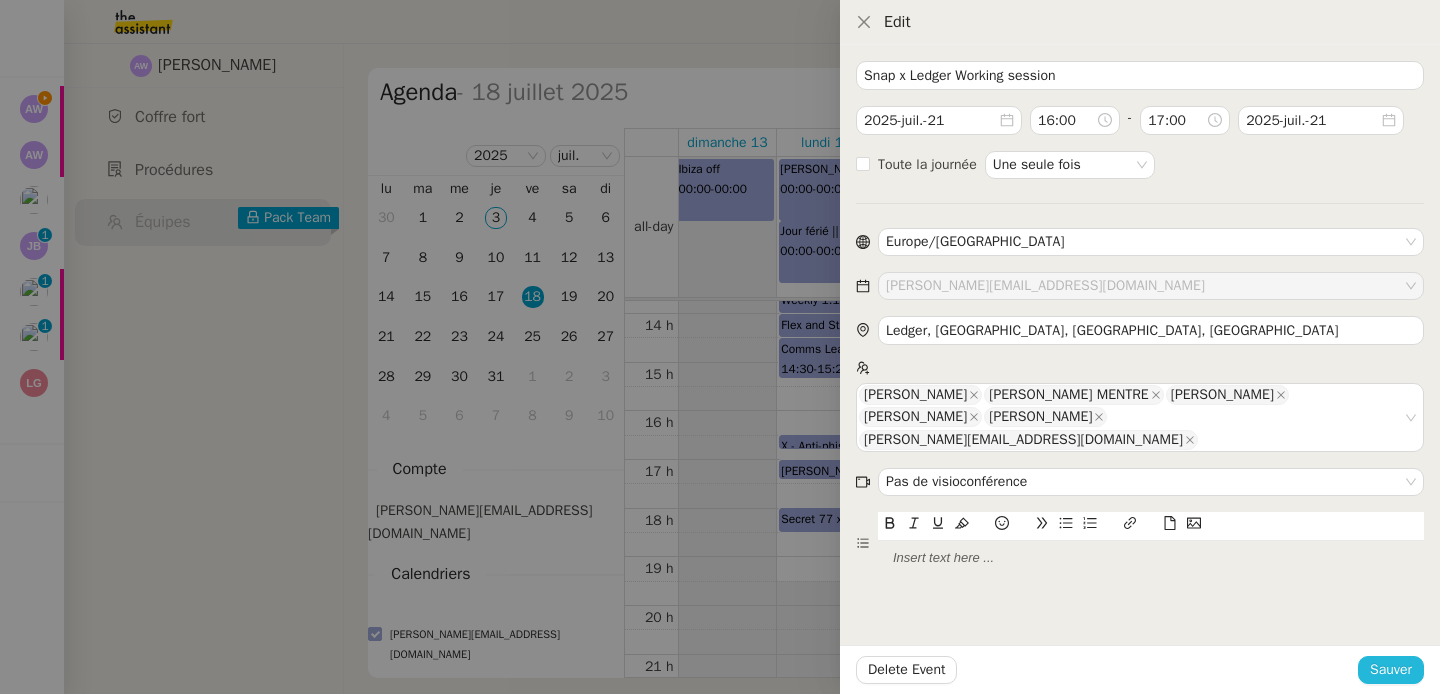 click on "Sauver" at bounding box center (1391, 669) 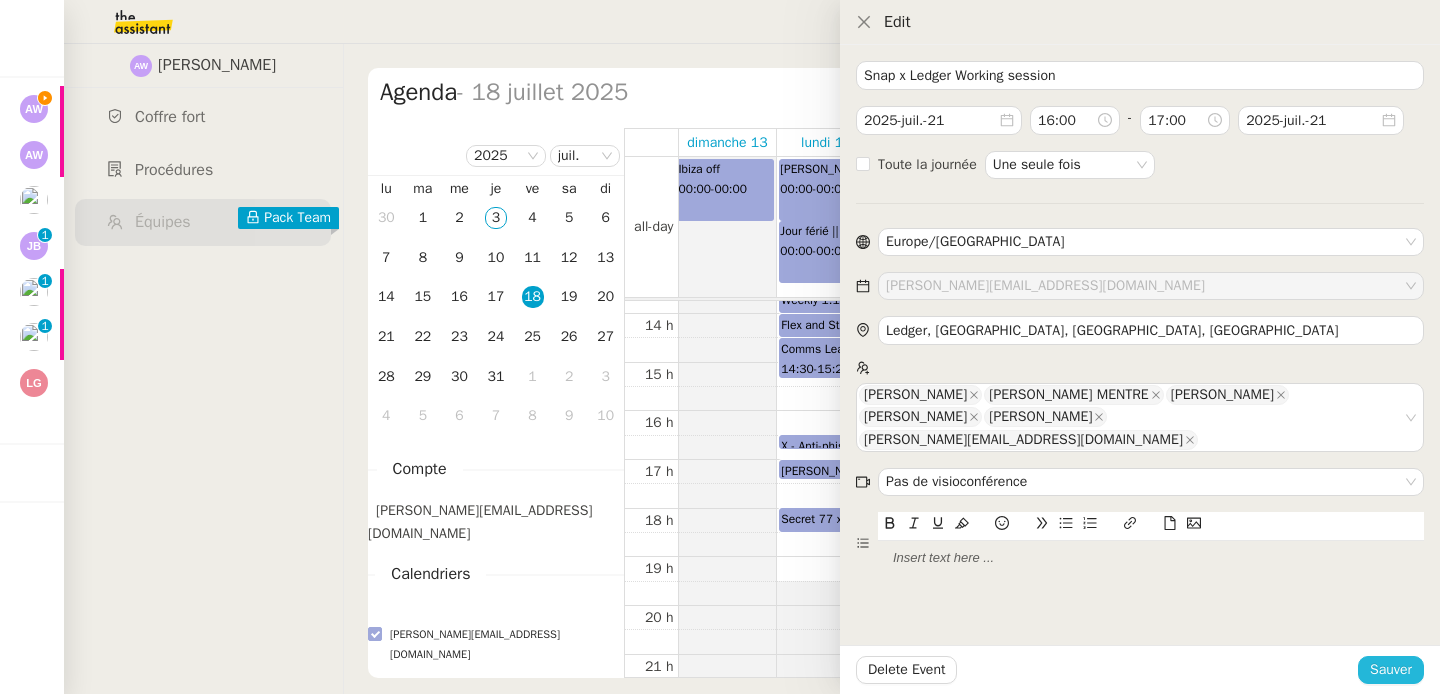 type 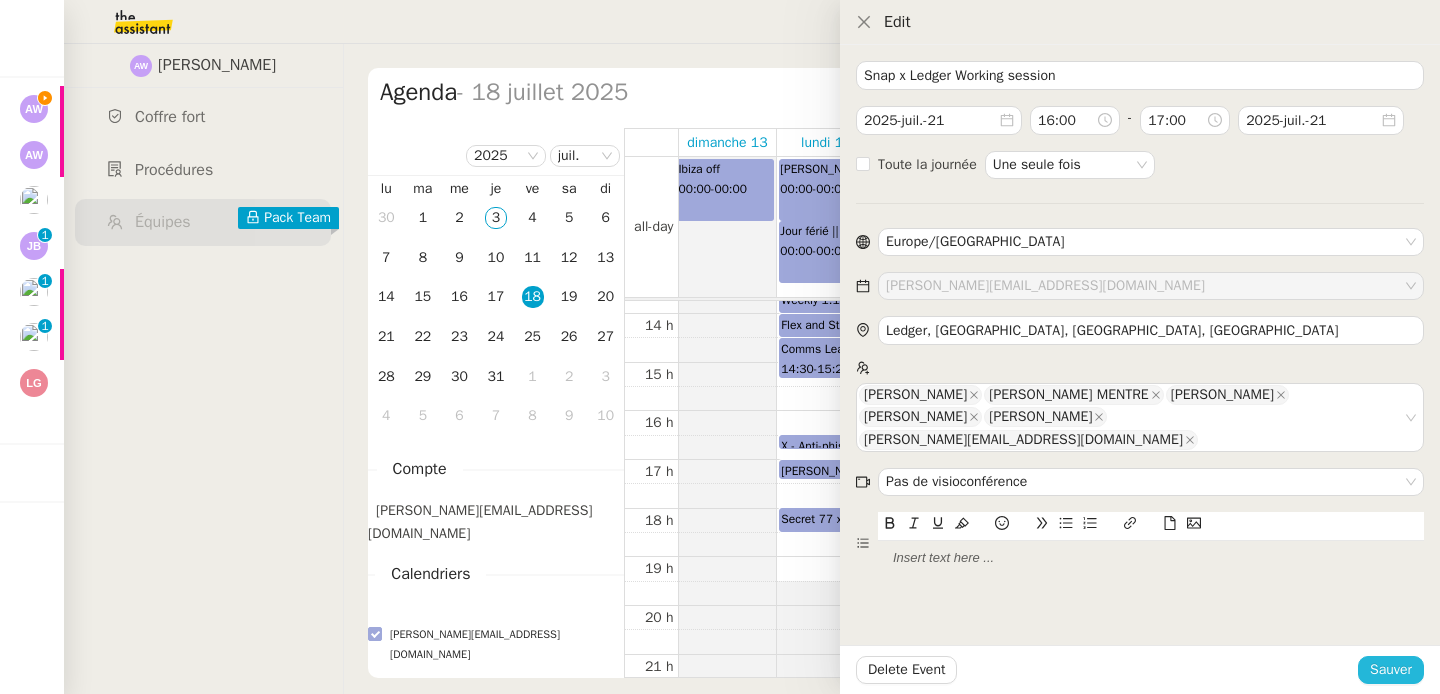 type 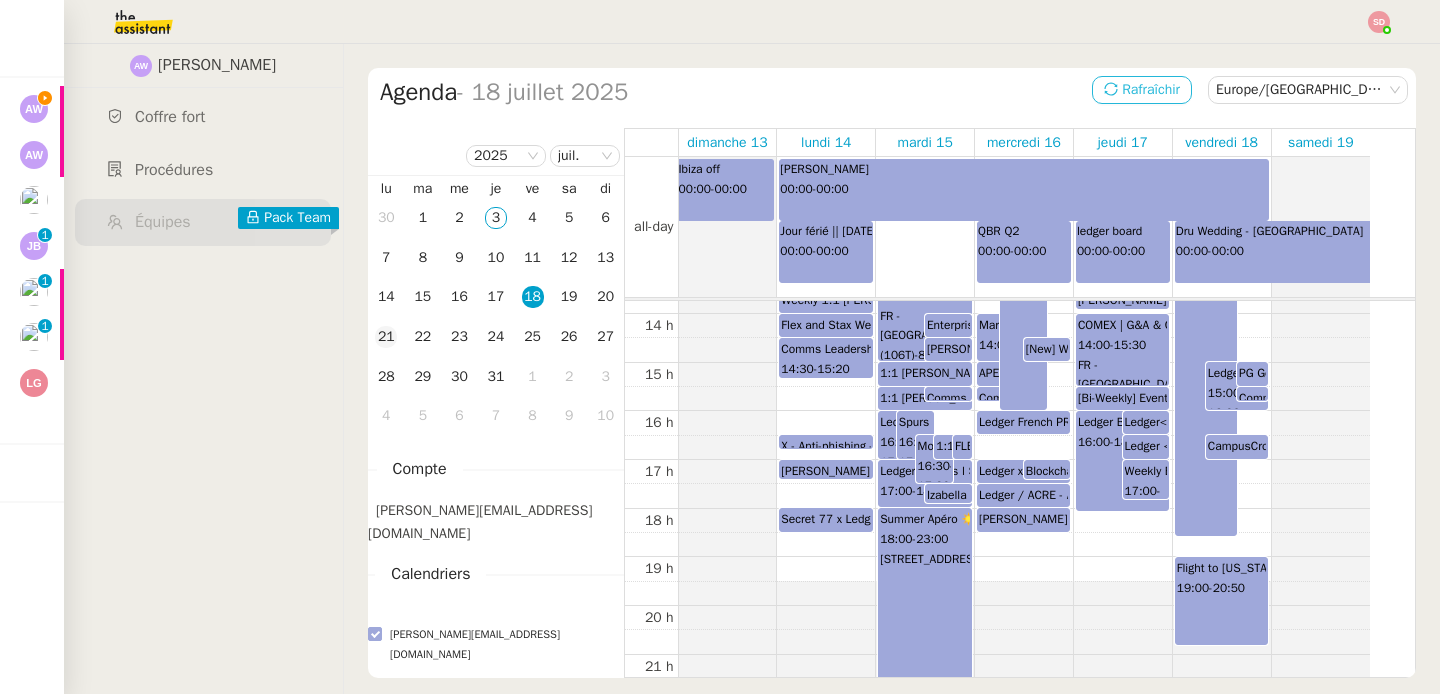 click on "21" 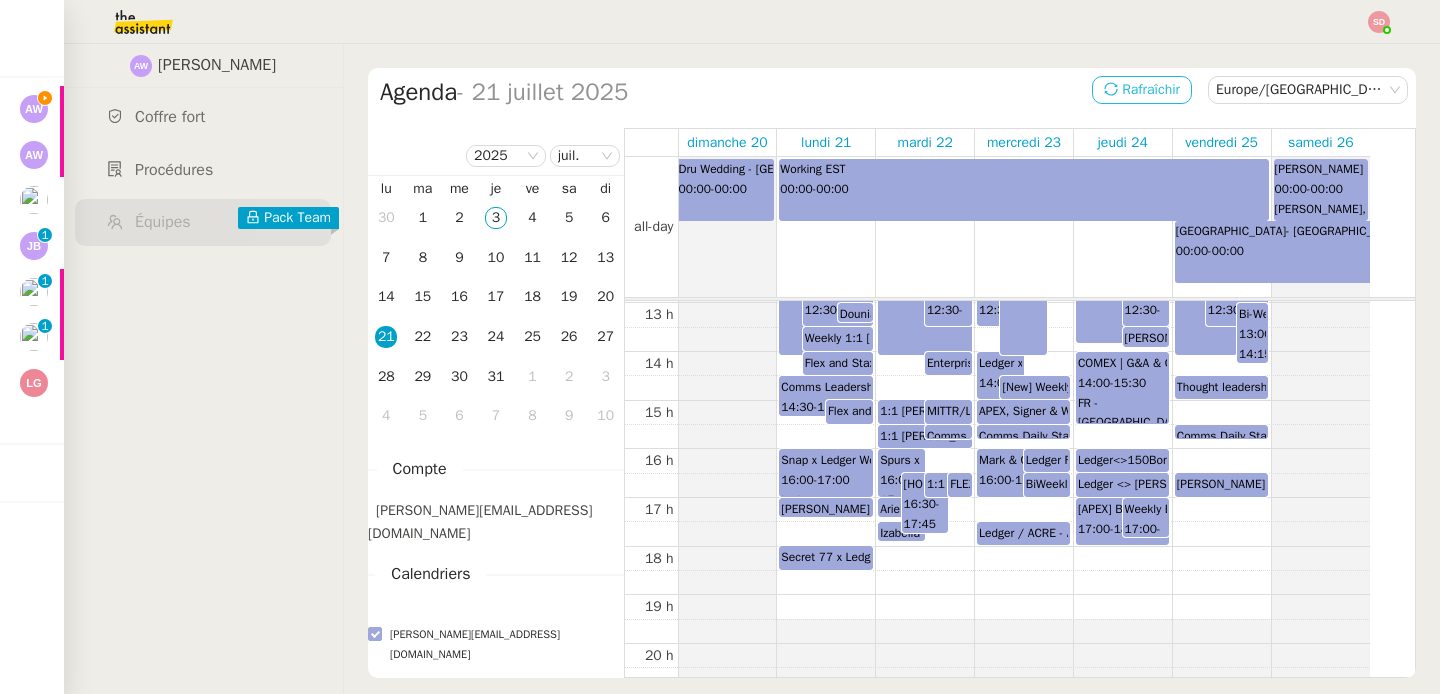 scroll, scrollTop: 654, scrollLeft: 0, axis: vertical 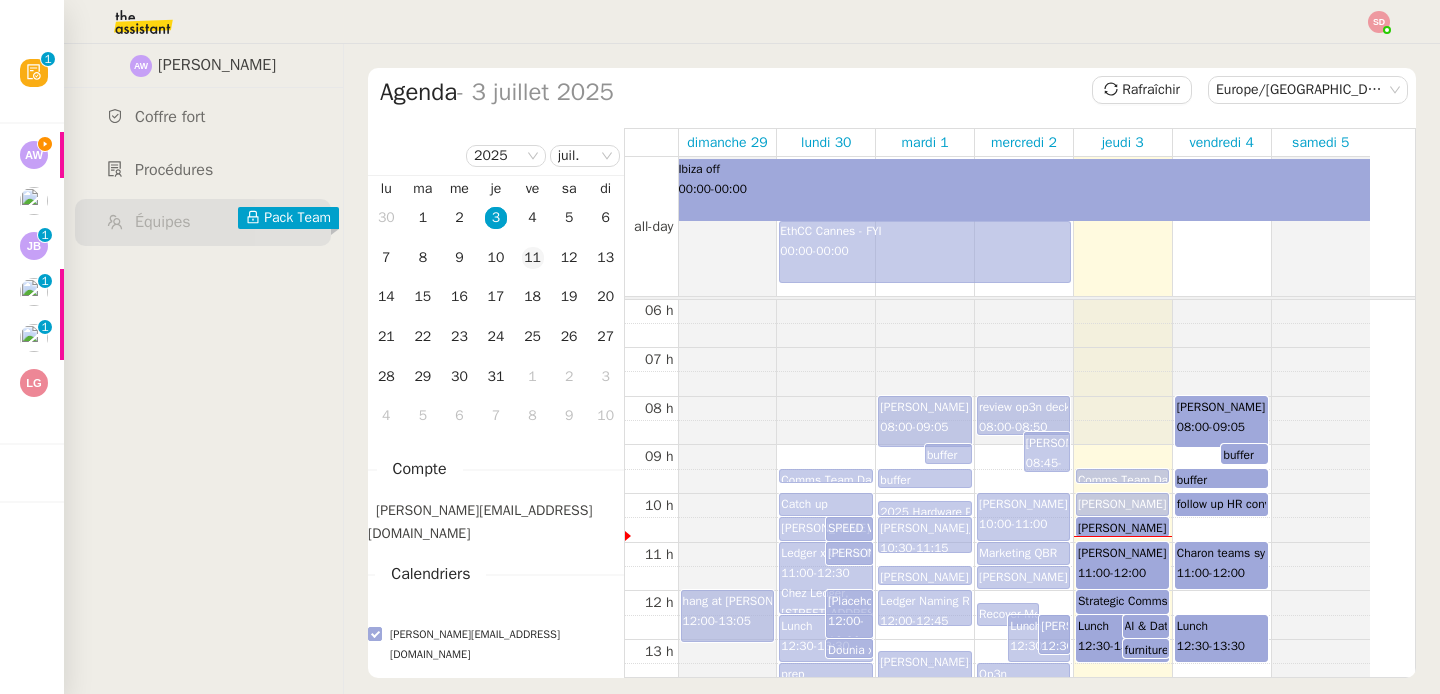 click on "11" 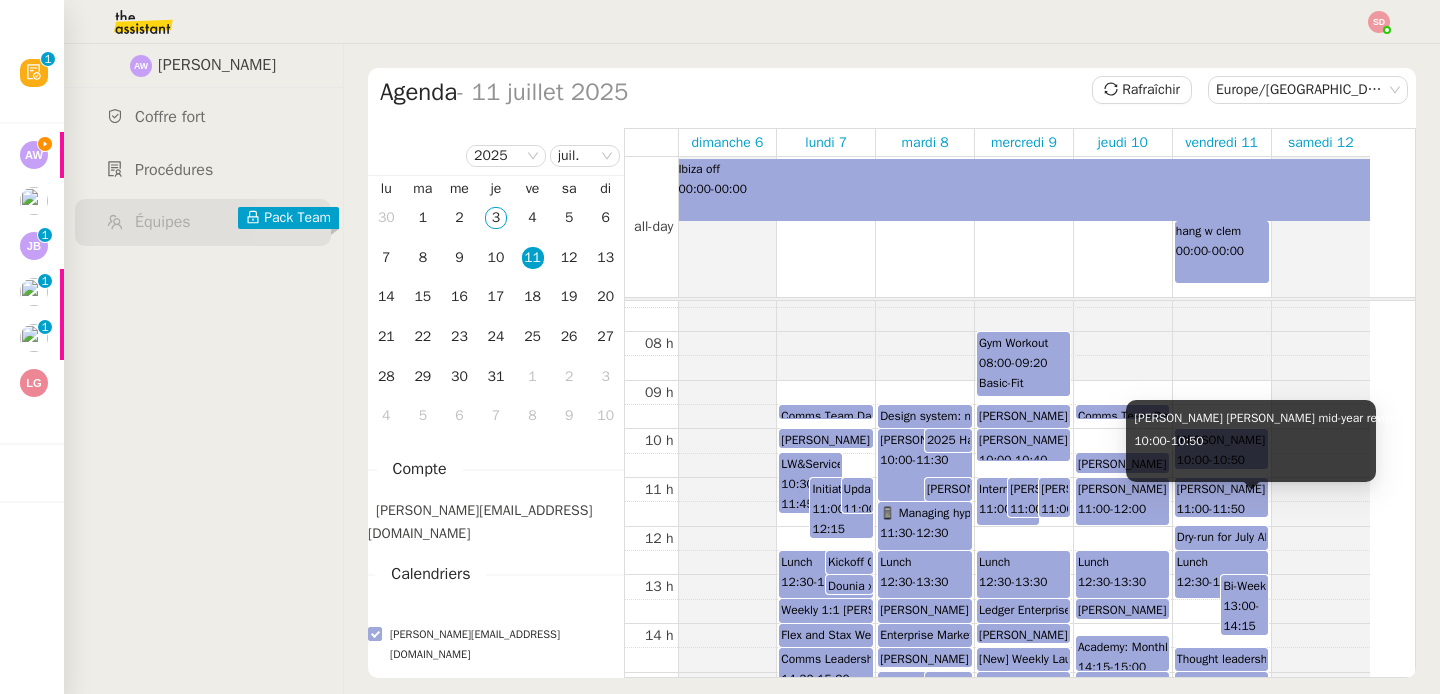 scroll, scrollTop: 485, scrollLeft: 0, axis: vertical 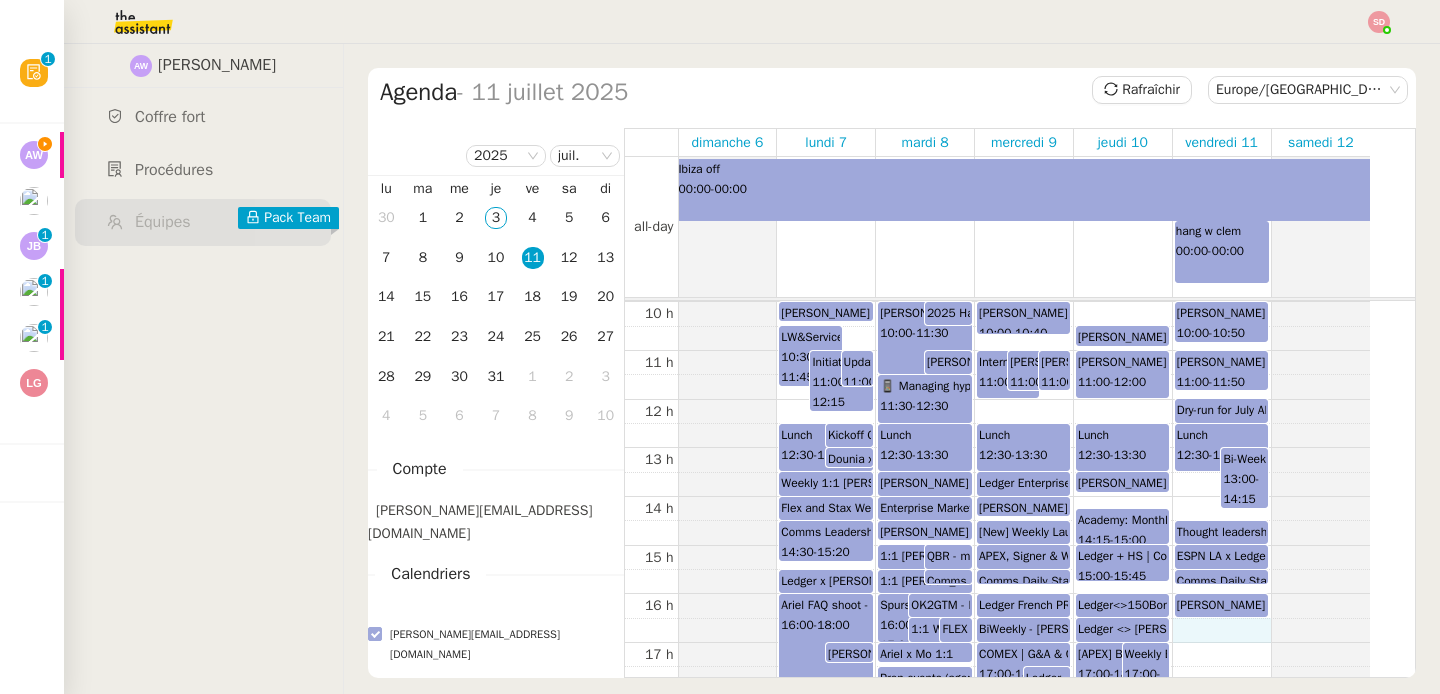 click on "00 h 01 h 02 h 03 h 04 h 05 h 06 h 07 h 08 h 09 h 10 h 11 h 12 h 13 h 14 h 15 h 16 h 17 h 18 h 19 h 20 h 21 h 22 h 23 h LW&Services - Weekly Wallet App, Business Lines and Providers Review 10:30  -  11:45 FR - Paris (106T)-3-Archives-POW (CSE Priority) (10) [Google Meet Hardware + BYOD (Swytch)] Initiatives & Launches Update  11:00  -  12:15 Updated privacy policy publication 11:00  -  11:45 Lunch 12:30  -  13:30 Kickoff GTM Plan for the CL Card in the UK 12:30  -  13:00 Dounia x Ariel 1:1  13:00  -  13:25 FR - Paris (106T)-1-Archives-MINER (4) [Google Meet Hardware + BYOD (Swytch)] Ariel FAQ shoot - RK Commercial launch 16:00  -  18:00 susan x ledger weekly 17:00  -  17:25 Ariel / Mo: Midyear 18:00  -  18:45 Secret 77 x Ledger: Weekly meeting 18:00  -  18:30 Comms Team Daily Standup 09:30  -  09:45 Ariel x Geraldine bi-weekly 10:00  -  10:25 FR - Paris (106T)-1-Archives-MINER (4) [Google Meet Hardware + BYOD (Swytch)] Weekly 1:1 Ariel Jules Mclean 13:30  -  14:00 Flex and Stax Weekly (w/ Pascal) 14:00  -" 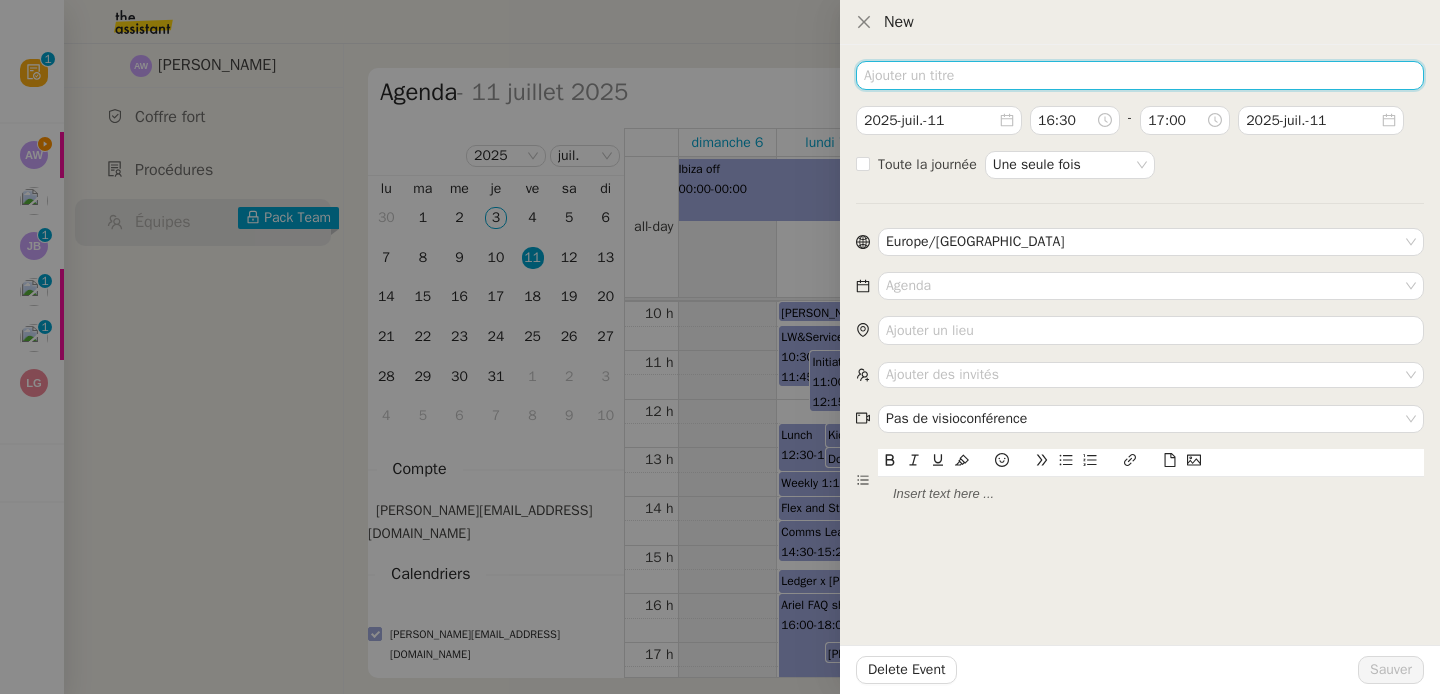 click at bounding box center [1140, 75] 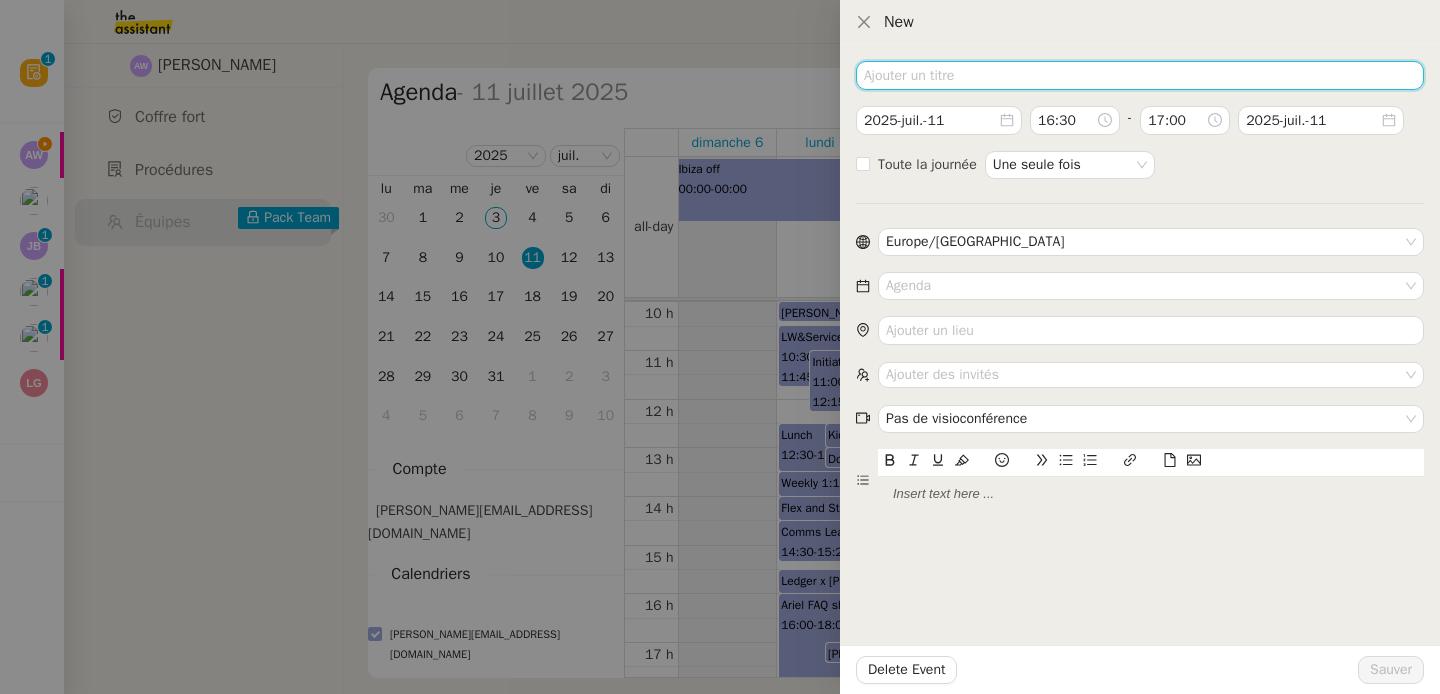 paste on "Midwest Blockchain Conference <> Ledger" 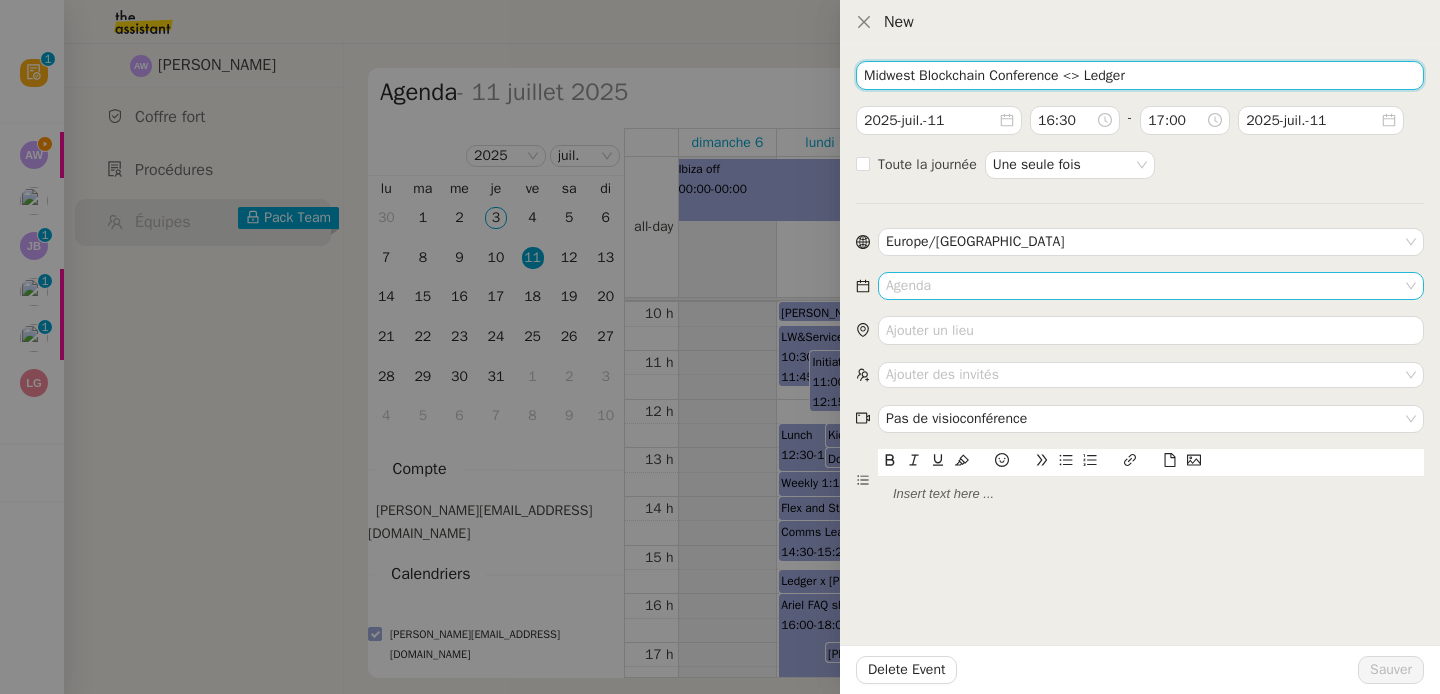 type on "Midwest Blockchain Conference <> Ledger" 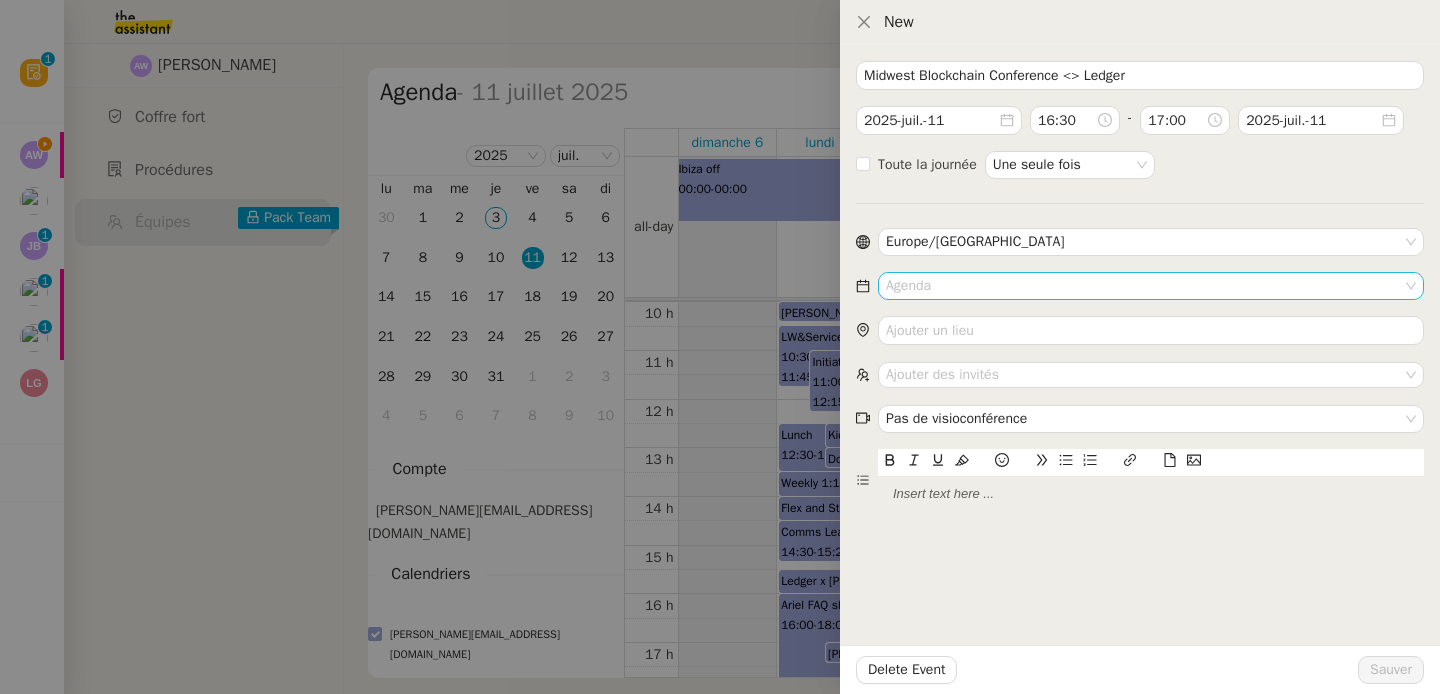 click 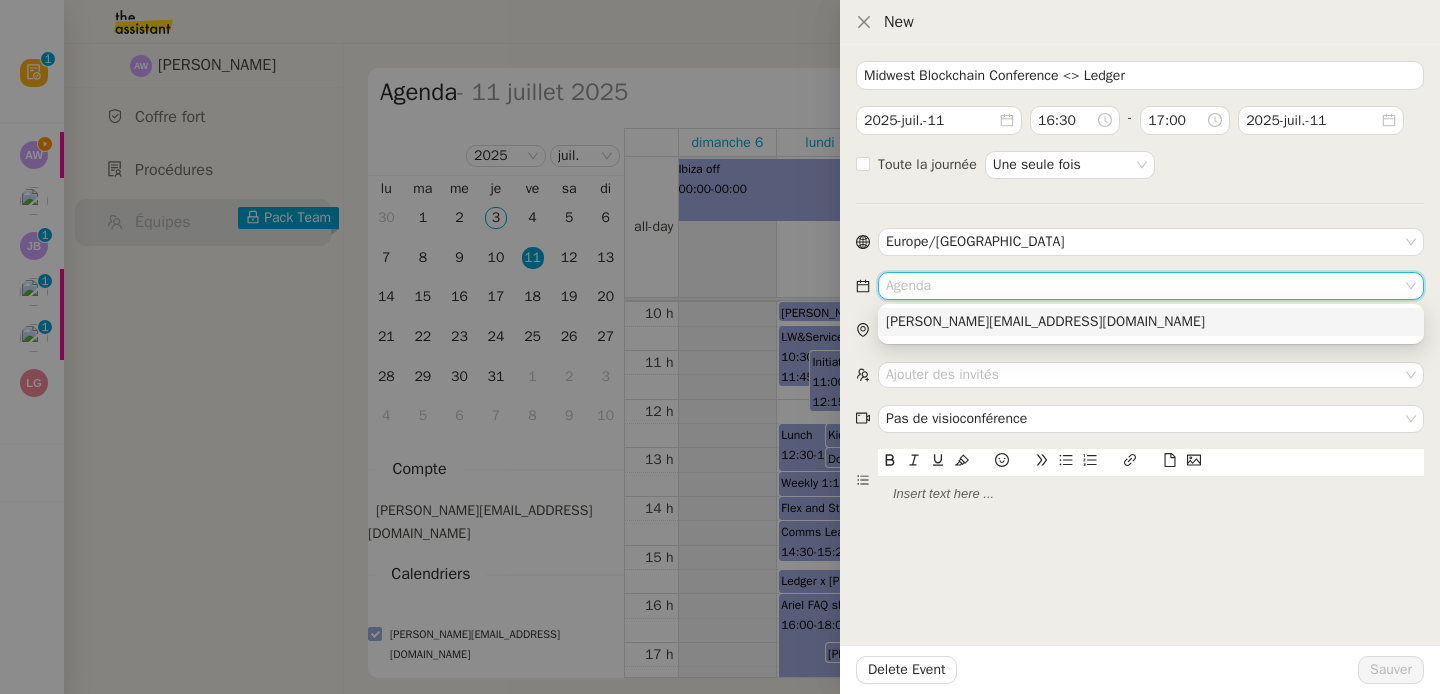 click on "[PERSON_NAME][EMAIL_ADDRESS][DOMAIN_NAME]" at bounding box center [1151, 322] 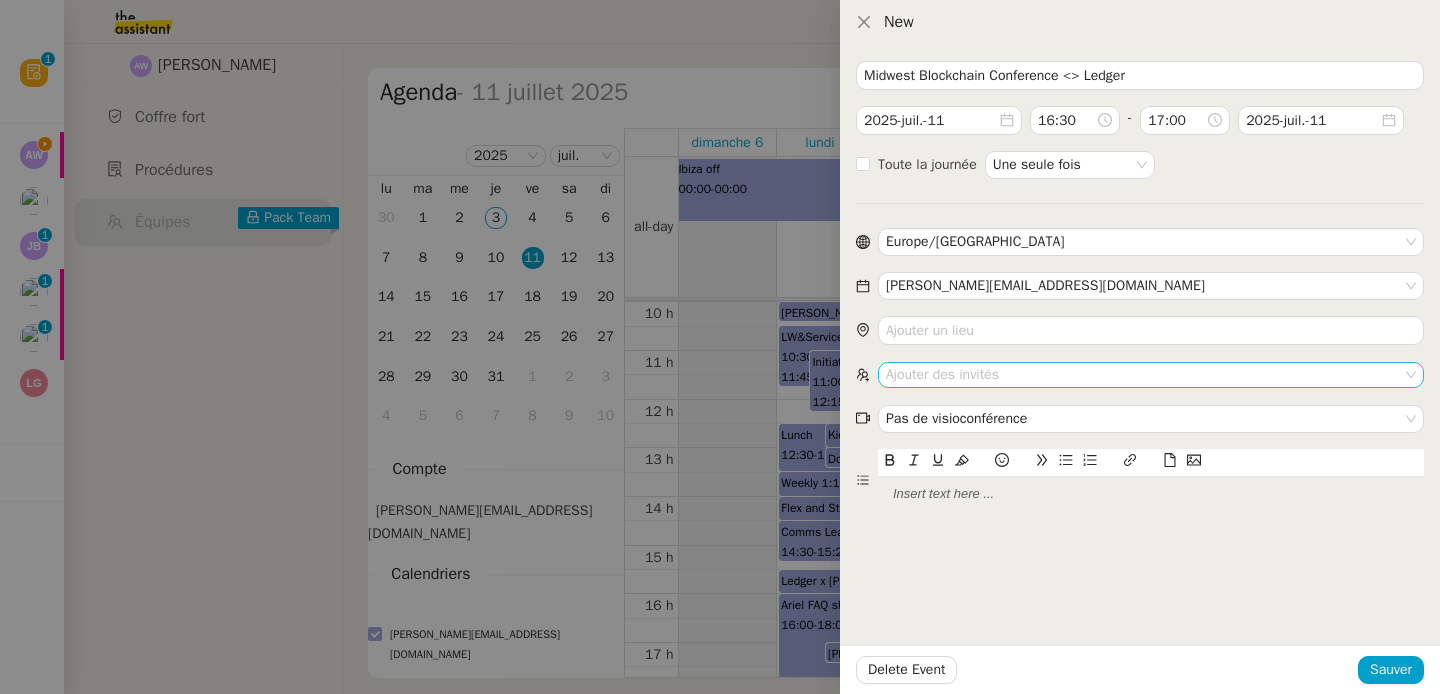click on "Ajouter des invités" at bounding box center (1151, 374) 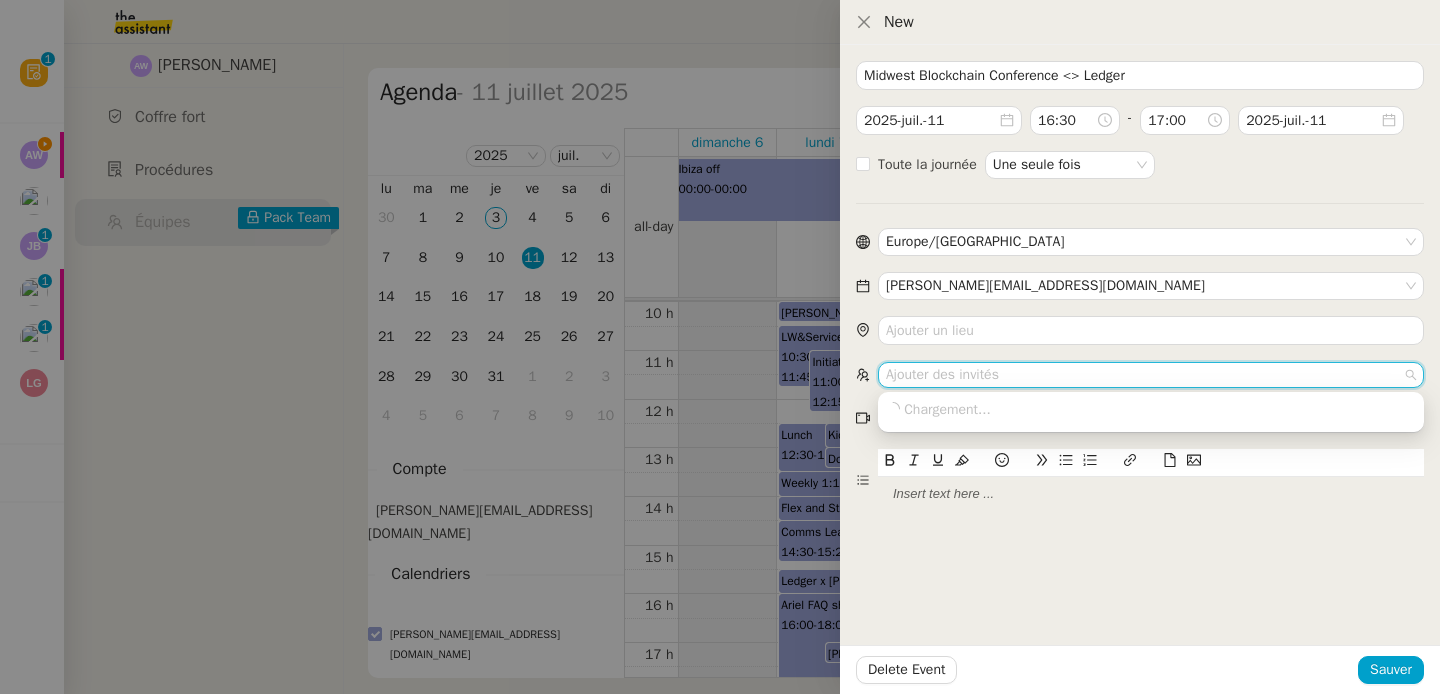 paste on "[EMAIL_ADDRESS][DOMAIN_NAME]" 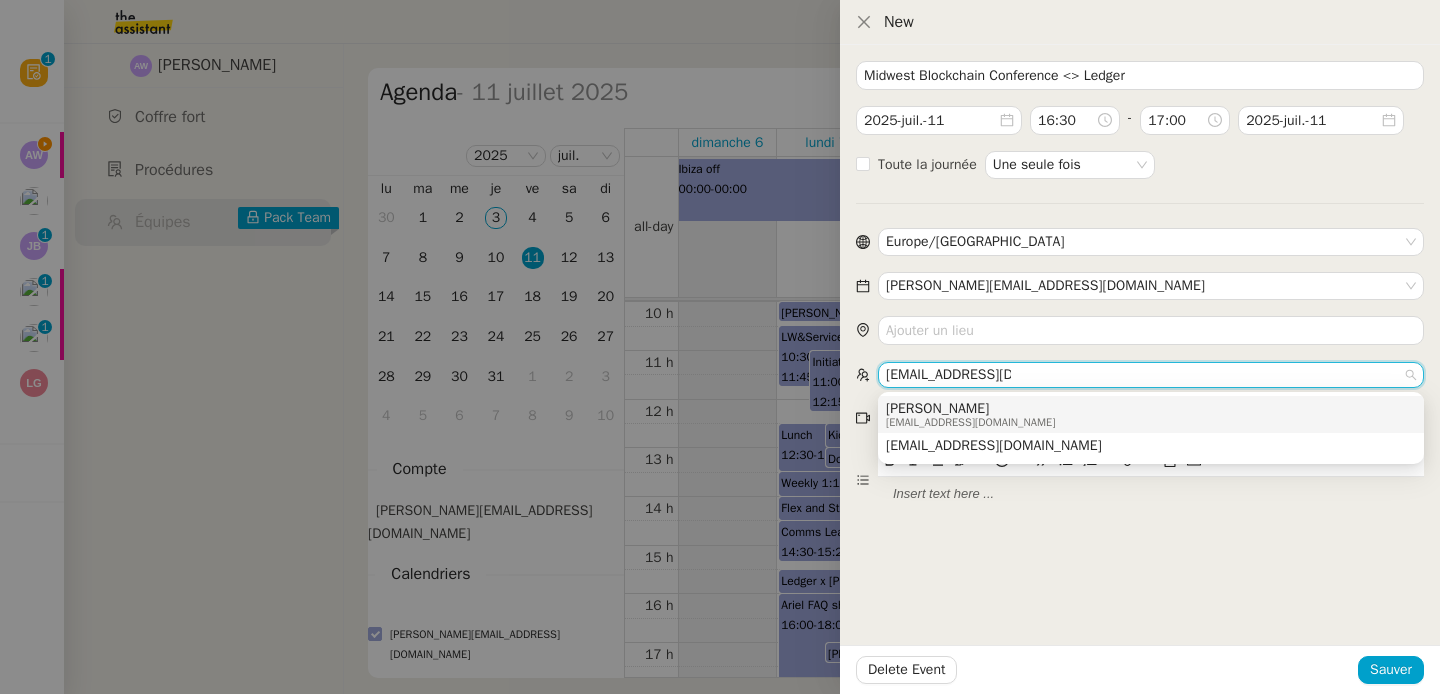 type on "[EMAIL_ADDRESS][DOMAIN_NAME]" 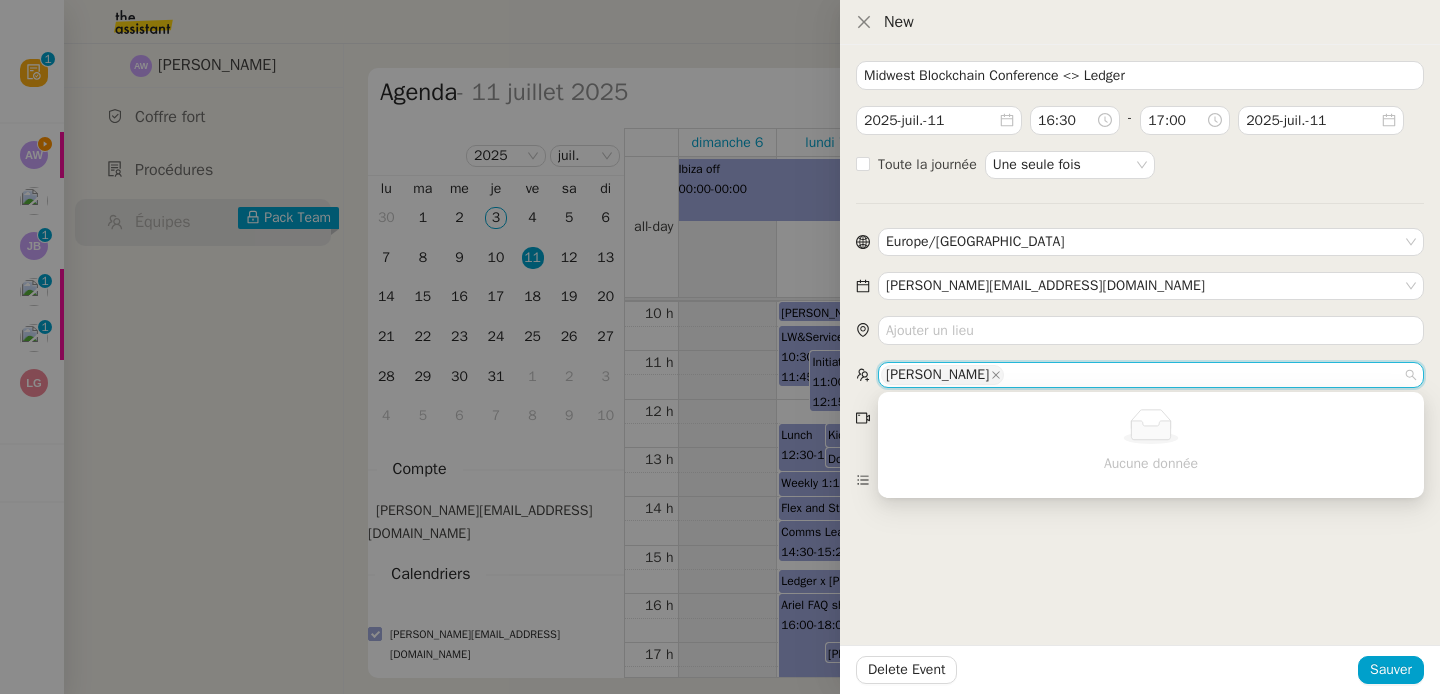 paste on "[EMAIL_ADDRESS][DOMAIN_NAME]" 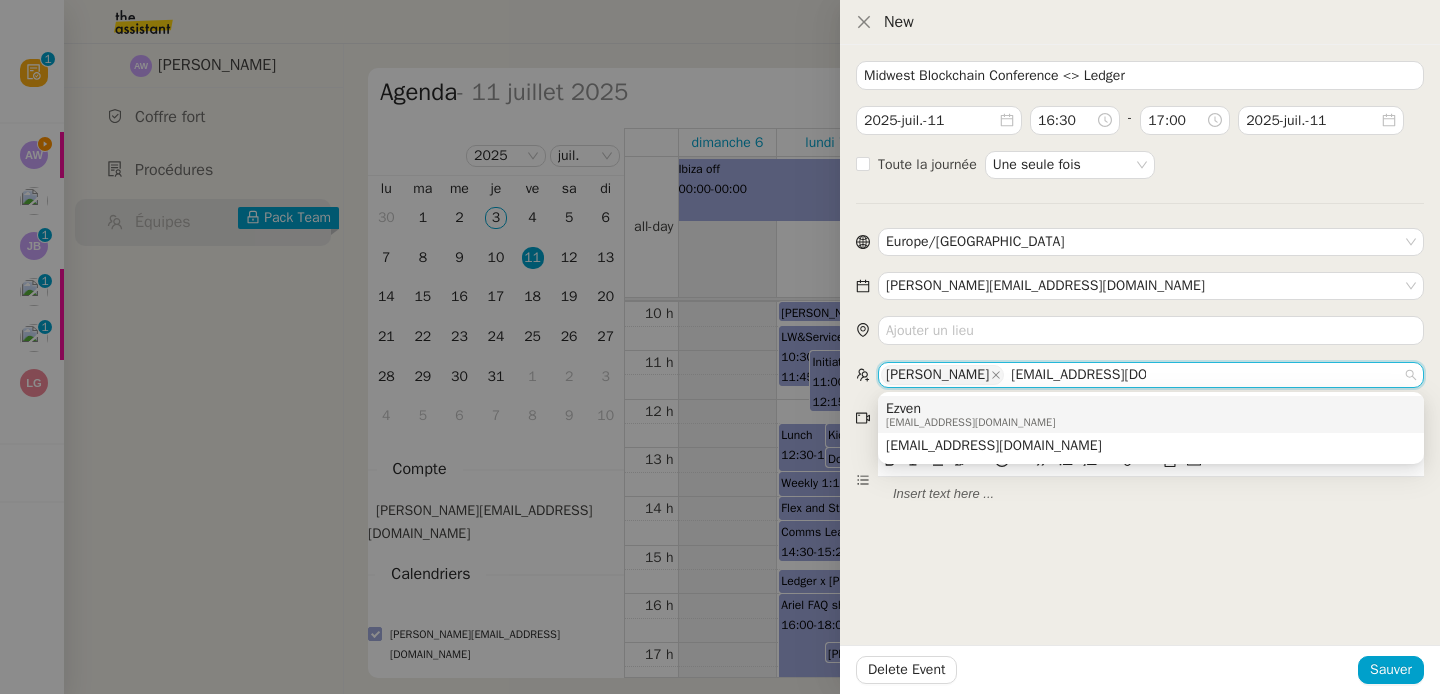 type on "[EMAIL_ADDRESS][DOMAIN_NAME]" 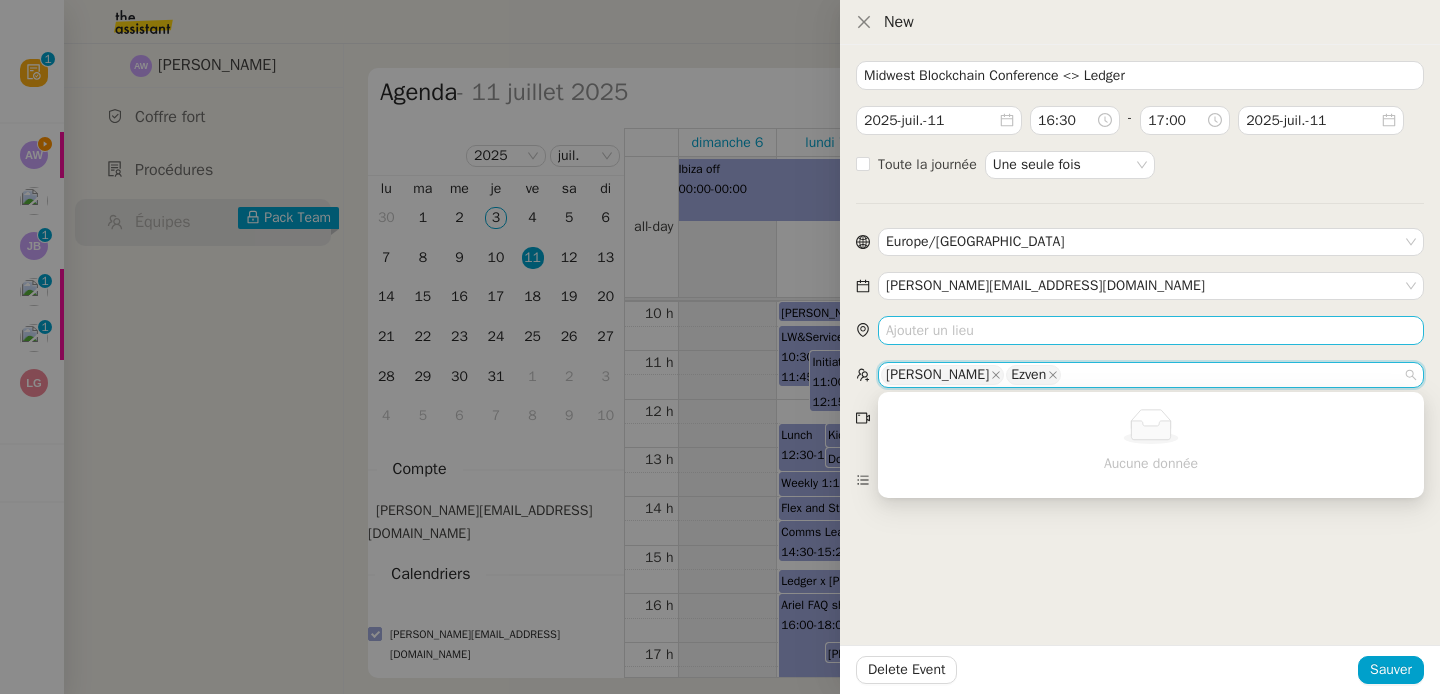 paste on "[EMAIL_ADDRESS][DOMAIN_NAME]" 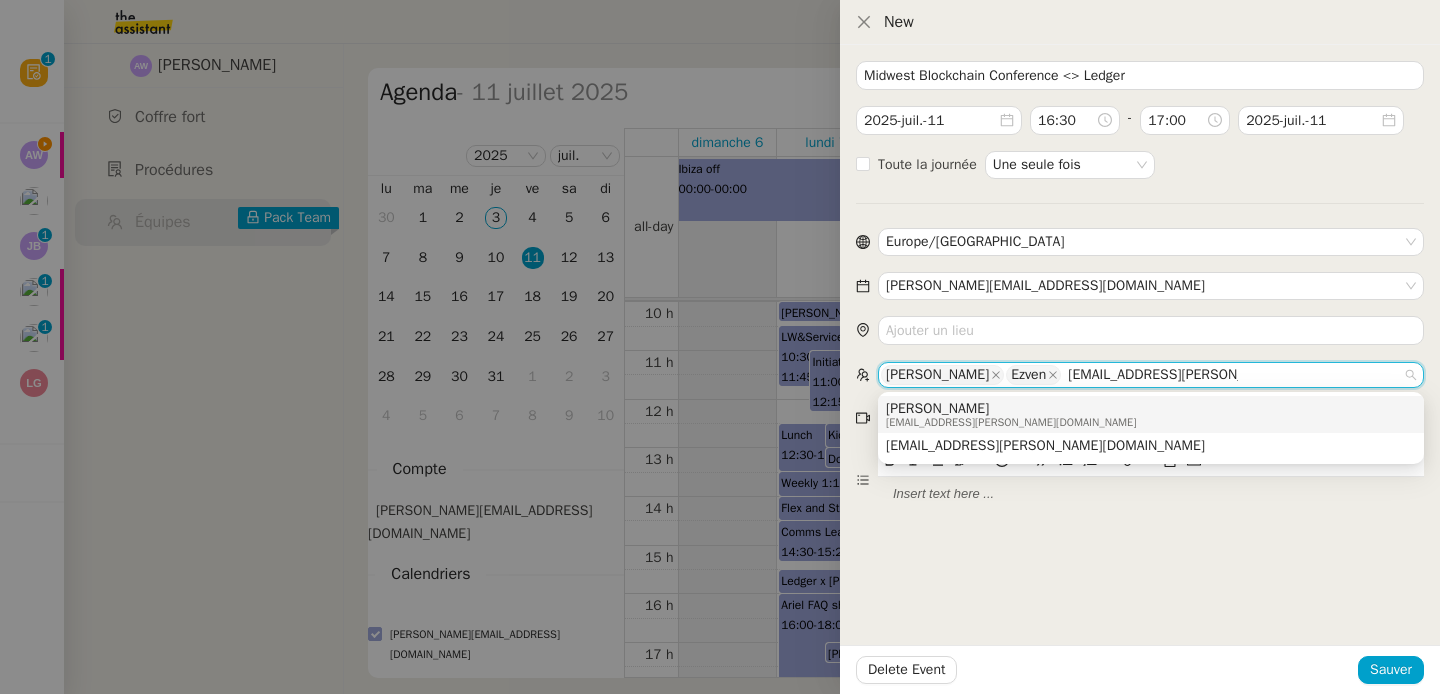 type on "[EMAIL_ADDRESS][DOMAIN_NAME]" 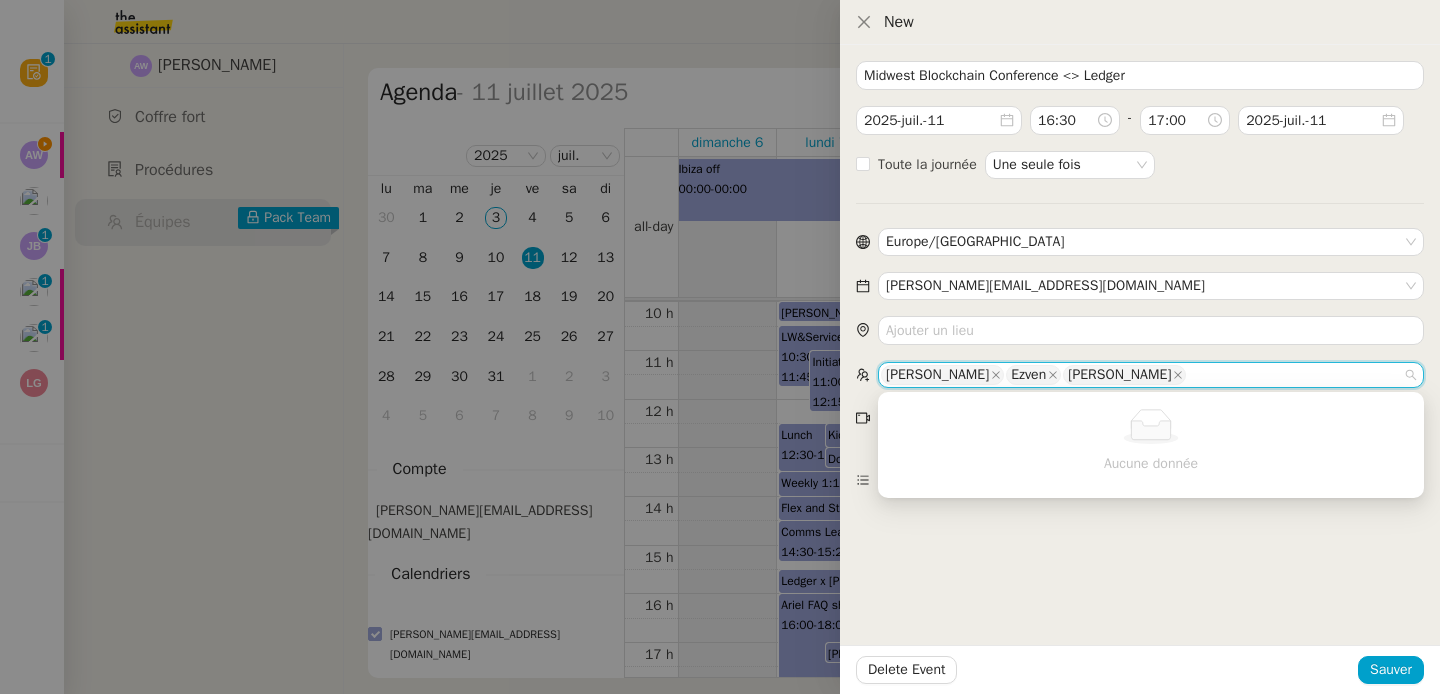 paste on "[PERSON_NAME][EMAIL_ADDRESS][DOMAIN_NAME]" 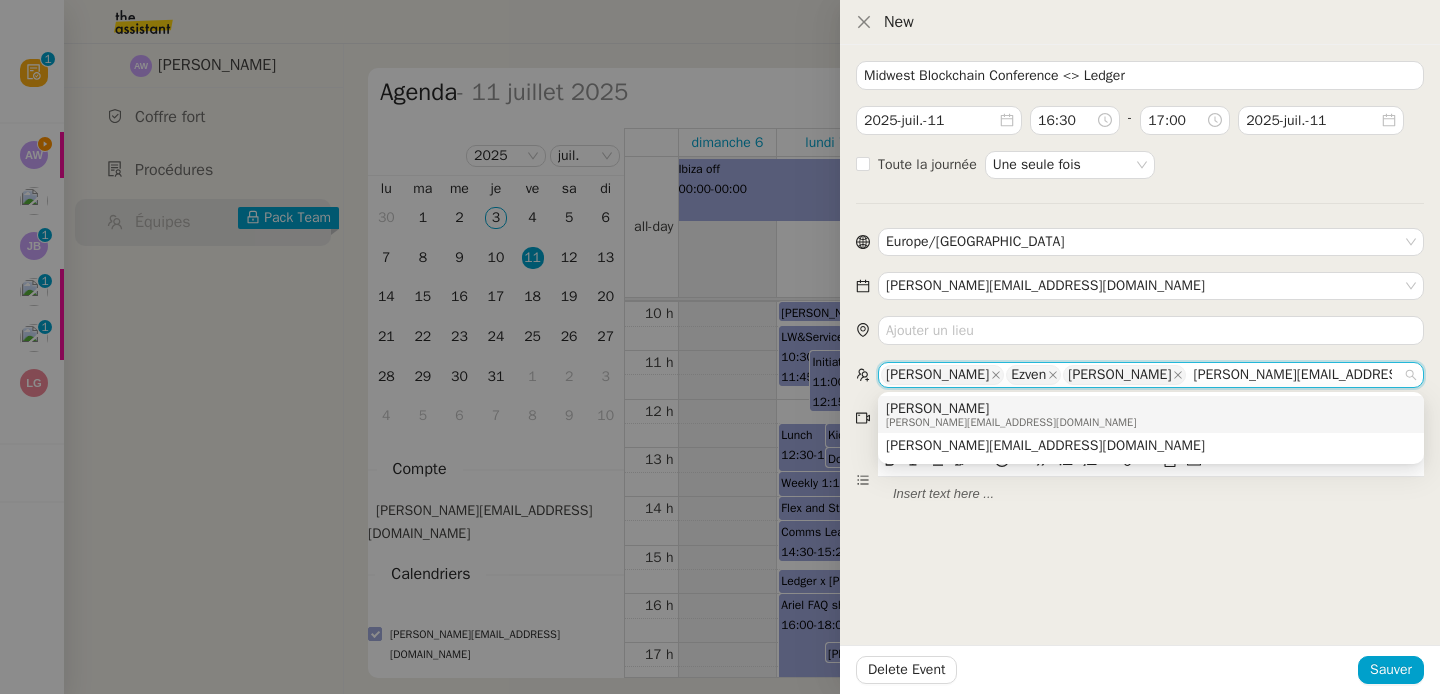 type on "[PERSON_NAME][EMAIL_ADDRESS][DOMAIN_NAME]" 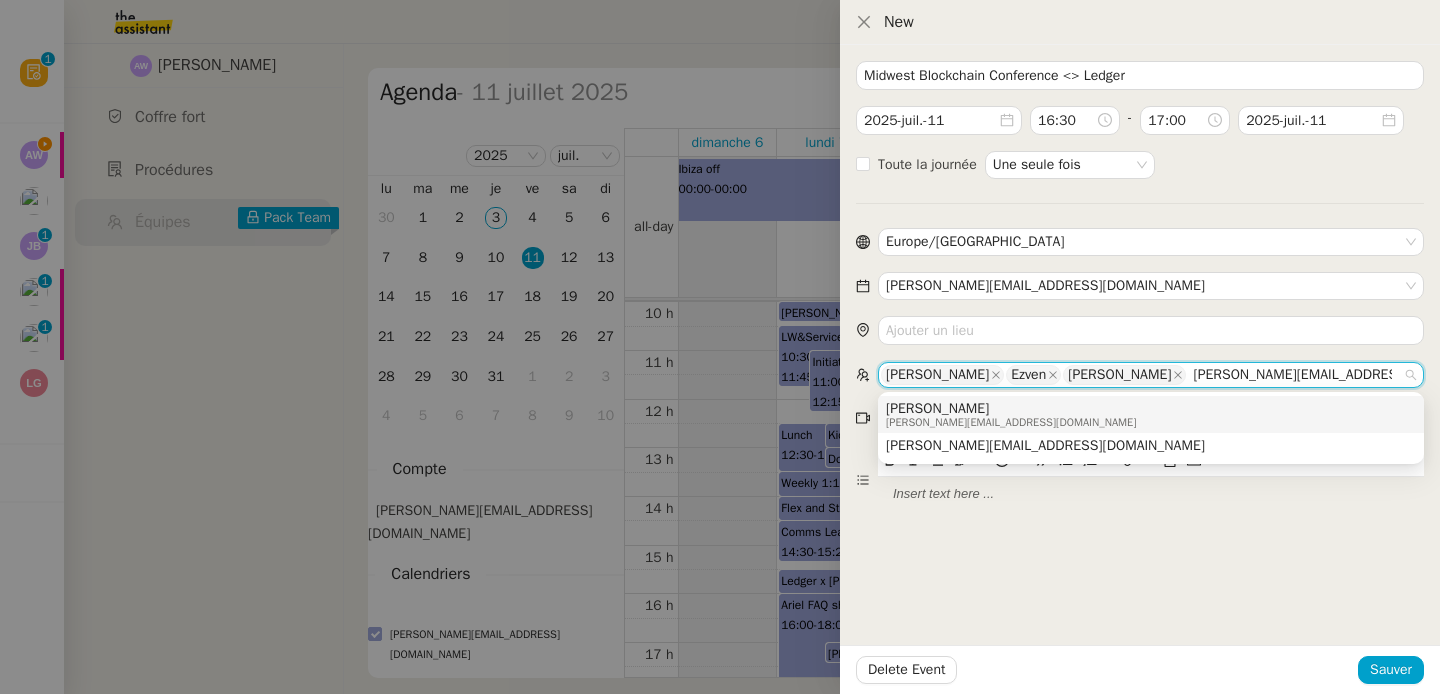 type 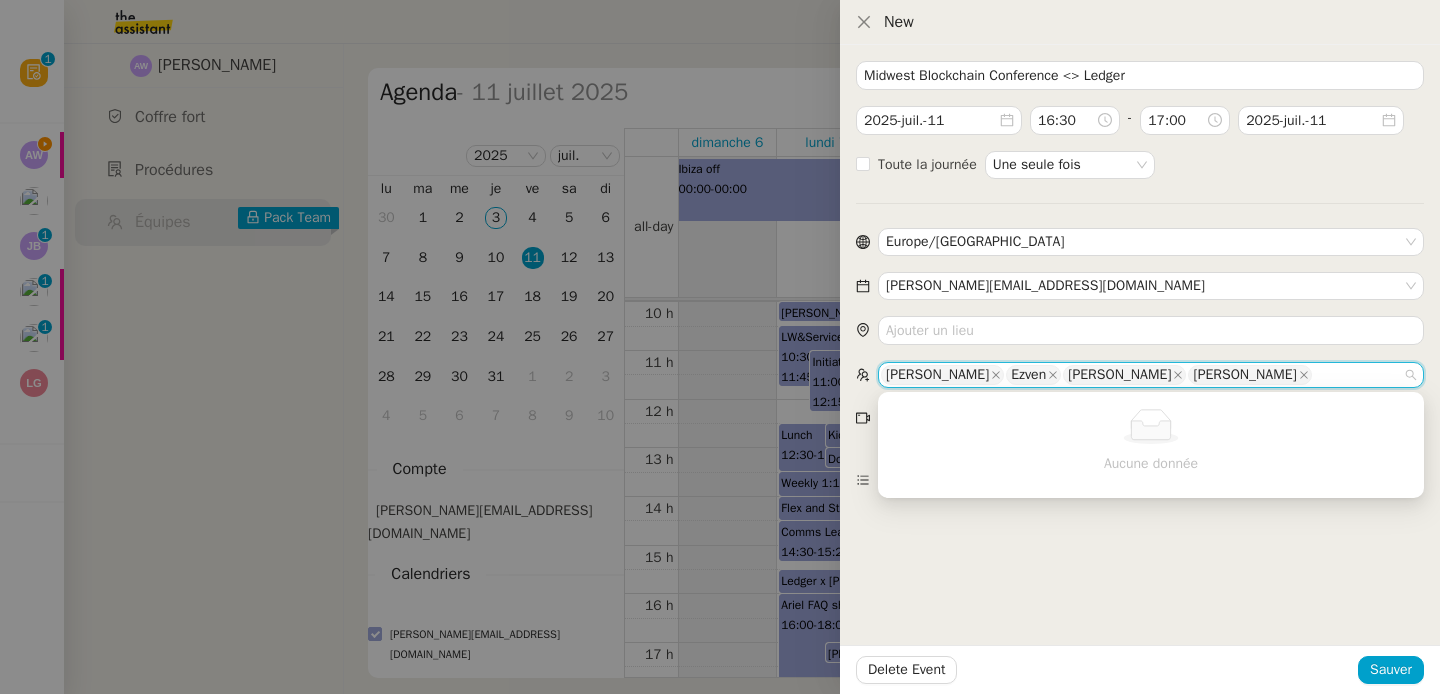 click on "Midwest Blockchain Conference <> Ledger 2025-juil.-11 16:30 - 17:00 2025-juil.-11 Toute la journée Une seule fois Europe/Paris ariel.wengroff@ledger.fr Evan Solomon Ezven Erwan GALLO Izabella TZENKOVA   Pas de visioconférence         Delete Event Sauver" at bounding box center (1140, 369) 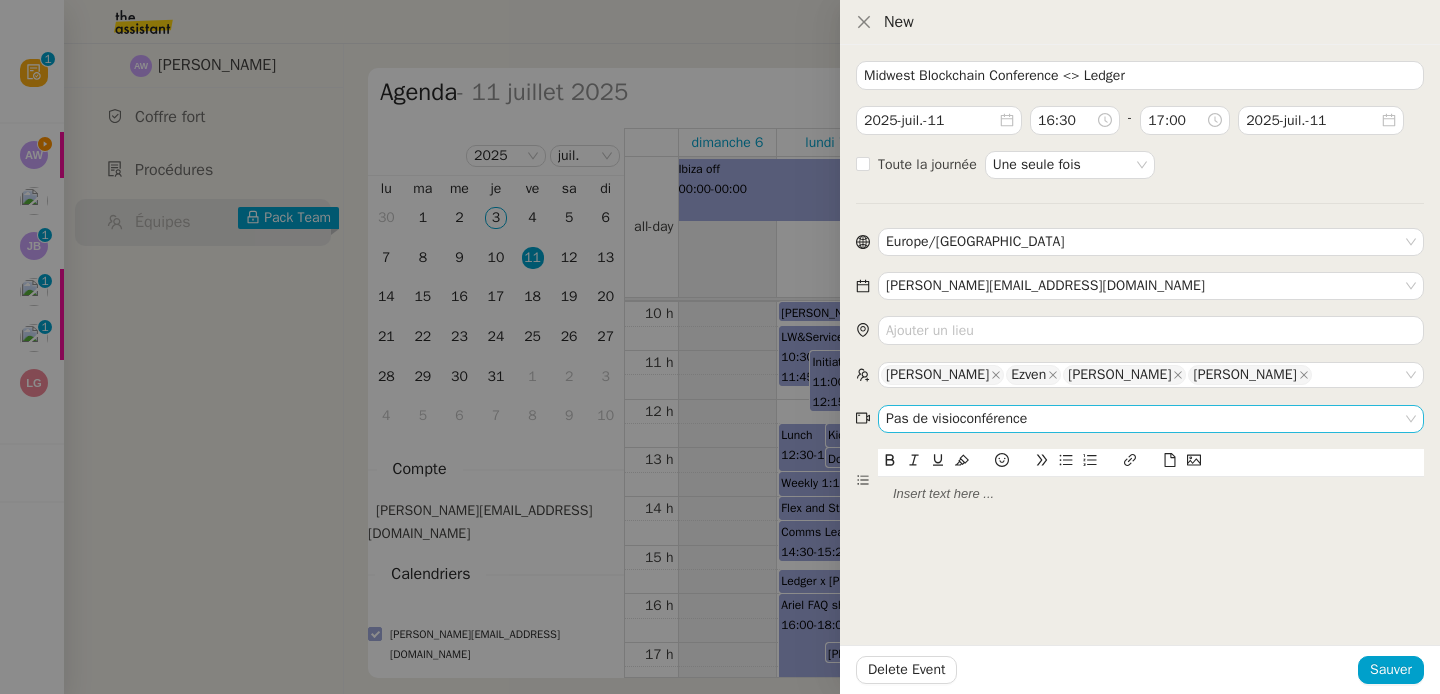 click on "Pas de visioconférence" 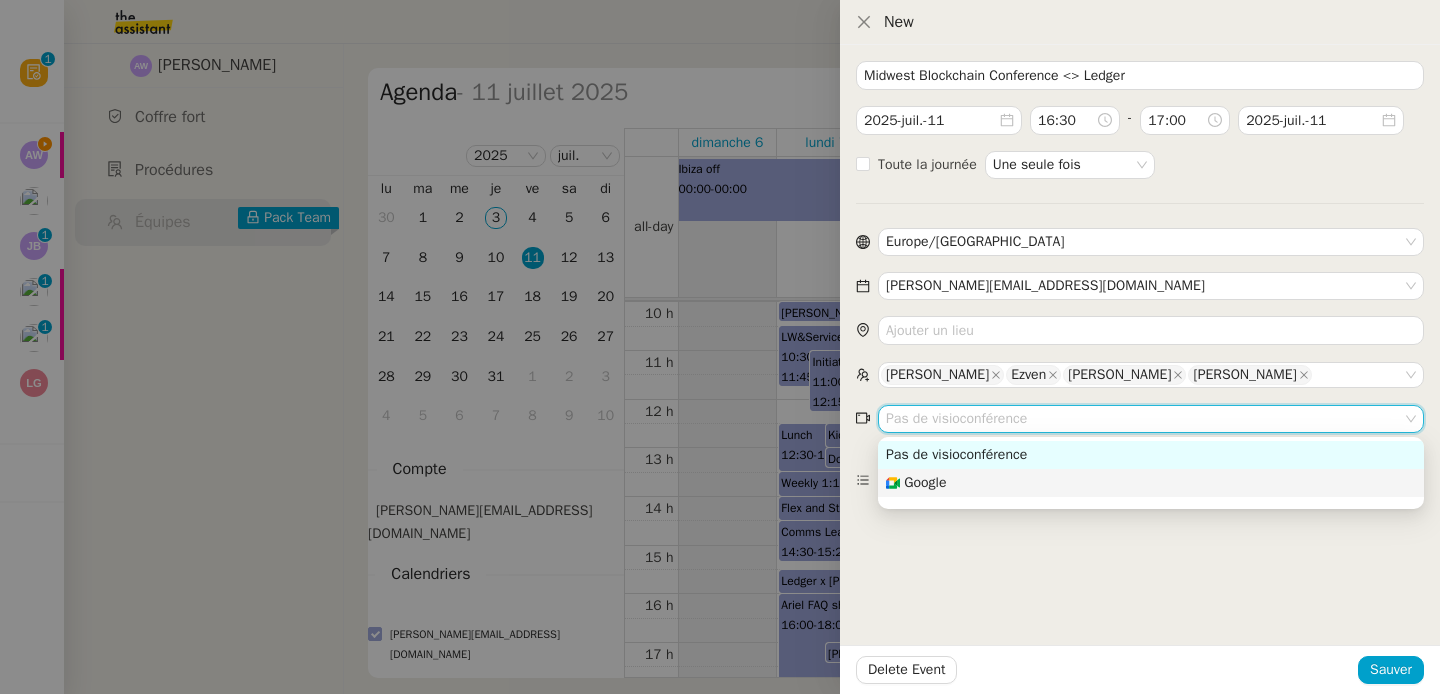 click on "Google" at bounding box center [925, 483] 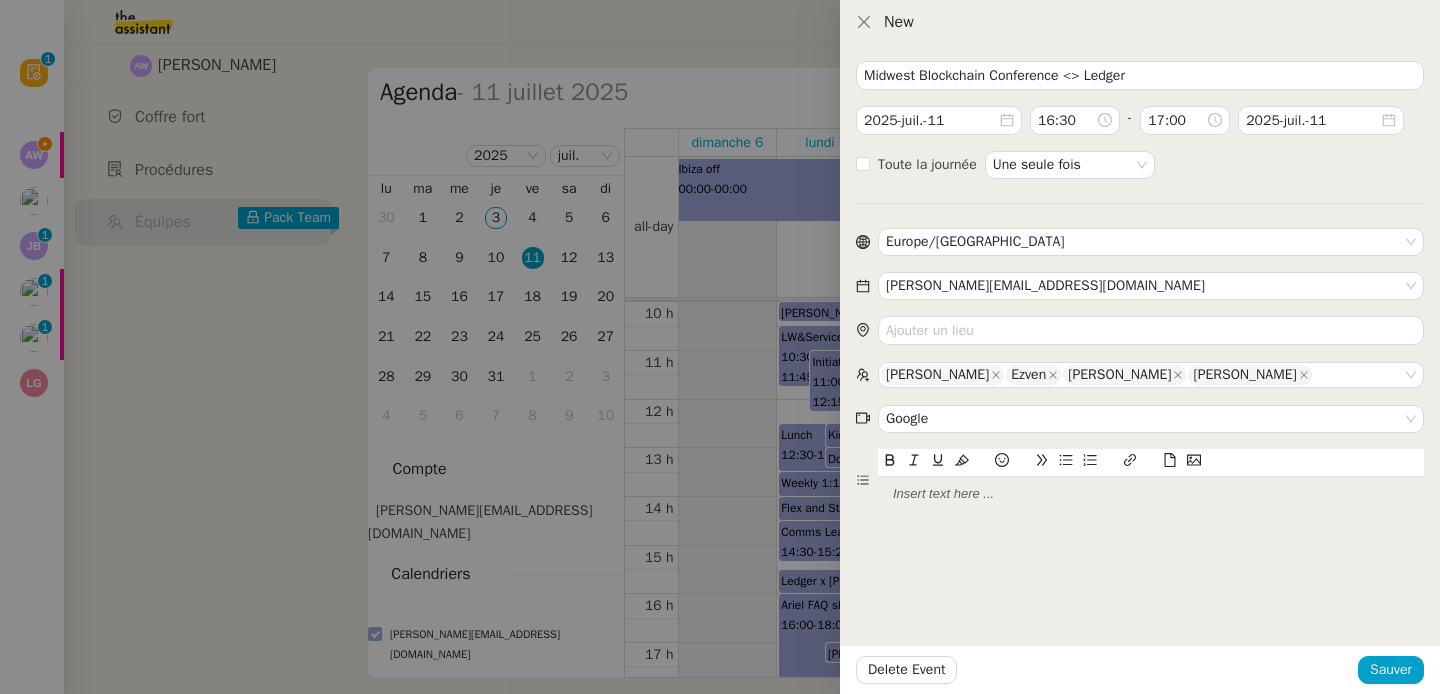 click 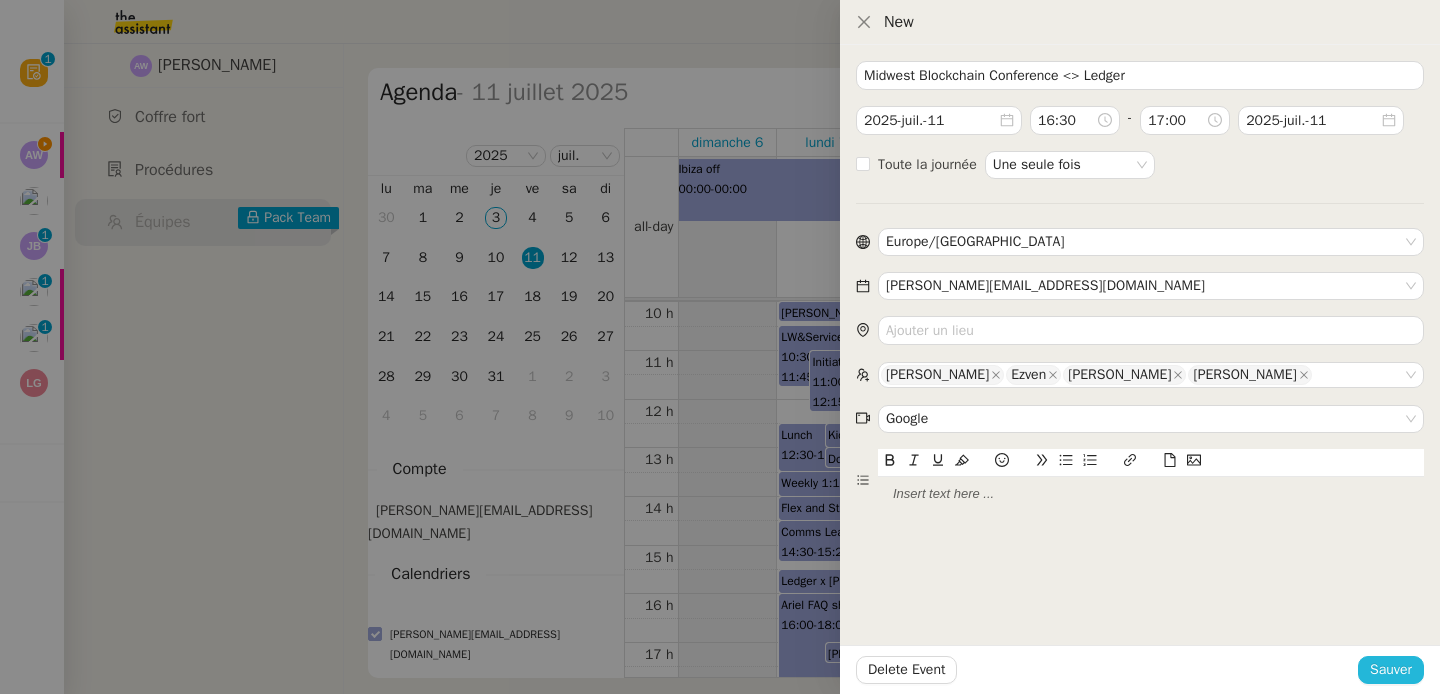 click on "Sauver" at bounding box center [1391, 669] 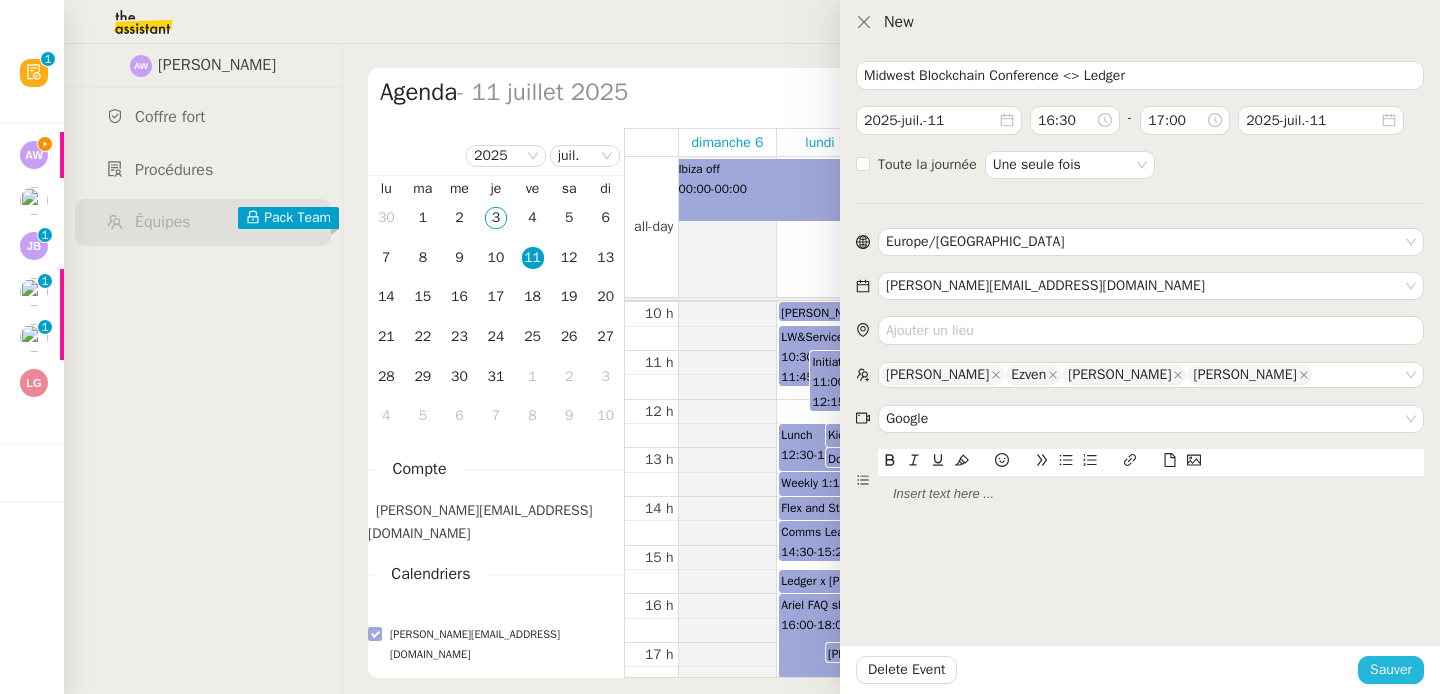 type 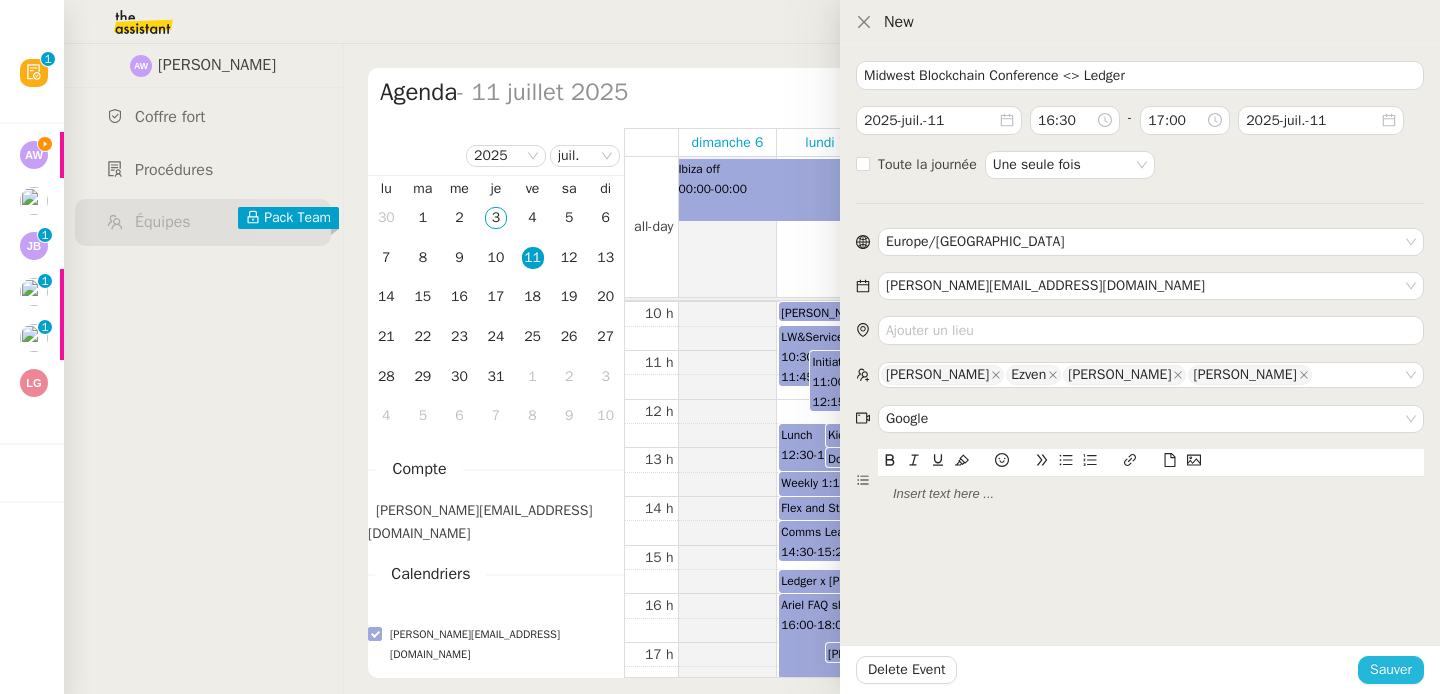 type 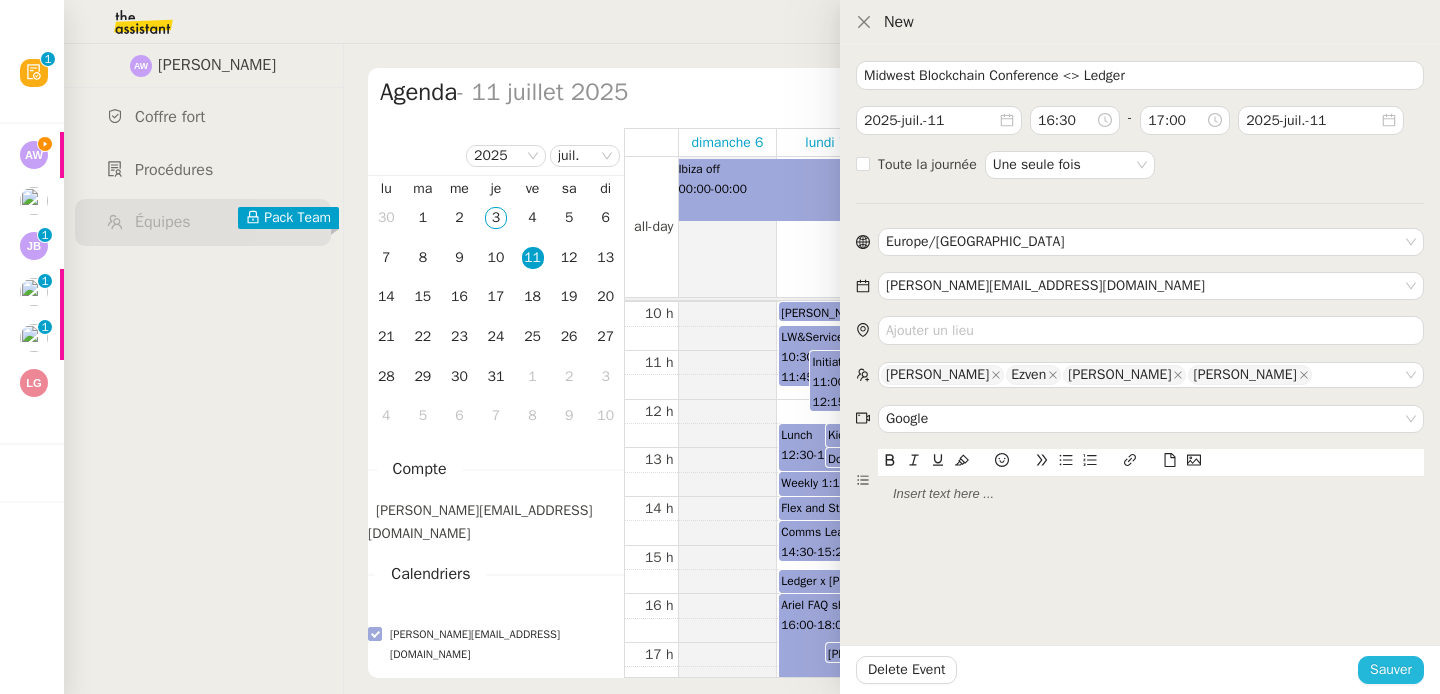 type 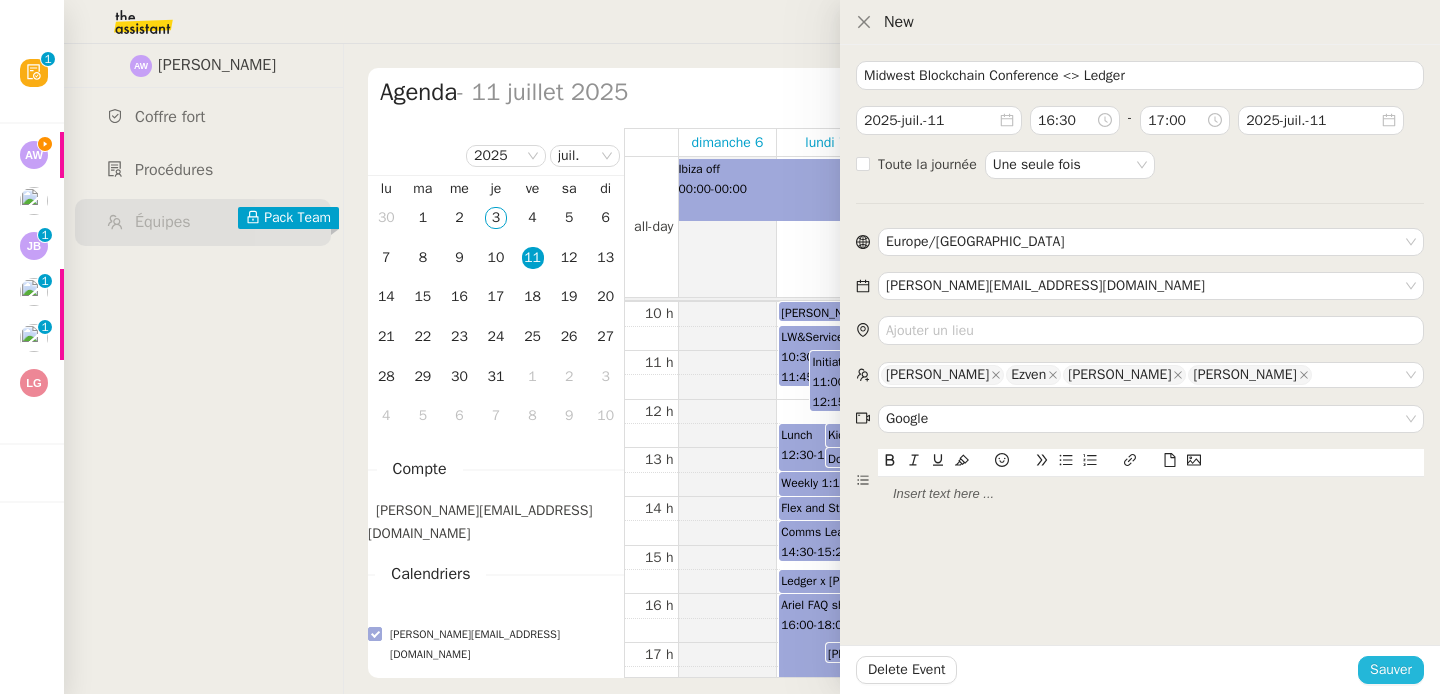 type 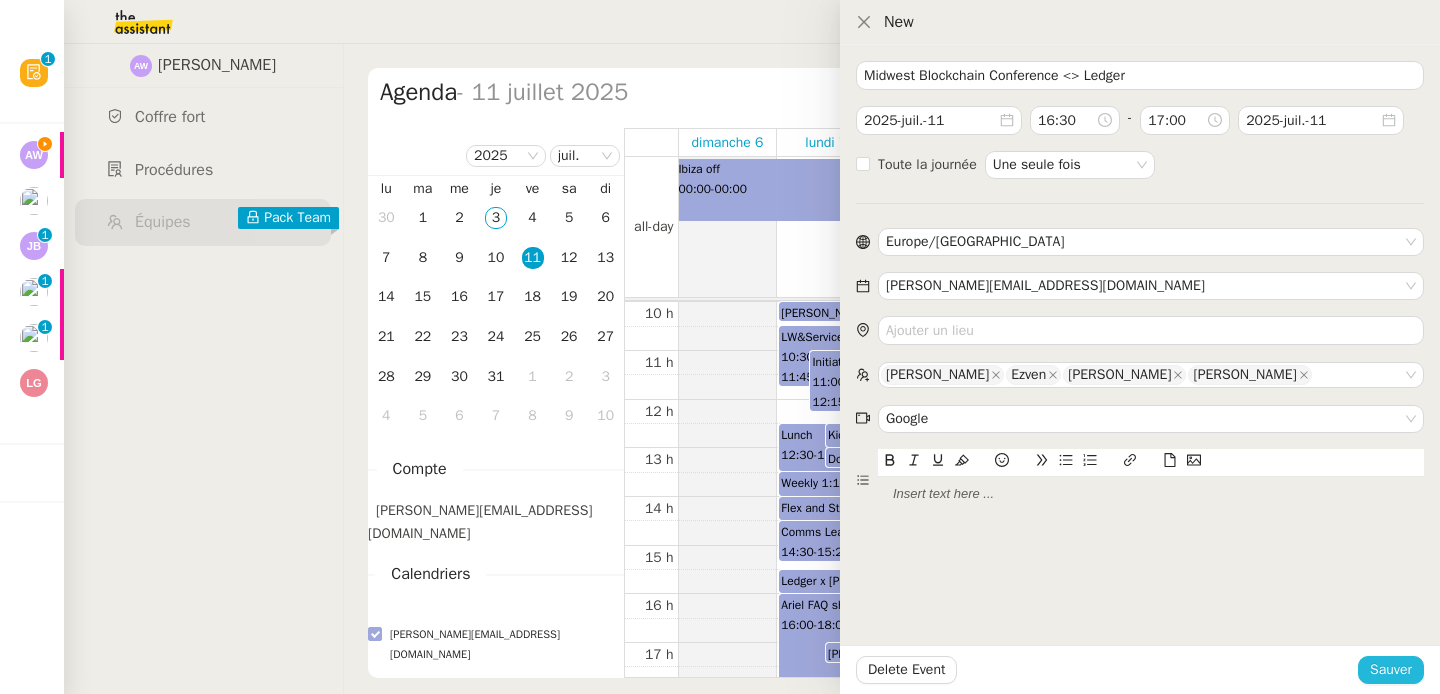 type 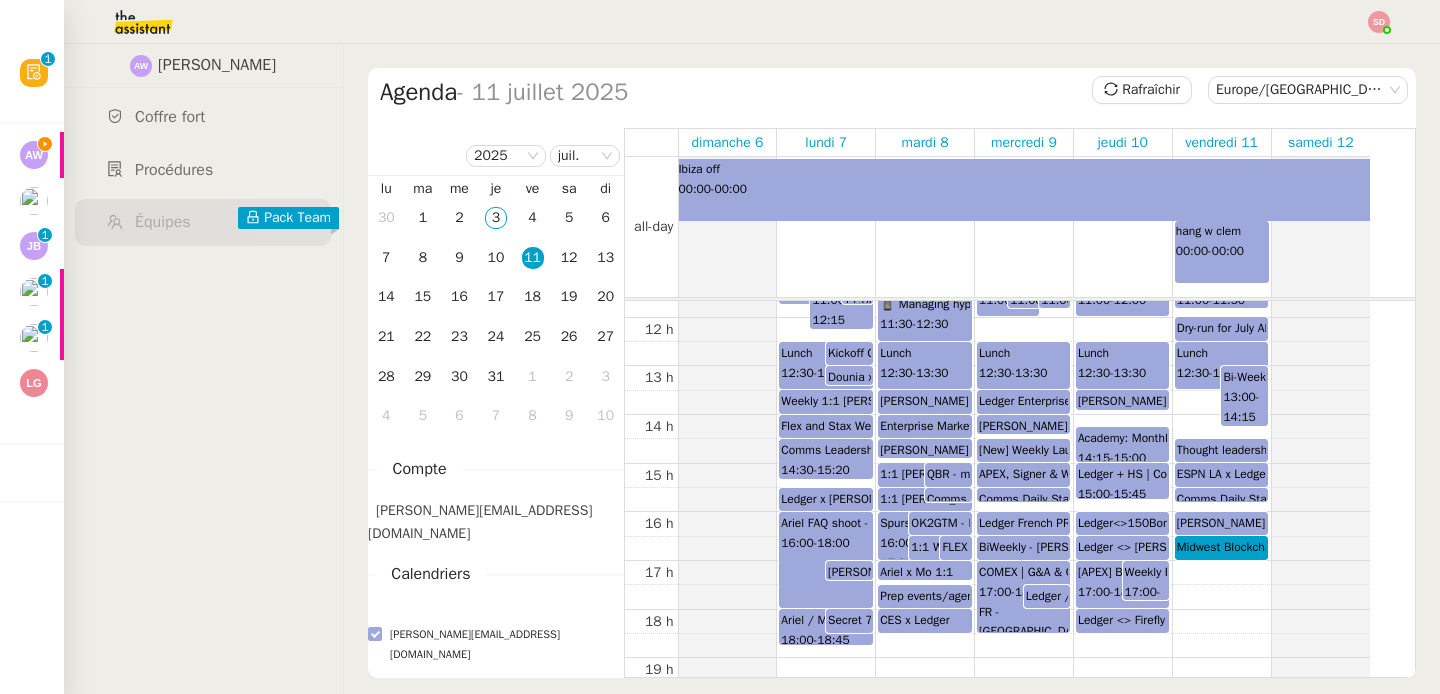 scroll, scrollTop: 589, scrollLeft: 0, axis: vertical 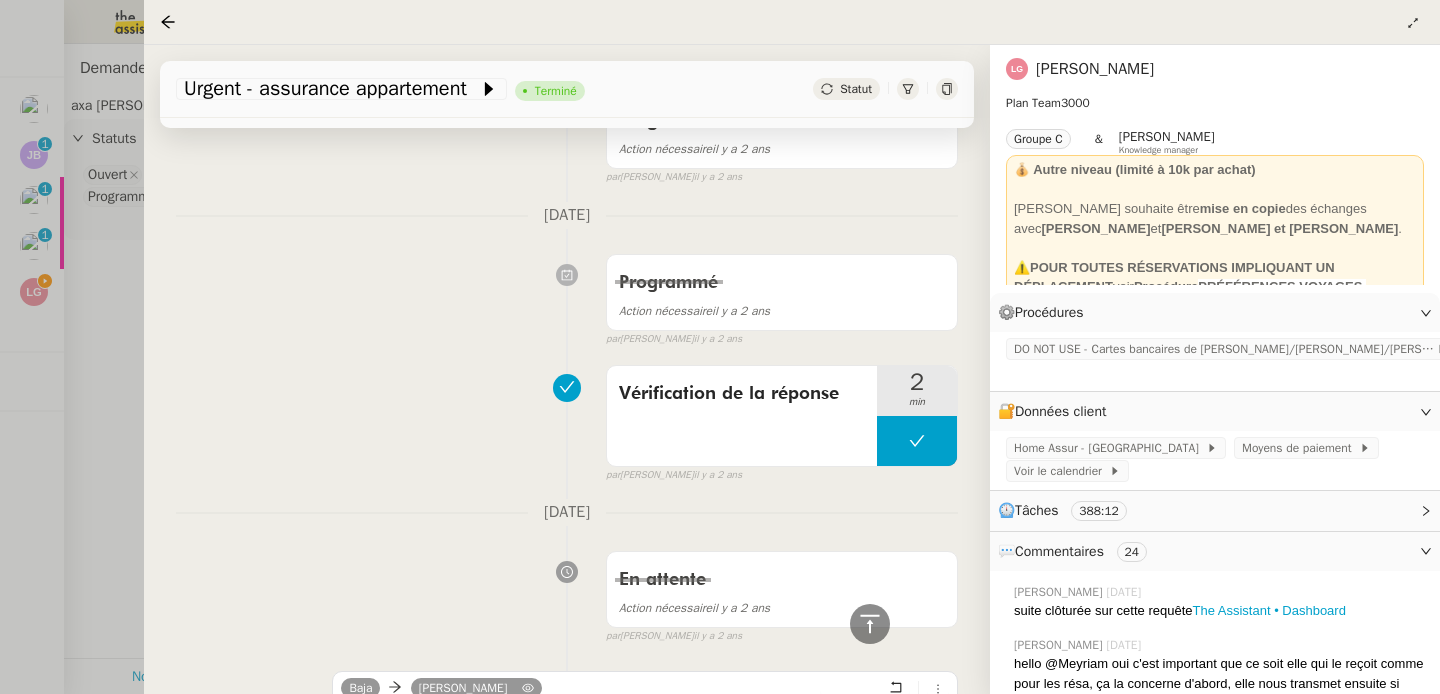 click at bounding box center (720, 347) 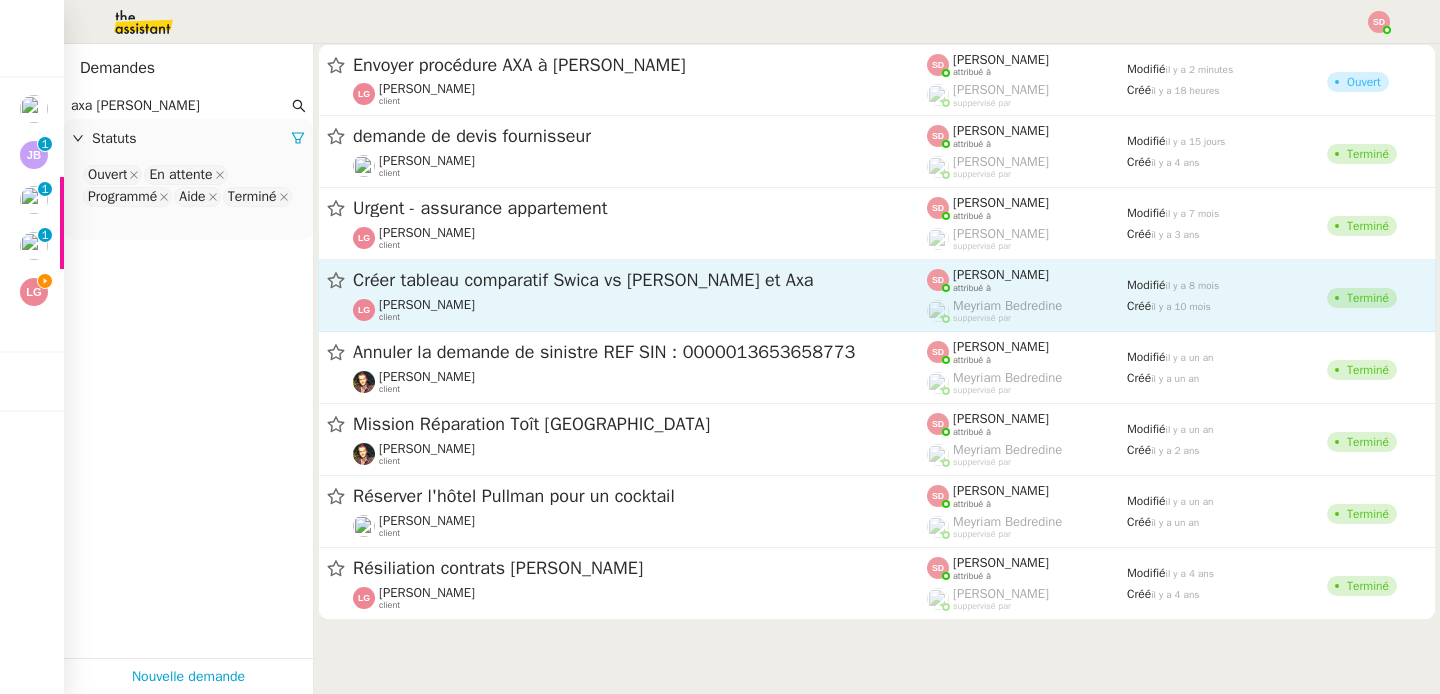 click on "Créer tableau comparatif Swica vs [PERSON_NAME] et Axa" 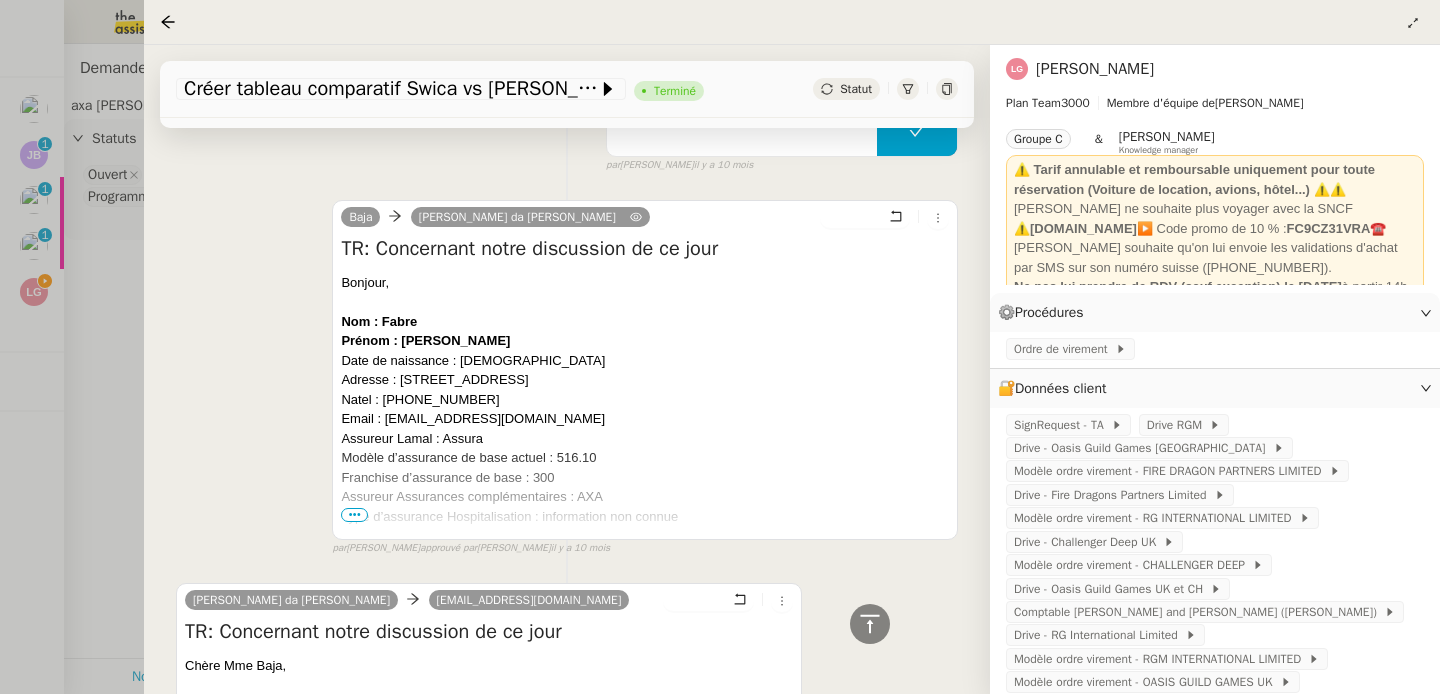 scroll, scrollTop: 7202, scrollLeft: 0, axis: vertical 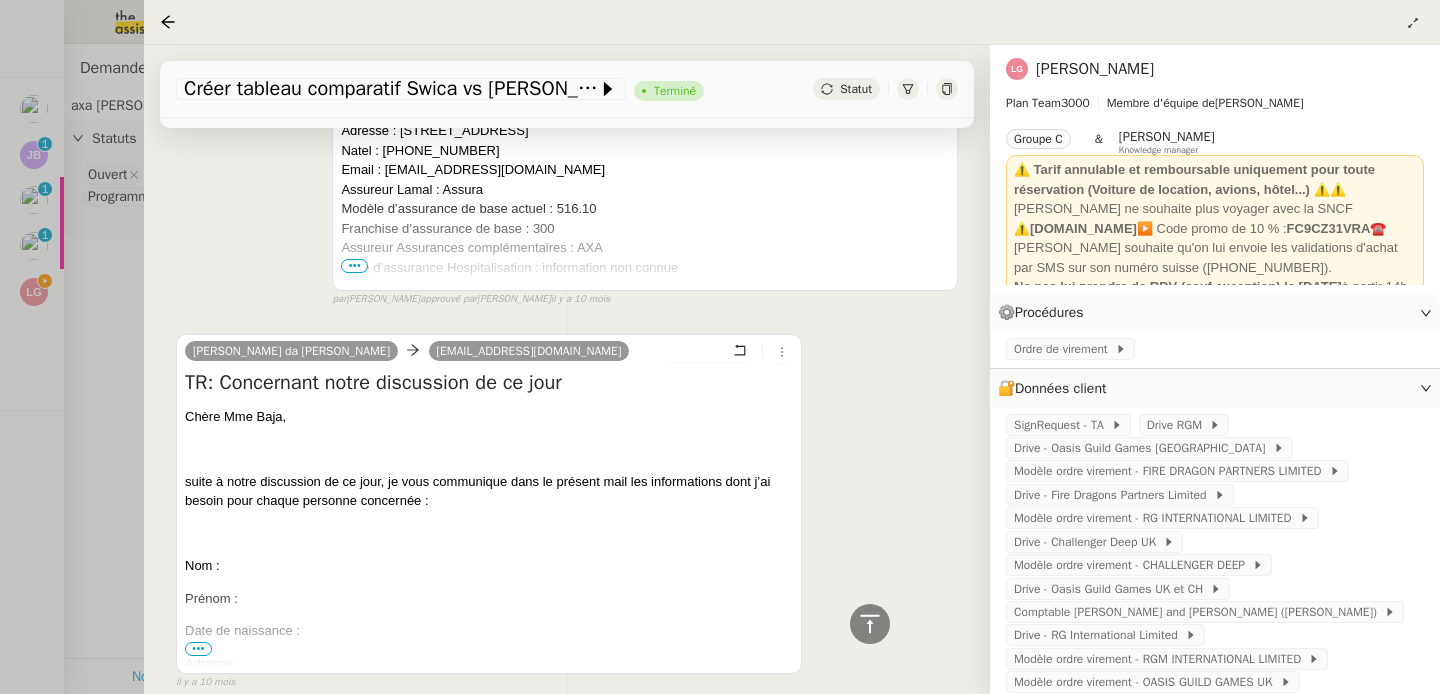 click at bounding box center [720, 347] 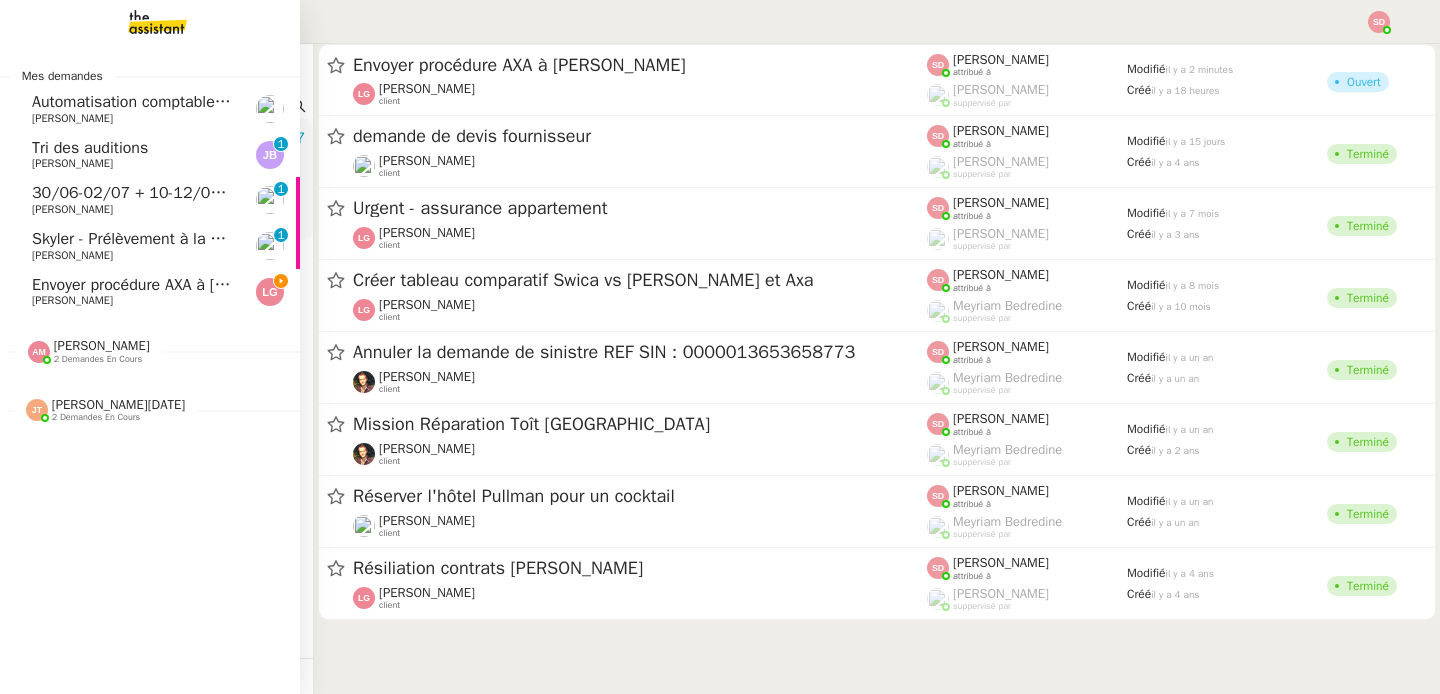 click on "[PERSON_NAME]" 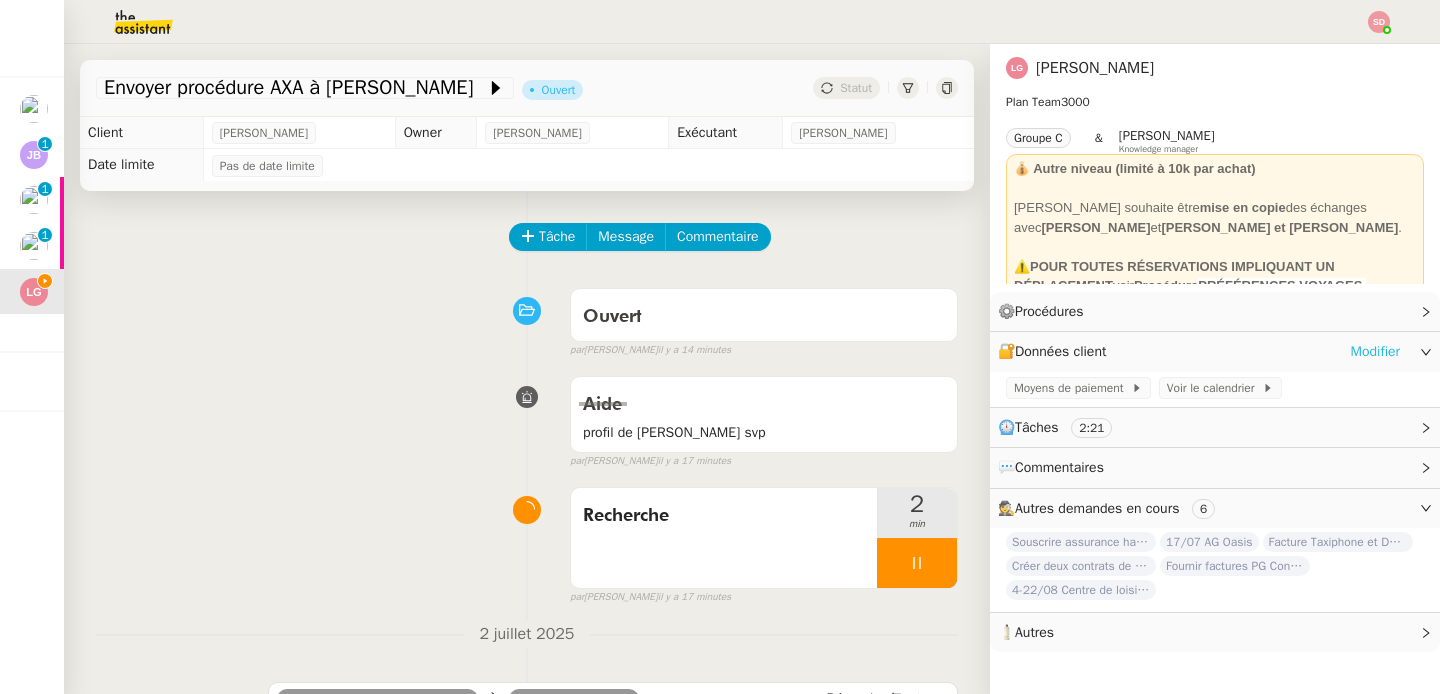 click on "Modifier" 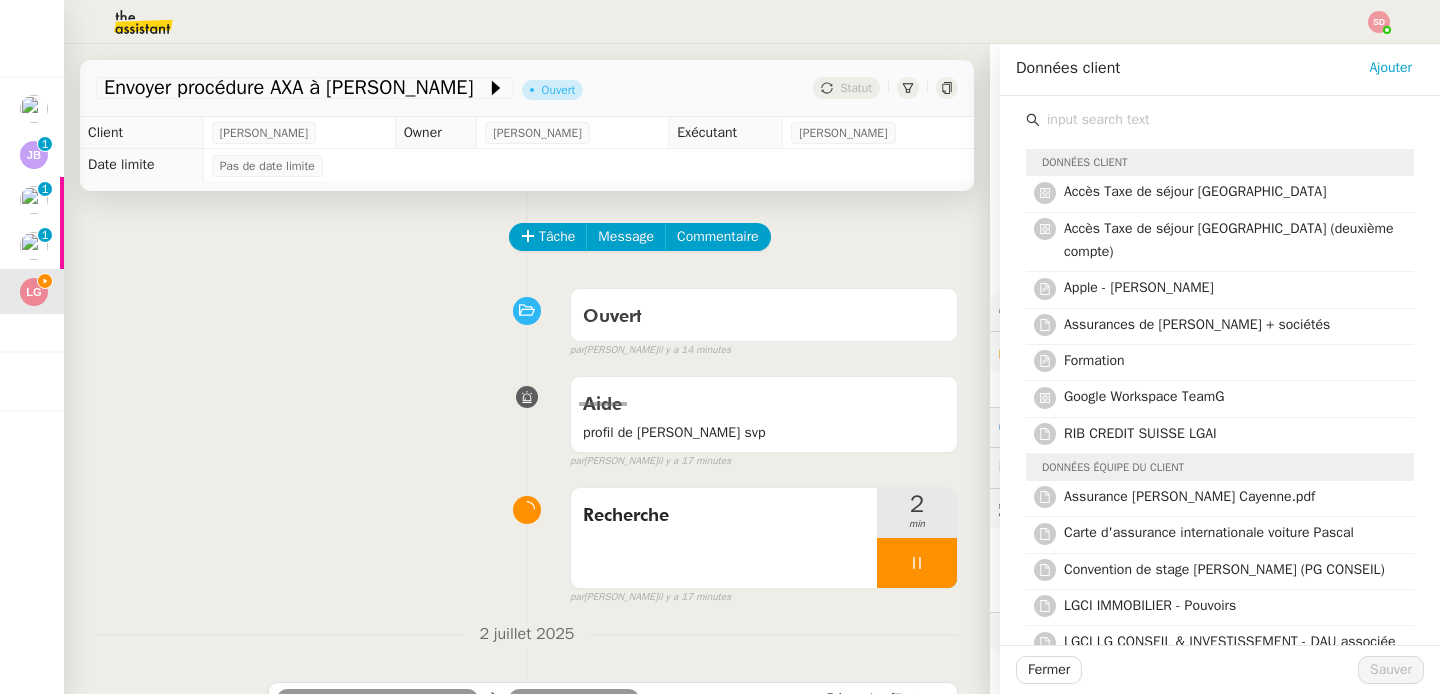 click 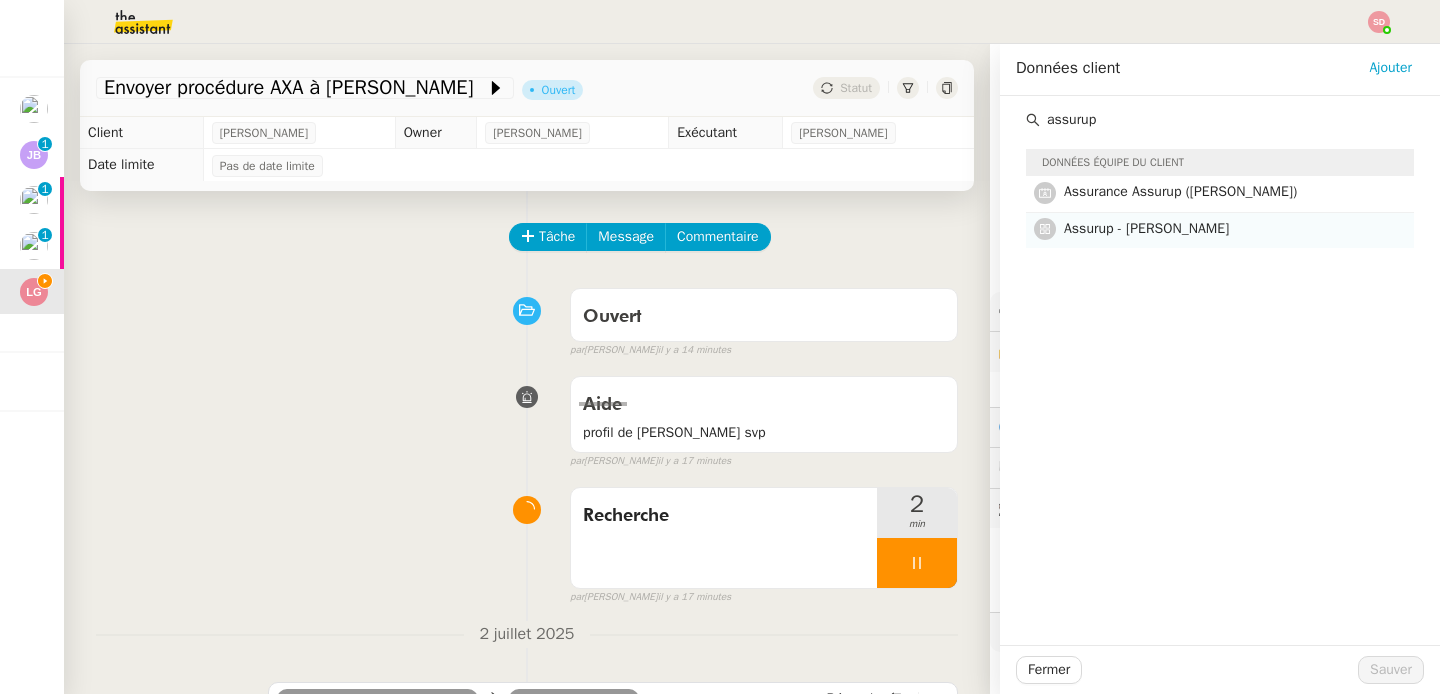 type on "assurup" 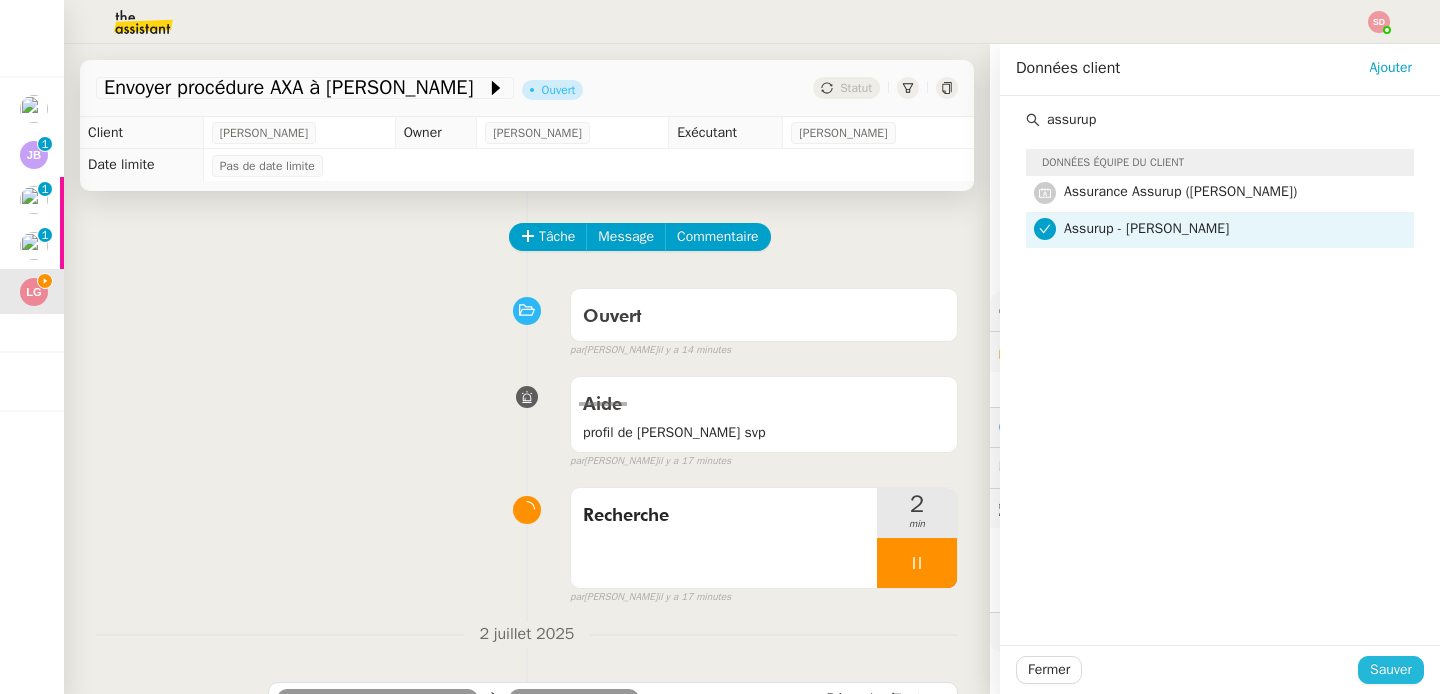 click on "Sauver" 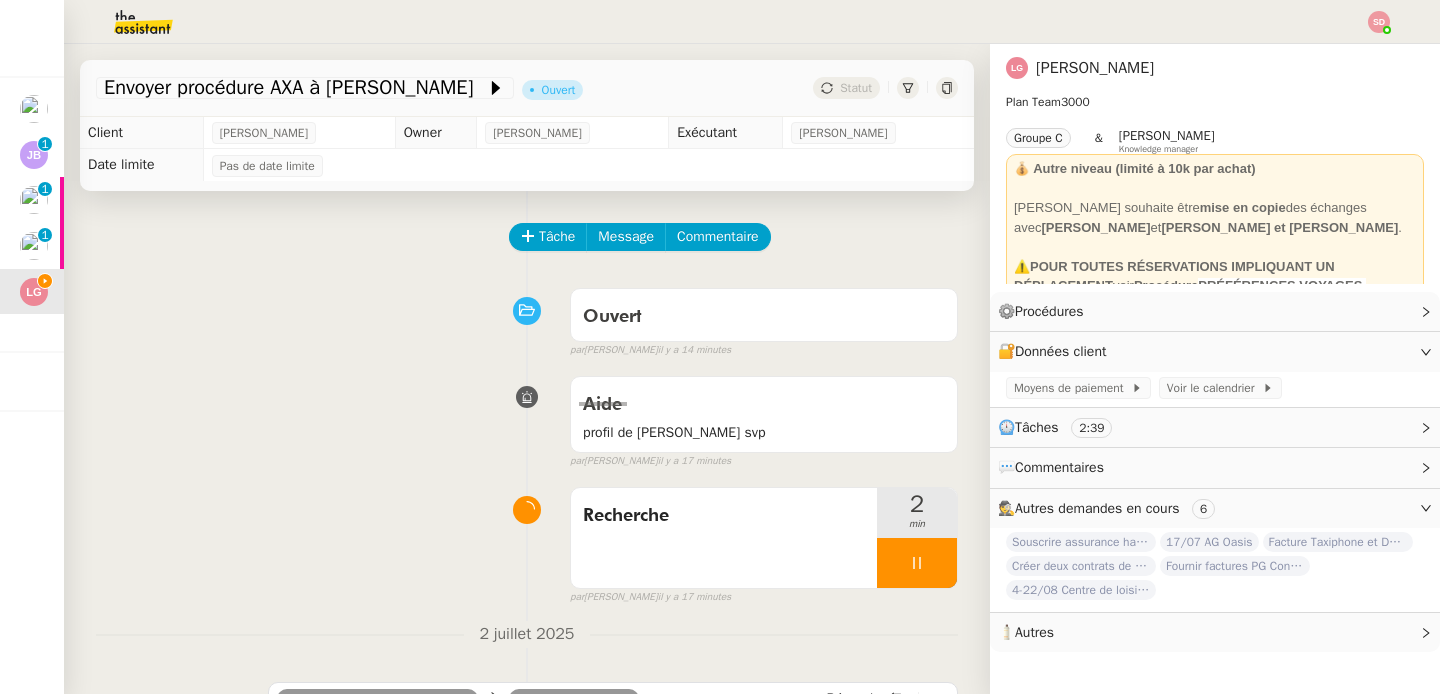click 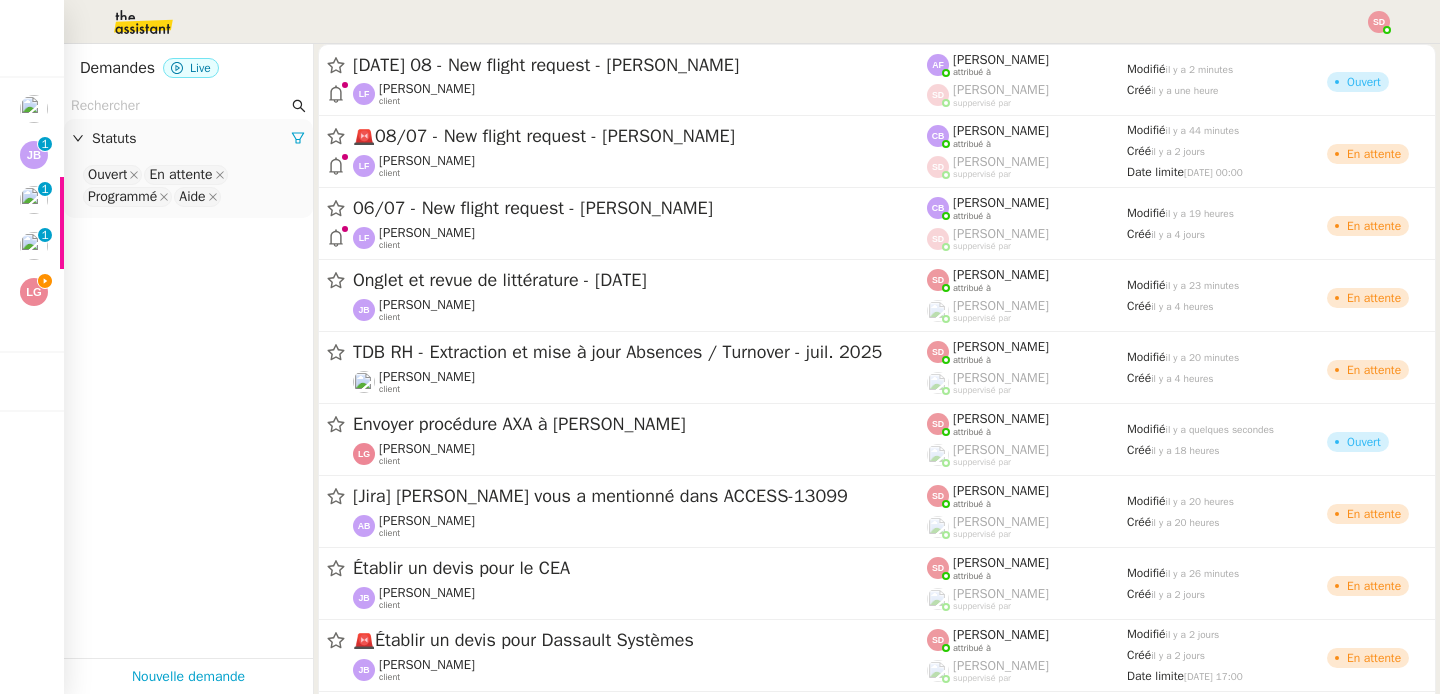 click 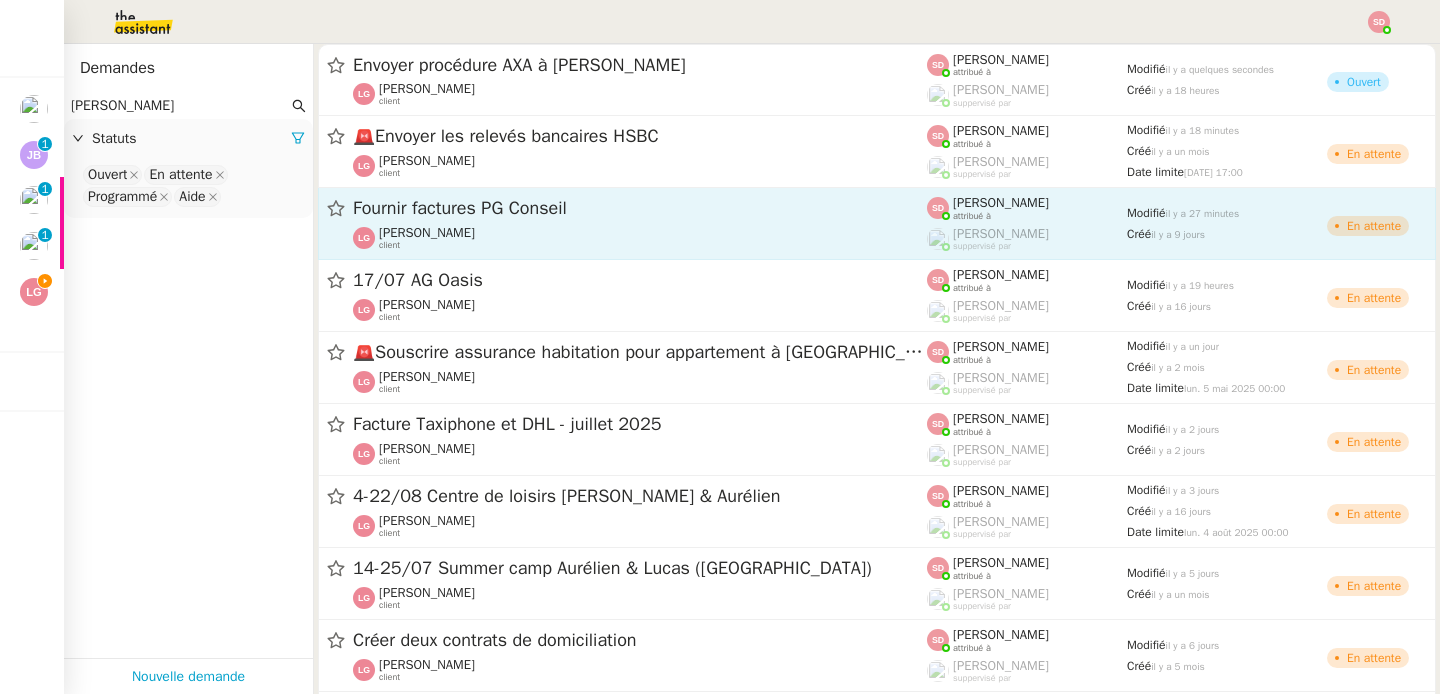 type on "laurene" 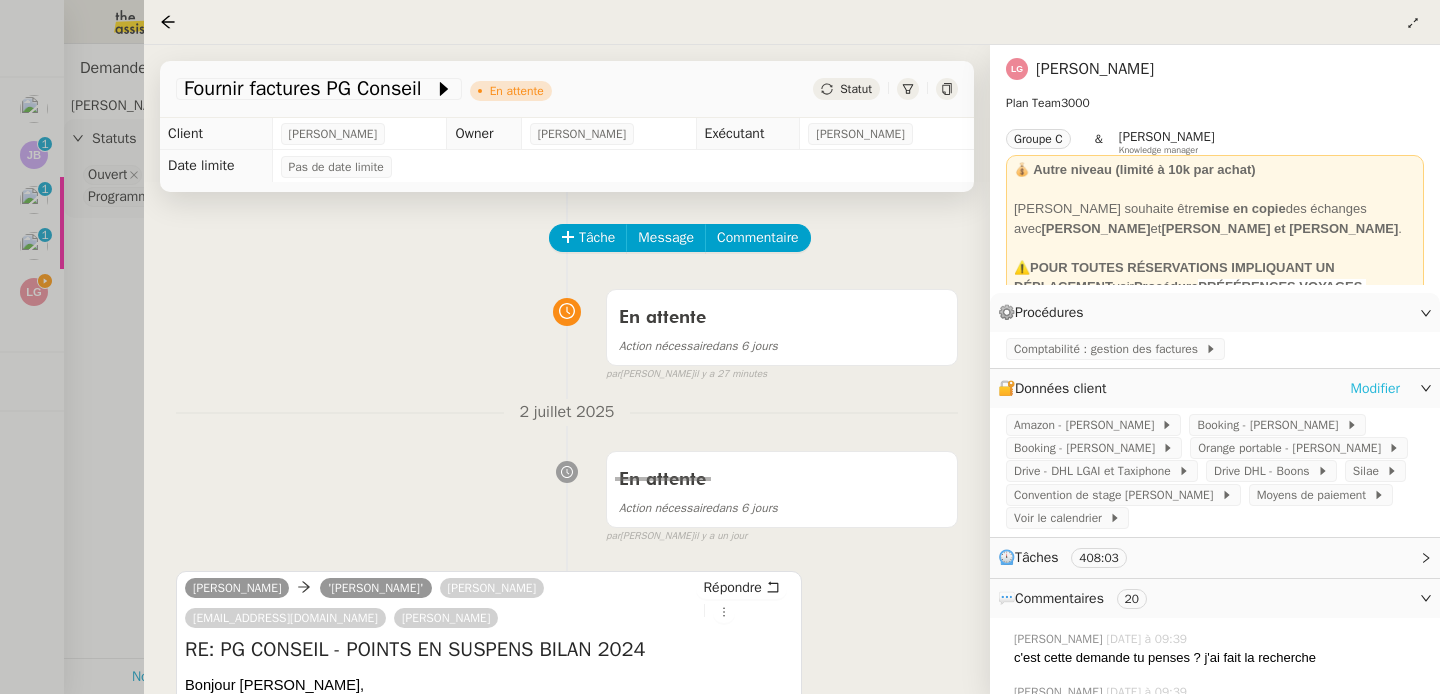 click on "Modifier" 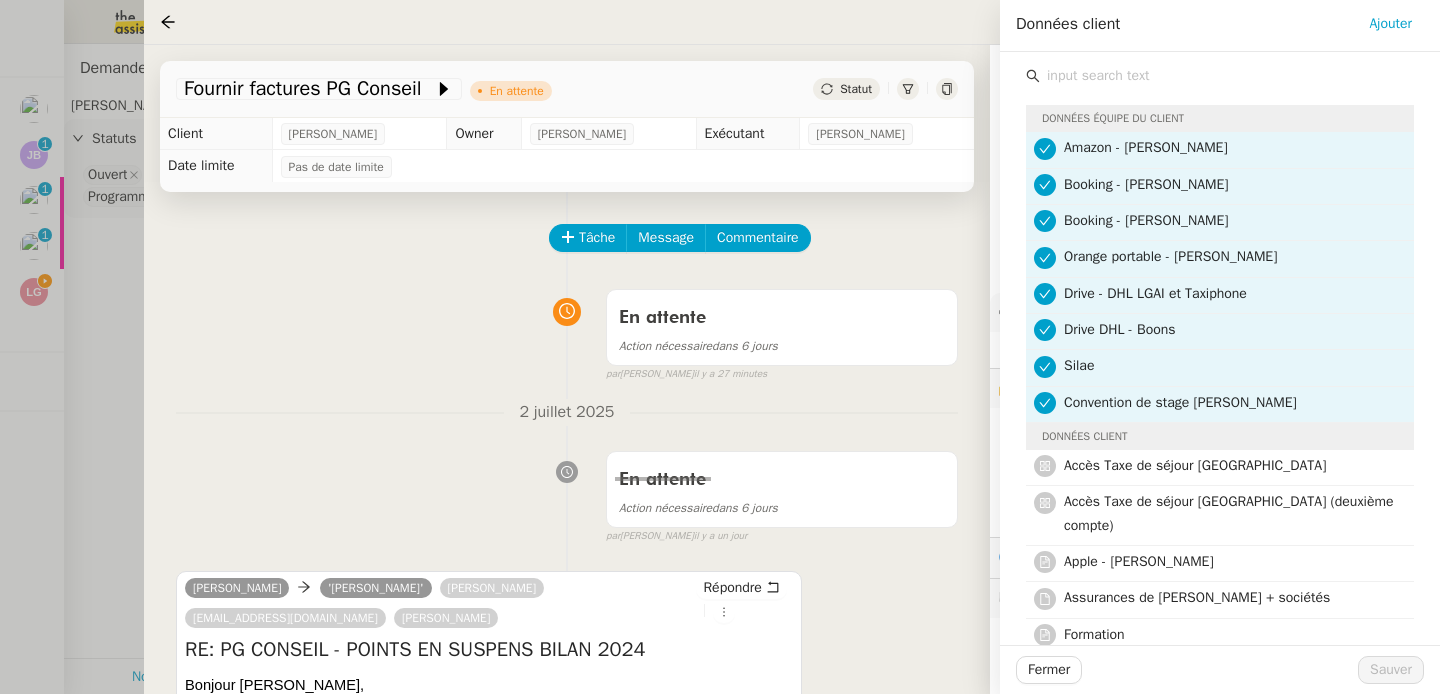 click 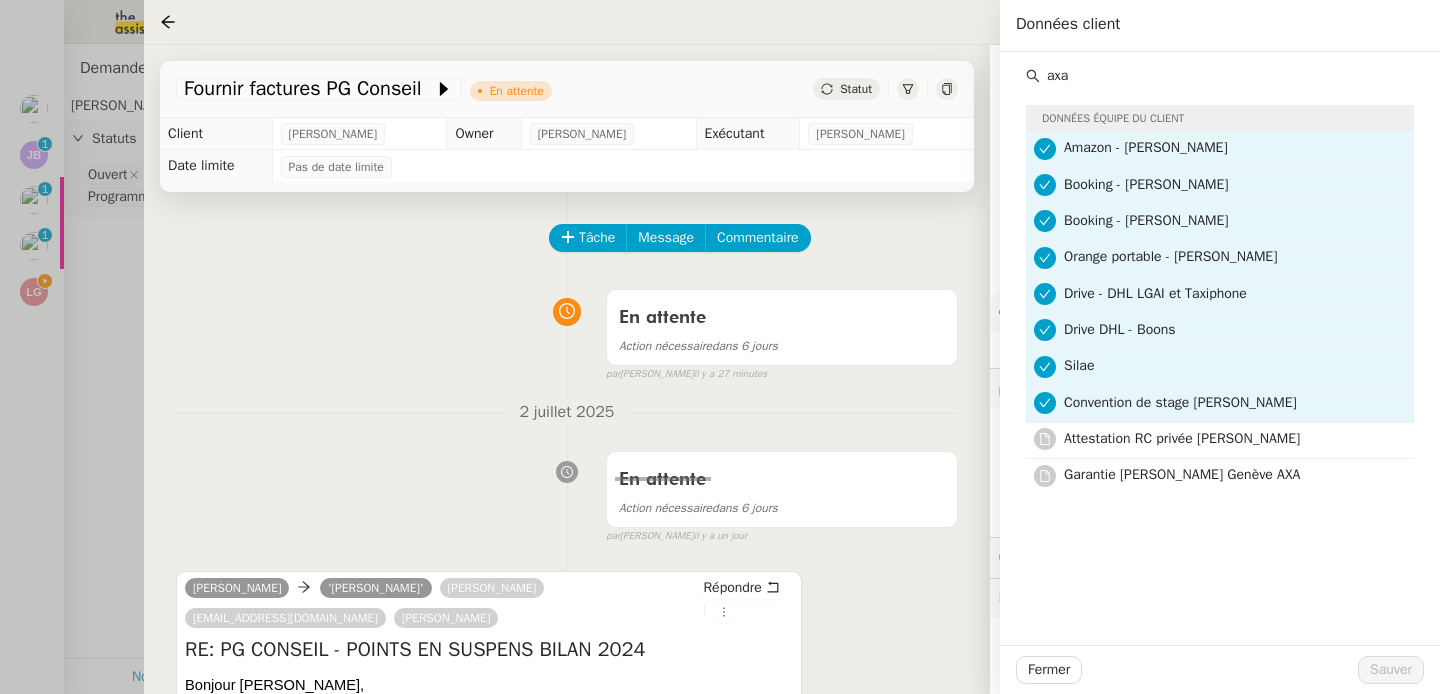 type on "axa" 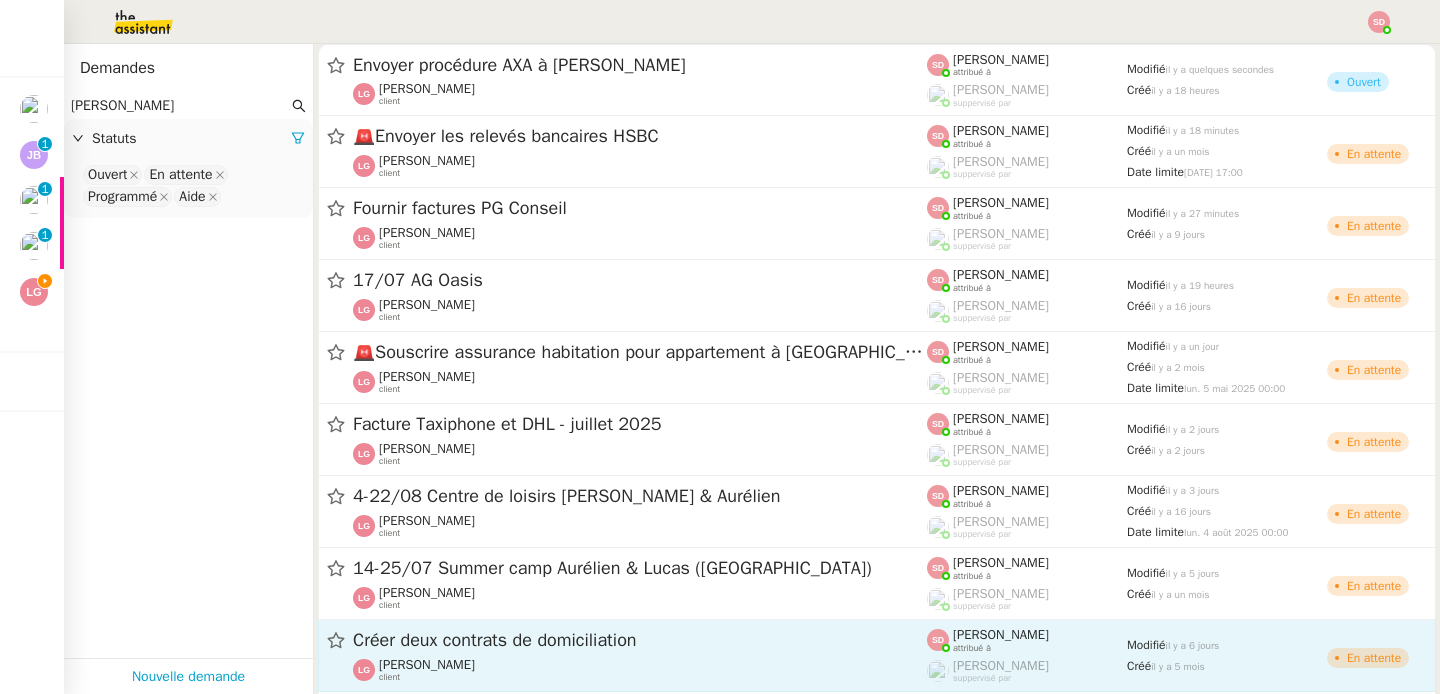 click on "Créer deux contrats de domiciliation" 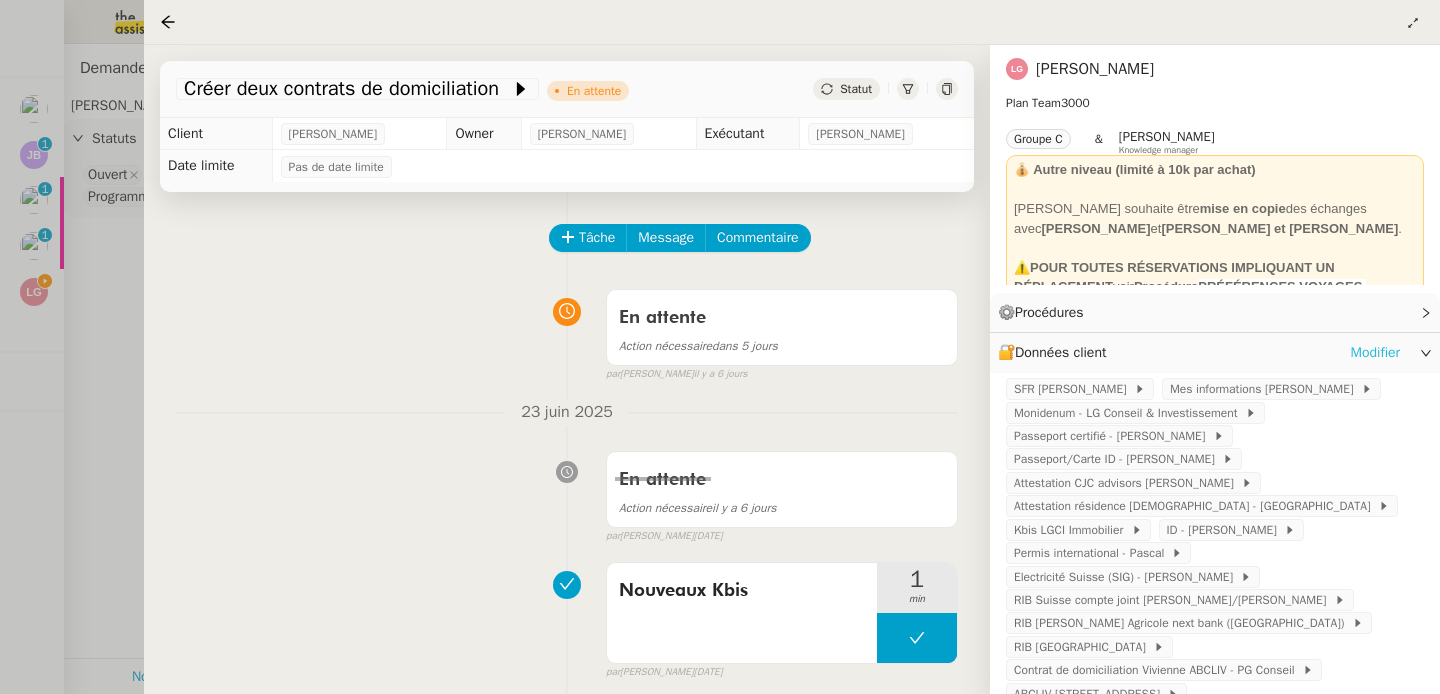click on "Modifier" 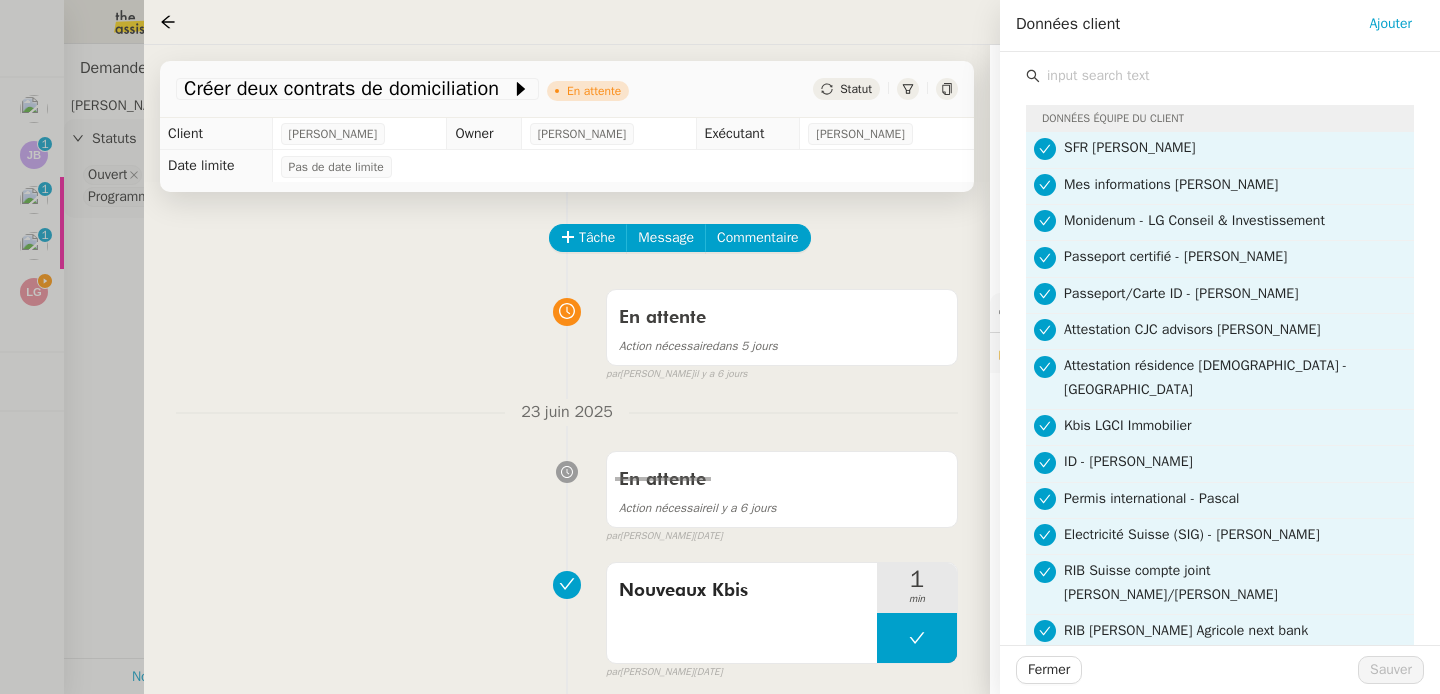 click 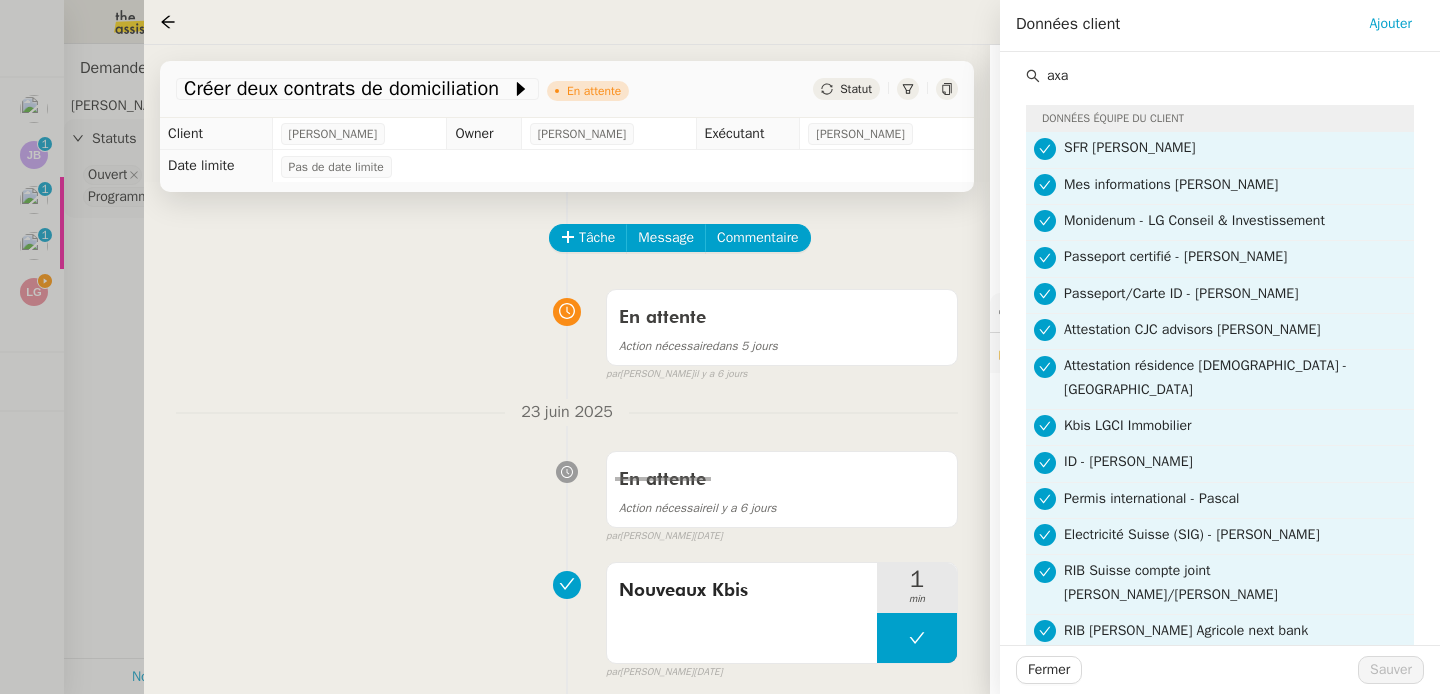 scroll, scrollTop: 525, scrollLeft: 0, axis: vertical 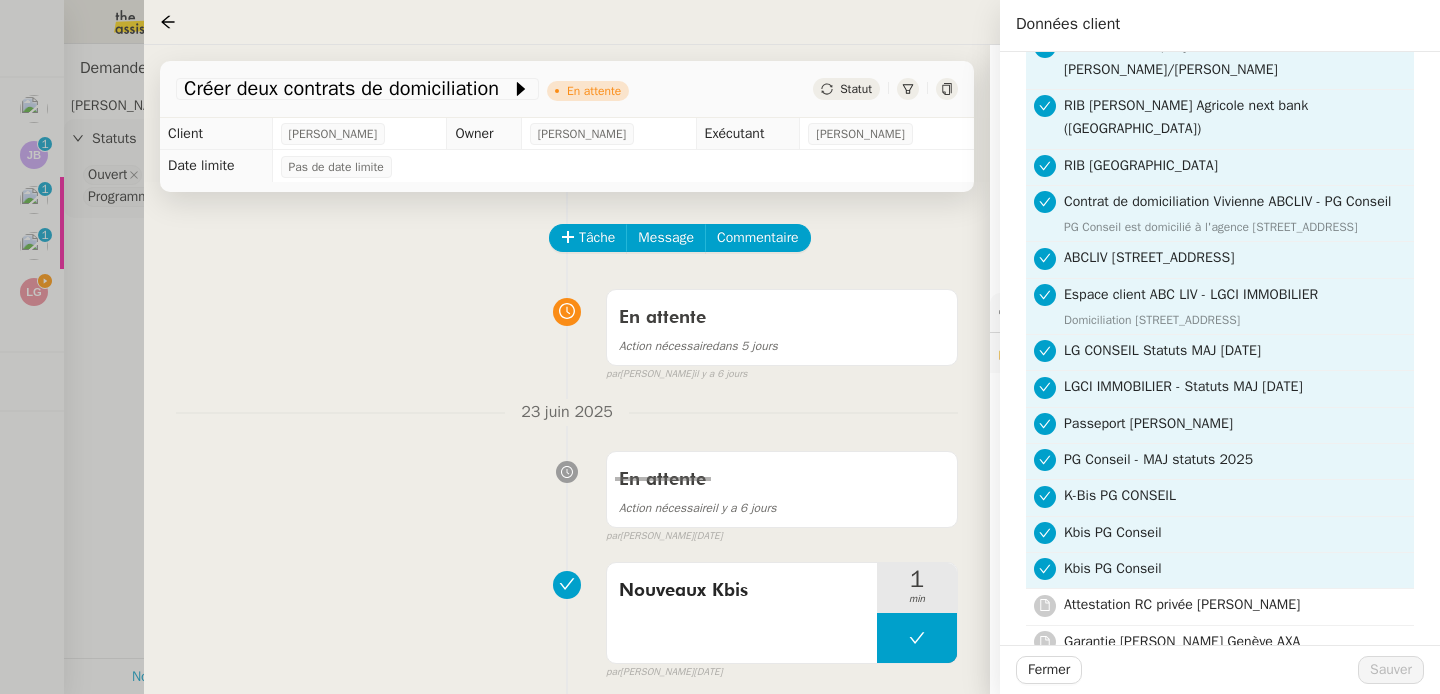 type on "axa" 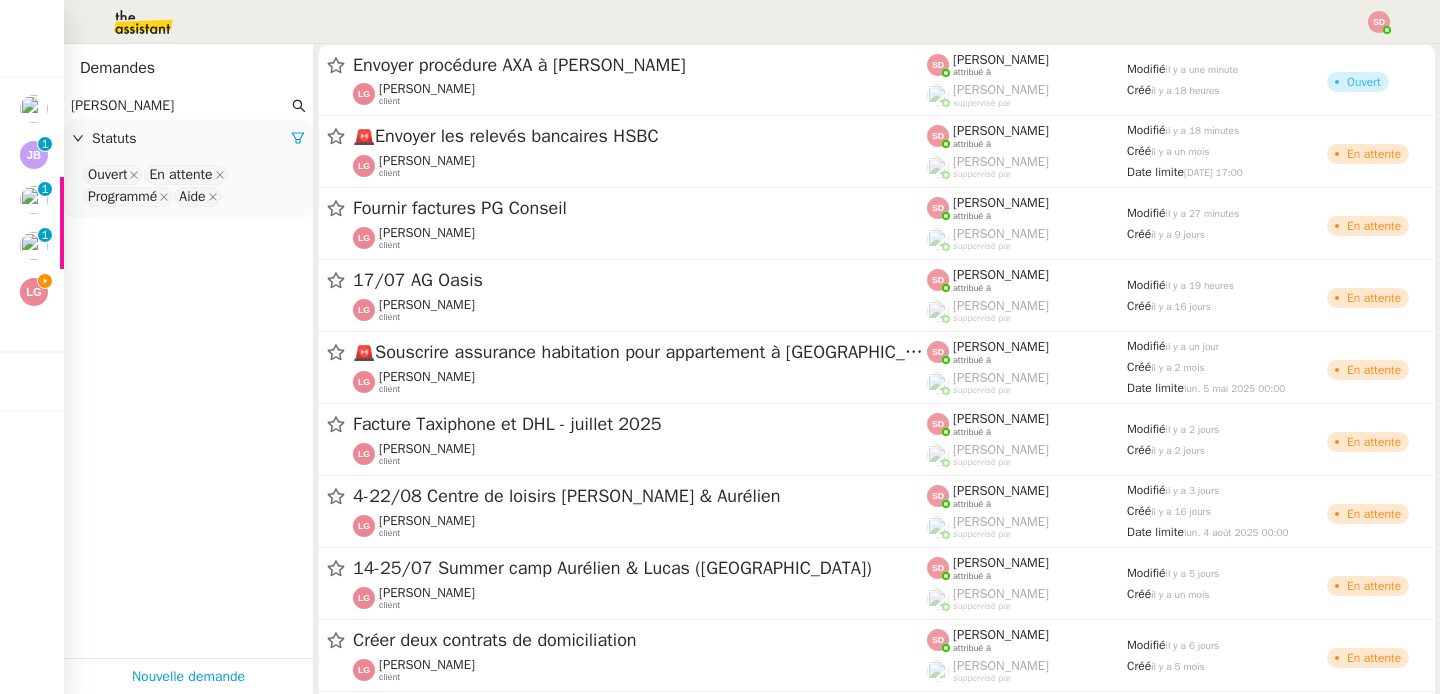 click on "laurene" 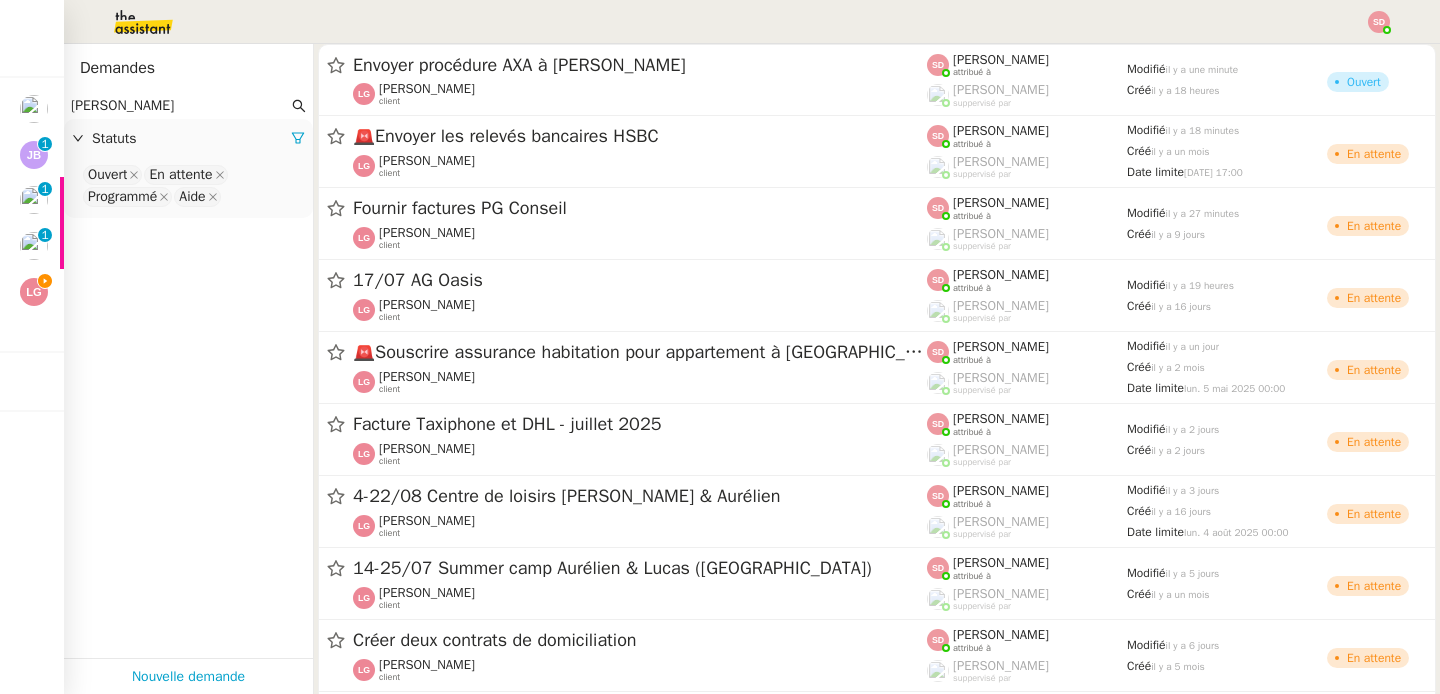 click on "laurene" 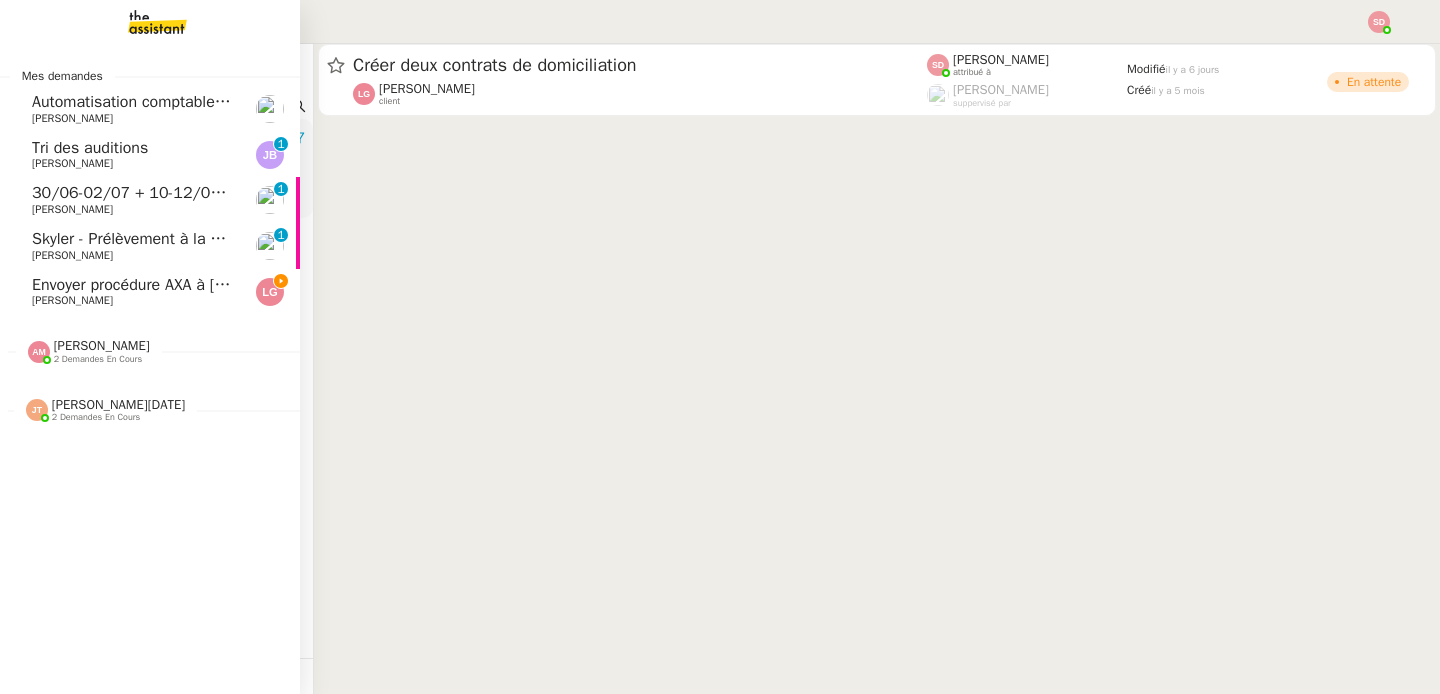type on "laurenegauthier5" 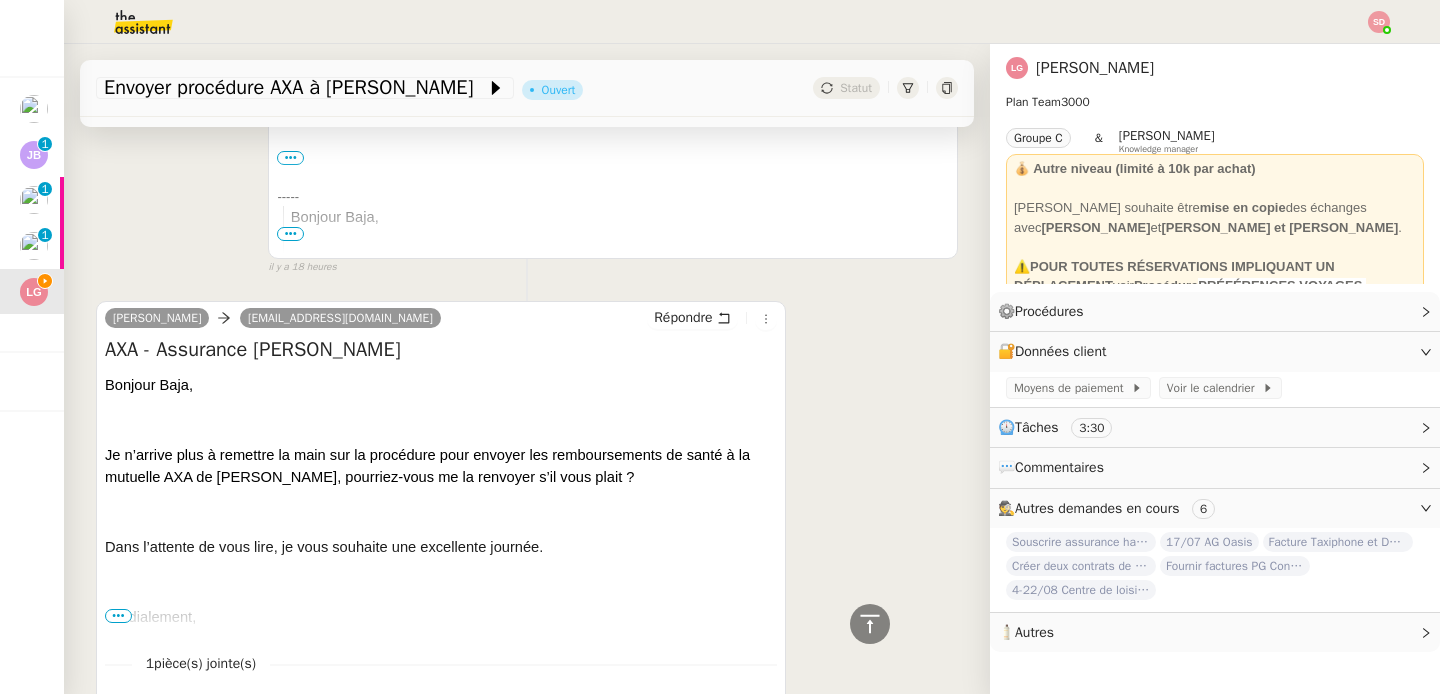 scroll, scrollTop: 764, scrollLeft: 0, axis: vertical 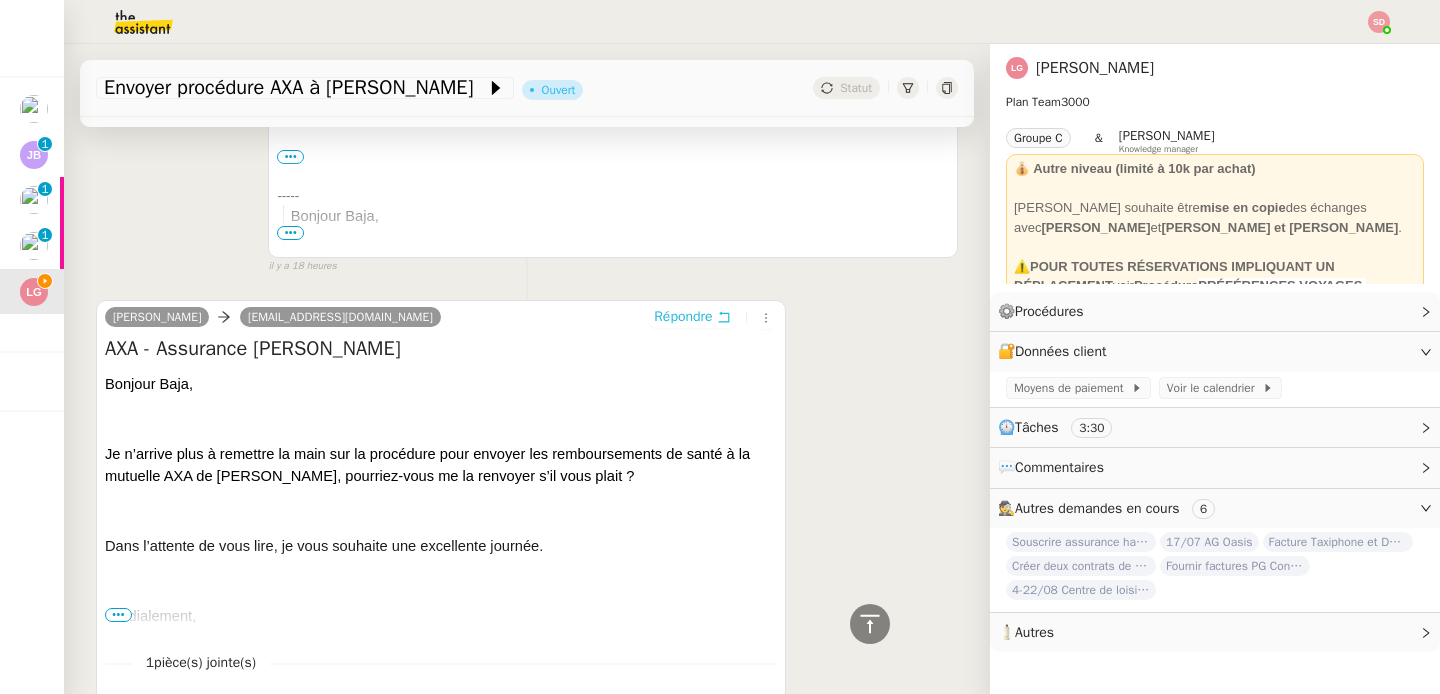 click on "Répondre" at bounding box center [683, 317] 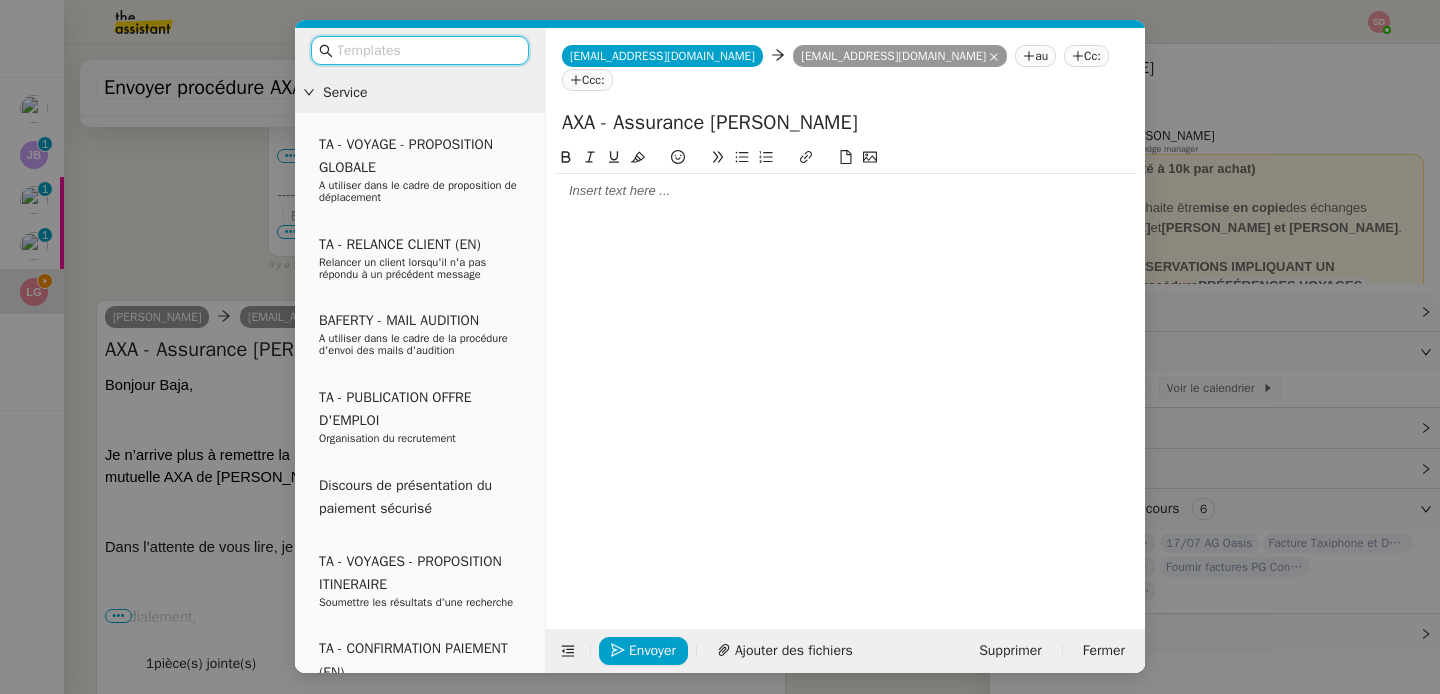 scroll, scrollTop: 918, scrollLeft: 0, axis: vertical 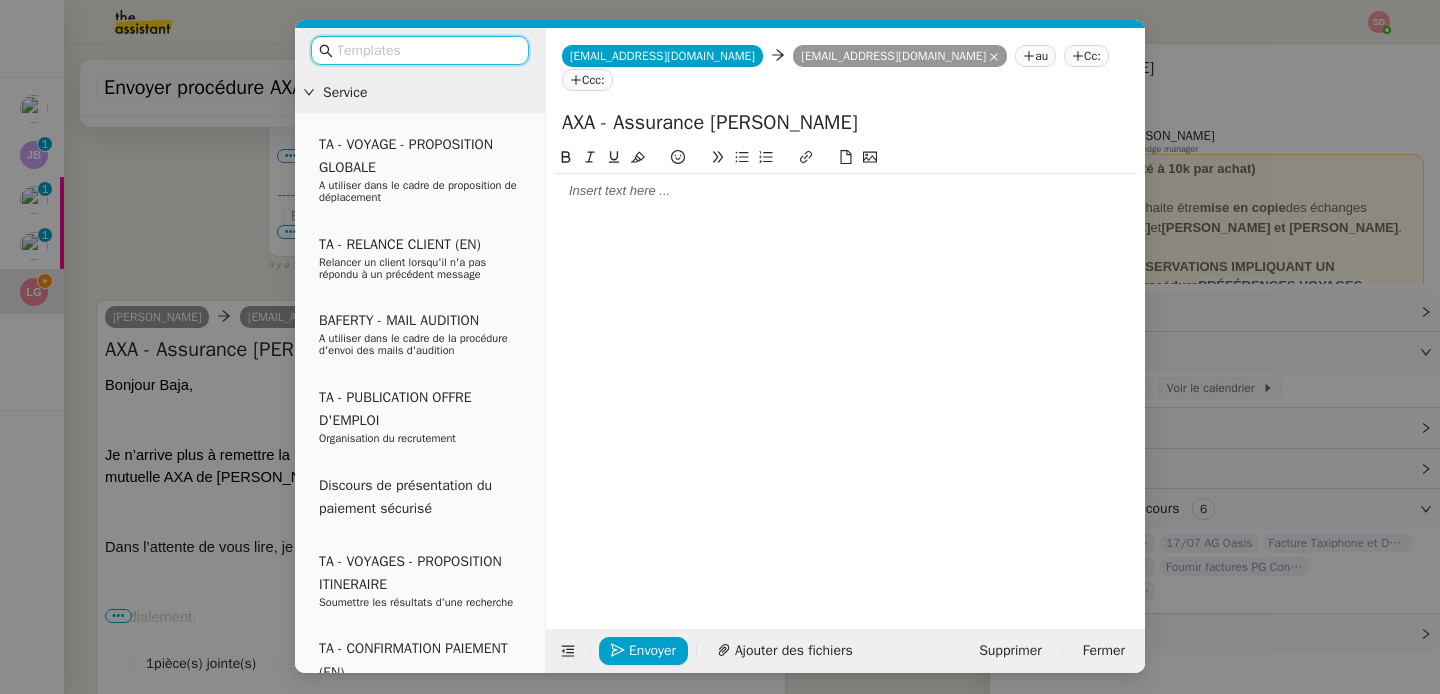 click 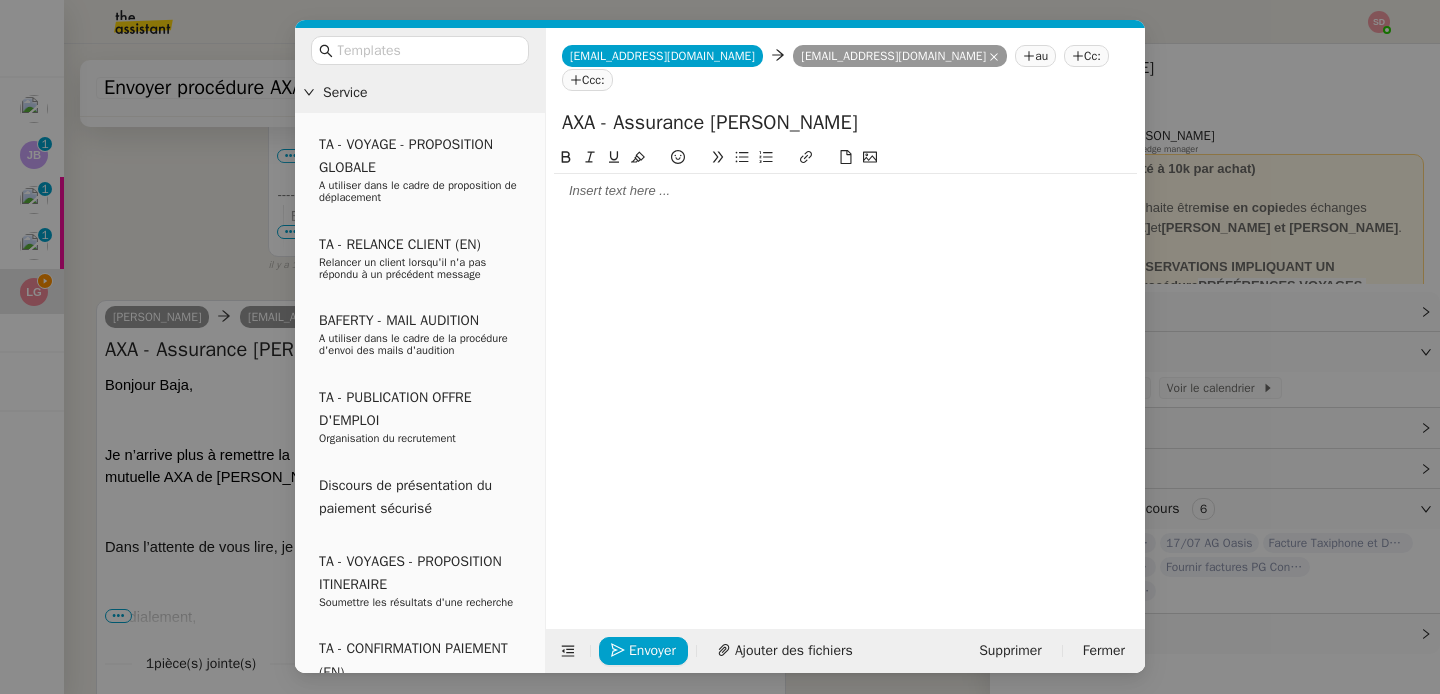 type 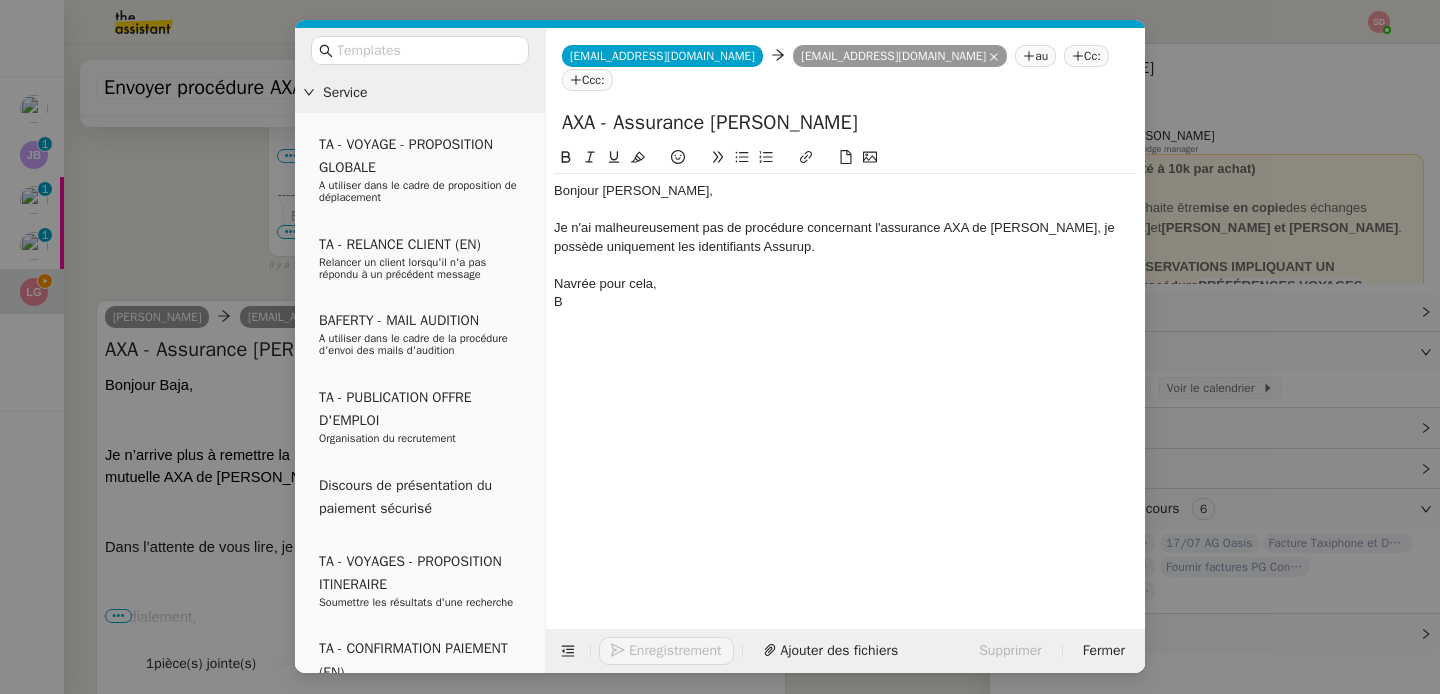 scroll, scrollTop: 1054, scrollLeft: 0, axis: vertical 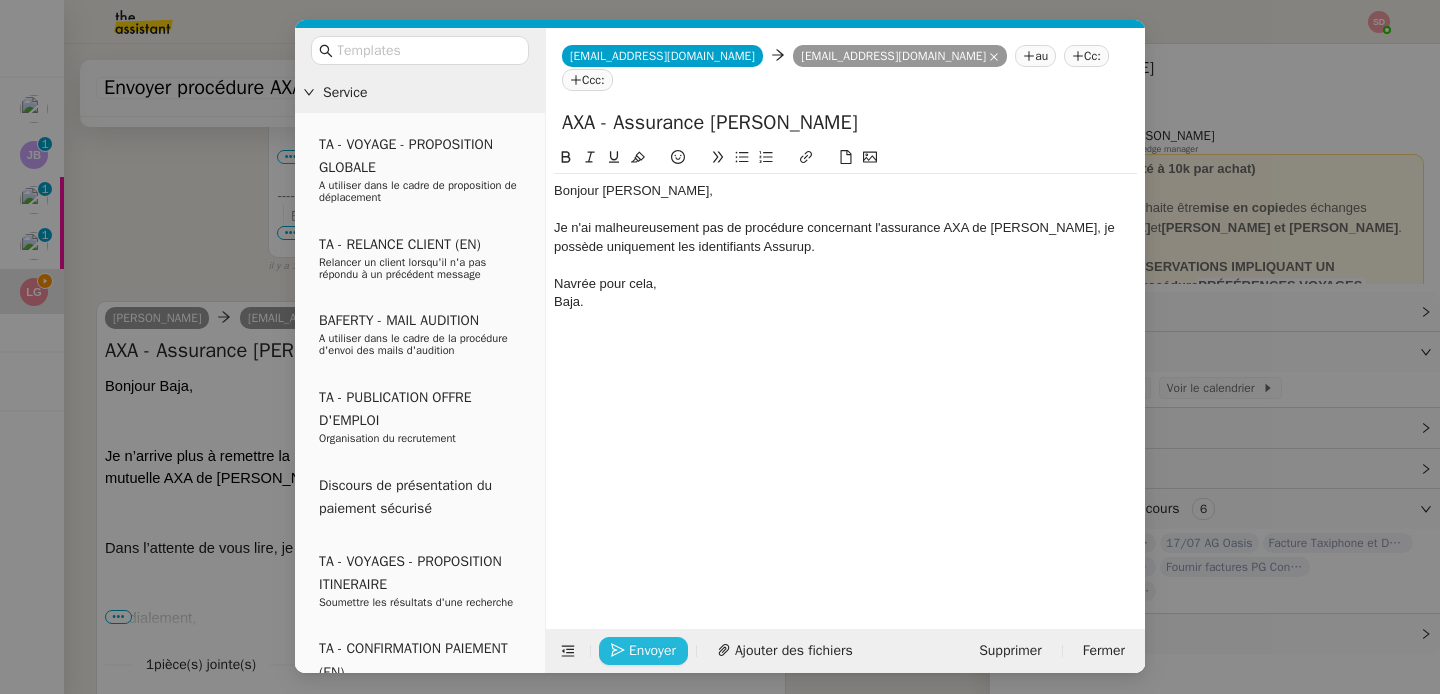 click on "Envoyer" 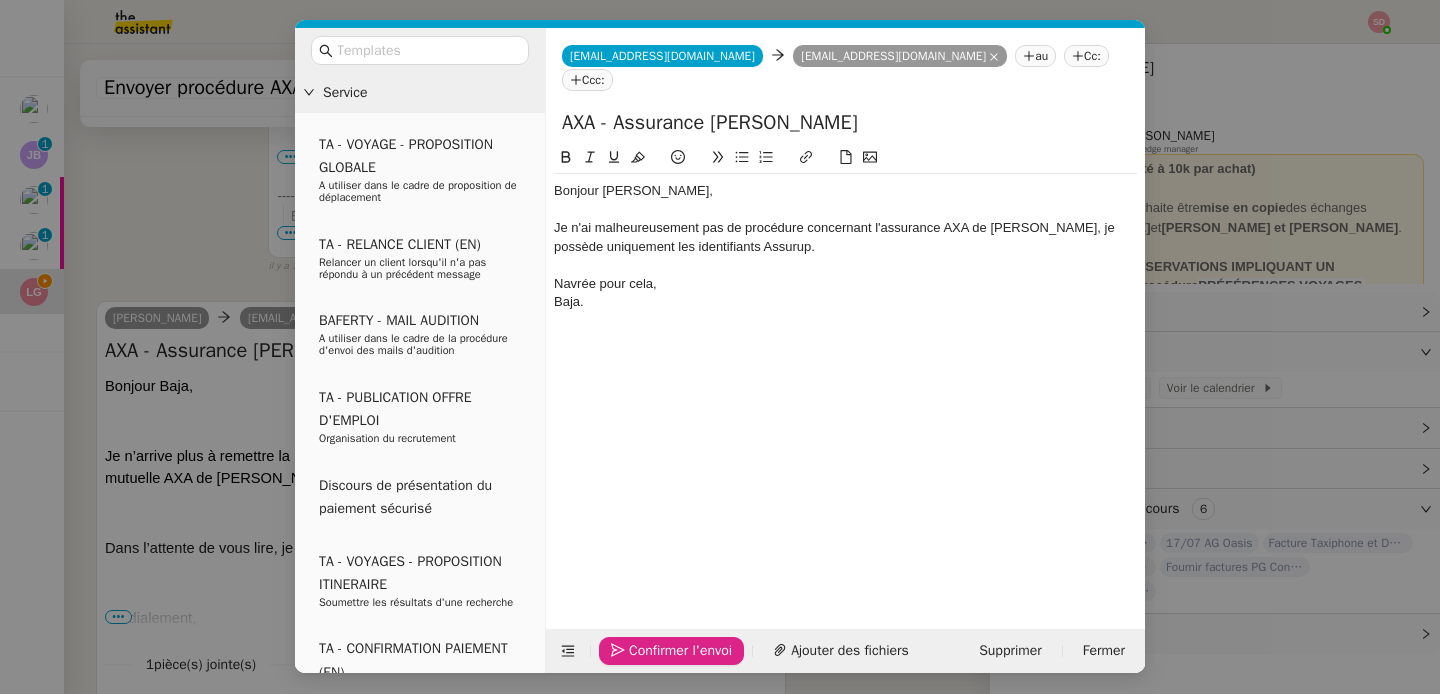 click on "Confirmer l'envoi" 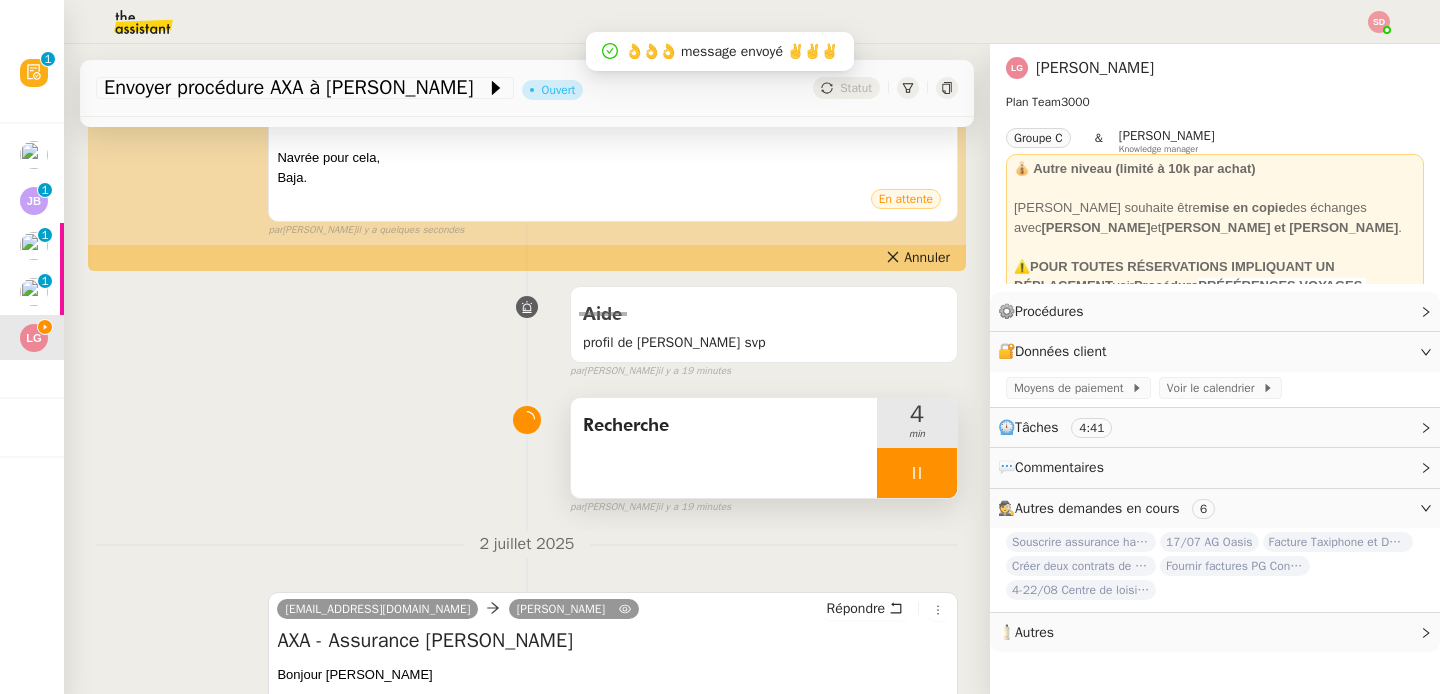 scroll, scrollTop: 421, scrollLeft: 0, axis: vertical 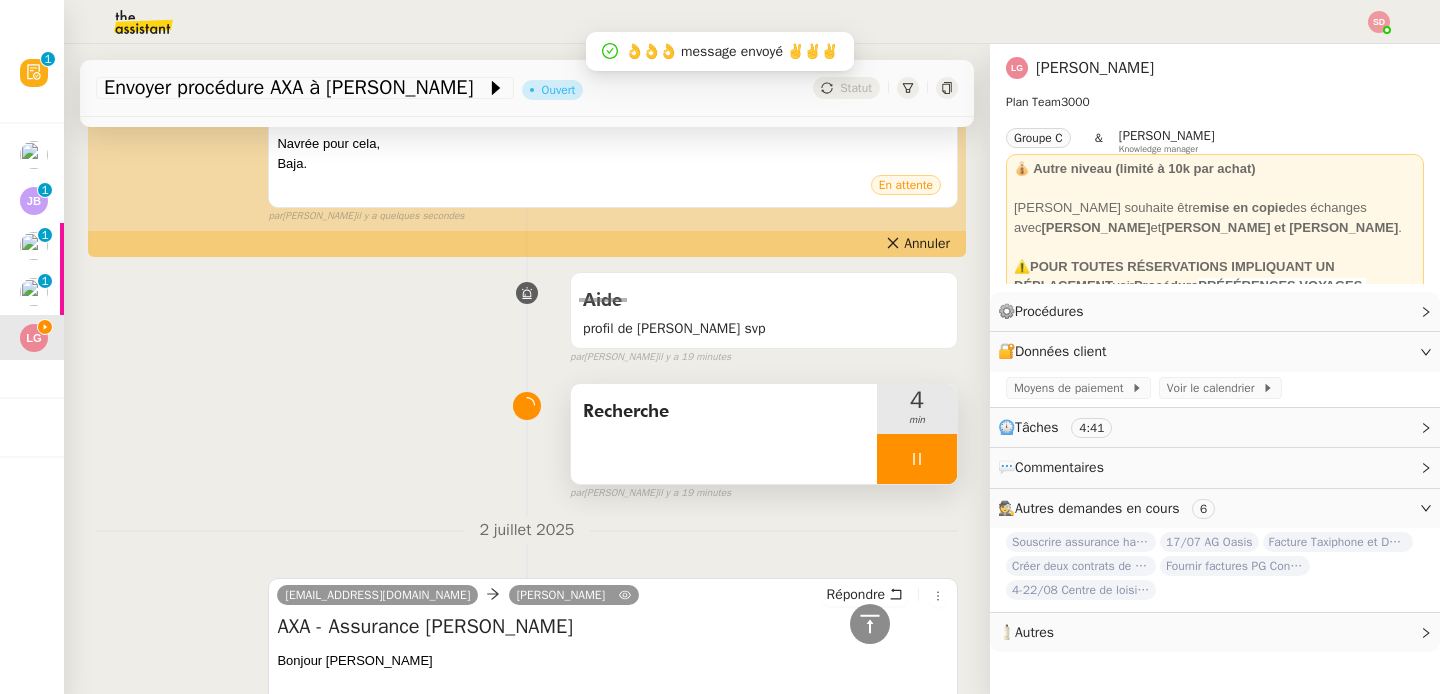 click at bounding box center (917, 459) 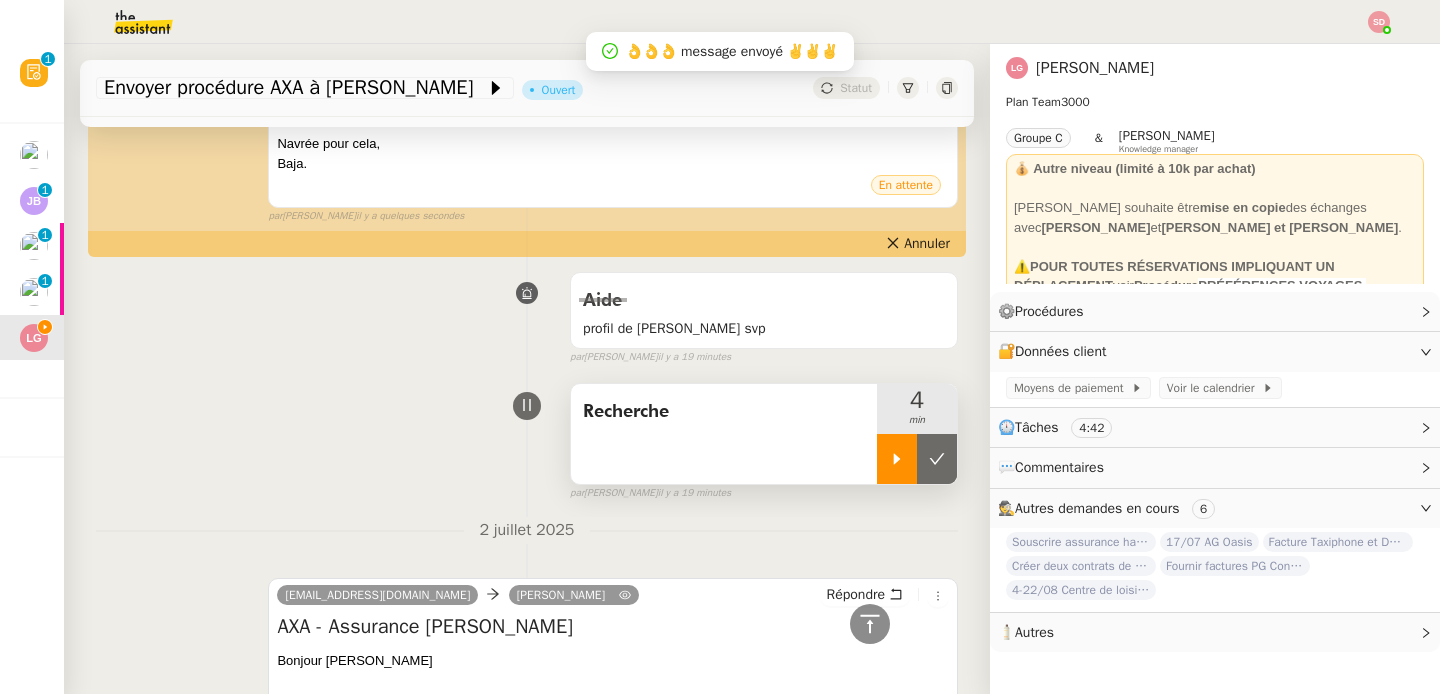 click 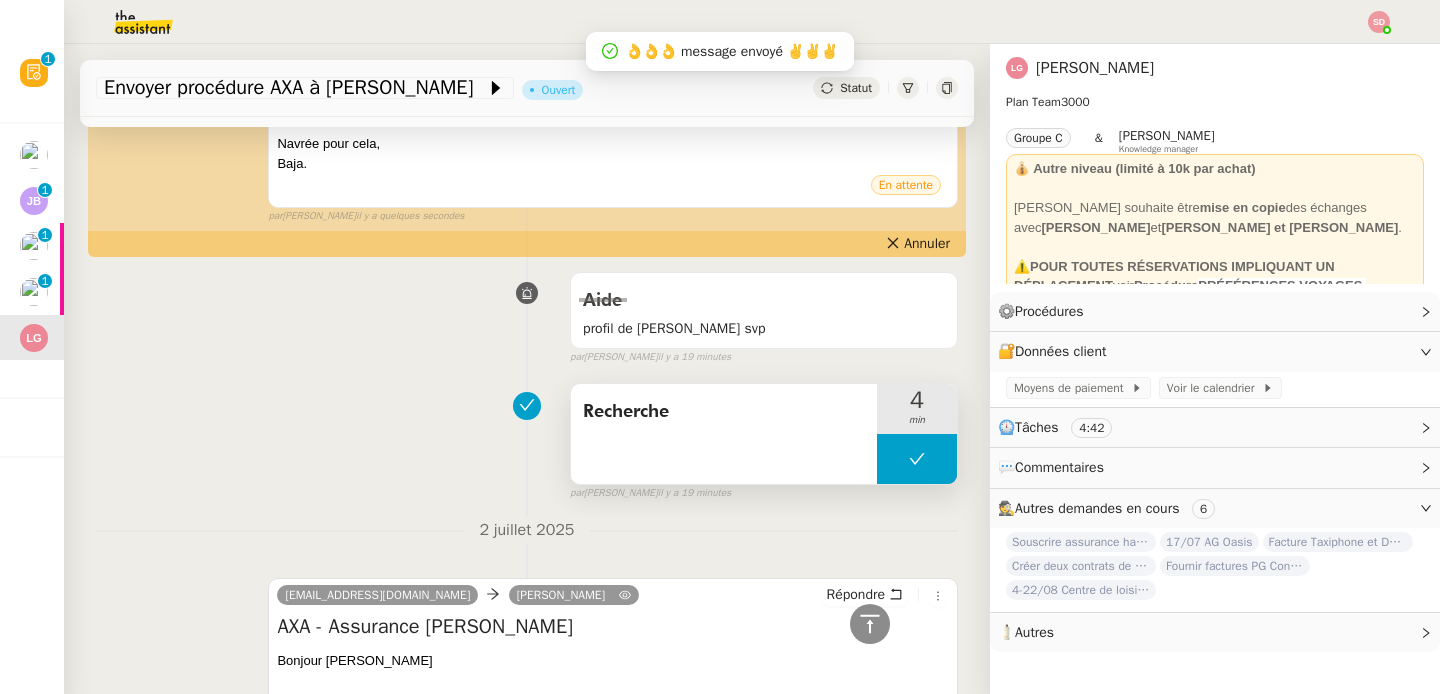 scroll, scrollTop: 0, scrollLeft: 0, axis: both 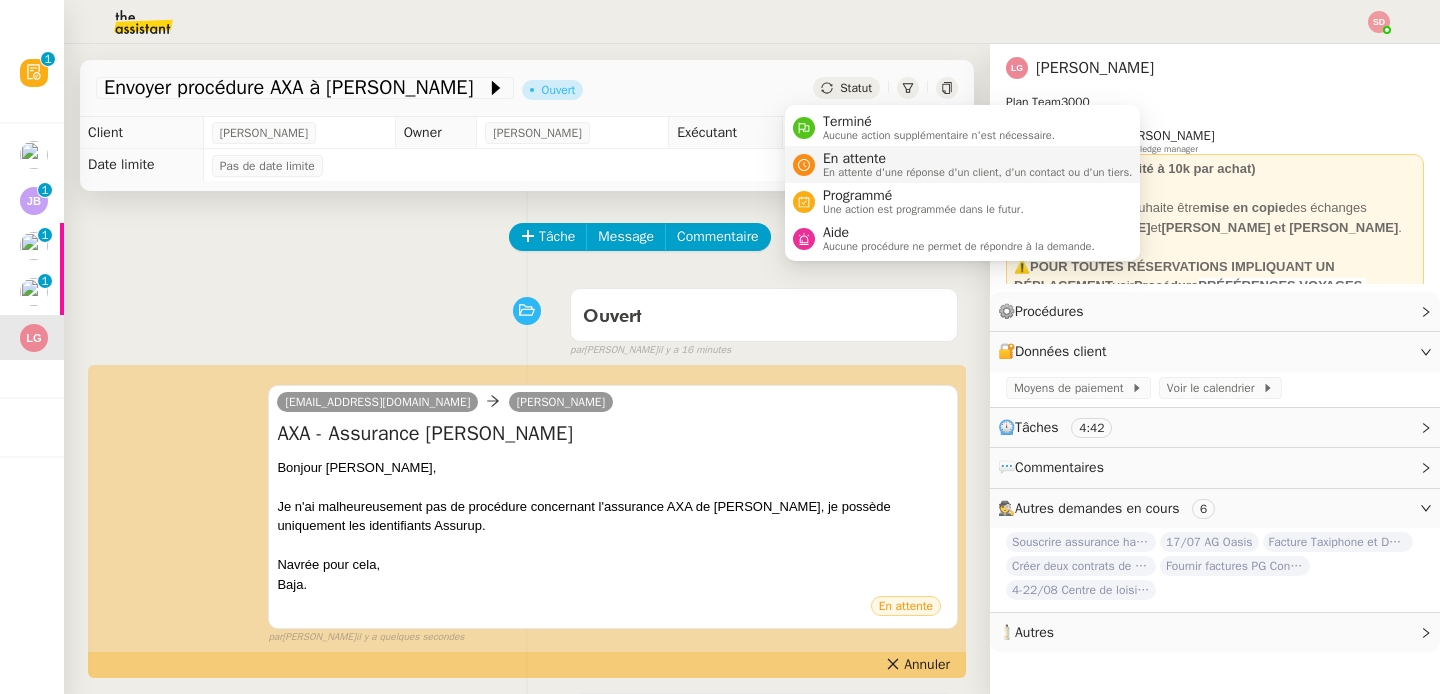click on "En attente d'une réponse d'un client, d'un contact ou d'un tiers." at bounding box center [978, 172] 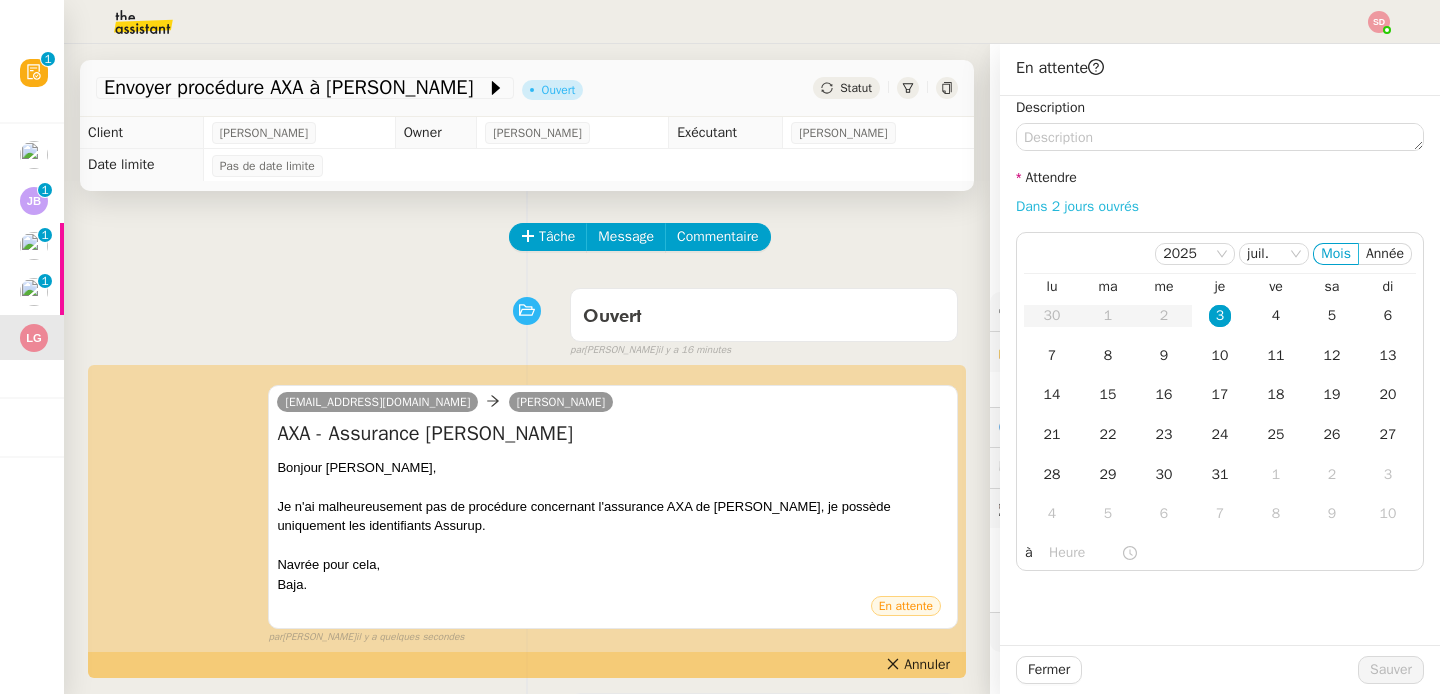 click on "Dans 2 jours ouvrés" 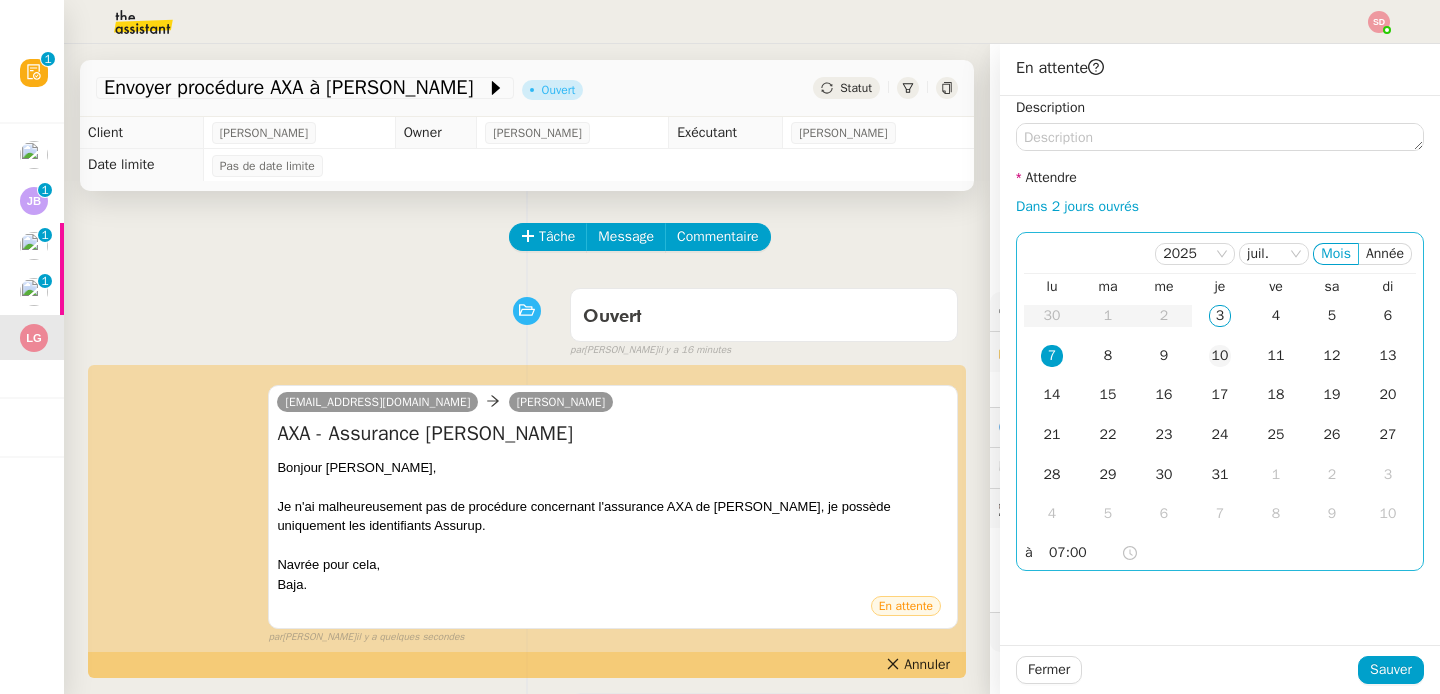 click on "10" 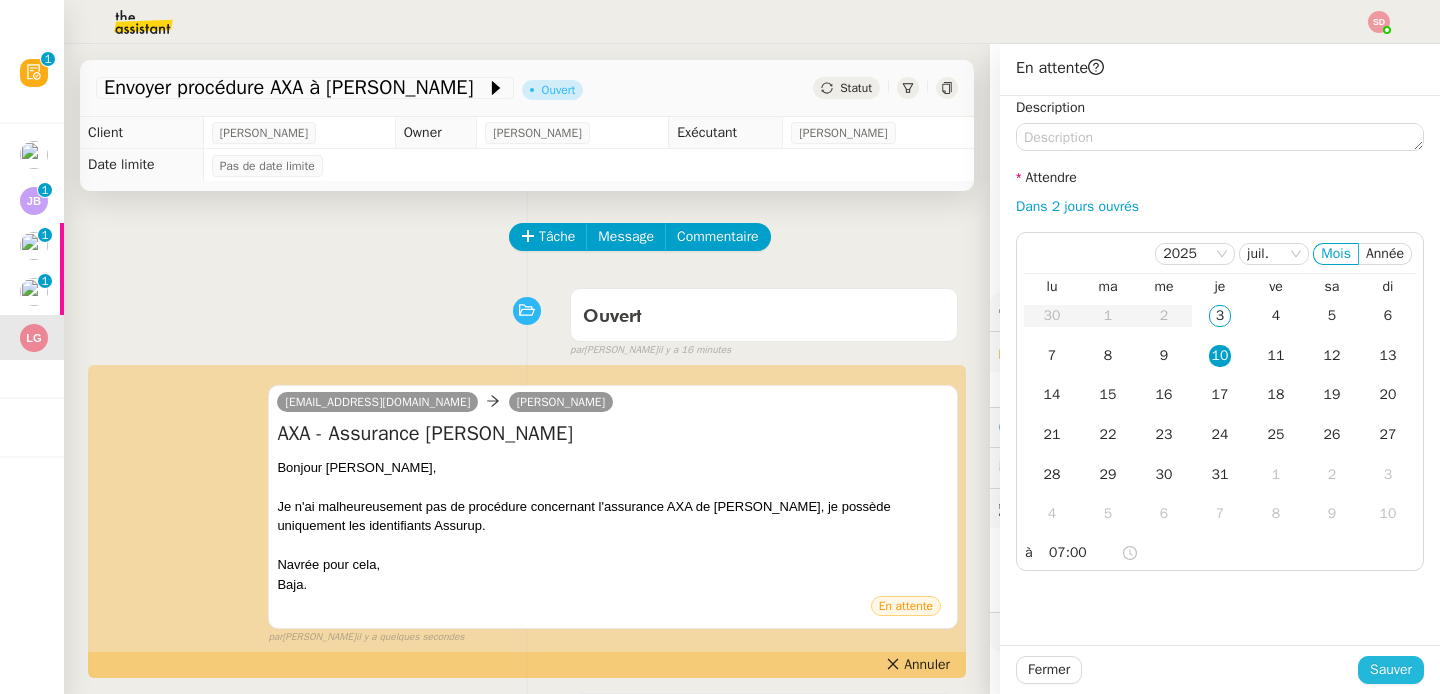 click on "Sauver" 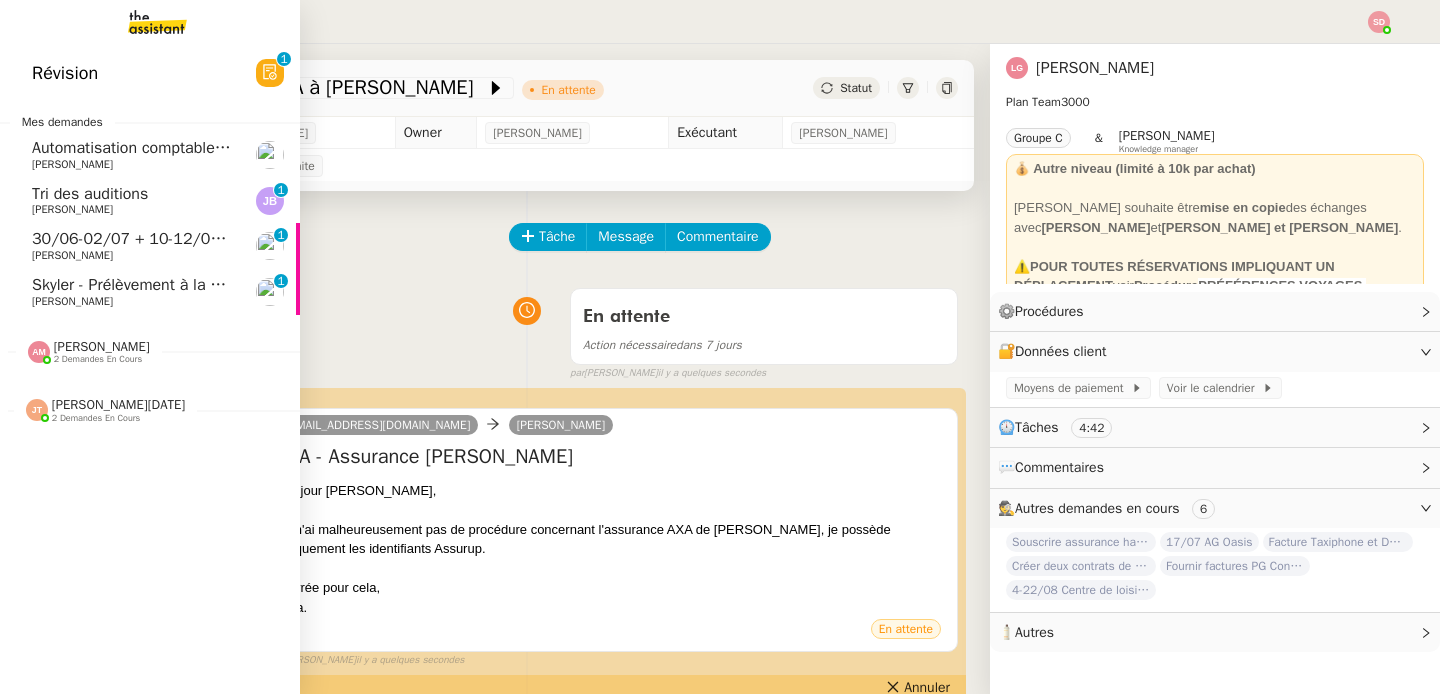 click on "Tri des auditions" 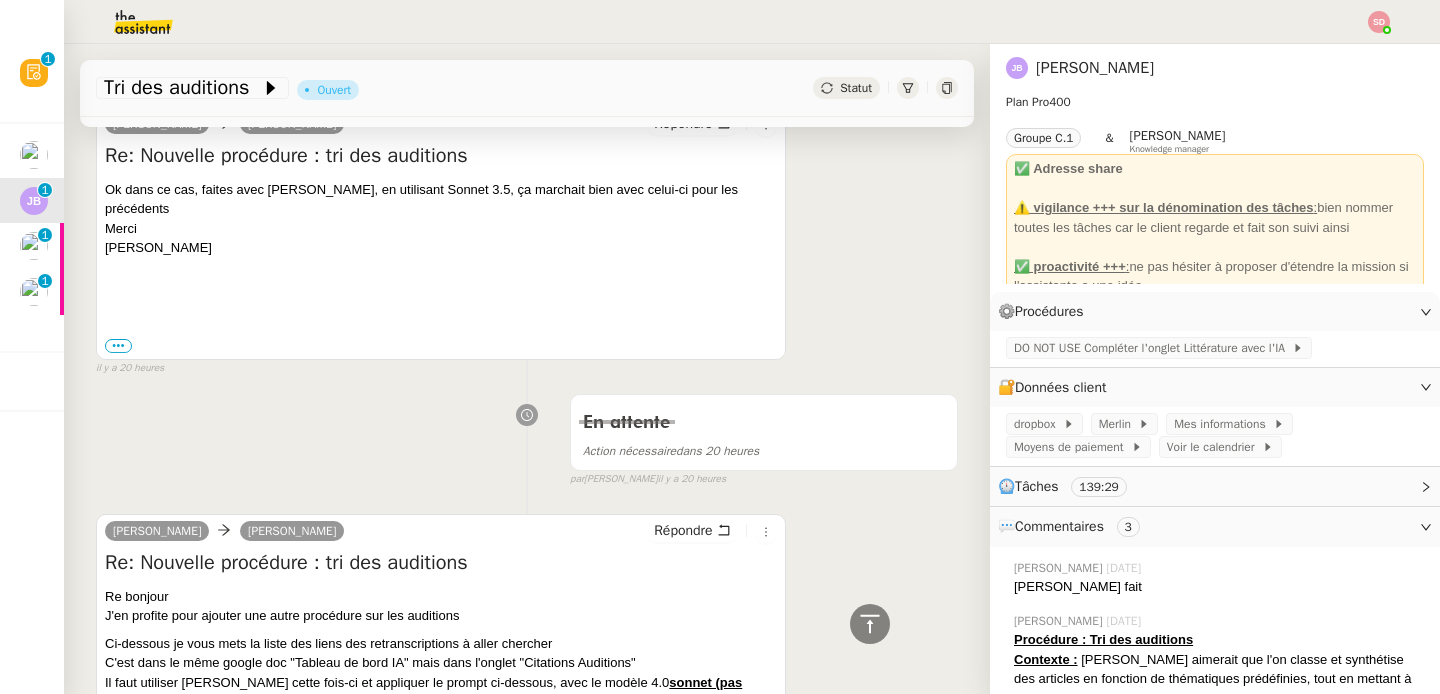 scroll, scrollTop: 688, scrollLeft: 0, axis: vertical 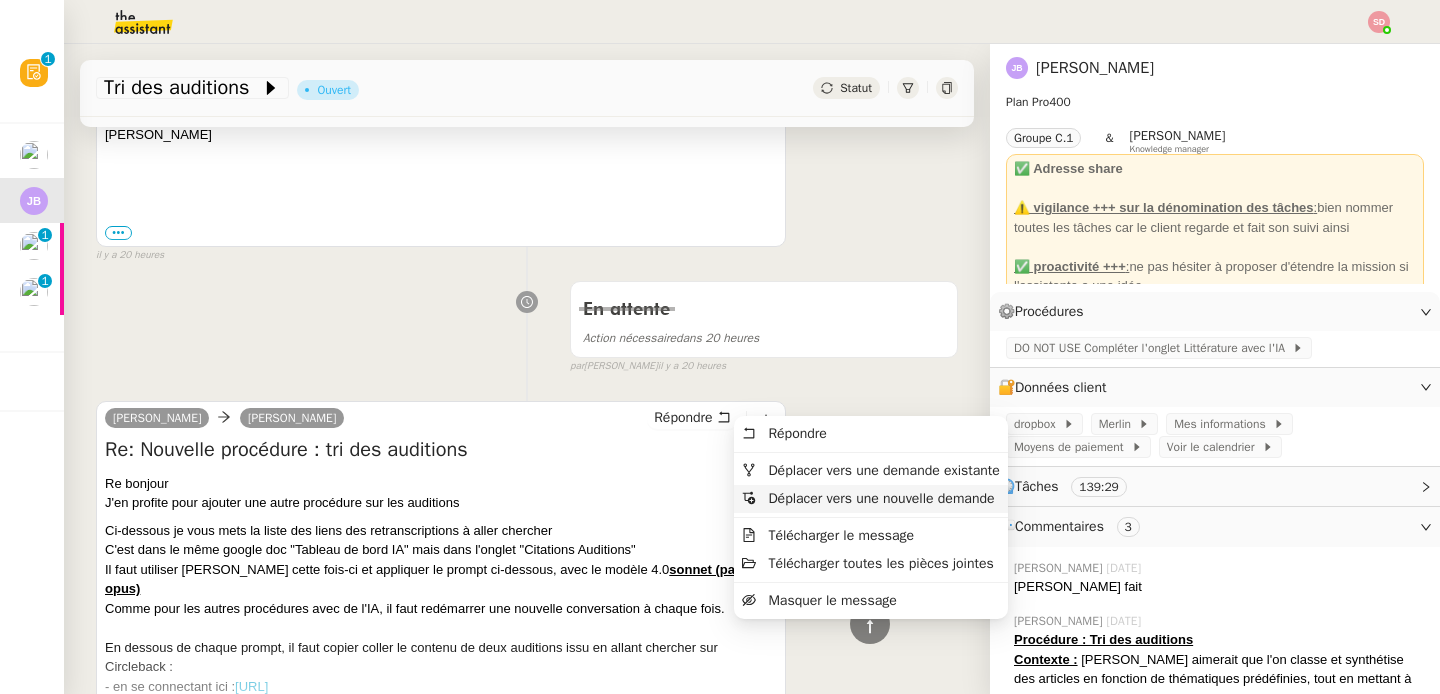 click on "Déplacer vers une nouvelle demande" at bounding box center (881, 498) 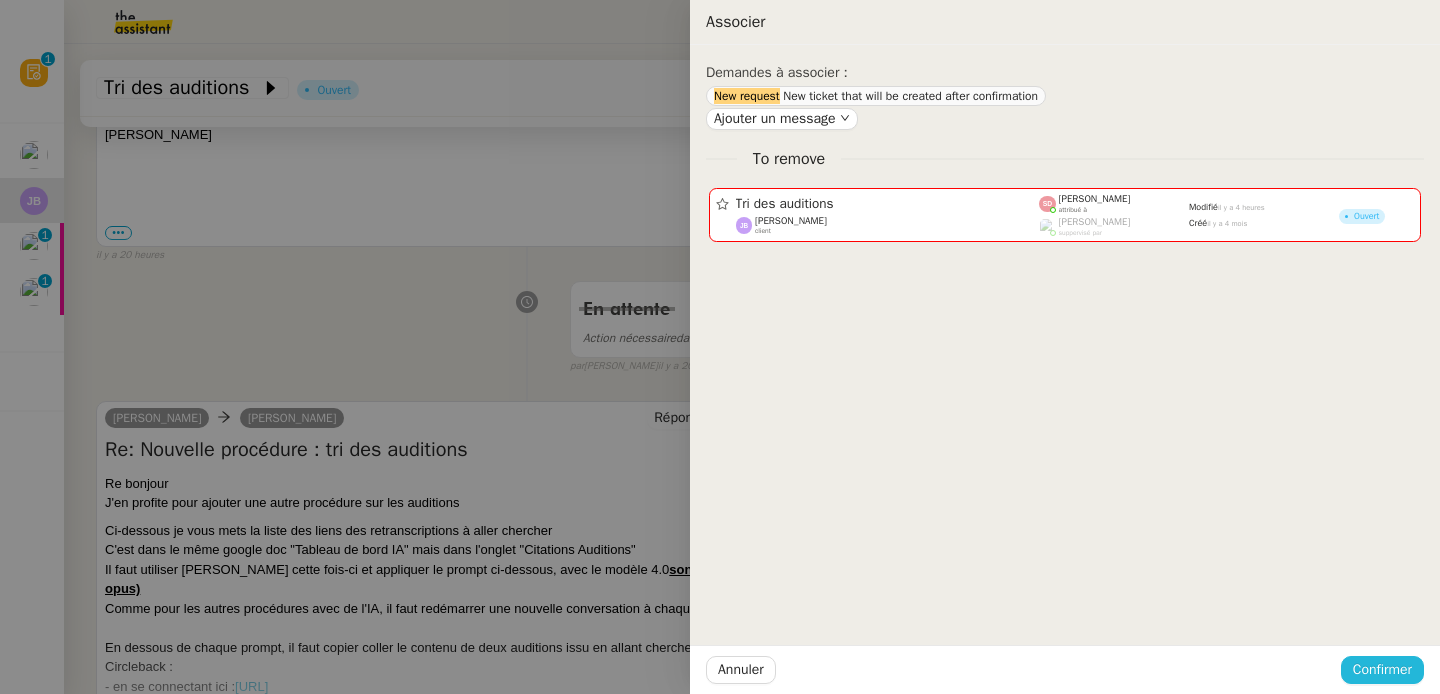click on "Confirmer" at bounding box center (1382, 669) 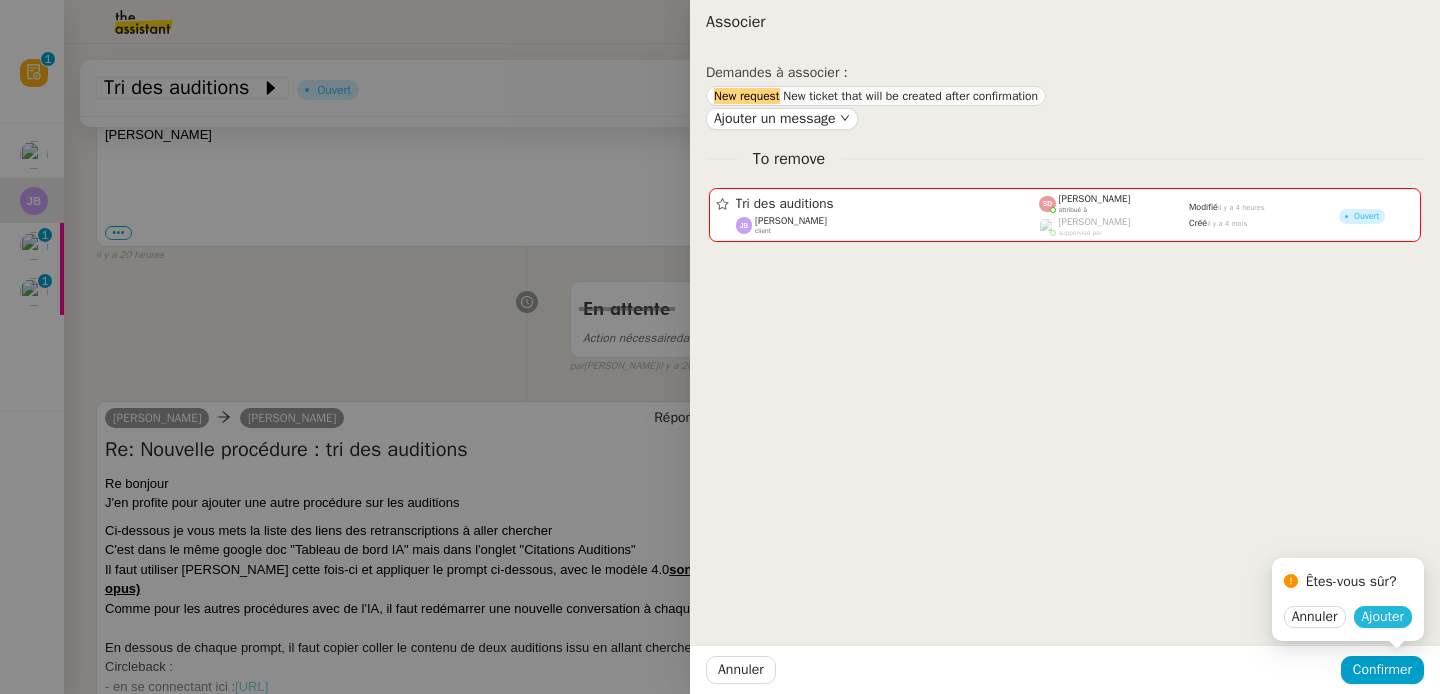 click on "Ajouter" at bounding box center [1383, 617] 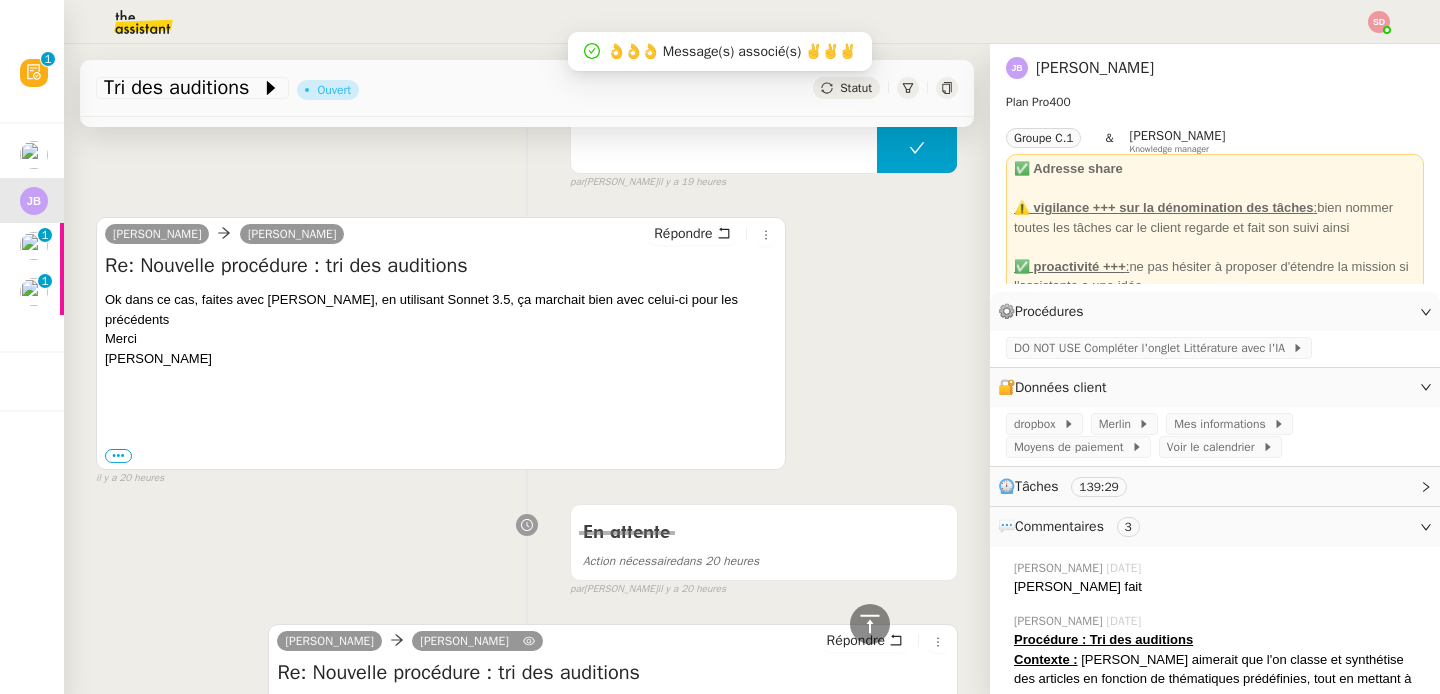 scroll, scrollTop: 0, scrollLeft: 0, axis: both 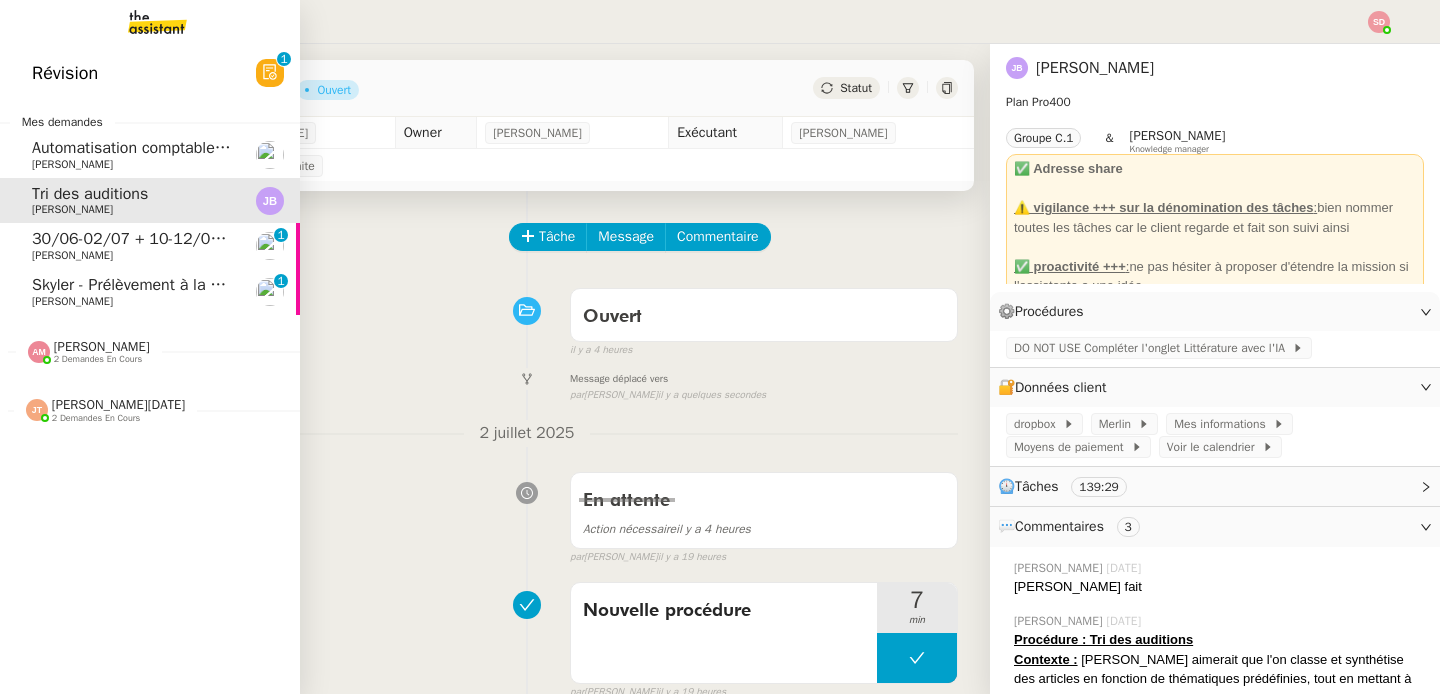 click on "Skyler - Prélèvement à la source" 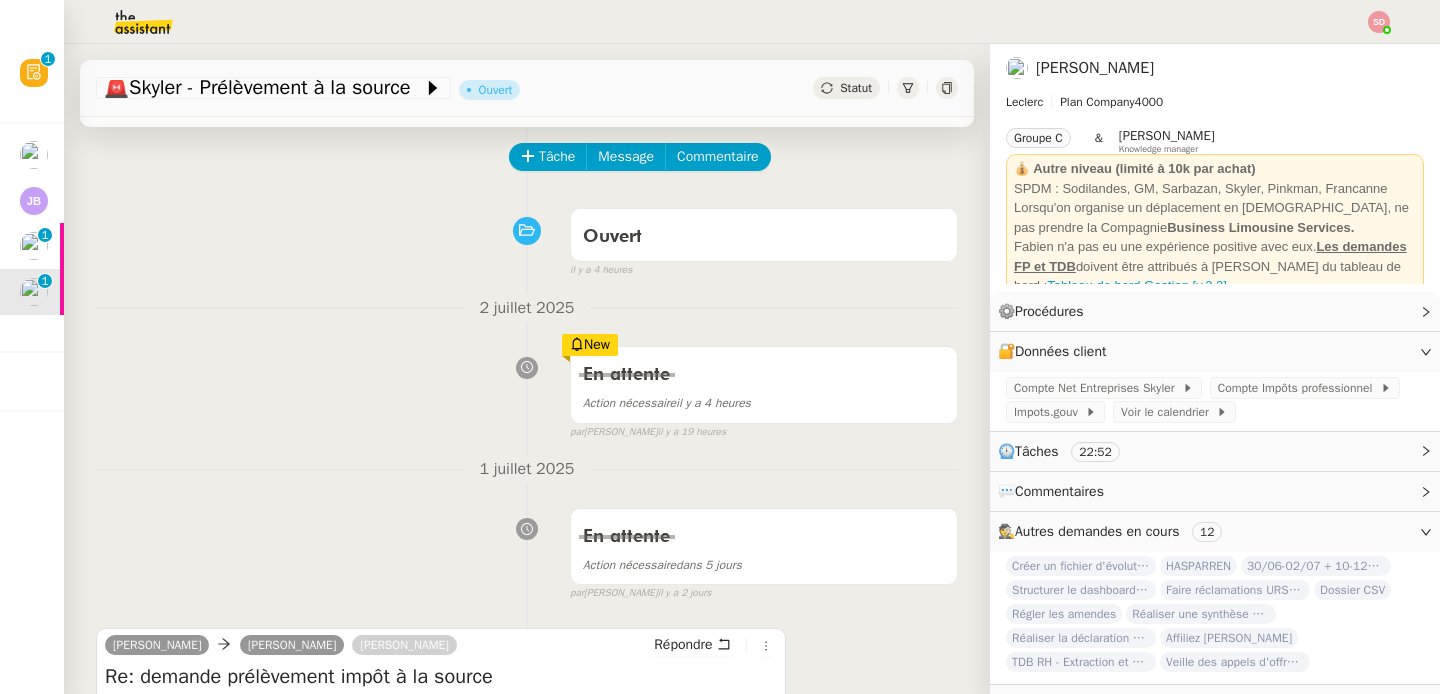scroll, scrollTop: 0, scrollLeft: 0, axis: both 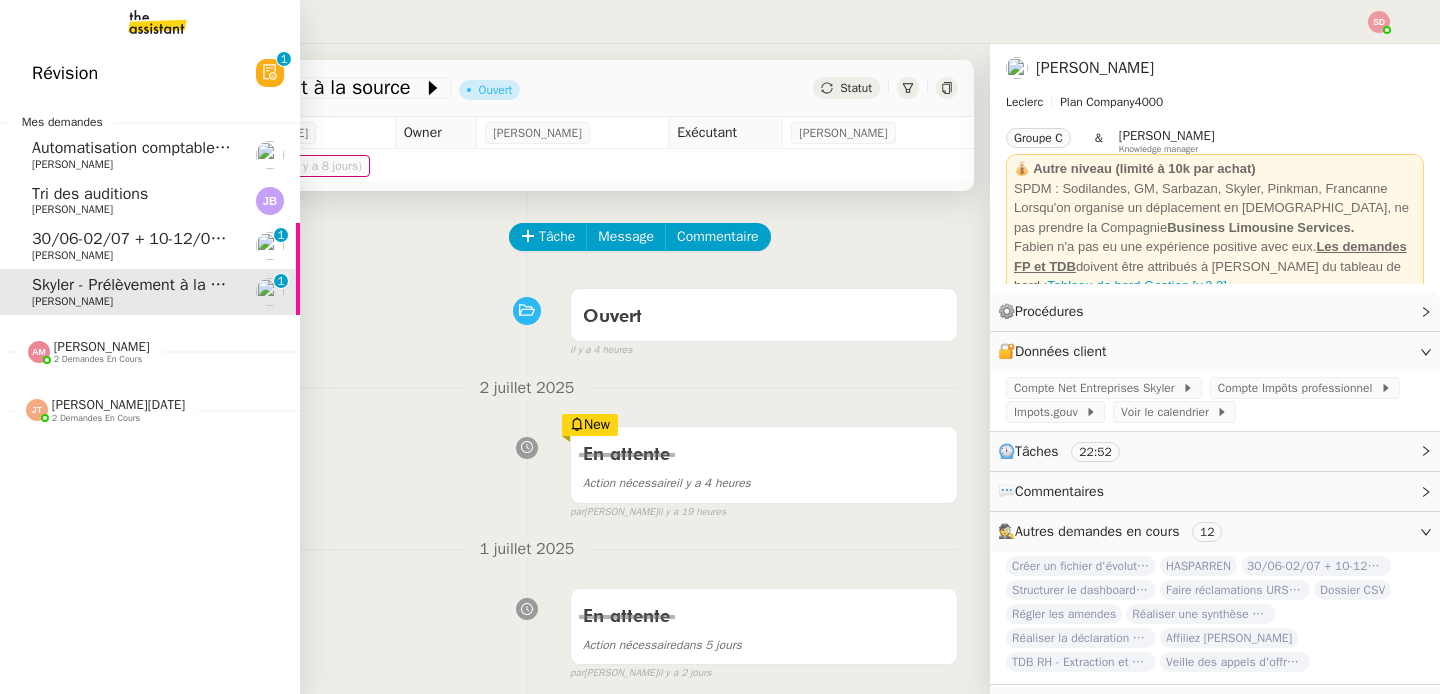 click on "Automatisation comptable Sequance" 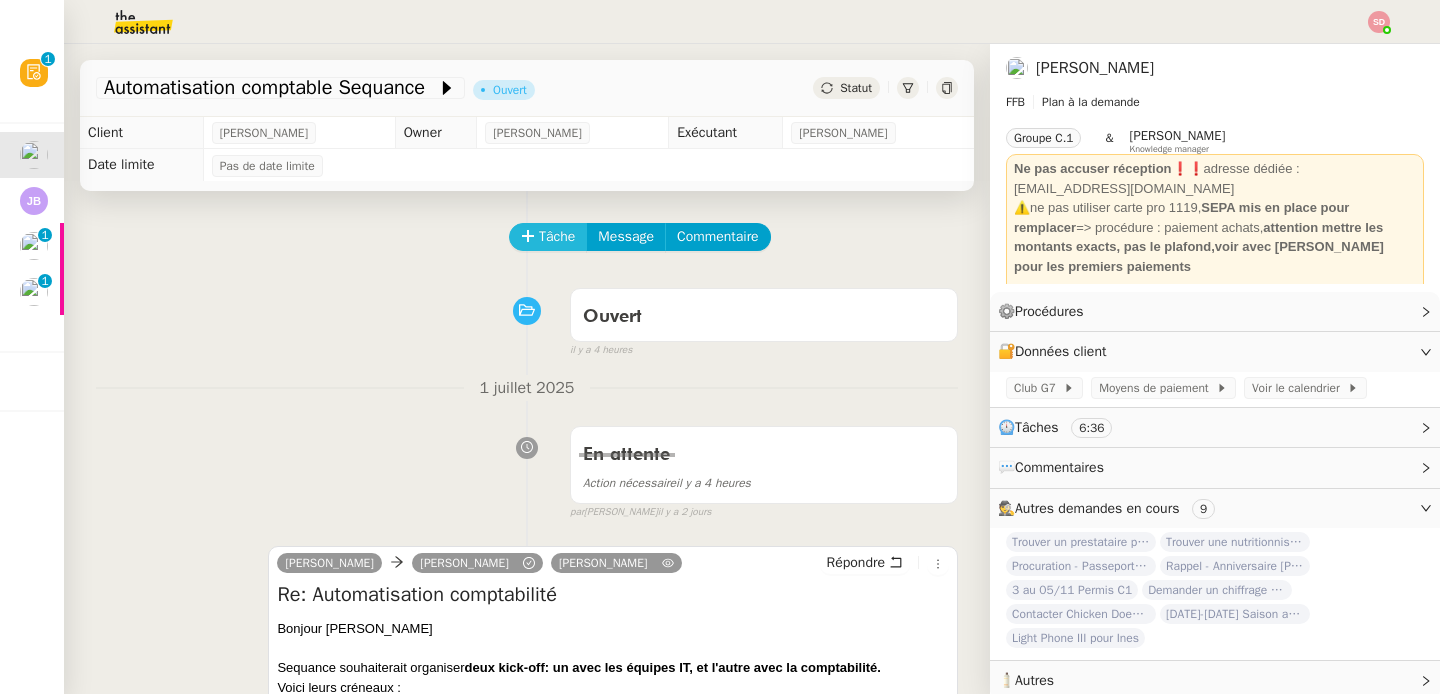 click on "Tâche" 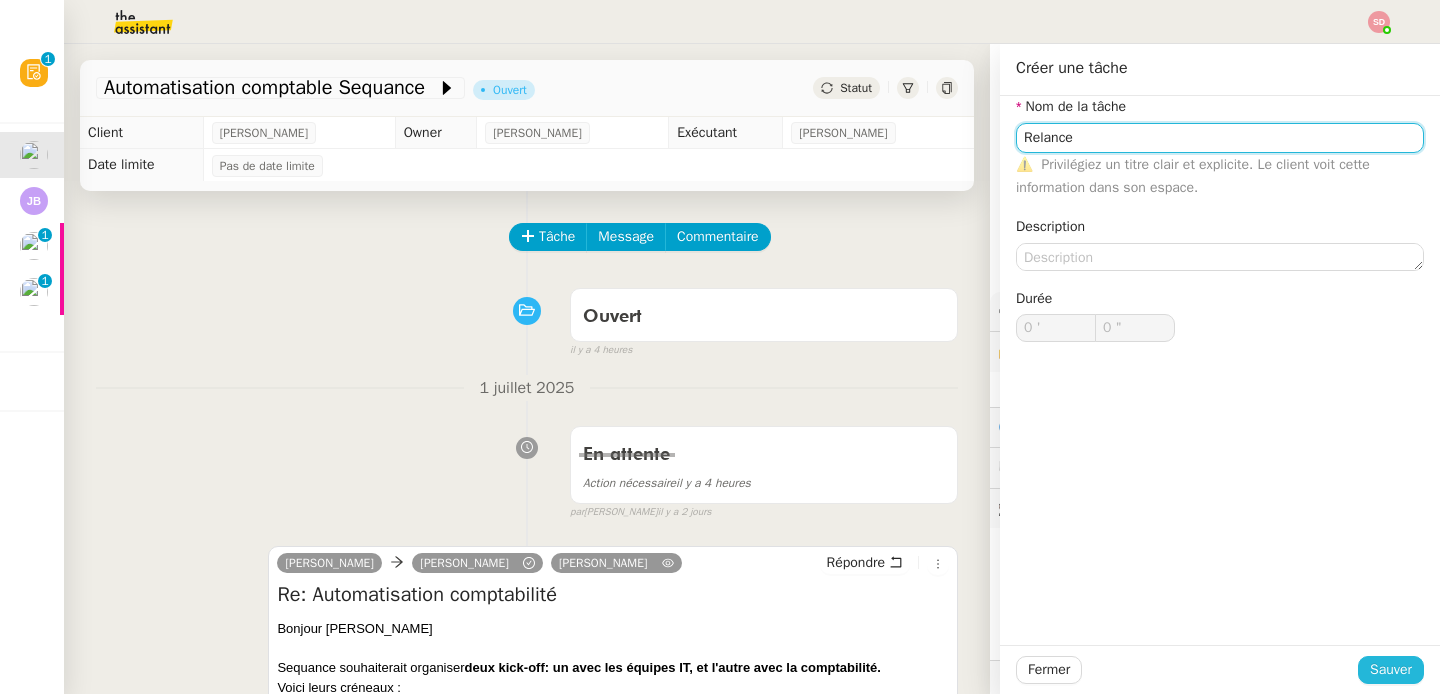 type on "Relance" 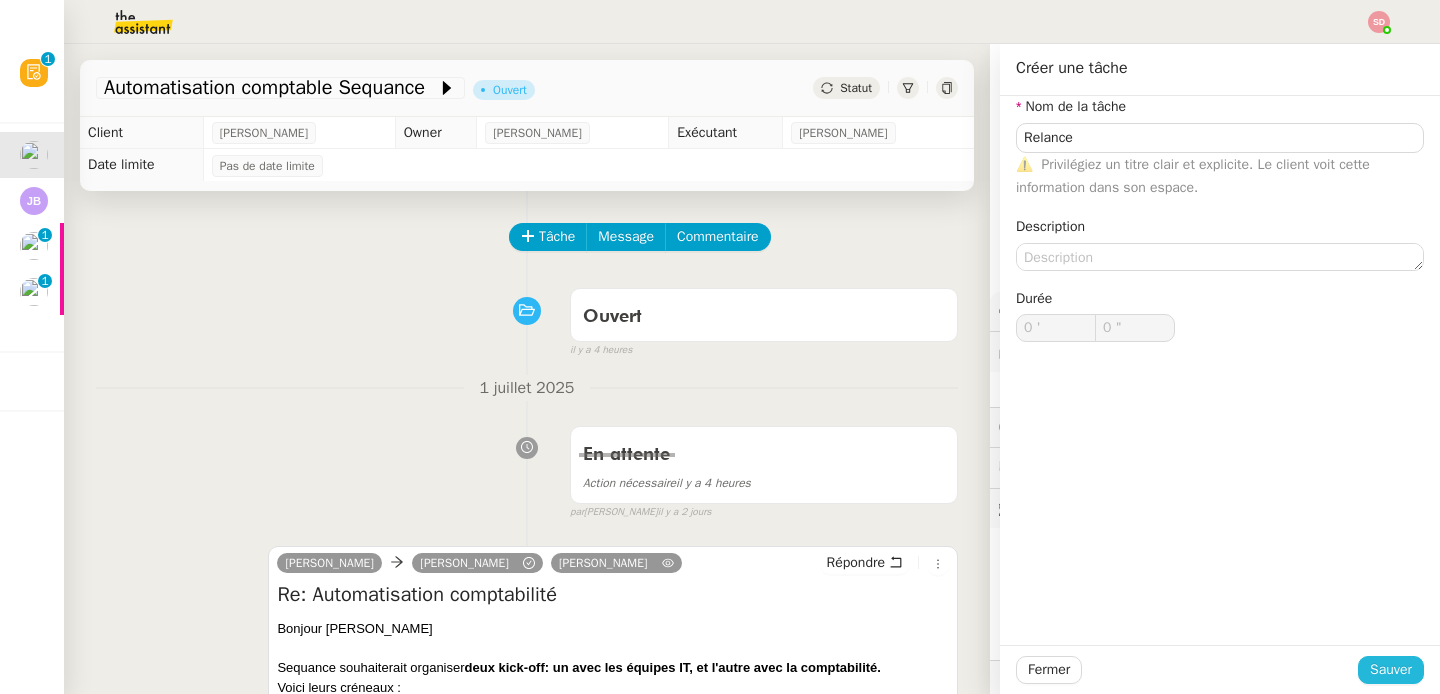 click on "Sauver" 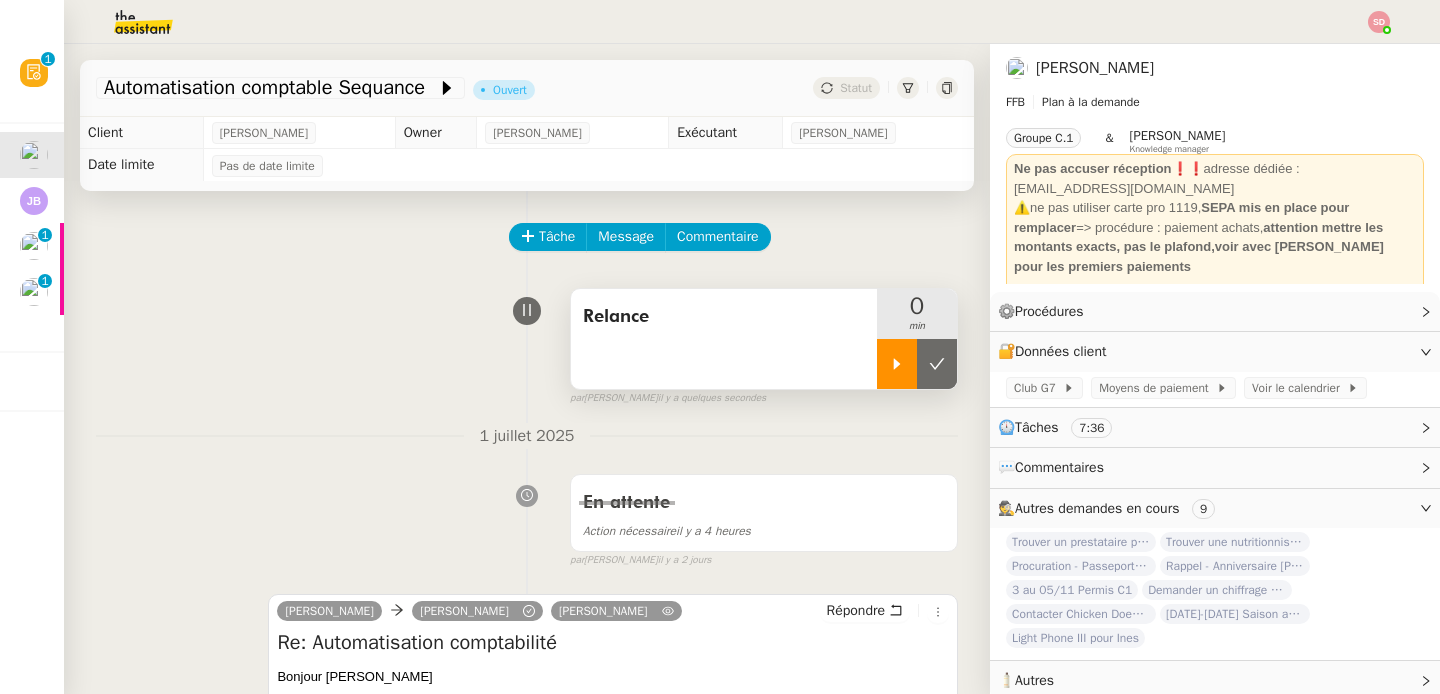 click 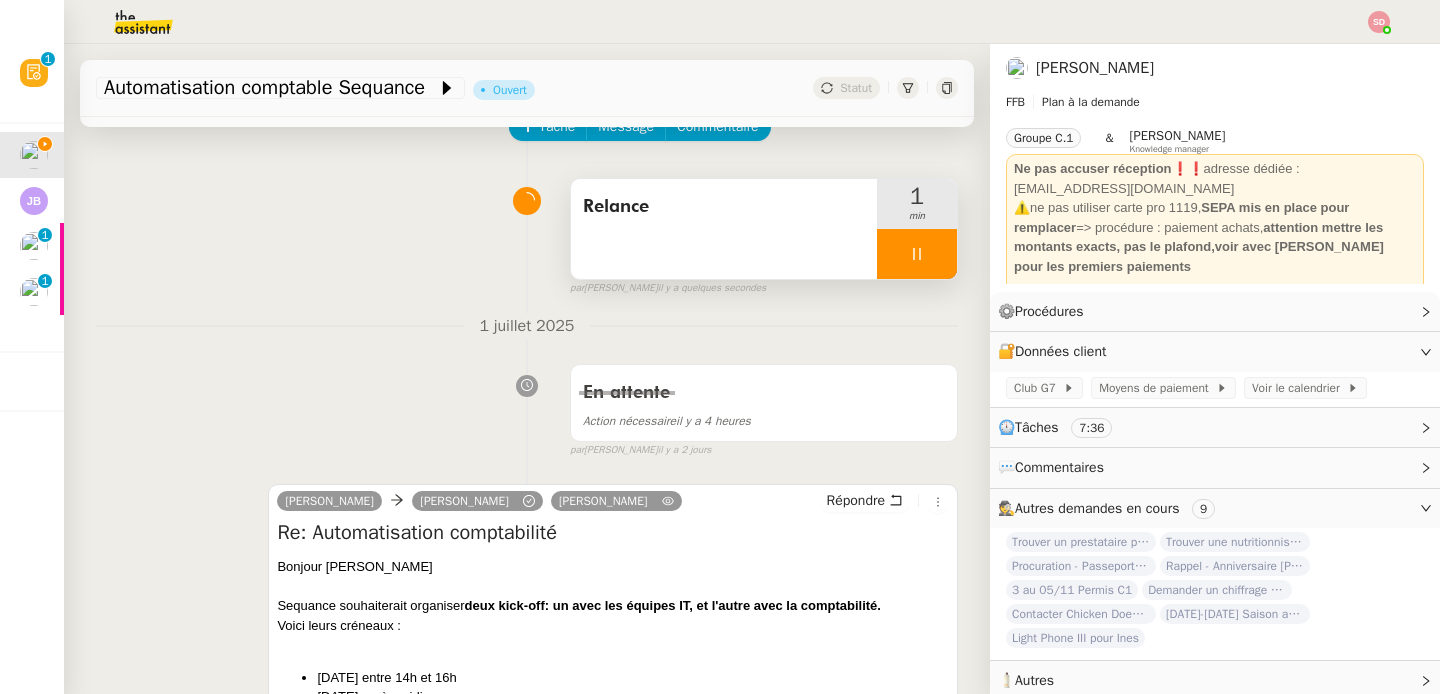 scroll, scrollTop: 348, scrollLeft: 0, axis: vertical 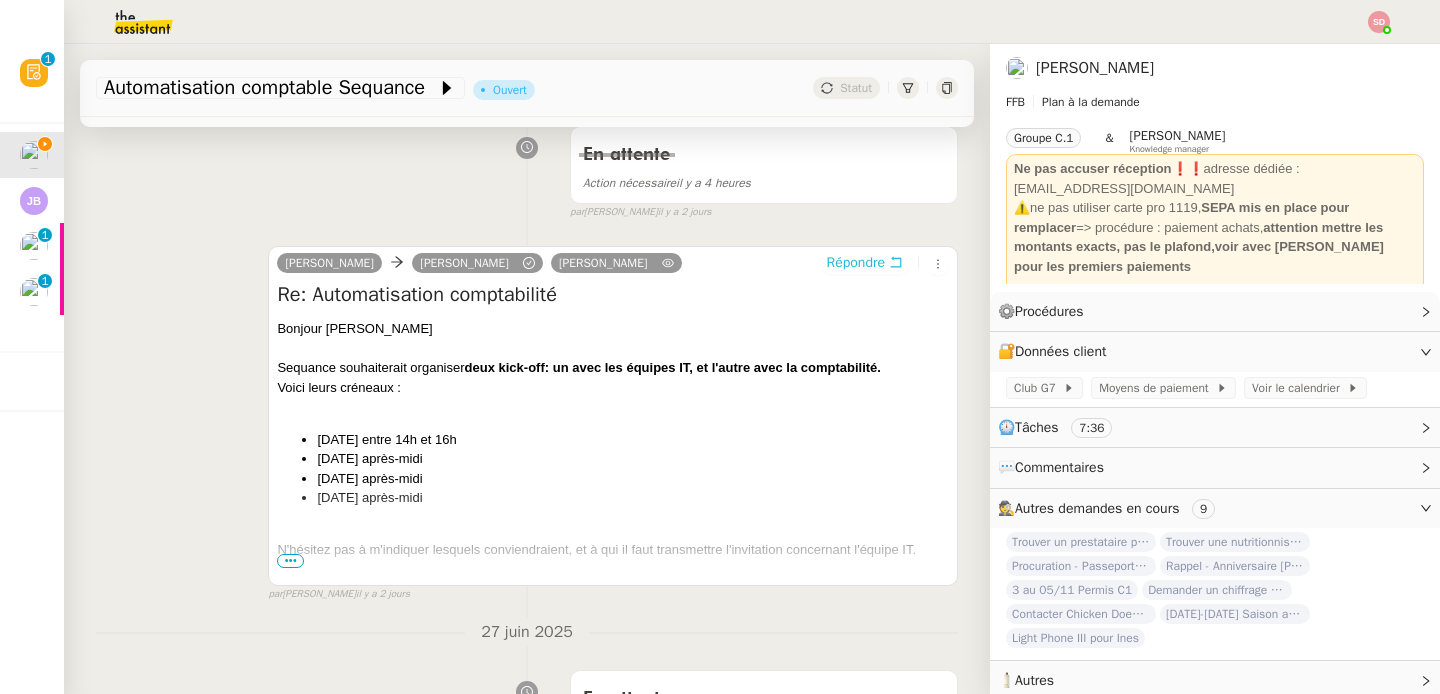 click on "Répondre" at bounding box center (856, 263) 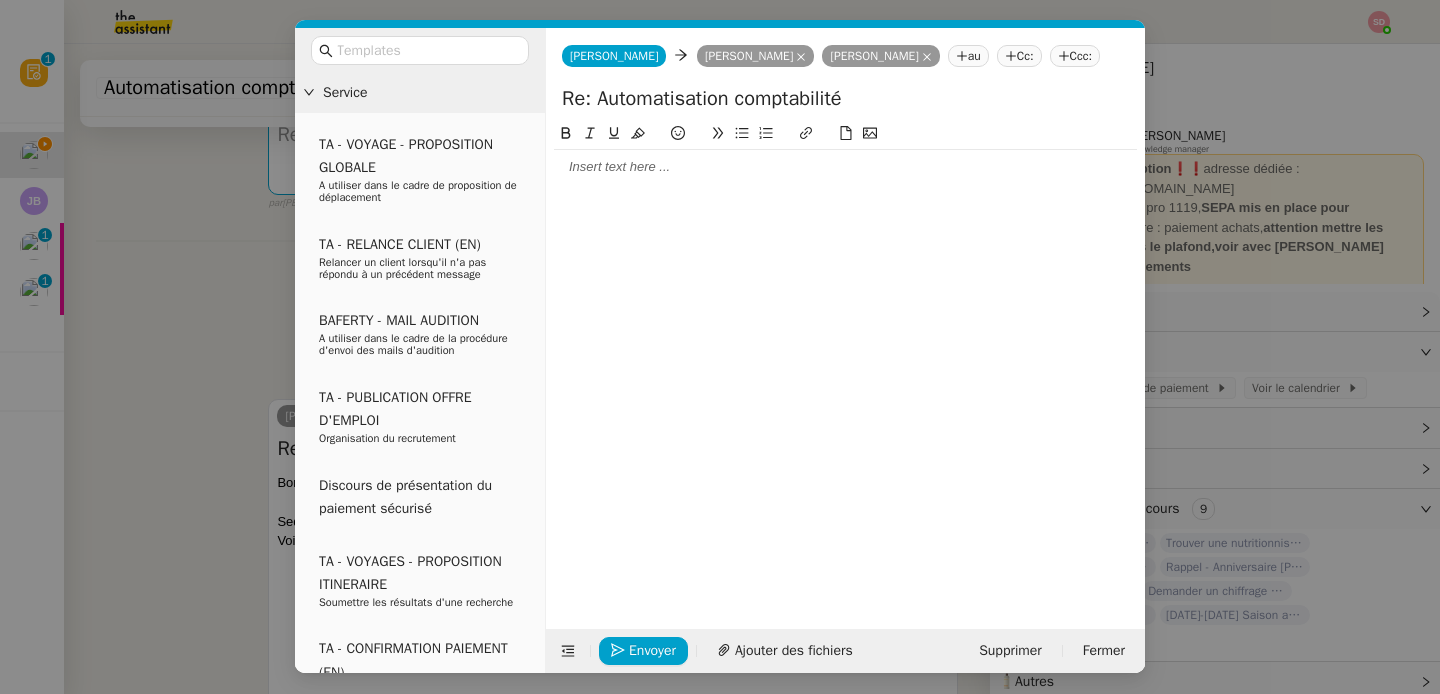 click 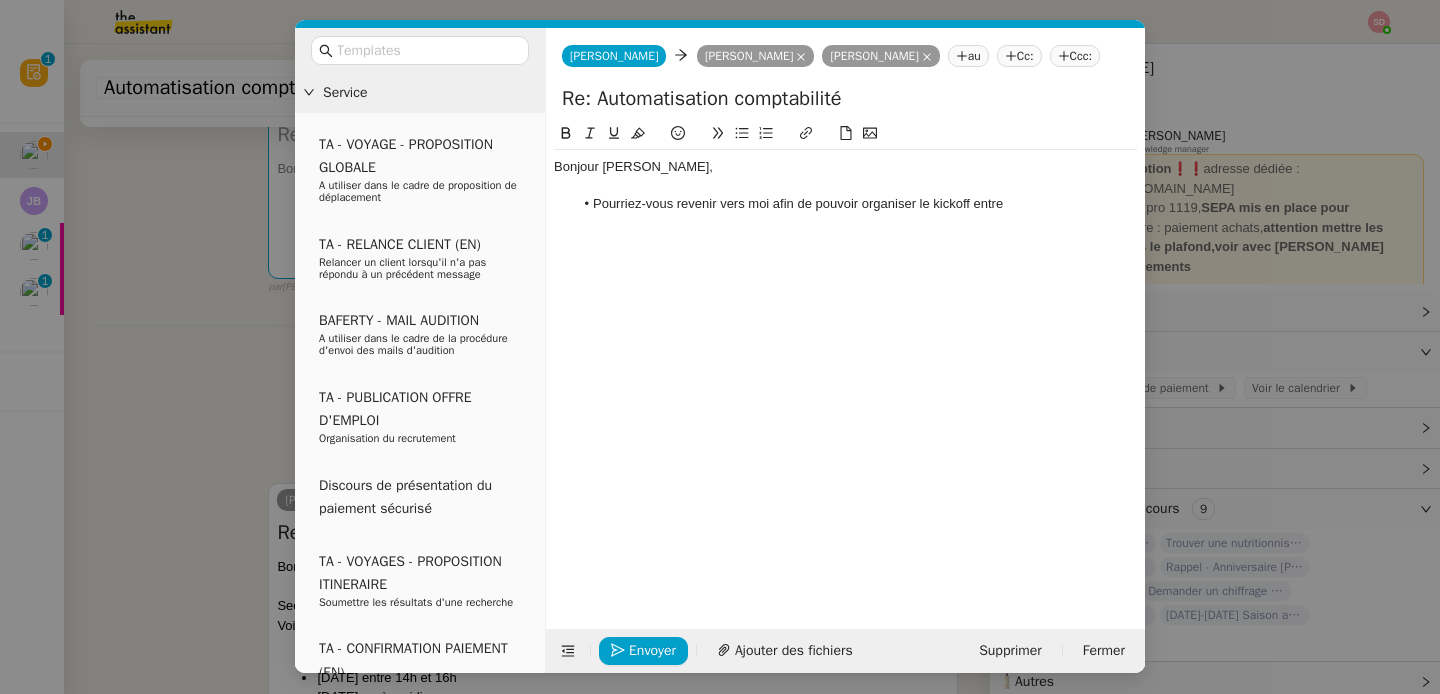 click on "Amelie YUSTE" 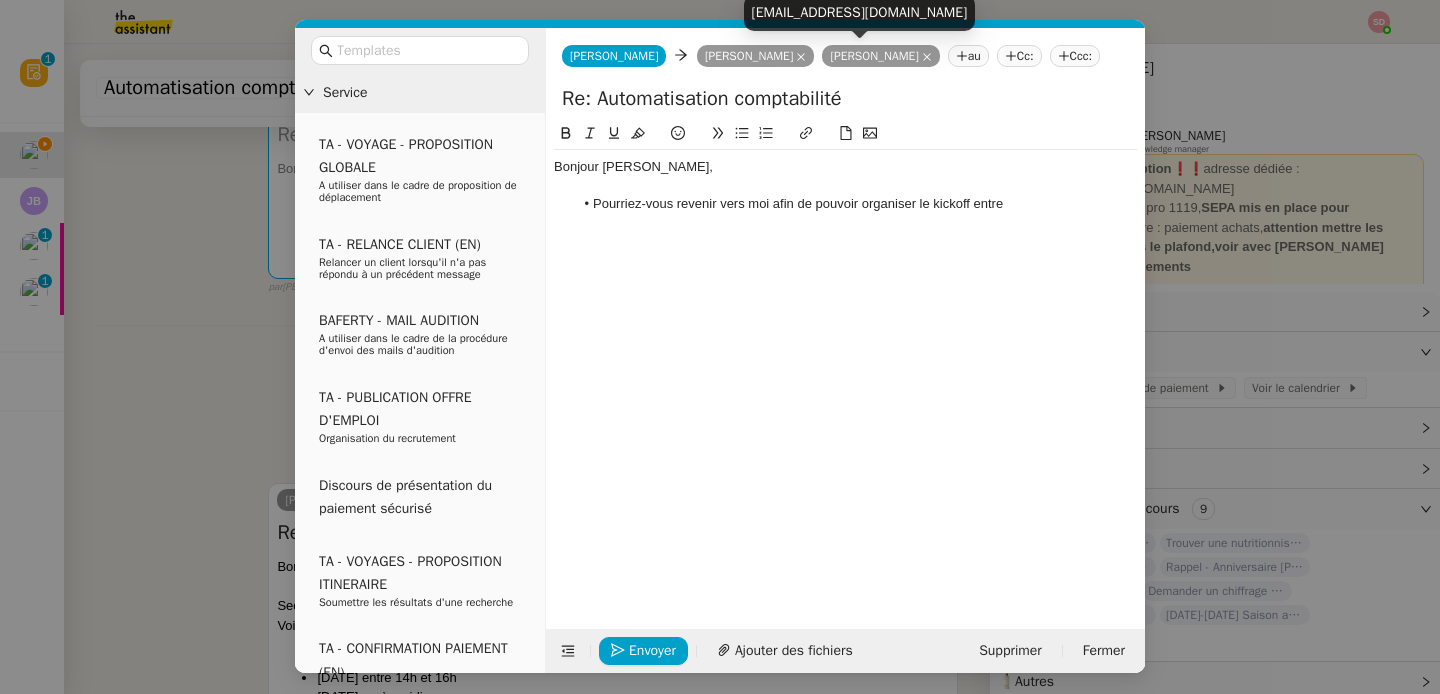 click 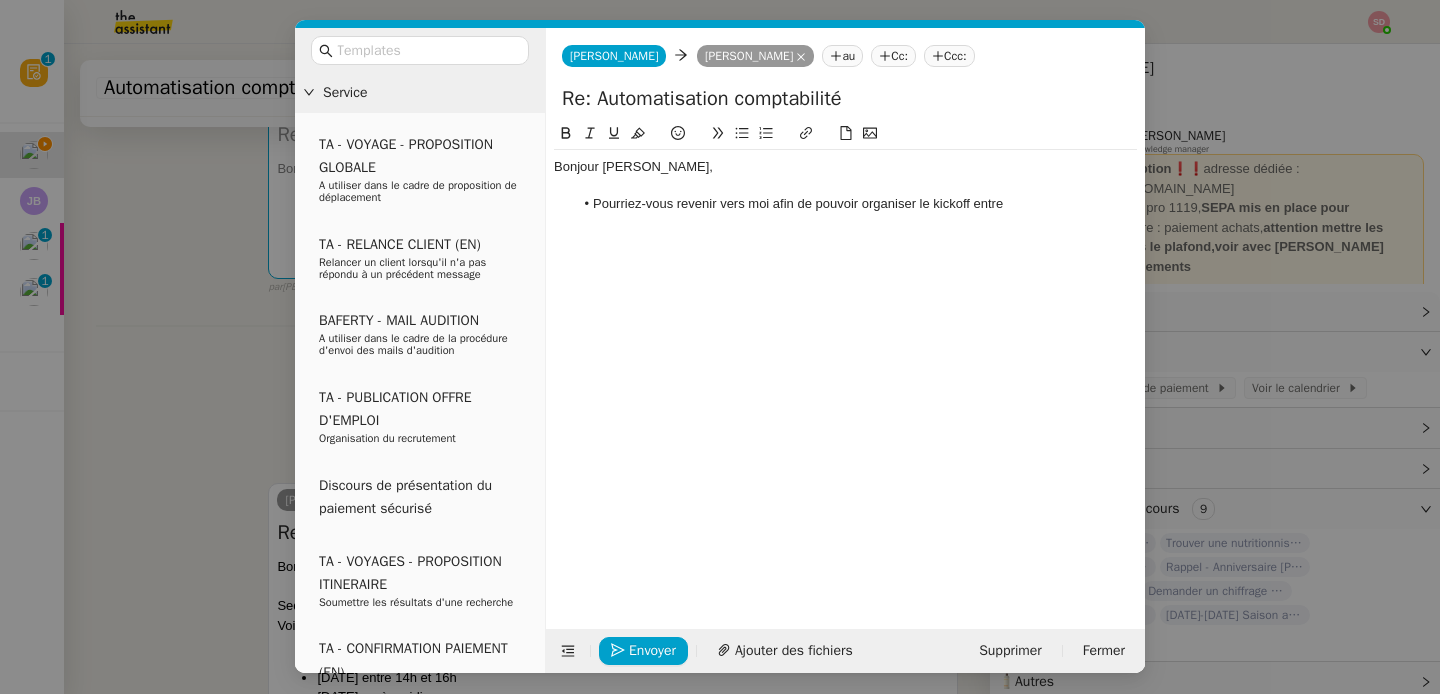 click on "Pourriez-vous revenir vers moi afin de pouvoir organiser le kickoff entre" 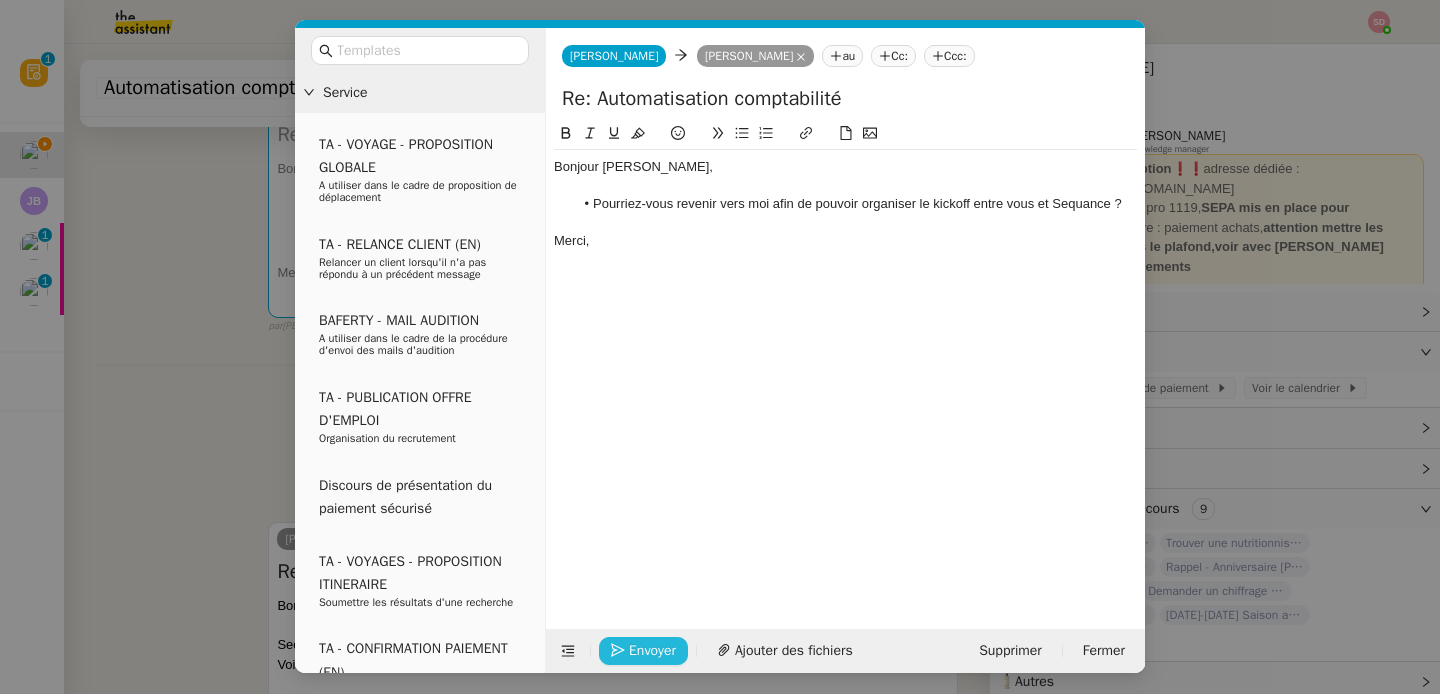 click on "Envoyer" 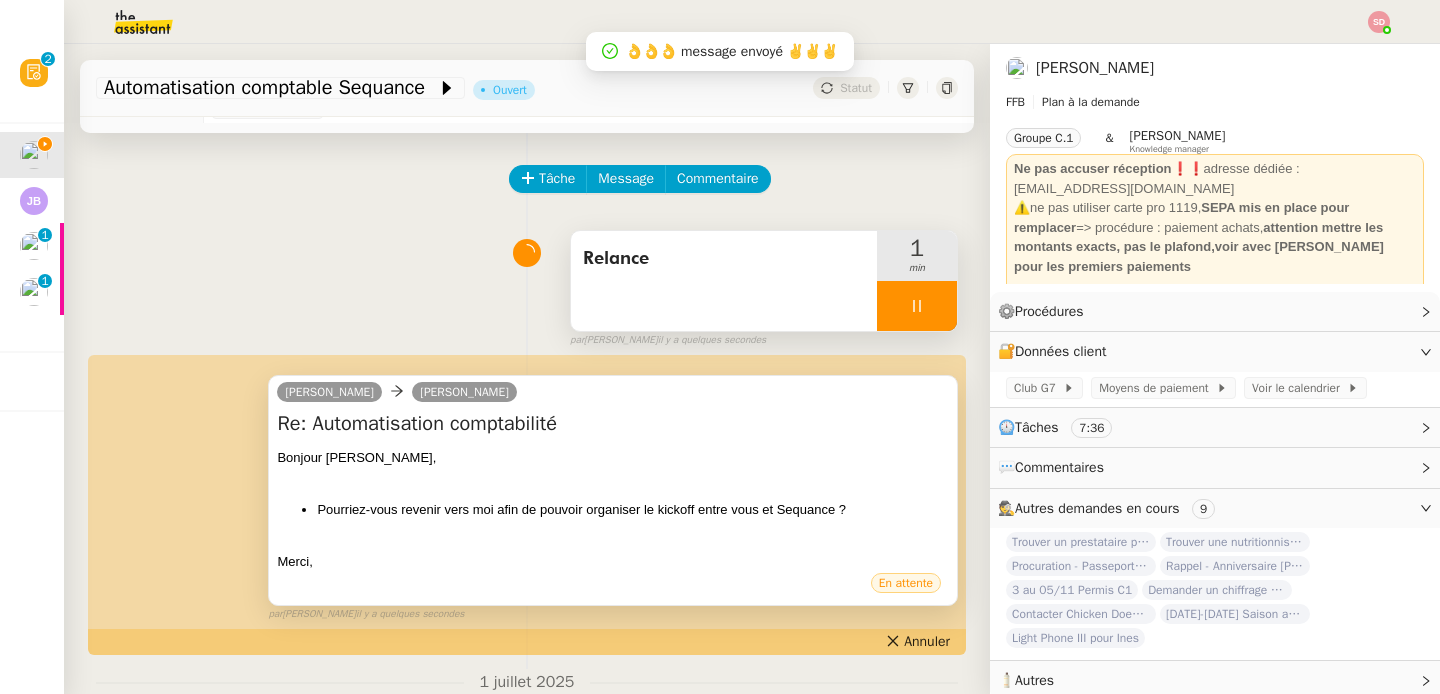 scroll, scrollTop: 0, scrollLeft: 0, axis: both 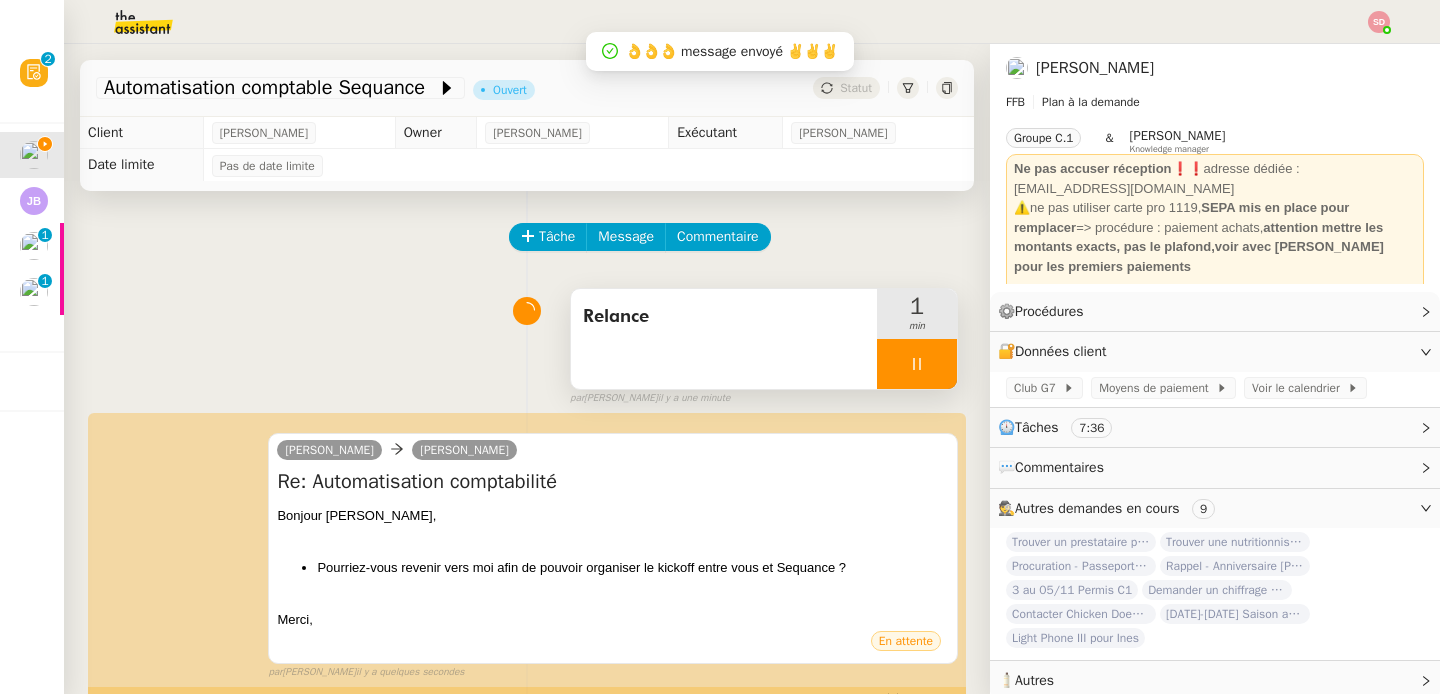 click at bounding box center [917, 364] 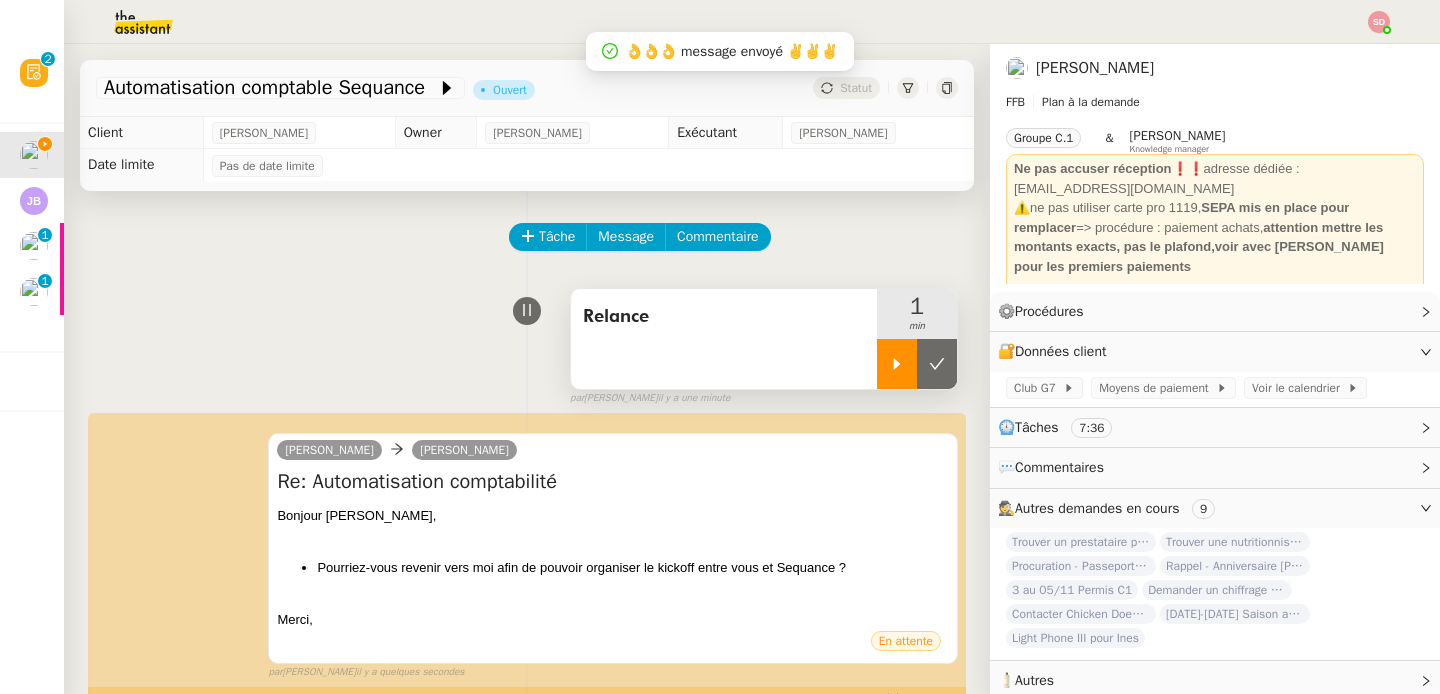 click at bounding box center (937, 364) 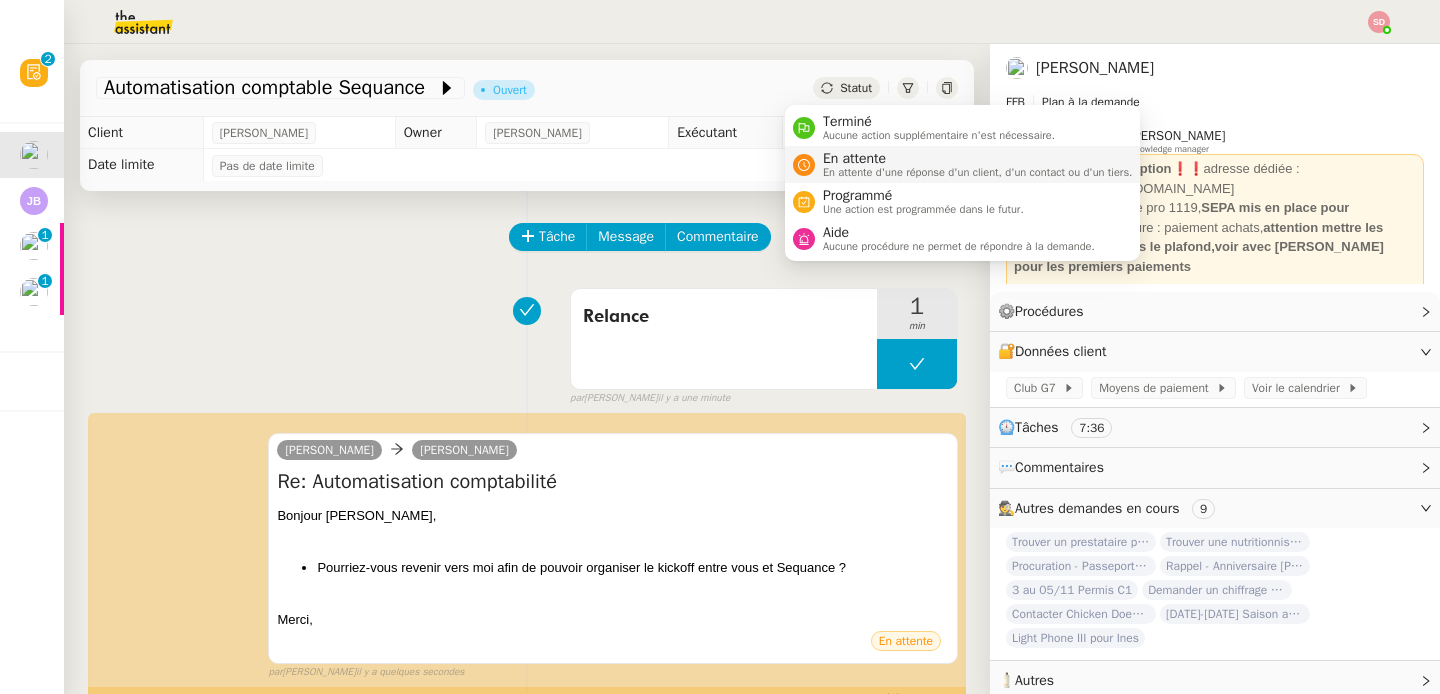 click on "En attente" at bounding box center (978, 159) 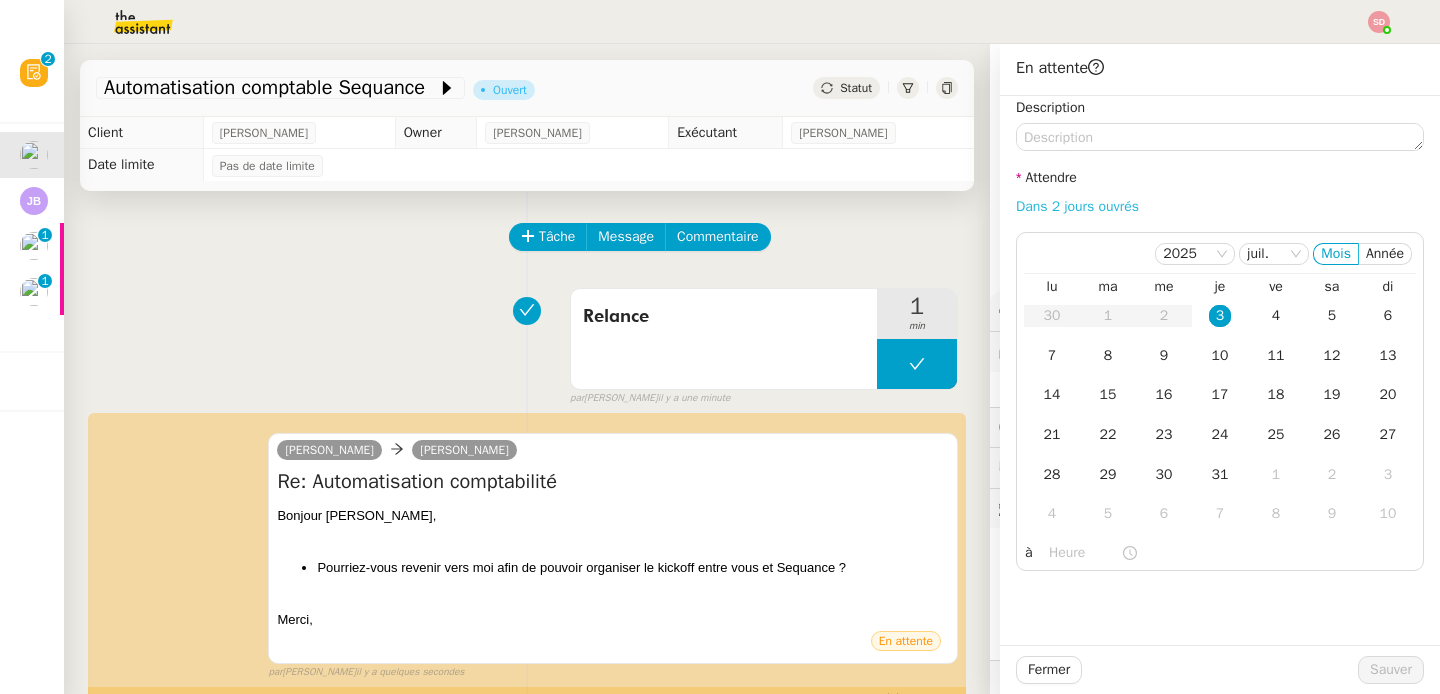 click on "Dans 2 jours ouvrés" 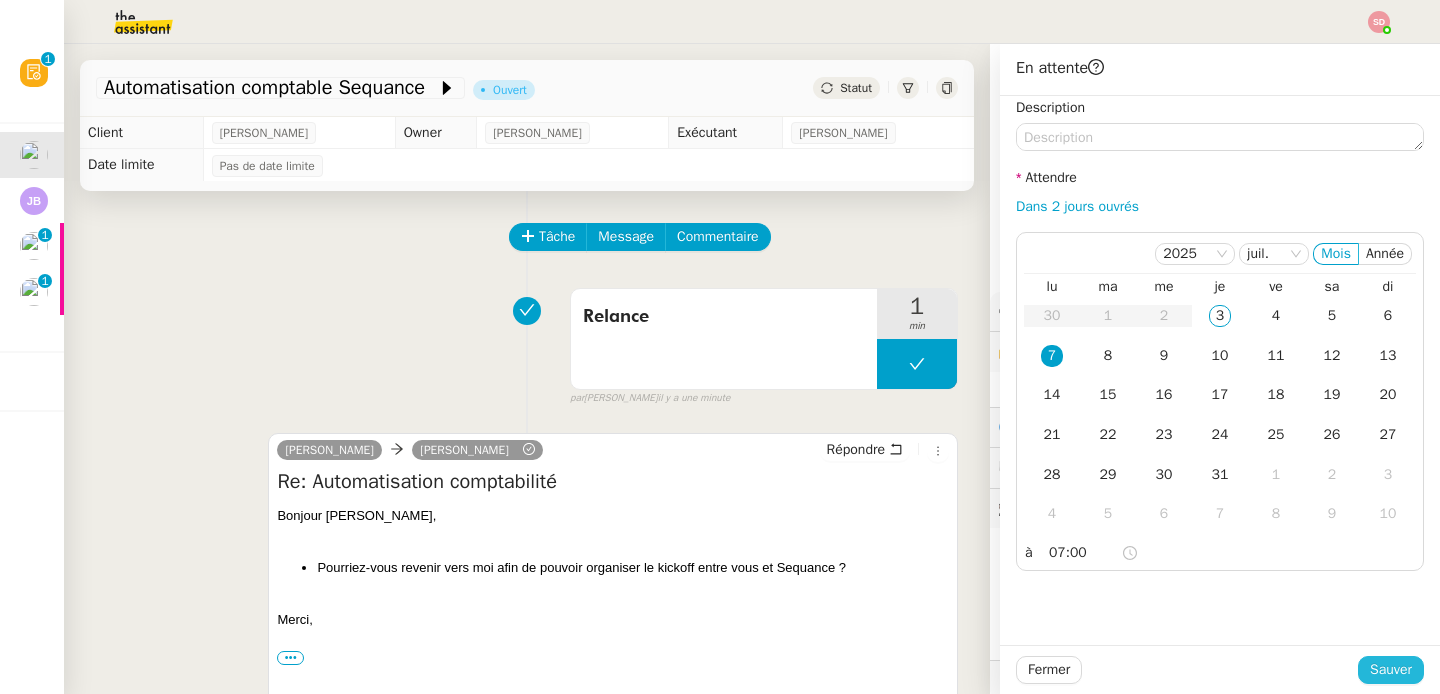 click on "Sauver" 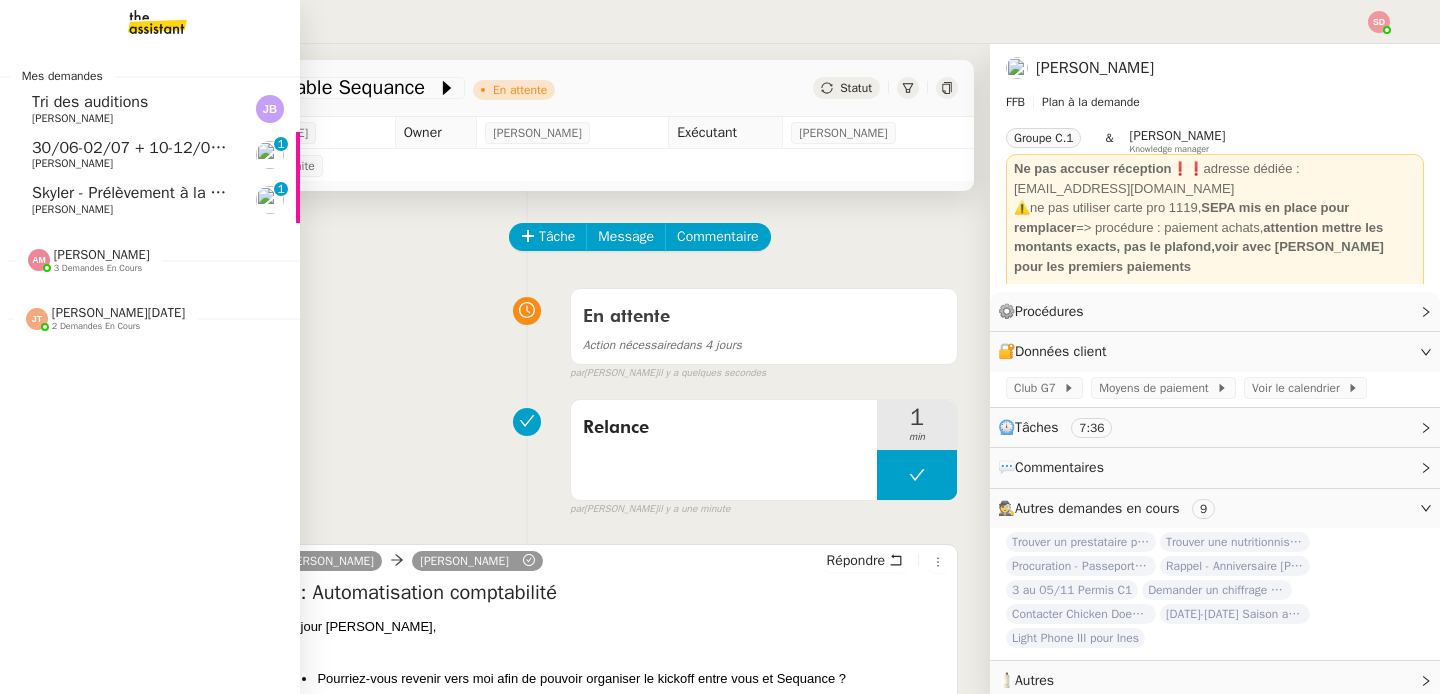 click on "Amyna Mehrez    3 demandes en cours" 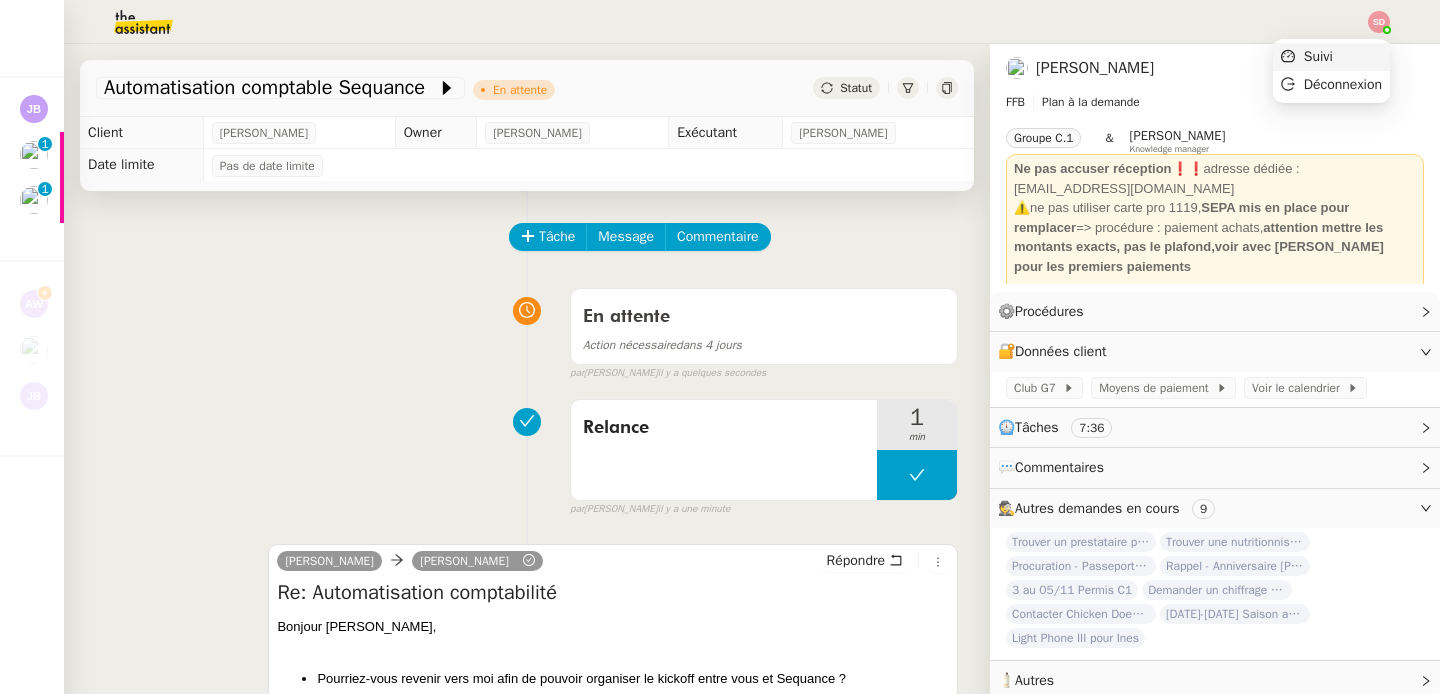 click on "Suivi" at bounding box center (1331, 57) 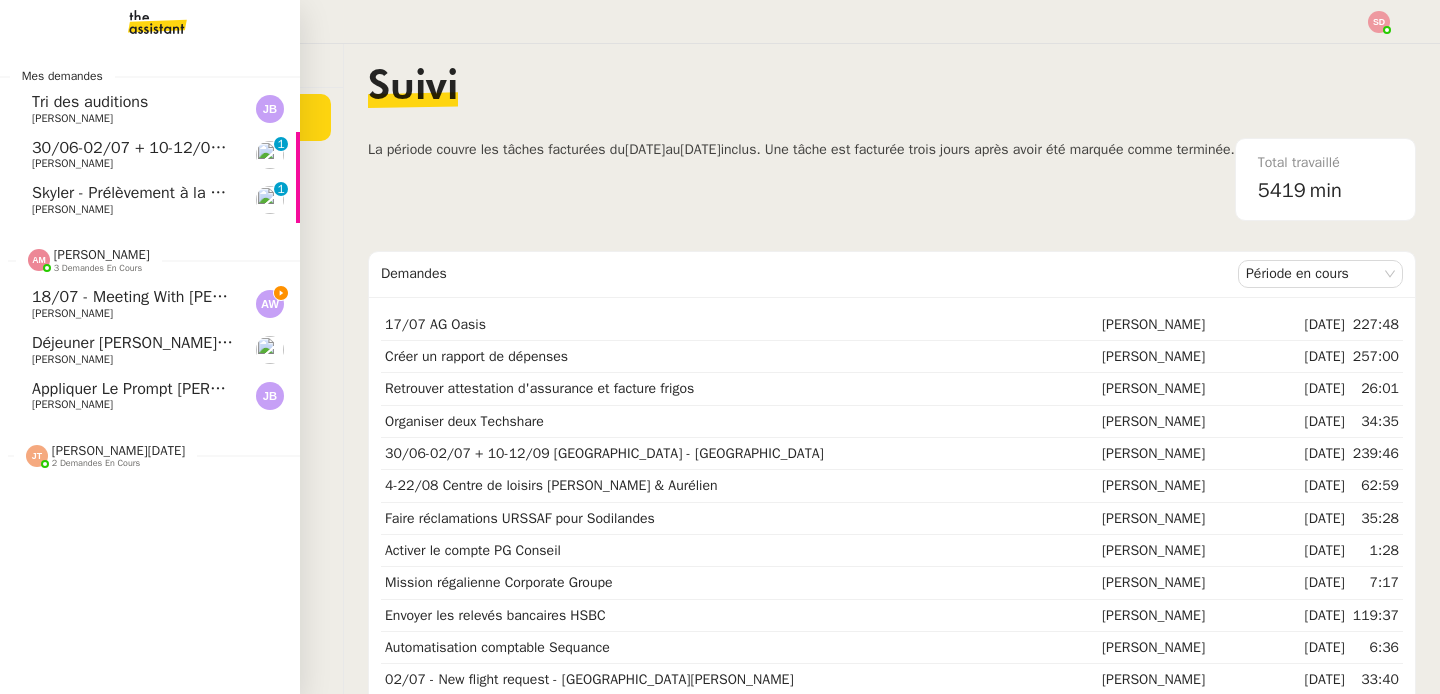 click 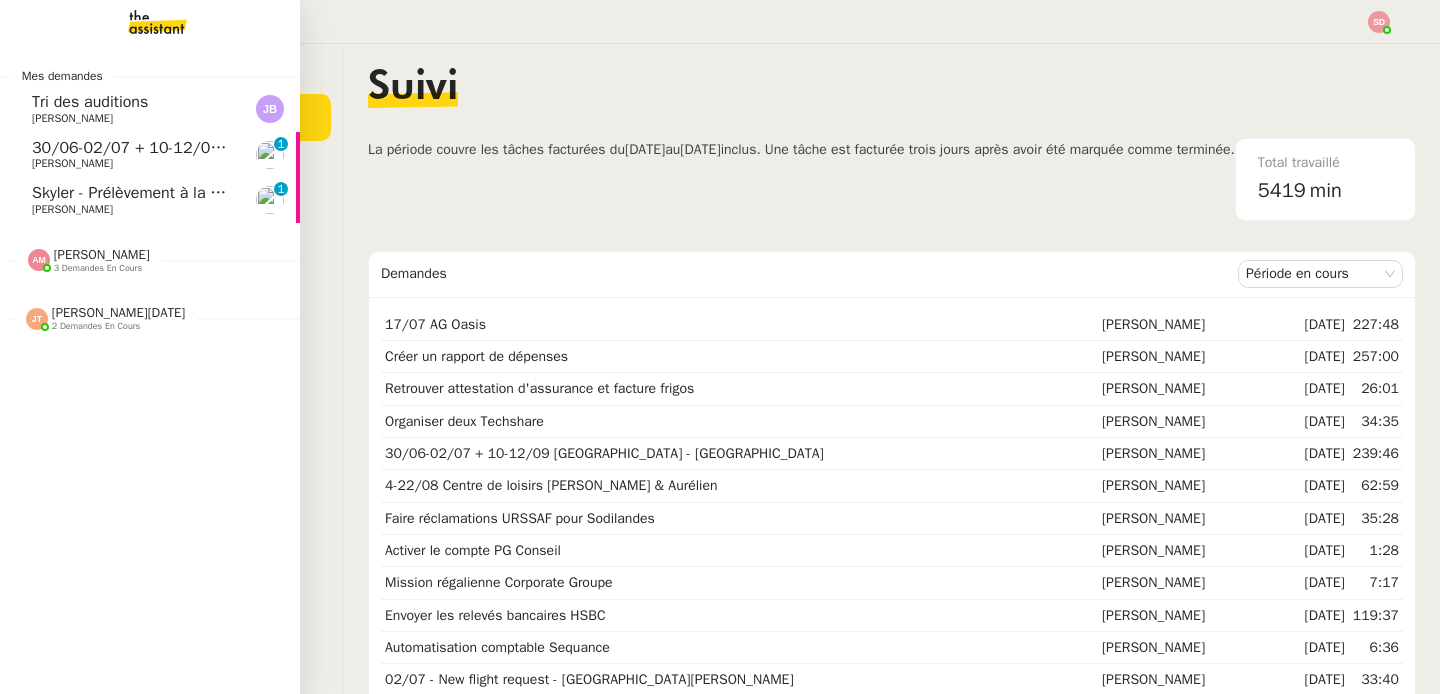 click on "30/06-02/07 + 10-12/09 Lyon - Fabien" 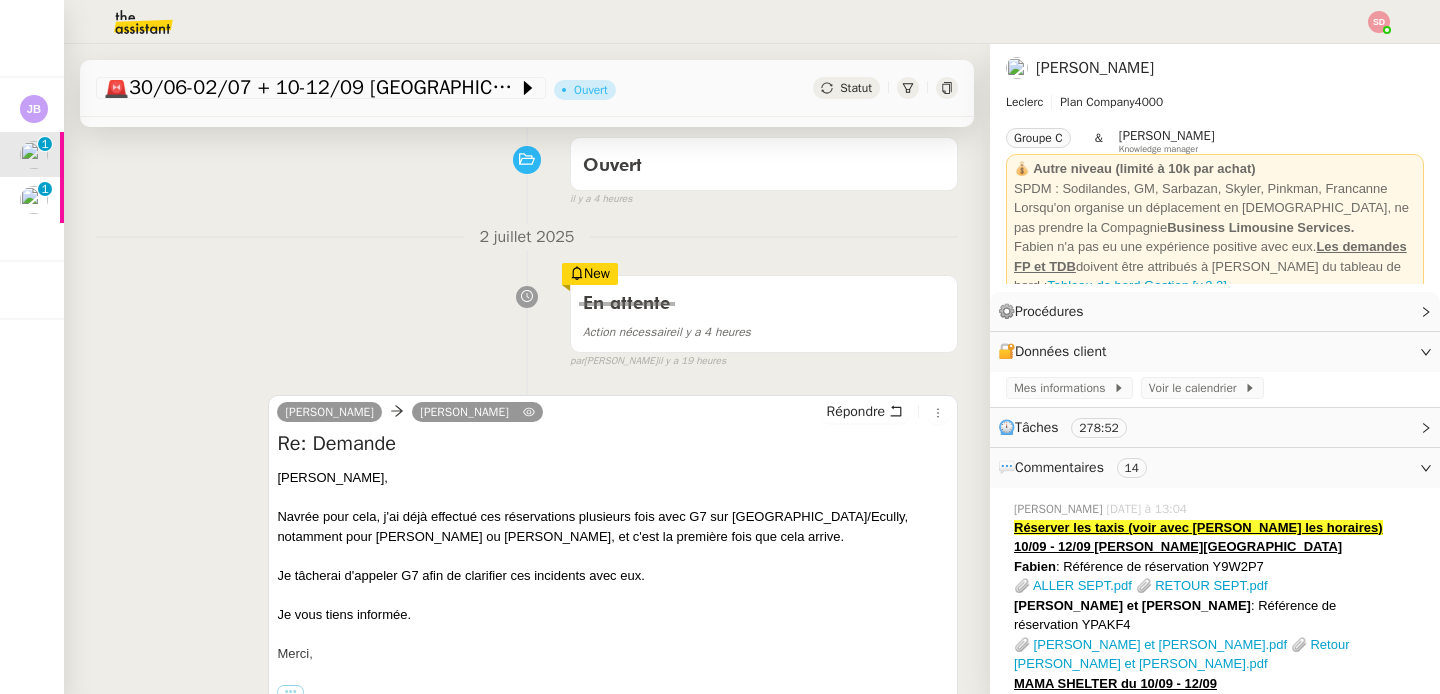 scroll, scrollTop: 0, scrollLeft: 0, axis: both 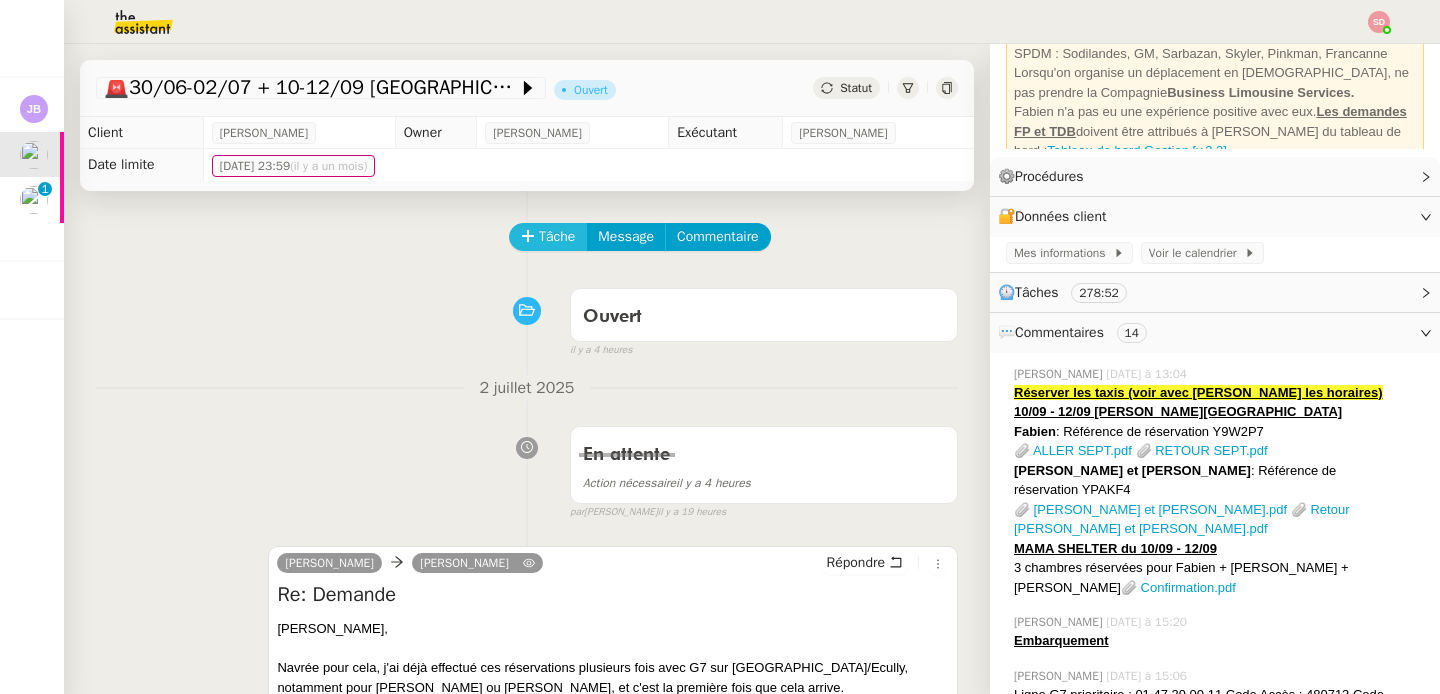 click on "Tâche" 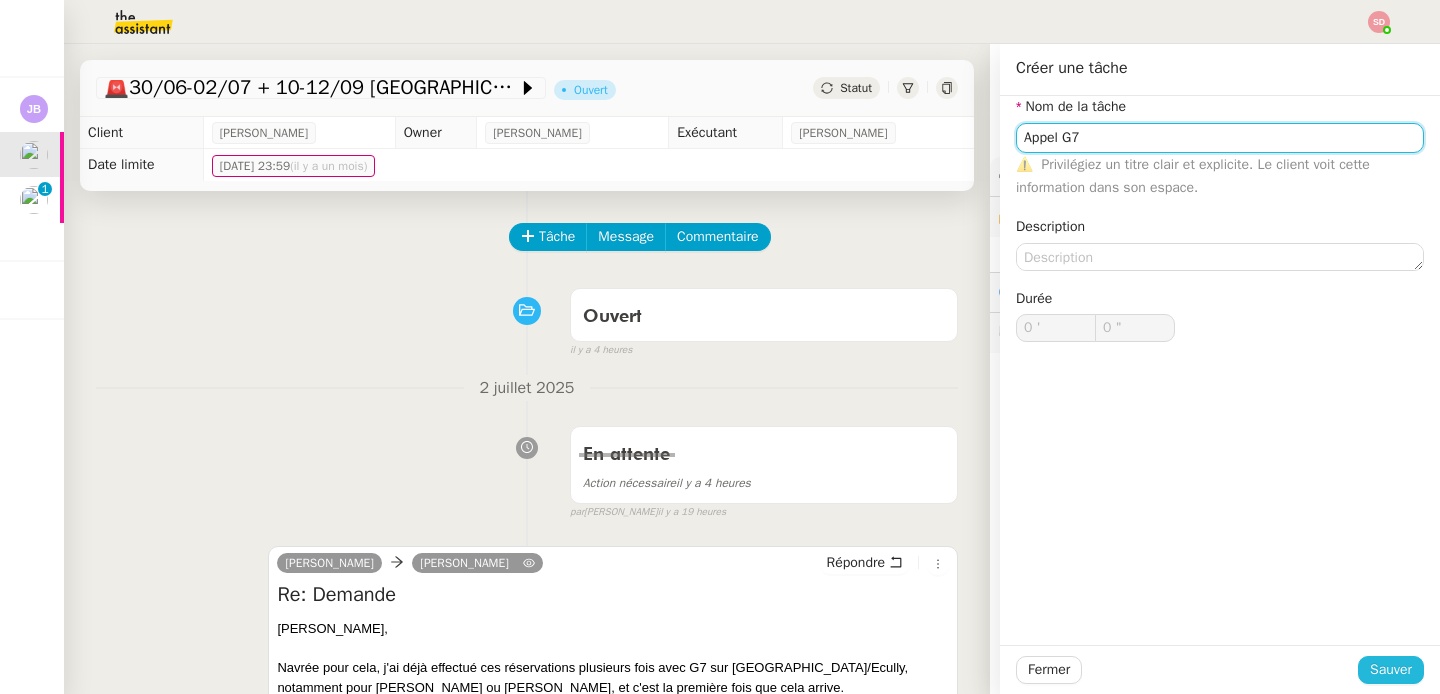 type on "Appel G7" 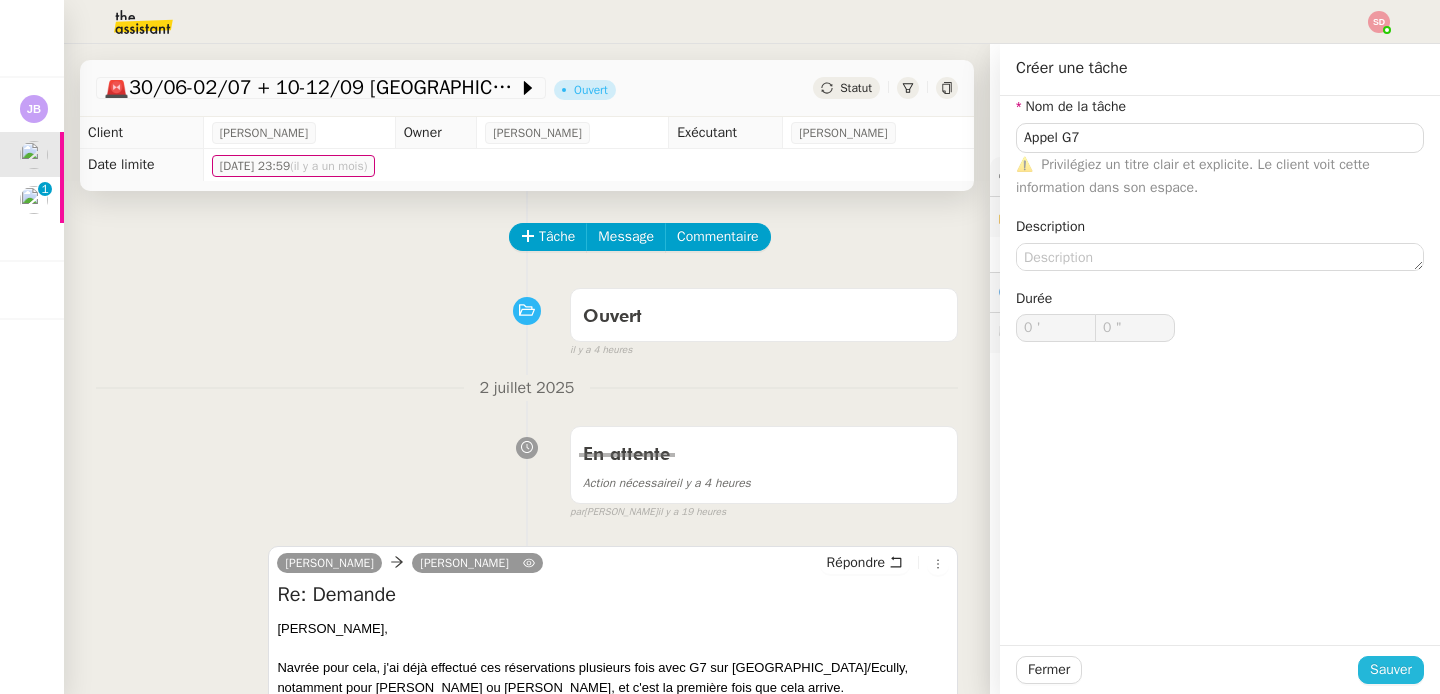 click on "Sauver" 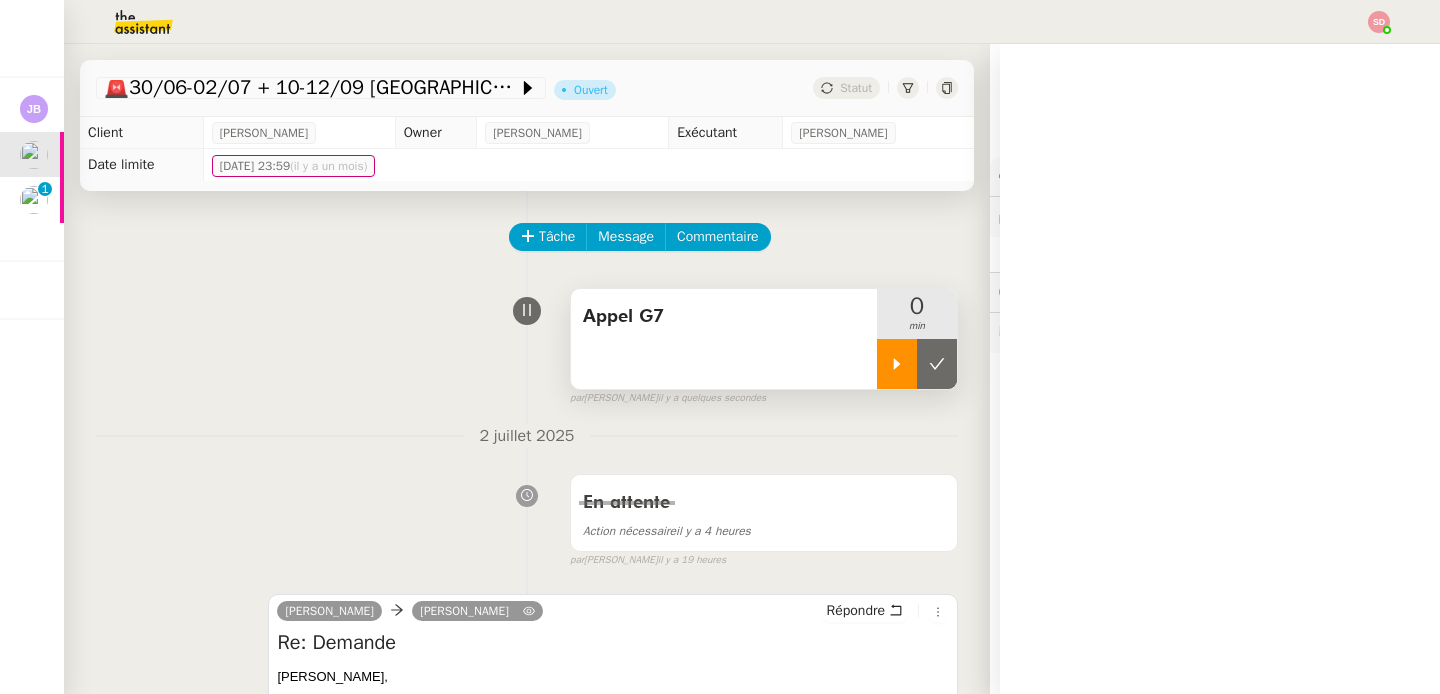 click 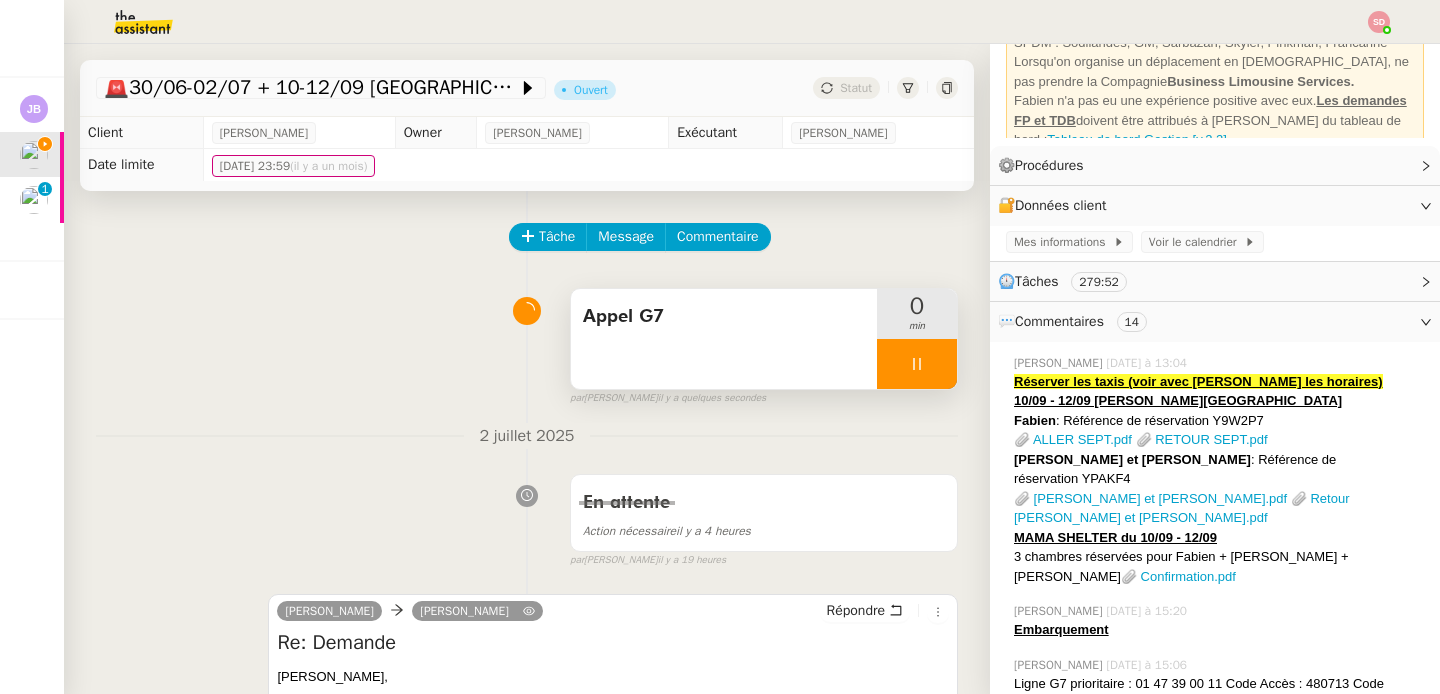 scroll, scrollTop: 167, scrollLeft: 0, axis: vertical 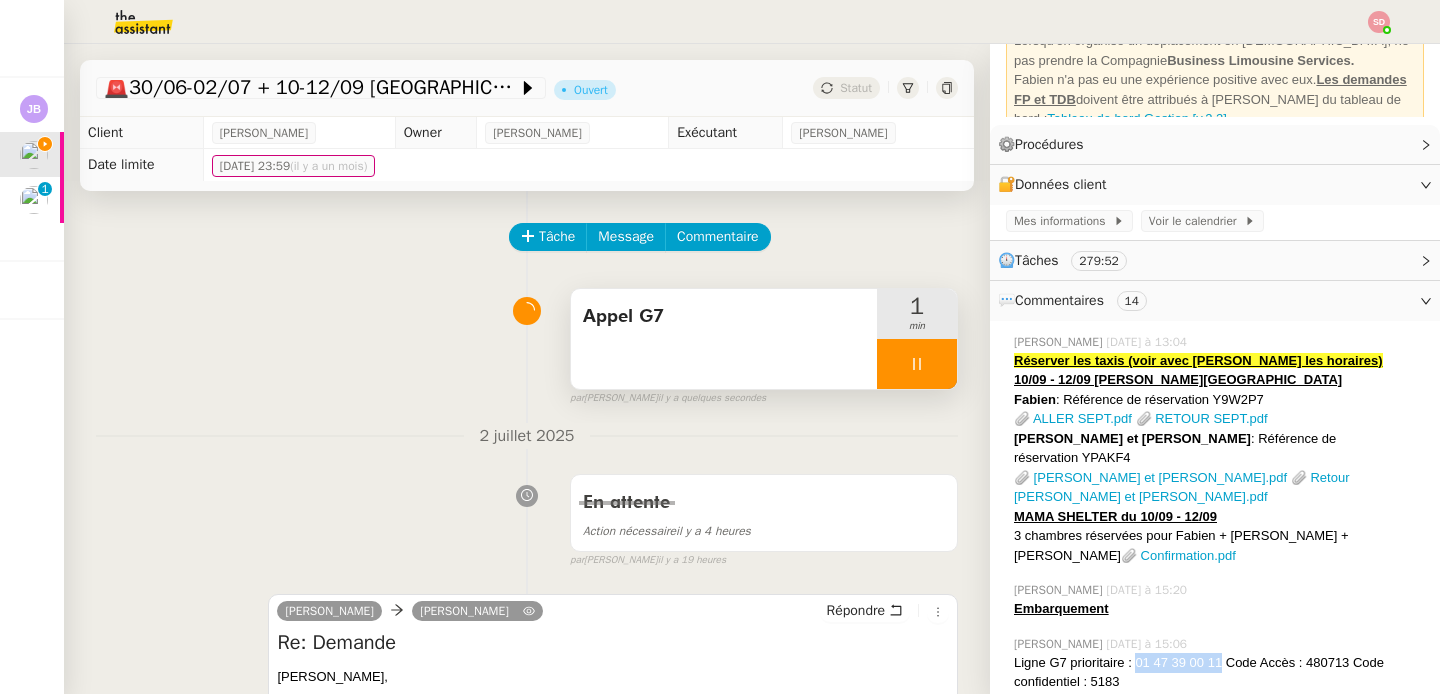drag, startPoint x: 1206, startPoint y: 640, endPoint x: 1121, endPoint y: 643, distance: 85.052925 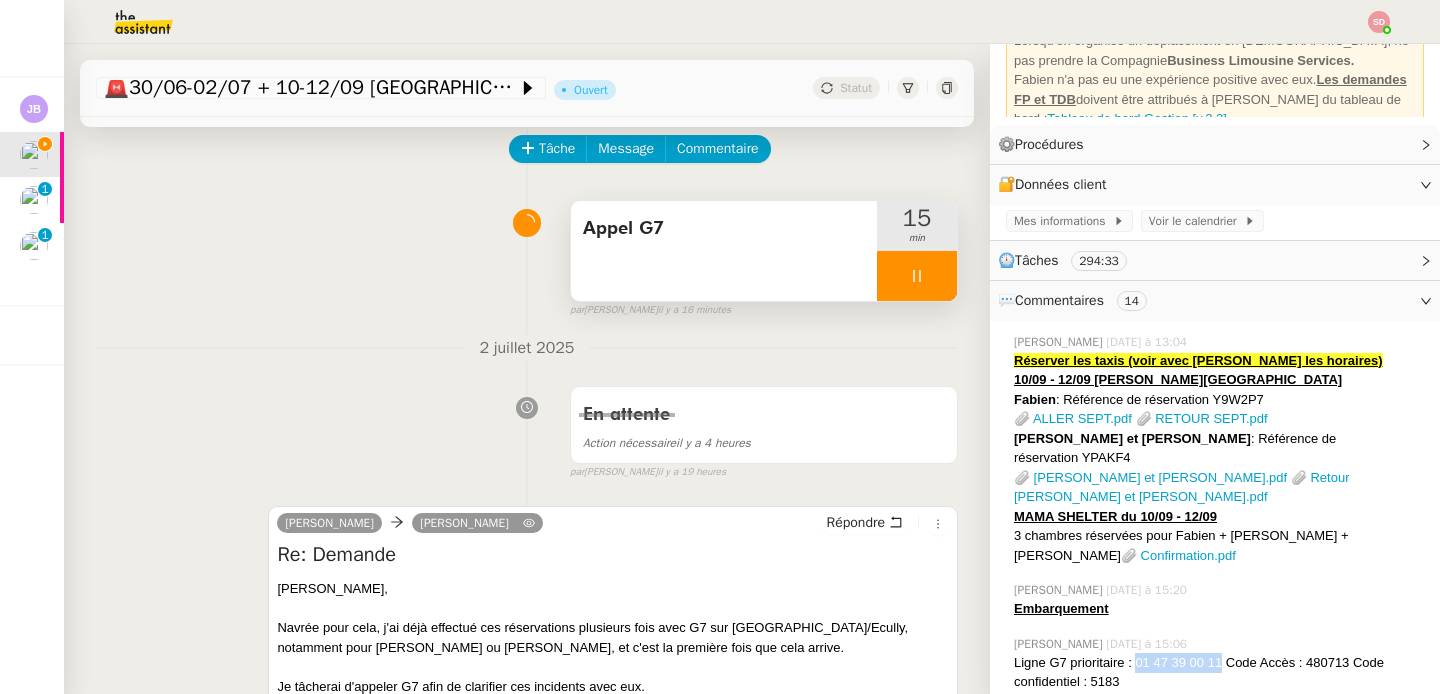 scroll, scrollTop: 305, scrollLeft: 0, axis: vertical 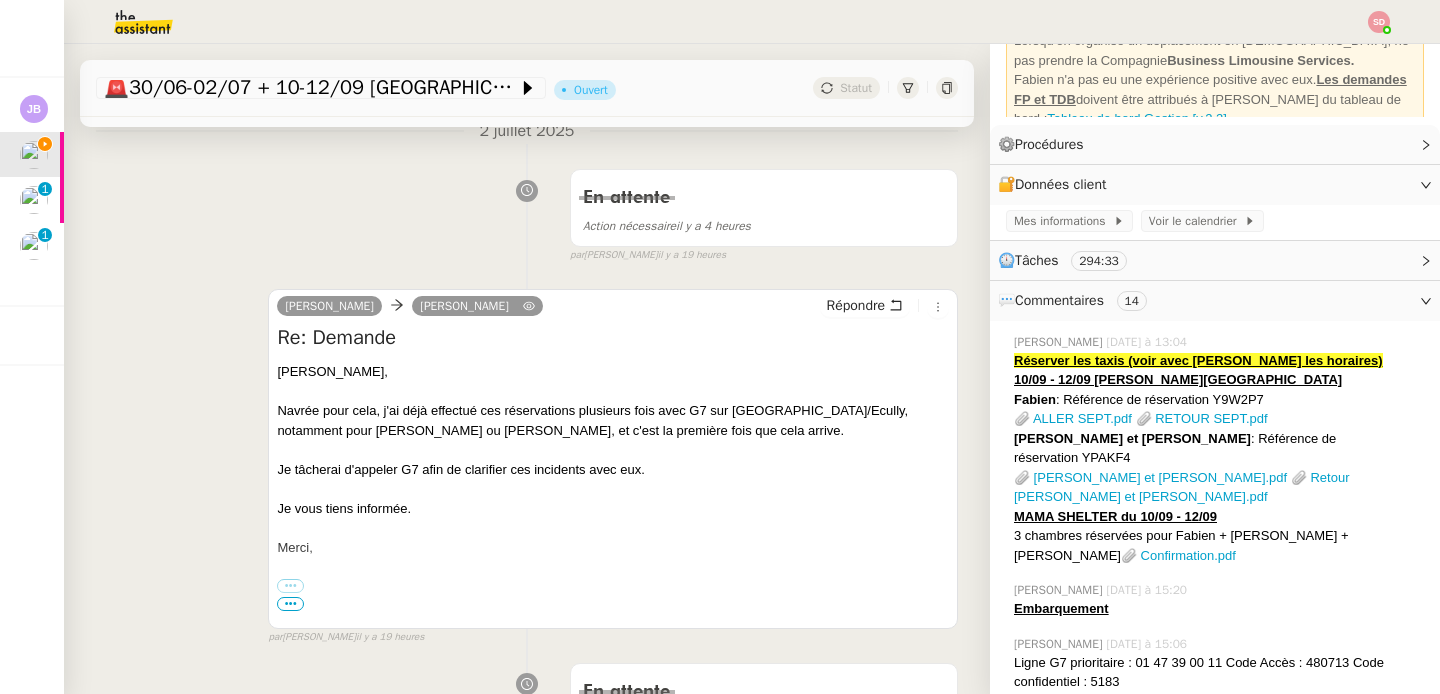 click on "camille      Lydie Laulon     Répondre Re: Demande
Lydie, Navrée pour cela, j'ai déjà effectué ces réservations plusieurs fois avec G7 sur Lyon/Ecully, notamment pour Fabien ou Allison, et c'est la première fois que cela arrive. Je tâcherai d'appeler G7 afin de clarifier ces incidents avec eux. Je vous tiens informée. Merci,
•••
Camille
Assistante de direction   •  Leclerc
camille@theassistant.com
-----
Je vous confirme qu il n y a pas eu le taxi qui est présent  Monsieur bornancin appelle un Uber mais pour le prochain séjour pouvez vous faire en sorte svp que les taxis soient bien présents svp  Merci  Lydie
•••
camille@theassistant.com > a écrit :" at bounding box center (613, 459) 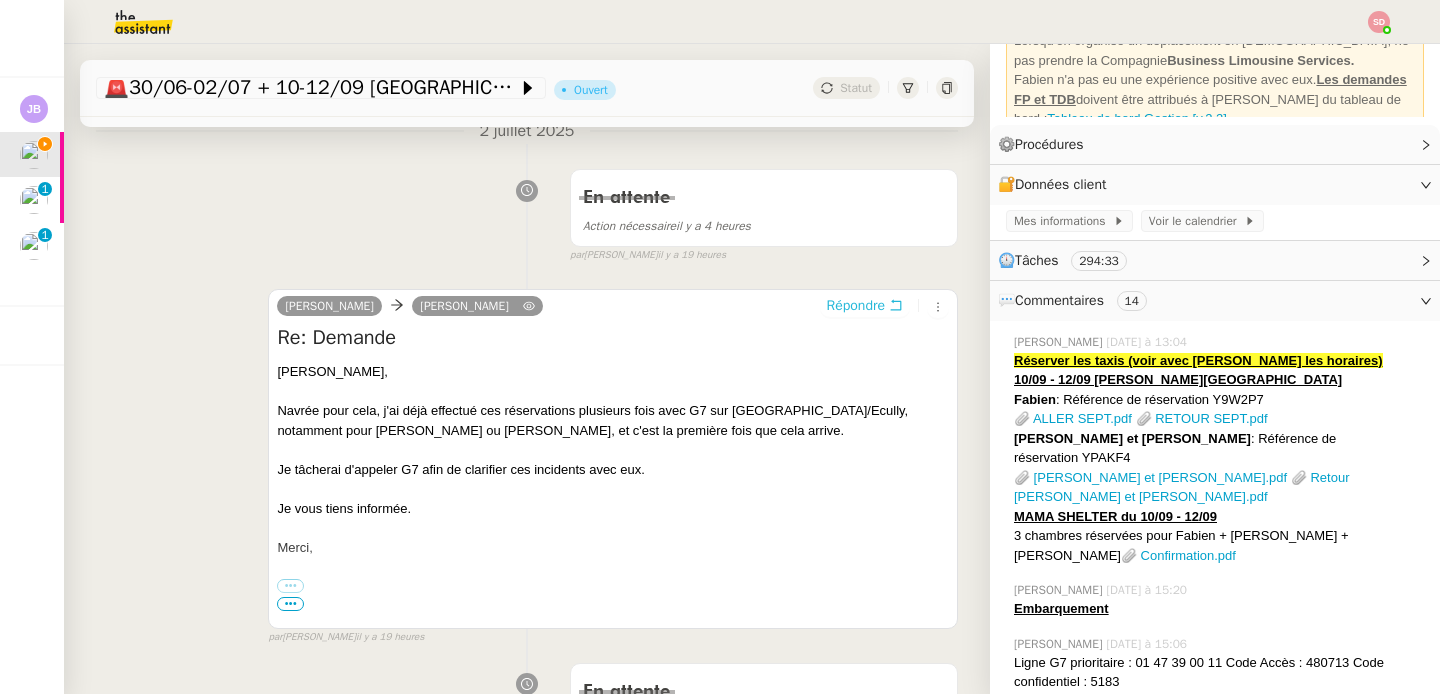 click on "Répondre" at bounding box center (856, 306) 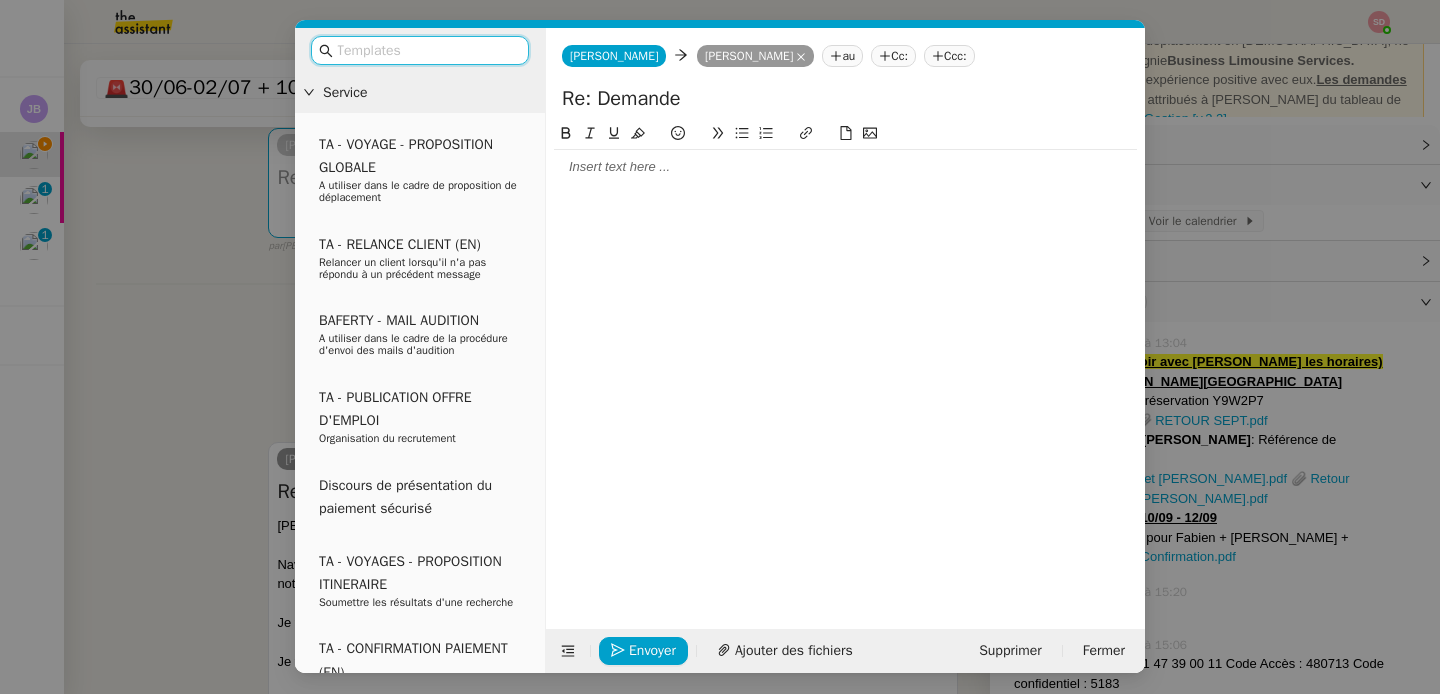 click 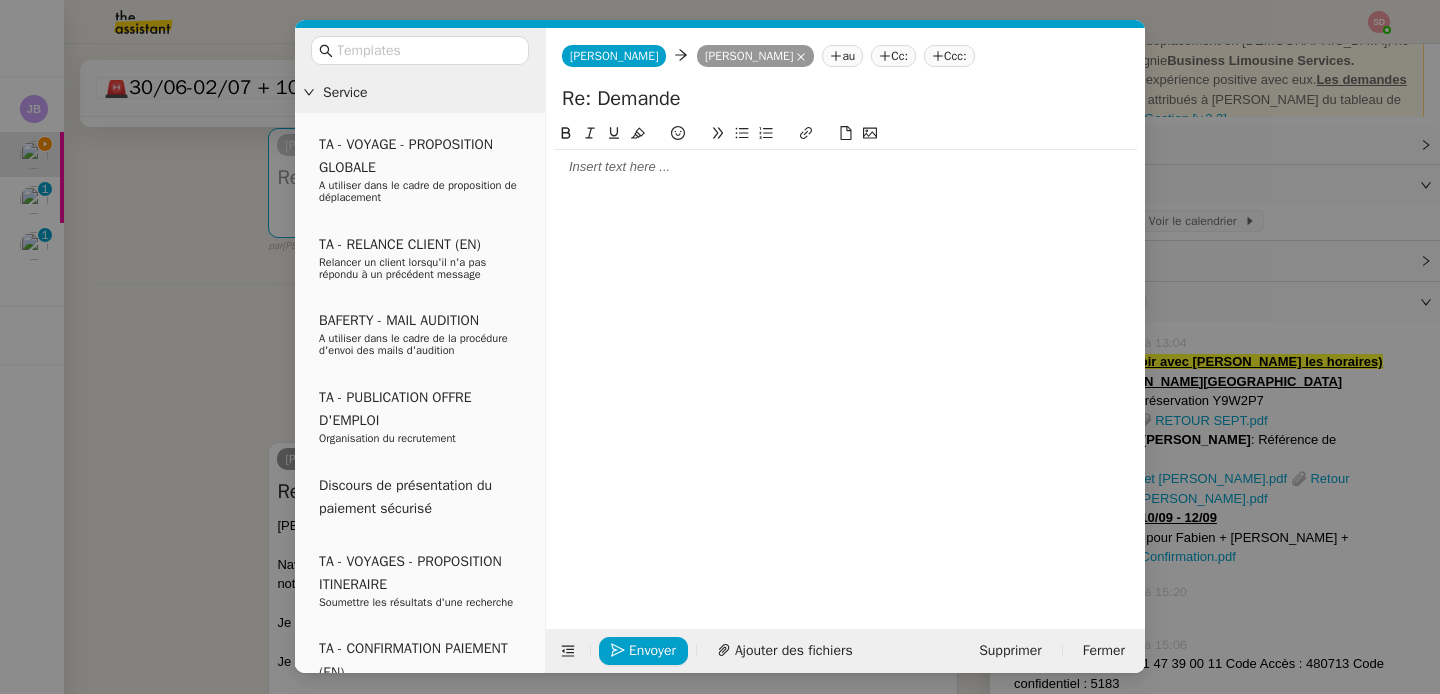 type 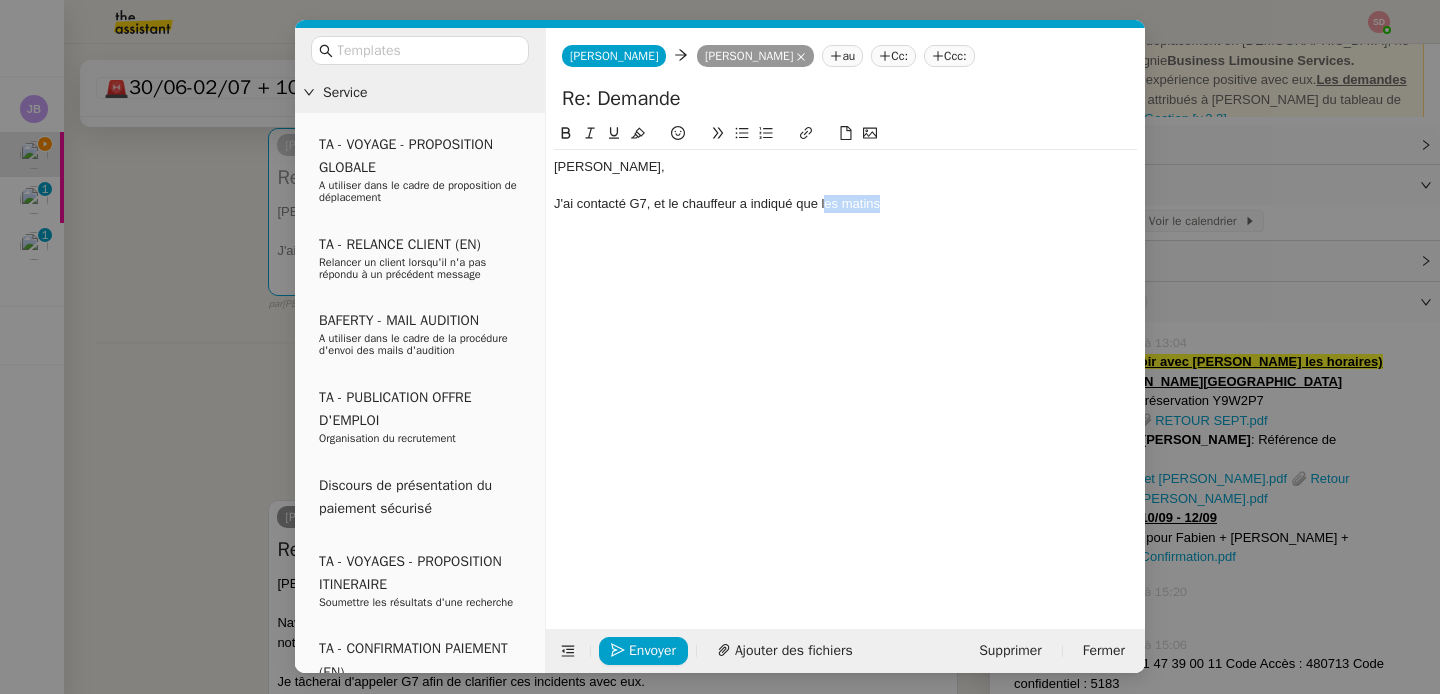 drag, startPoint x: 823, startPoint y: 207, endPoint x: 910, endPoint y: 206, distance: 87.005745 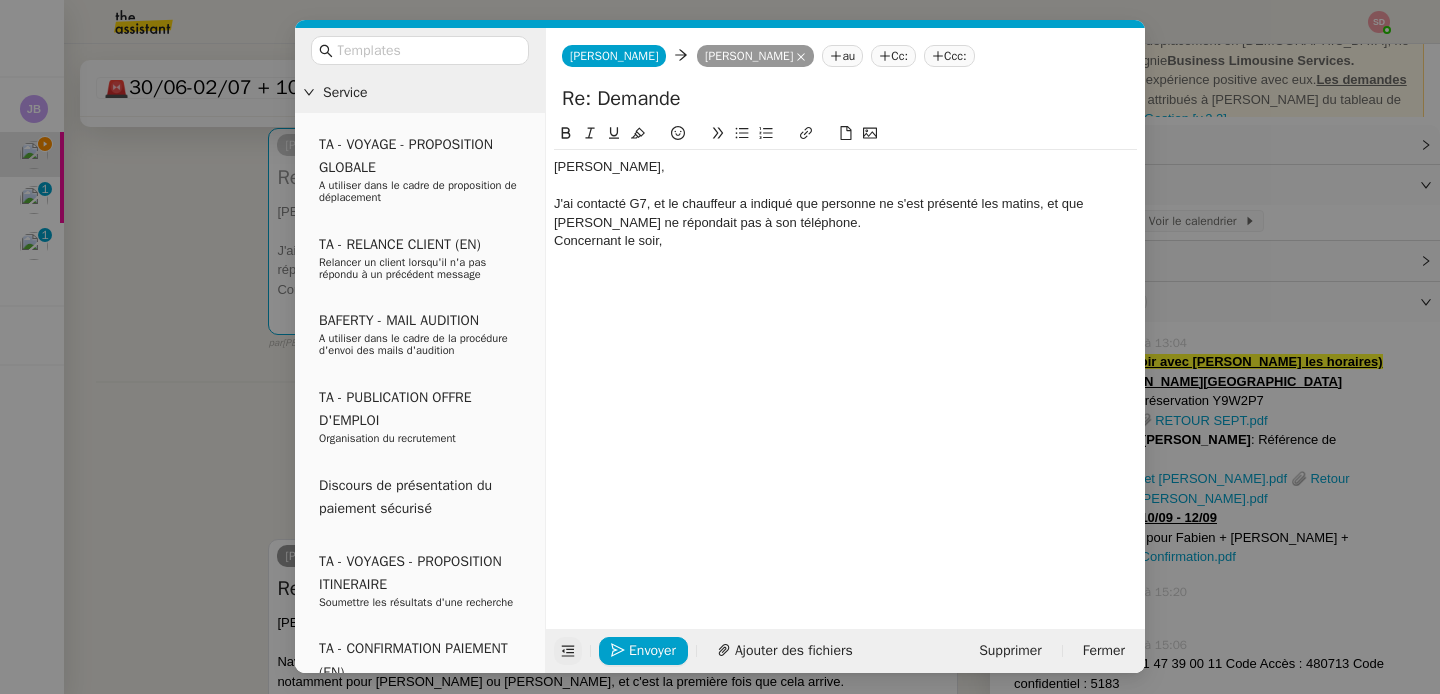 click 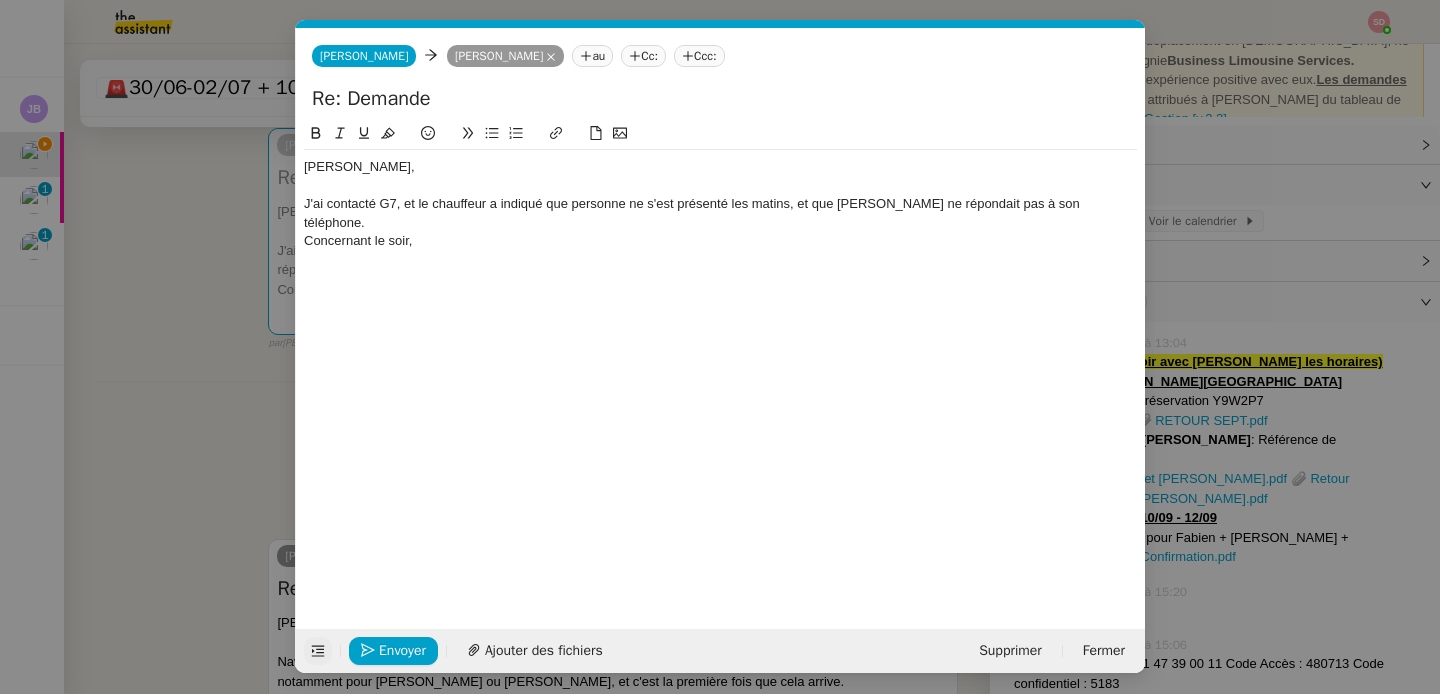 click on "Concernant le soir," 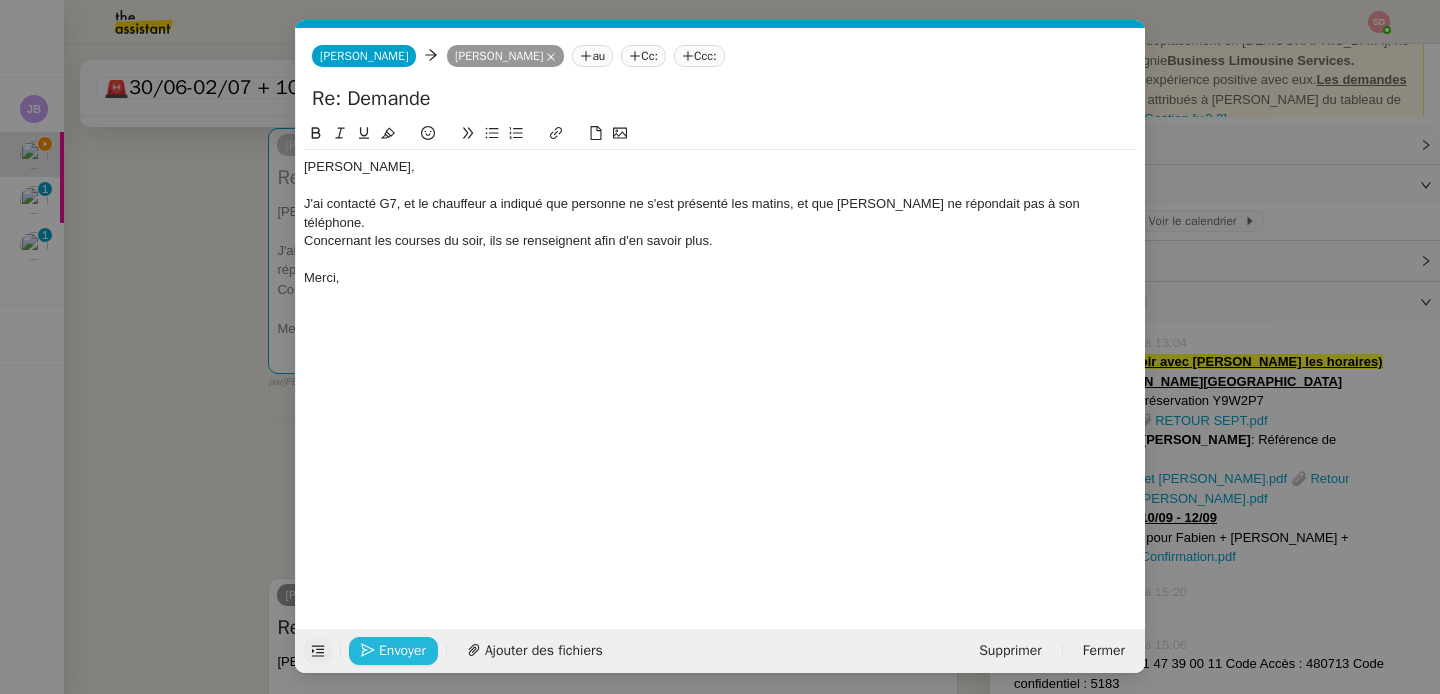 click on "Envoyer" 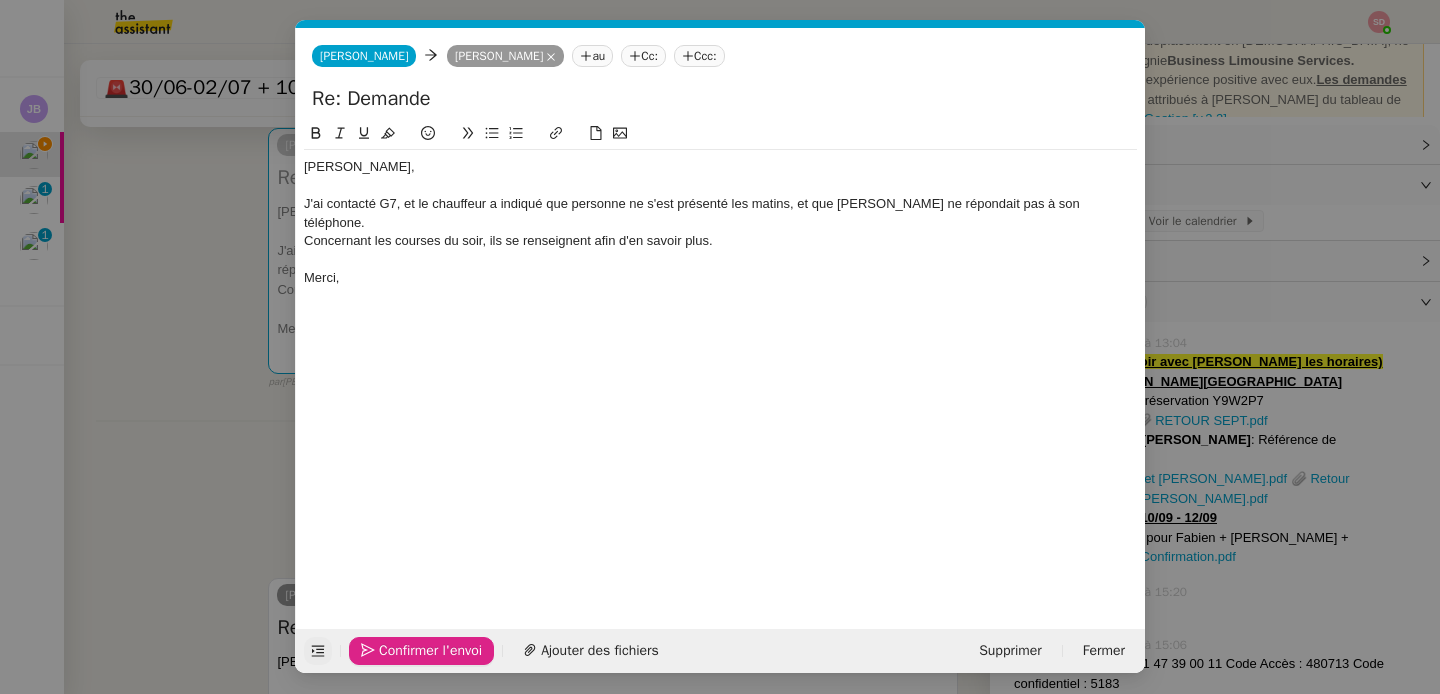 click on "Confirmer l'envoi" 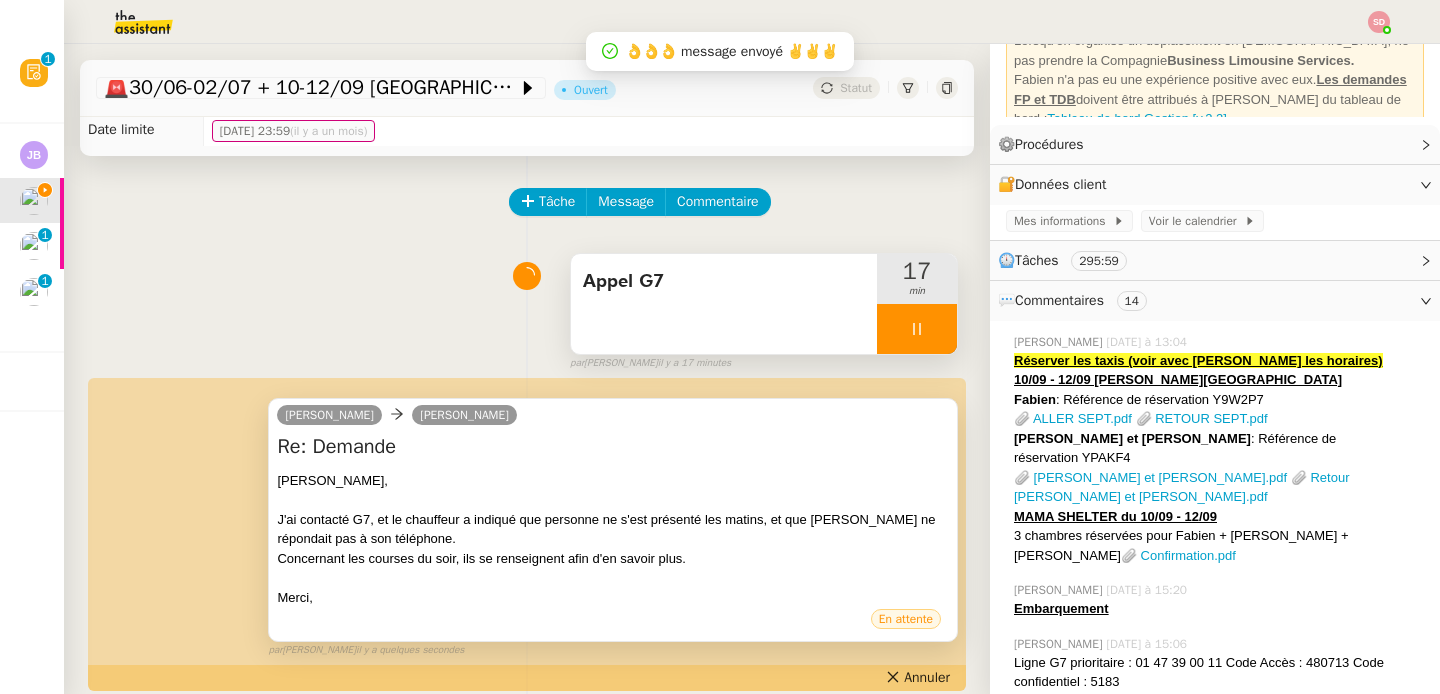 scroll, scrollTop: 0, scrollLeft: 0, axis: both 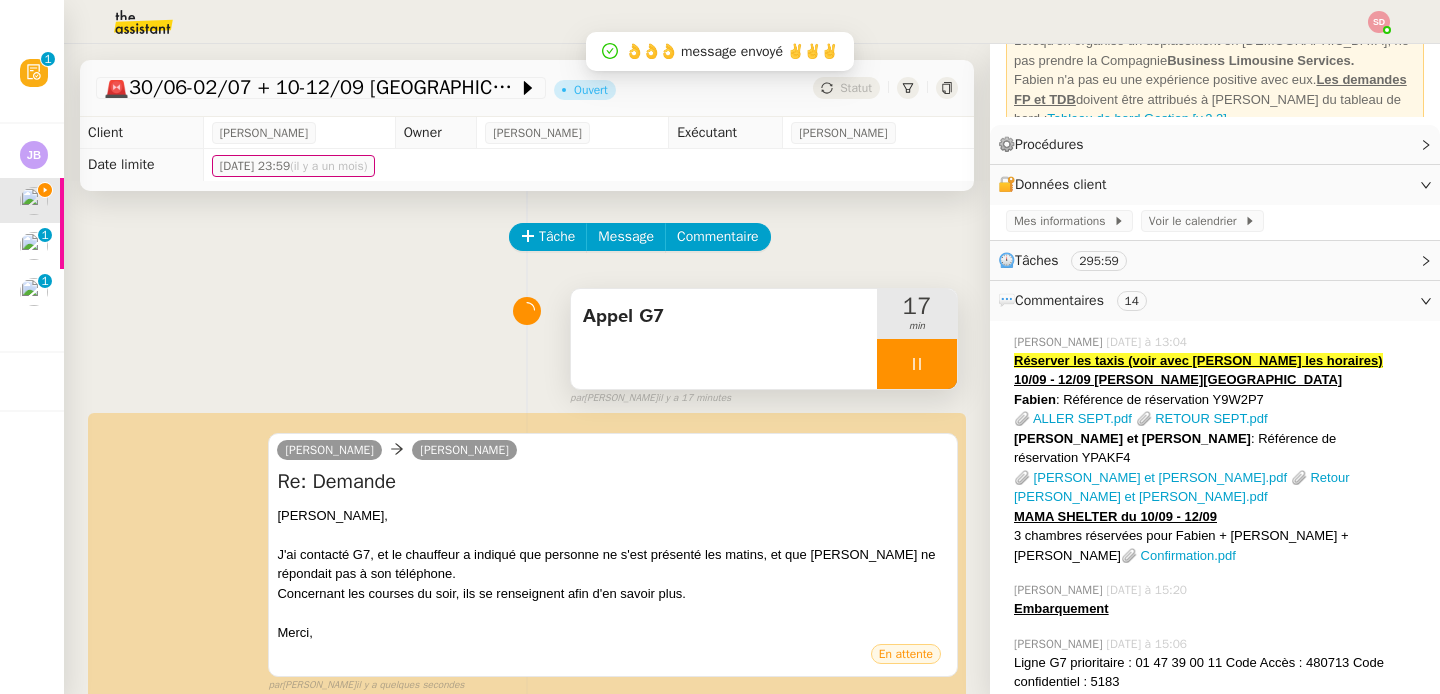 click at bounding box center (917, 364) 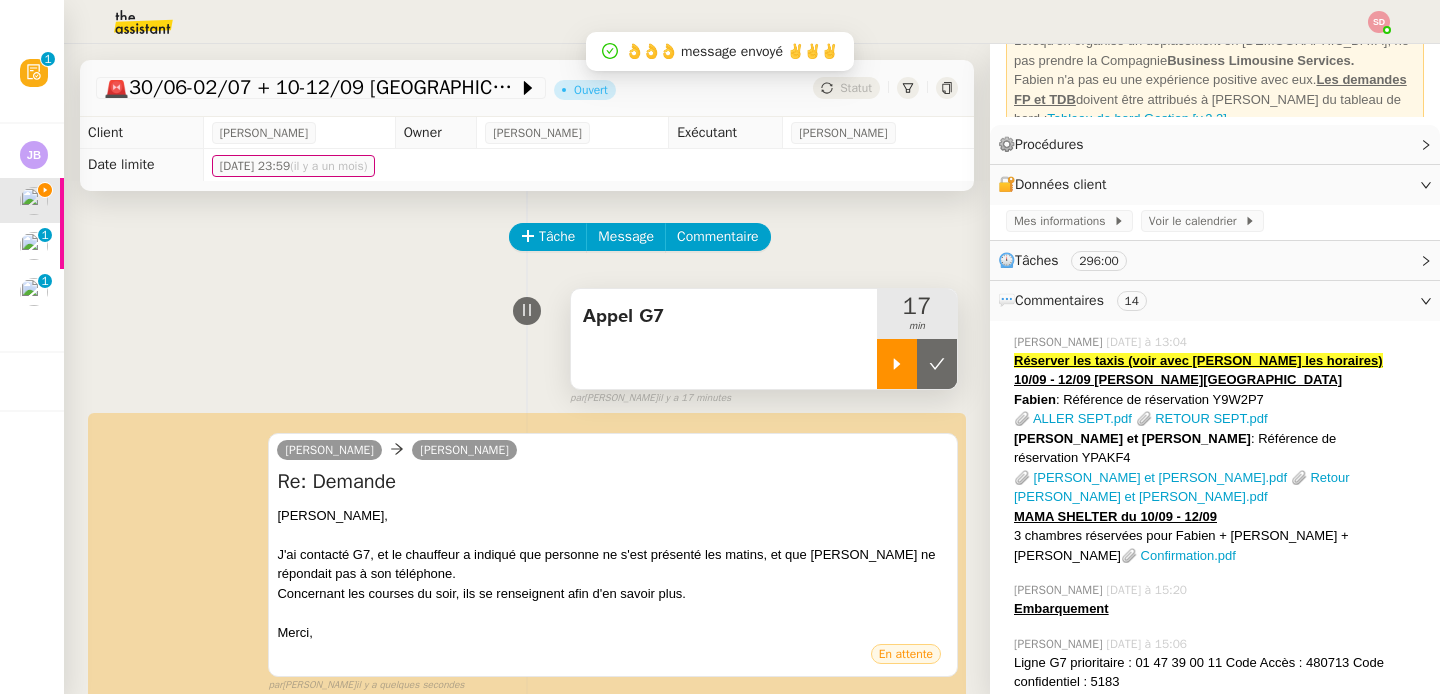 click 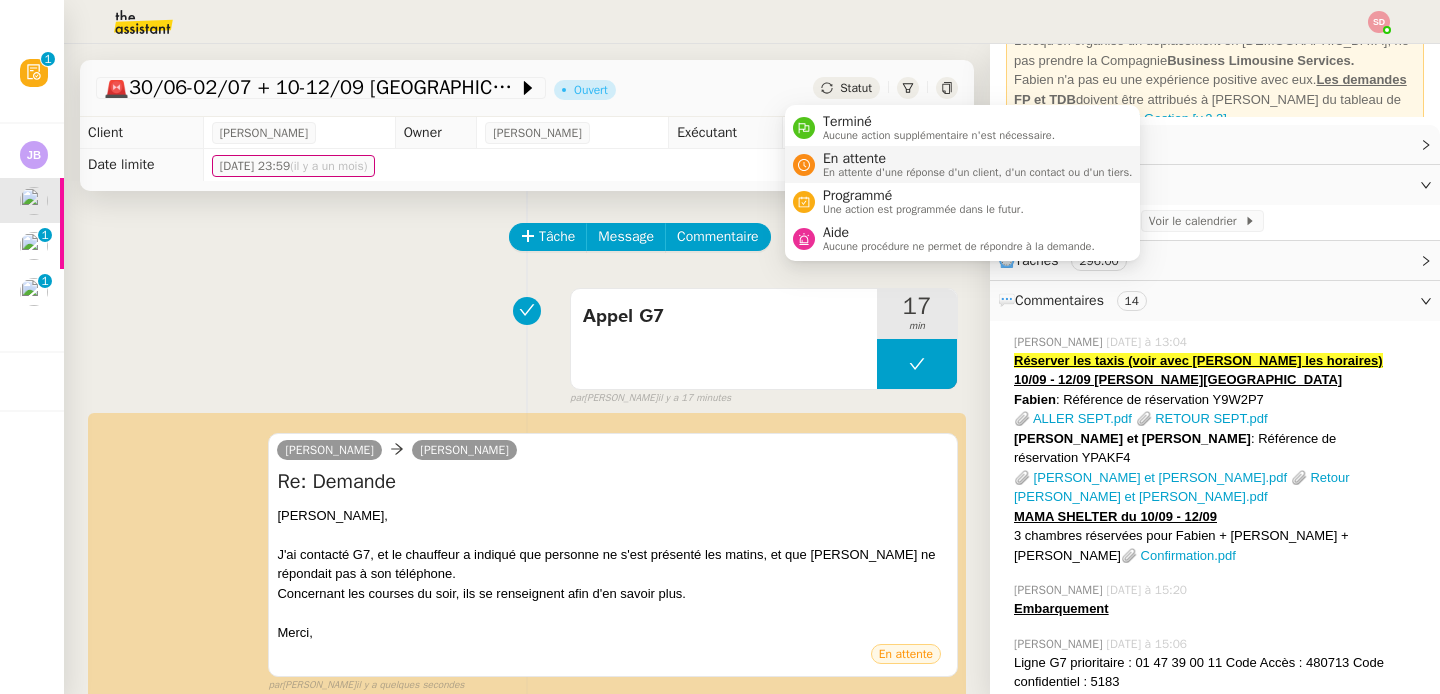 click on "En attente En attente d'une réponse d'un client, d'un contact ou d'un tiers." at bounding box center [963, 164] 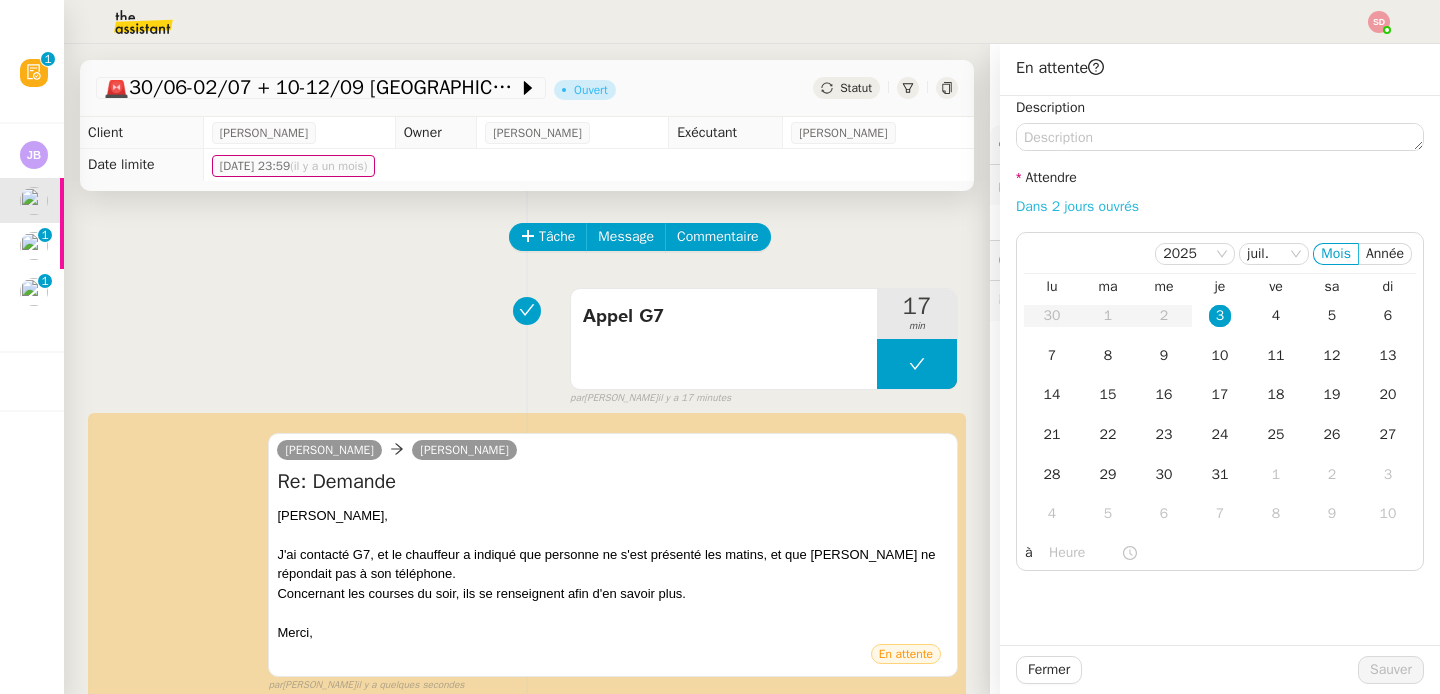 click on "Dans 2 jours ouvrés" 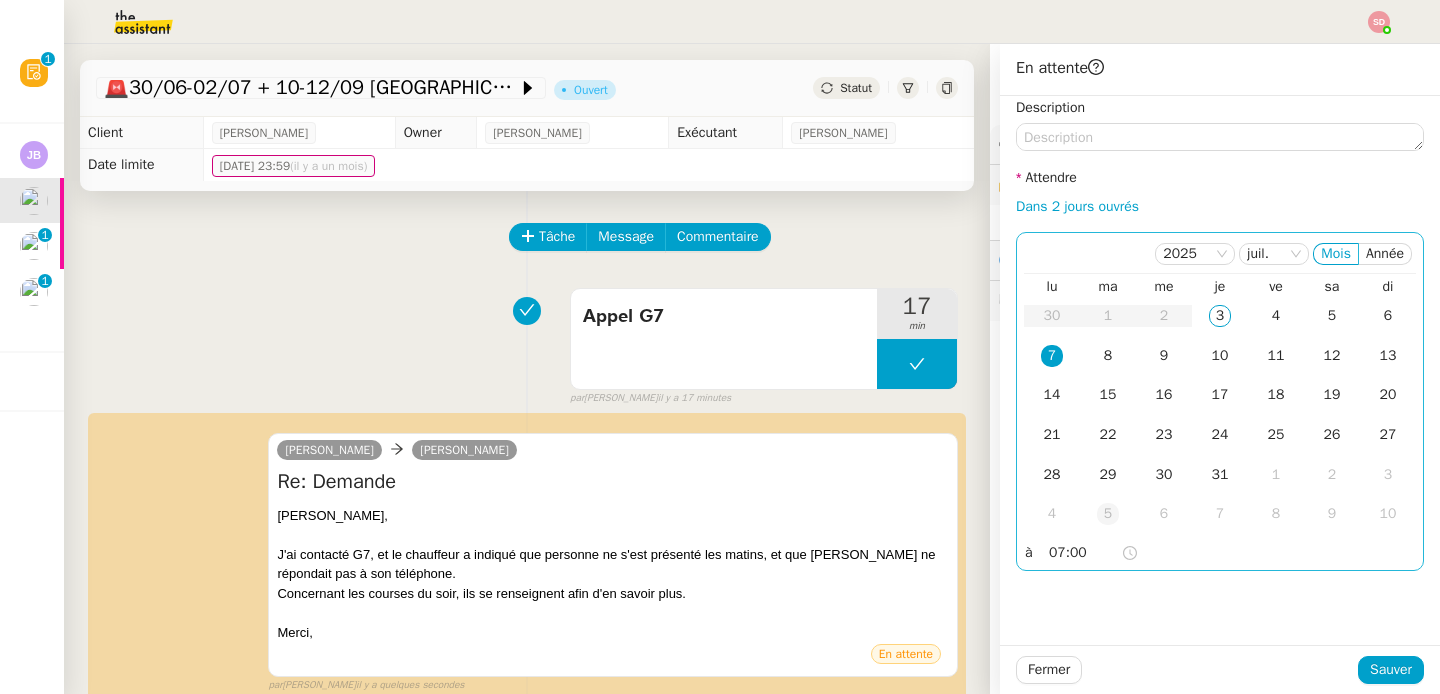 click on "5" 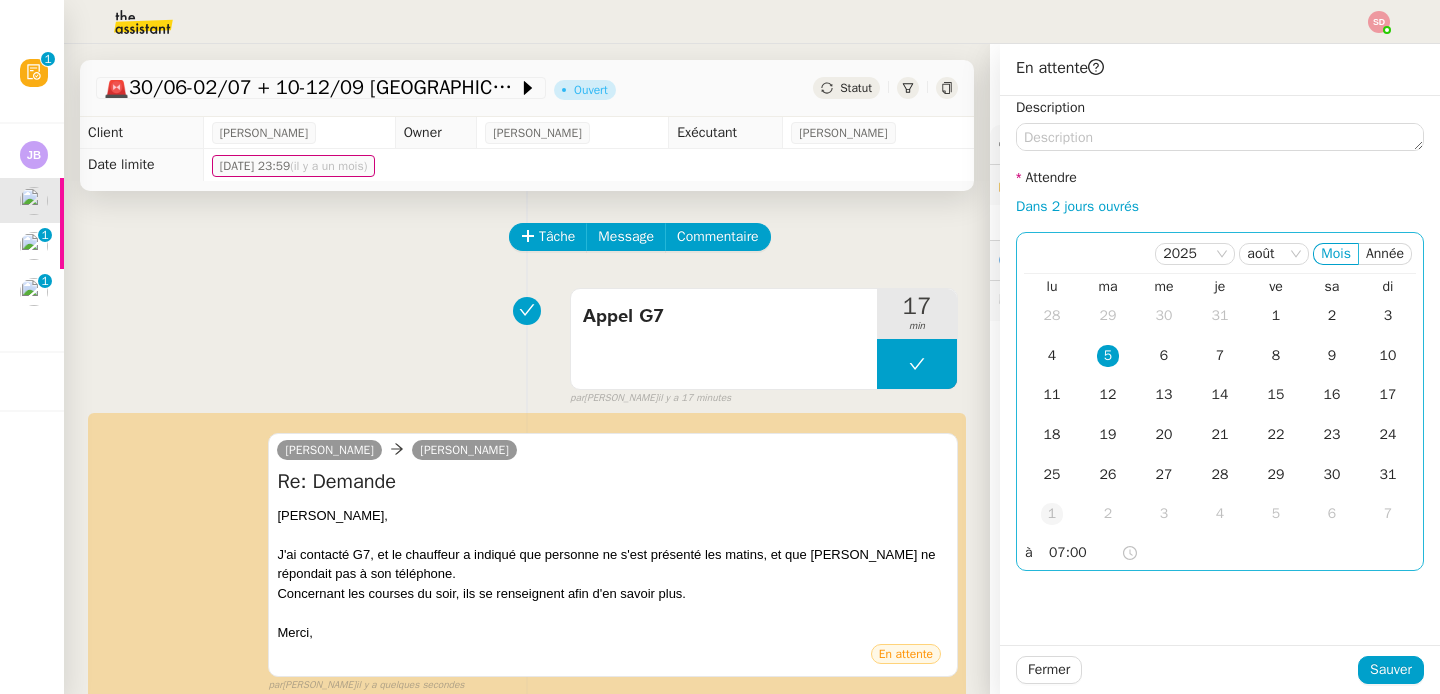 click on "1" 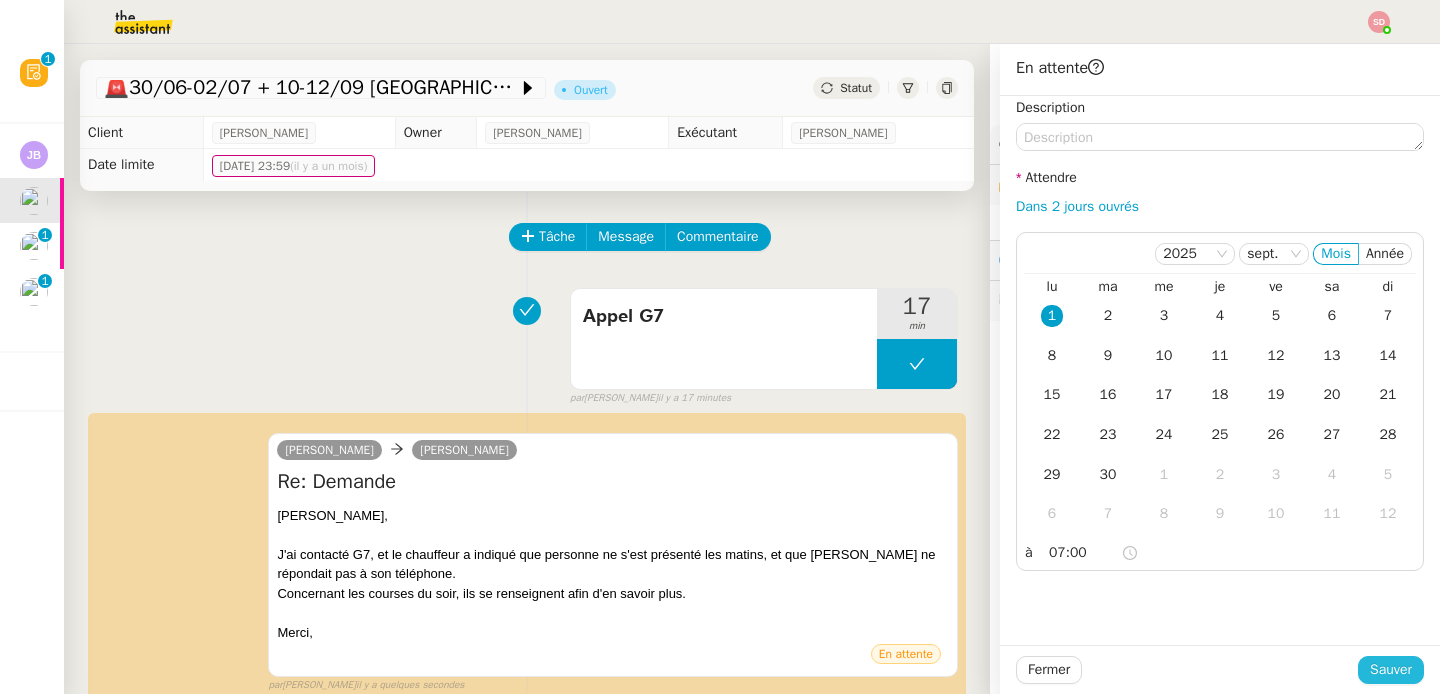 click on "Sauver" 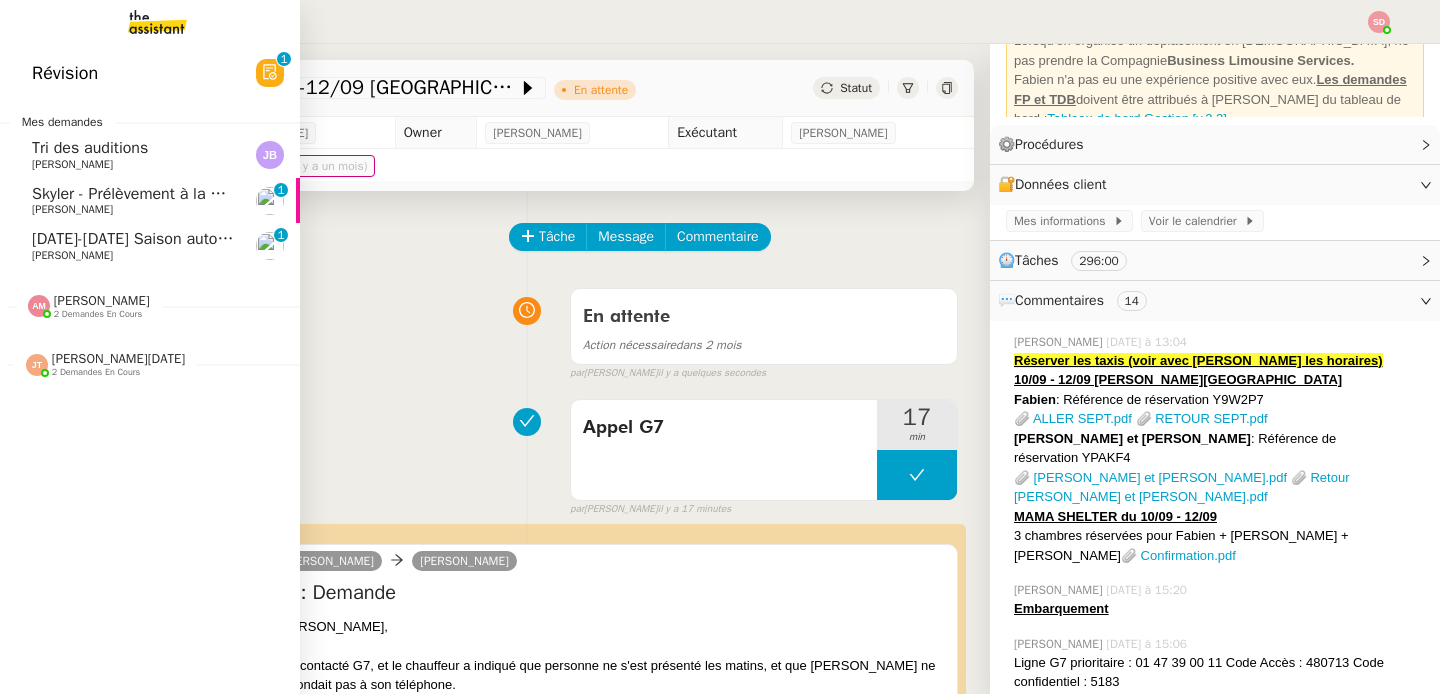 click on "22-25 mai Saison automobile - Paul Ricard" 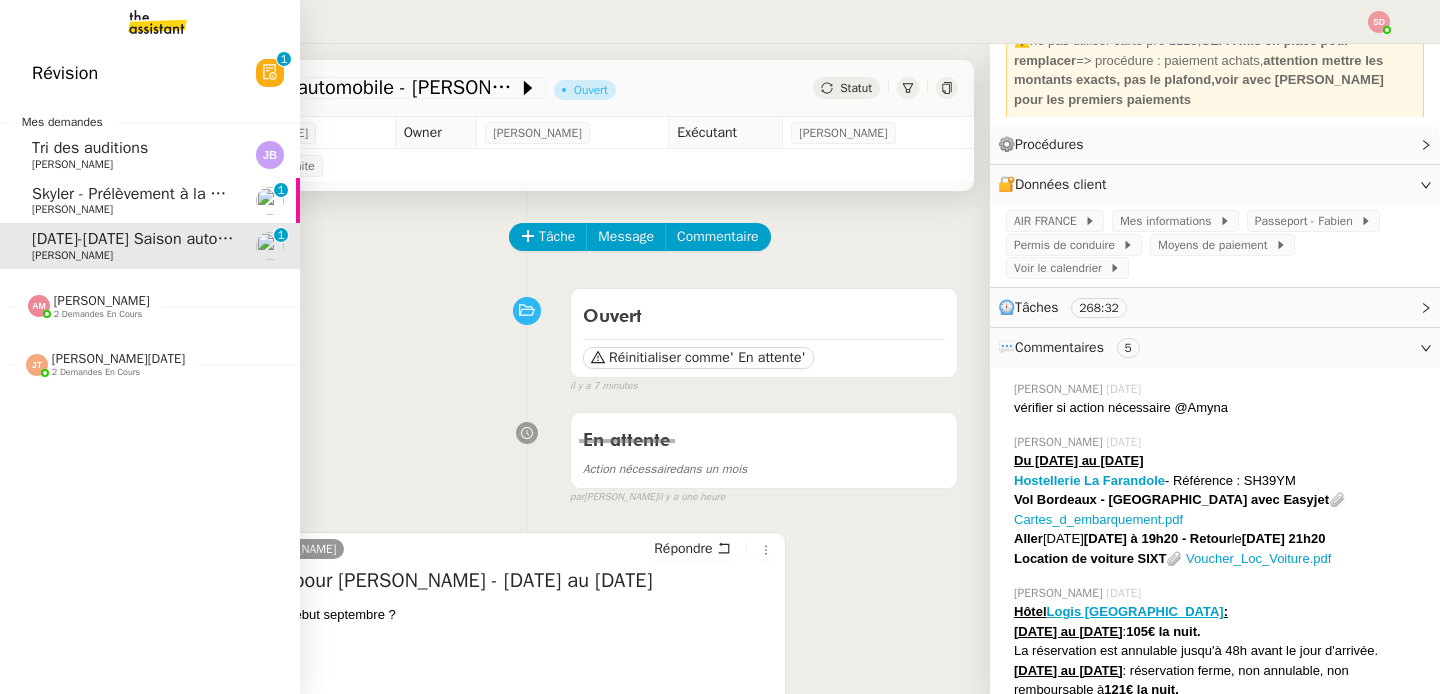click on "Amyna Mehrez    2 demandes en cours" 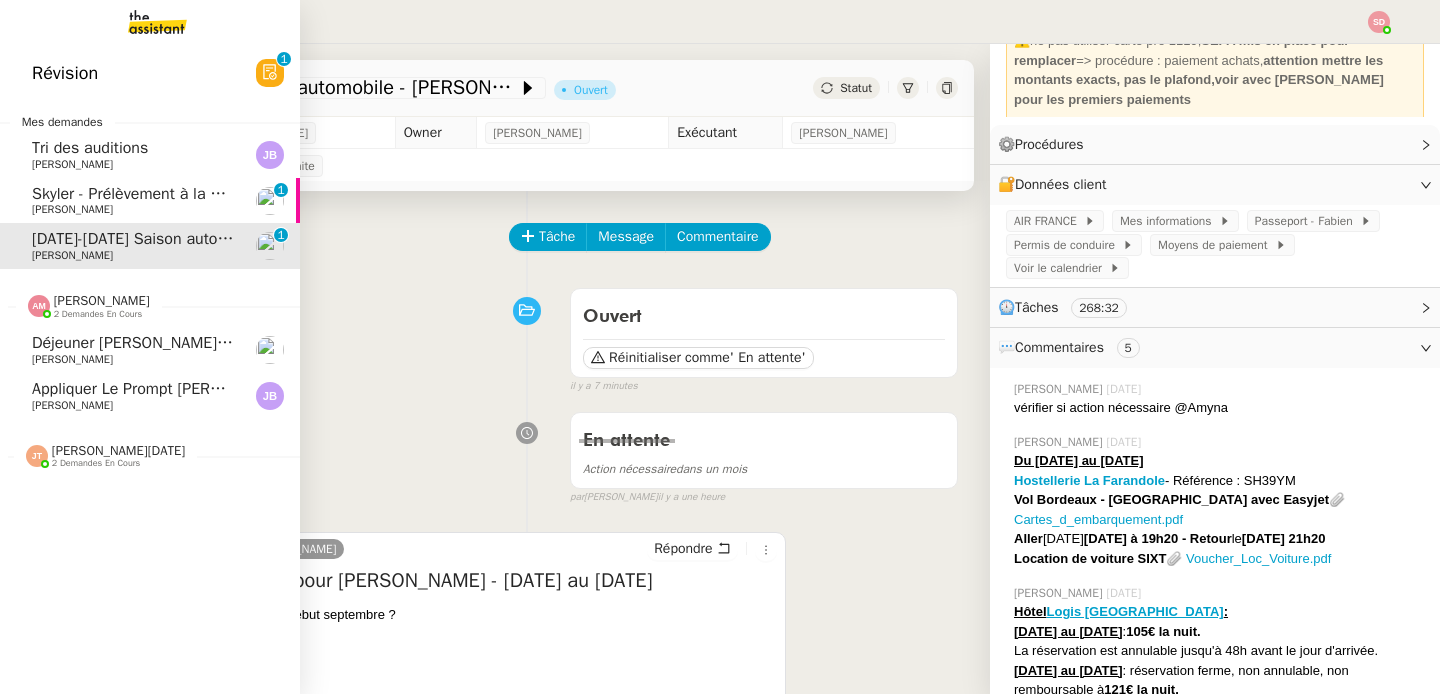 click on "Appliquer le prompt [PERSON_NAME] pour les auditions" 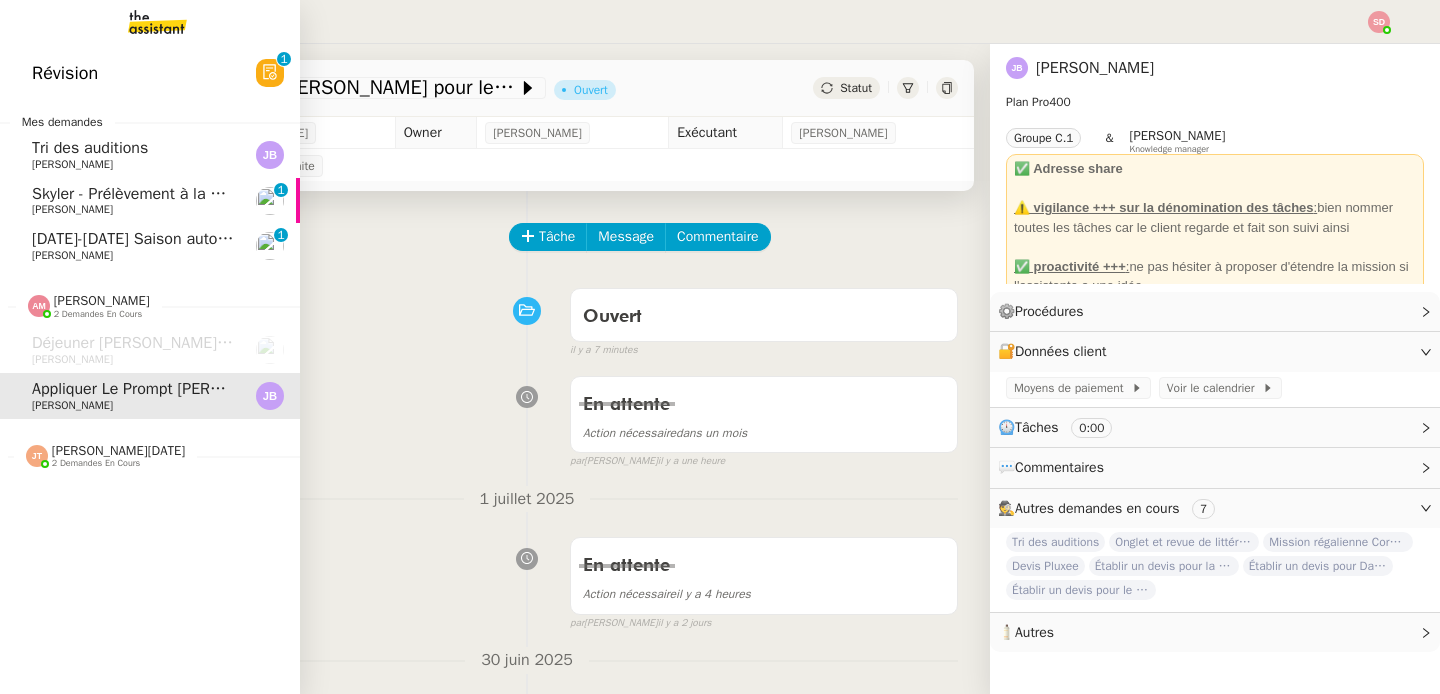 scroll, scrollTop: 0, scrollLeft: 0, axis: both 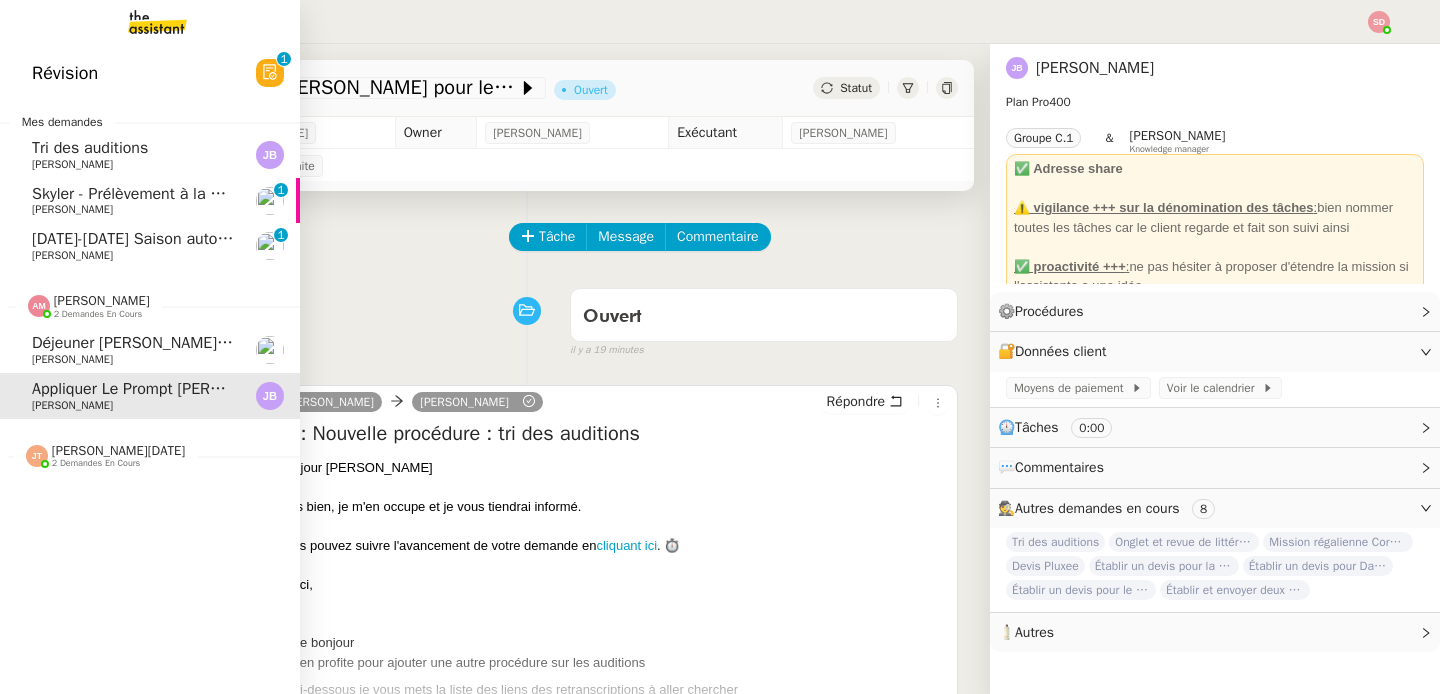 click 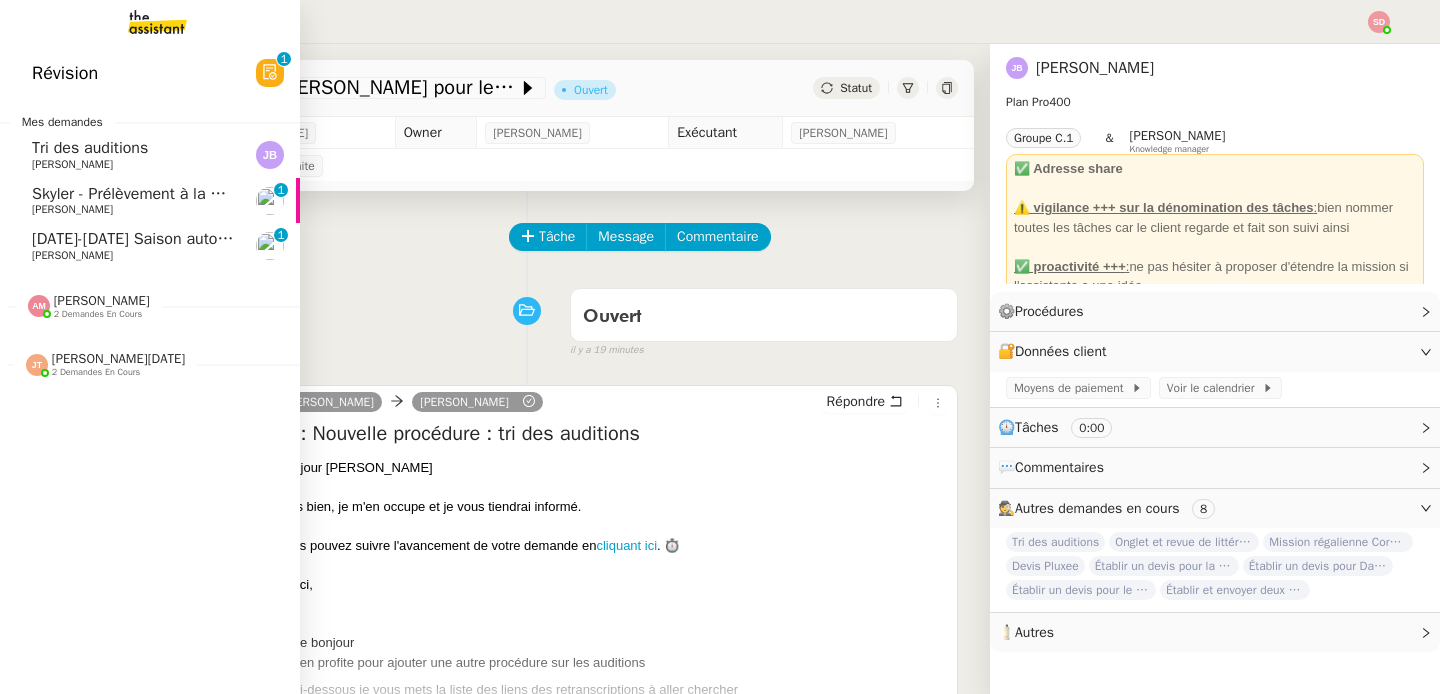 click on "22-25 mai Saison automobile - Paul Ricard" 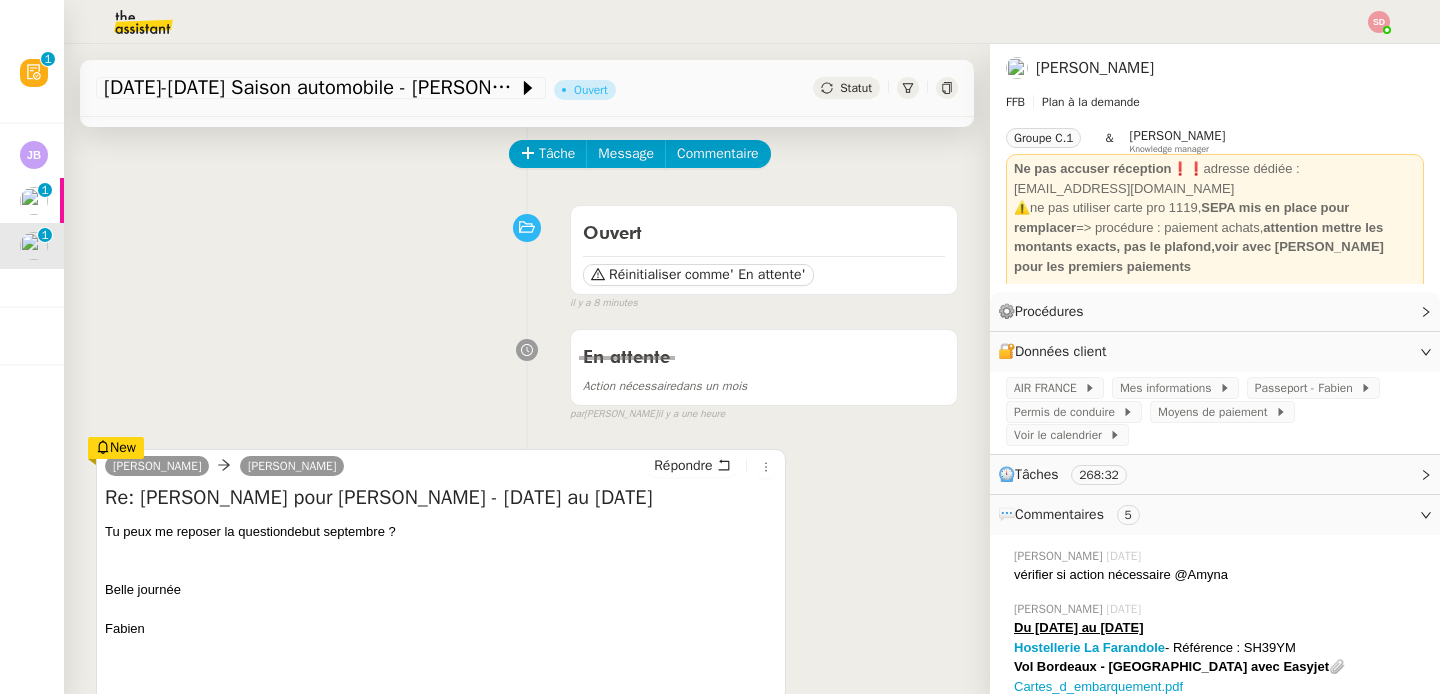scroll, scrollTop: 0, scrollLeft: 0, axis: both 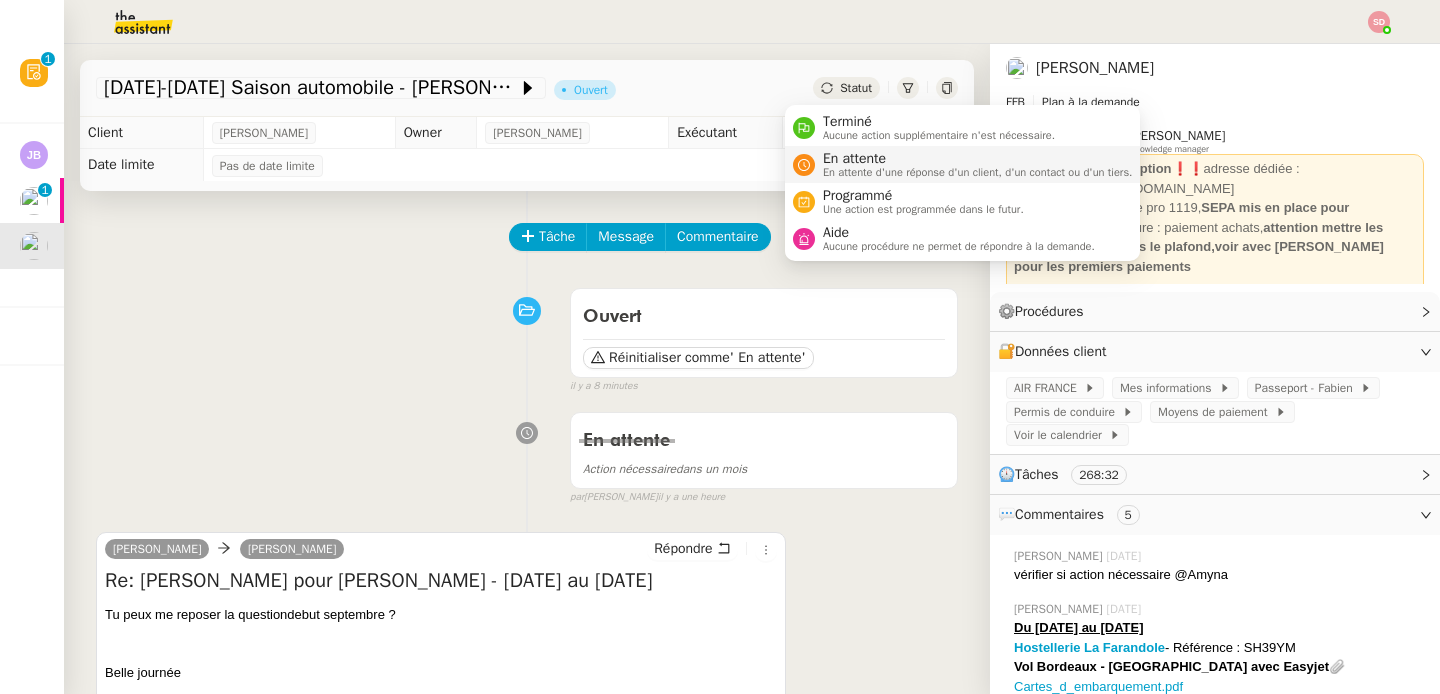 click on "En attente d'une réponse d'un client, d'un contact ou d'un tiers." at bounding box center [978, 172] 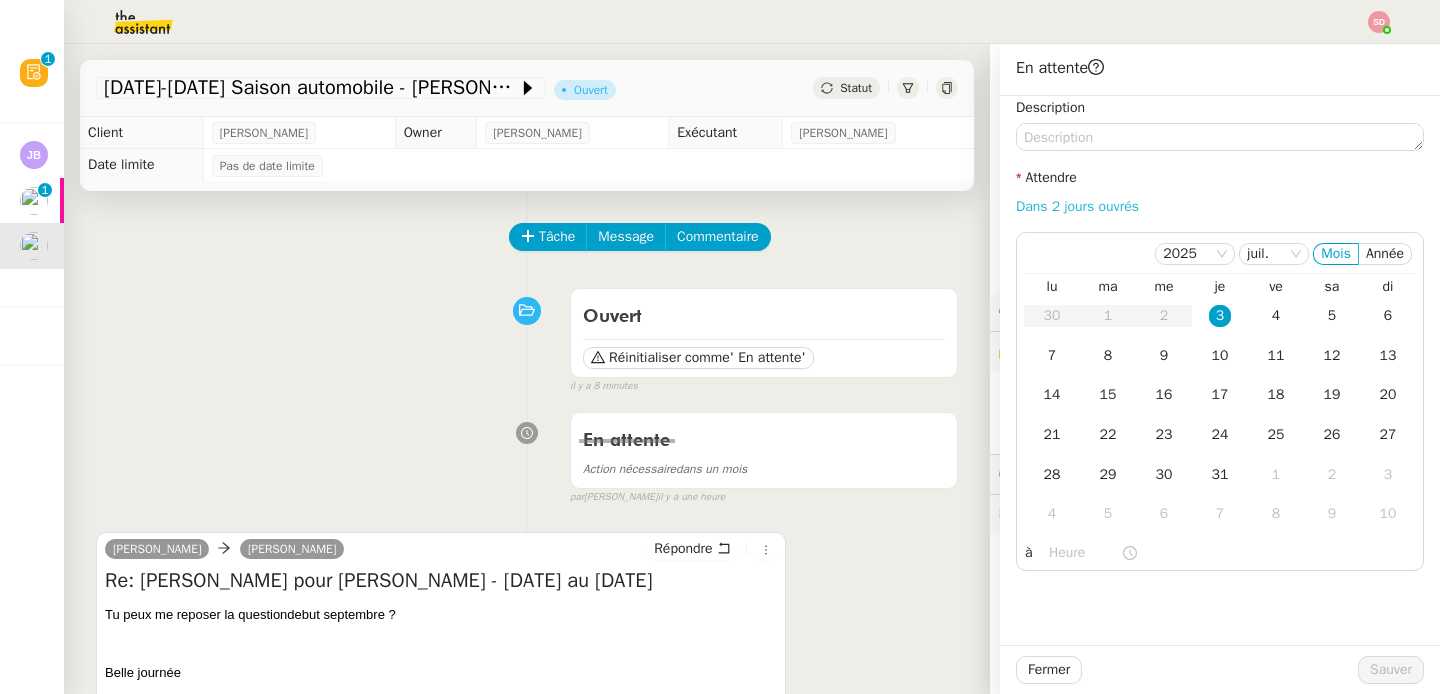 click on "Dans 2 jours ouvrés" 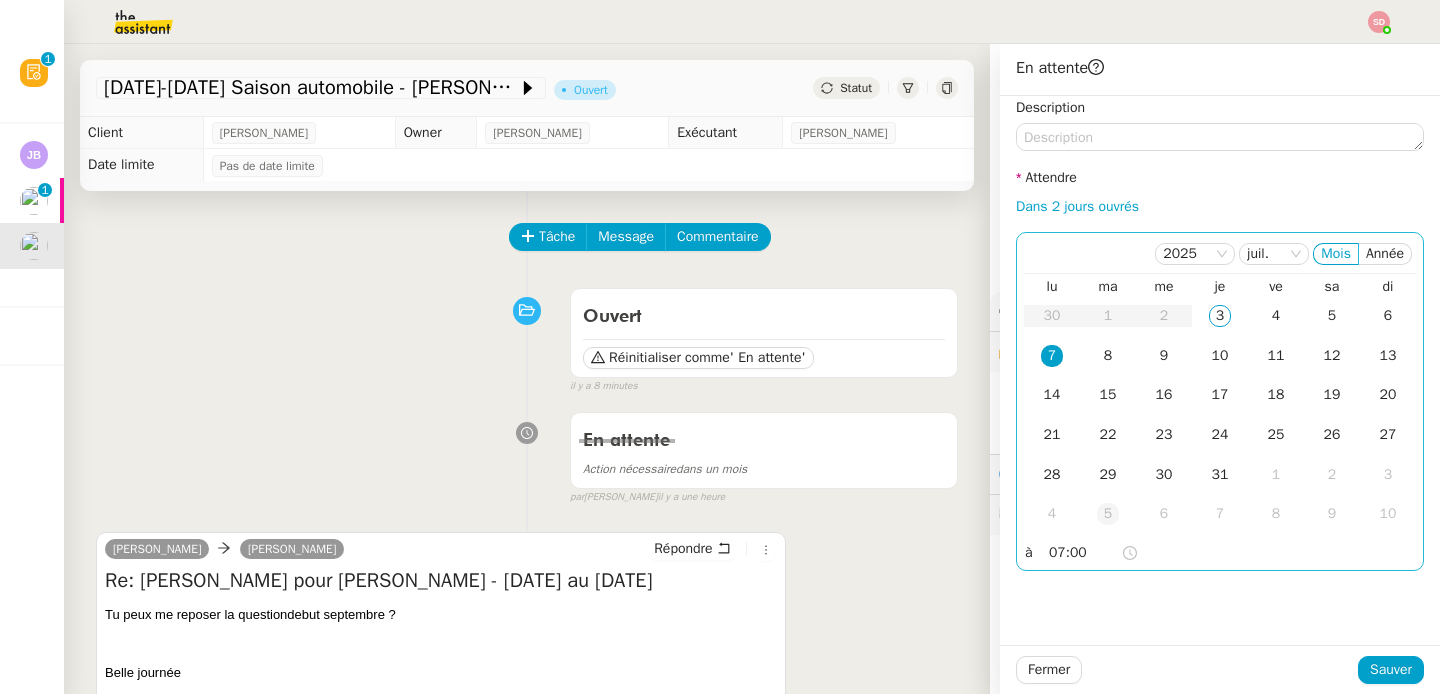click on "5" 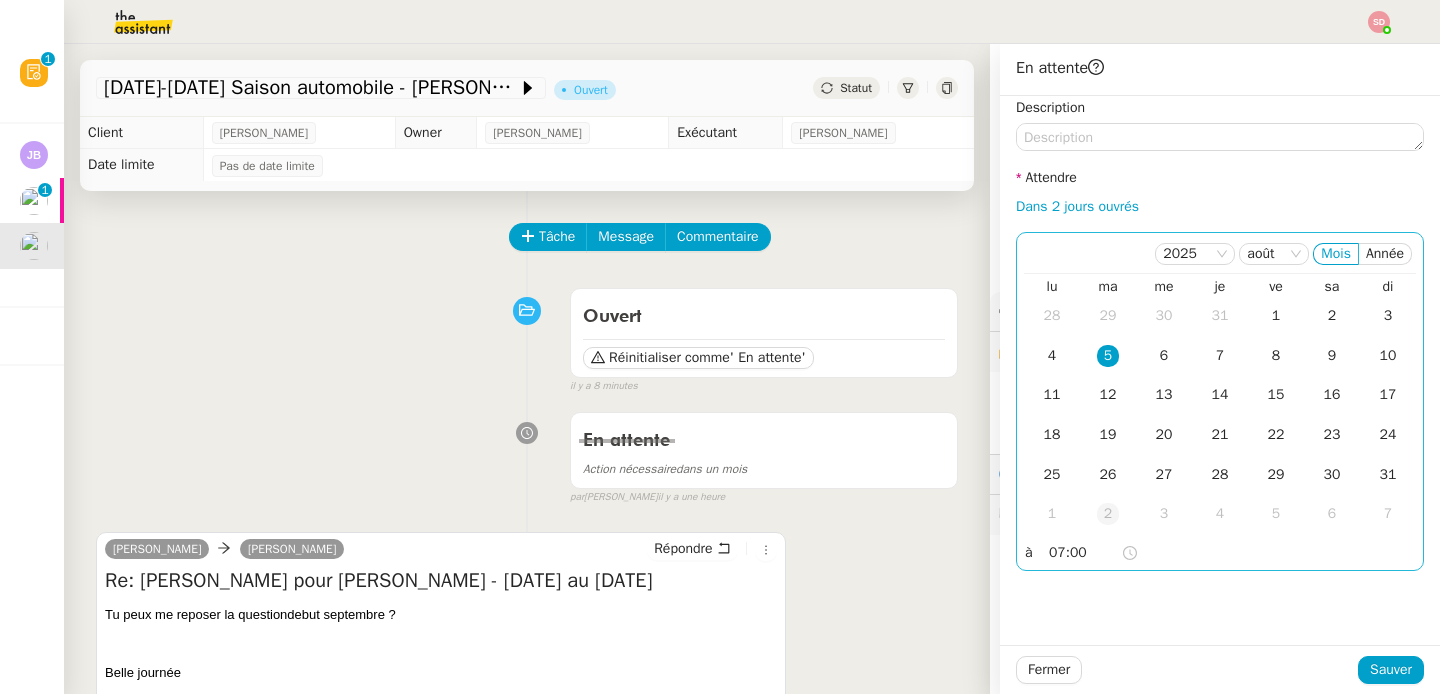 click on "2" 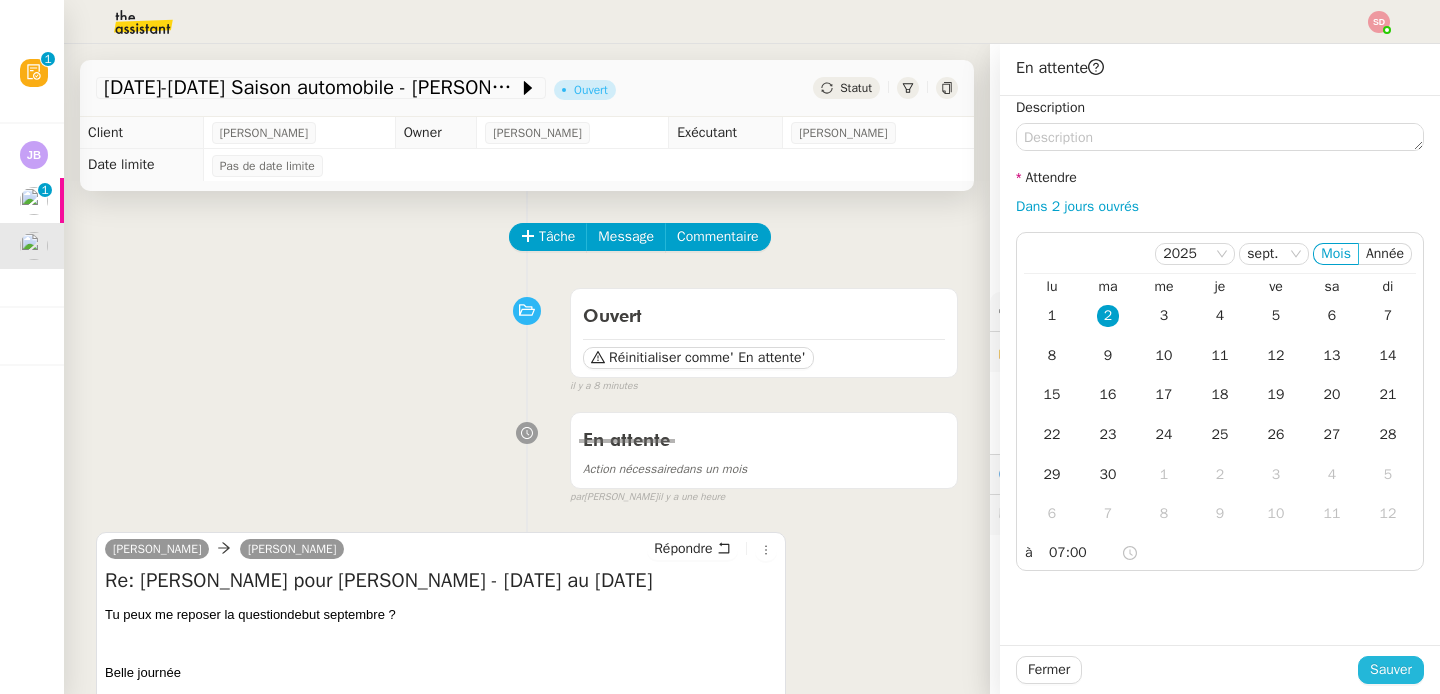 click on "Sauver" 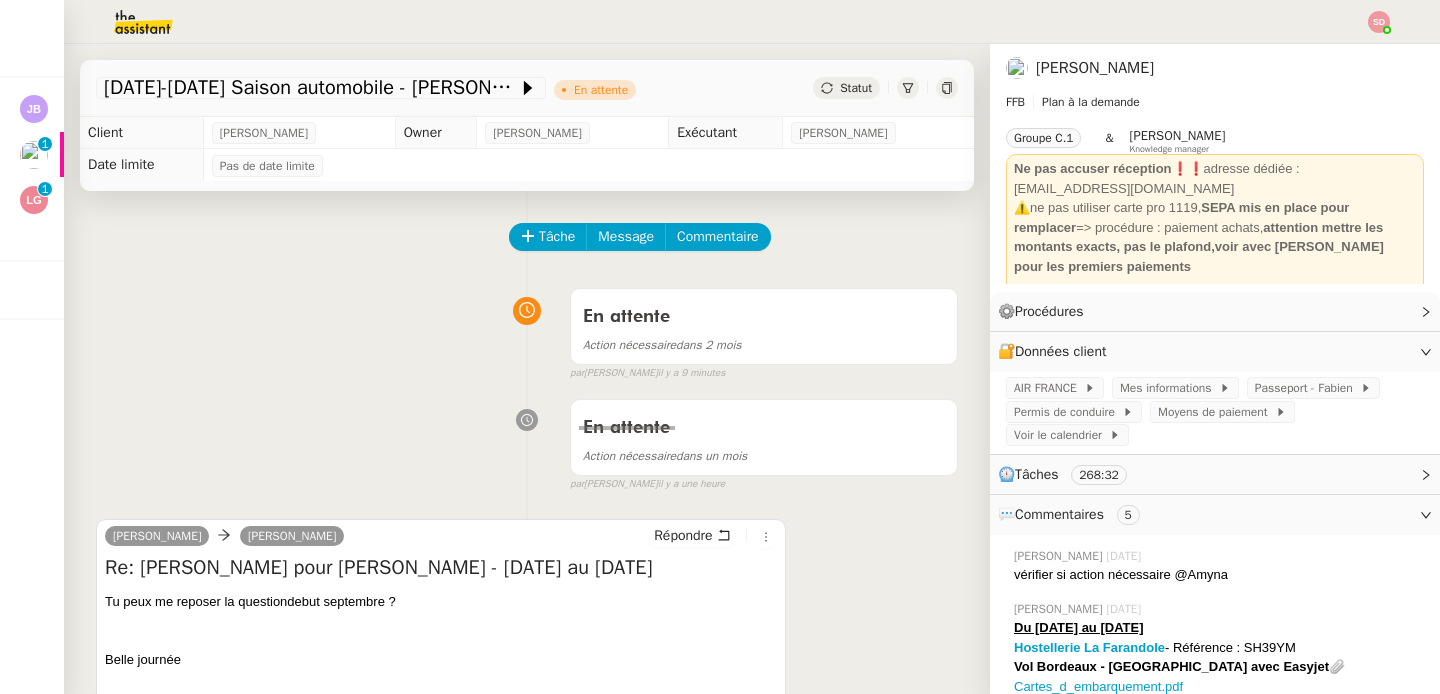 click on "En attente Action nécessaire  dans 2 mois  false par   Sheida D.   il y a 9 minutes" at bounding box center (527, 330) 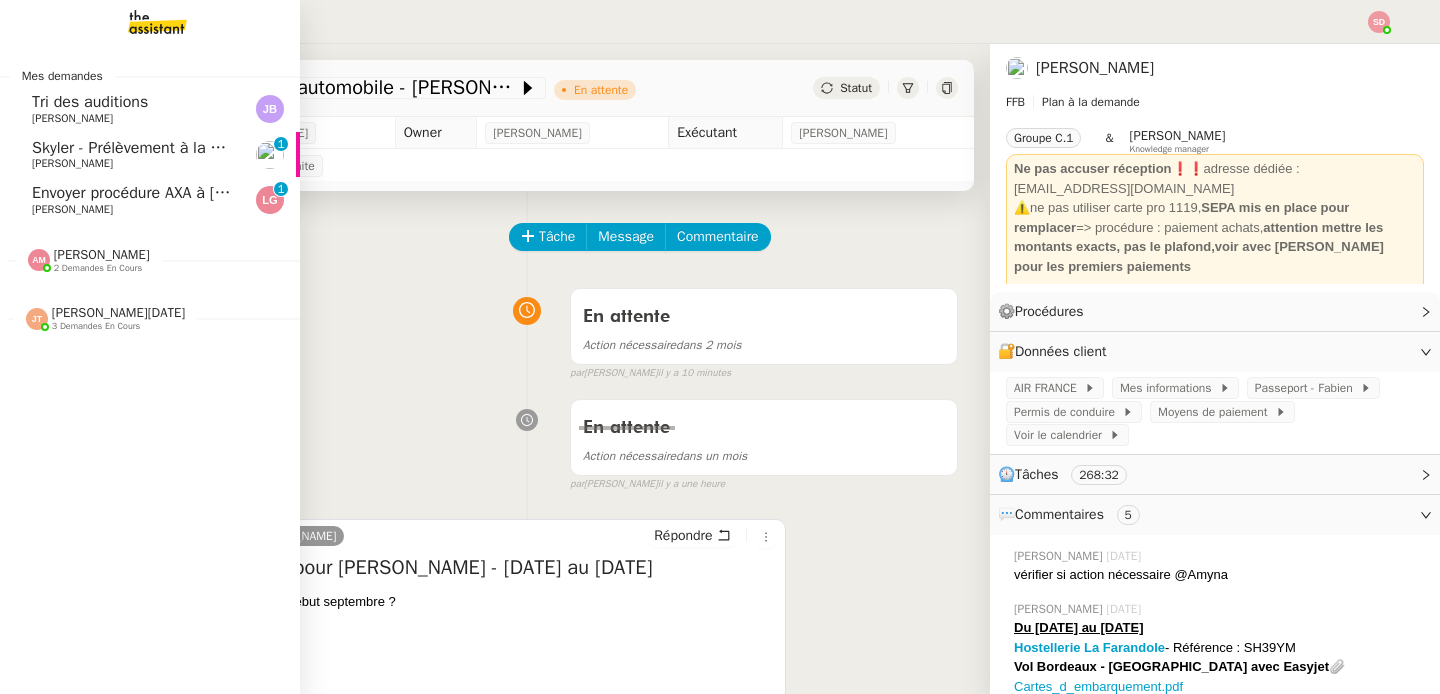 click on "Envoyer procédure AXA à Claire" 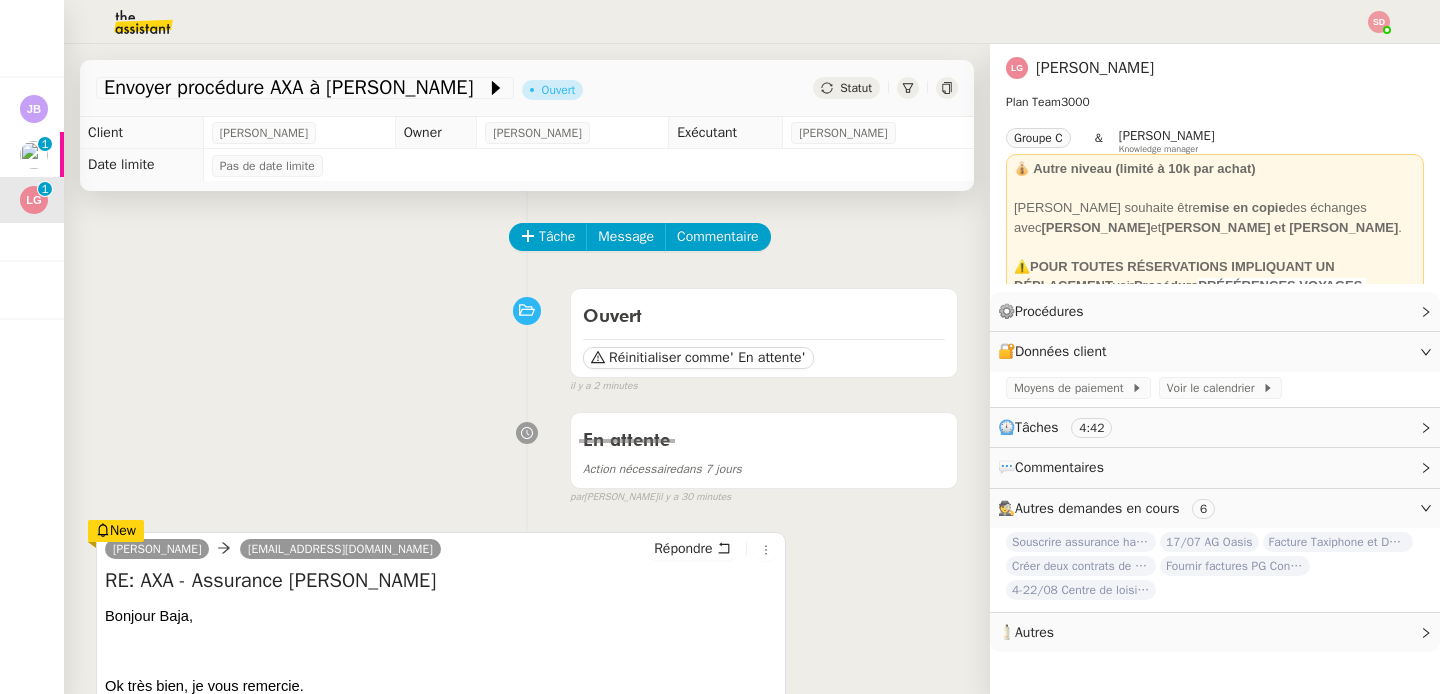 scroll, scrollTop: 305, scrollLeft: 0, axis: vertical 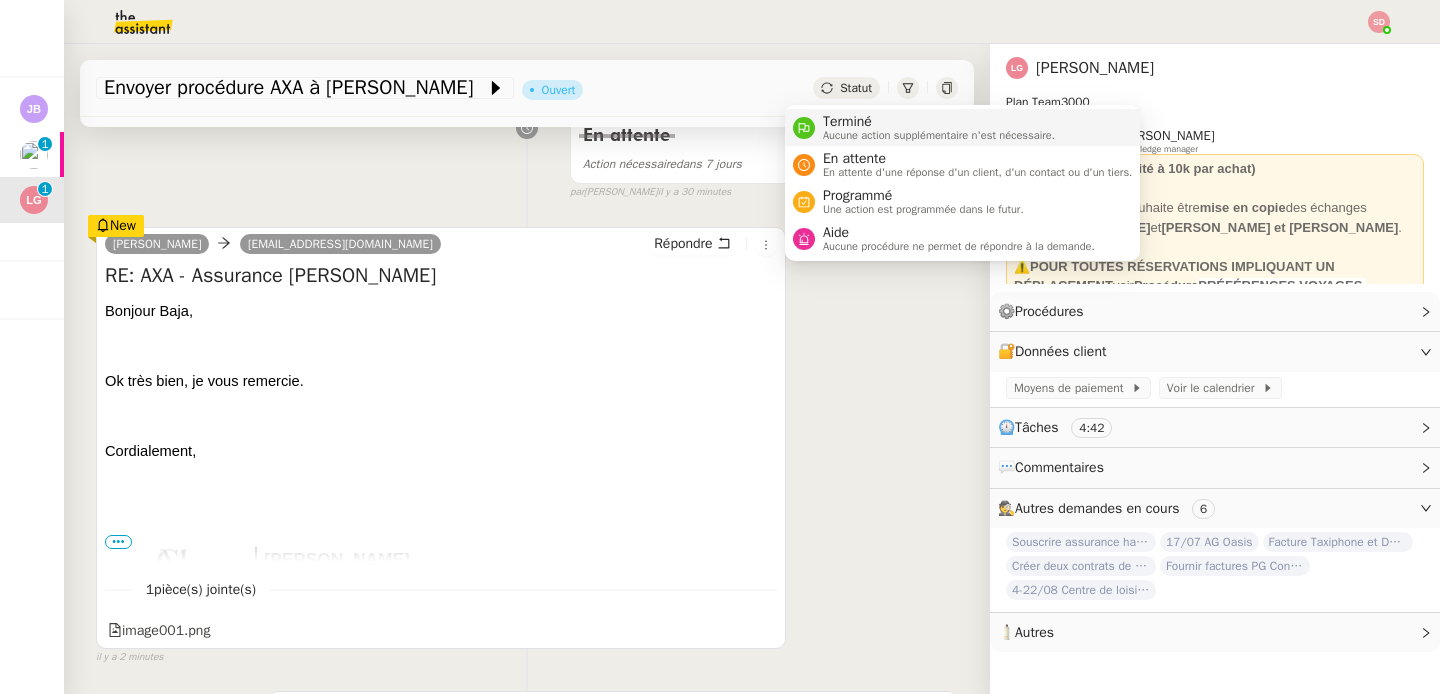 click on "Terminé Aucune action supplémentaire n'est nécessaire." at bounding box center (924, 127) 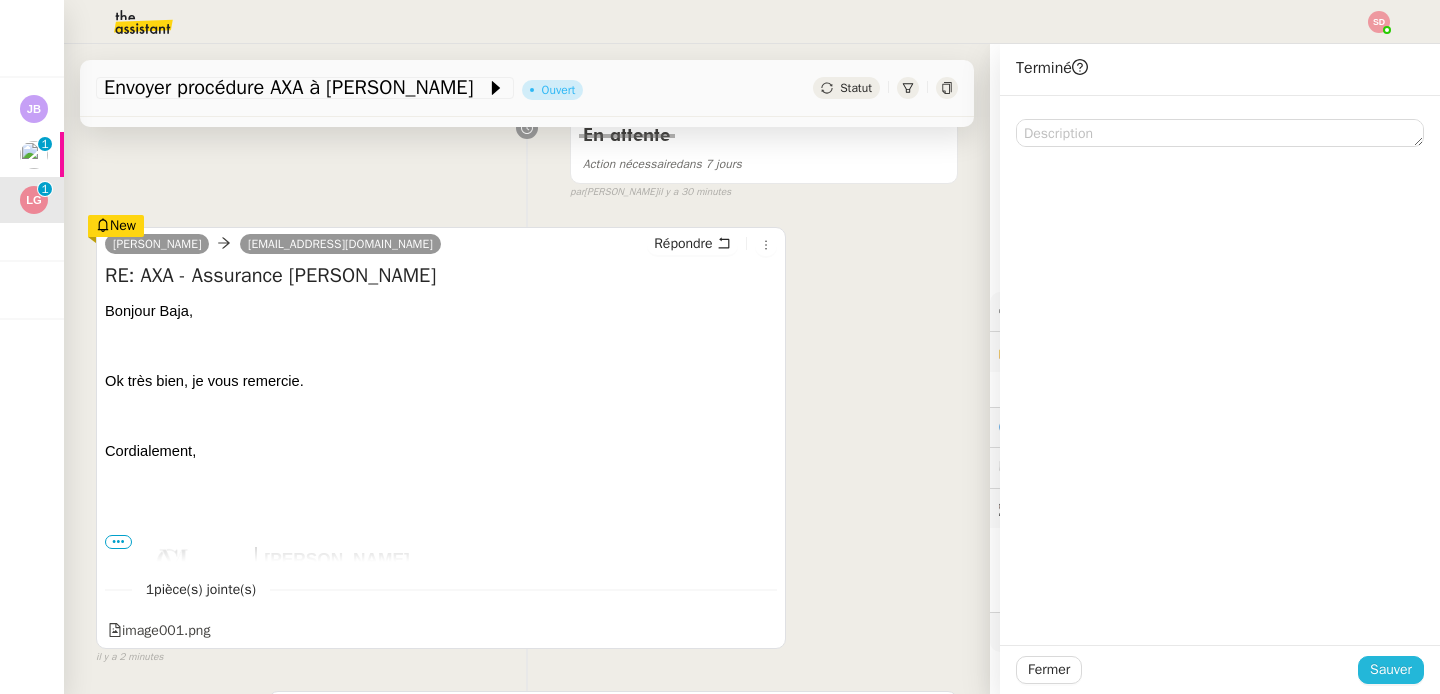 click on "Sauver" 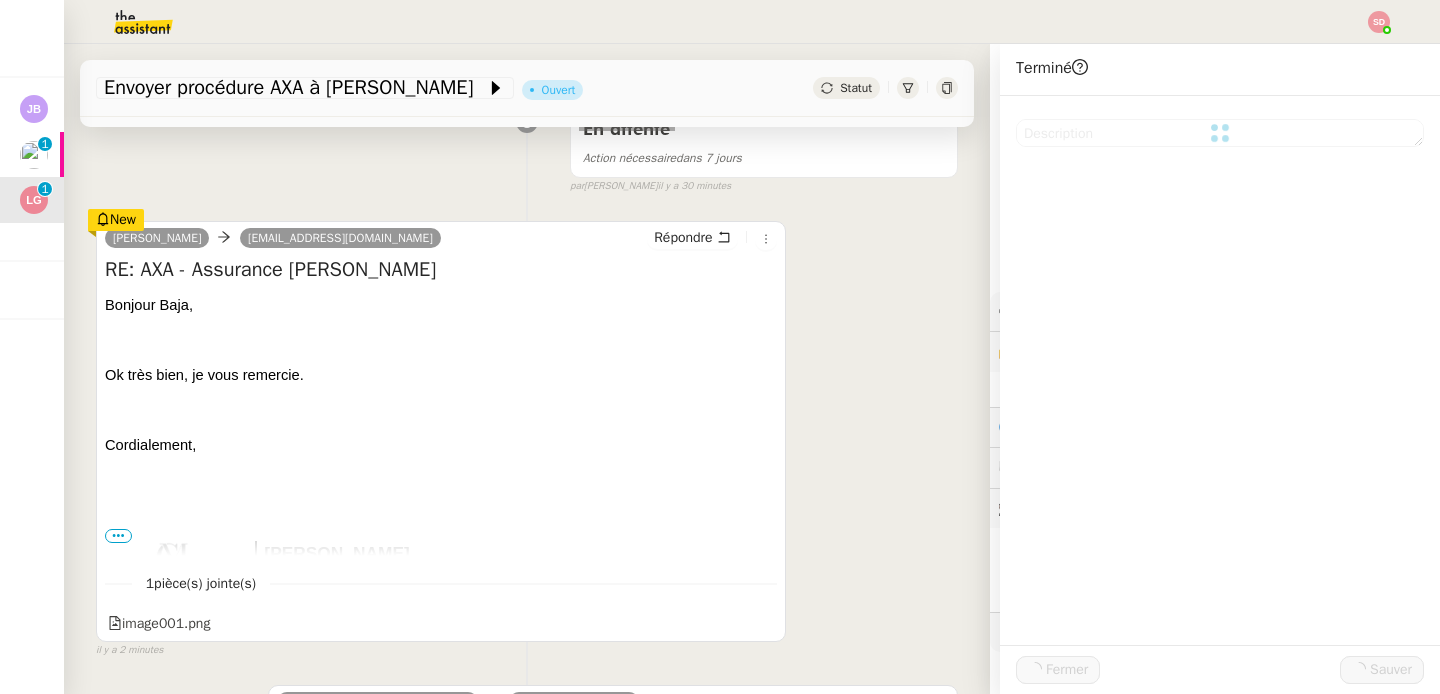 scroll, scrollTop: 299, scrollLeft: 0, axis: vertical 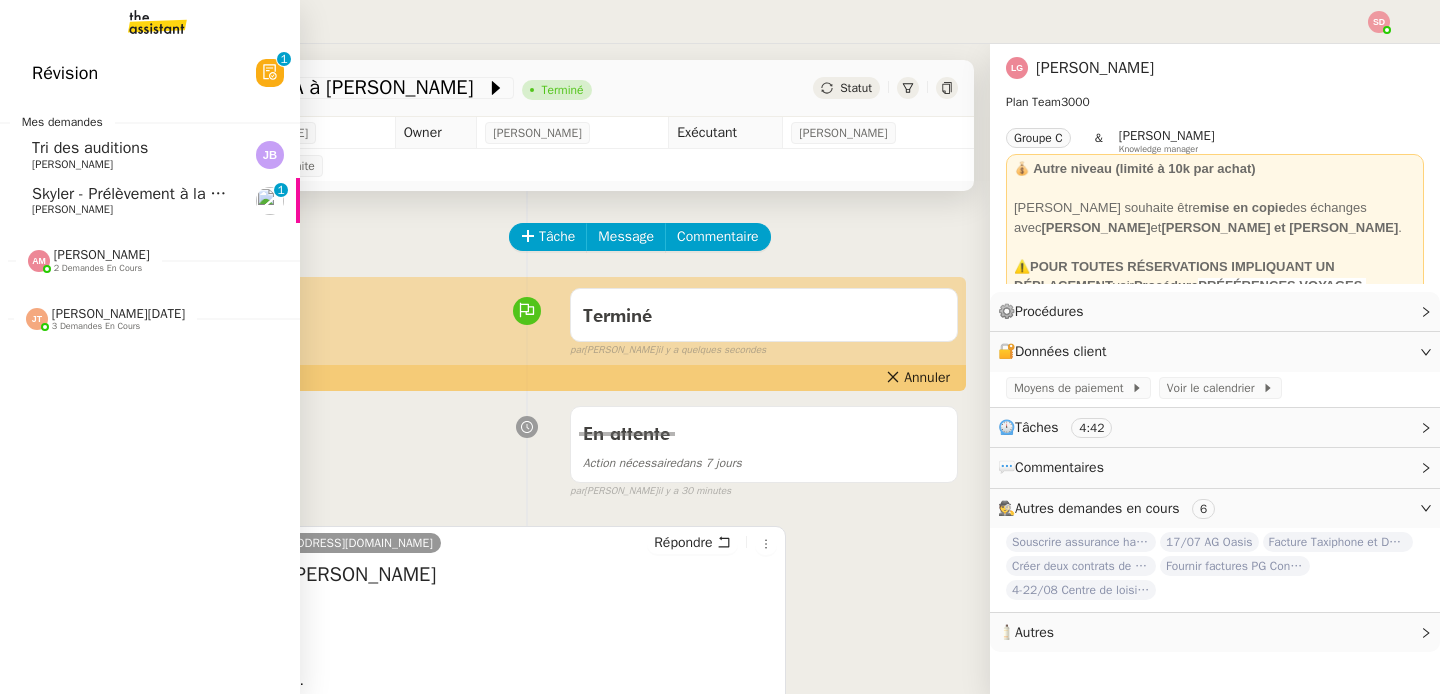 click on "Skyler - Prélèvement à la source" 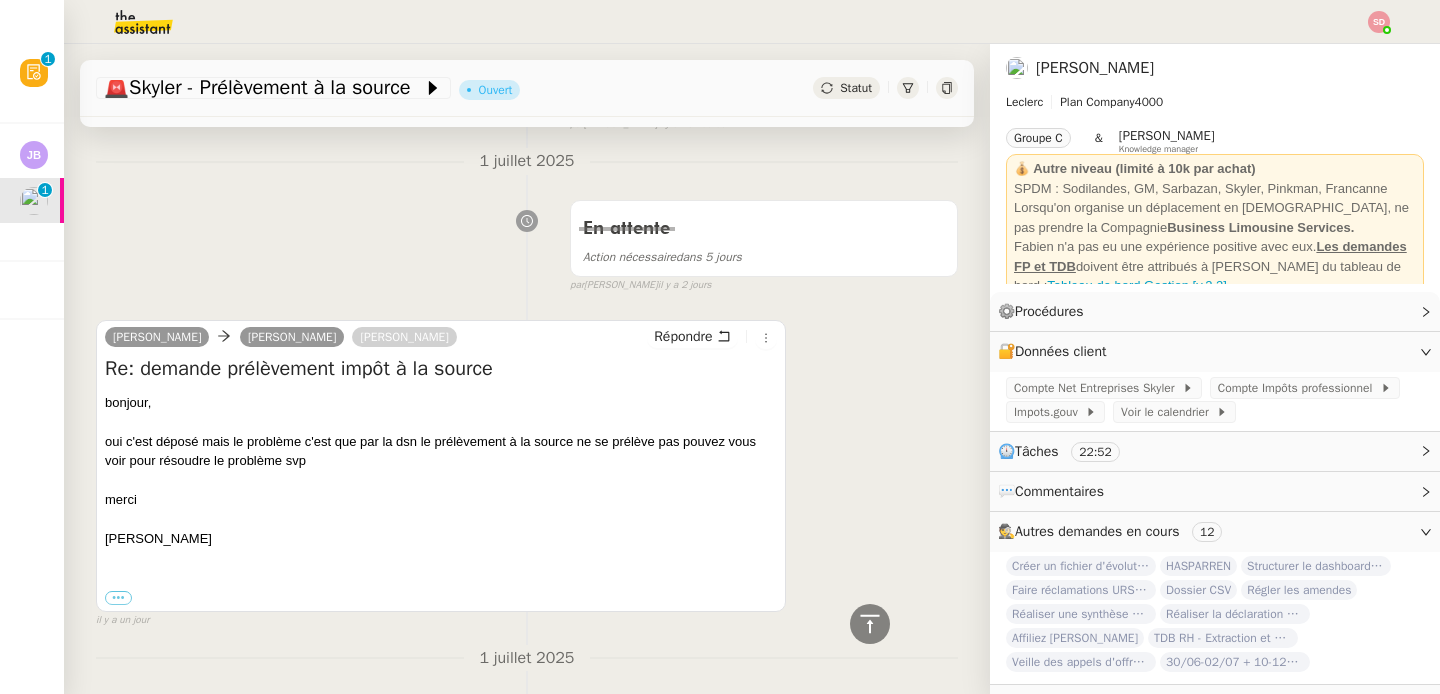 scroll, scrollTop: 0, scrollLeft: 0, axis: both 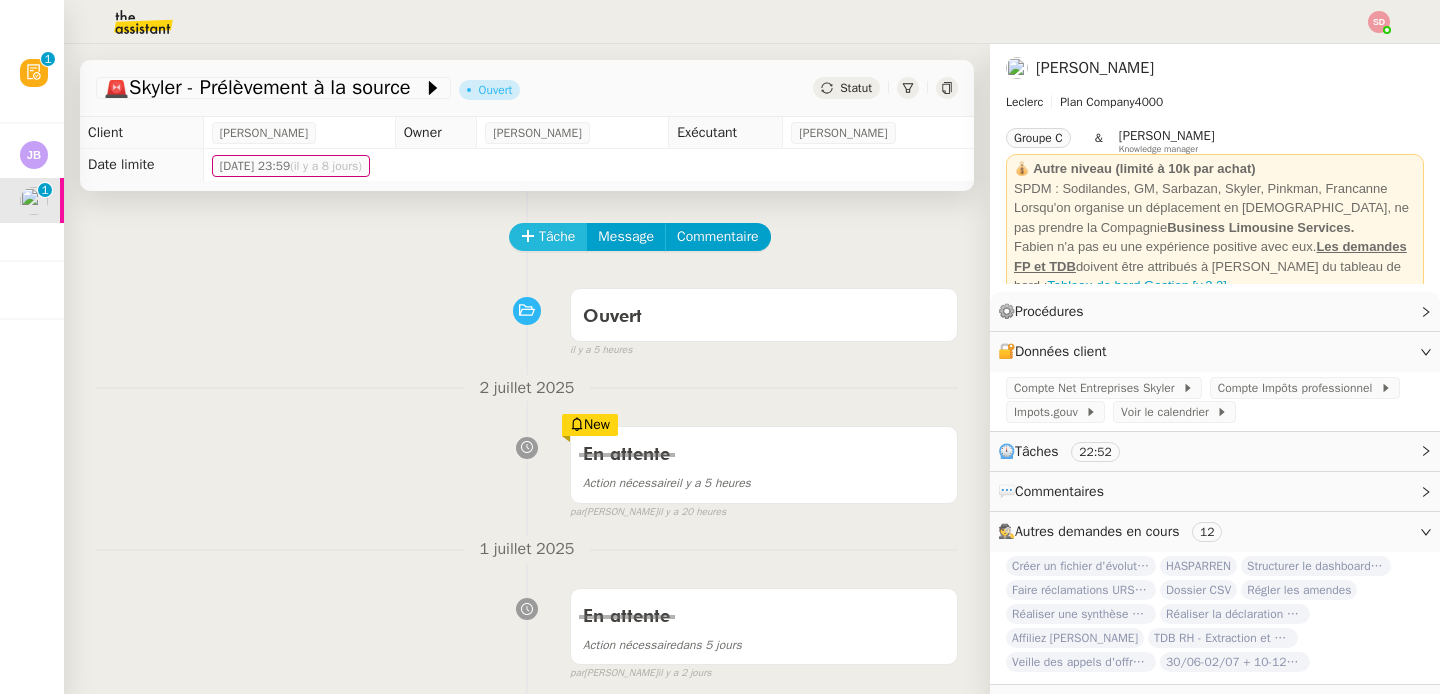 click on "Tâche" 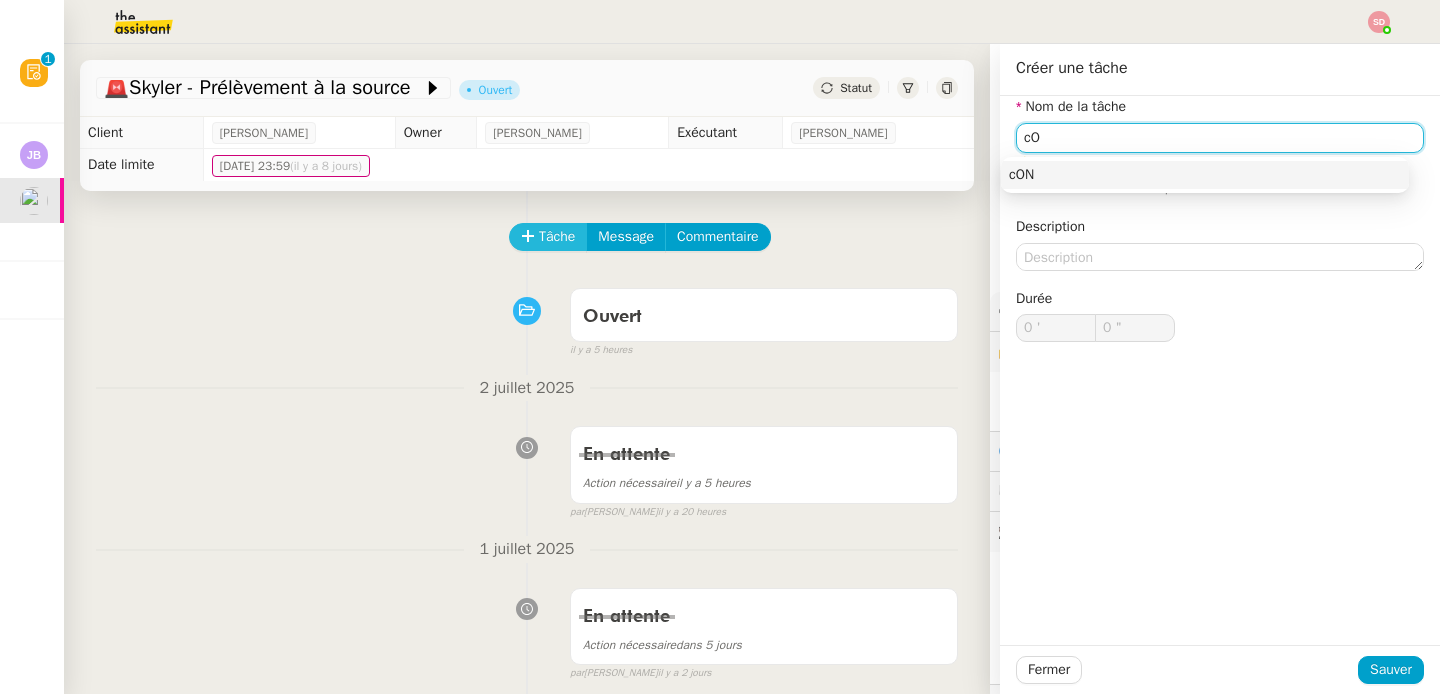 type on "c" 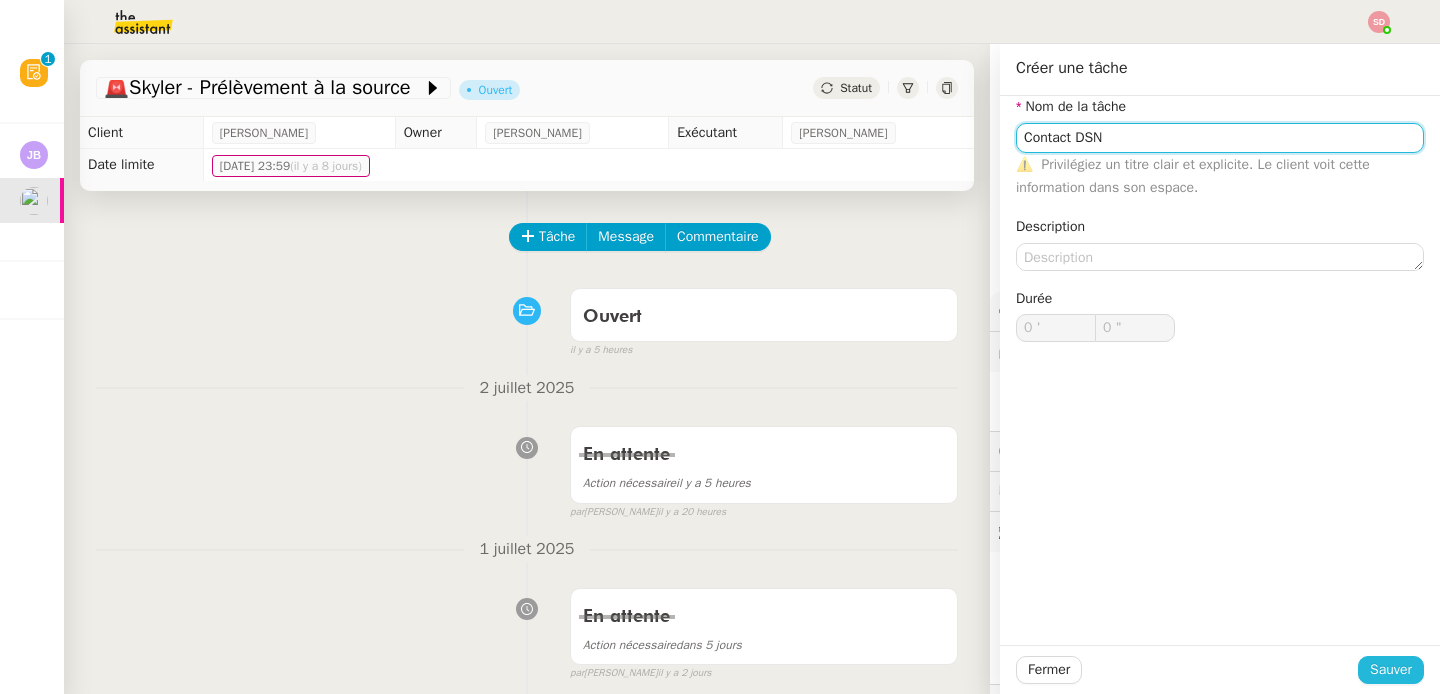 type on "Contact DSN" 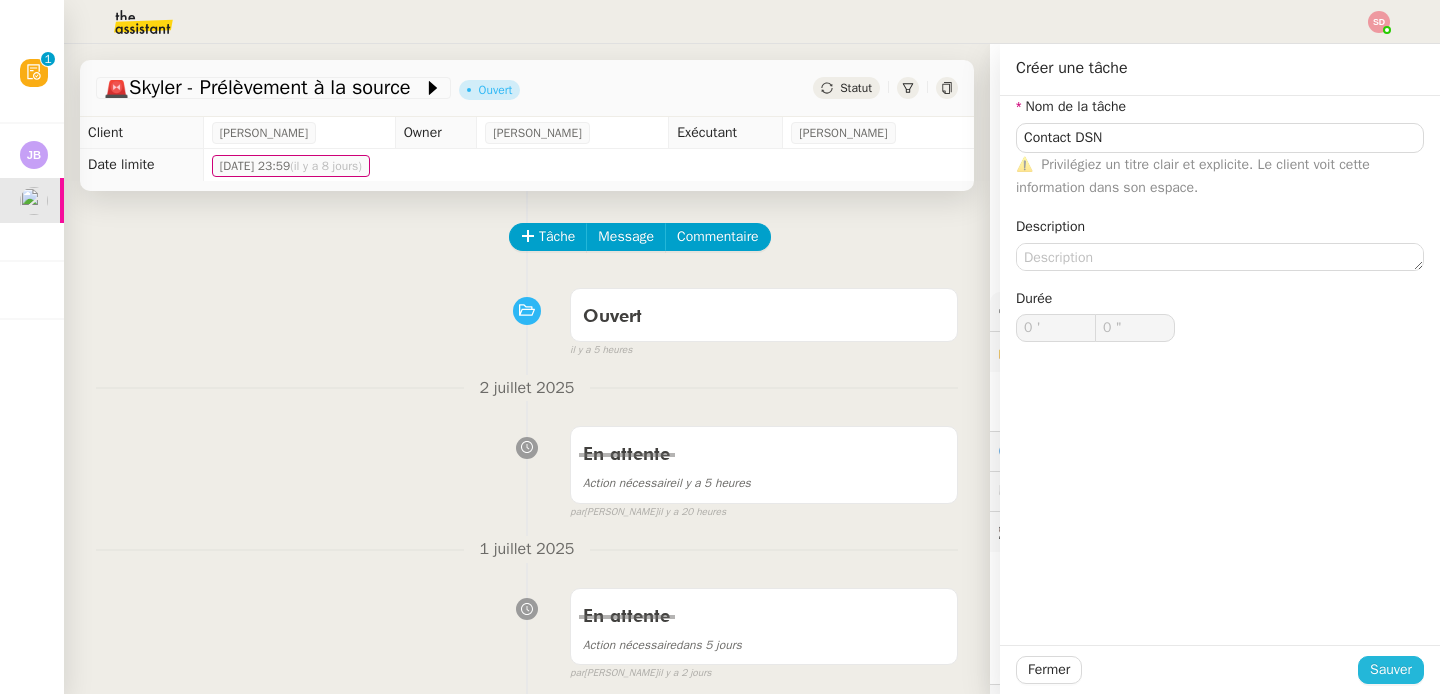 click on "Sauver" 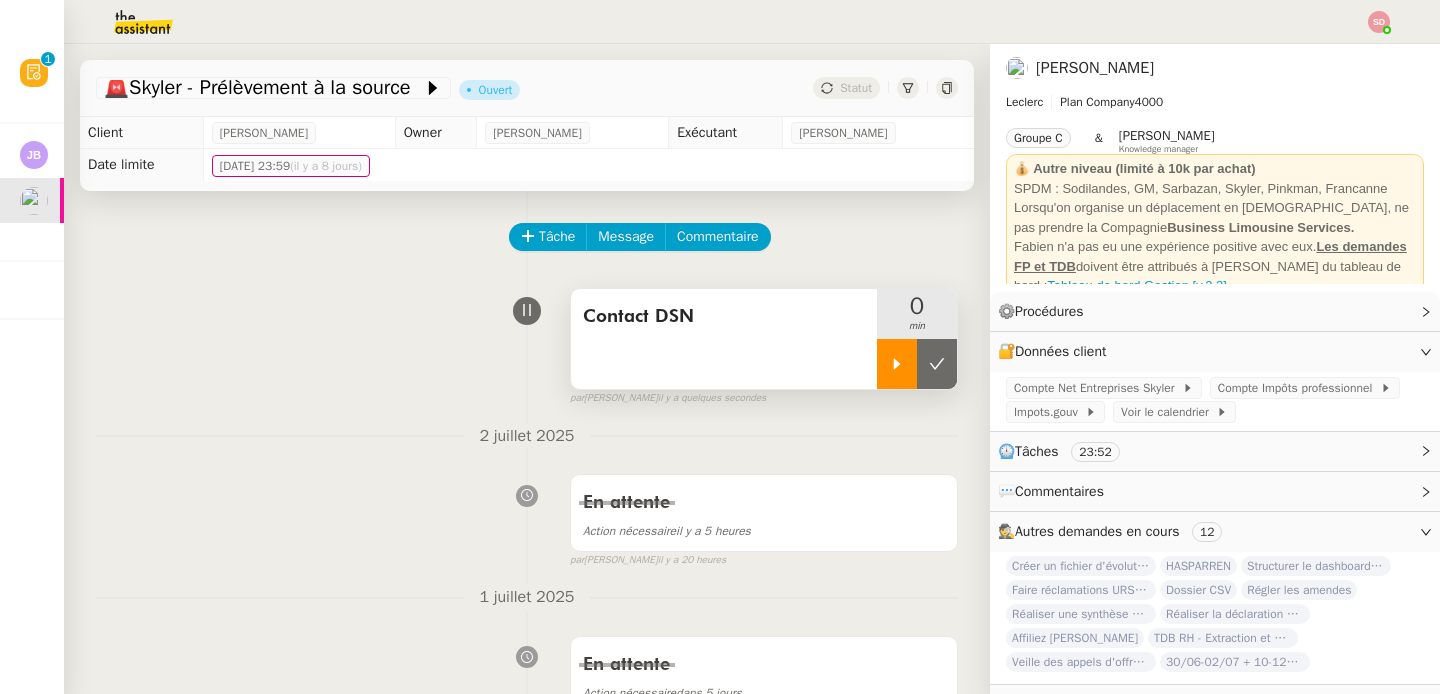 click at bounding box center [897, 364] 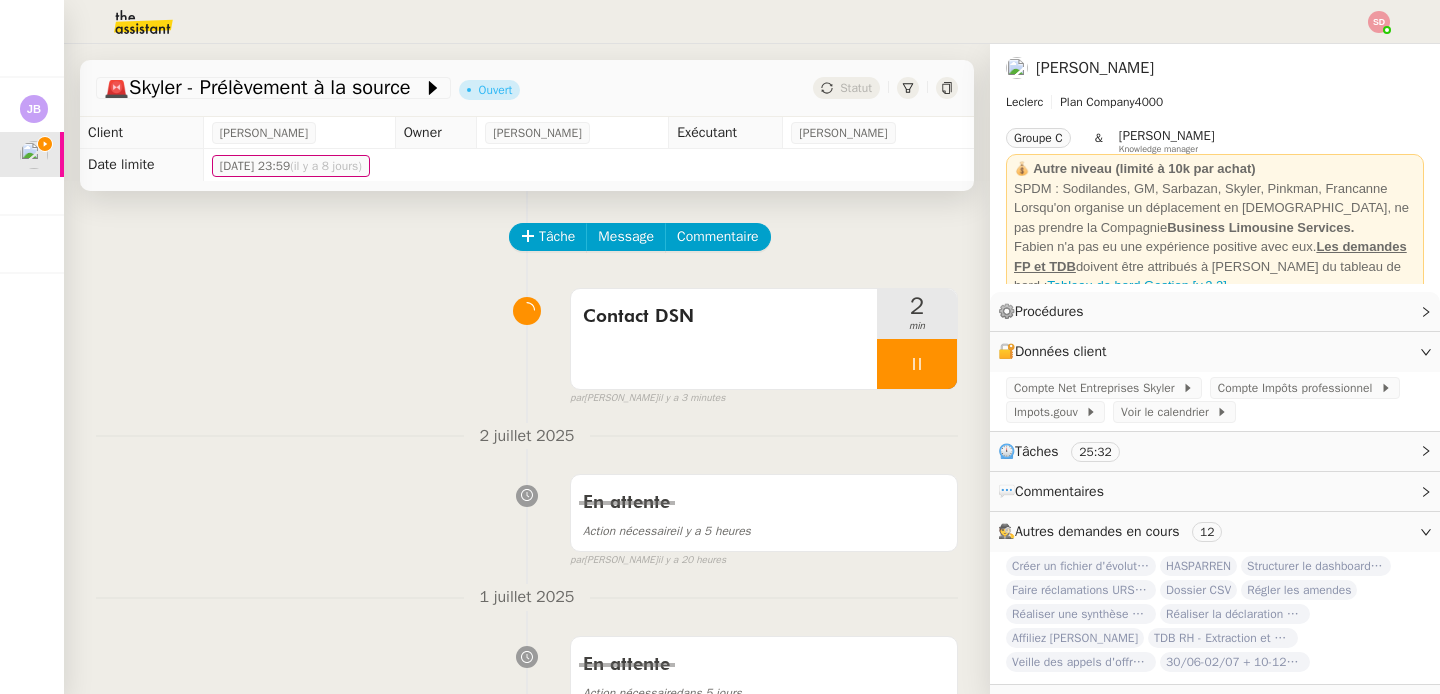 click on "Contact DSN     2 min false par   Sheida D.   il y a 3 minutes" at bounding box center (527, 343) 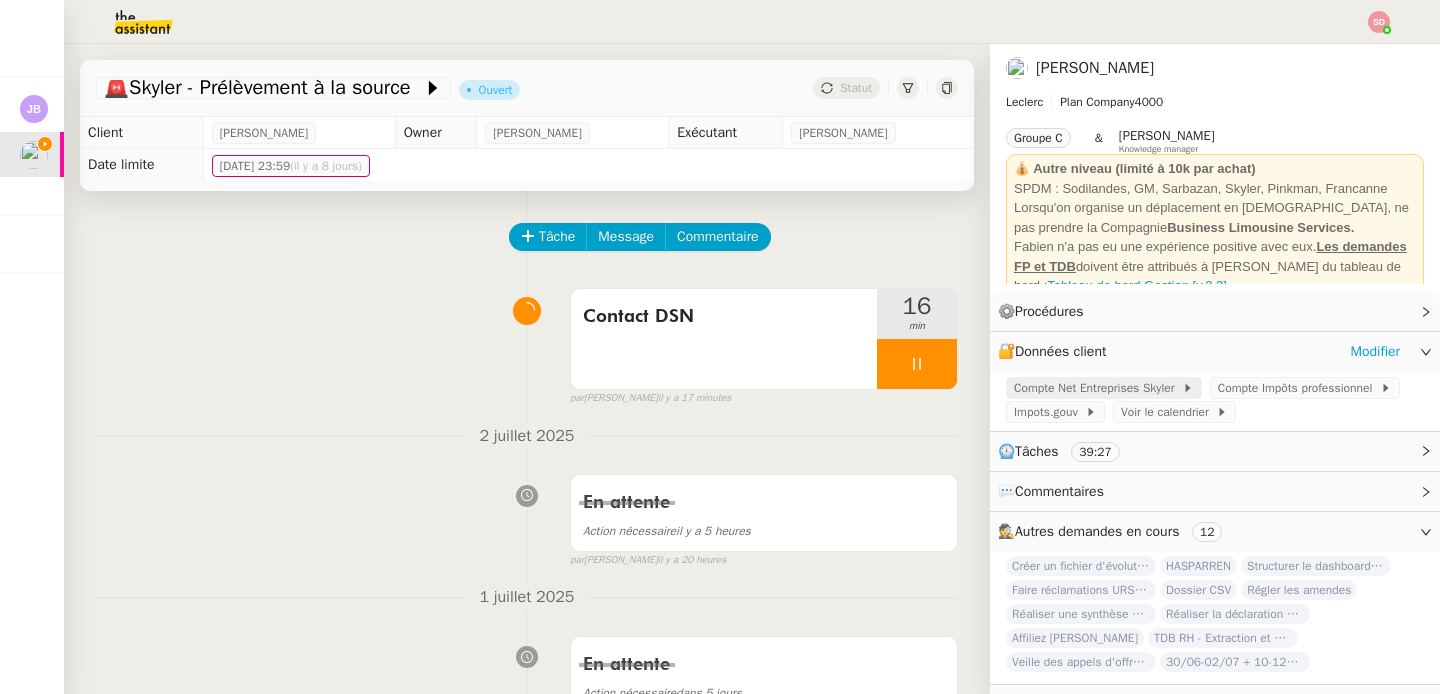 click on "Compte Net Entreprises Skyler" 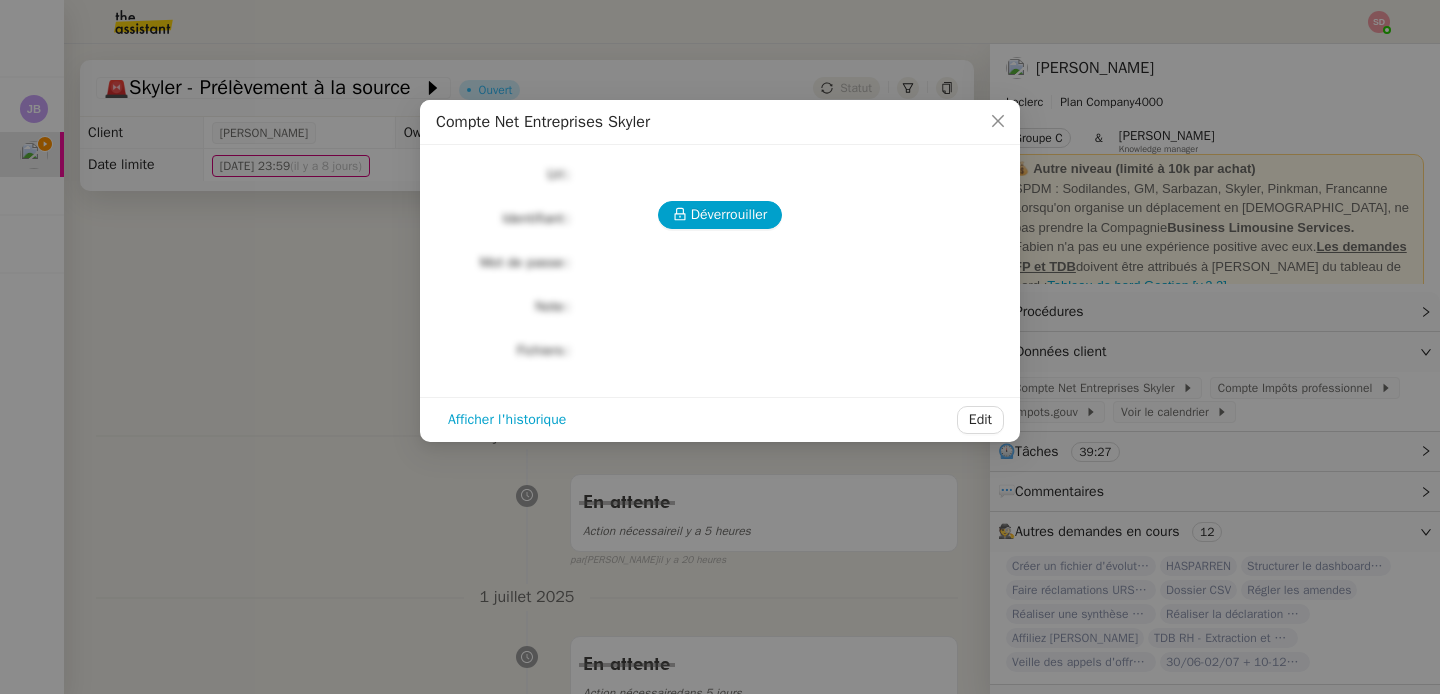 click on "Déverrouiller Url    Identifiant Mot de passe Note Fichiers Upload" at bounding box center [720, 263] 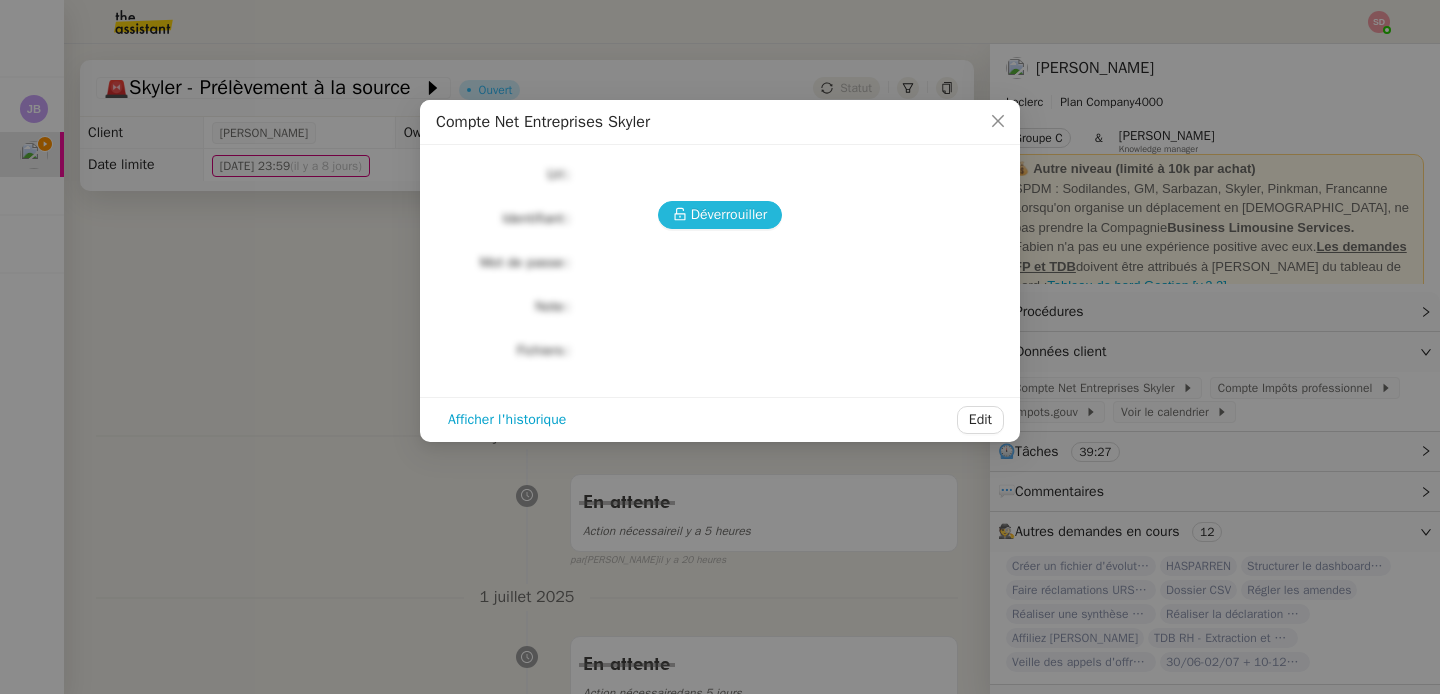 click on "Déverrouiller" at bounding box center (729, 214) 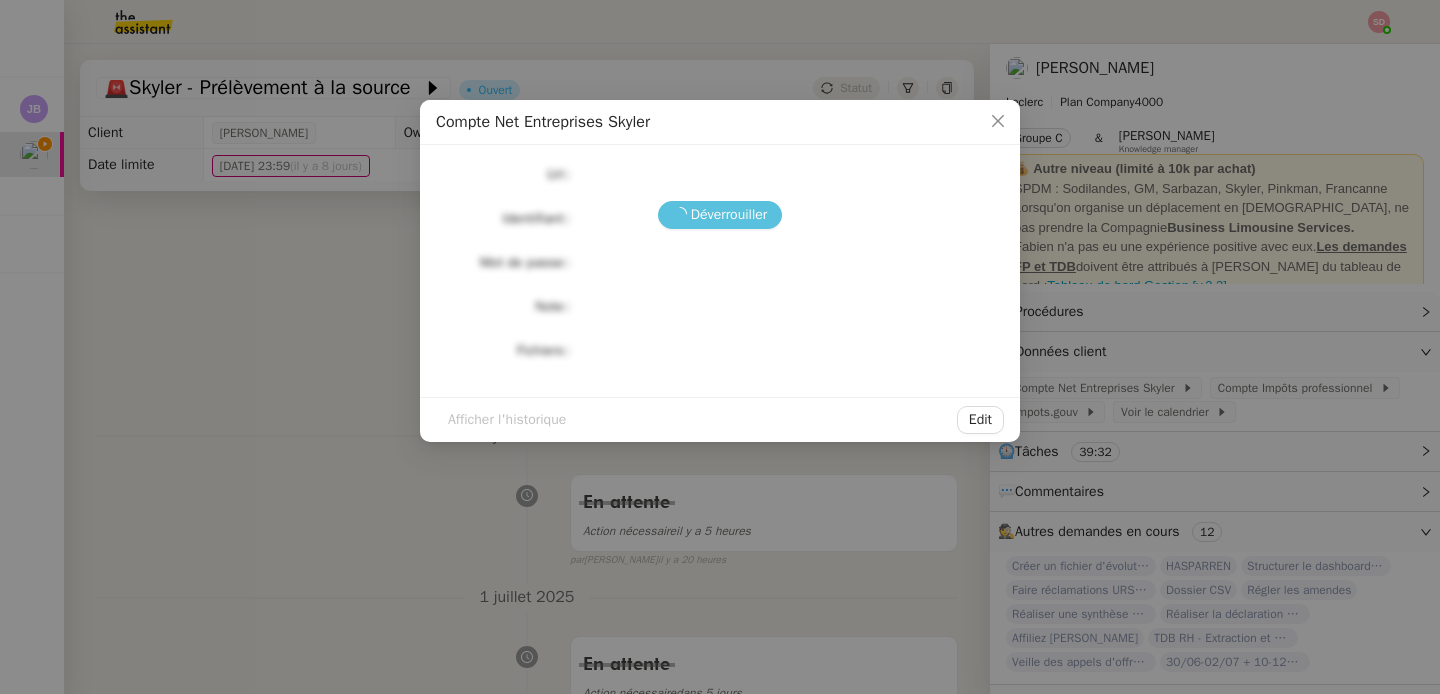 click on "Compte Net Entreprises Skyler Déverrouiller Url    Identifiant Mot de passe Note Fichiers Upload Afficher l'historique Edit" at bounding box center [720, 347] 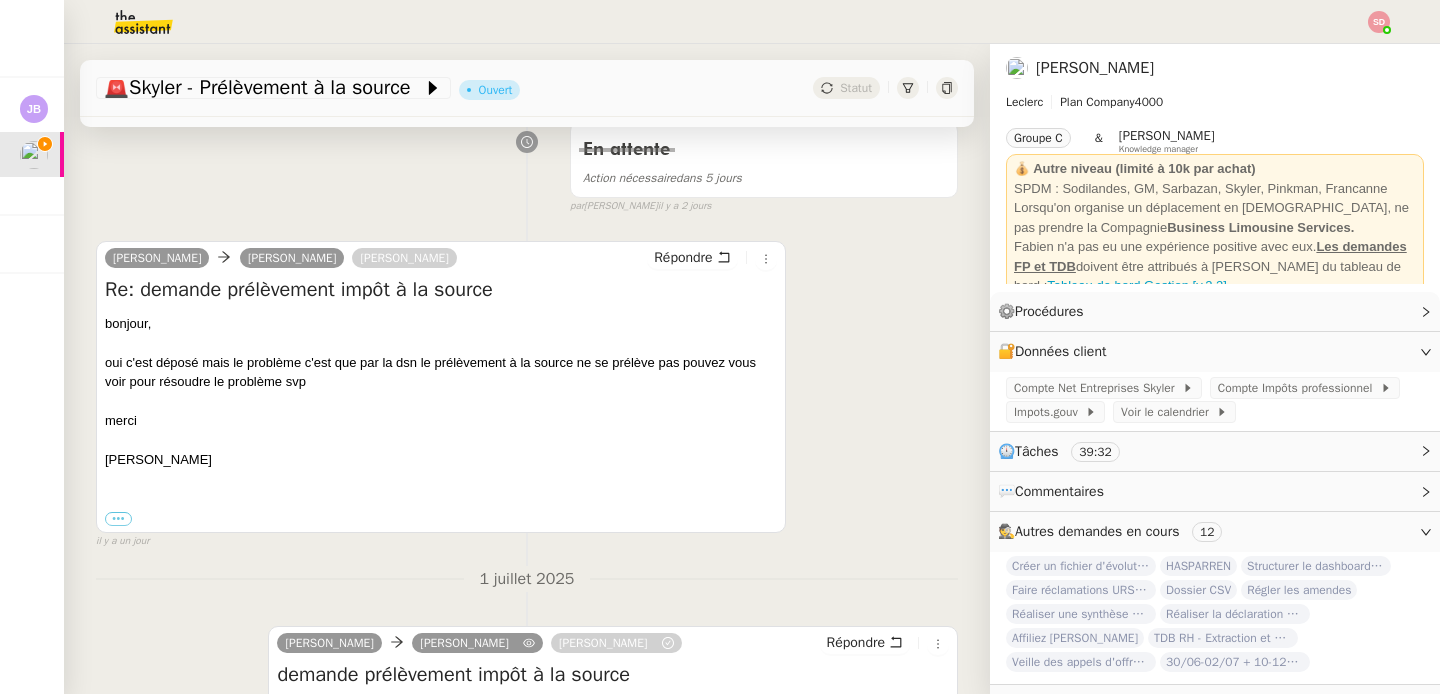 scroll, scrollTop: 563, scrollLeft: 0, axis: vertical 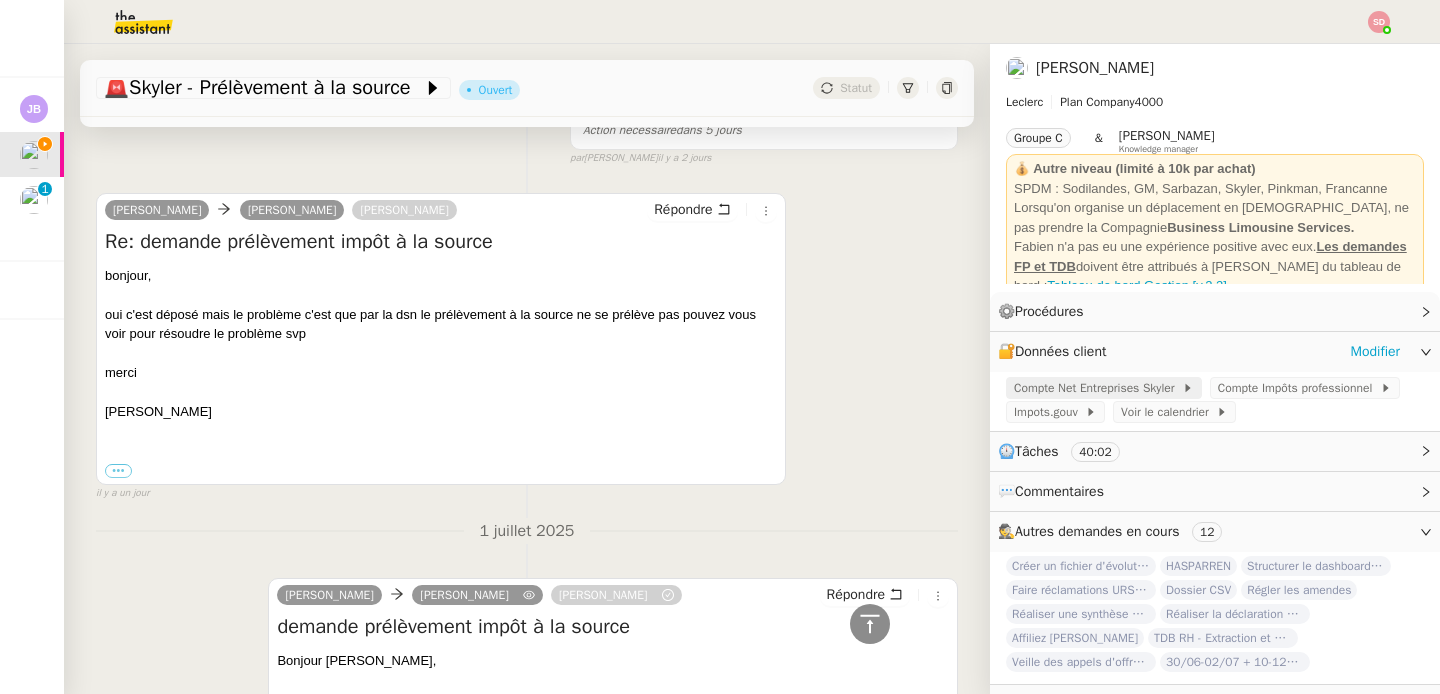 click on "Compte Net Entreprises Skyler" 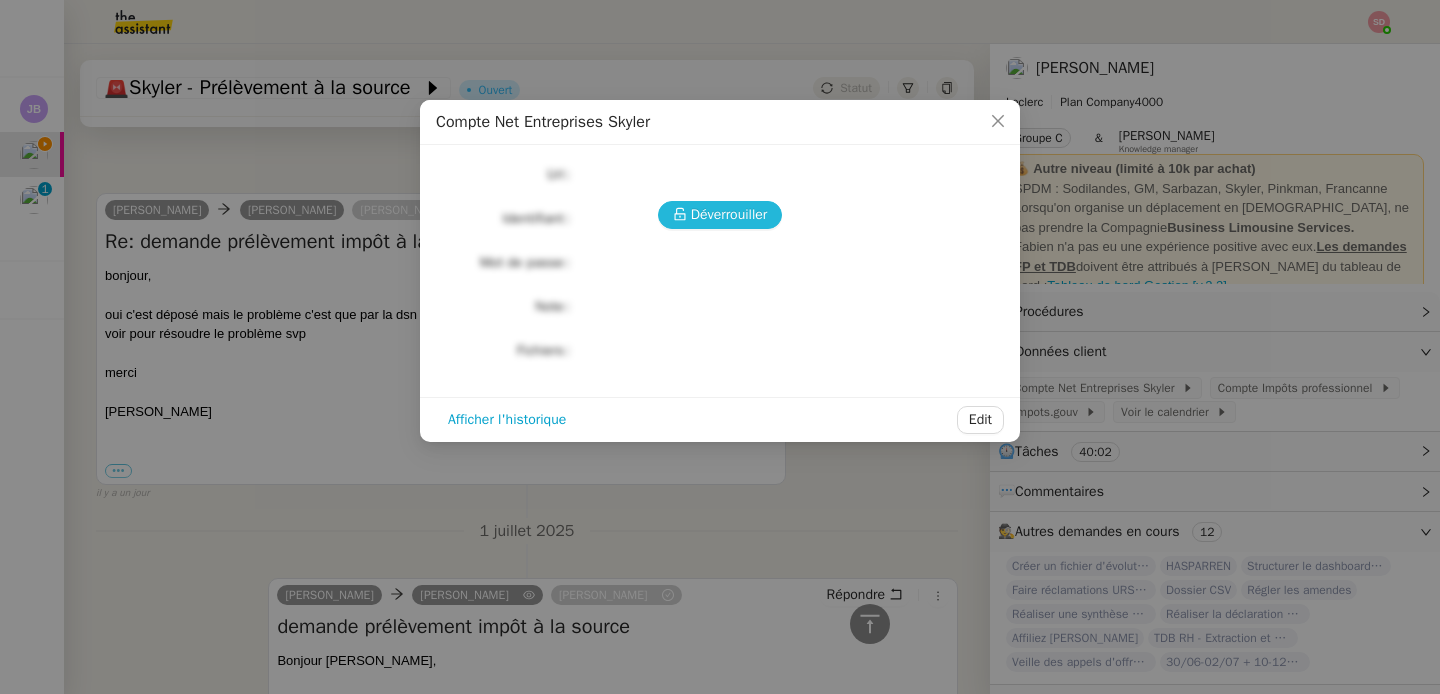 click on "Déverrouiller" at bounding box center (729, 214) 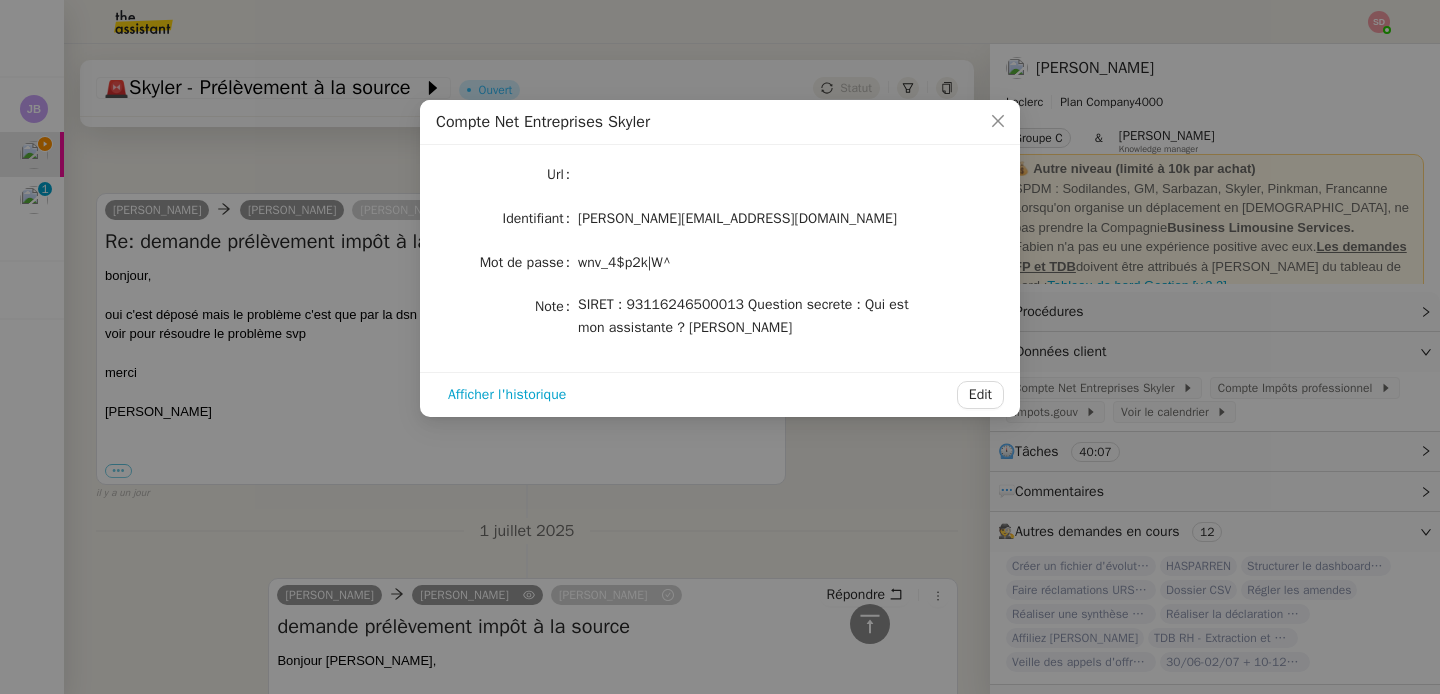 click on "SIRET : 93116246500013
Question secrete : Qui est mon assistante ? Camille" 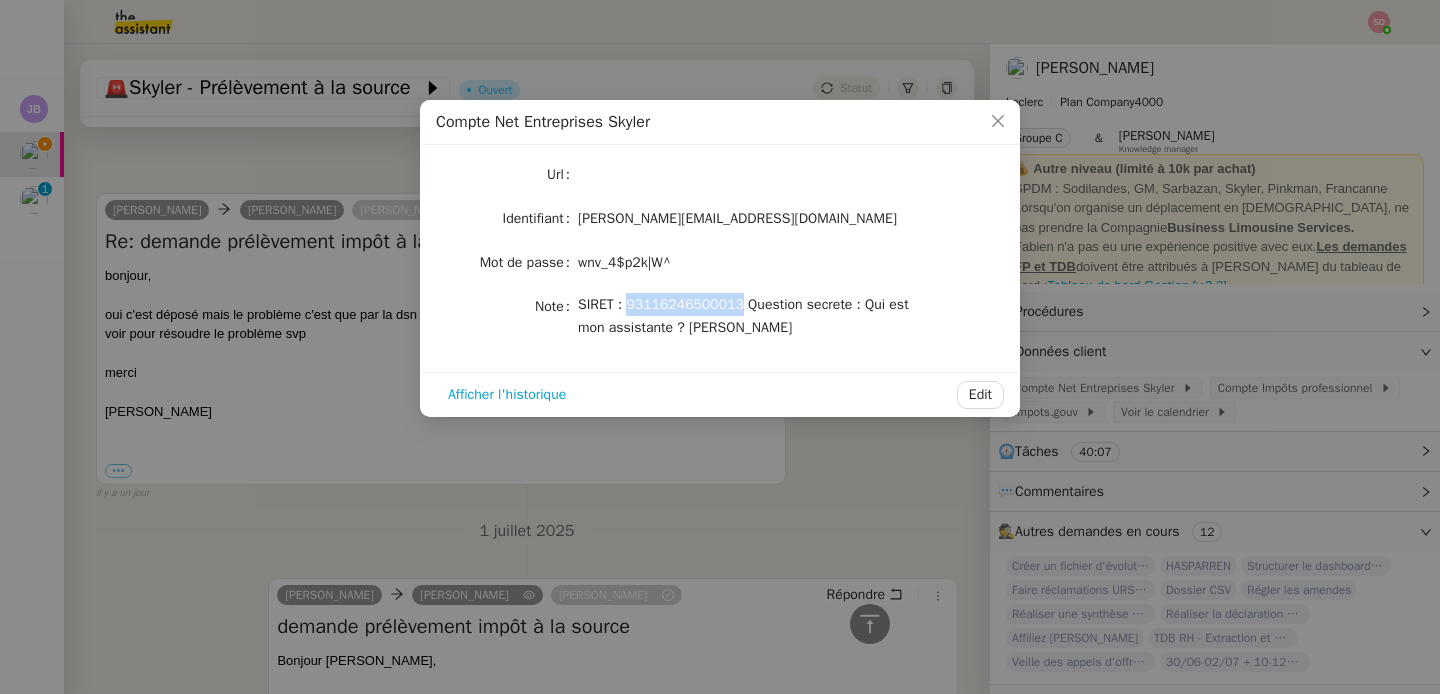 click on "SIRET : 93116246500013
Question secrete : Qui est mon assistante ? Camille" 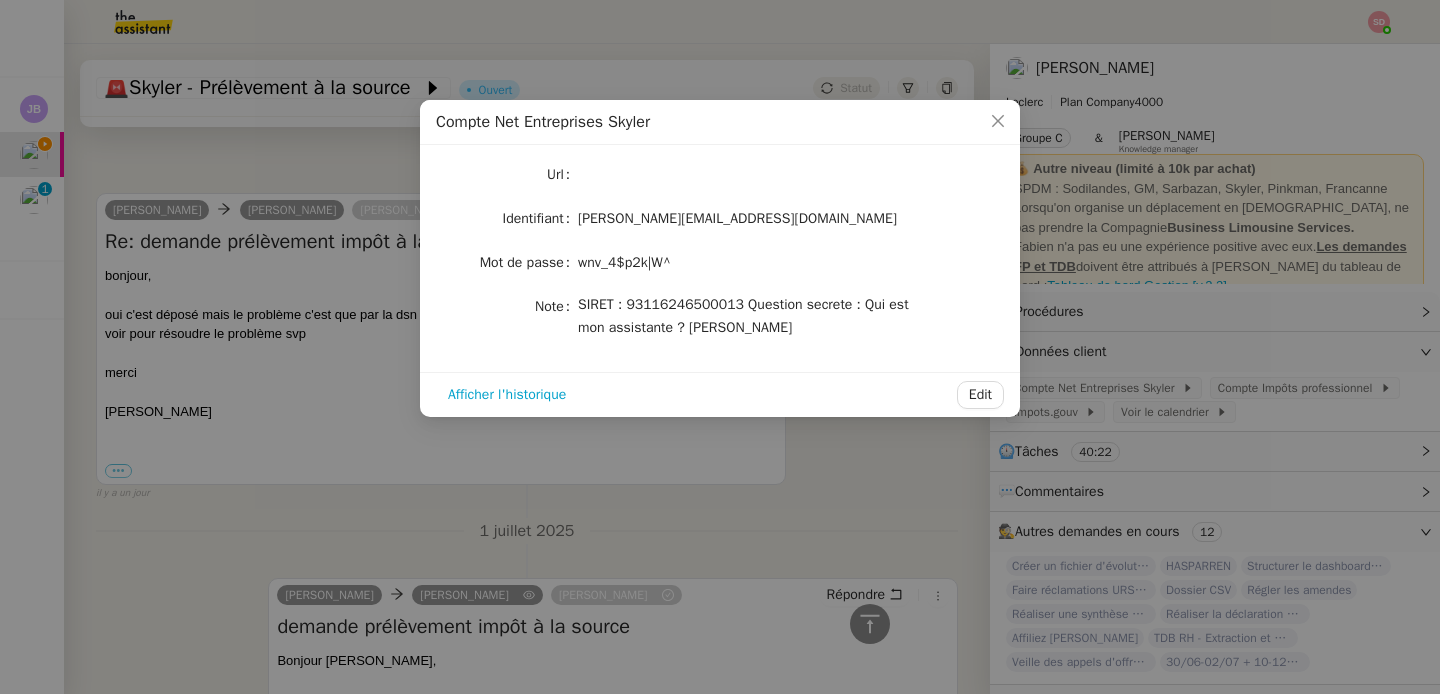 click on "Compte Net Entreprises Skyler Url    Identifiant lydie.laulon@mont-de-marsan.leclerc Mot de passe wnv_4$p2k|W^ Note SIRET : 93116246500013
Question secrete : Qui est mon assistante ? Camille Afficher l'historique Edit" at bounding box center (720, 347) 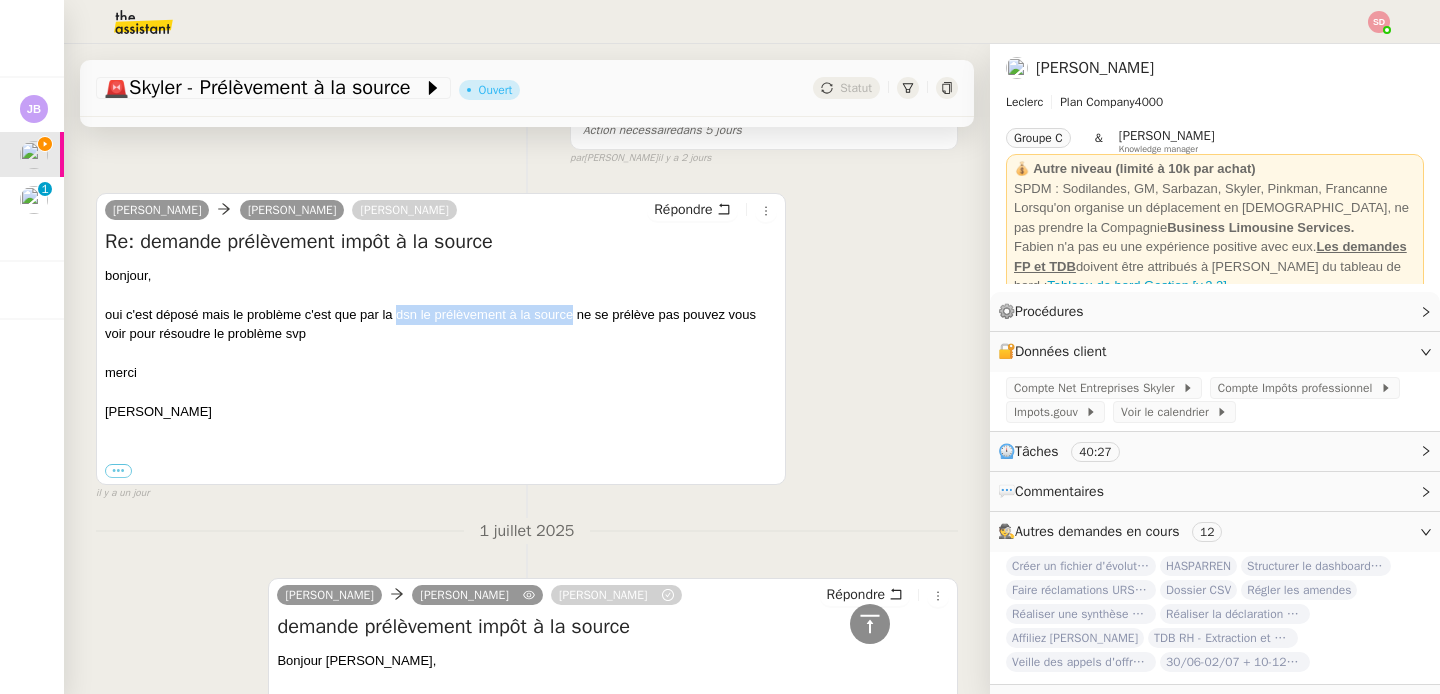 drag, startPoint x: 396, startPoint y: 315, endPoint x: 573, endPoint y: 316, distance: 177.00282 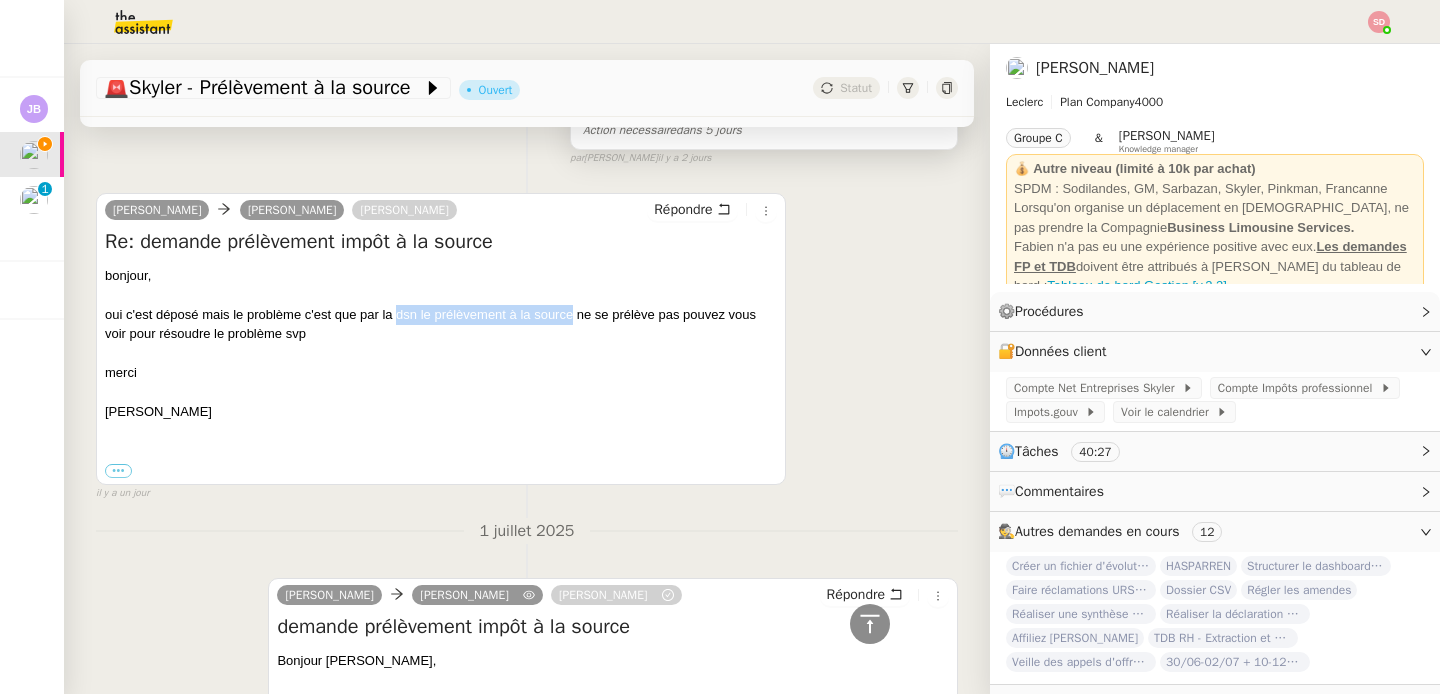 copy on "dsn le prélèvement à la source" 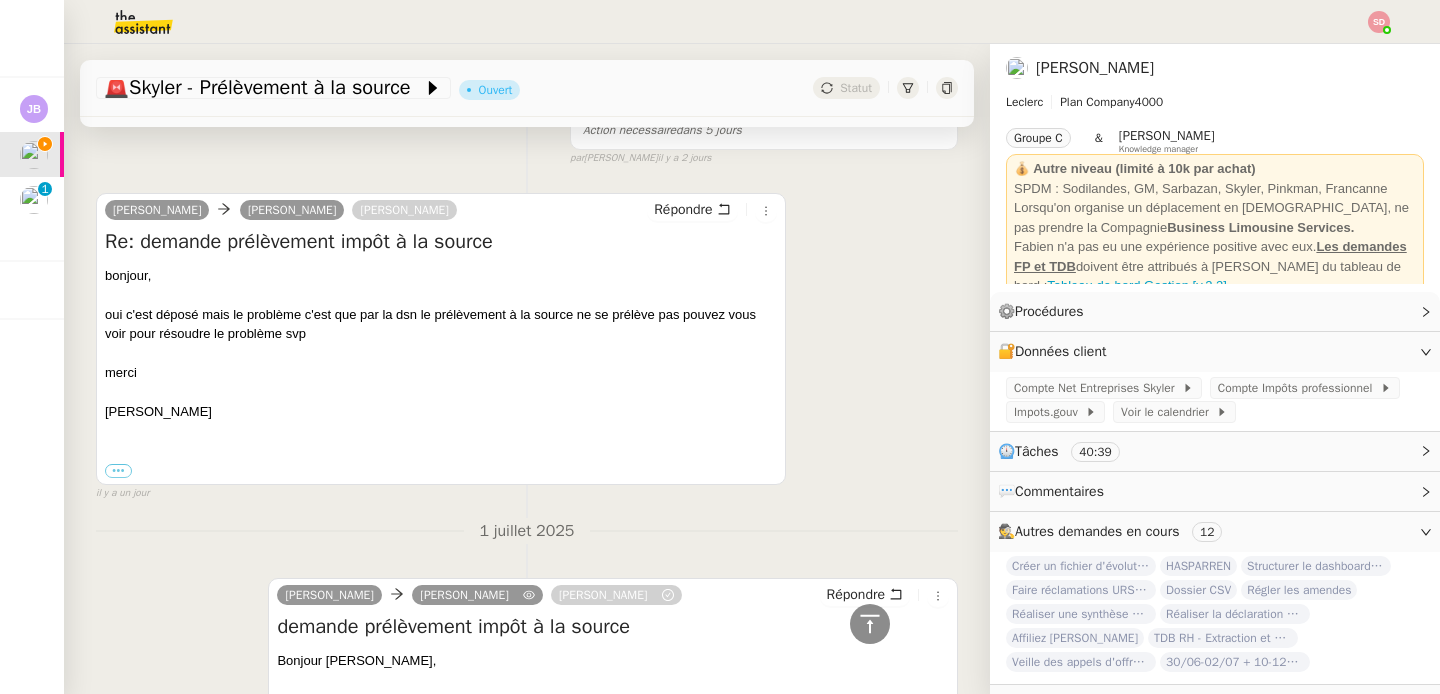 click on "oui c'est déposé mais le problème c'est que par la dsn le prélèvement à la source ne se prélève pas pouvez vous voir pour résoudre le problème svp" at bounding box center [441, 324] 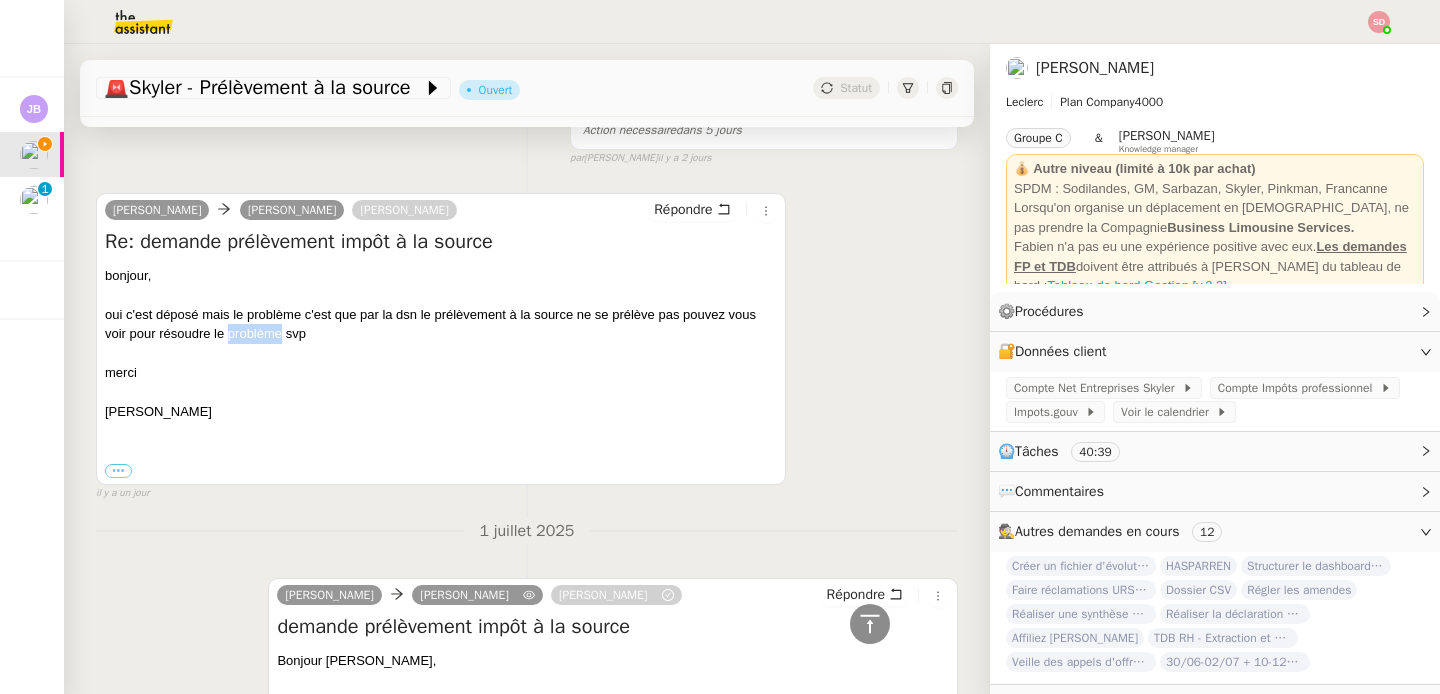 click on "oui c'est déposé mais le problème c'est que par la dsn le prélèvement à la source ne se prélève pas pouvez vous voir pour résoudre le problème svp" at bounding box center (441, 324) 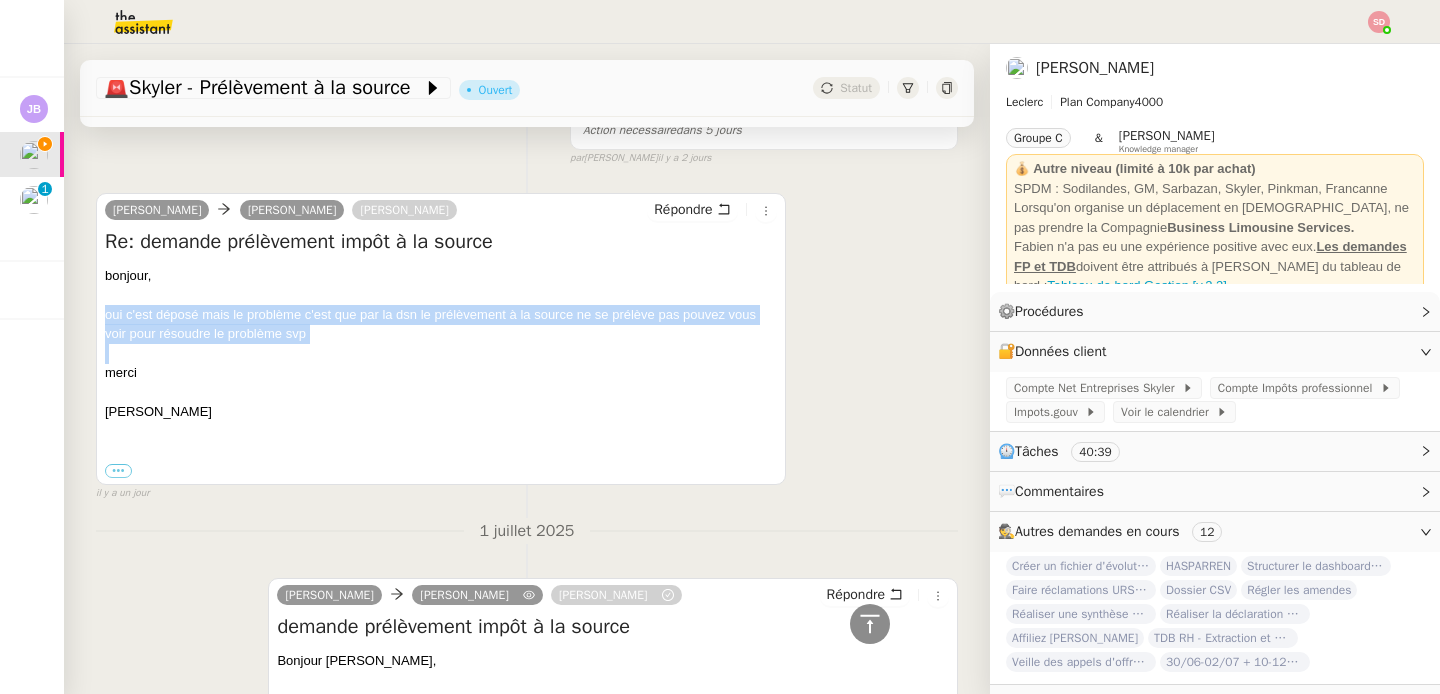 click on "oui c'est déposé mais le problème c'est que par la dsn le prélèvement à la source ne se prélève pas pouvez vous voir pour résoudre le problème svp" at bounding box center [441, 324] 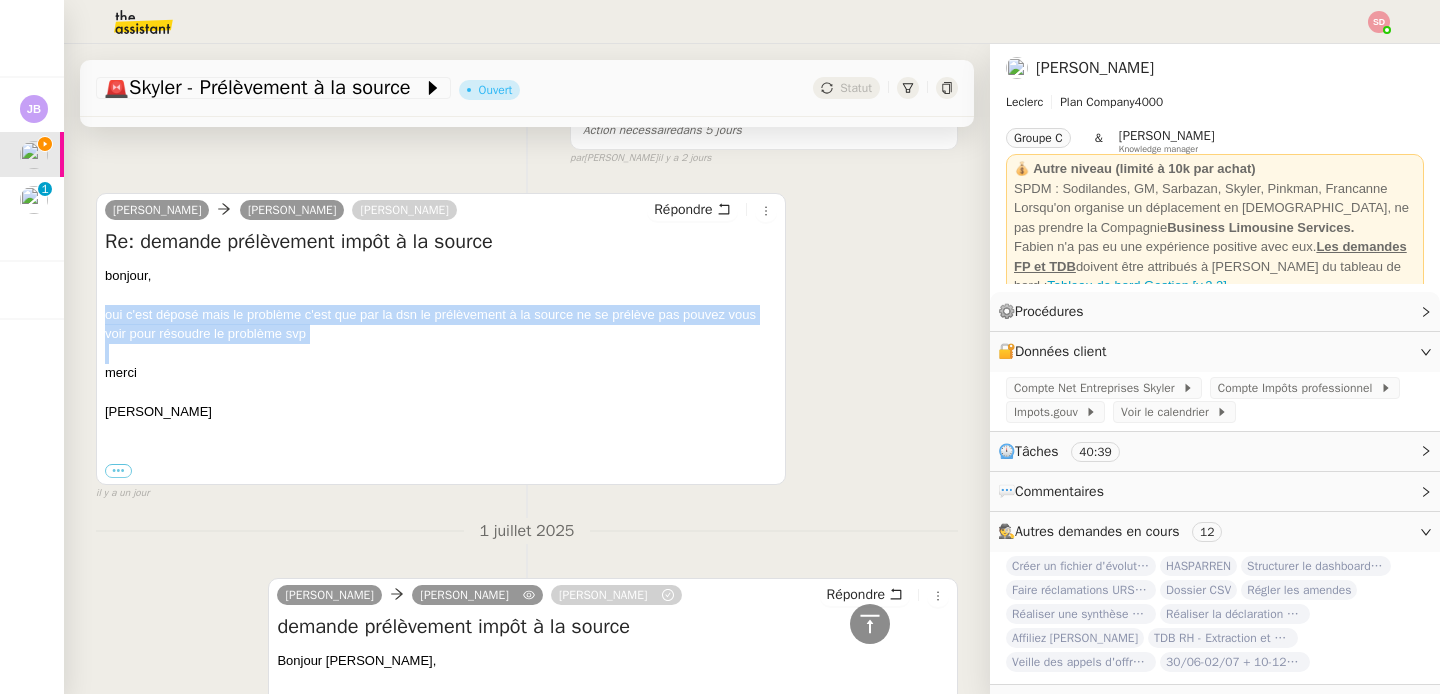 copy on "oui c'est déposé mais le problème c'est que par la dsn le prélèvement à la source ne se prélève pas pouvez vous voir pour résoudre le problème svp" 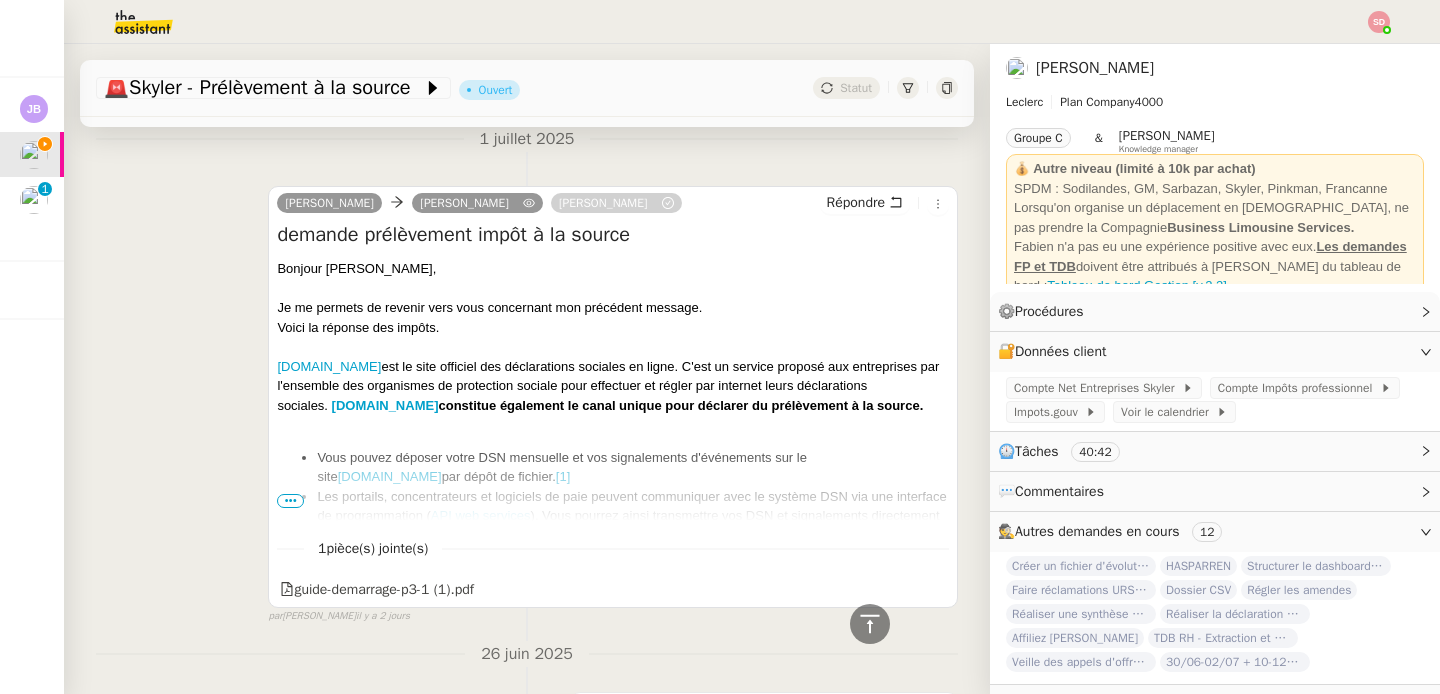 scroll, scrollTop: 3093, scrollLeft: 0, axis: vertical 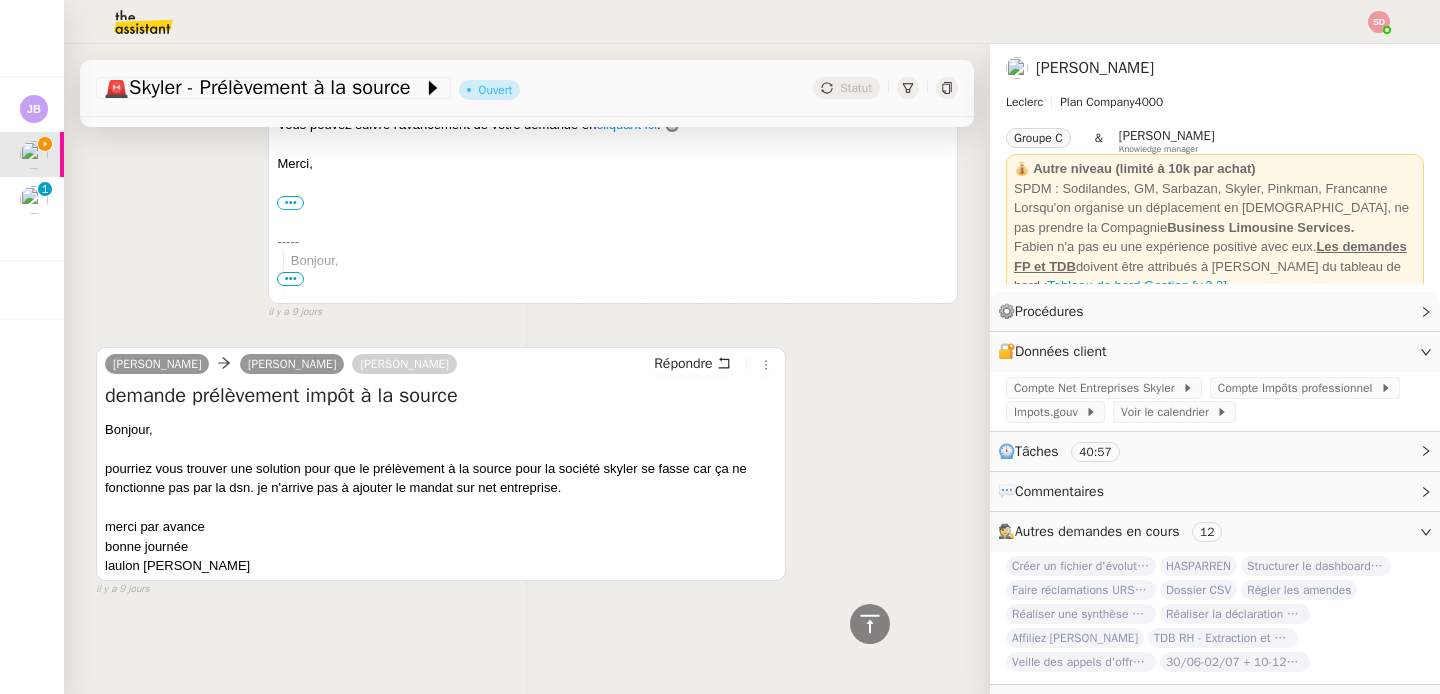 click on "pourriez vous trouver une solution pour que le prélèvement à la source pour la société skyler se fasse car ça ne fonctionne pas par la dsn. je n'arrive pas à ajouter le mandat sur net entreprise." at bounding box center [441, 478] 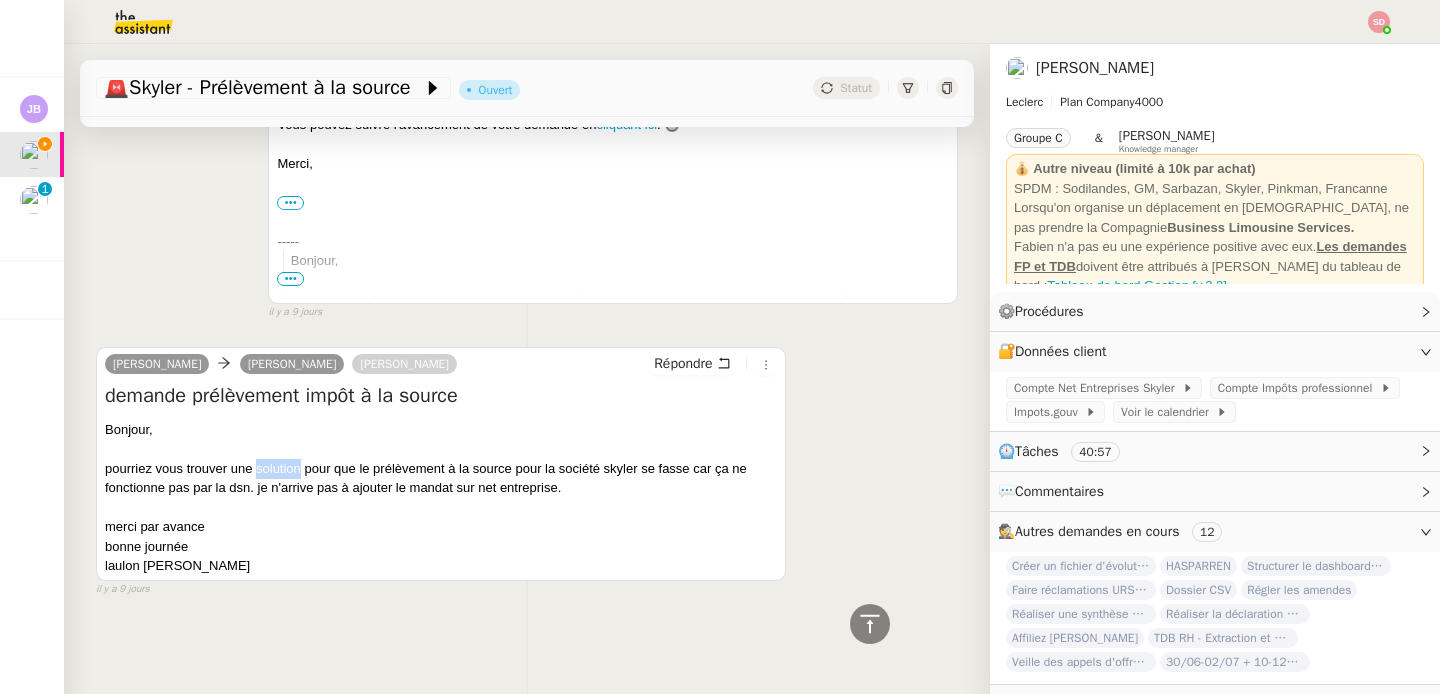 click on "pourriez vous trouver une solution pour que le prélèvement à la source pour la société skyler se fasse car ça ne fonctionne pas par la dsn. je n'arrive pas à ajouter le mandat sur net entreprise." at bounding box center [441, 478] 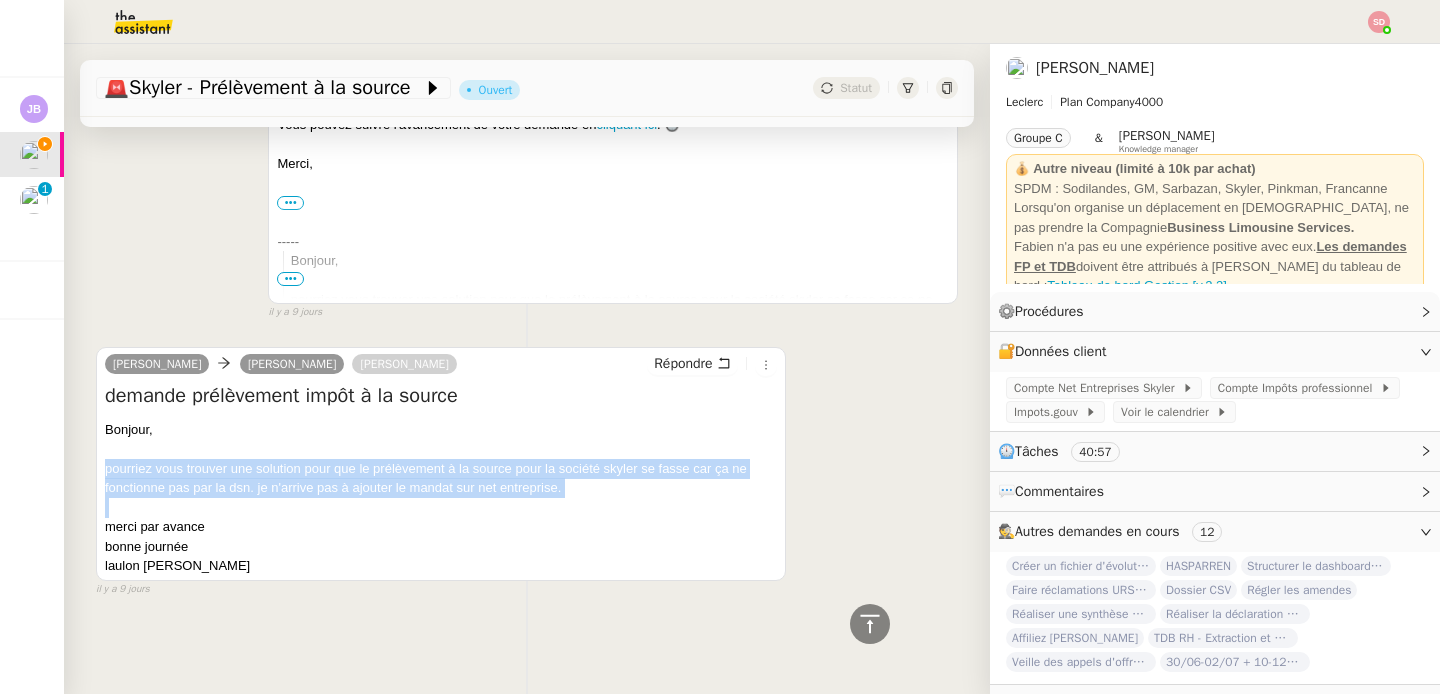 click on "pourriez vous trouver une solution pour que le prélèvement à la source pour la société skyler se fasse car ça ne fonctionne pas par la dsn. je n'arrive pas à ajouter le mandat sur net entreprise." at bounding box center (441, 478) 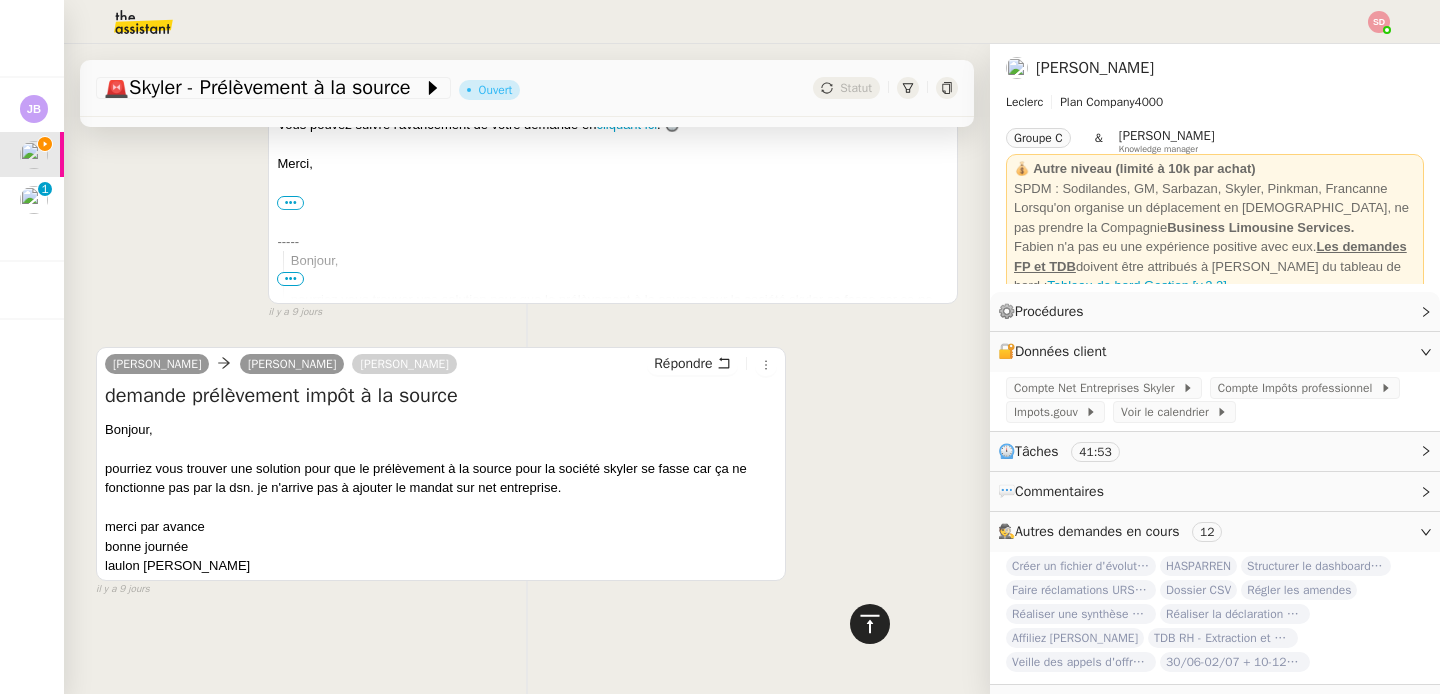 click 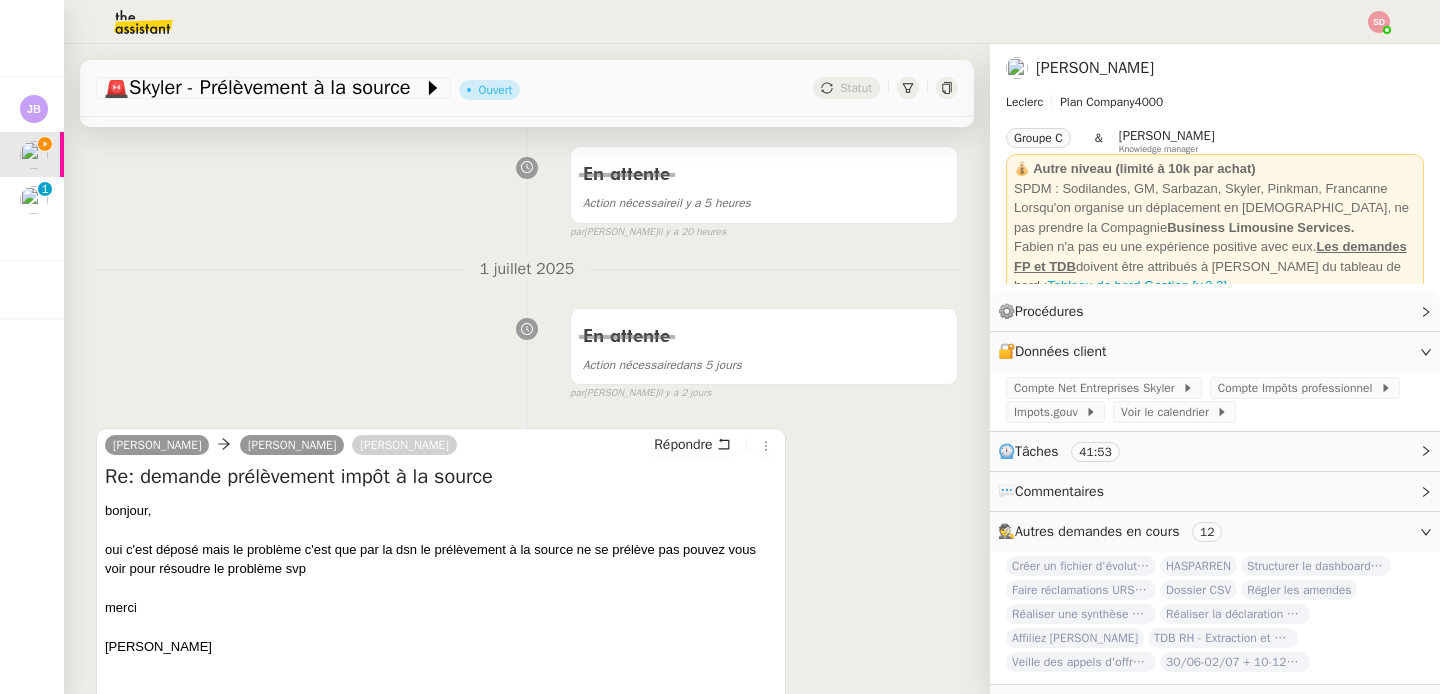 scroll, scrollTop: 639, scrollLeft: 0, axis: vertical 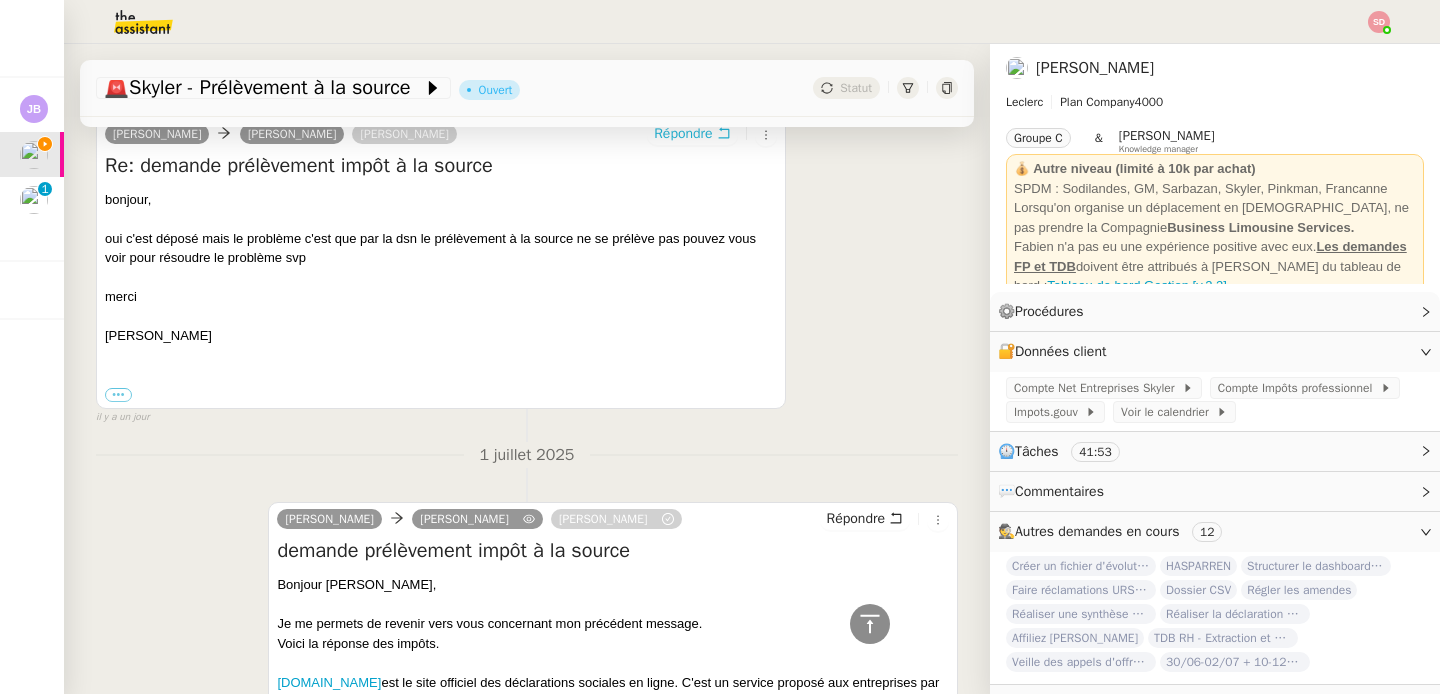 click on "Répondre" at bounding box center [683, 134] 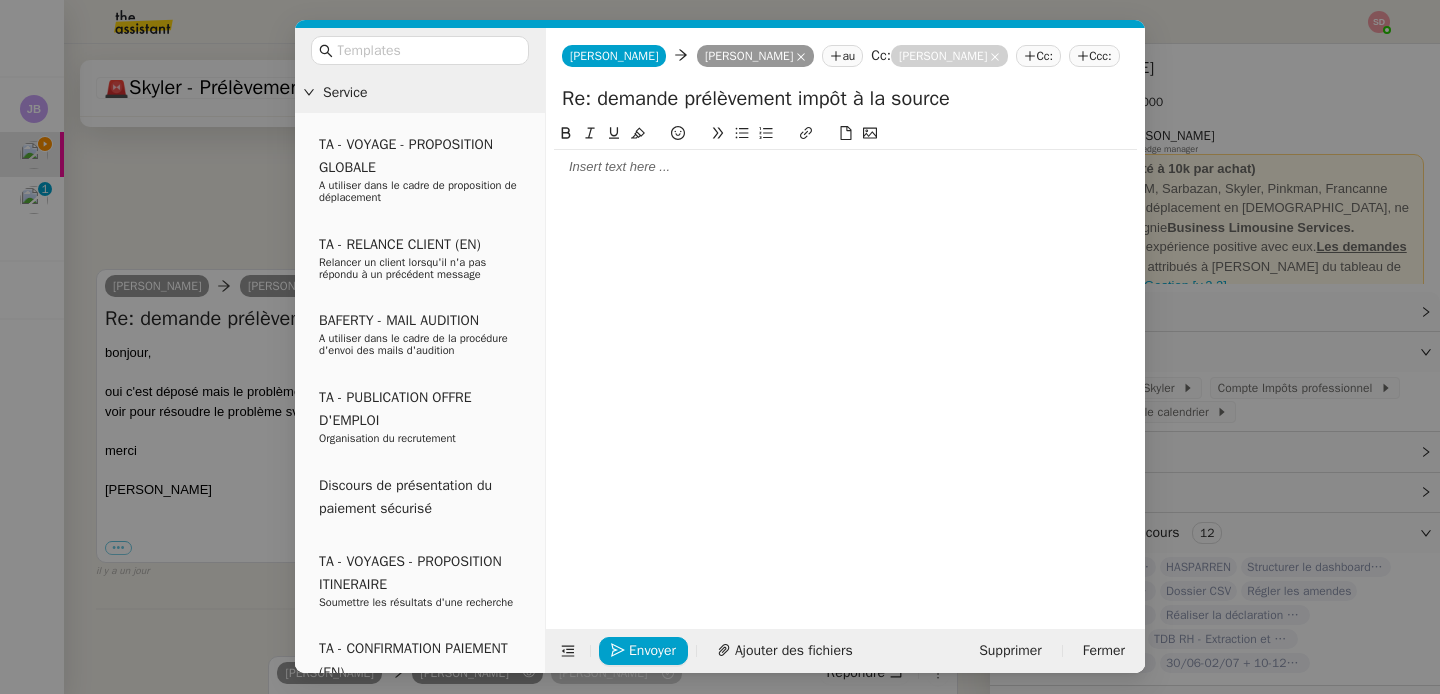 scroll, scrollTop: 792, scrollLeft: 0, axis: vertical 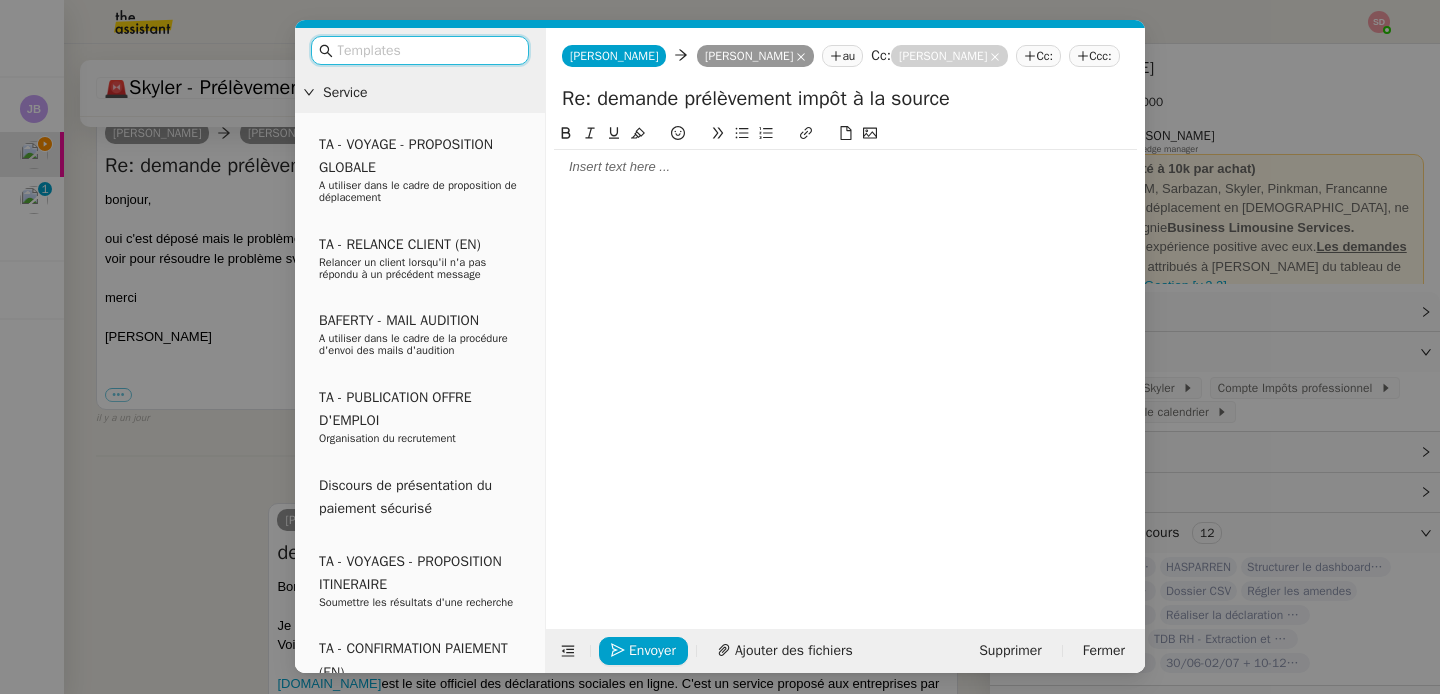 click 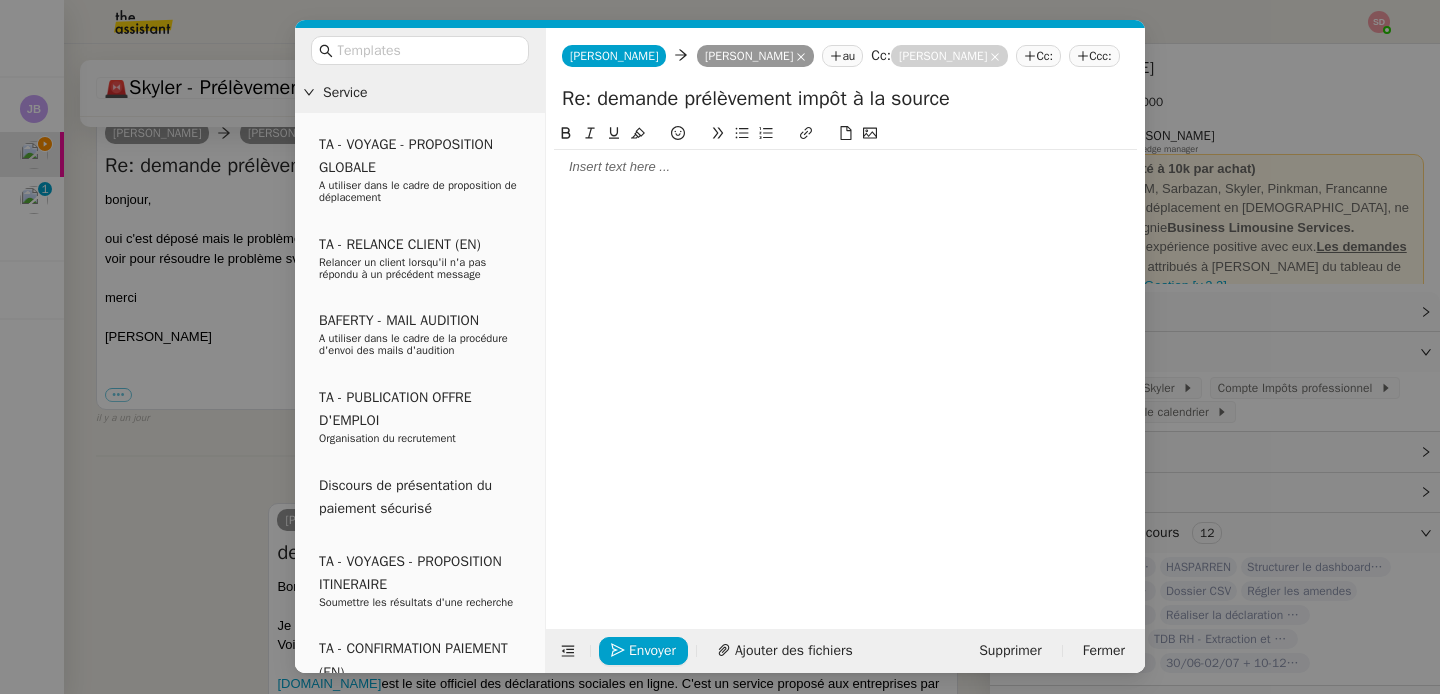 type 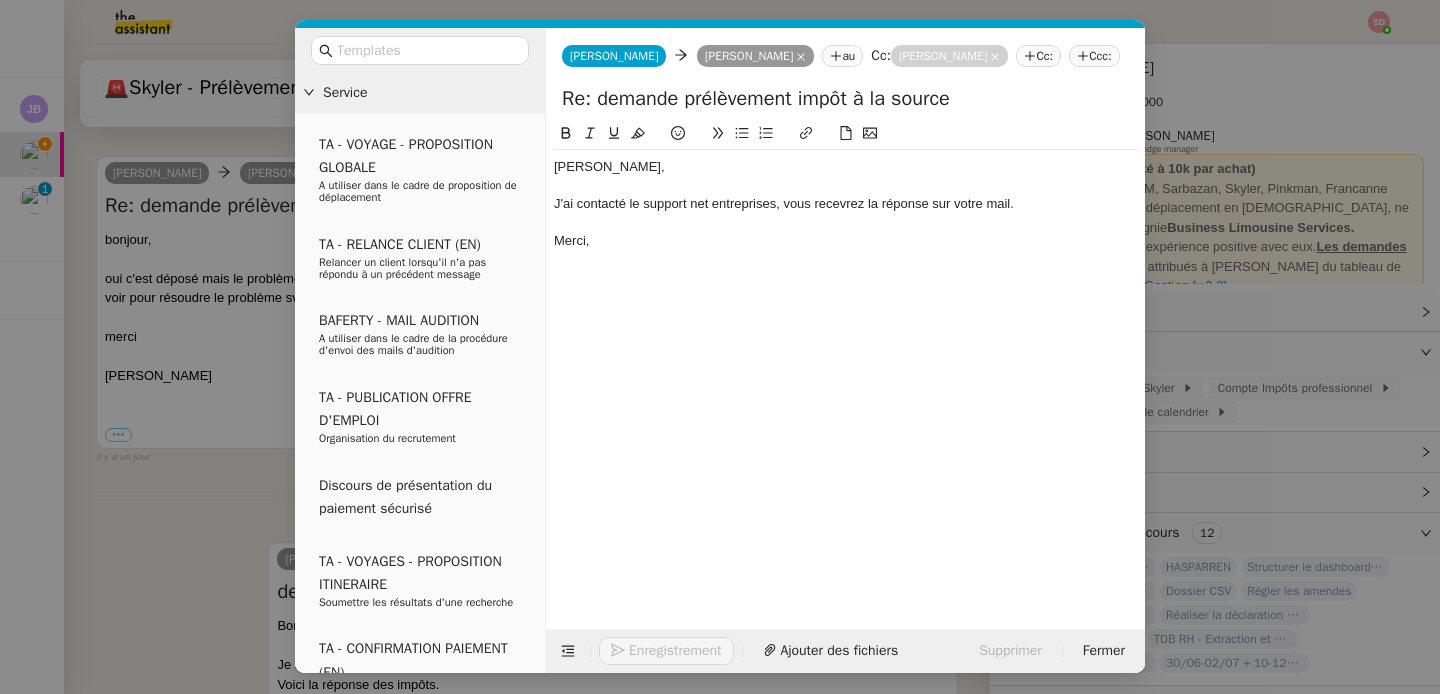 scroll, scrollTop: 889, scrollLeft: 0, axis: vertical 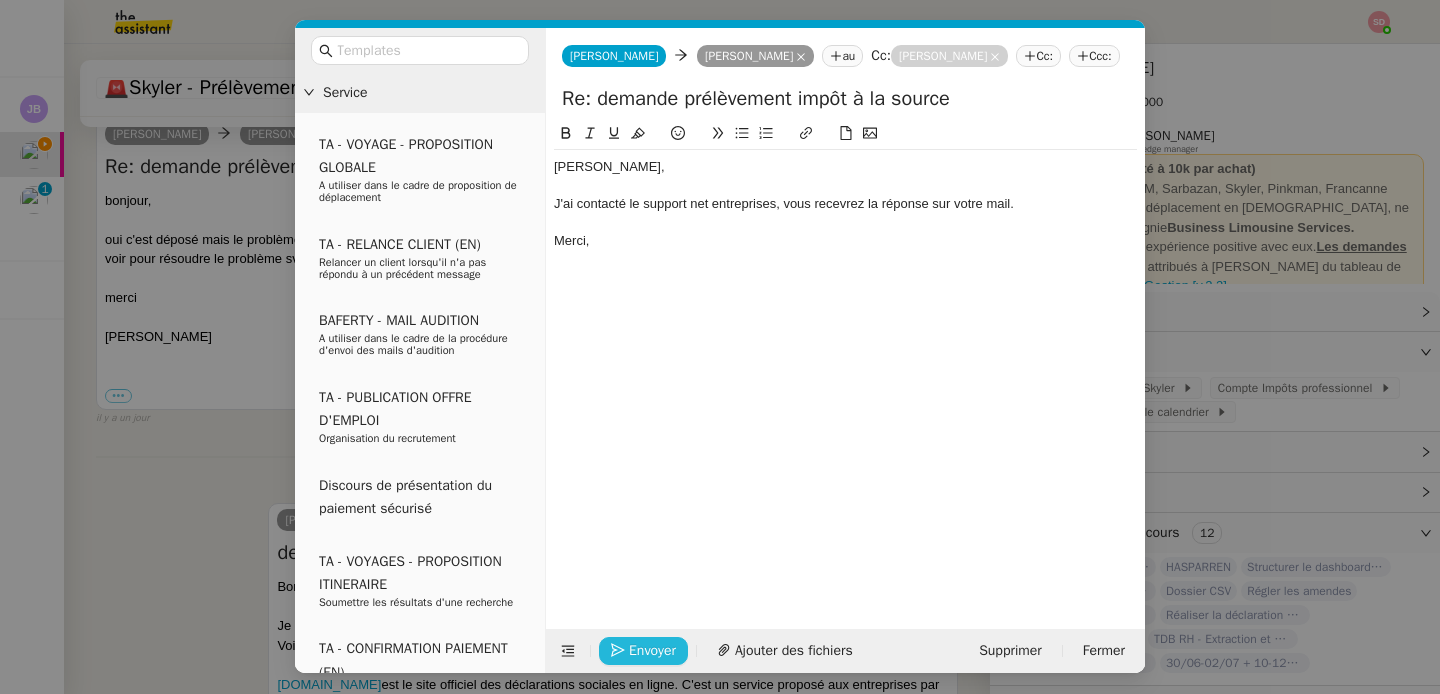 click on "Envoyer" 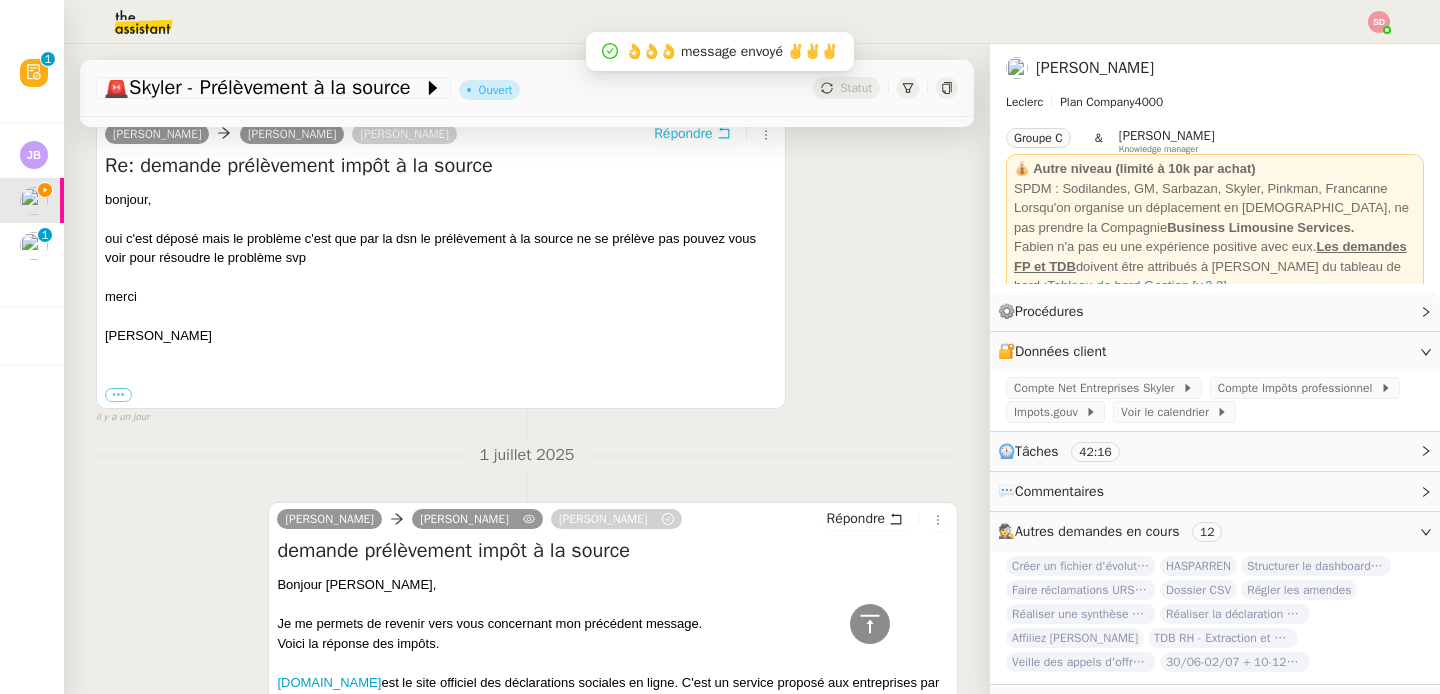 scroll, scrollTop: 0, scrollLeft: 0, axis: both 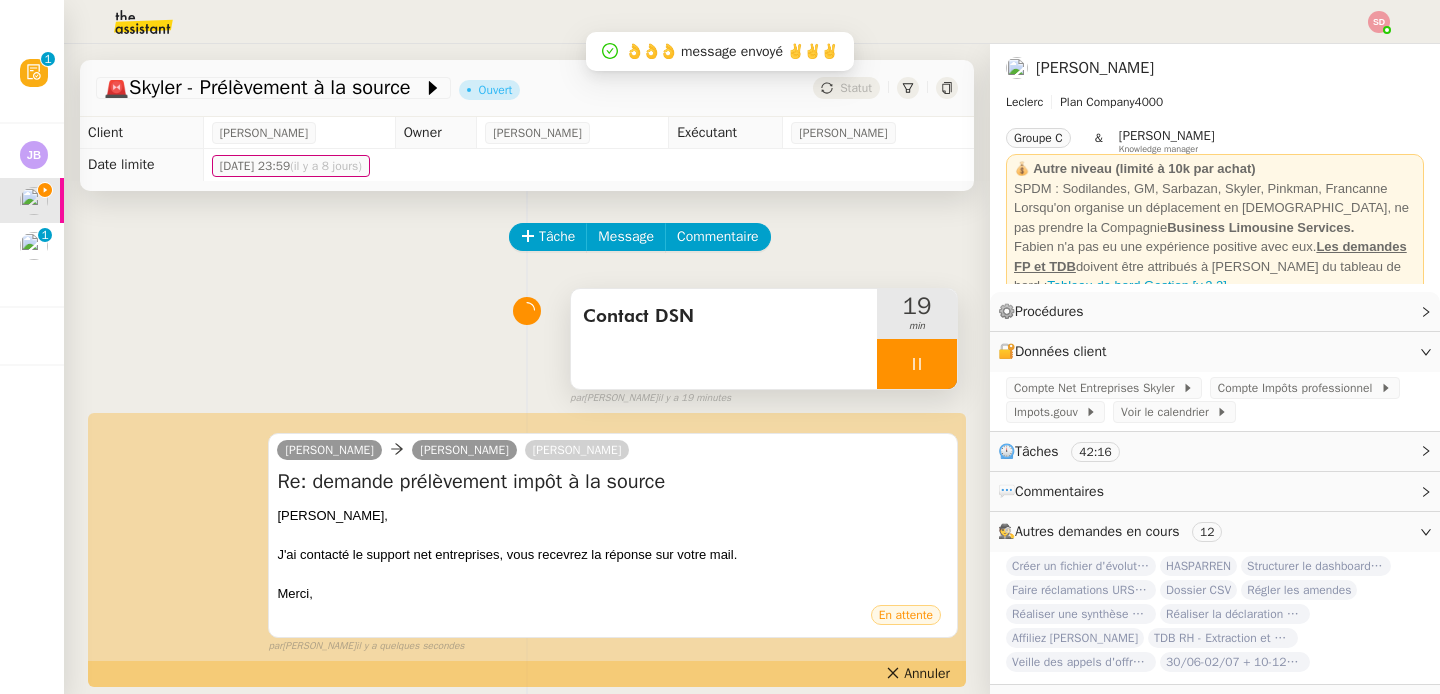 click at bounding box center [917, 364] 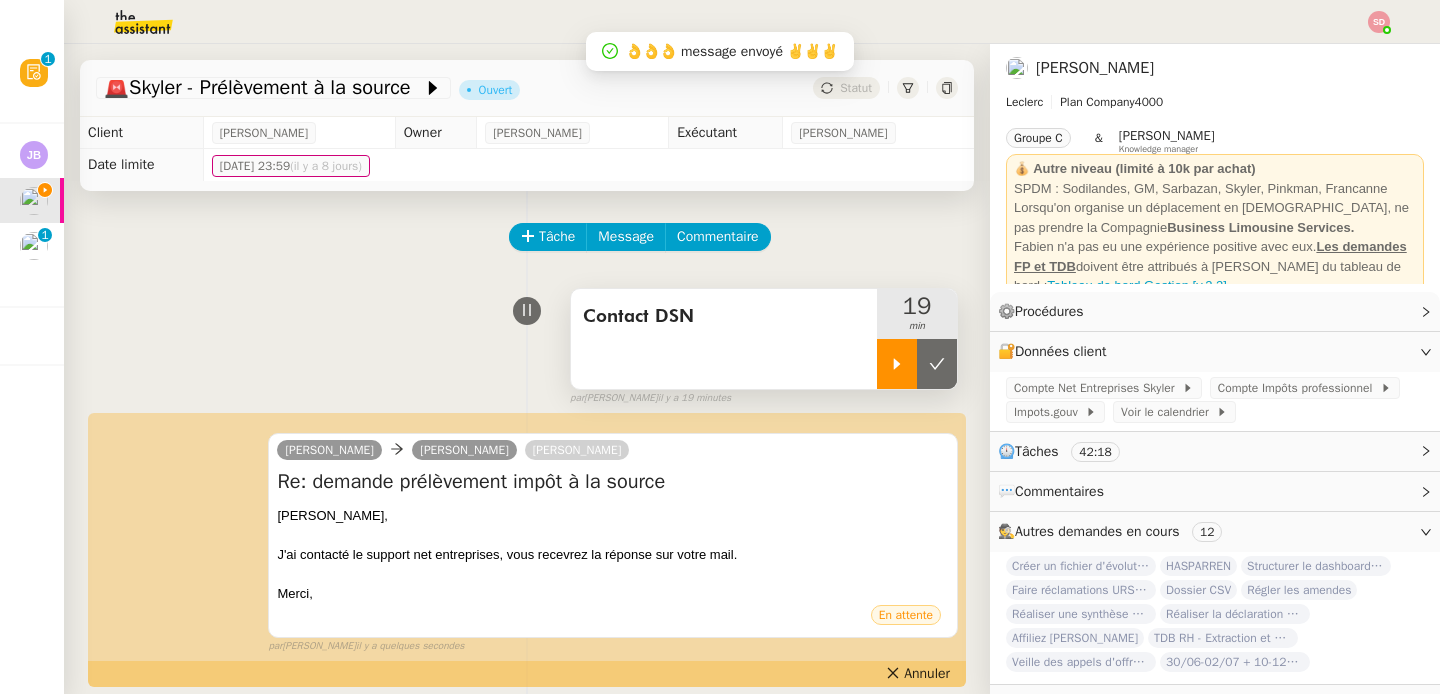click at bounding box center (937, 364) 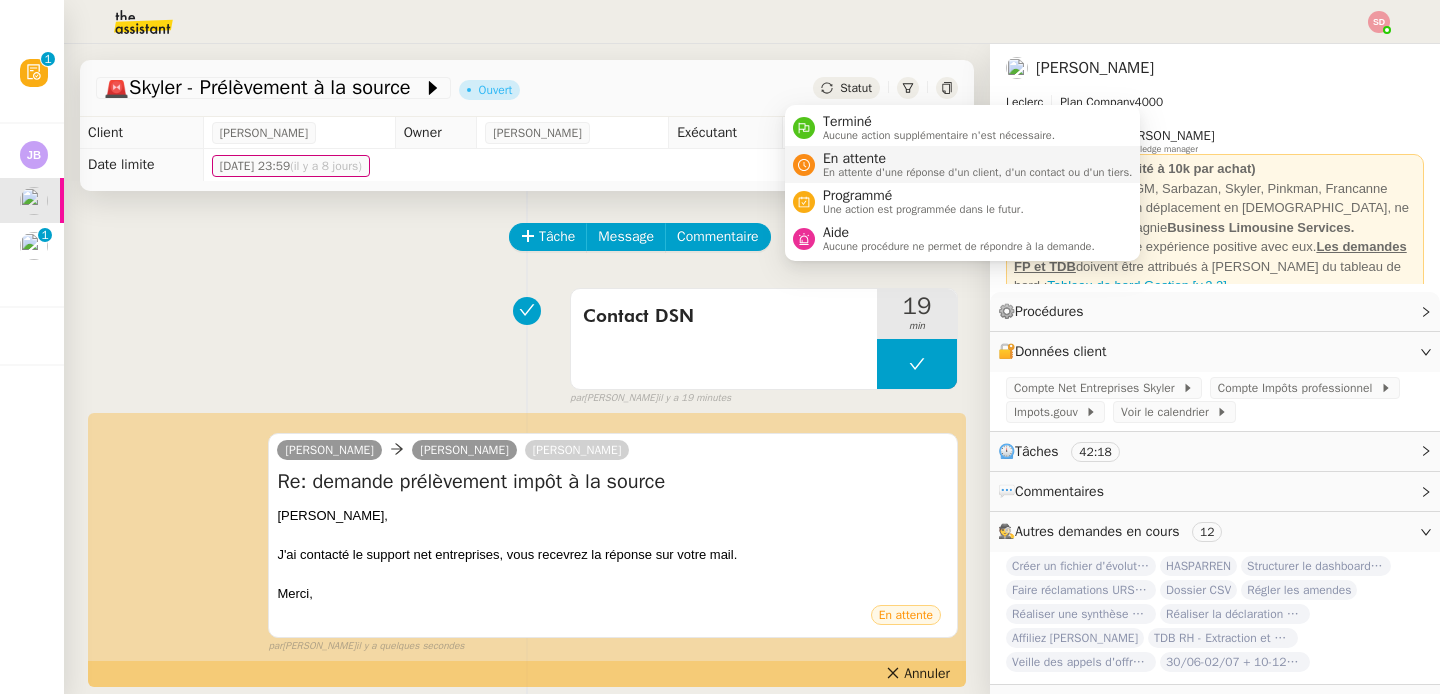 click on "En attente" at bounding box center [978, 159] 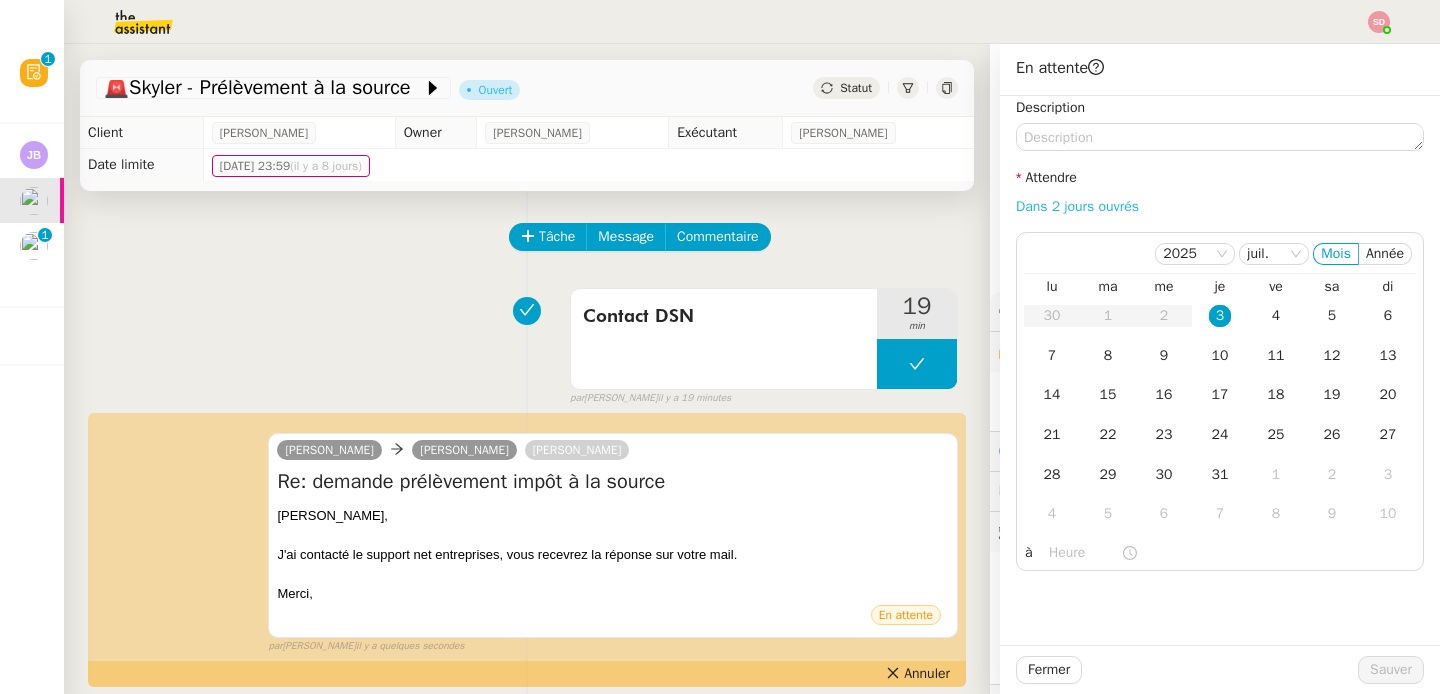 click on "Dans 2 jours ouvrés" 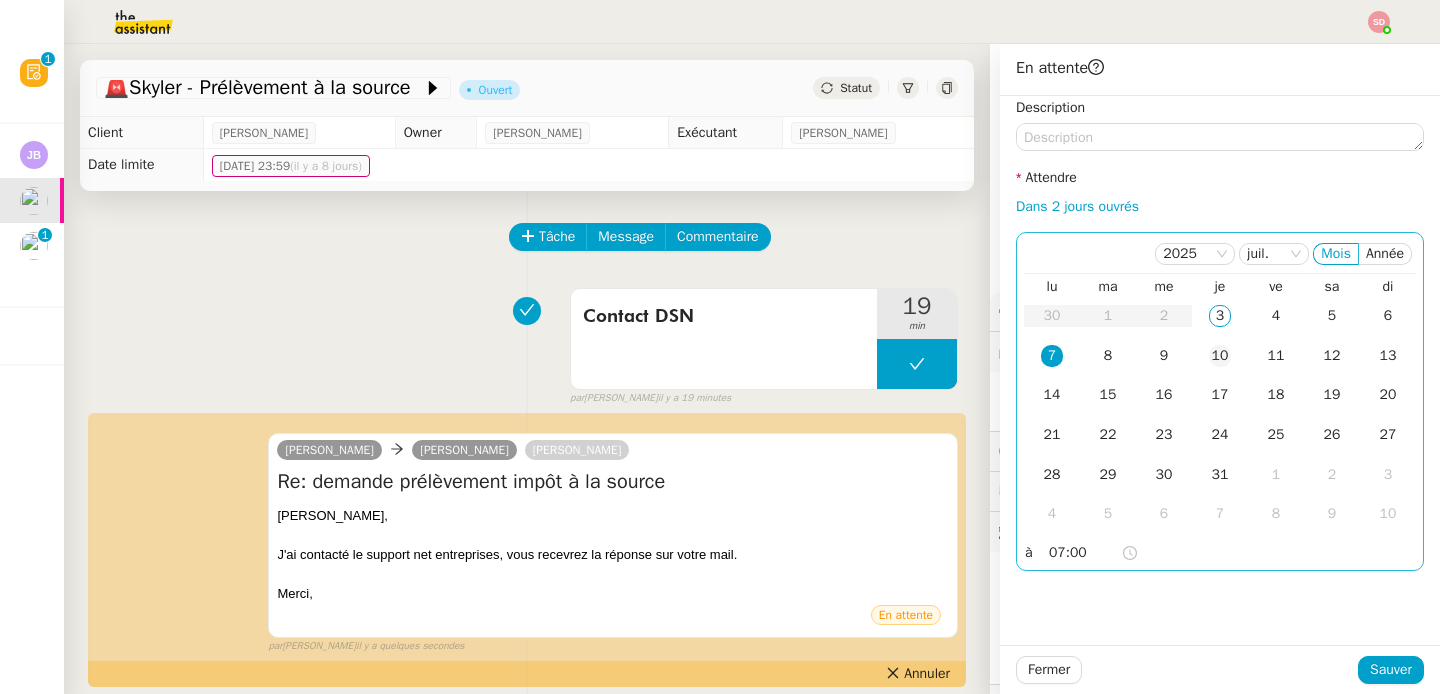 click on "10" 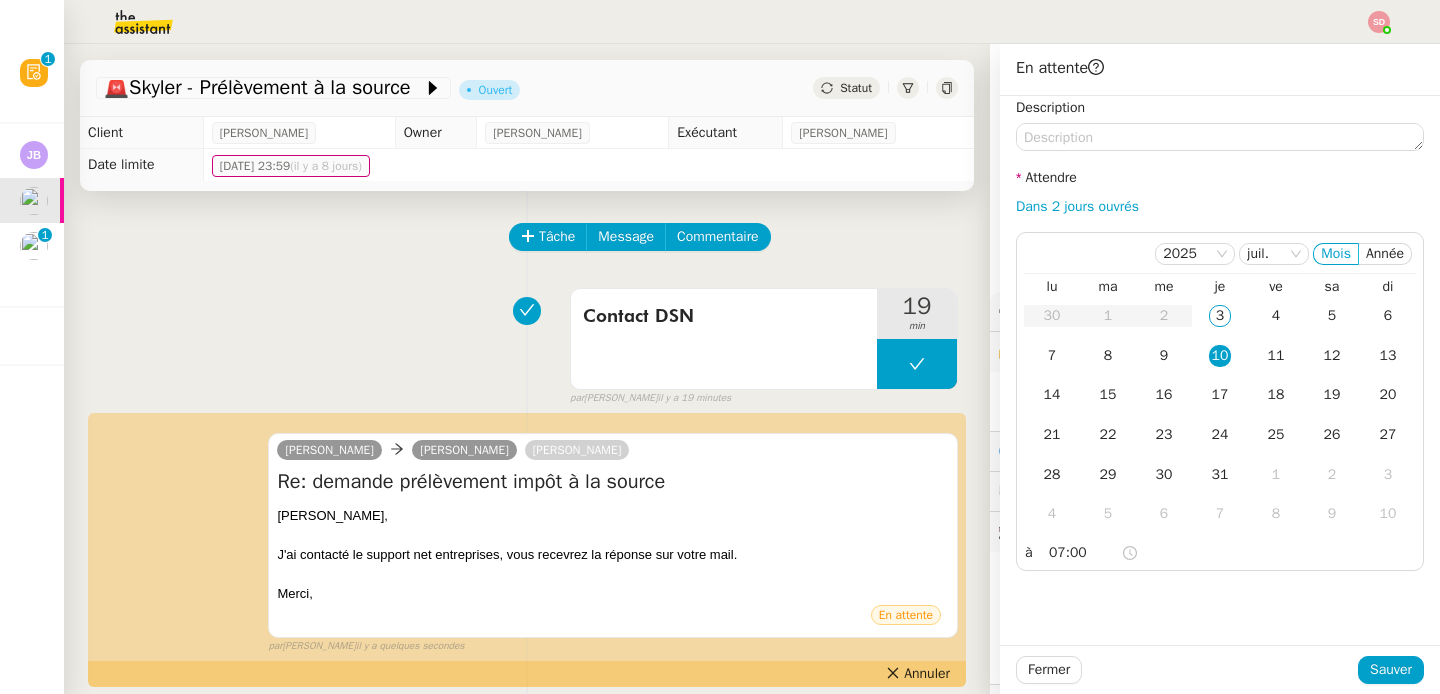 click on "Fermer Sauver" 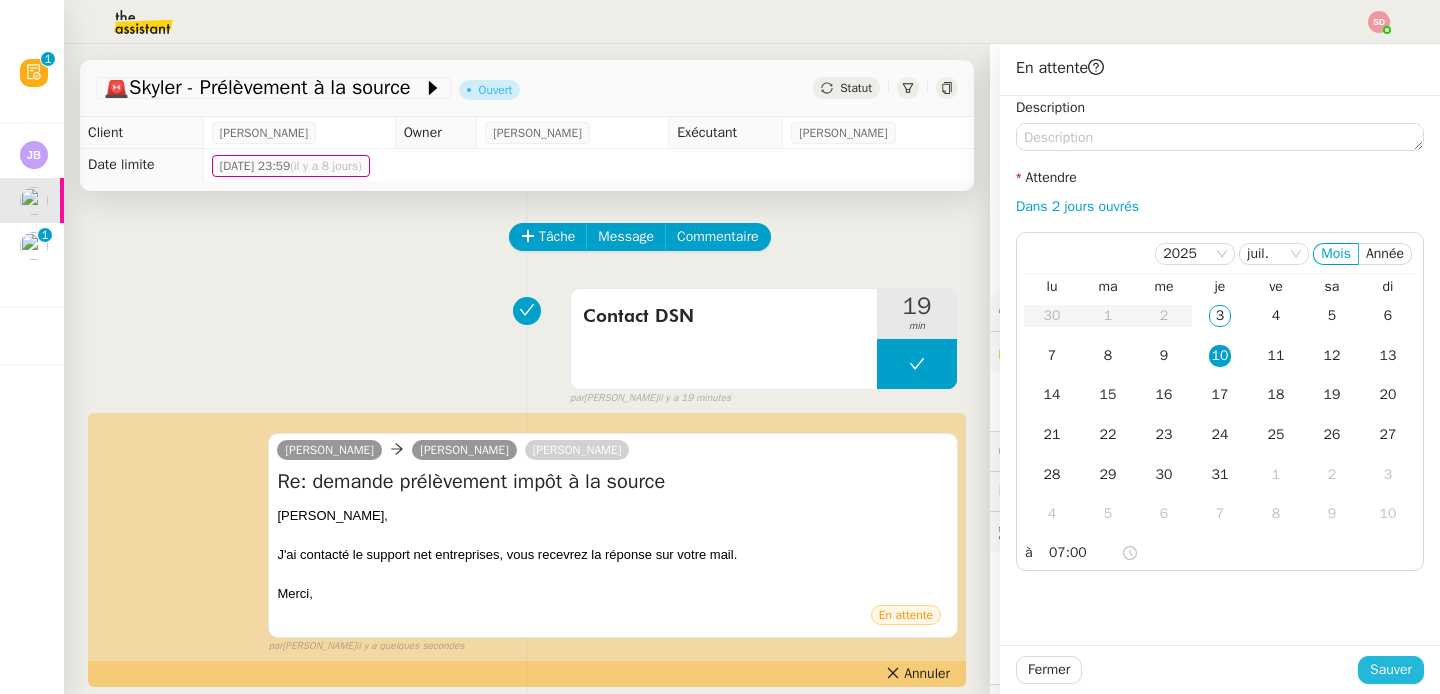 click on "Sauver" 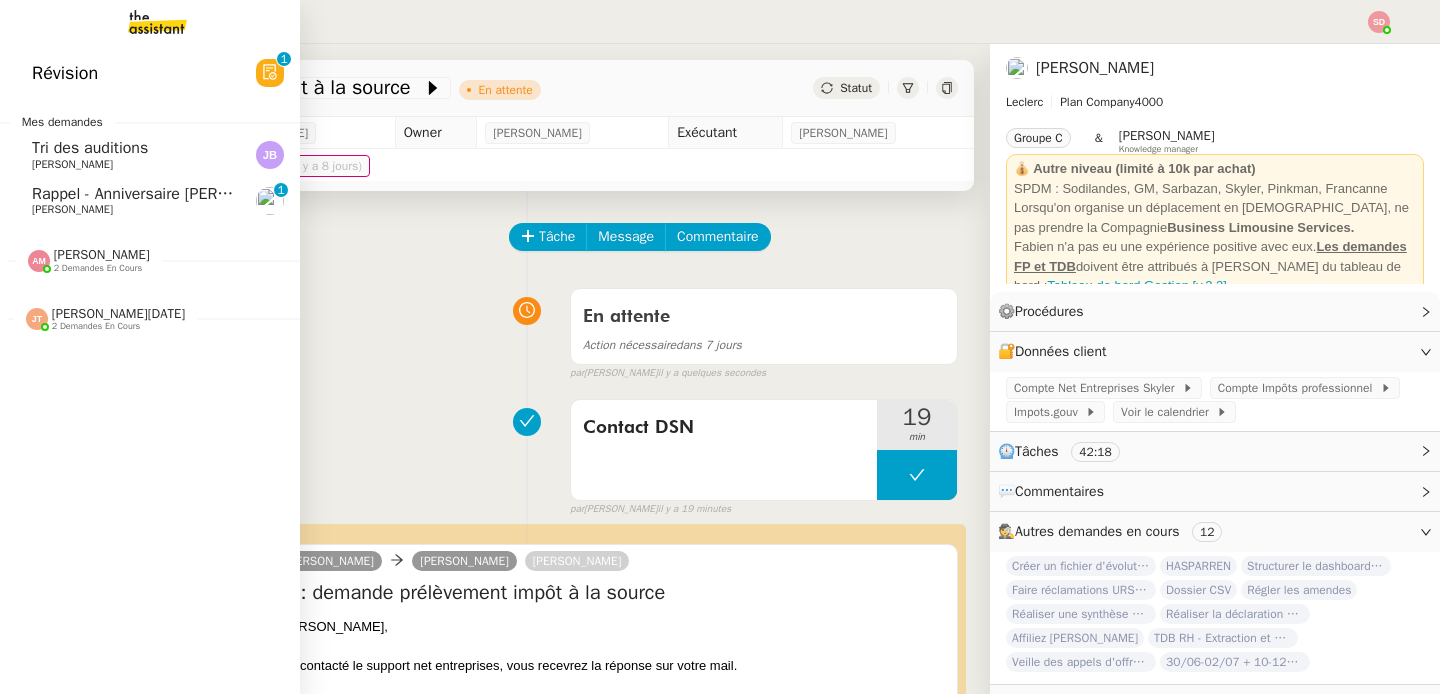 click on "Rappel - Anniversaire Morgan" 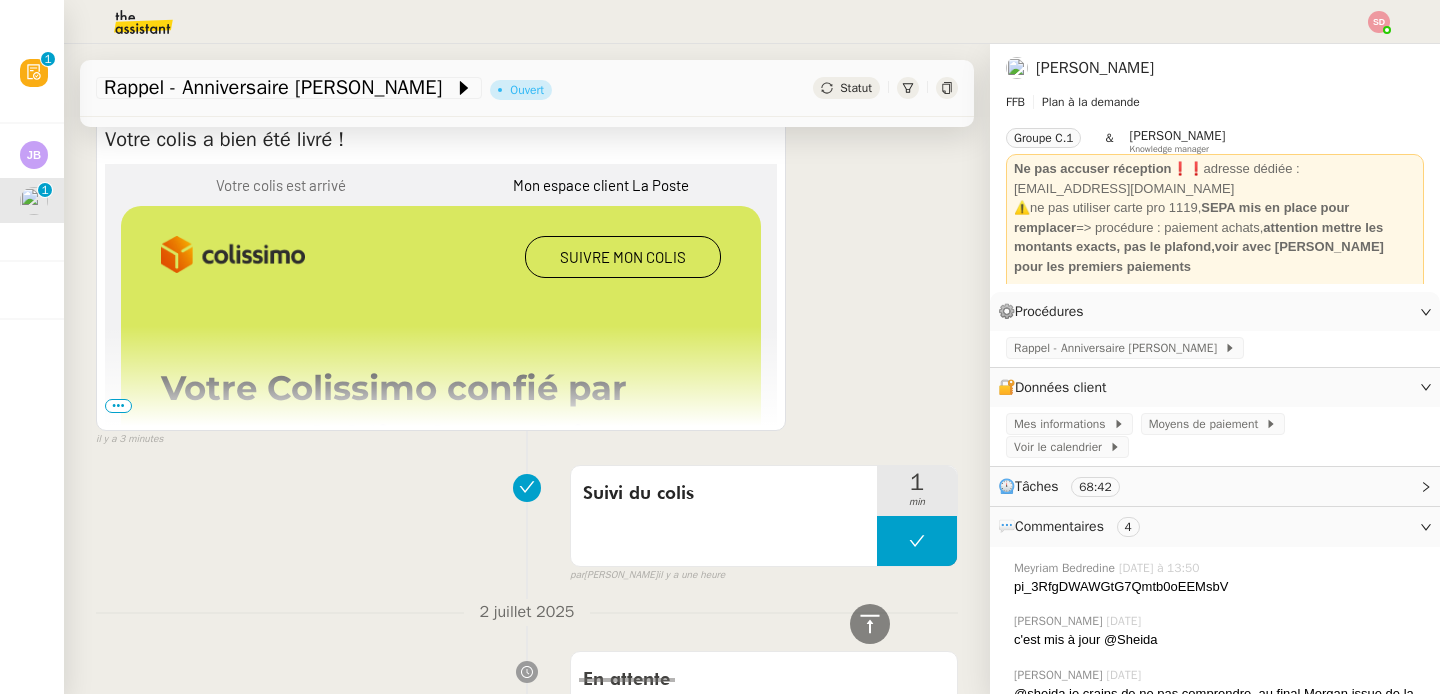 scroll, scrollTop: 461, scrollLeft: 0, axis: vertical 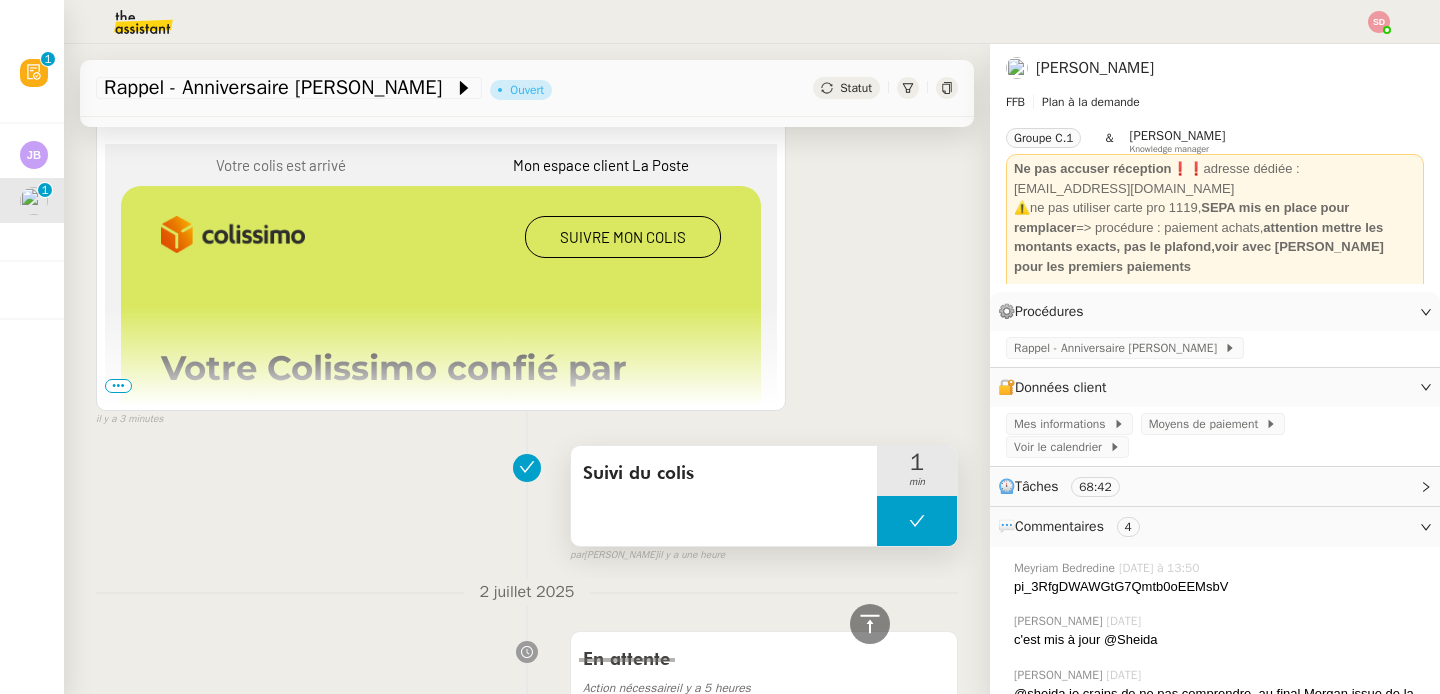 click at bounding box center [917, 521] 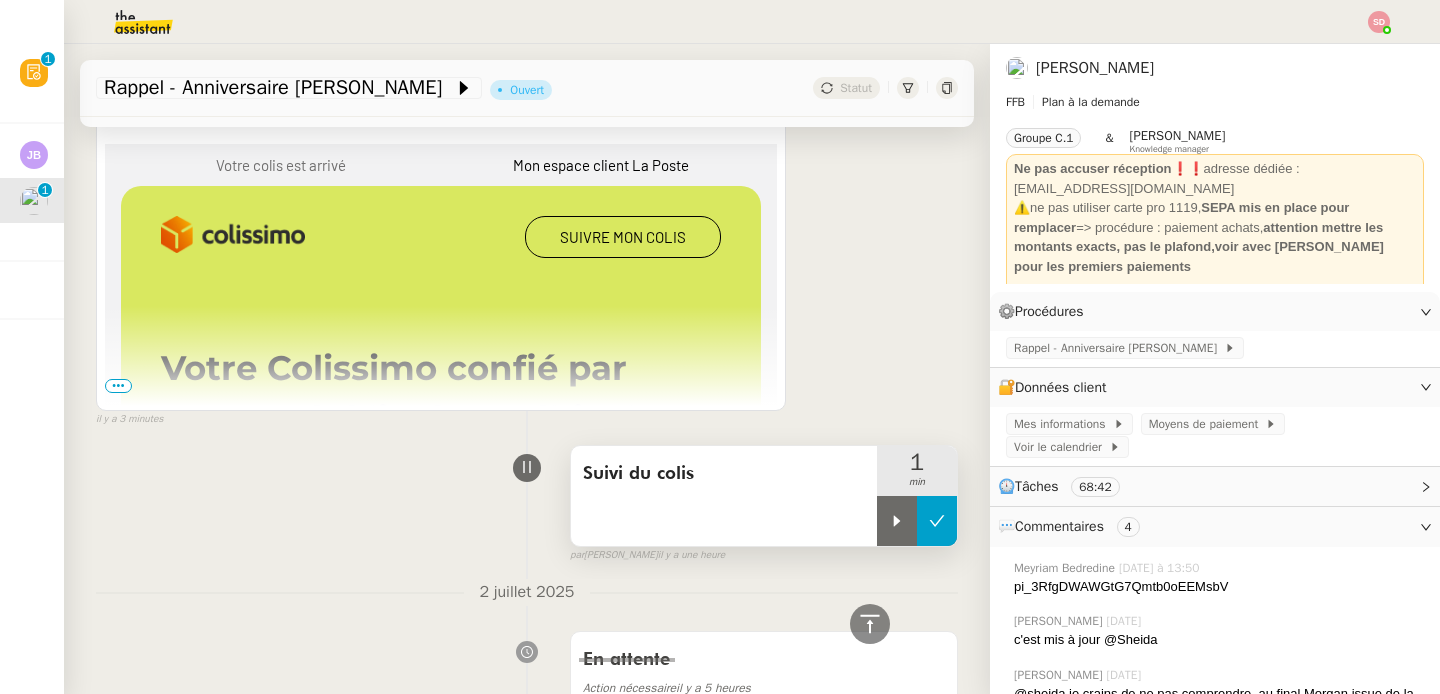 click at bounding box center [897, 521] 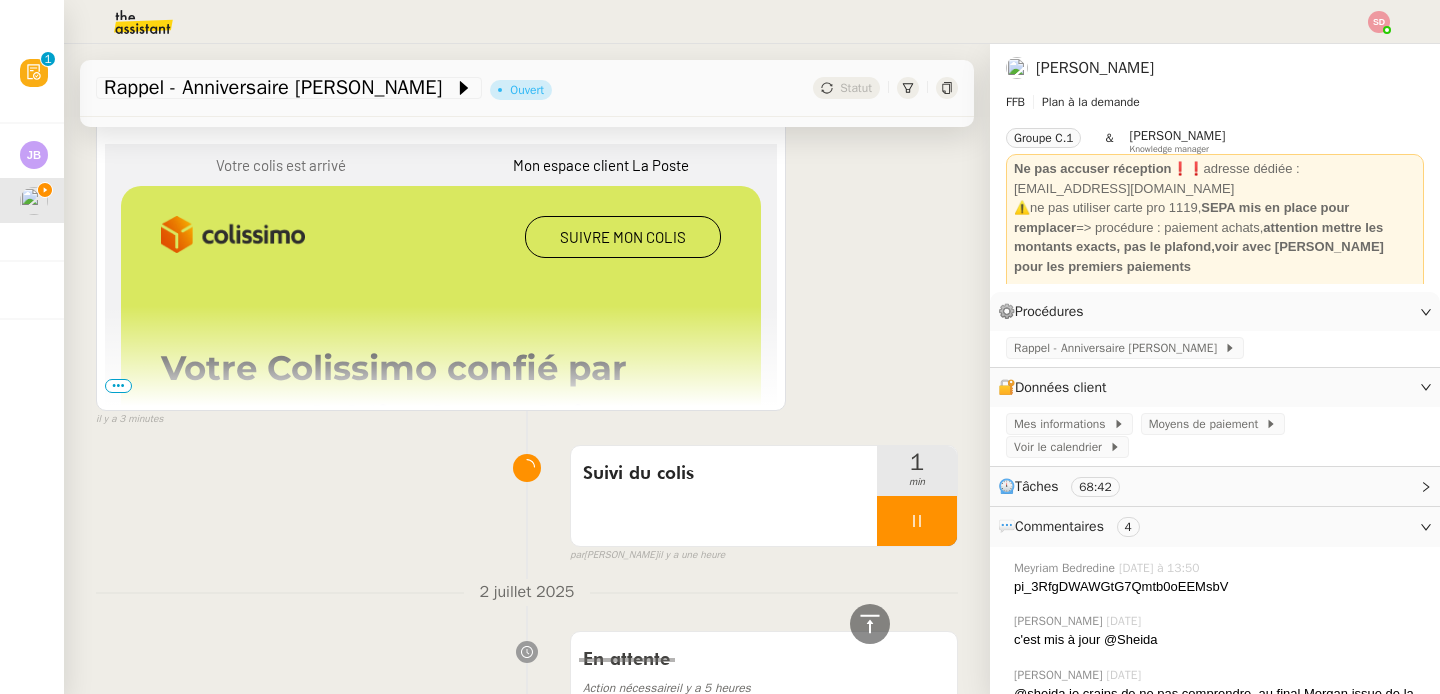 click on "•••" at bounding box center (118, 386) 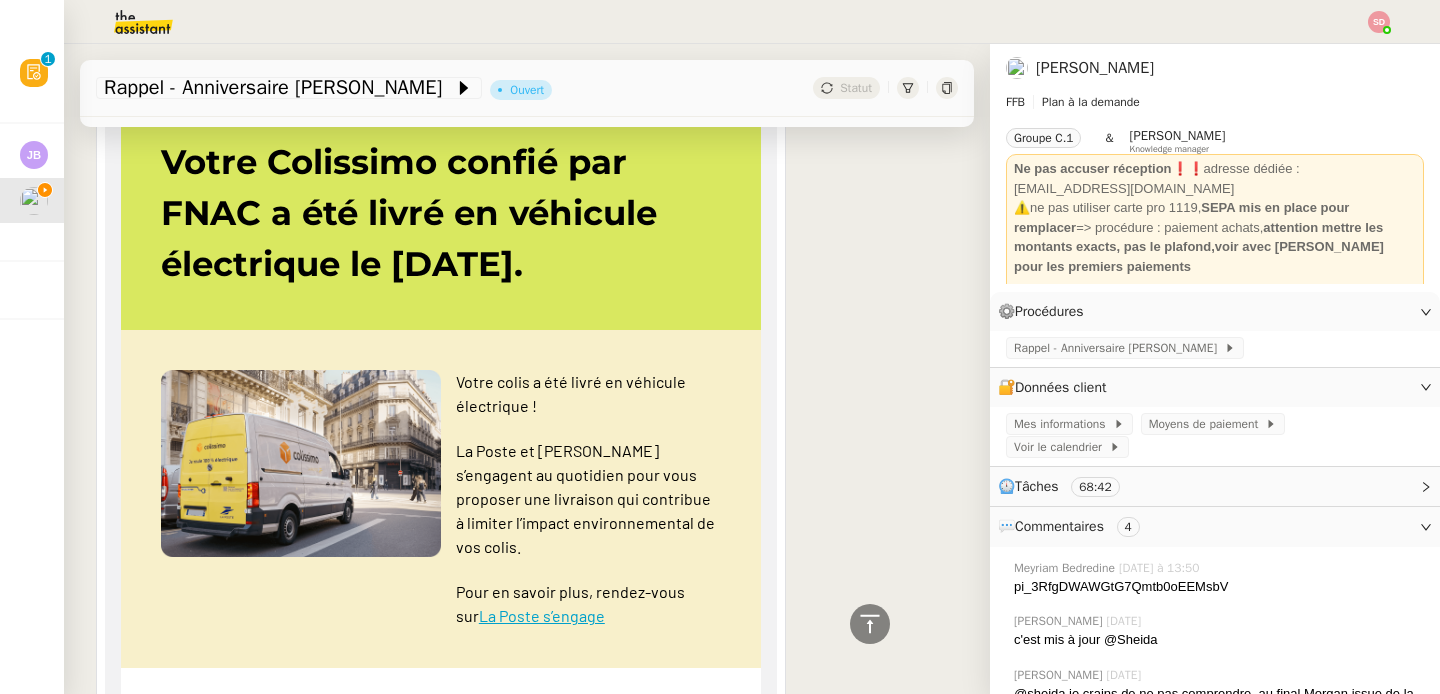 scroll, scrollTop: 852, scrollLeft: 0, axis: vertical 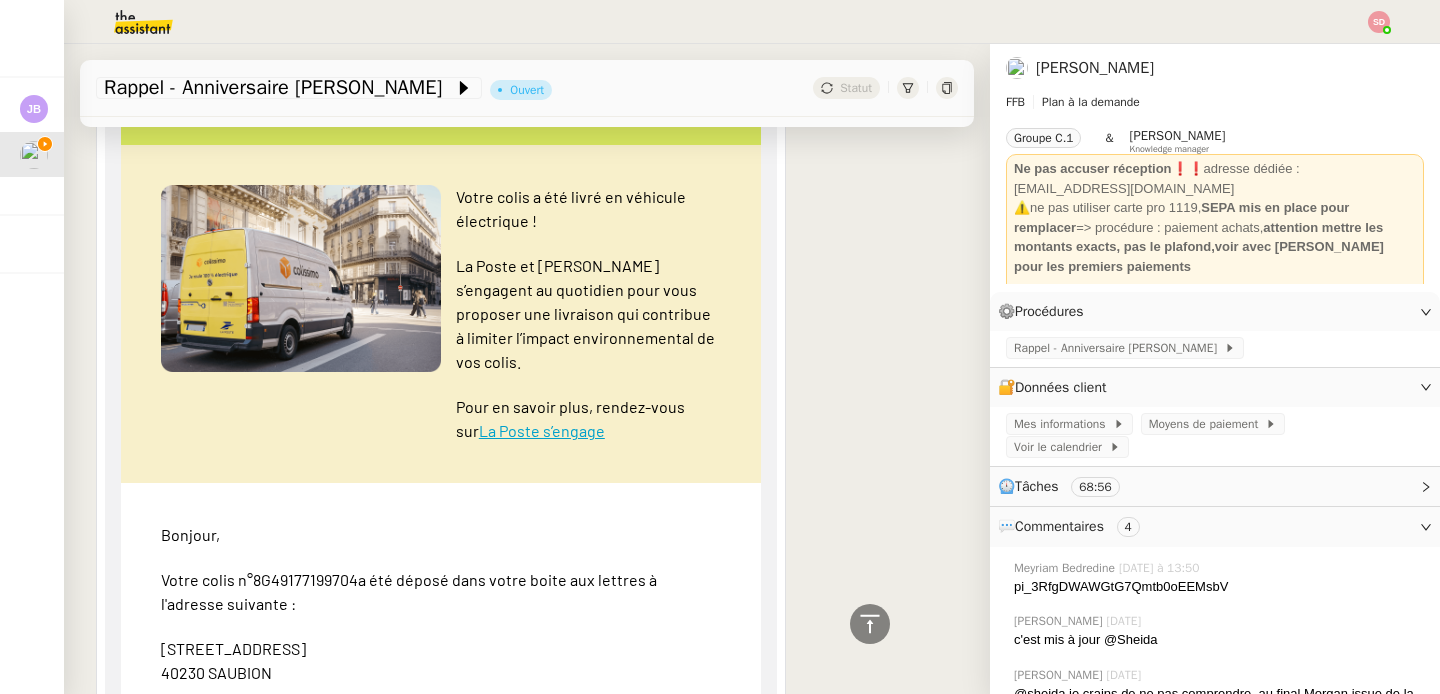 click on "4" 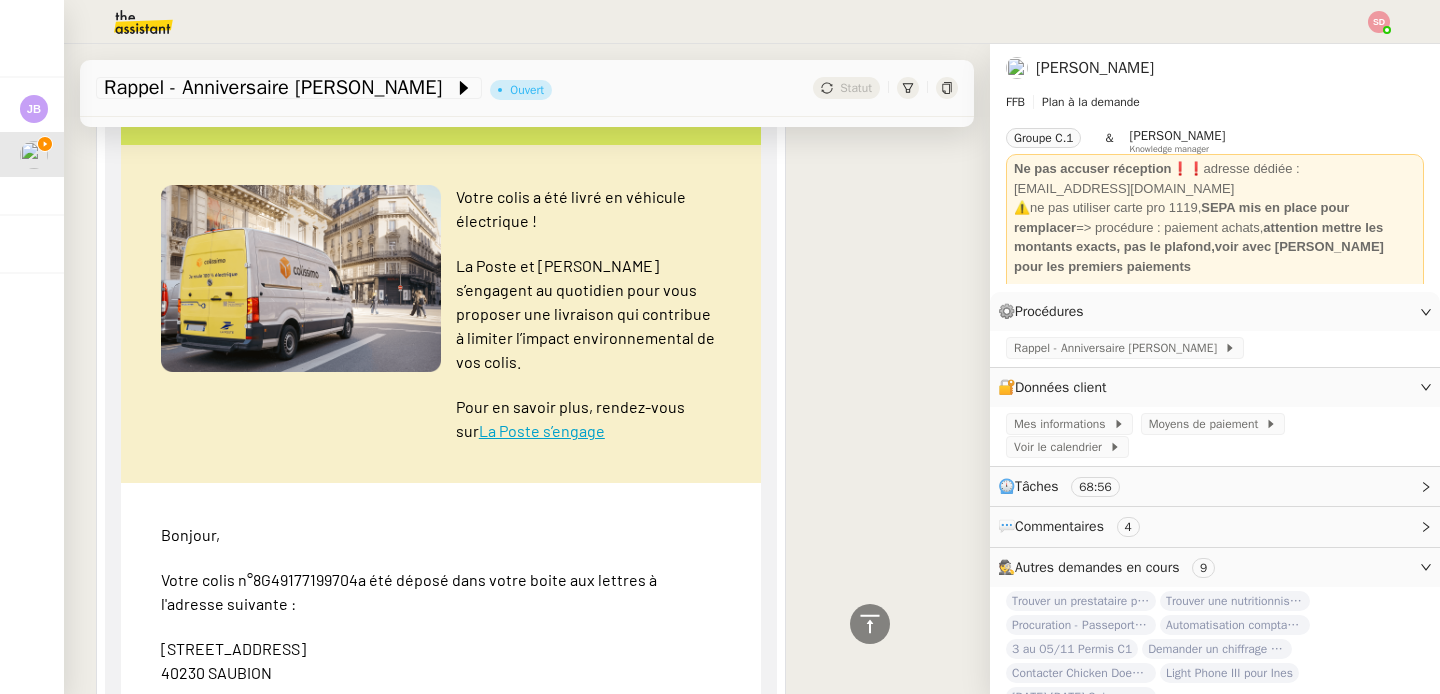 click on "Autres demandes en cours" 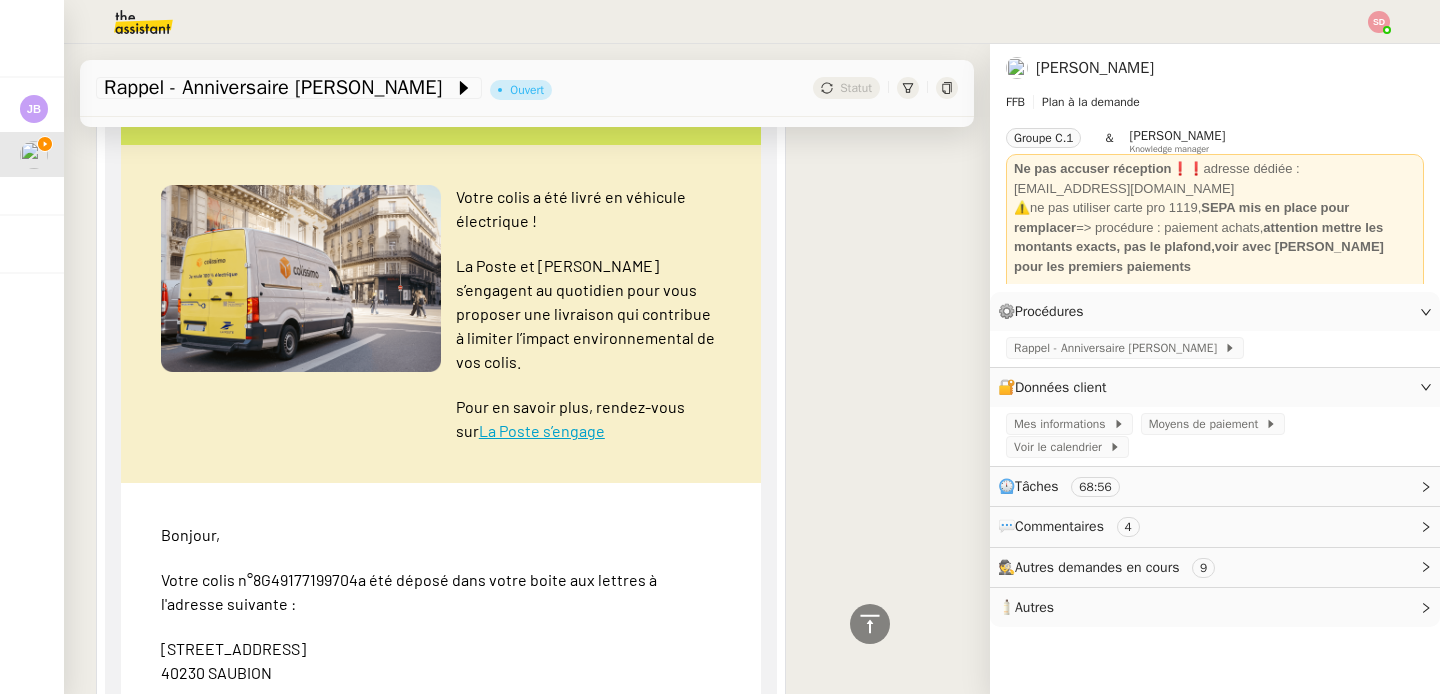 click on "🧴  Autres" 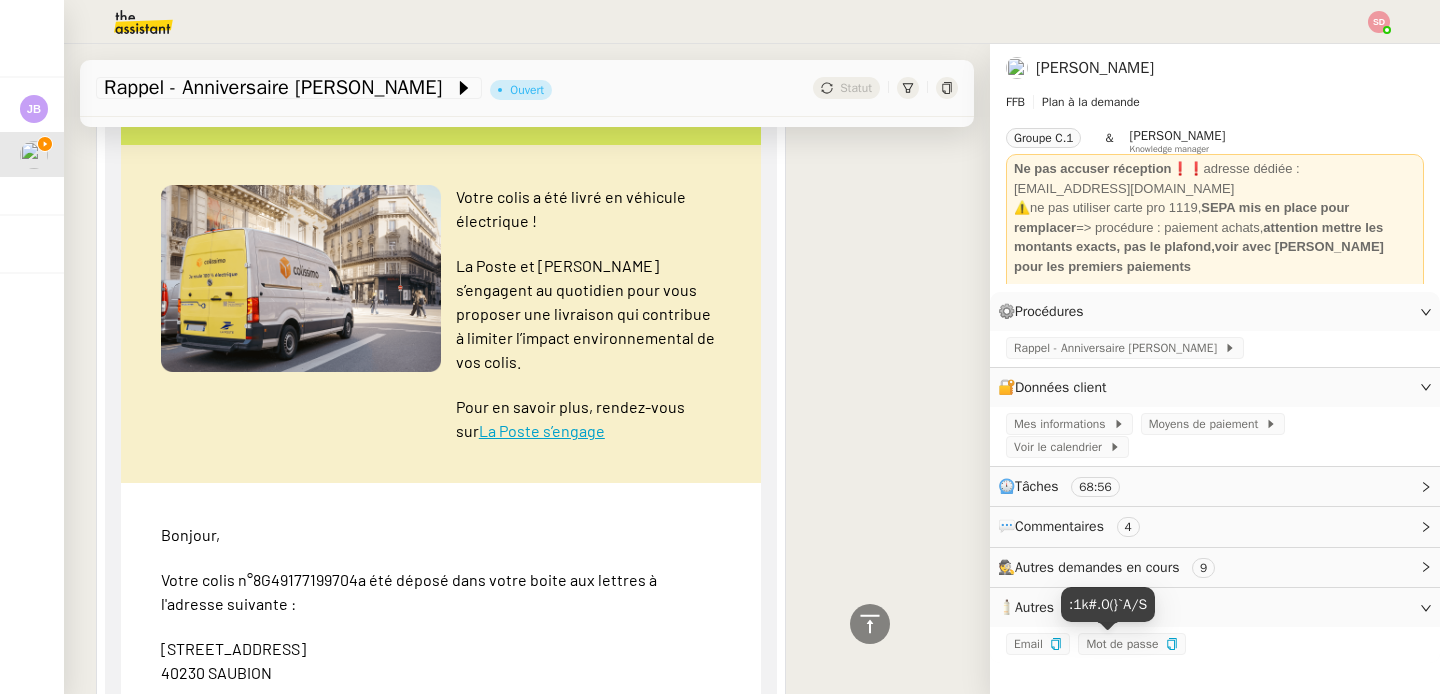 click on "Mot de passe" 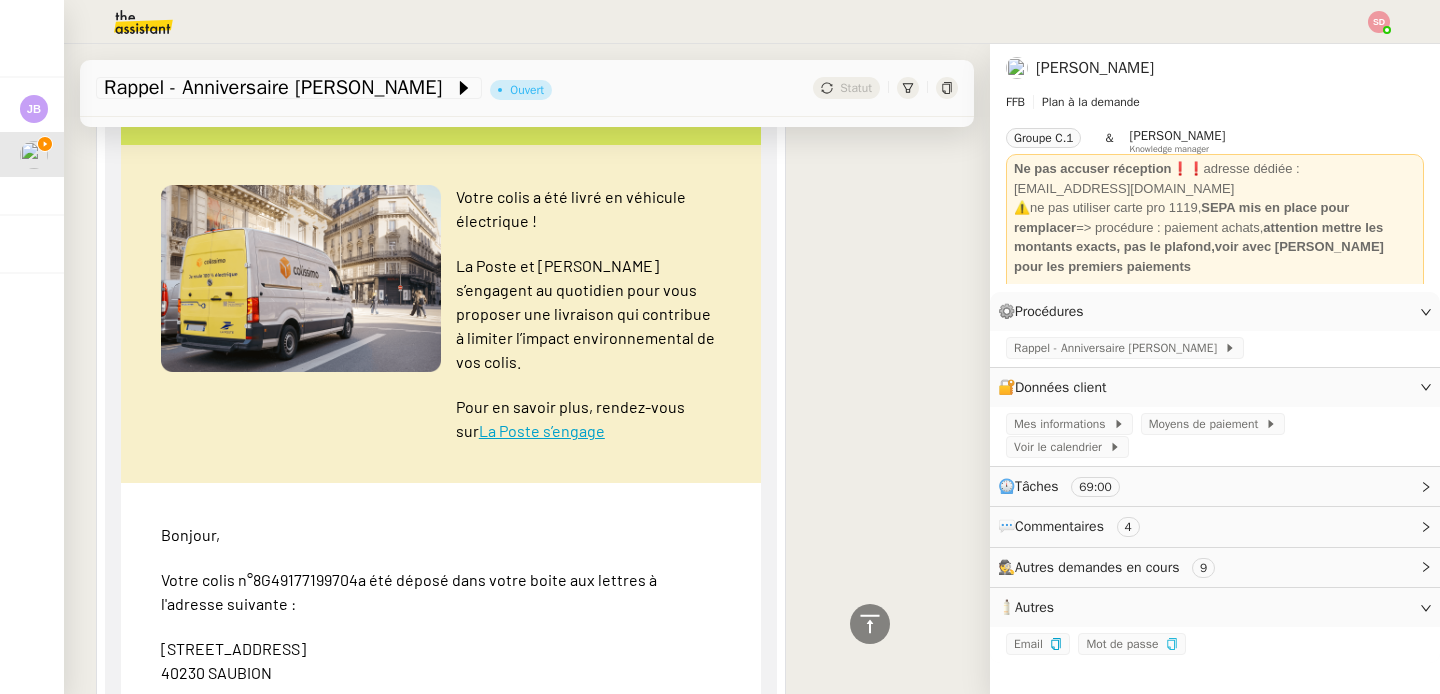 click 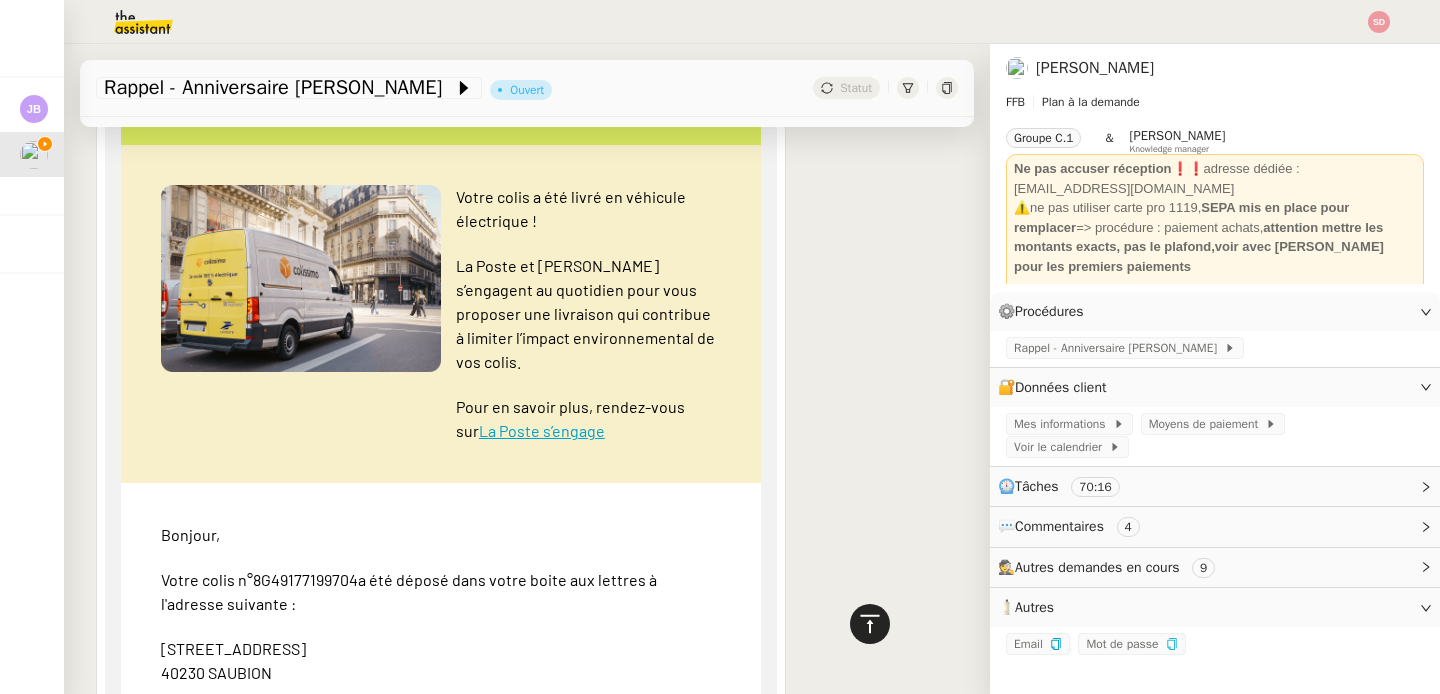 click 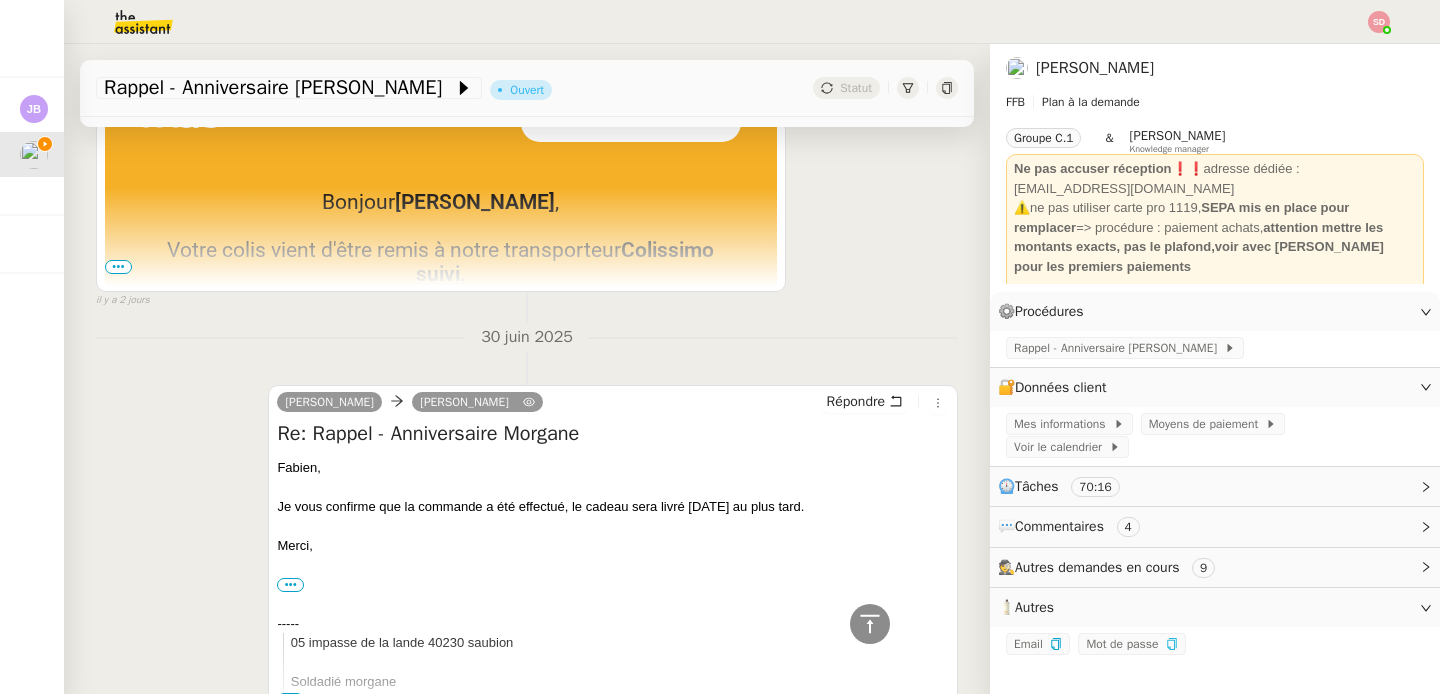 scroll, scrollTop: 3081, scrollLeft: 0, axis: vertical 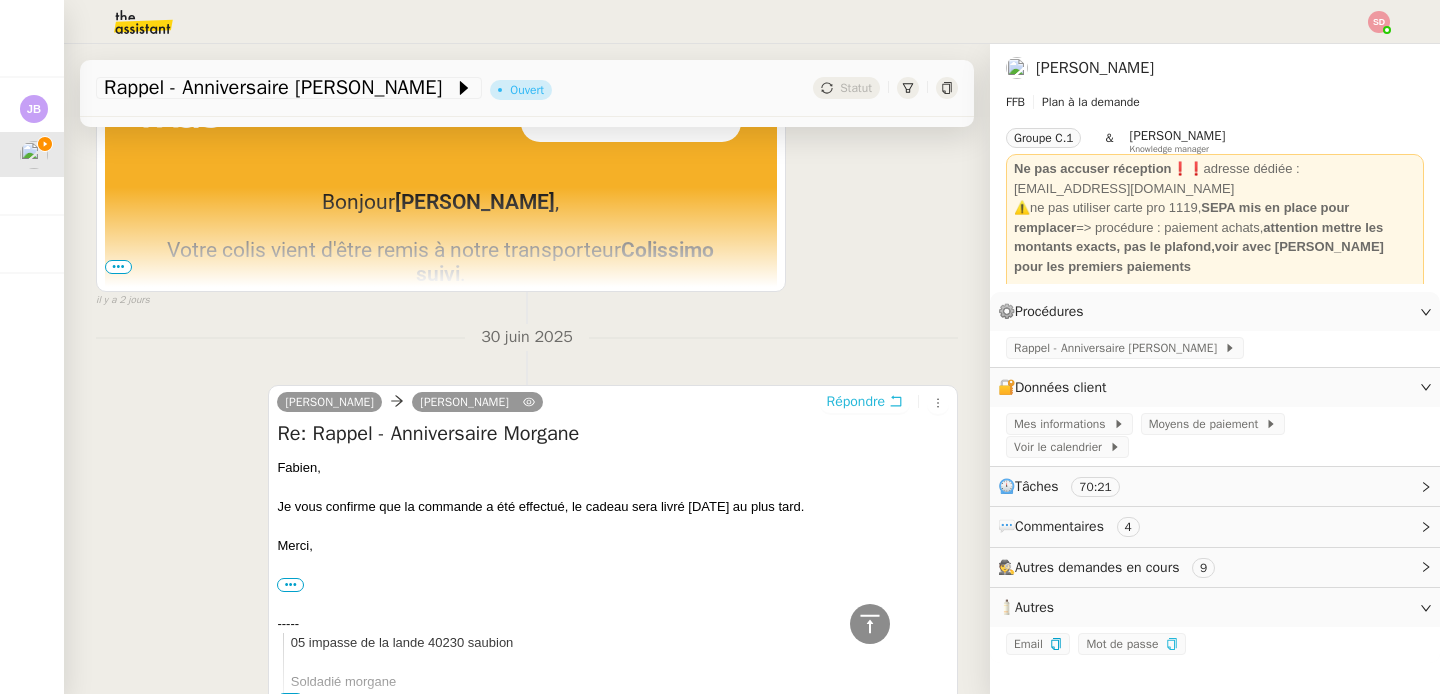 click on "Répondre" at bounding box center [856, 402] 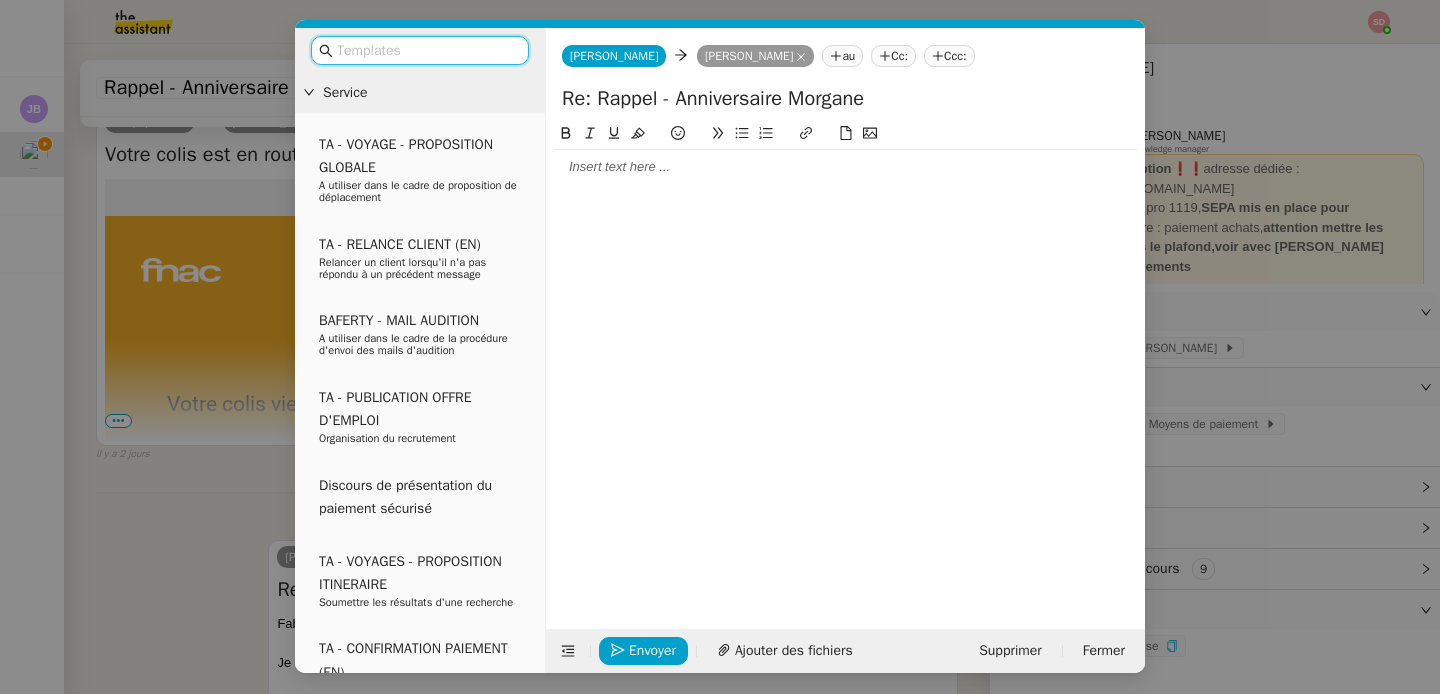 scroll, scrollTop: 3236, scrollLeft: 0, axis: vertical 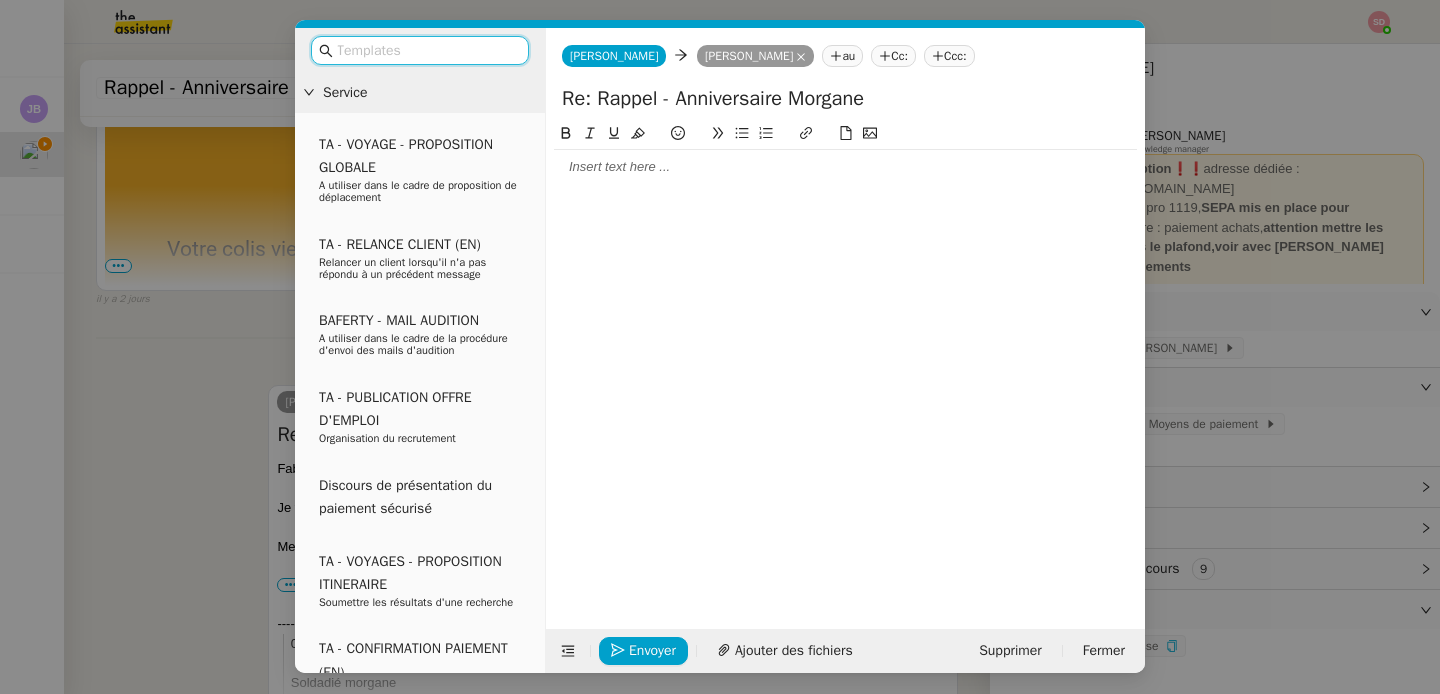 click 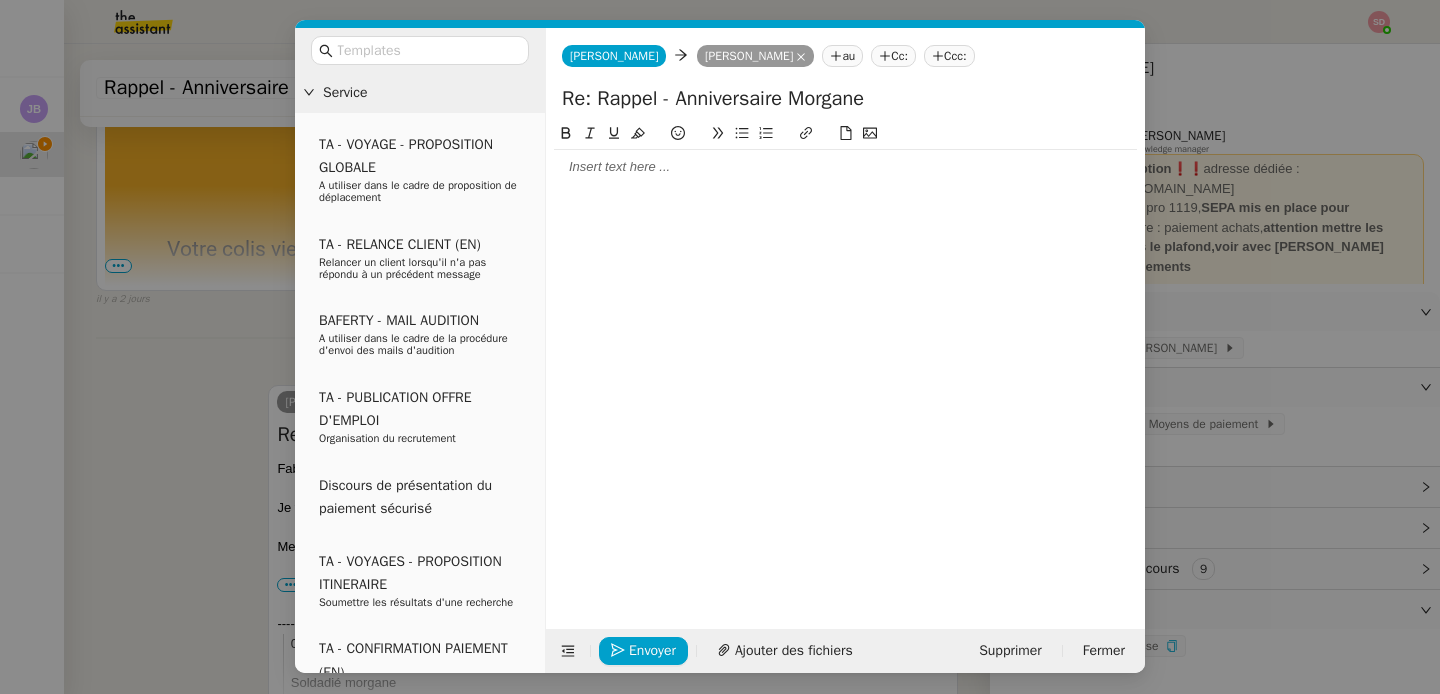 type 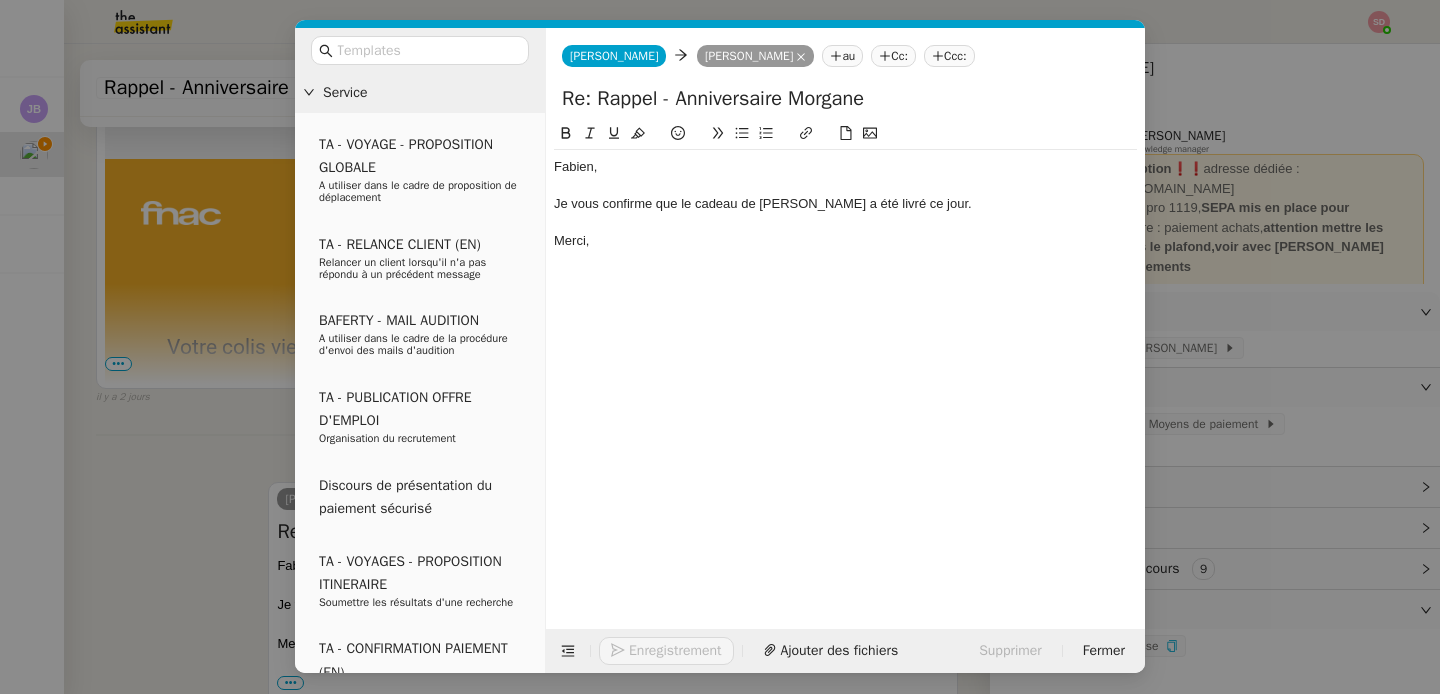 scroll, scrollTop: 3333, scrollLeft: 0, axis: vertical 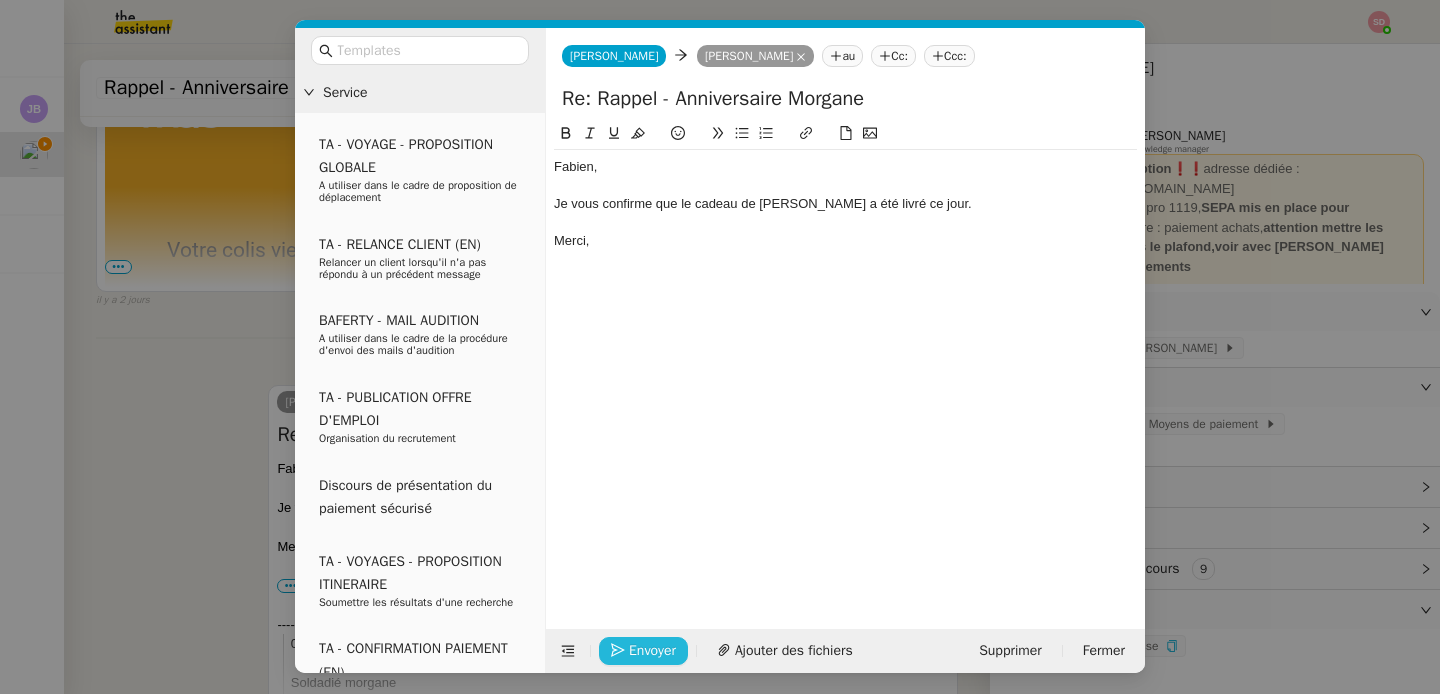 click on "Envoyer" 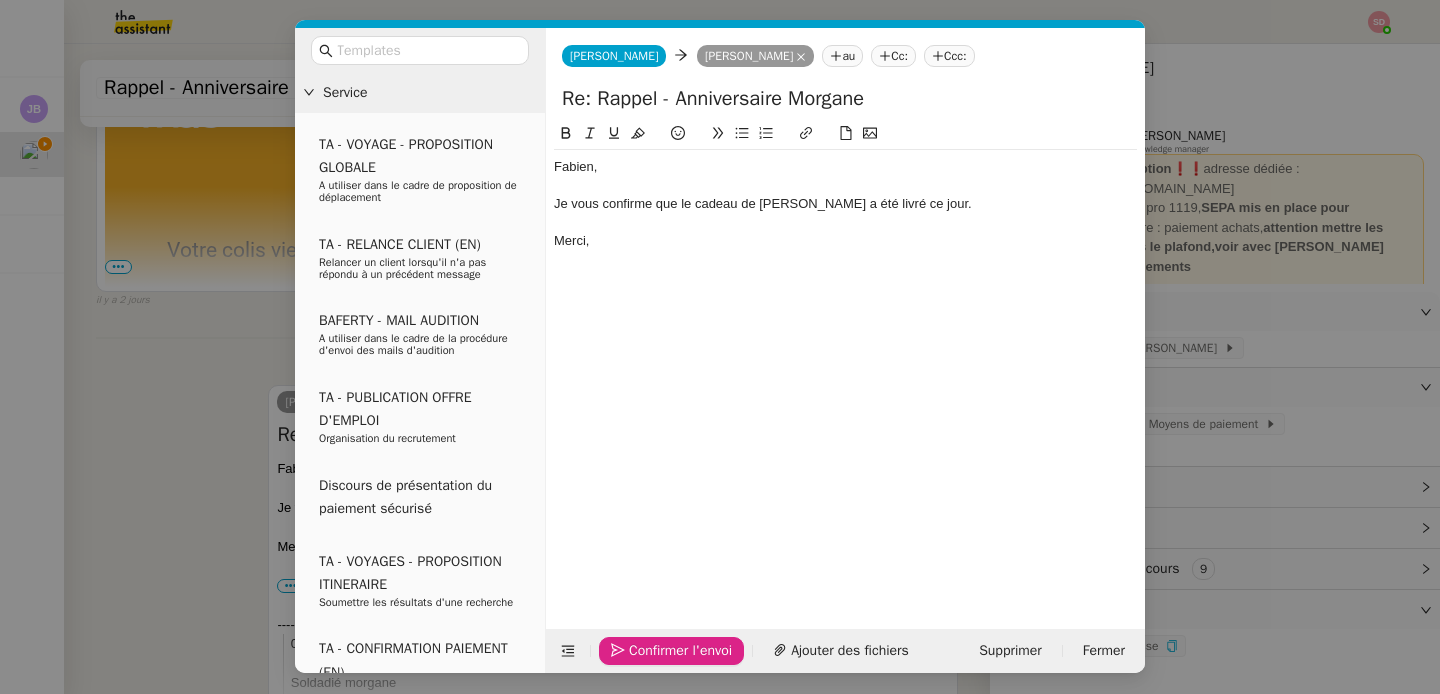 click on "Confirmer l'envoi" 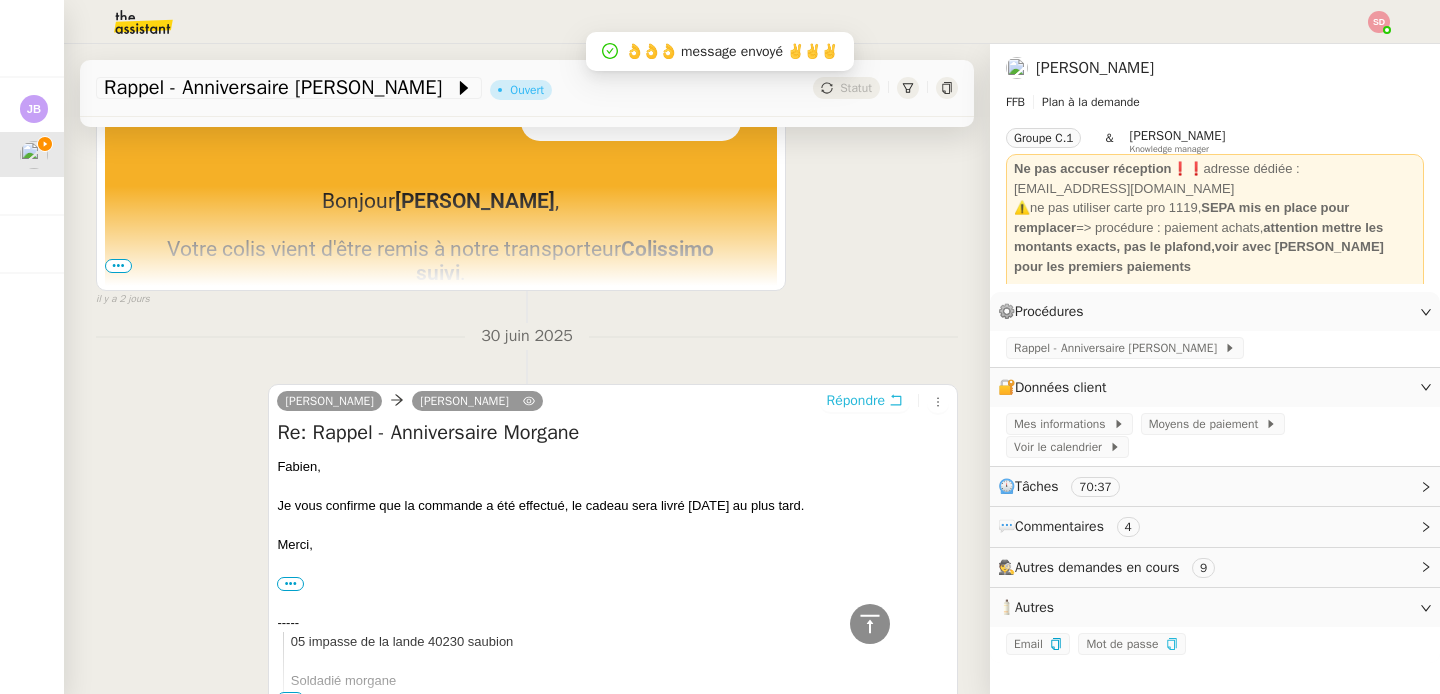 scroll, scrollTop: 3359, scrollLeft: 0, axis: vertical 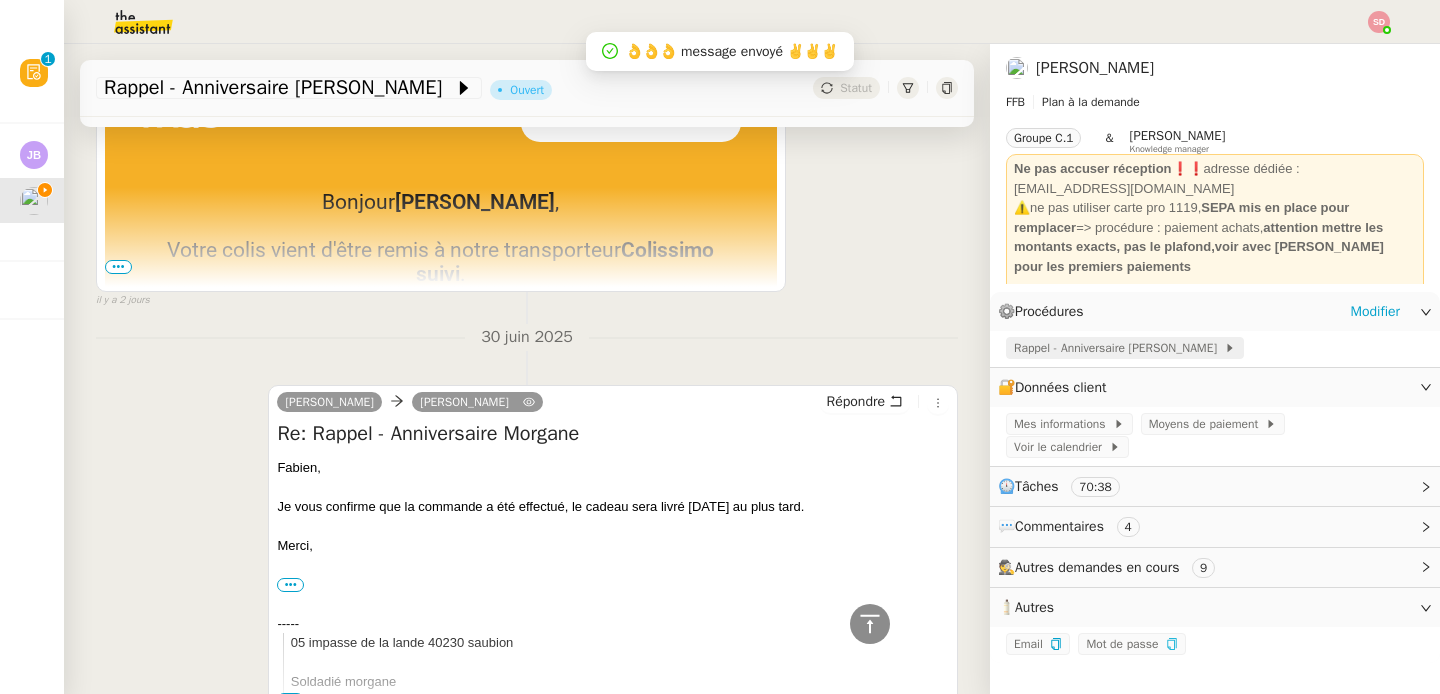 click on "Rappel - Anniversaire Morgan" 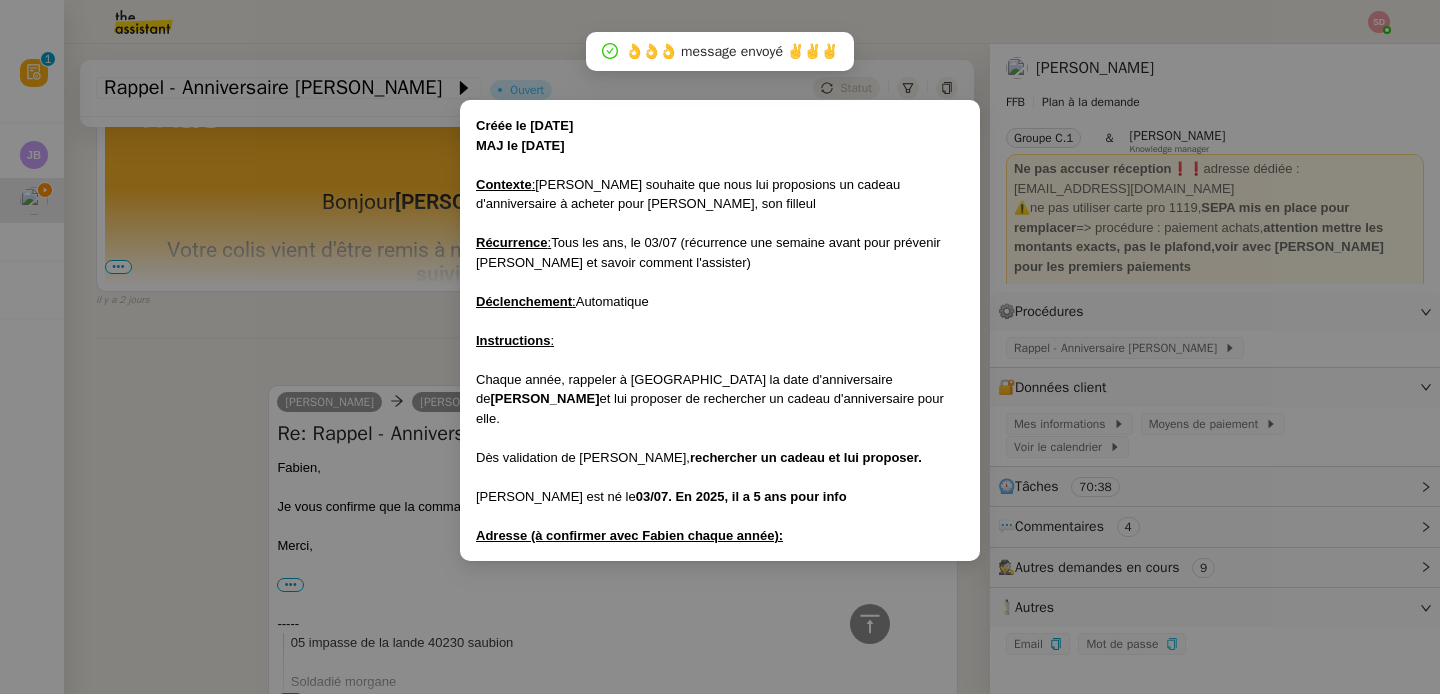 click on "Créée le 18/11/24 MAJ le 26/06/25 Contexte  :  Fabien souhaite que nous lui proposions un cadeau d'anniversaire à acheter pour Morgan, son filleul Récurrence  :  Tous les ans, le 03/07 (récurrence une semaine avant pour prévenir Fabien et savoir comment l'assister) Déclenchement  :  Automatique Instructions  : Chaque année, rappeler à Fabien la date d'anniversaire de  Morgan  et lui proposer de rechercher un cadeau d'anniversaire pour elle. Dès validation de Fabien,  rechercher un cadeau et lui proposer. Morgan est né le  03/07. En 2025, il a 5 ans pour info Adresse (à confirmer avec Fabien chaque année):" at bounding box center [720, 347] 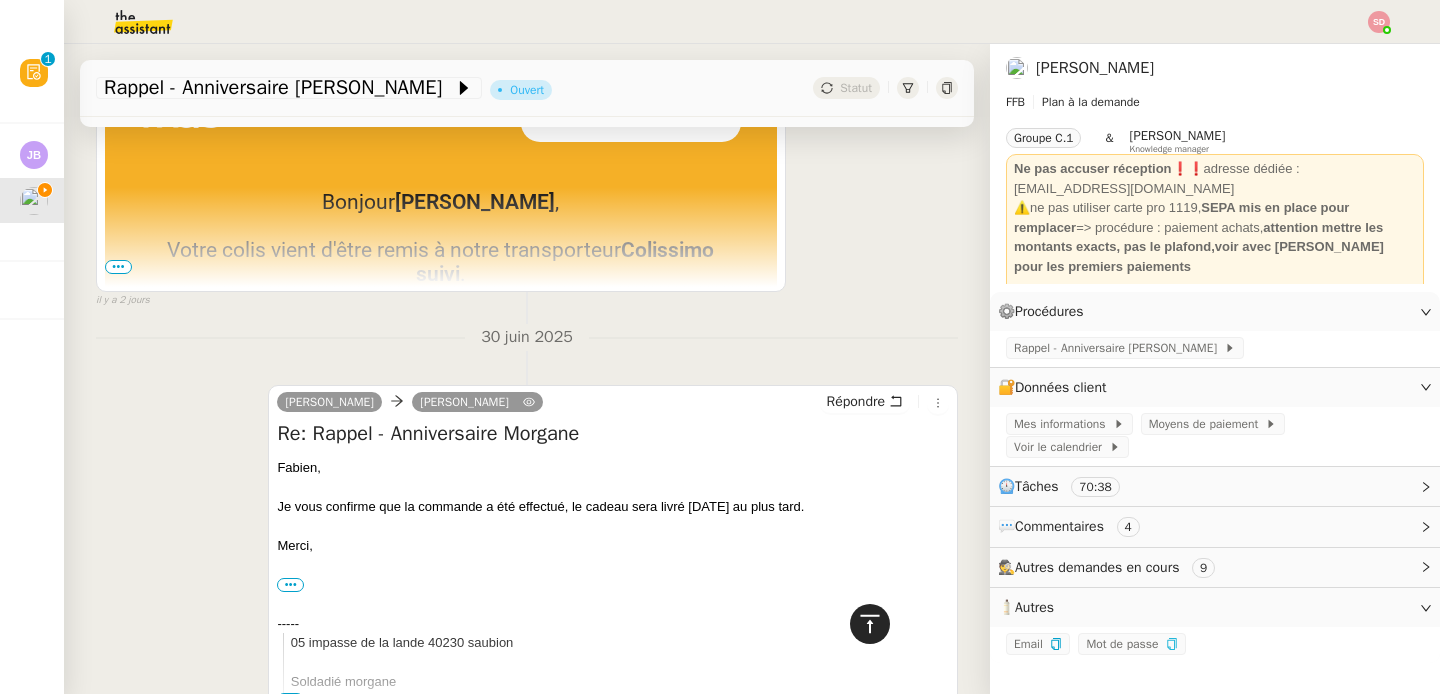click 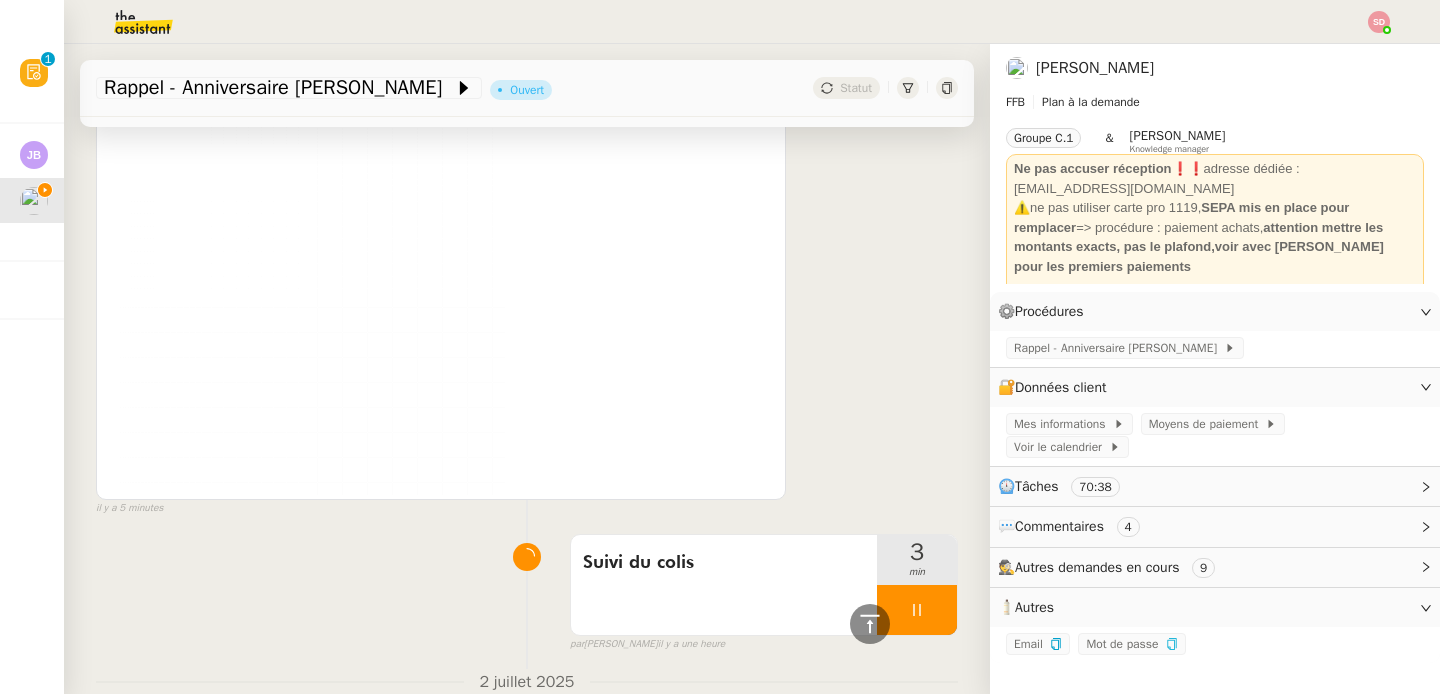 scroll, scrollTop: 2490, scrollLeft: 0, axis: vertical 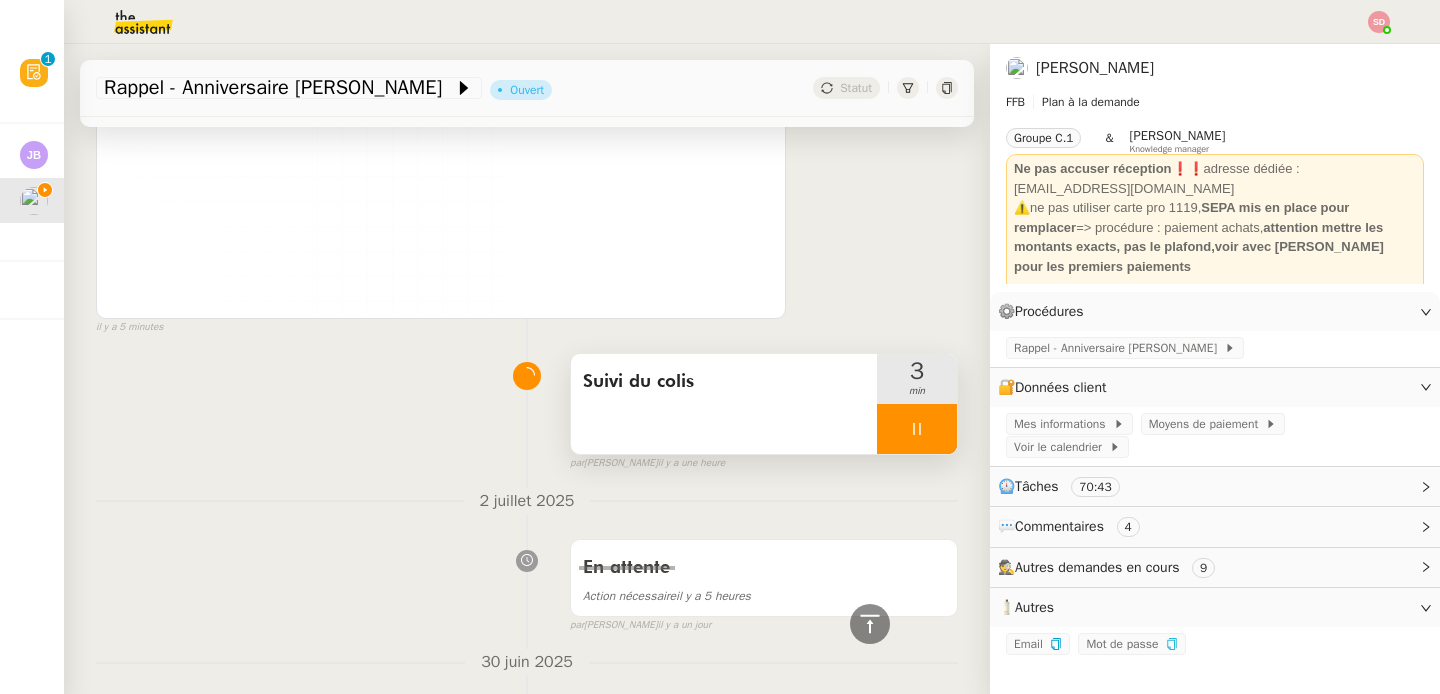 click at bounding box center (917, 429) 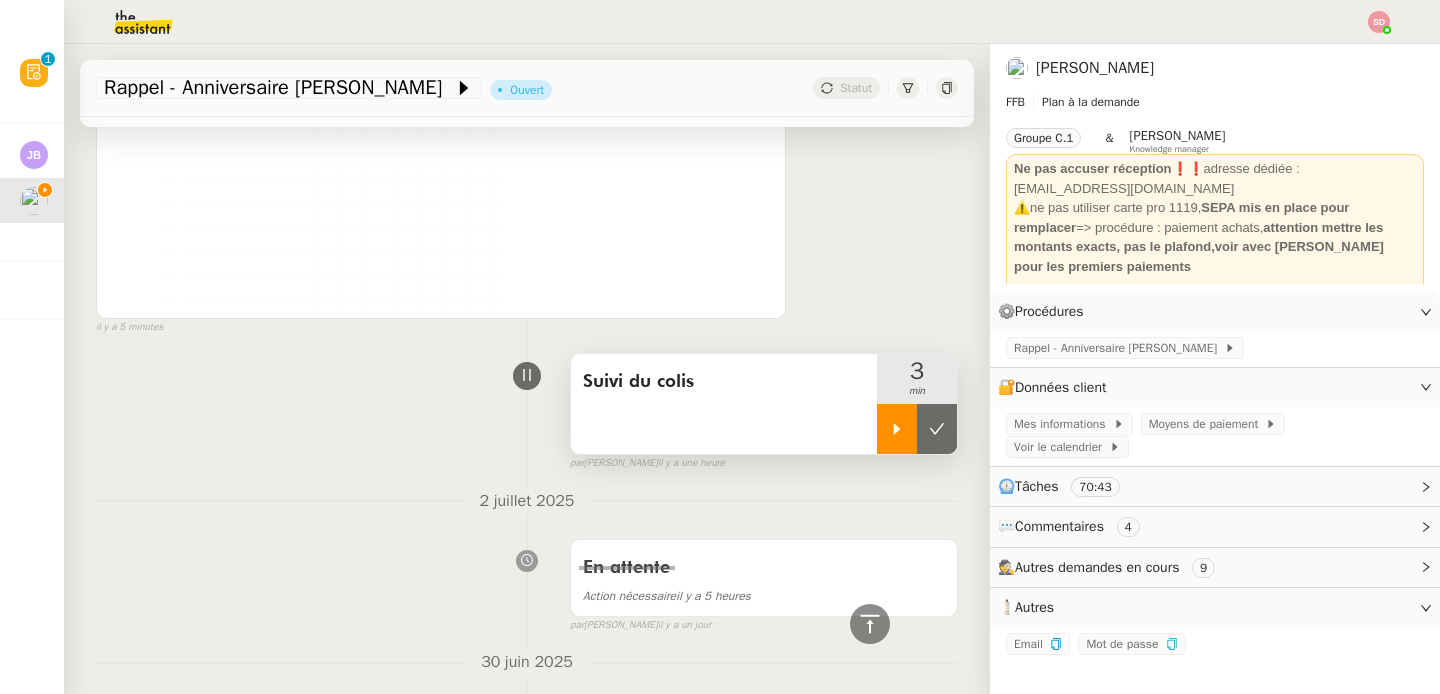 click 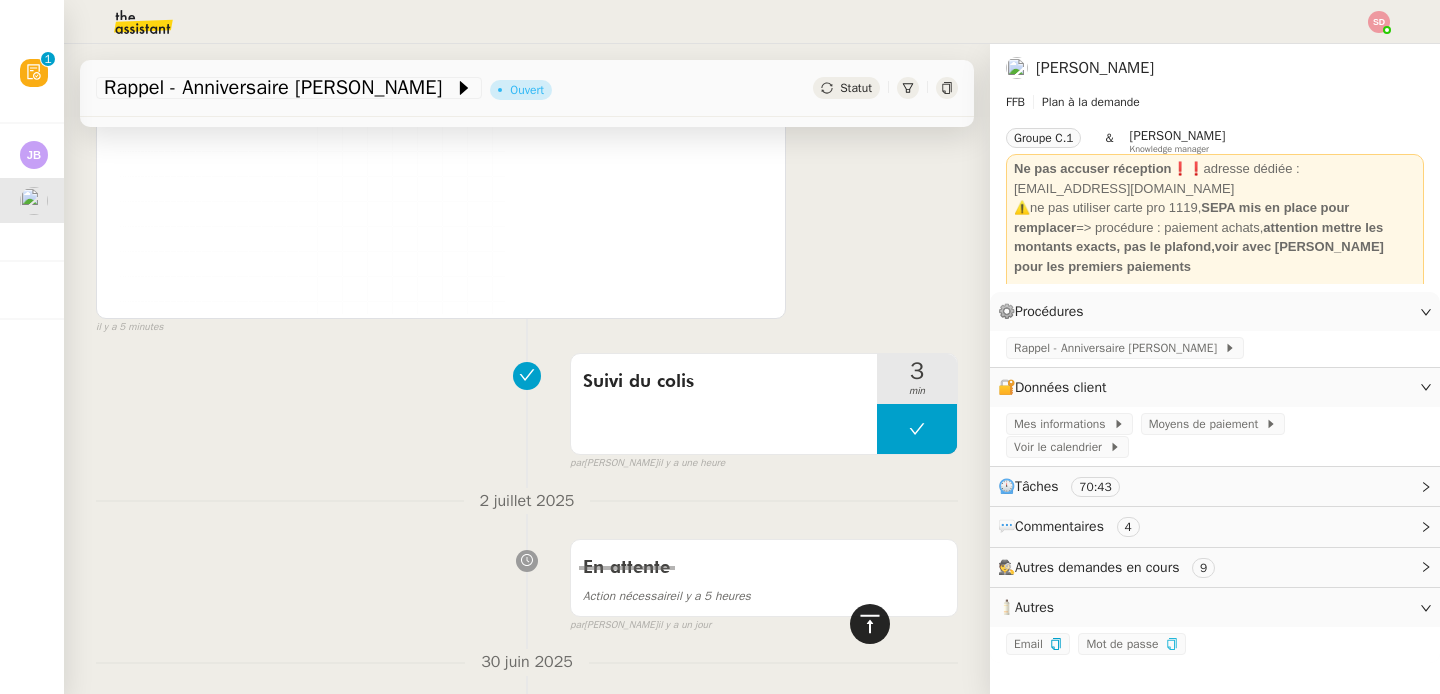 click 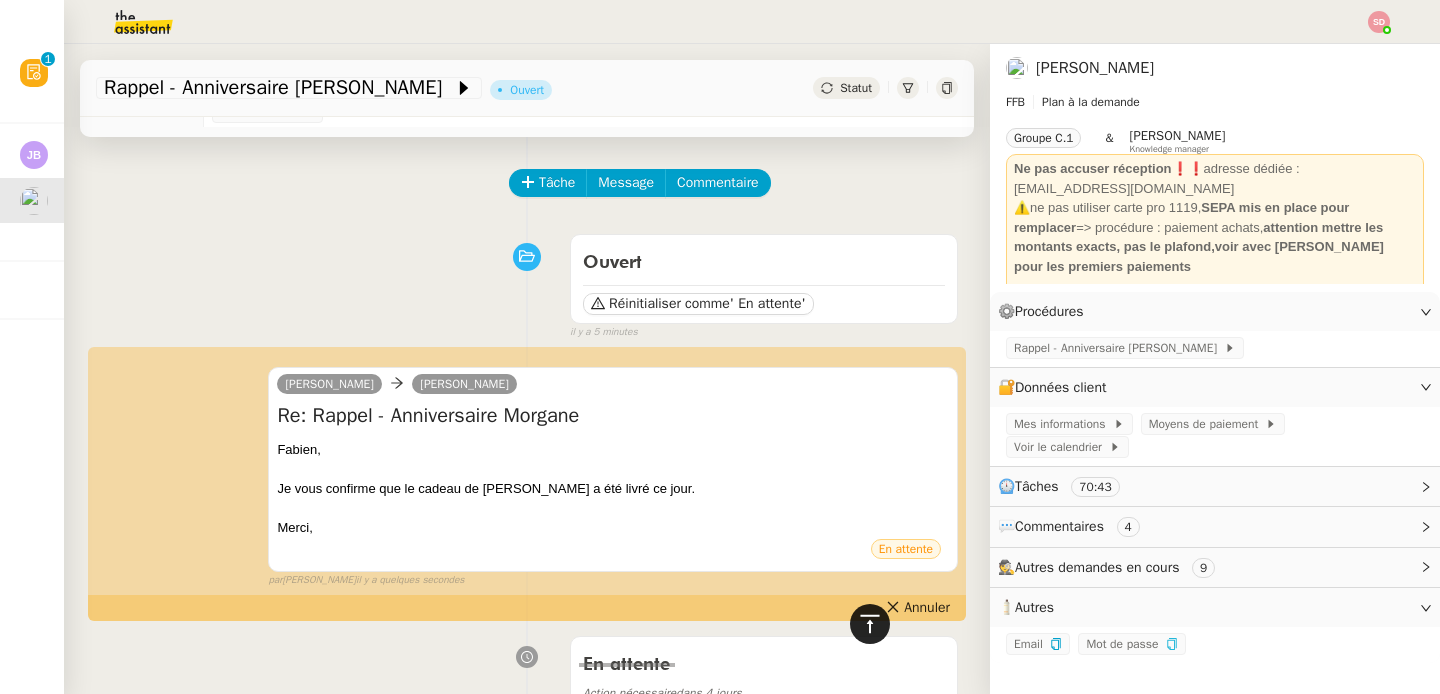scroll, scrollTop: 0, scrollLeft: 0, axis: both 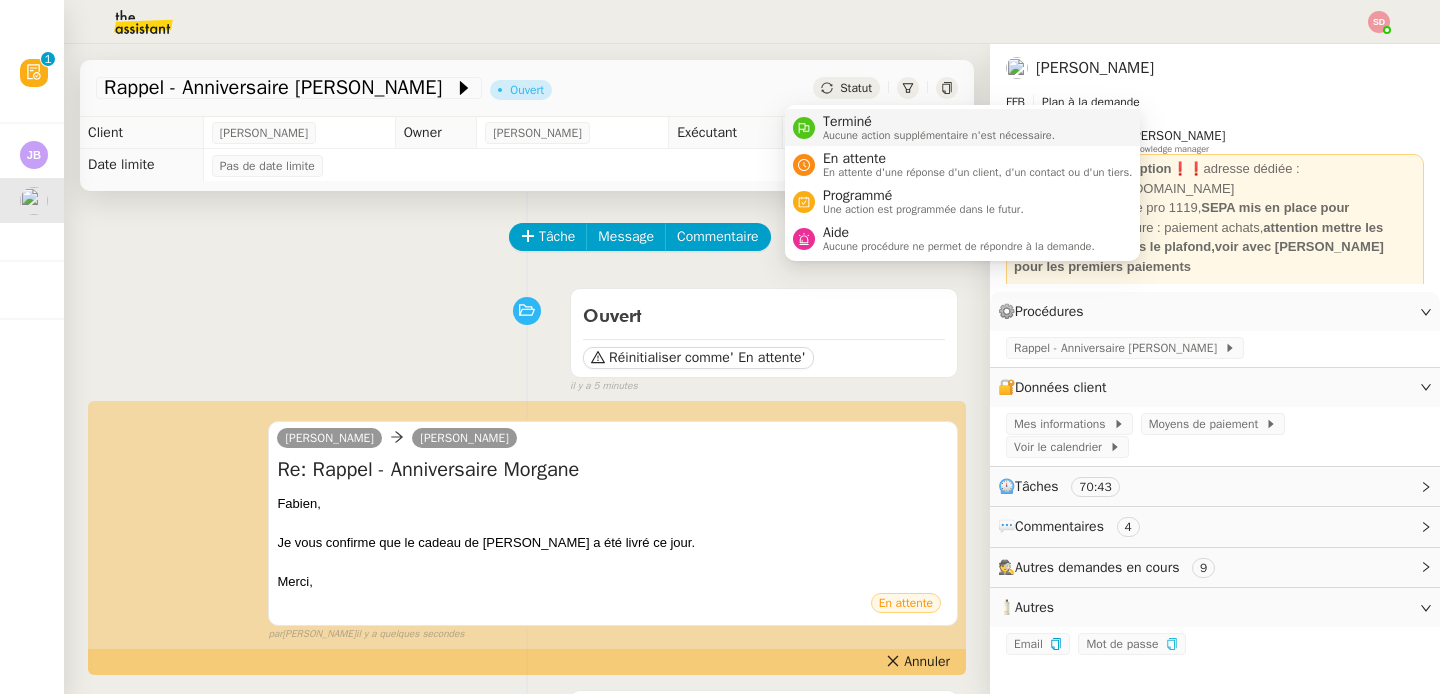 click 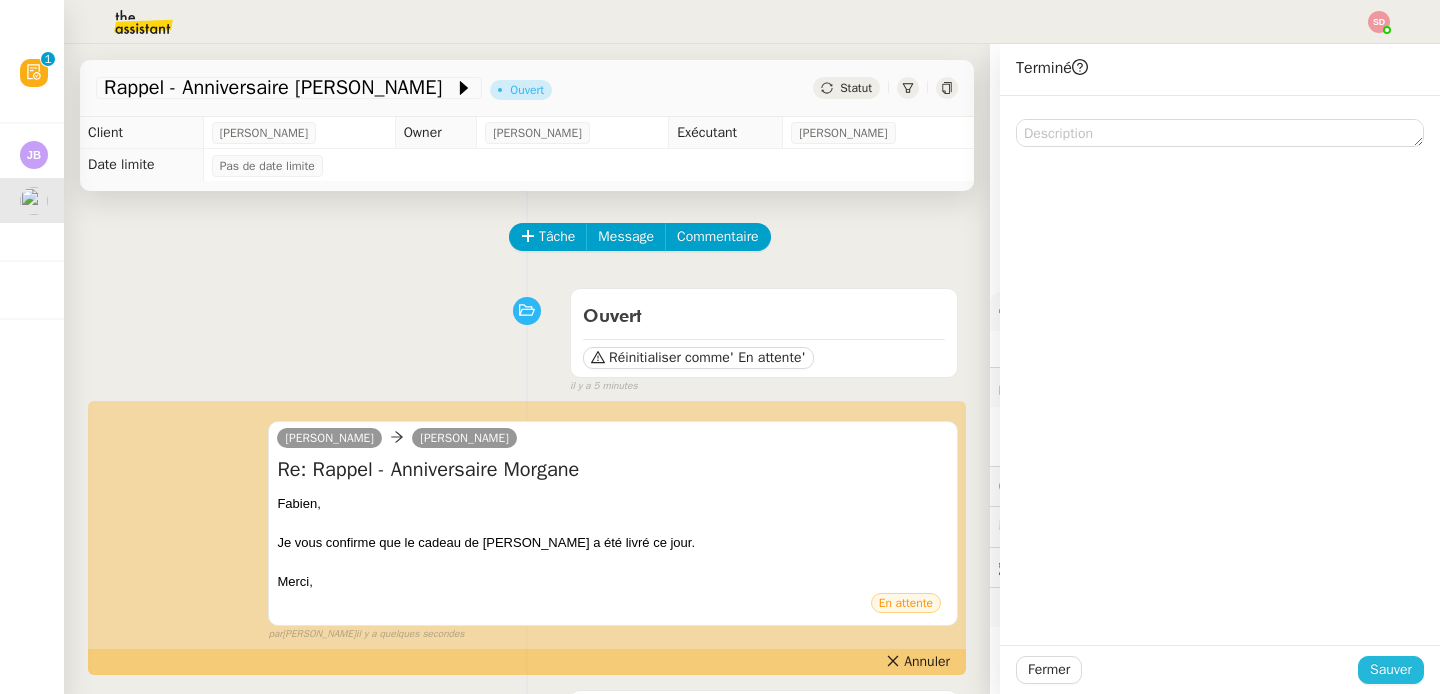 click on "Sauver" 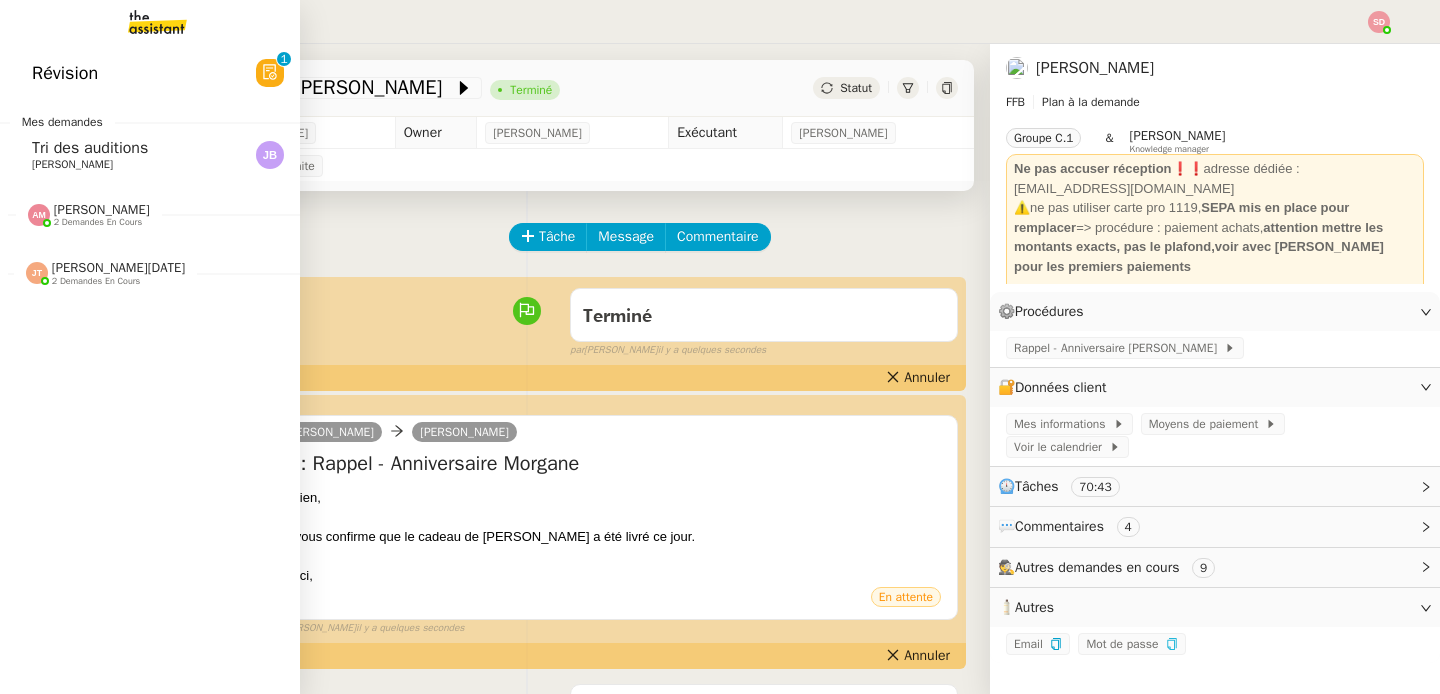 click on "[PERSON_NAME]" 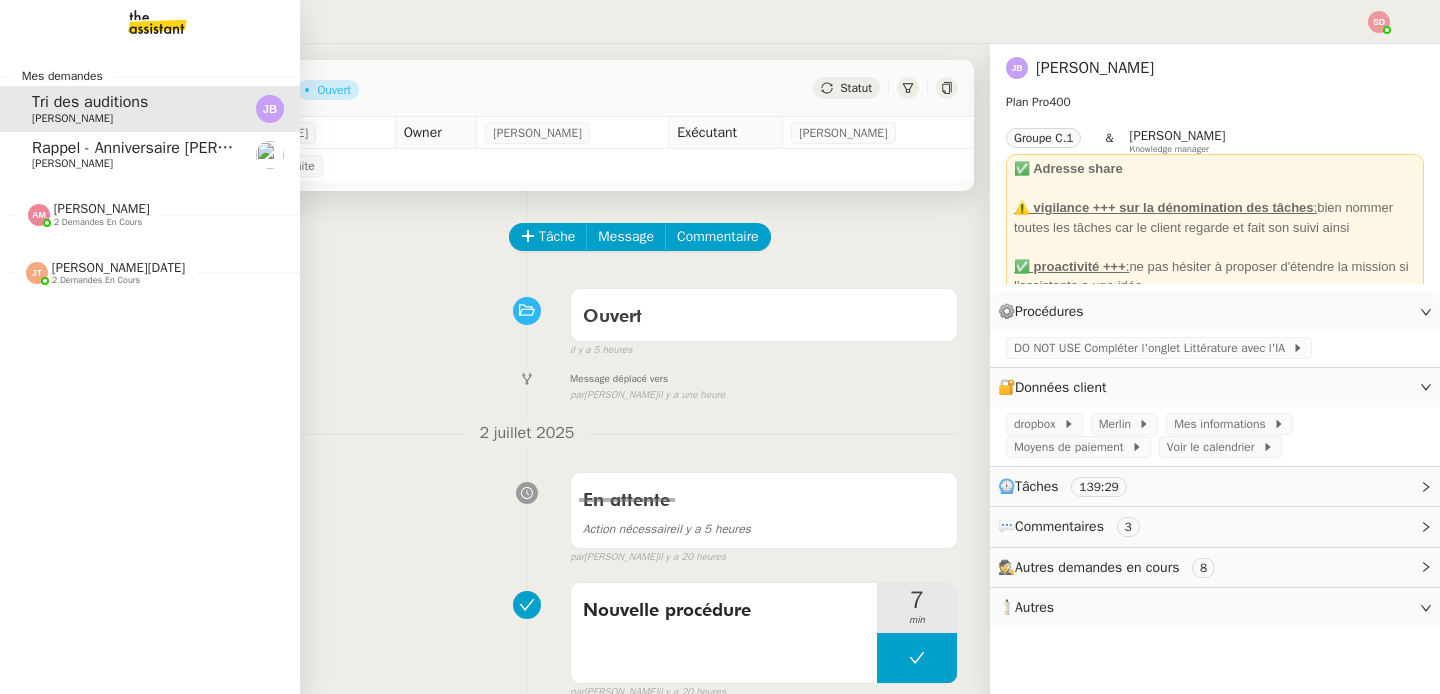 click on "Rappel - Anniversaire Morgan" 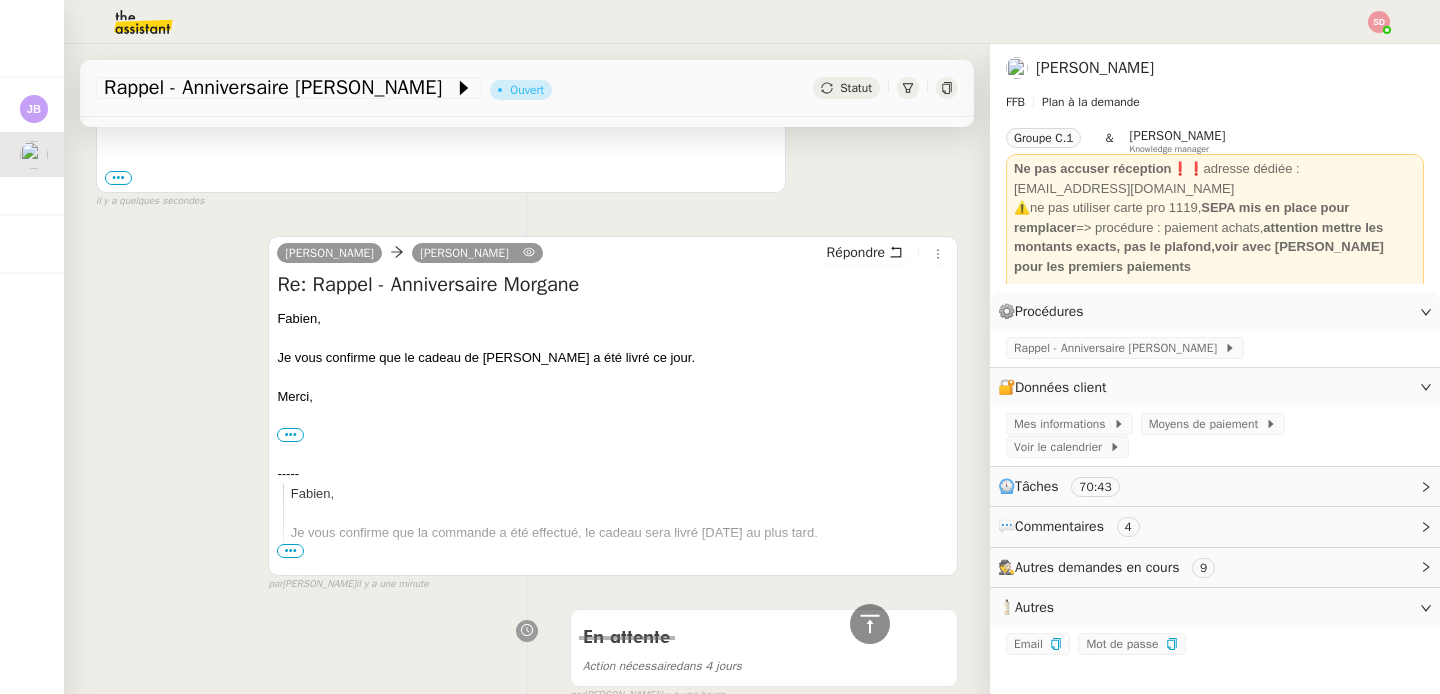 scroll, scrollTop: 0, scrollLeft: 0, axis: both 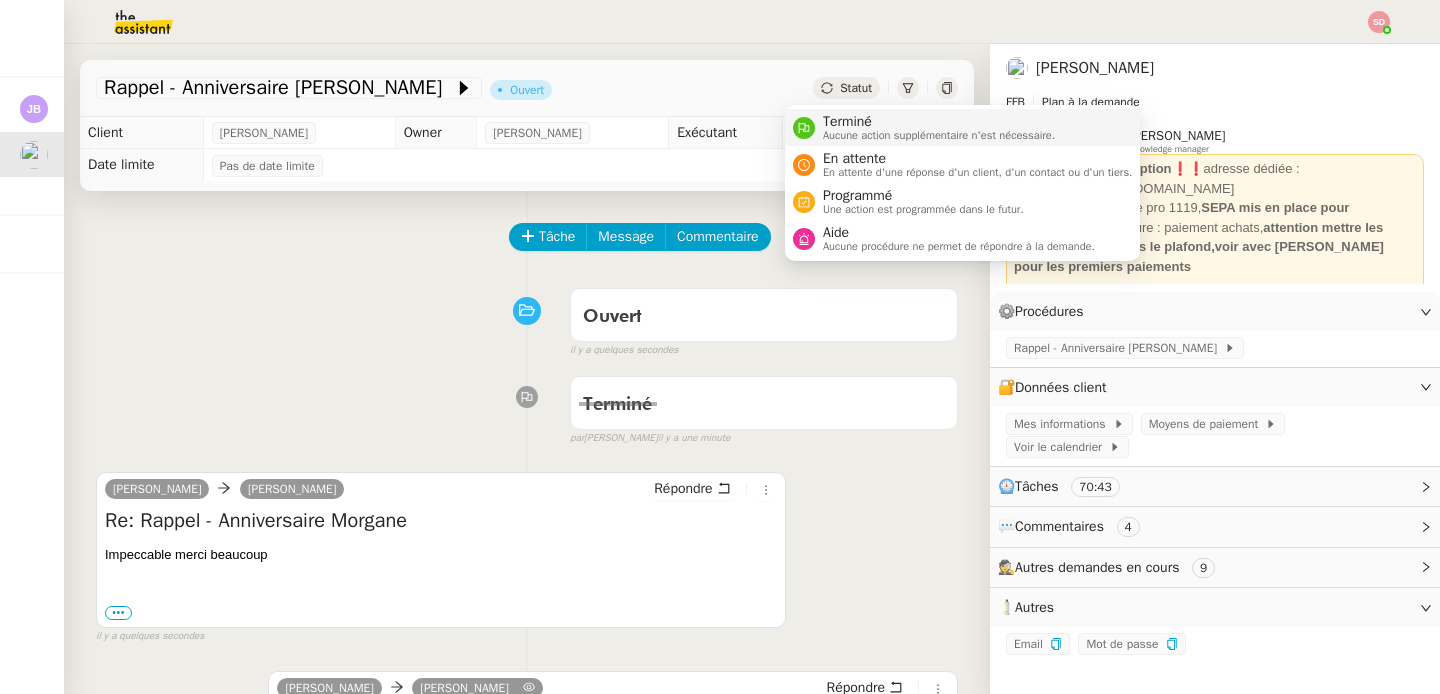 click at bounding box center [804, 128] 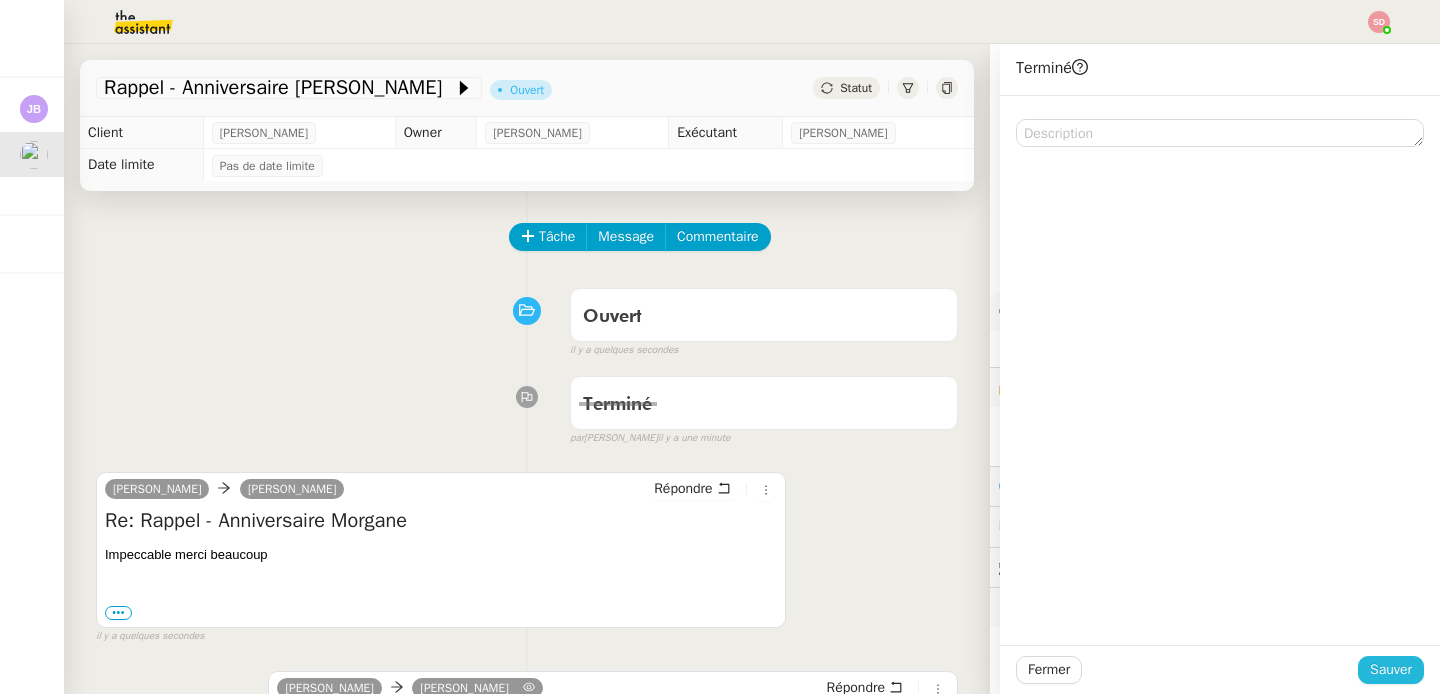 click on "Sauver" 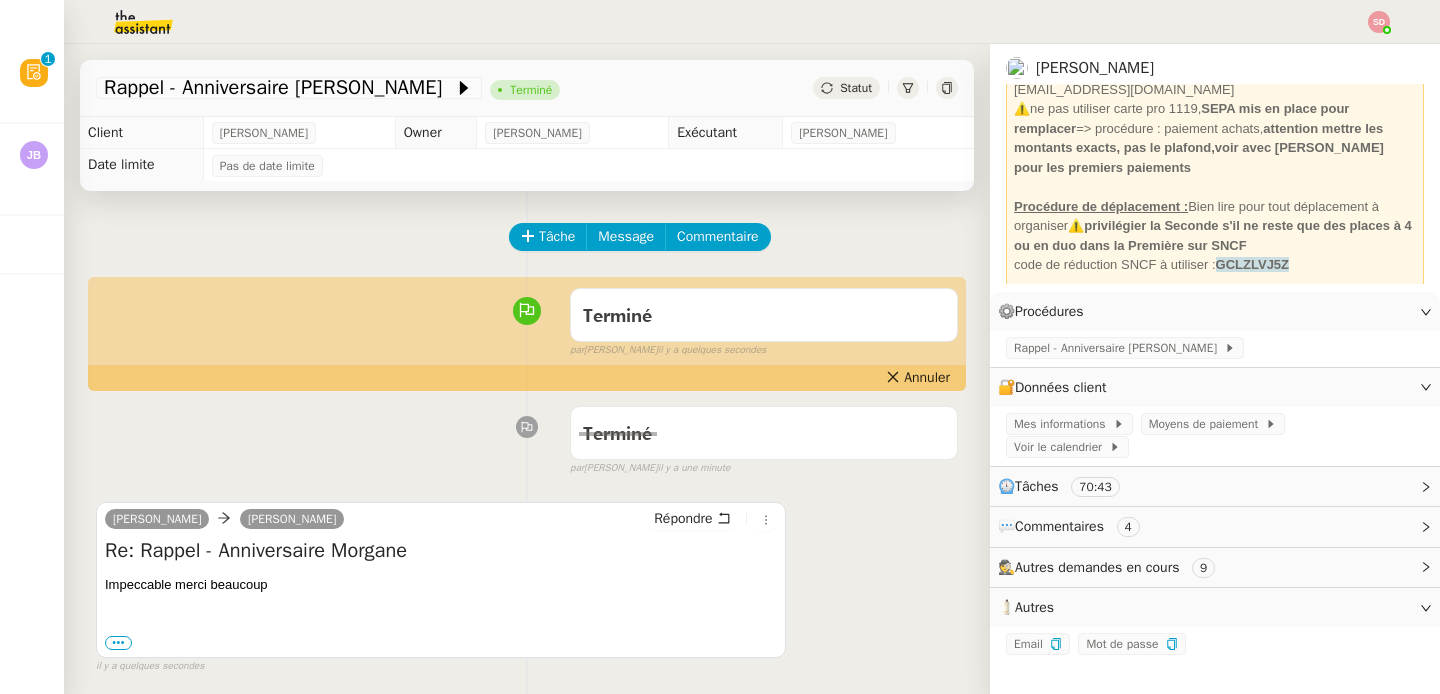 scroll, scrollTop: 168, scrollLeft: 0, axis: vertical 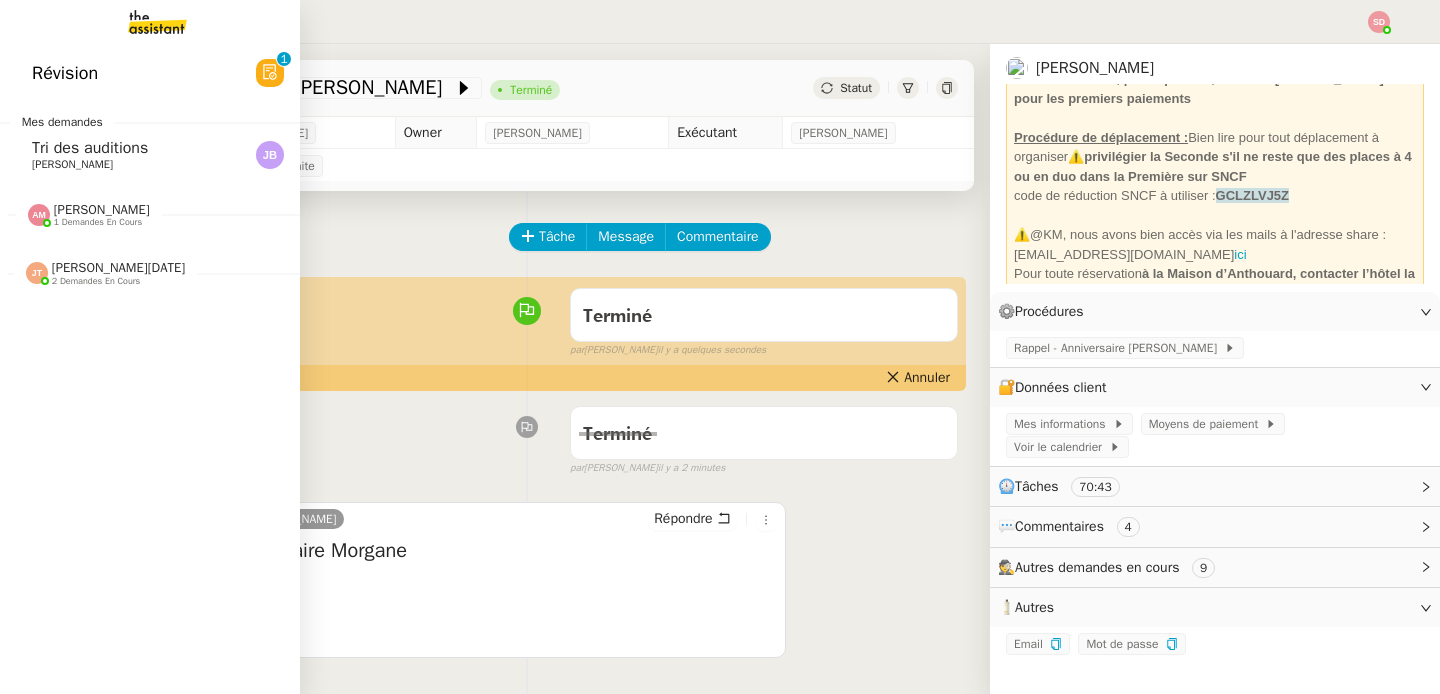 click 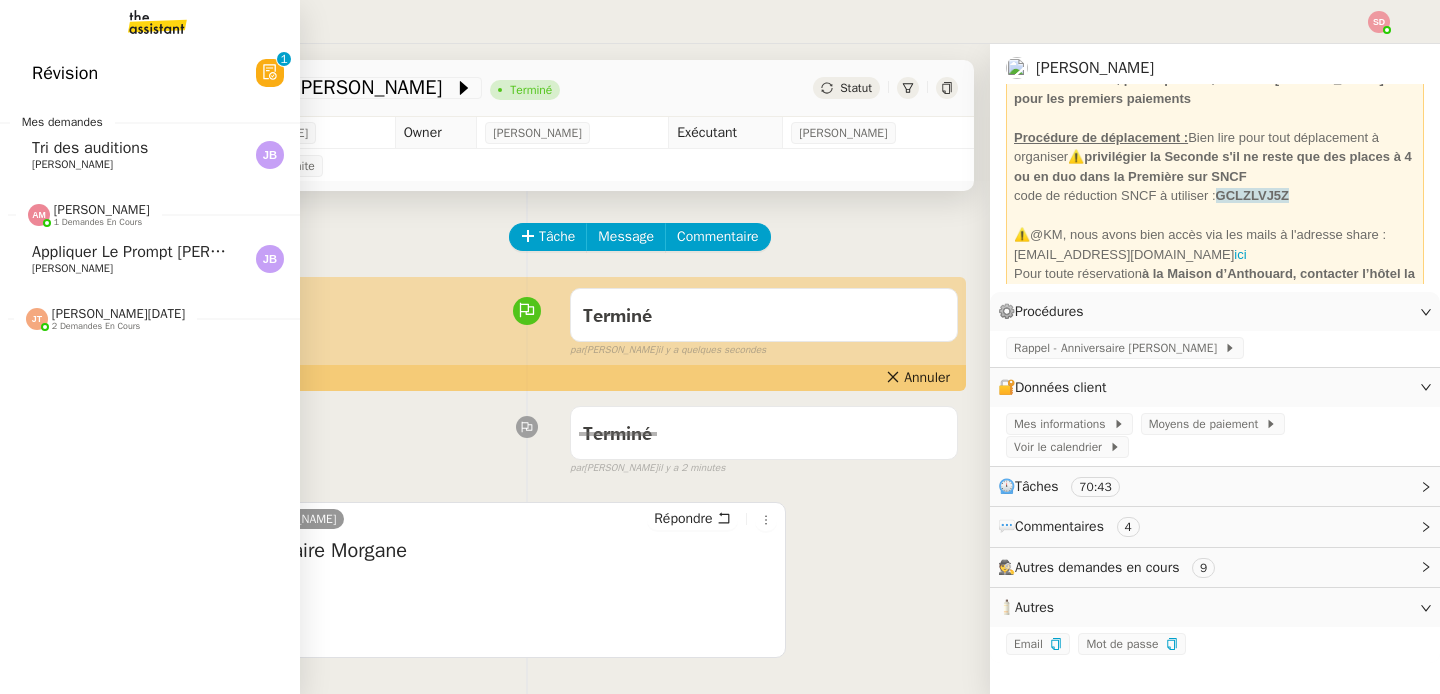 click on "Appliquer le prompt [PERSON_NAME] pour les auditions" 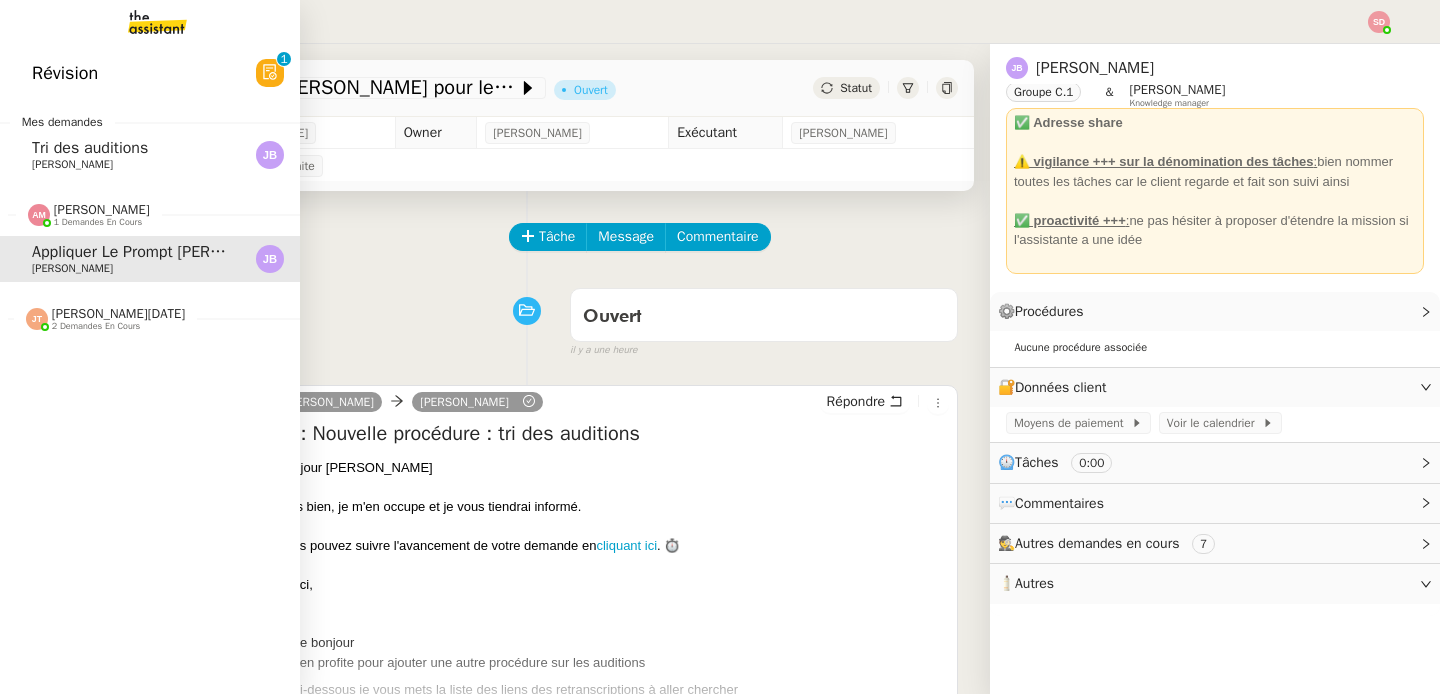 scroll, scrollTop: 66, scrollLeft: 0, axis: vertical 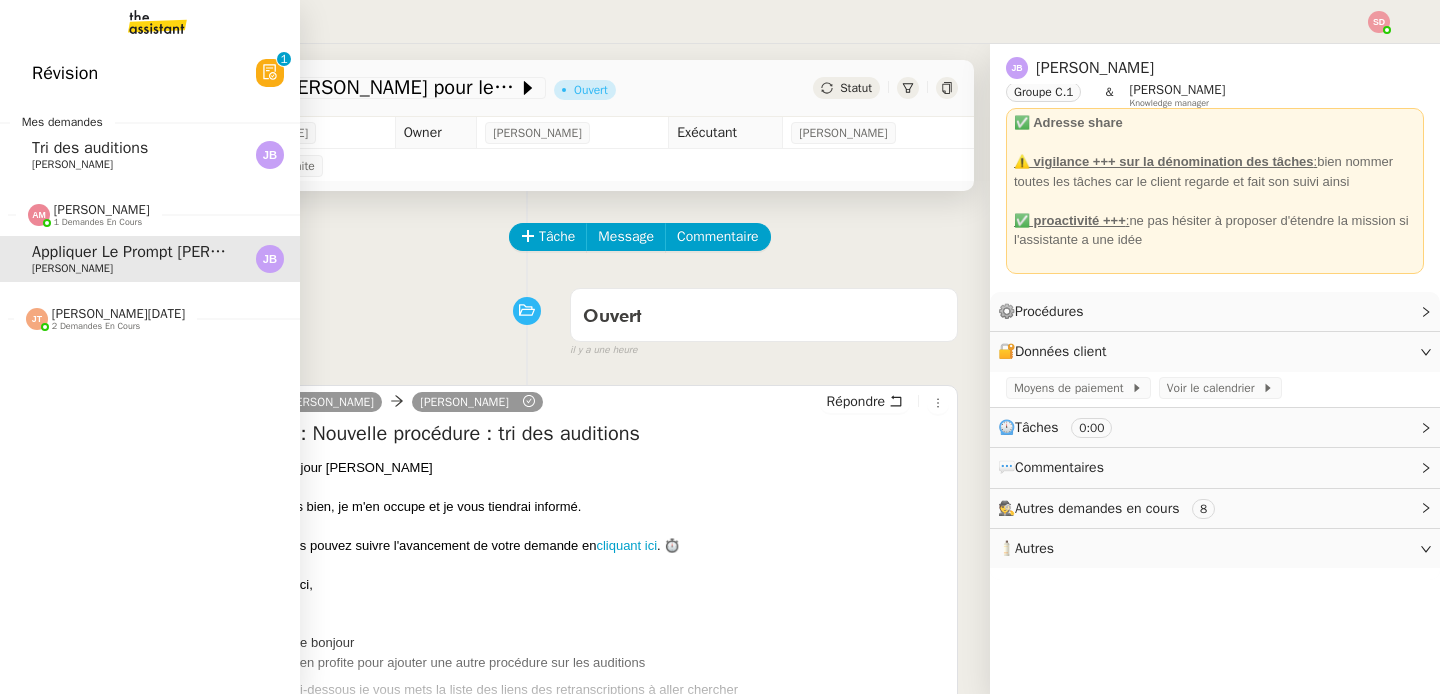 click on "1 demandes en cours" 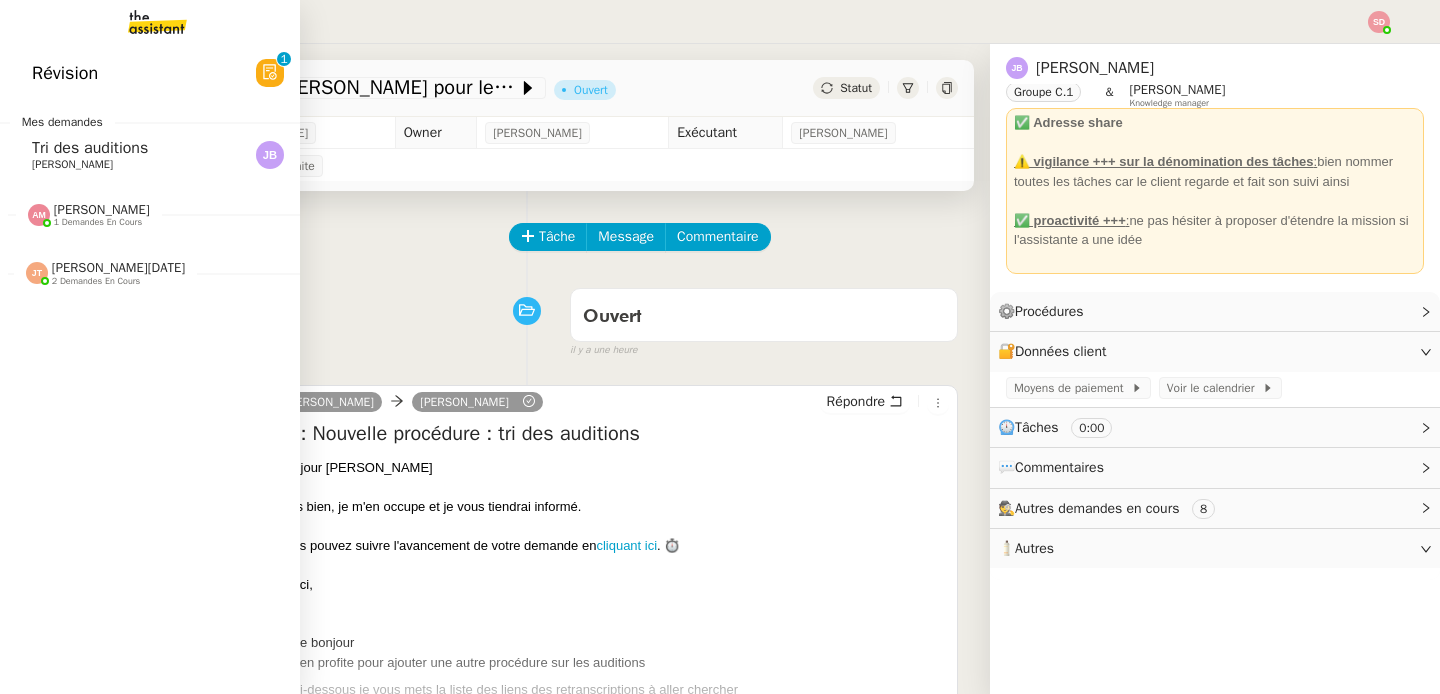 click on "[PERSON_NAME][DATE]" 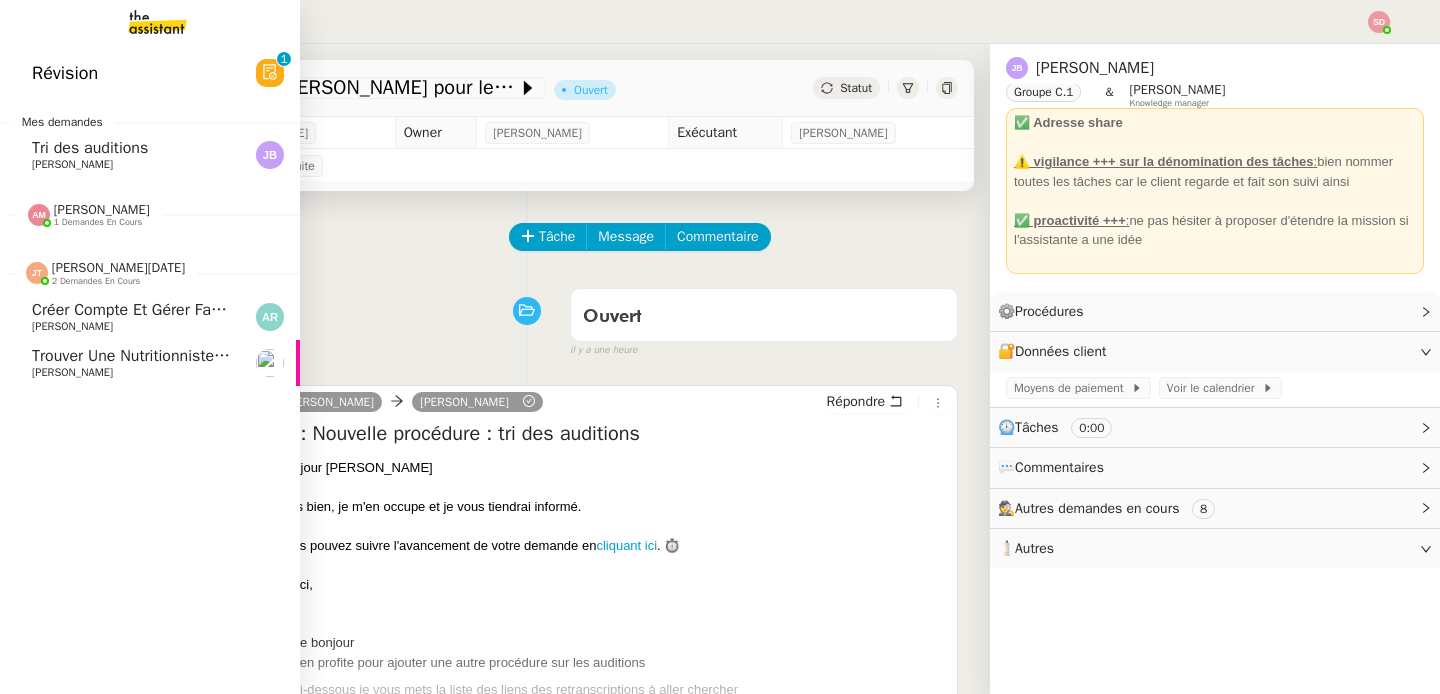 click on "[PERSON_NAME]" 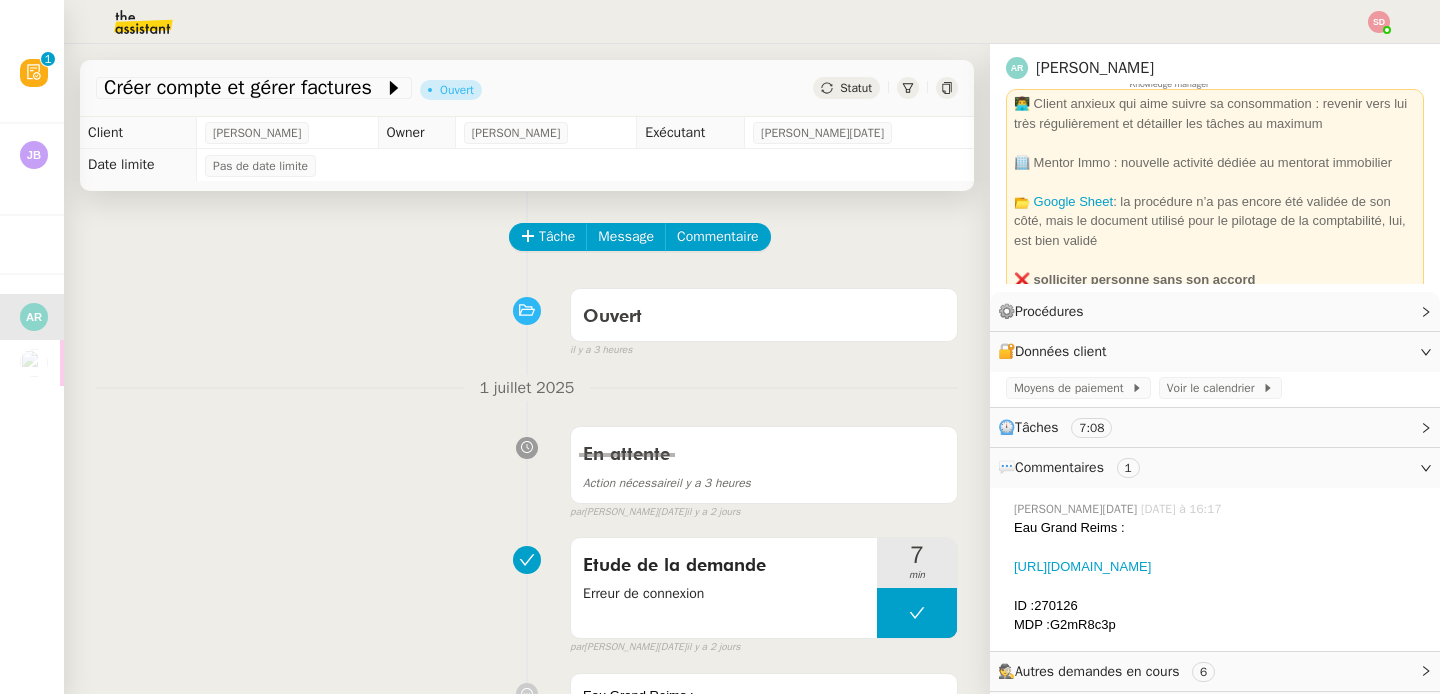 scroll, scrollTop: 85, scrollLeft: 0, axis: vertical 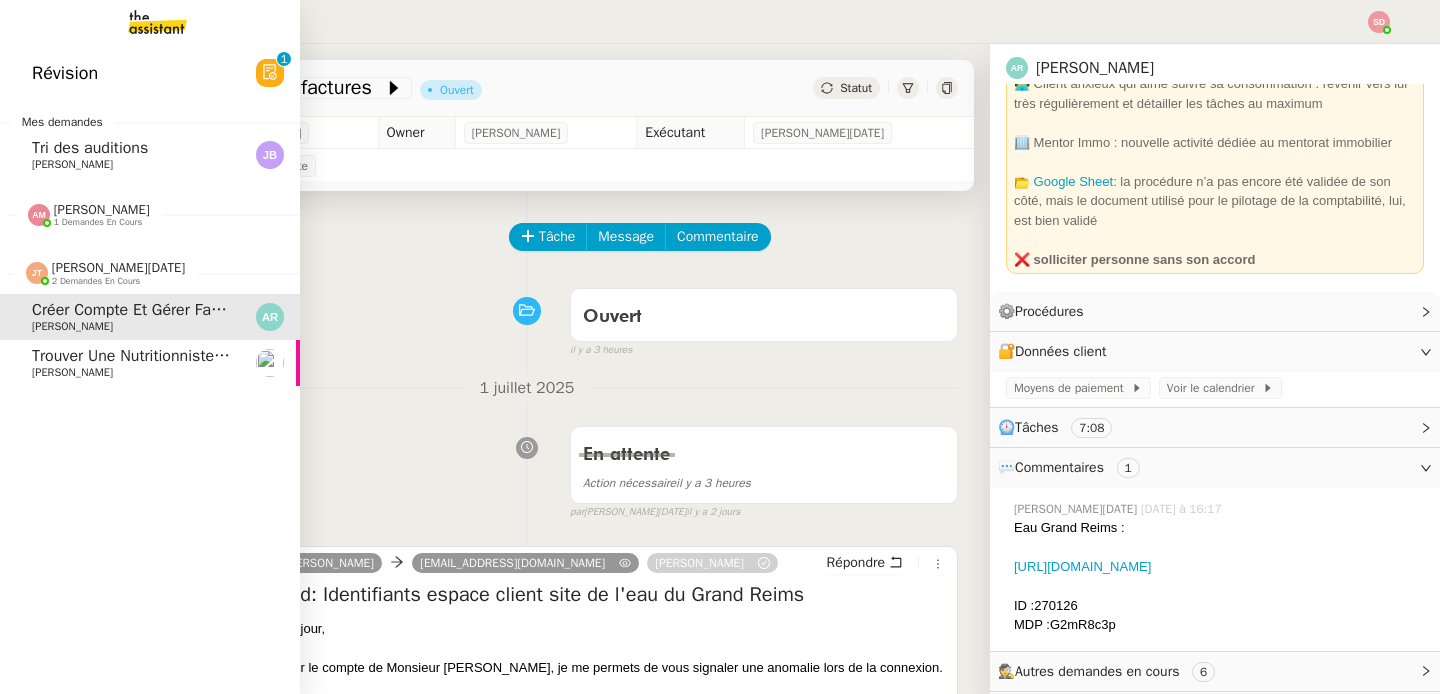 click 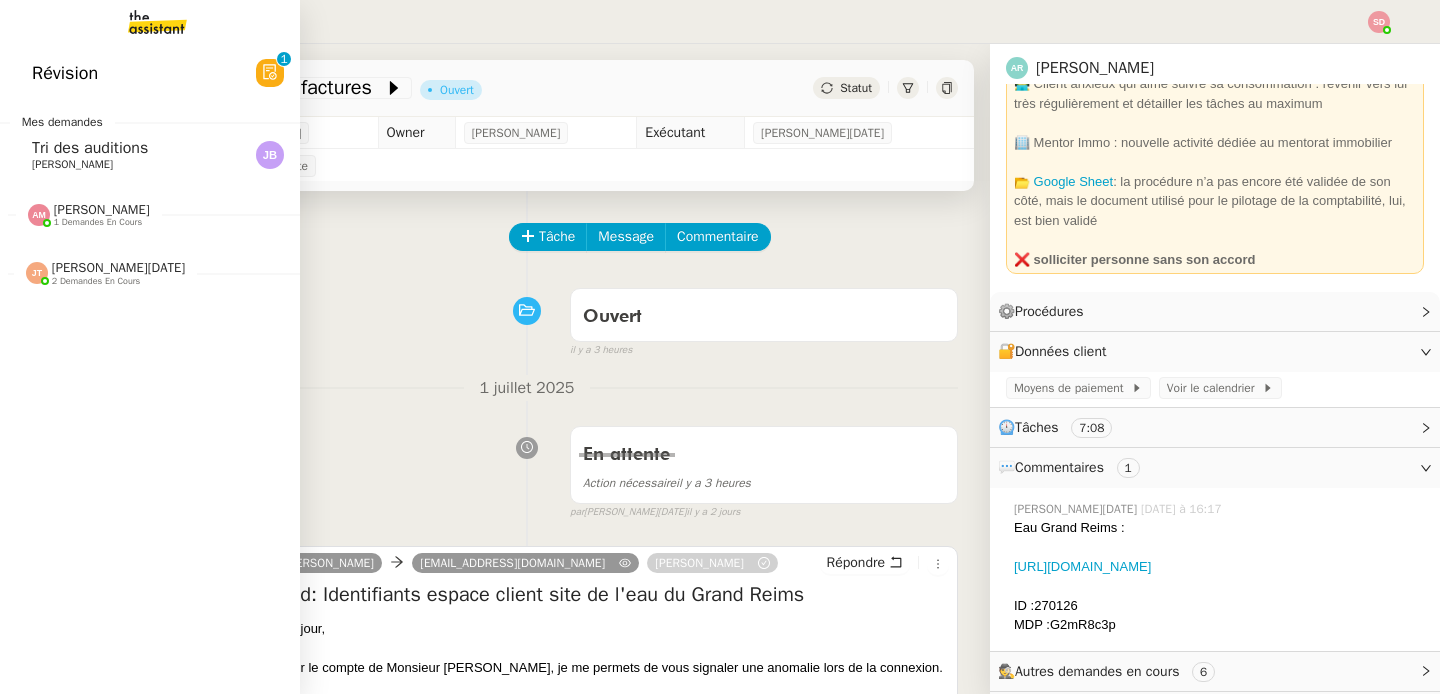 click on "Tri des auditions" 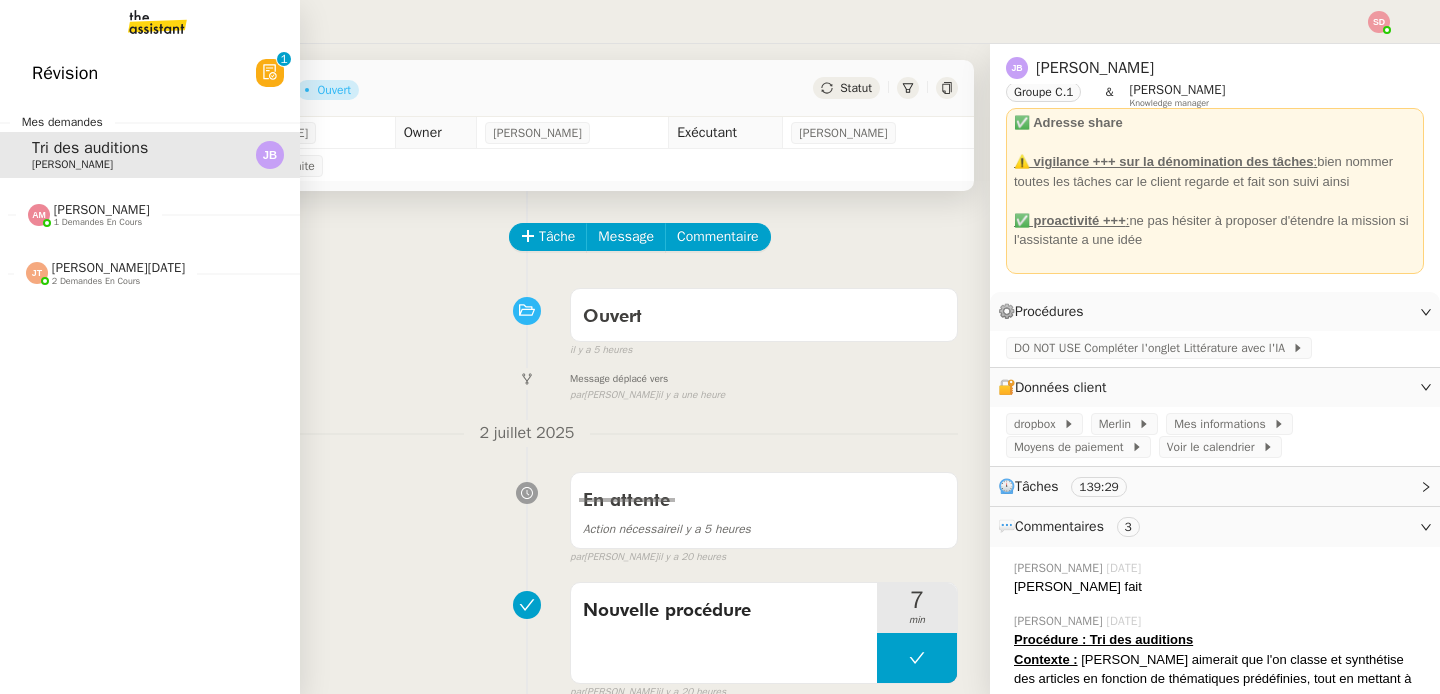 scroll, scrollTop: 66, scrollLeft: 0, axis: vertical 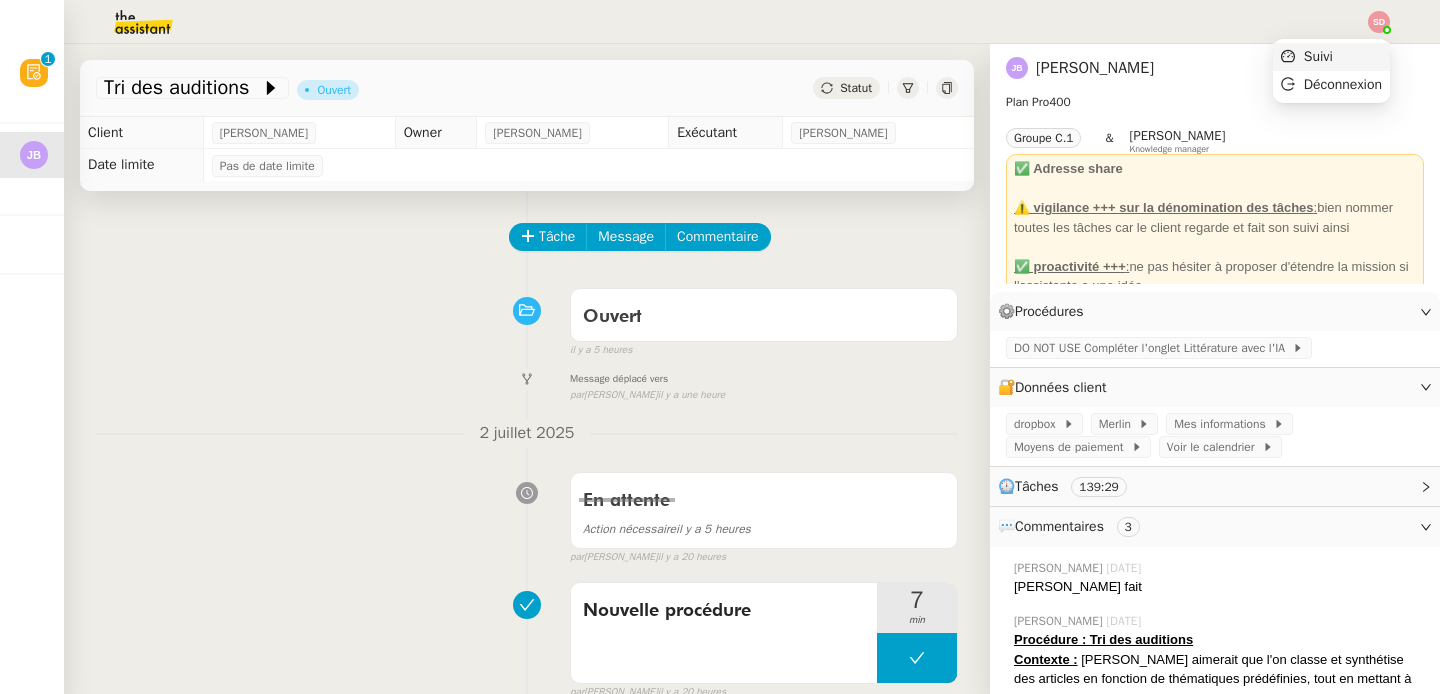 click on "Suivi" at bounding box center [1331, 57] 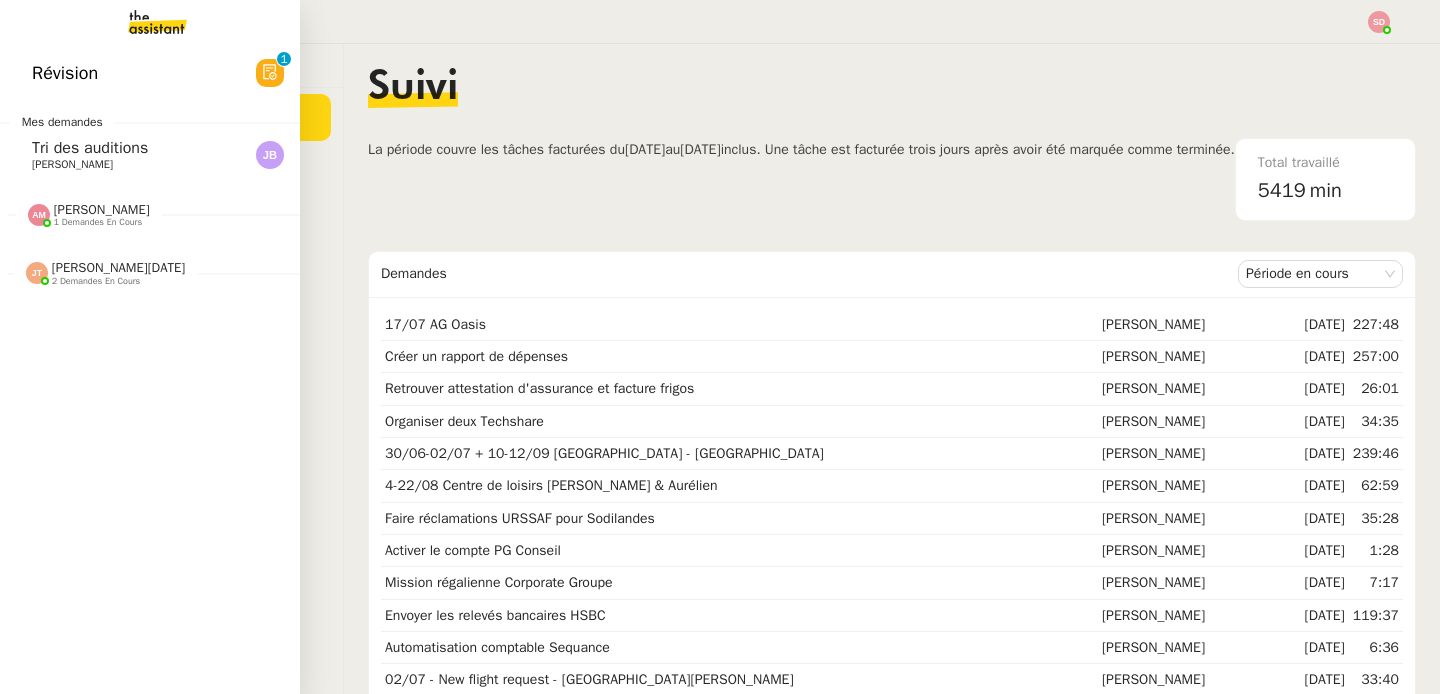 click on "[PERSON_NAME]" 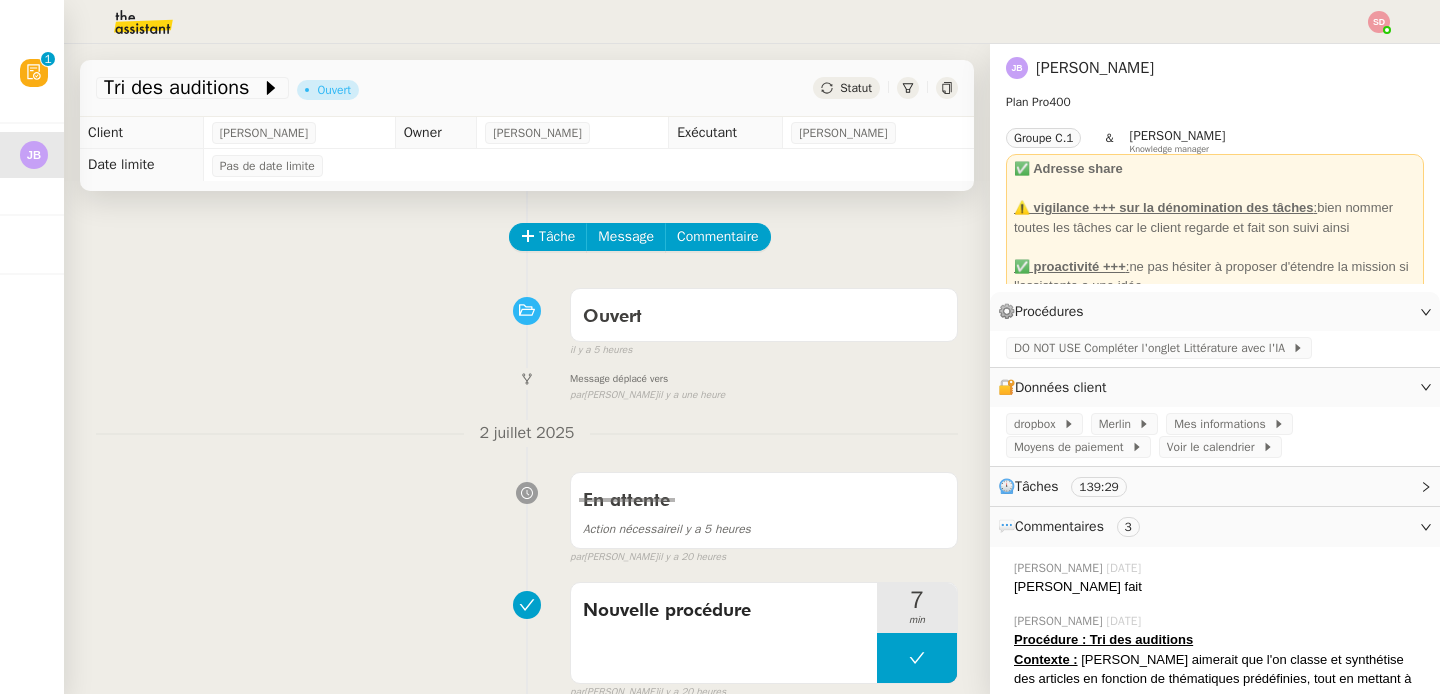 scroll, scrollTop: 0, scrollLeft: 0, axis: both 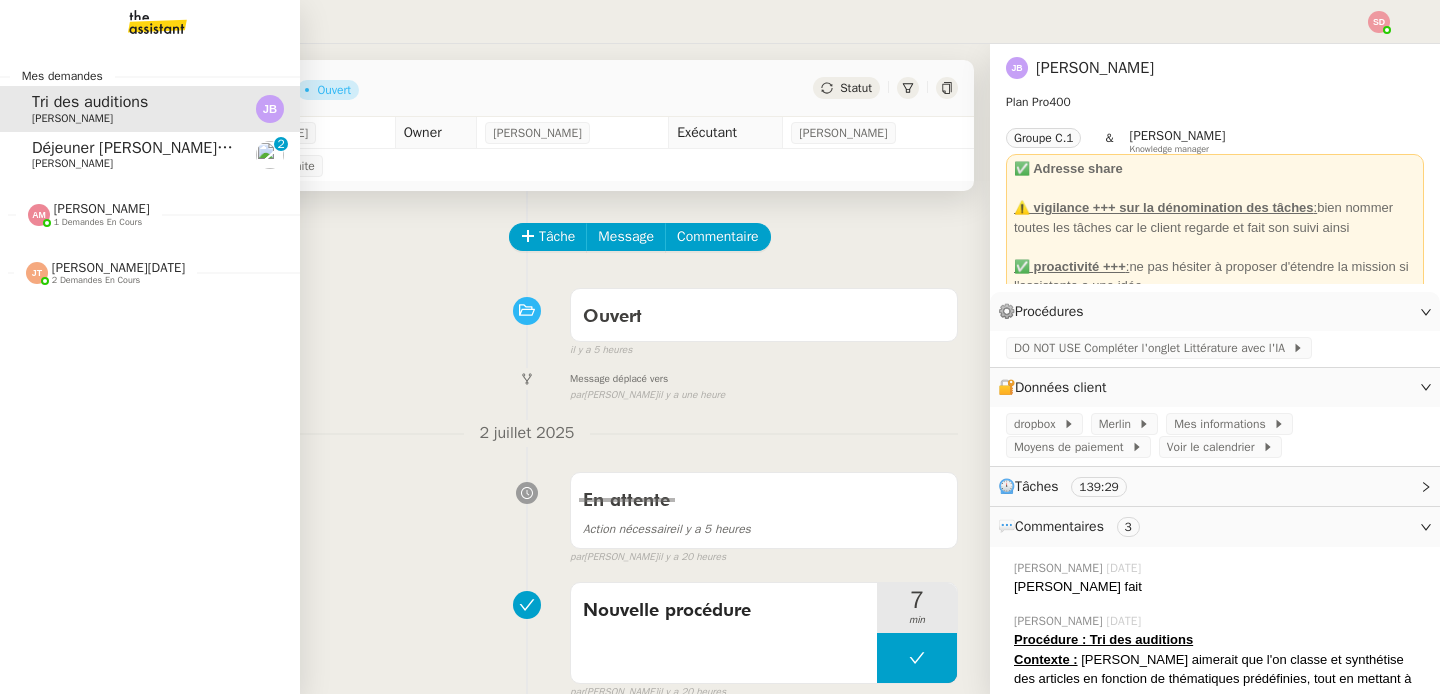 click on "[PERSON_NAME]" 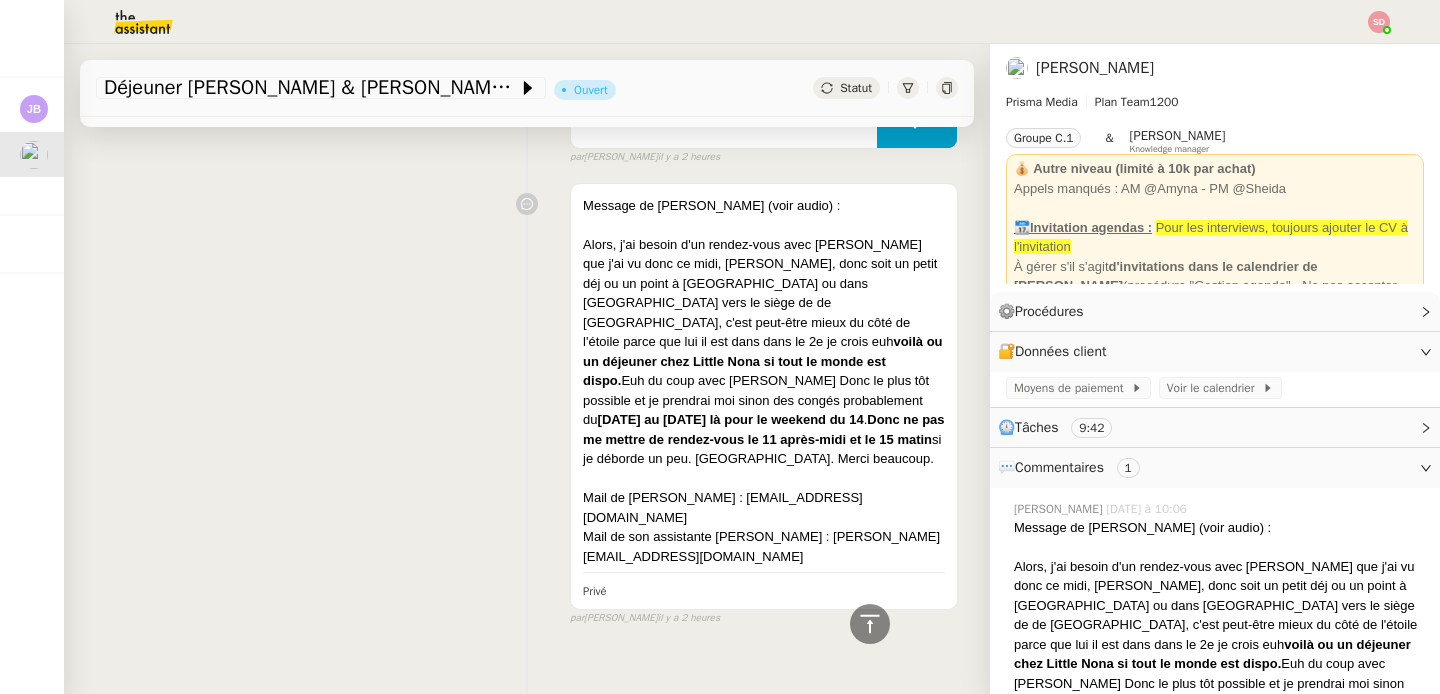 scroll, scrollTop: 0, scrollLeft: 0, axis: both 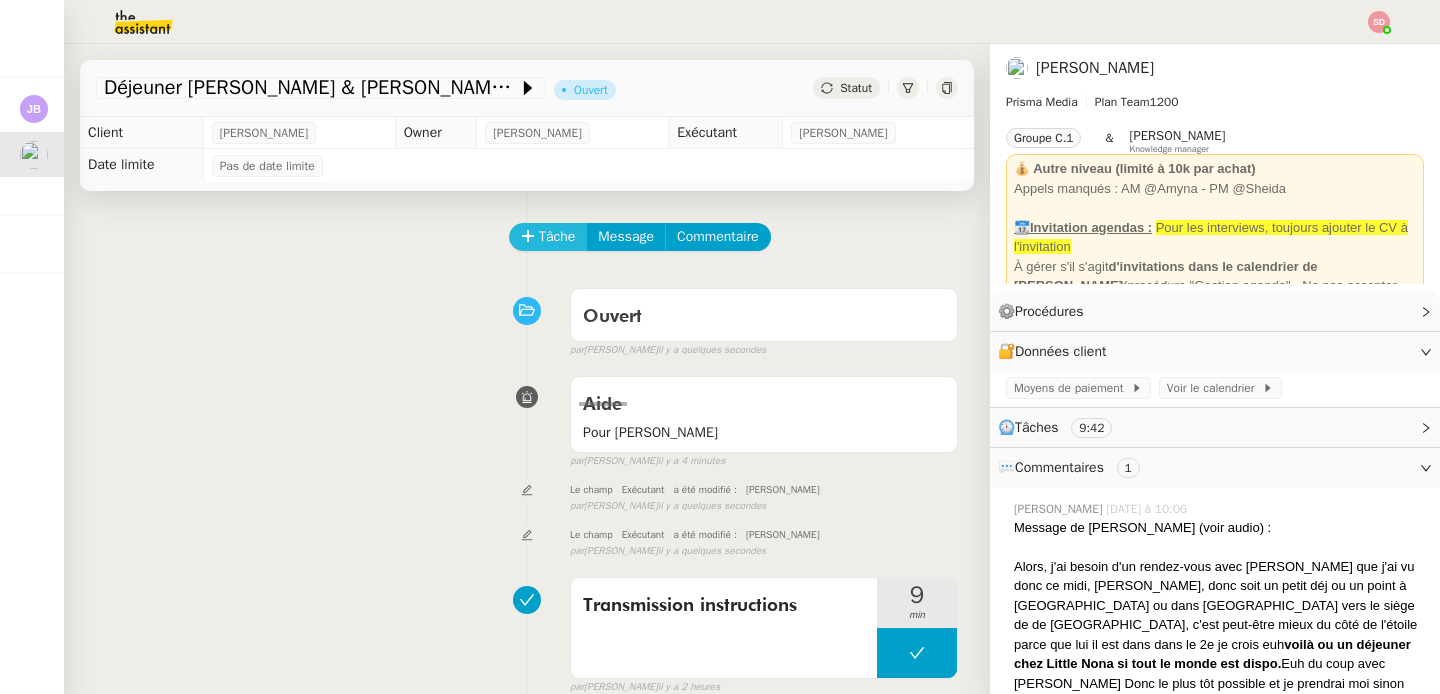 click on "Tâche" 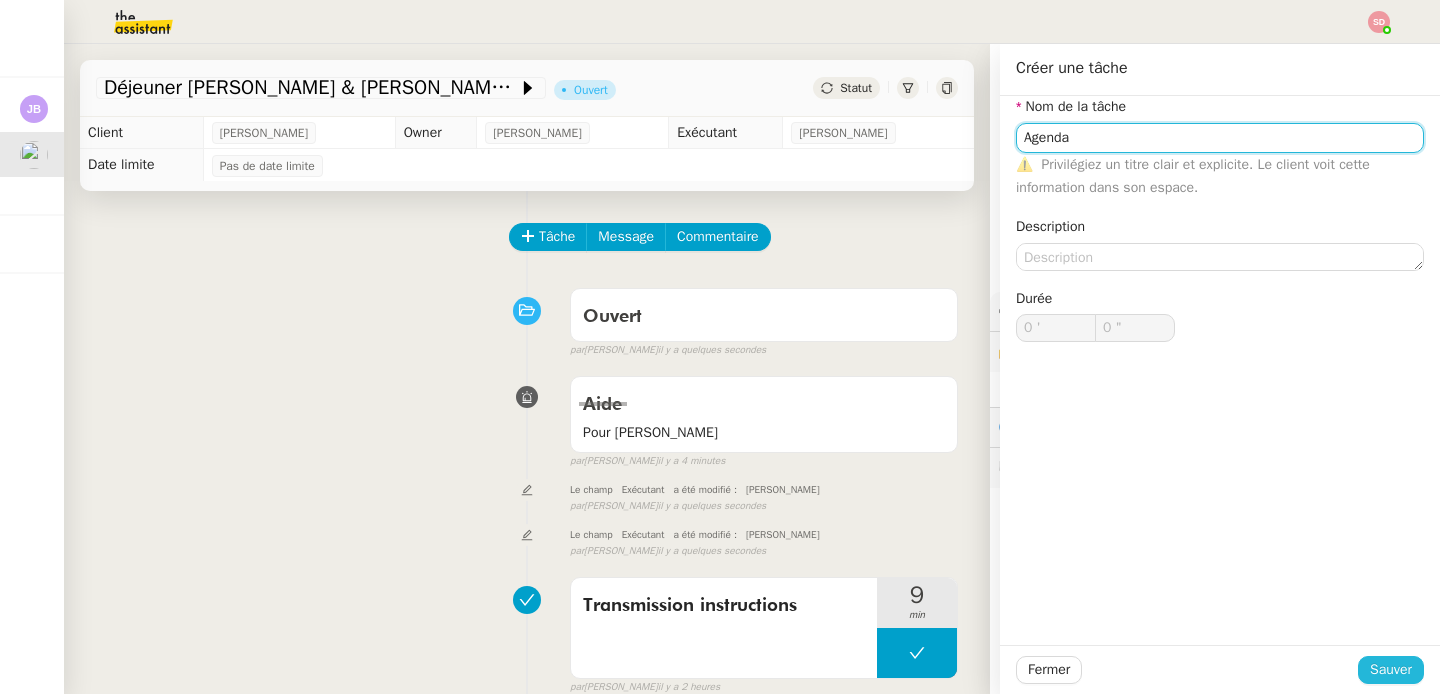 type on "Agenda" 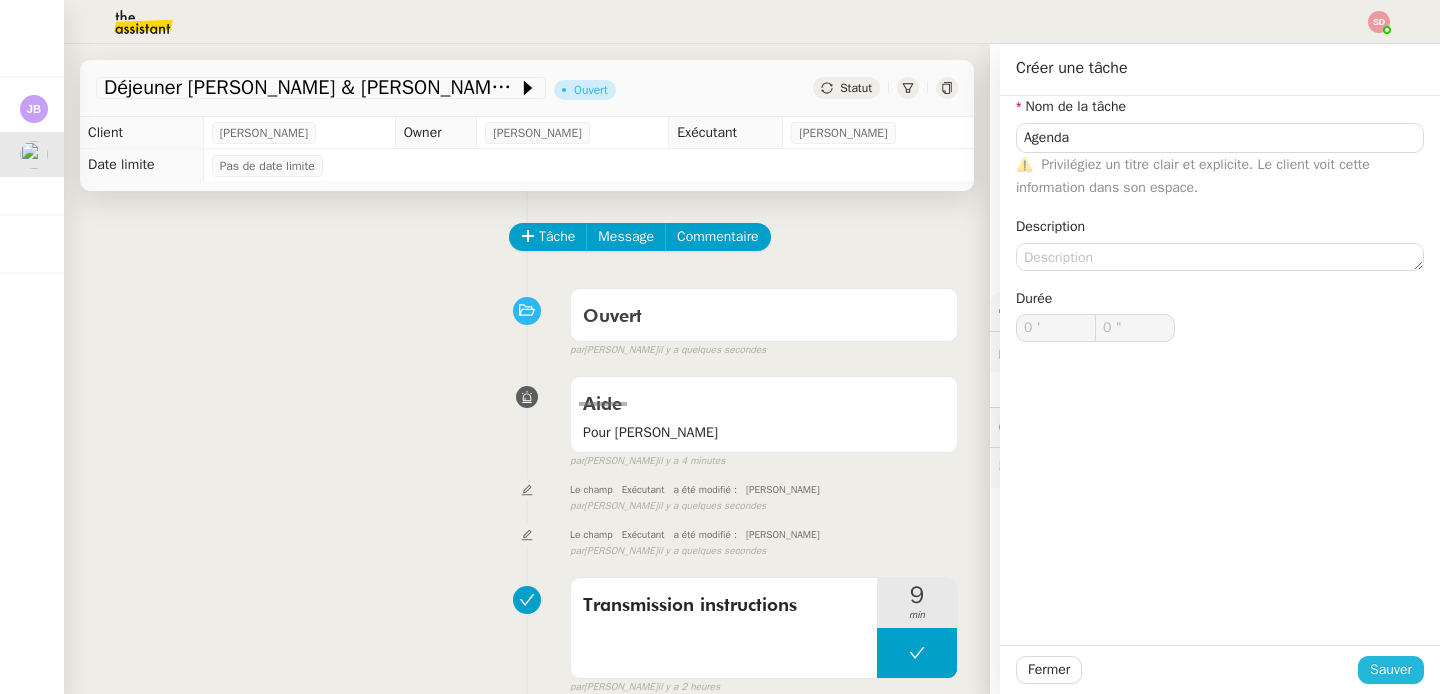click on "Sauver" 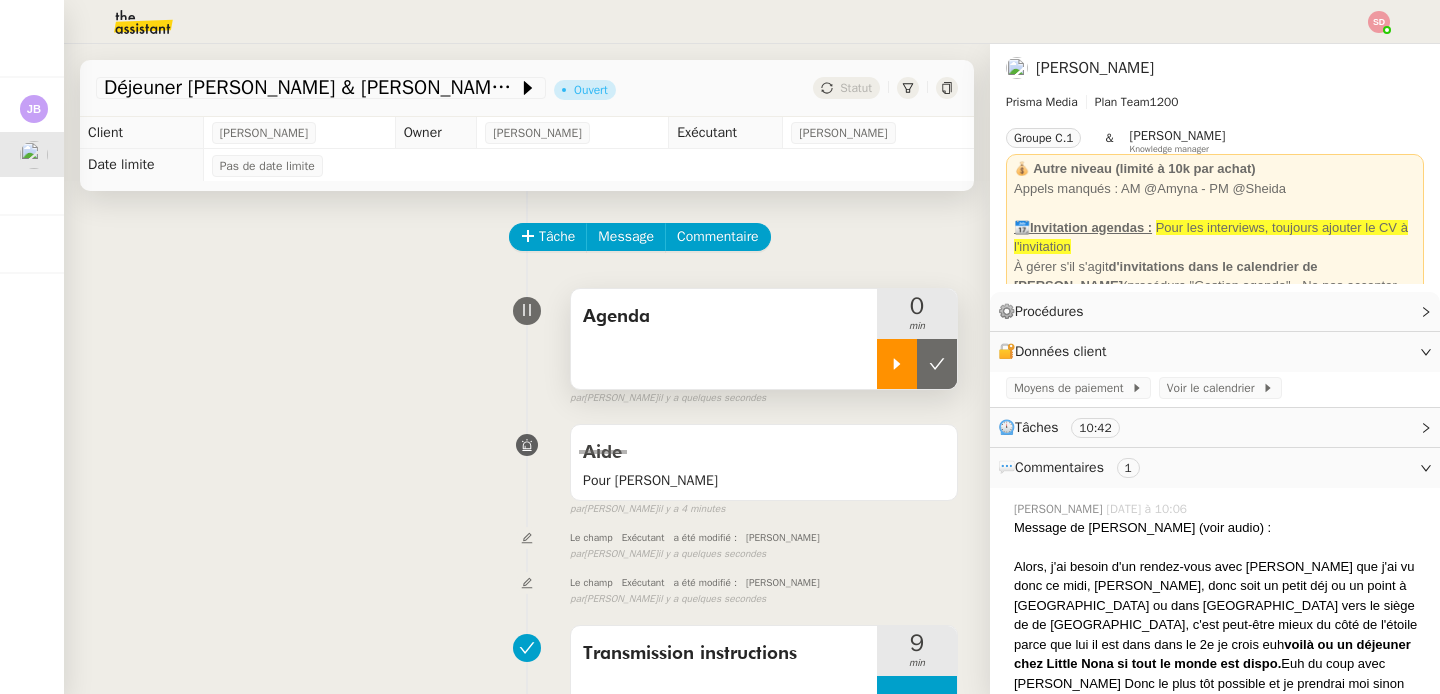 click 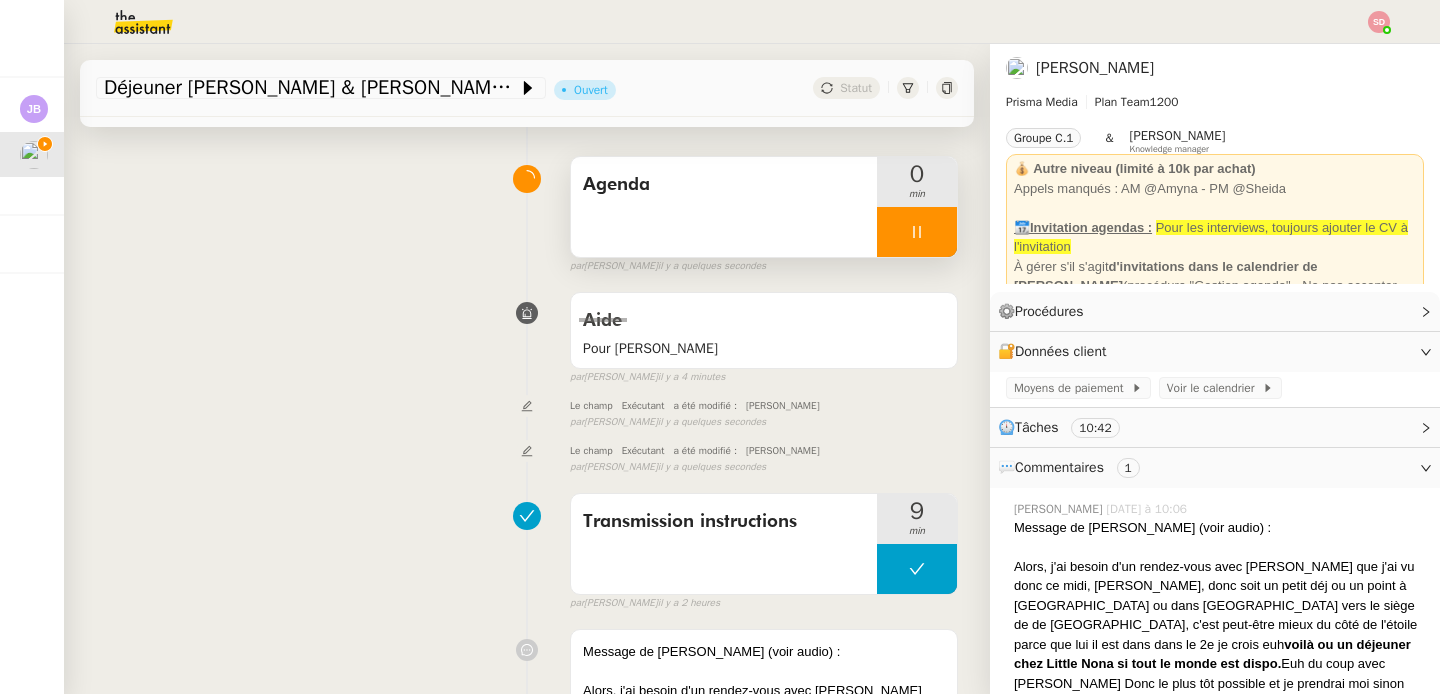 scroll, scrollTop: 135, scrollLeft: 0, axis: vertical 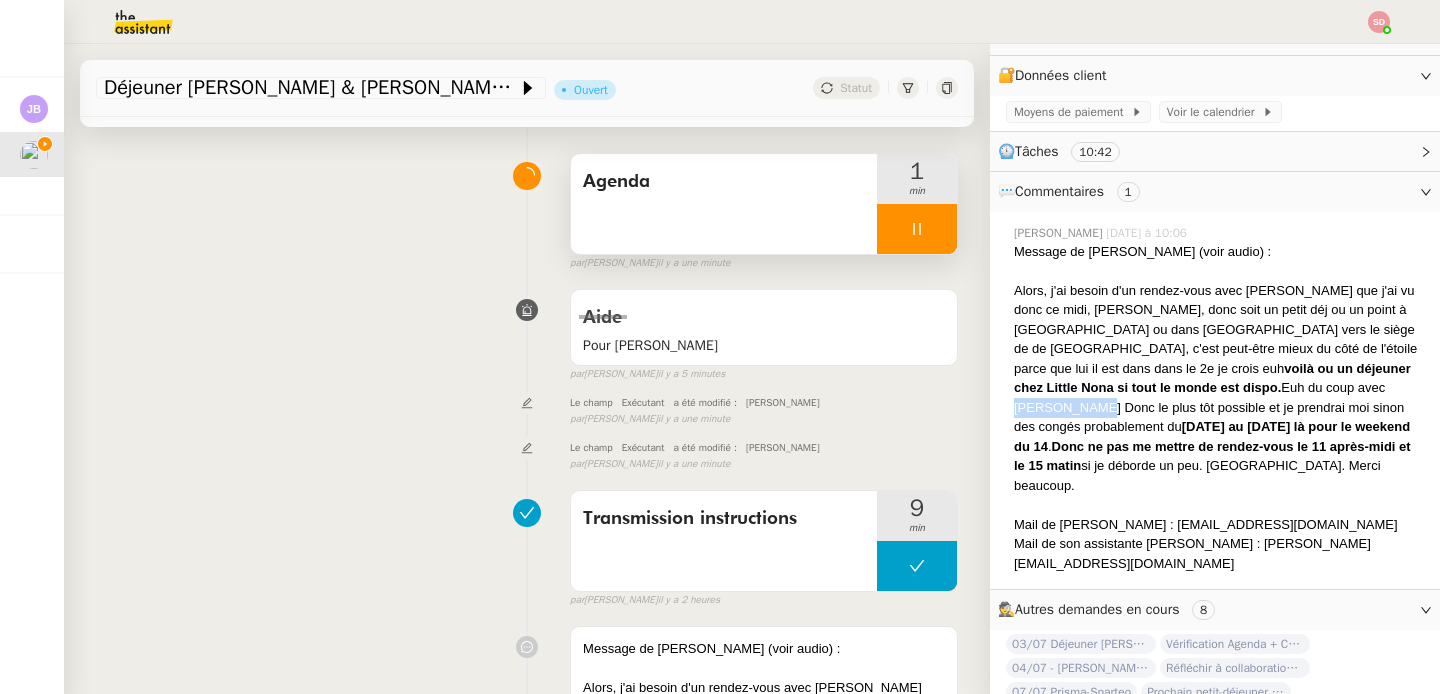 drag, startPoint x: 1170, startPoint y: 388, endPoint x: 1254, endPoint y: 387, distance: 84.00595 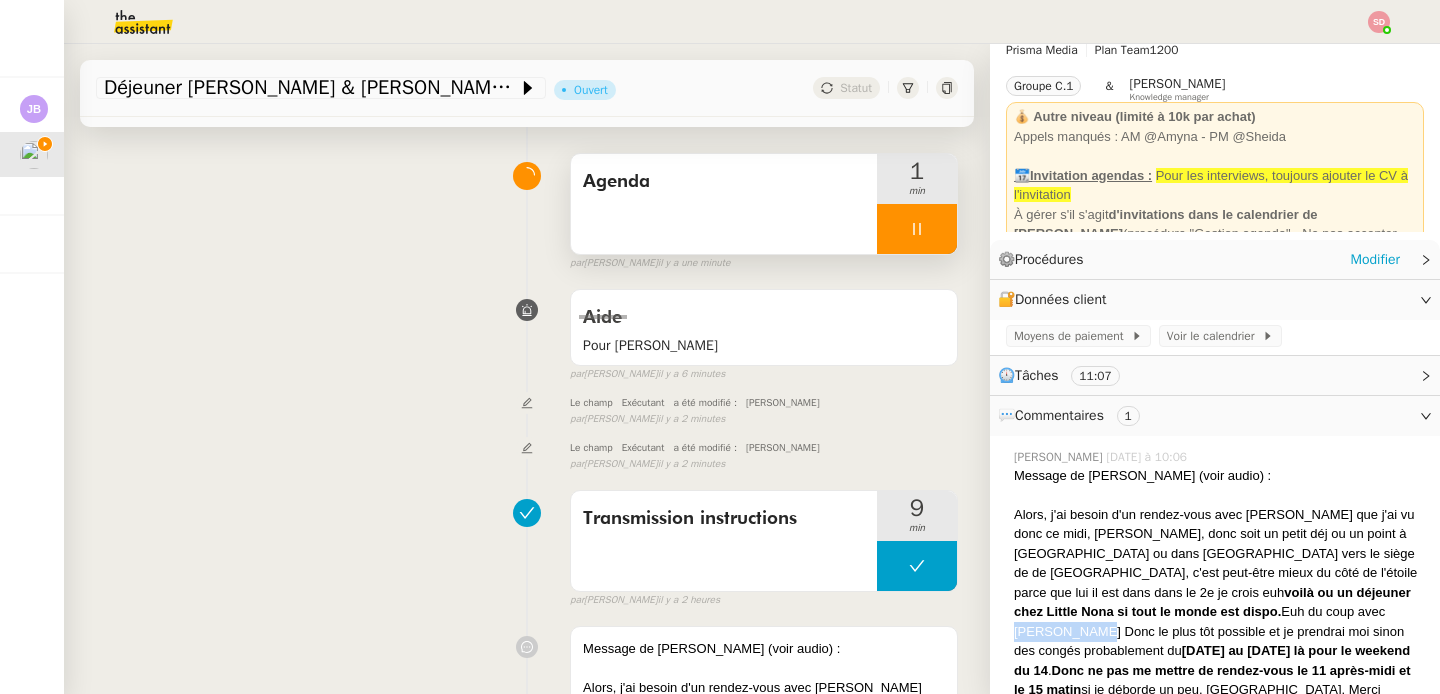 scroll, scrollTop: 0, scrollLeft: 0, axis: both 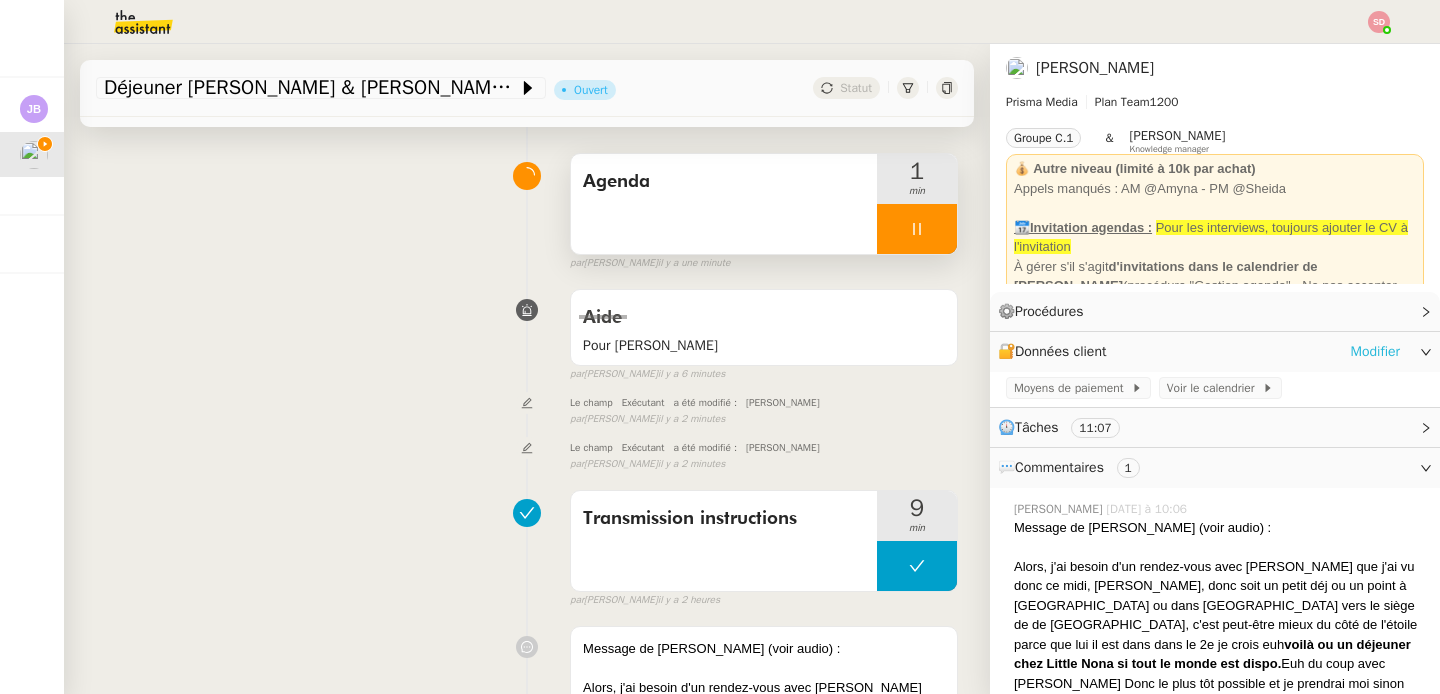 click on "Modifier" 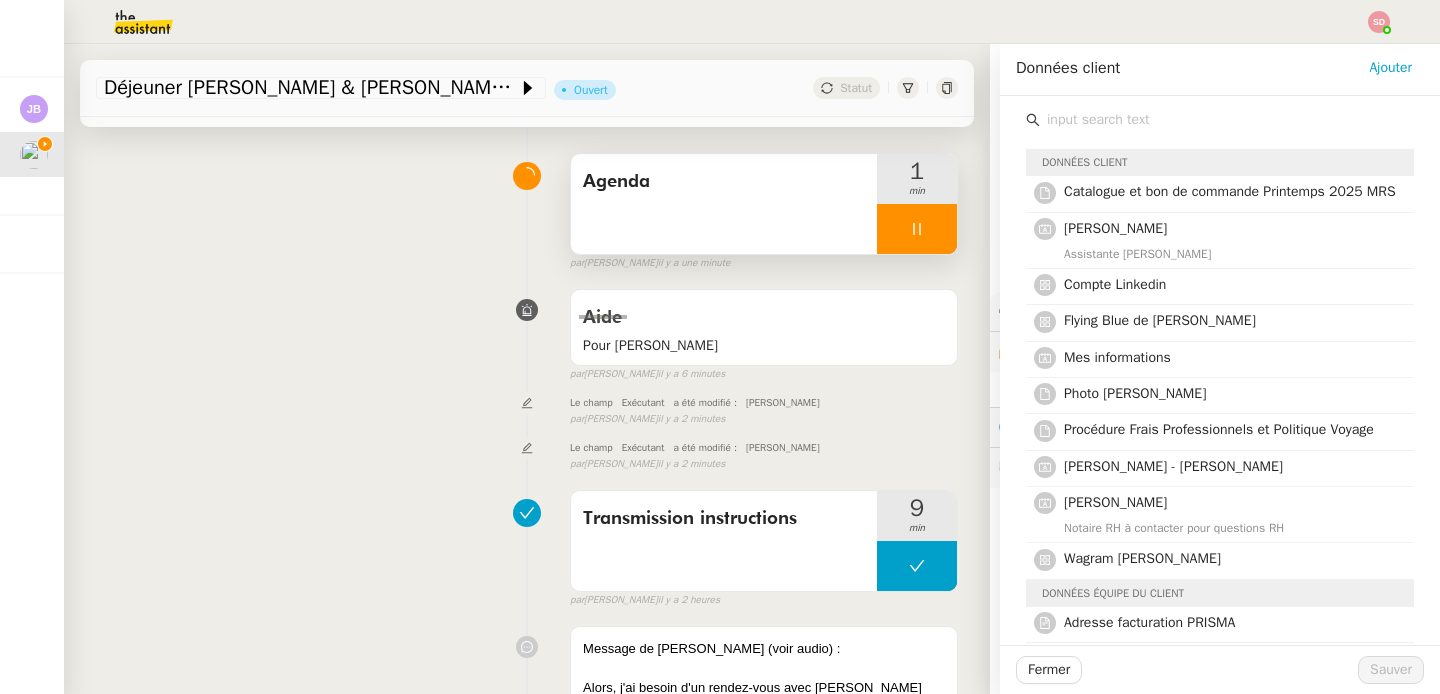 click 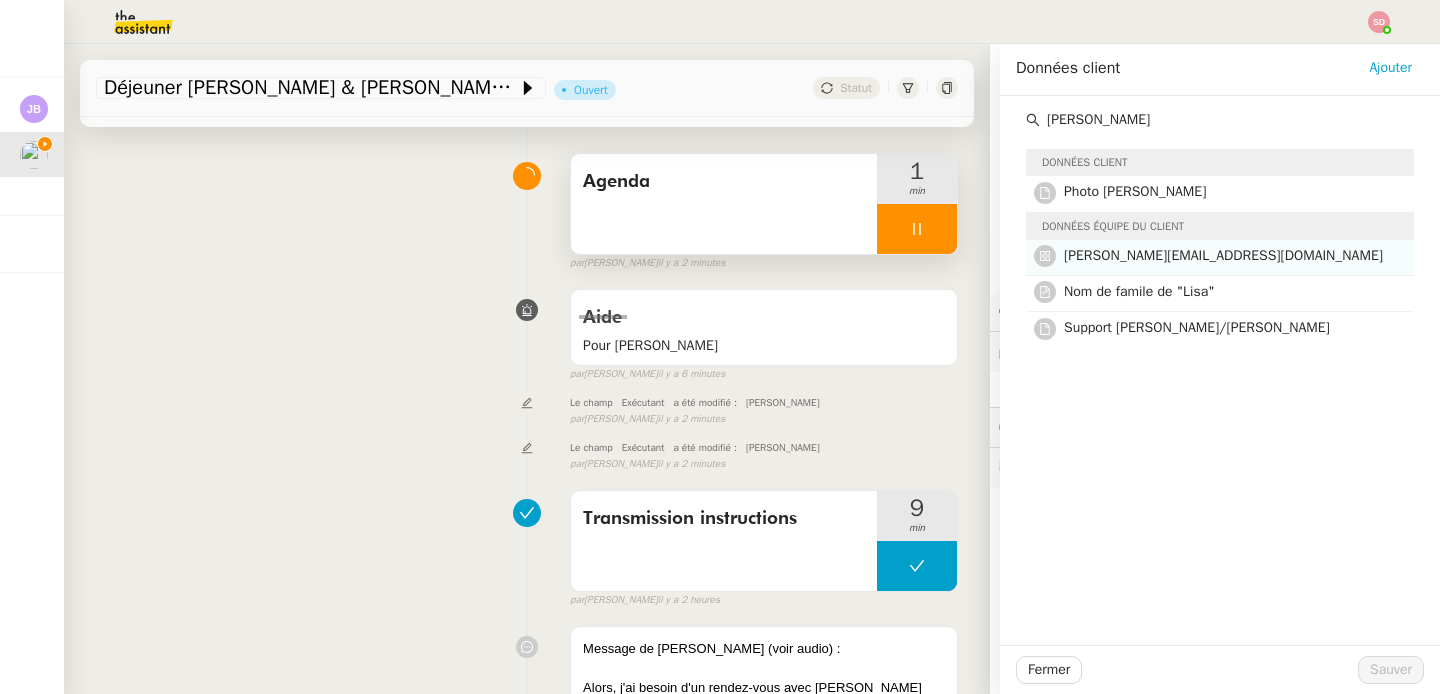type on "[PERSON_NAME]" 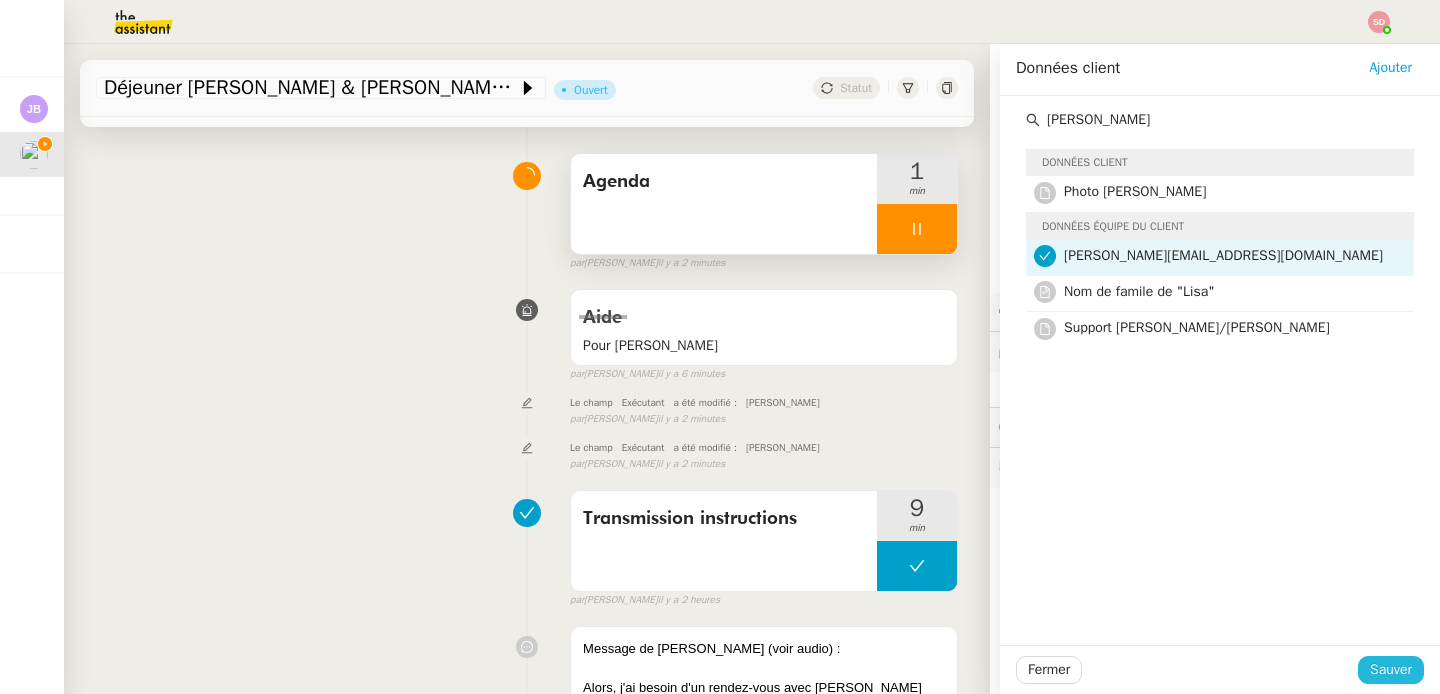 click on "Sauver" 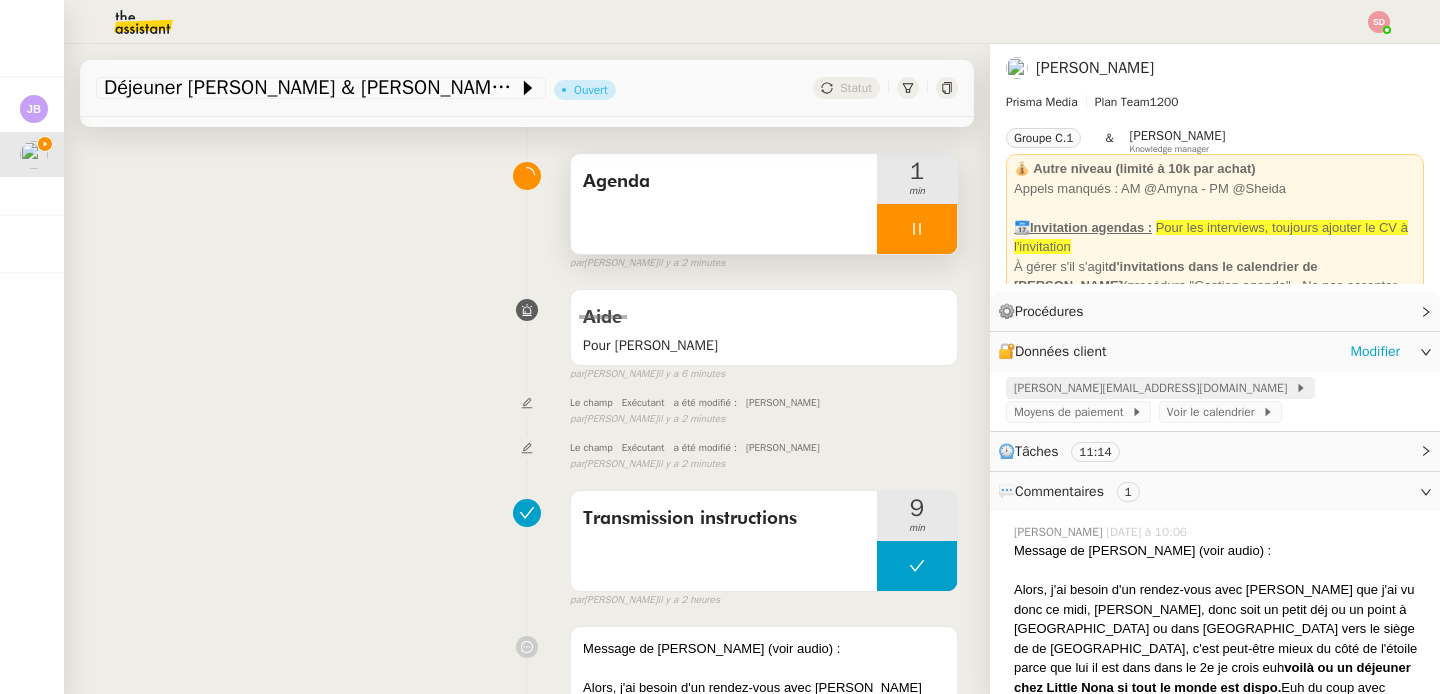click on "[PERSON_NAME][EMAIL_ADDRESS][DOMAIN_NAME]" 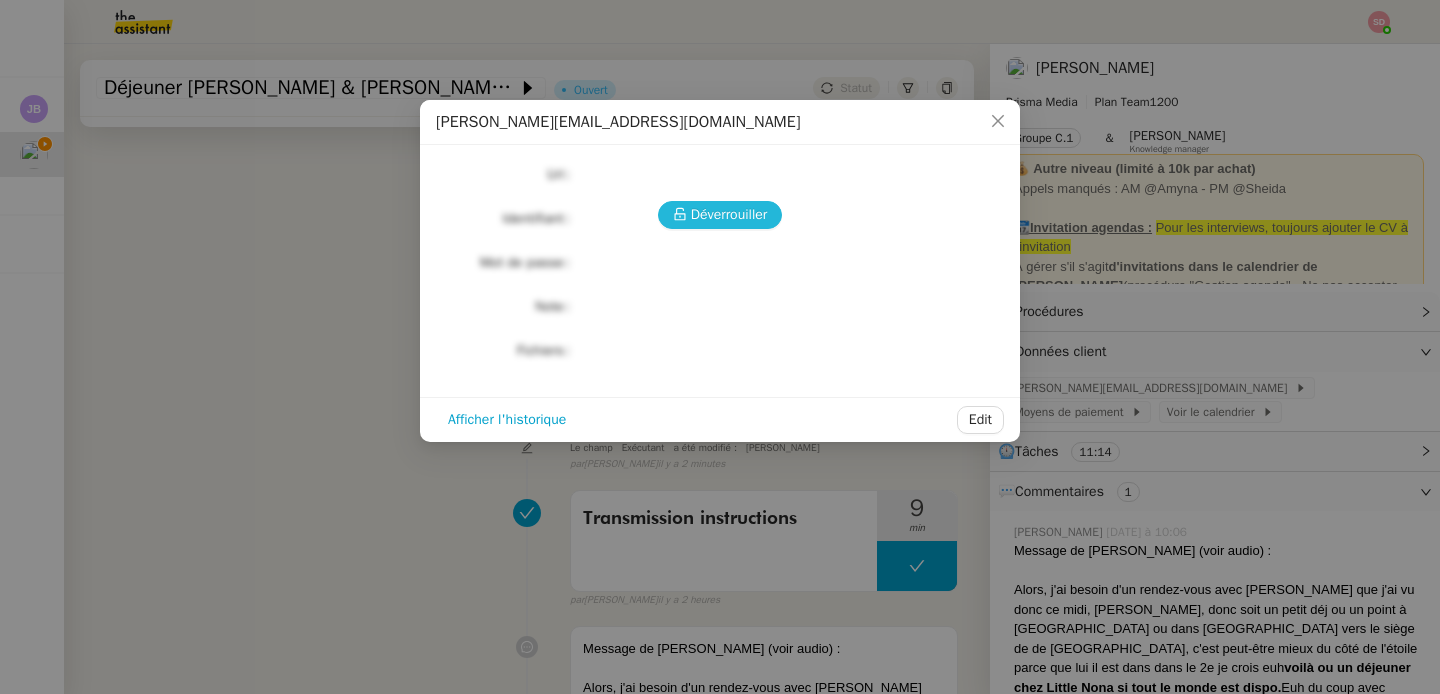 click on "Déverrouiller" at bounding box center (729, 214) 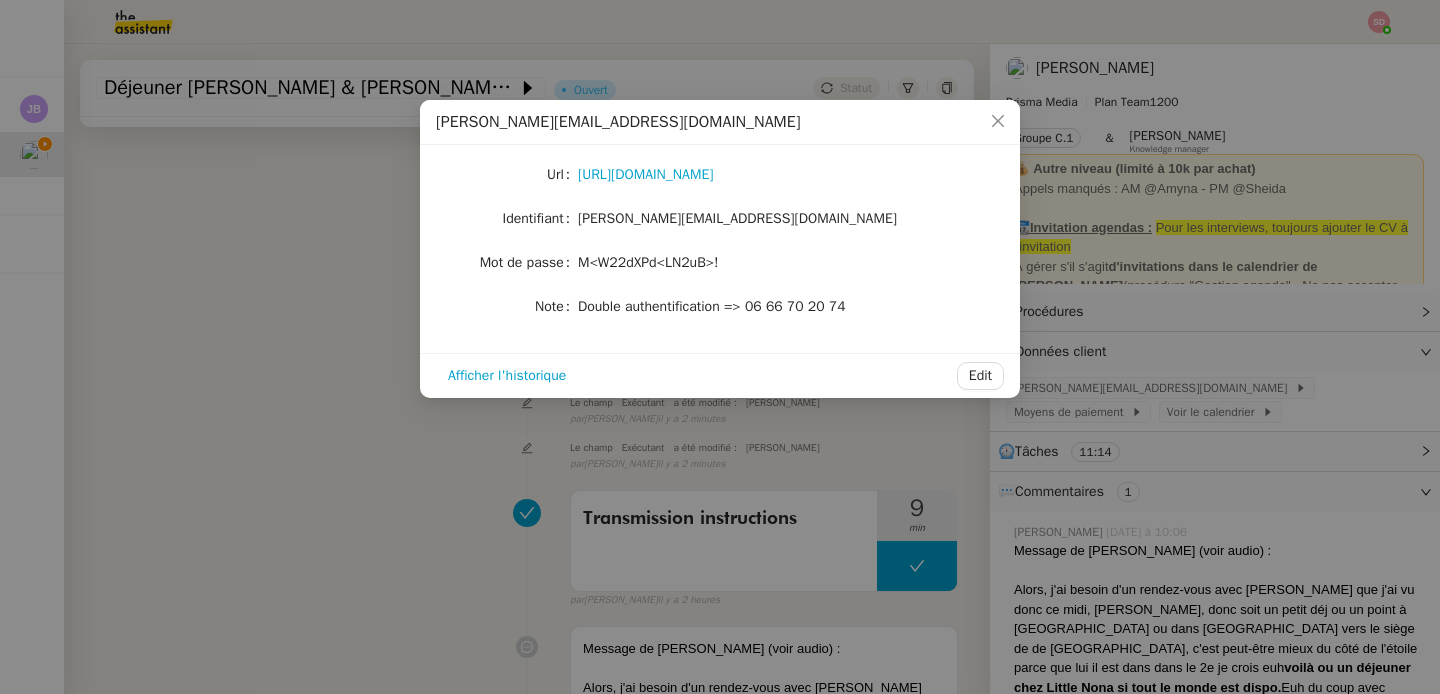 click on "M<W22dXPd<LN2uB>!" 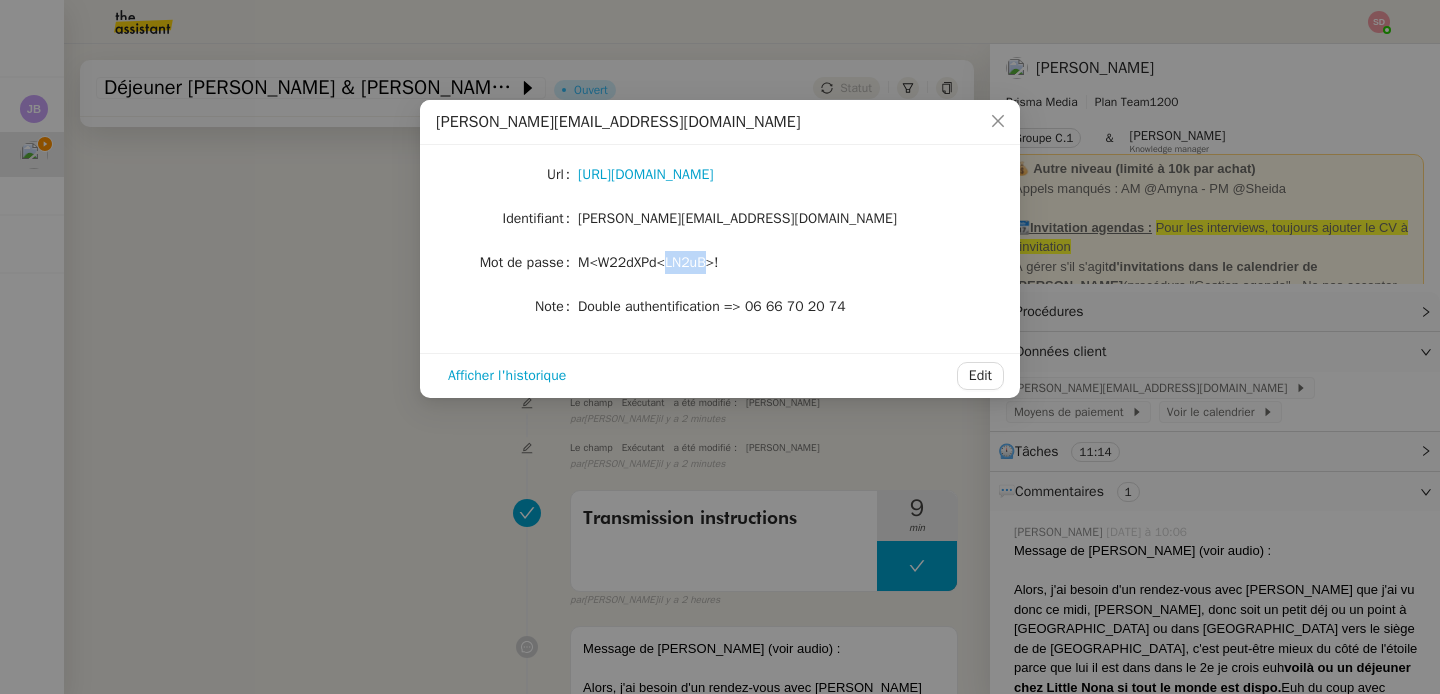 click on "M<W22dXPd<LN2uB>!" 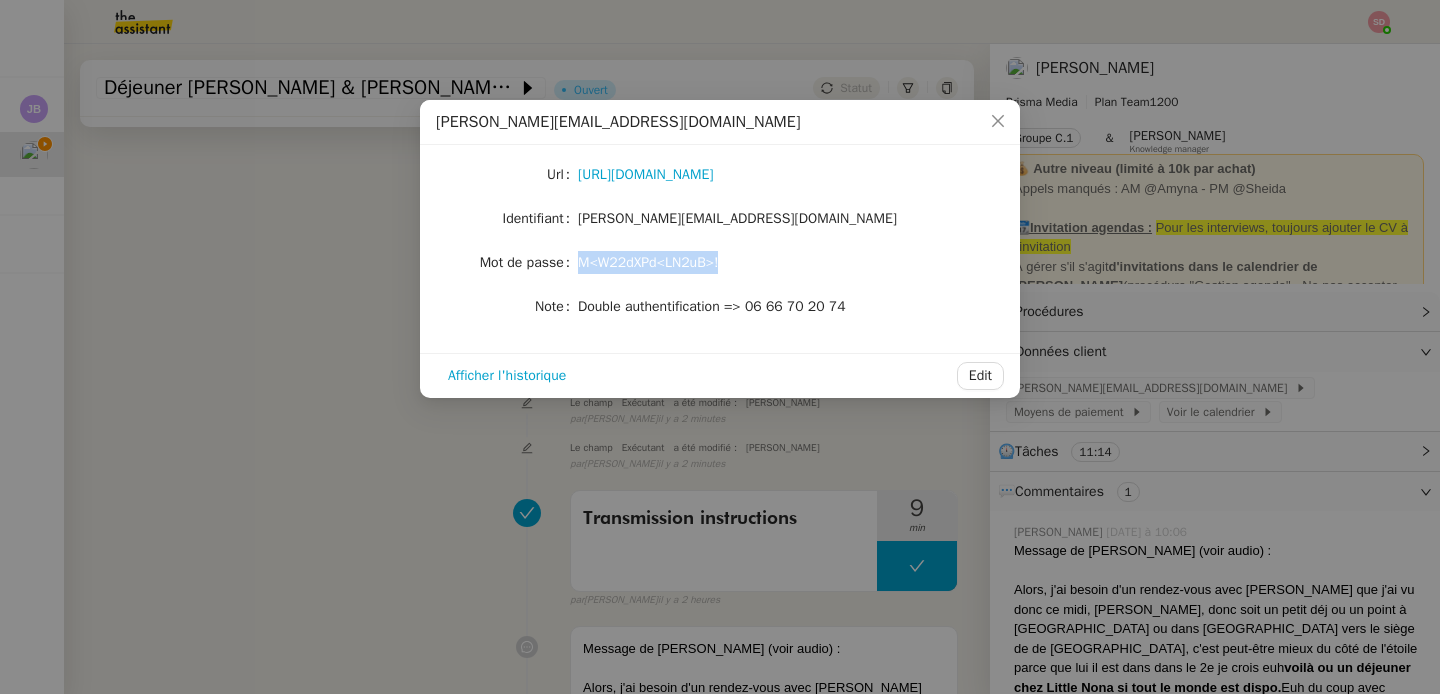 click on "M<W22dXPd<LN2uB>!" 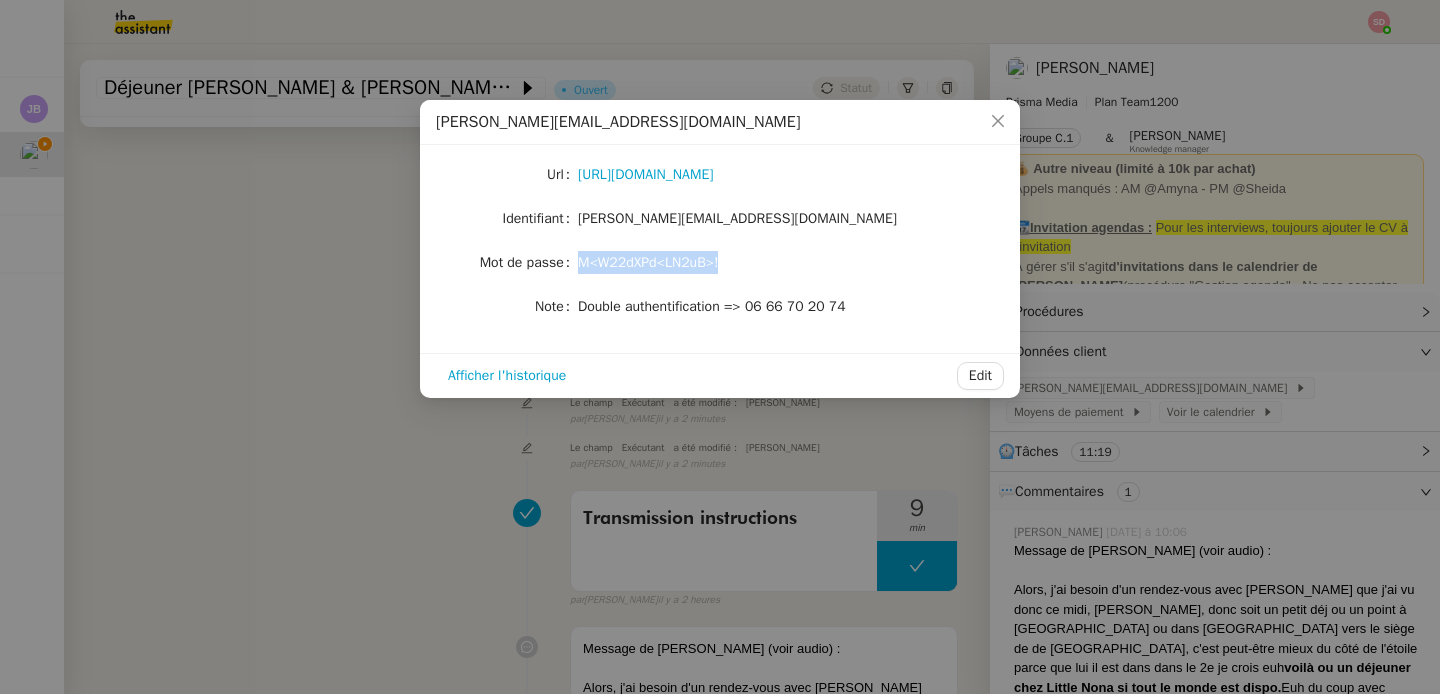 copy on "M<W22dXPd<LN2uB>!" 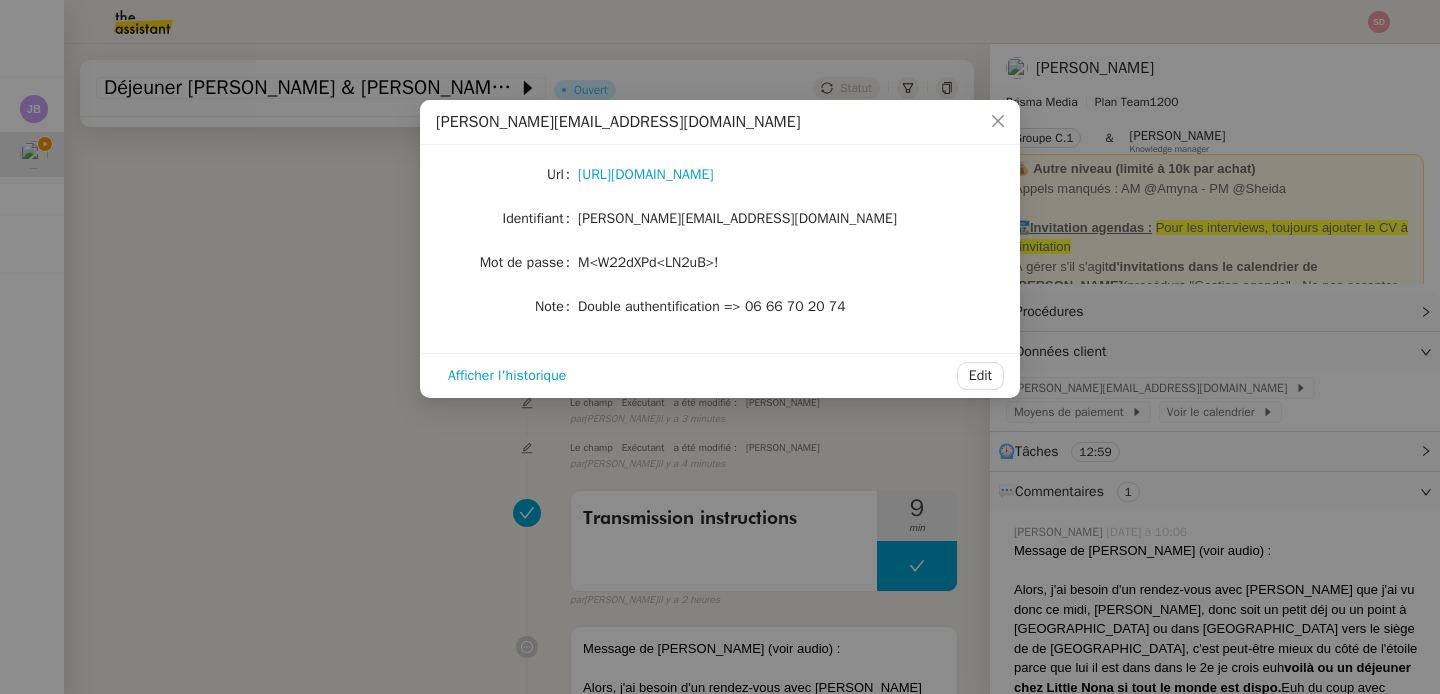 click on "[PERSON_NAME][EMAIL_ADDRESS][DOMAIN_NAME] Url [URL][DOMAIN_NAME]    Identifiant [EMAIL_ADDRESS][DOMAIN_NAME] Mot de passe M<W22dXPd<LN2uB>! Note Double authentification => 06 66 70 20 74
Afficher l'historique Edit" at bounding box center (720, 347) 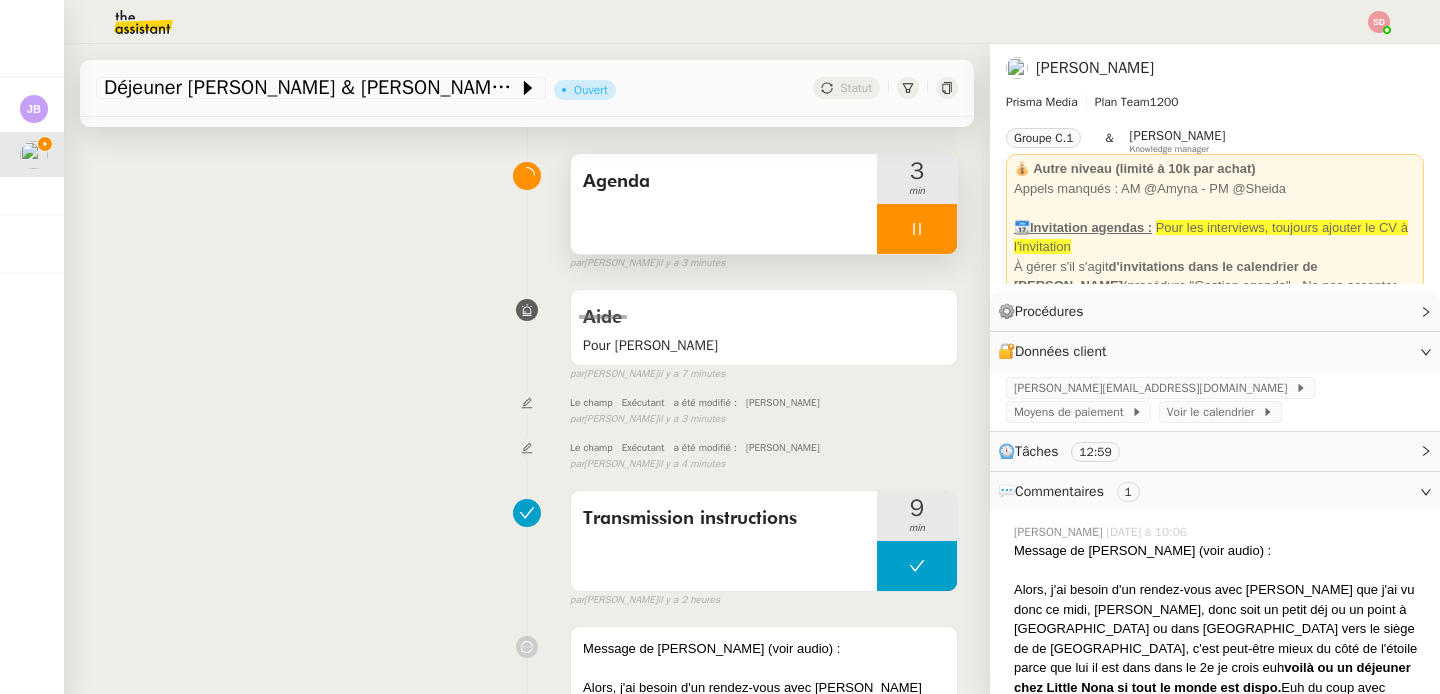 scroll, scrollTop: 0, scrollLeft: 0, axis: both 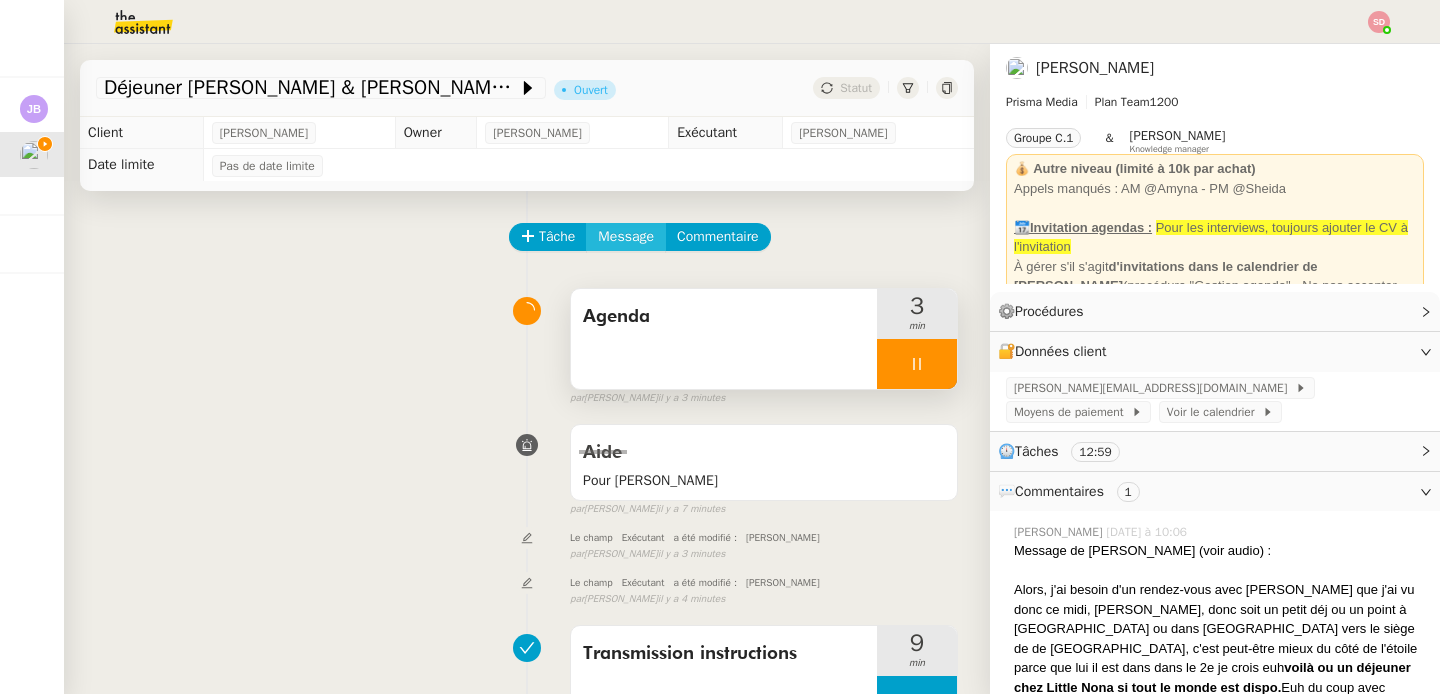 click on "Message" 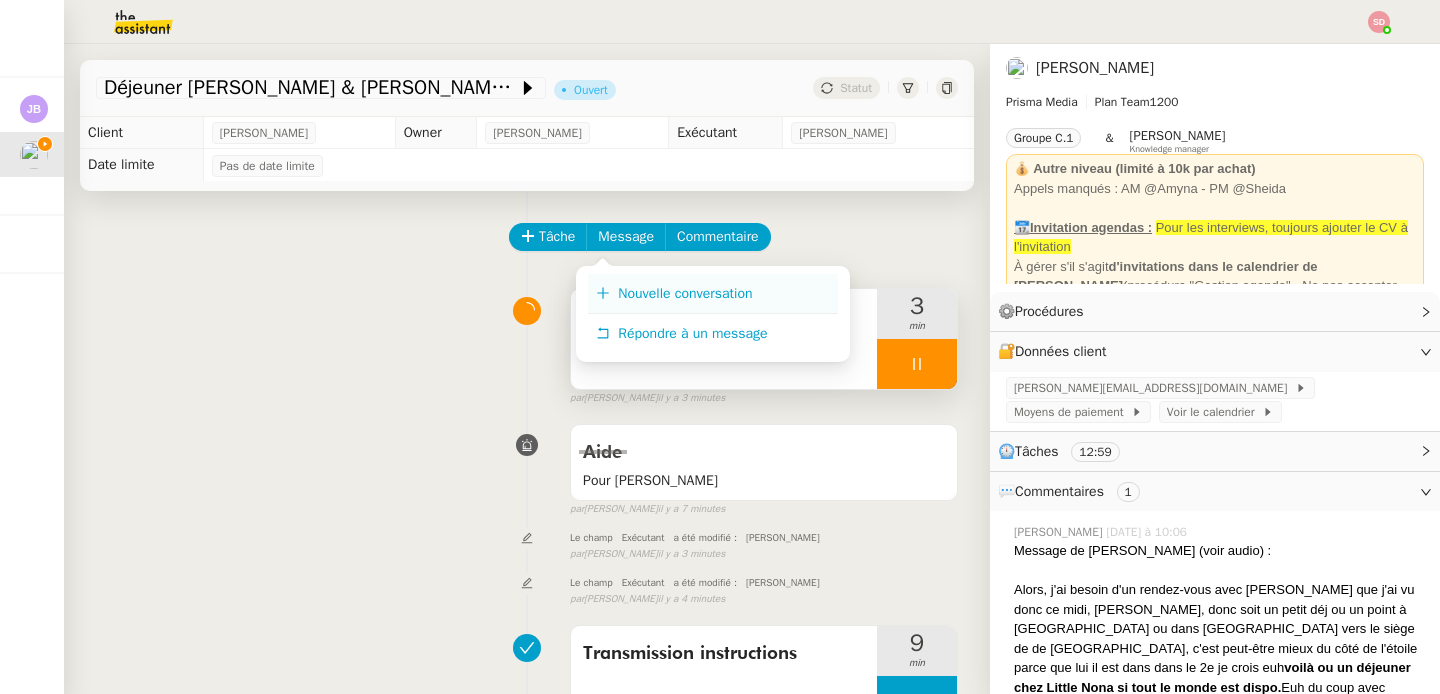 click on "Nouvelle conversation" at bounding box center (685, 293) 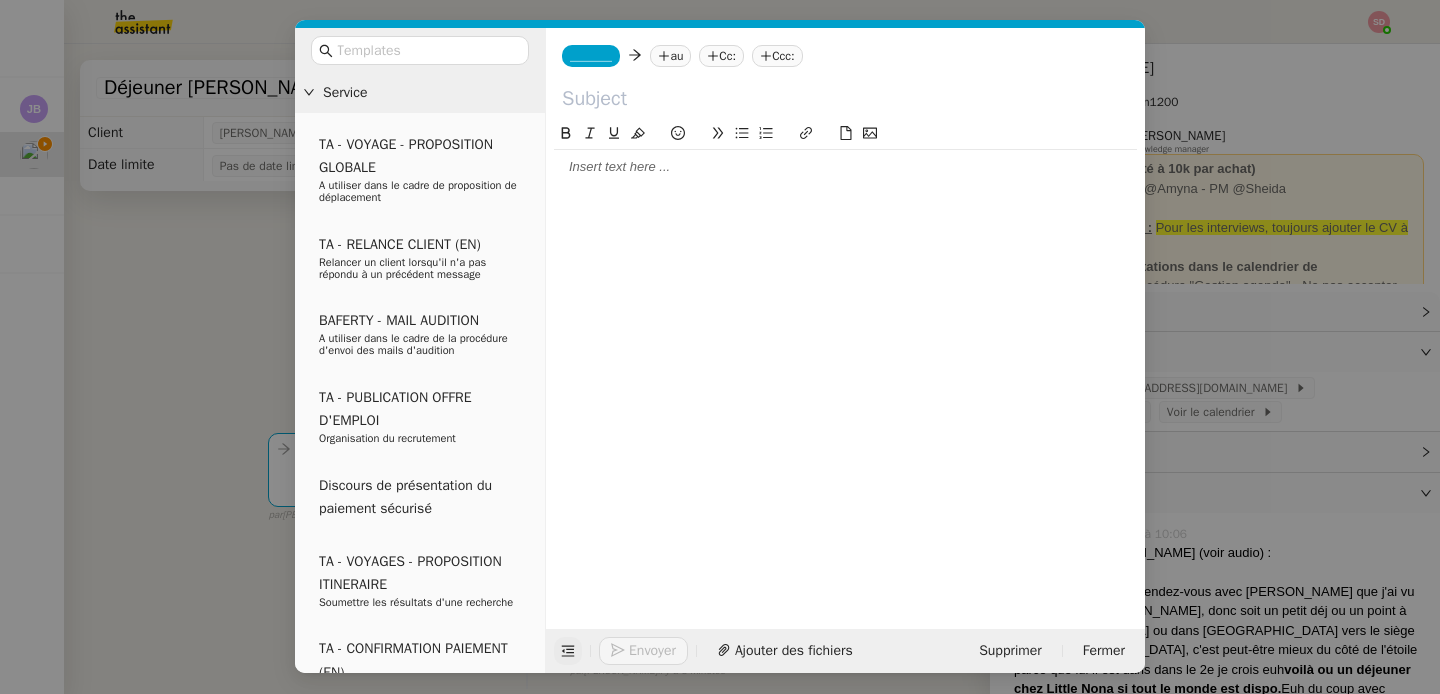 click 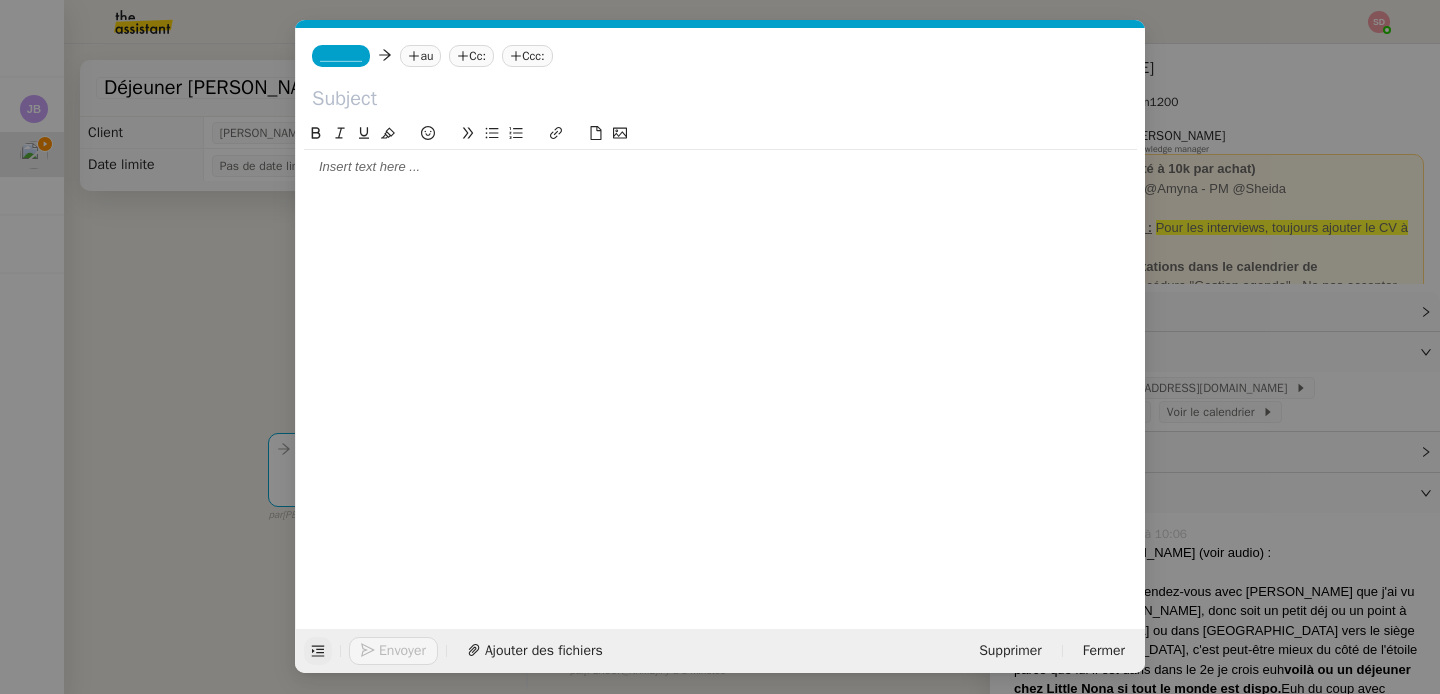 click on "Service TA - VOYAGE - PROPOSITION GLOBALE    A utiliser dans le cadre de proposition de déplacement TA - RELANCE CLIENT (EN)    Relancer un client lorsqu'il n'a pas répondu à un précédent message BAFERTY - MAIL AUDITION    A utiliser dans le cadre de la procédure d'envoi des mails d'audition TA - PUBLICATION OFFRE D'EMPLOI     Organisation du recrutement Discours de présentation du paiement sécurisé    TA - VOYAGES - PROPOSITION ITINERAIRE    Soumettre les résultats d'une recherche TA - CONFIRMATION PAIEMENT (EN)    Confirmer avec le client de modèle de transaction - Attention Plan Pro nécessaire. TA - COURRIER EXPEDIE (recommandé)    A utiliser dans le cadre de l'envoi d'un courrier recommandé TA - PARTAGE DE CALENDRIER (EN)    A utiliser pour demander au client de partager son calendrier afin de faciliter l'accès et la gestion PSPI - Appel de fonds MJL    A utiliser dans le cadre de la procédure d'appel de fonds MJL TA - RELANCE CLIENT    TA - AR PROCEDURES        21 YIELD" at bounding box center [720, 347] 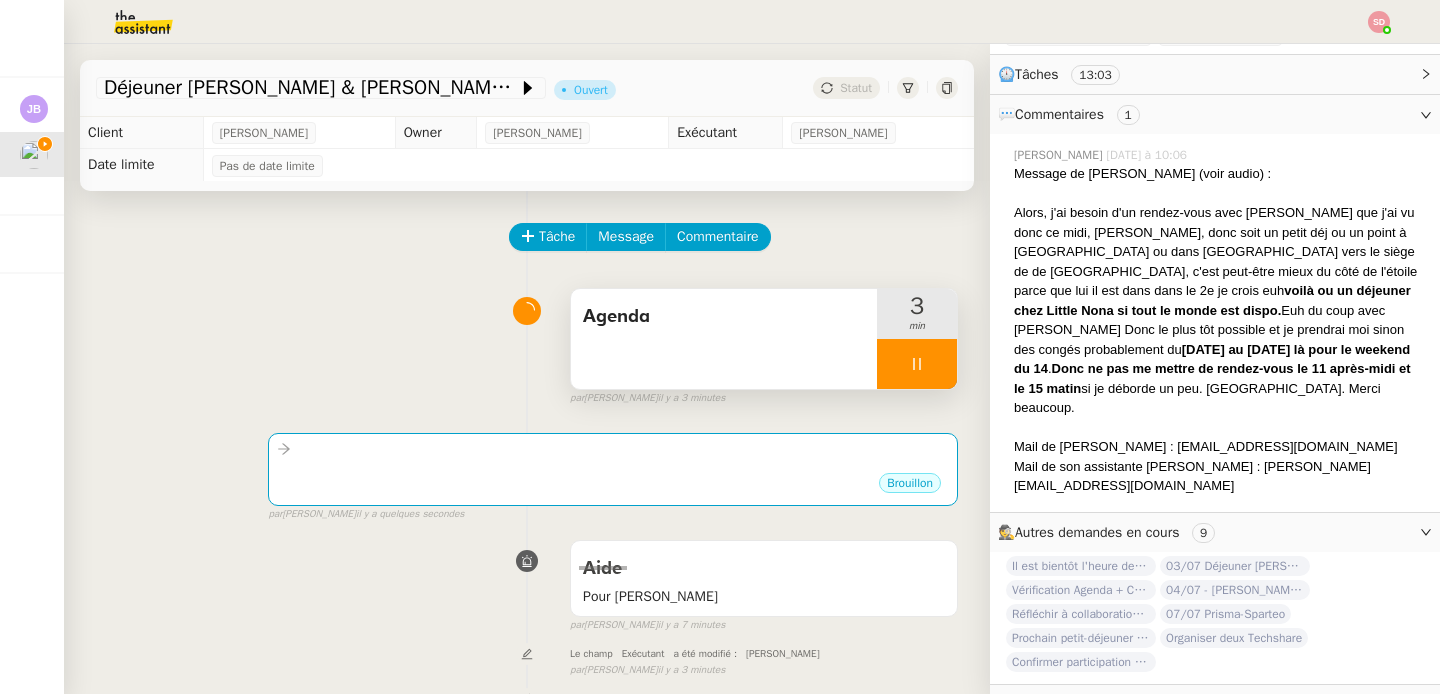 scroll, scrollTop: 379, scrollLeft: 0, axis: vertical 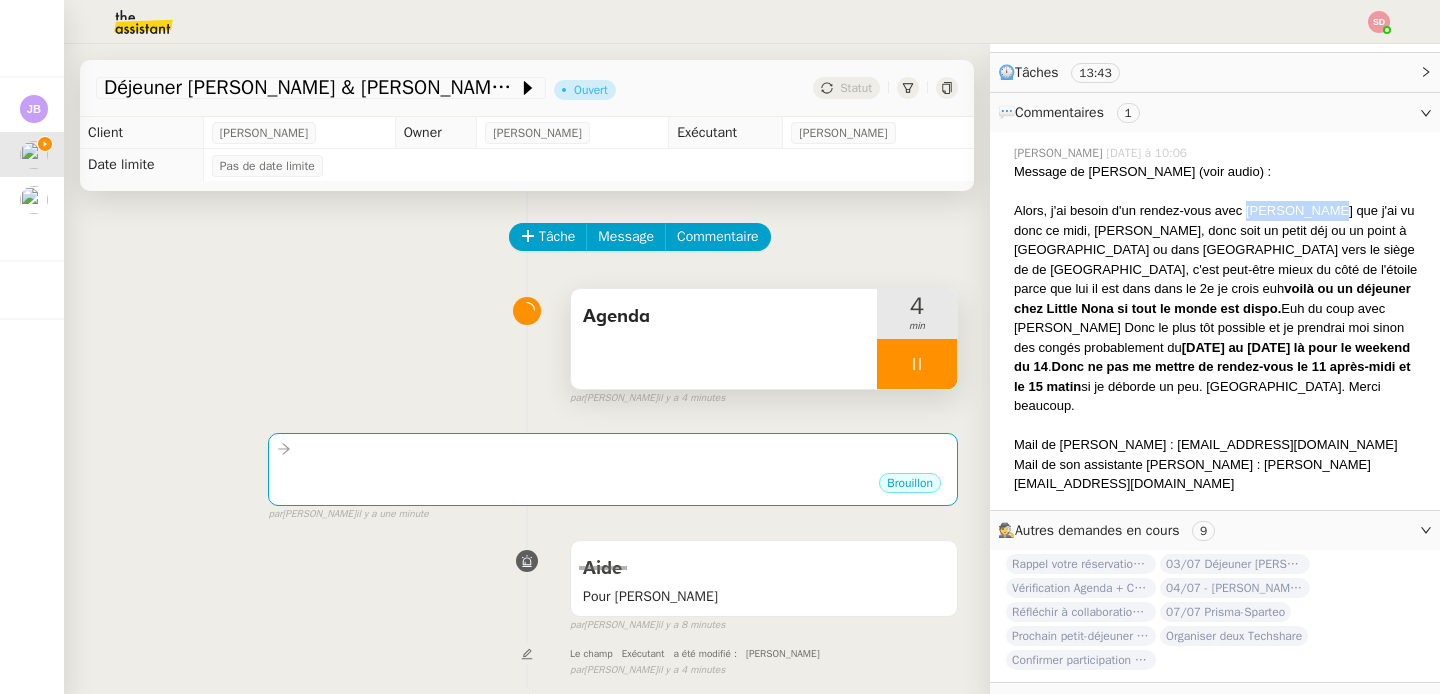 drag, startPoint x: 1230, startPoint y: 211, endPoint x: 1315, endPoint y: 203, distance: 85.37564 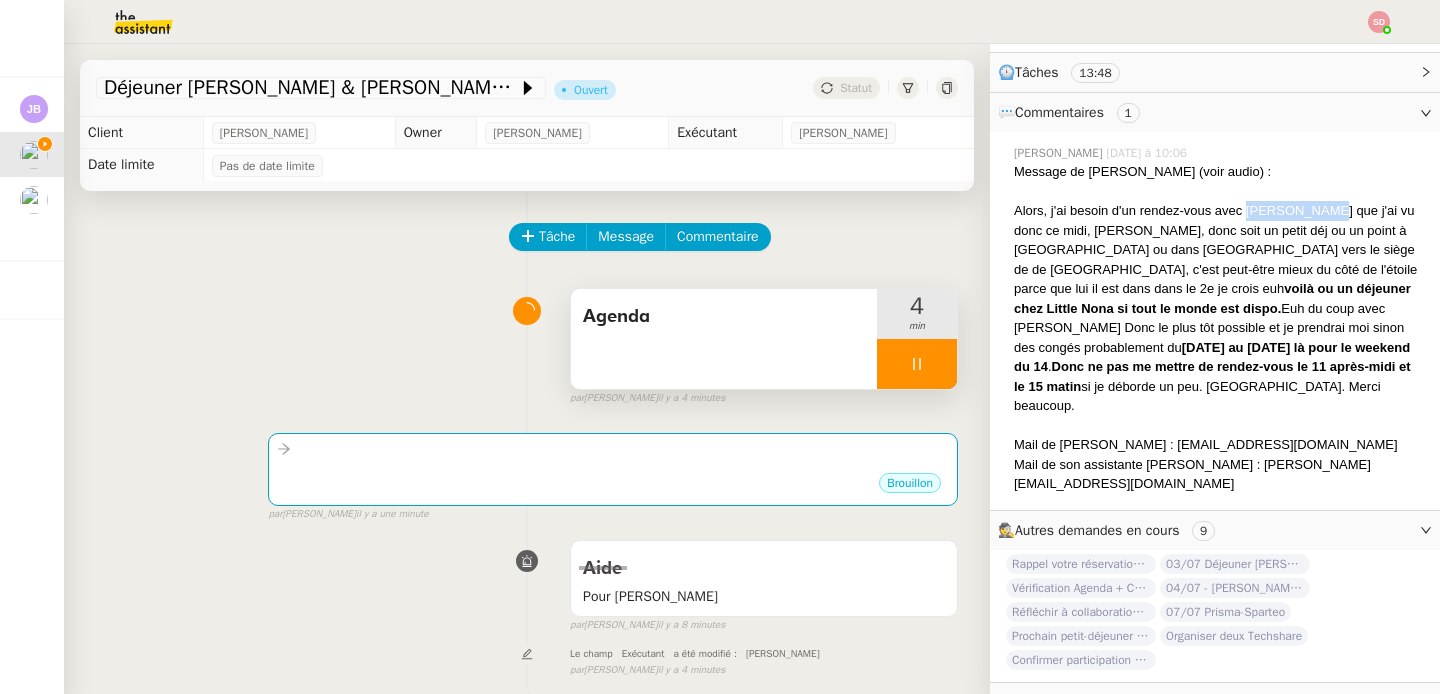 copy on "[PERSON_NAME]" 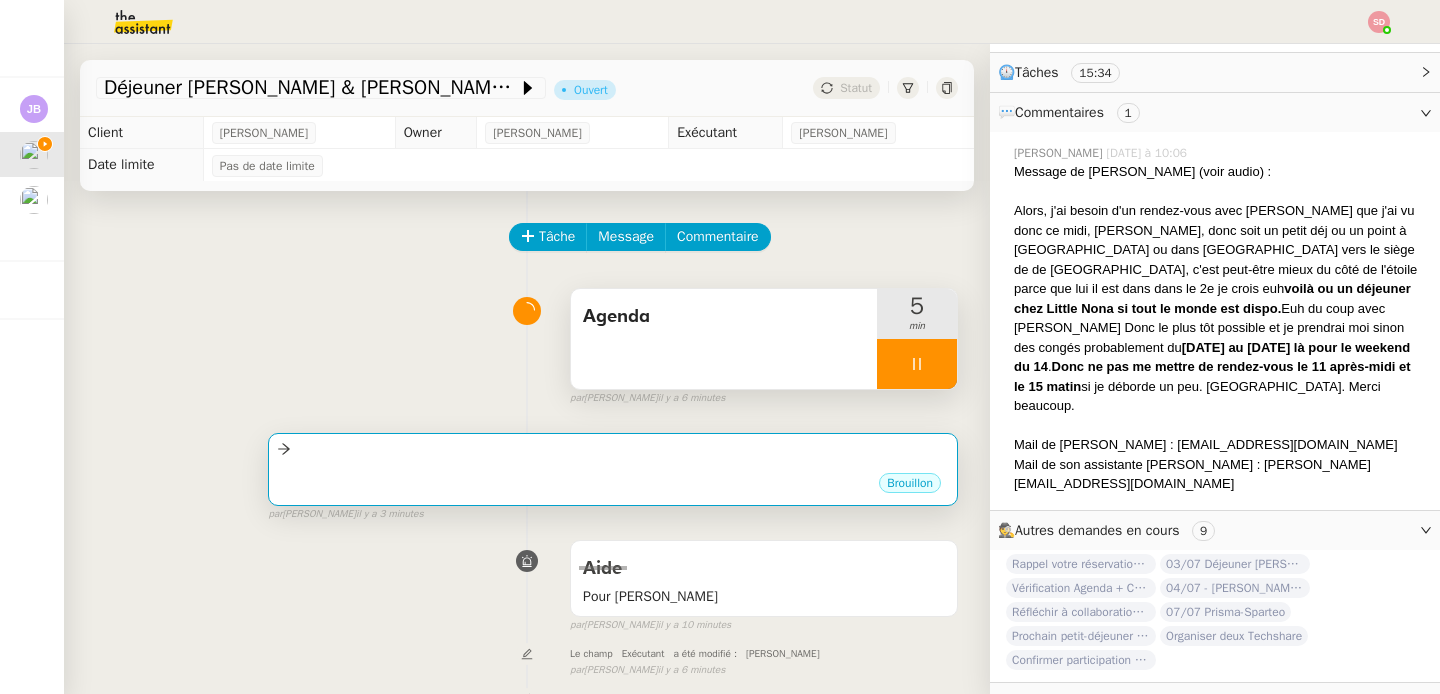 click on "•••" at bounding box center [613, 466] 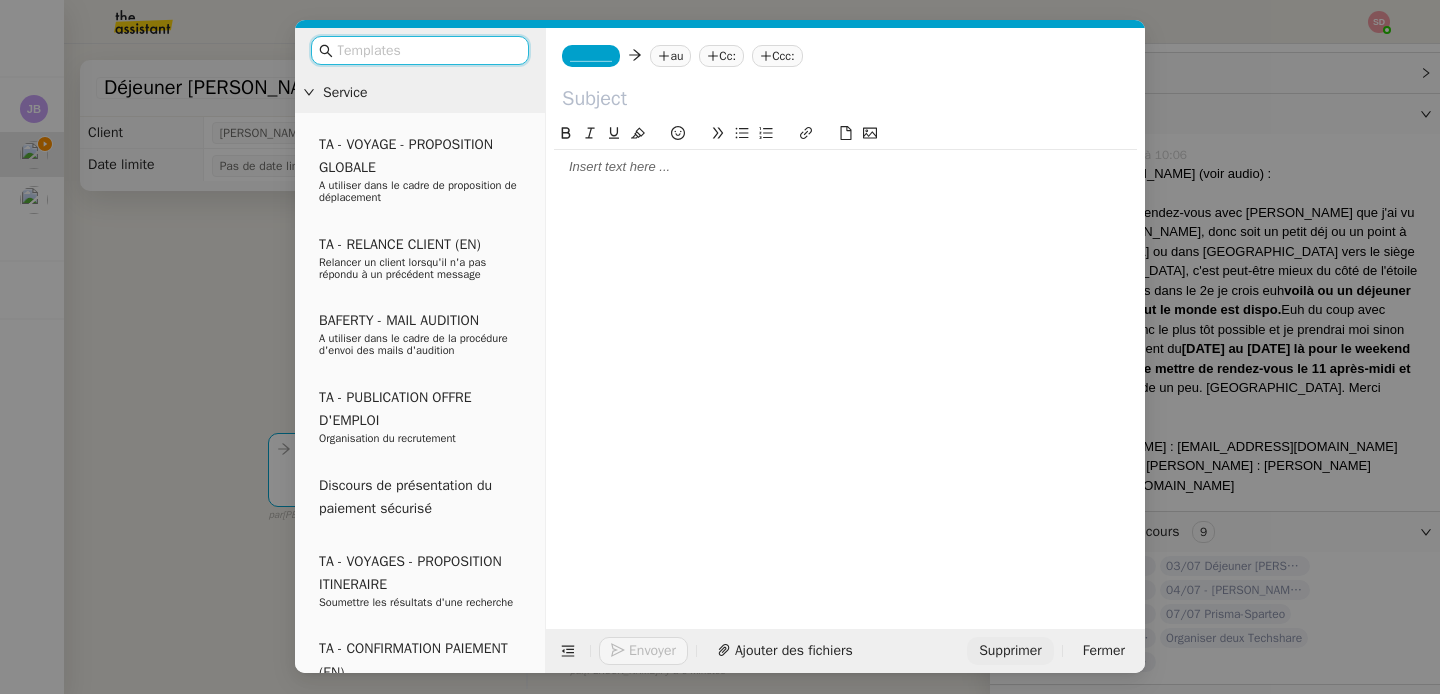 click on "Supprimer" 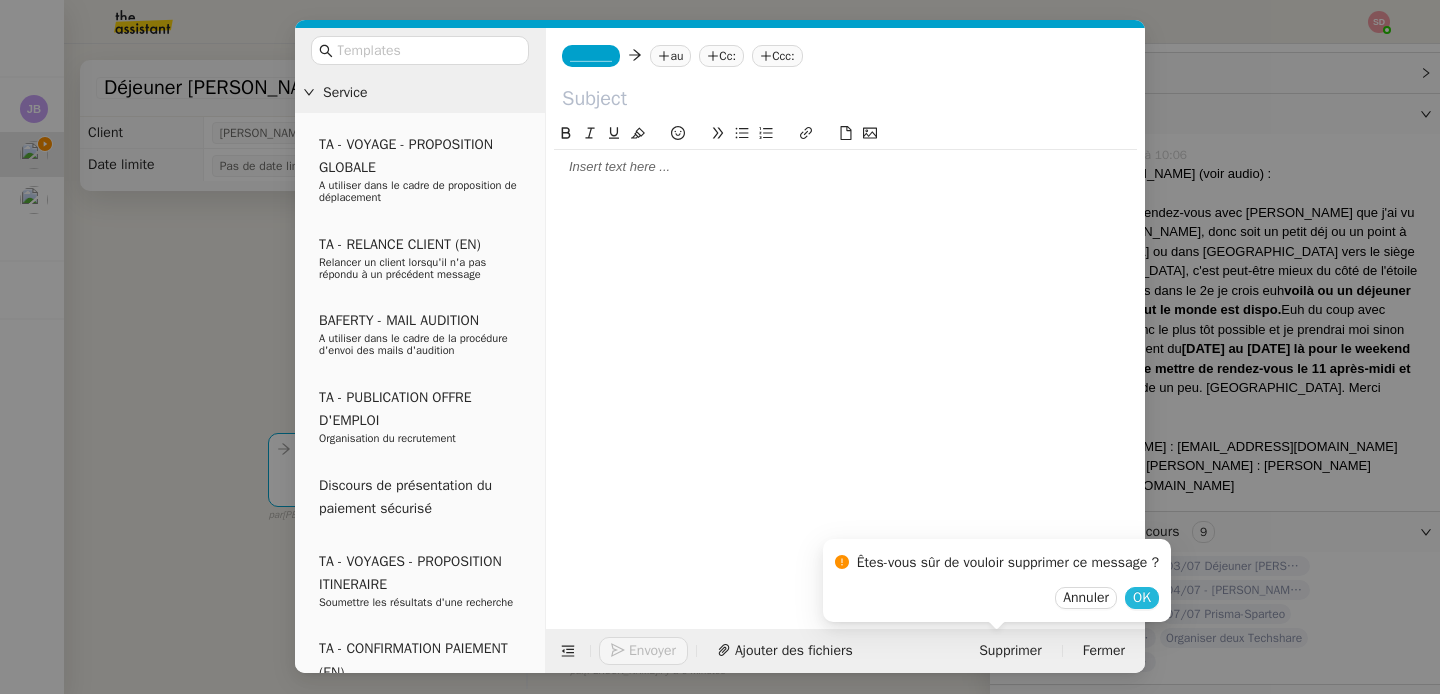 click on "OK" at bounding box center (1142, 598) 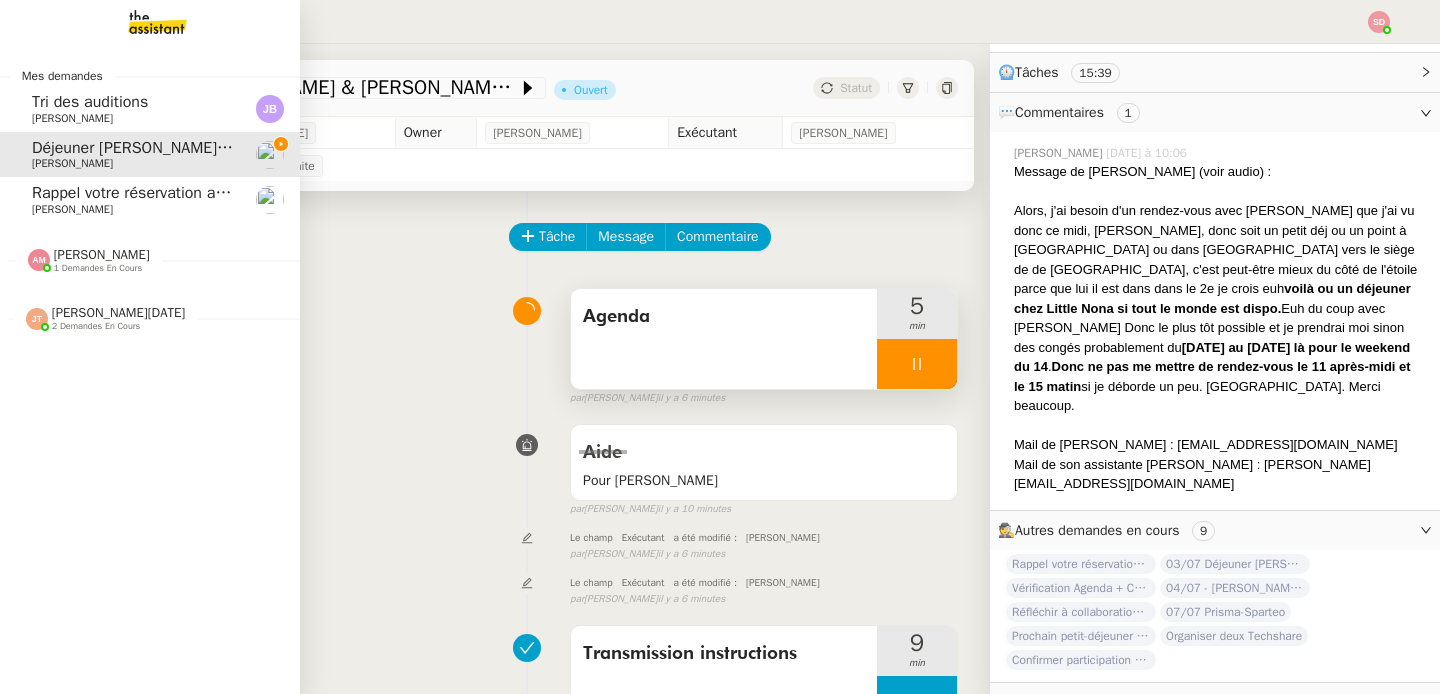 click on "Rappel votre réservation au Doki Doki Neuilly    [PERSON_NAME]" 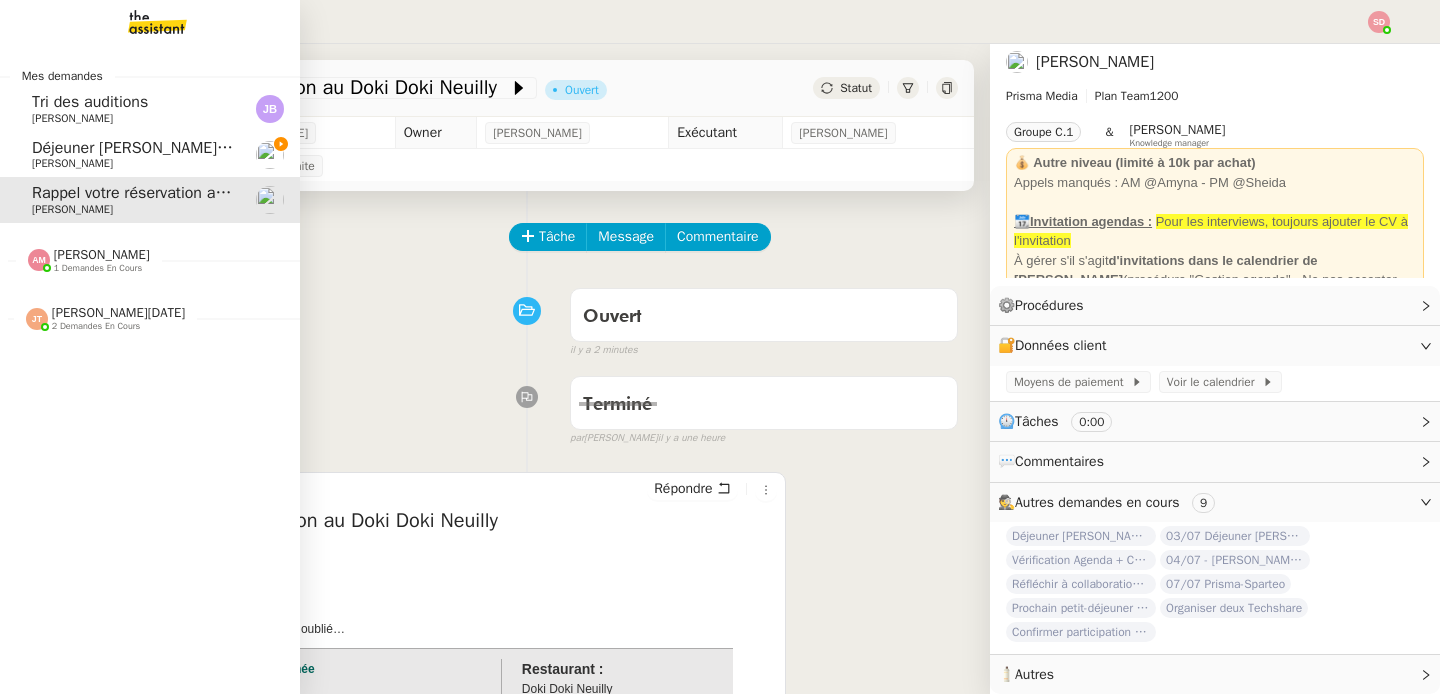 scroll, scrollTop: 17, scrollLeft: 0, axis: vertical 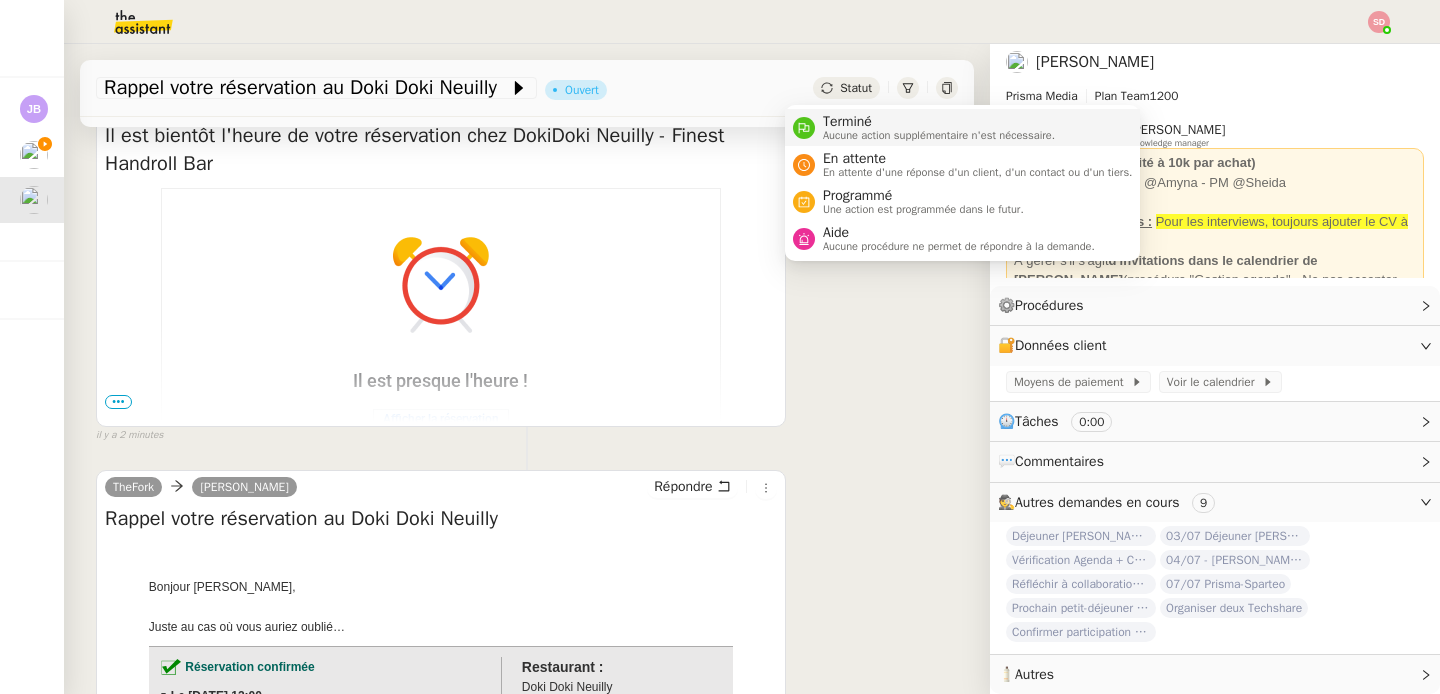 click on "Terminé" at bounding box center (939, 122) 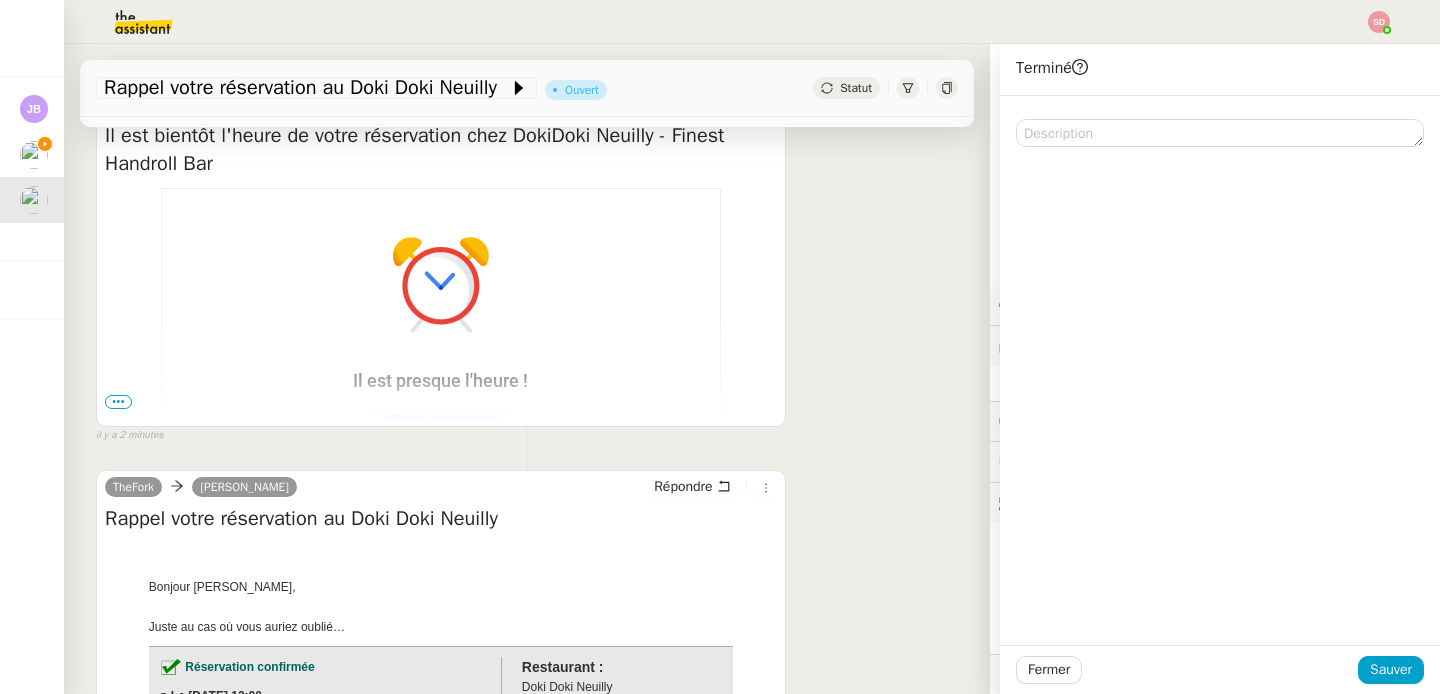 scroll, scrollTop: 17, scrollLeft: 0, axis: vertical 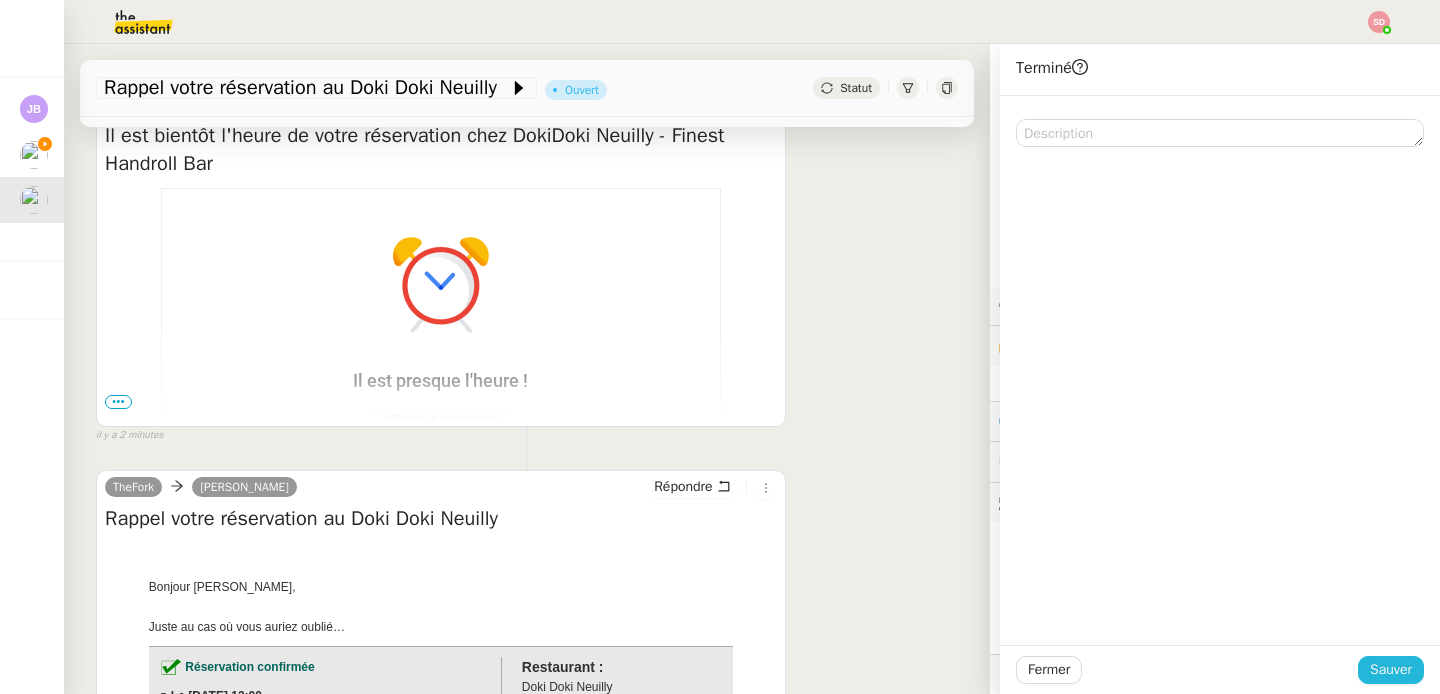 click on "Sauver" 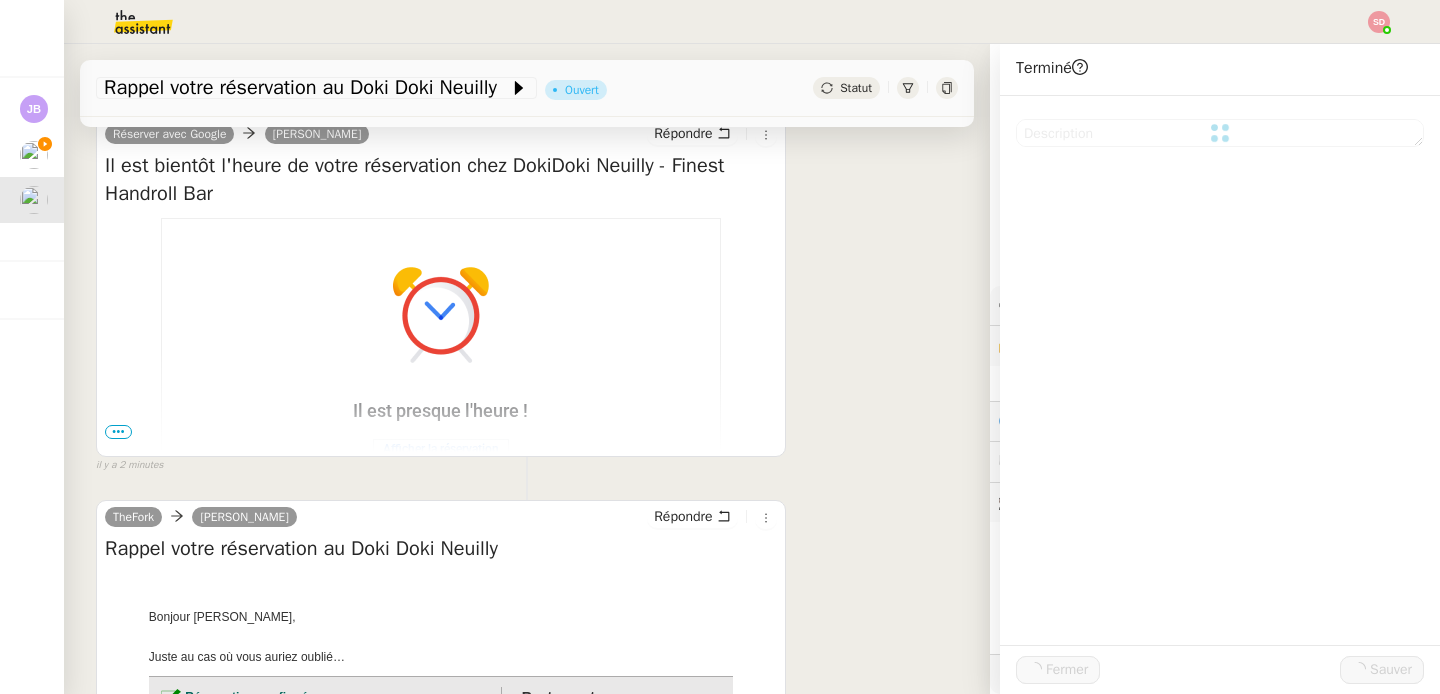 scroll, scrollTop: 415, scrollLeft: 0, axis: vertical 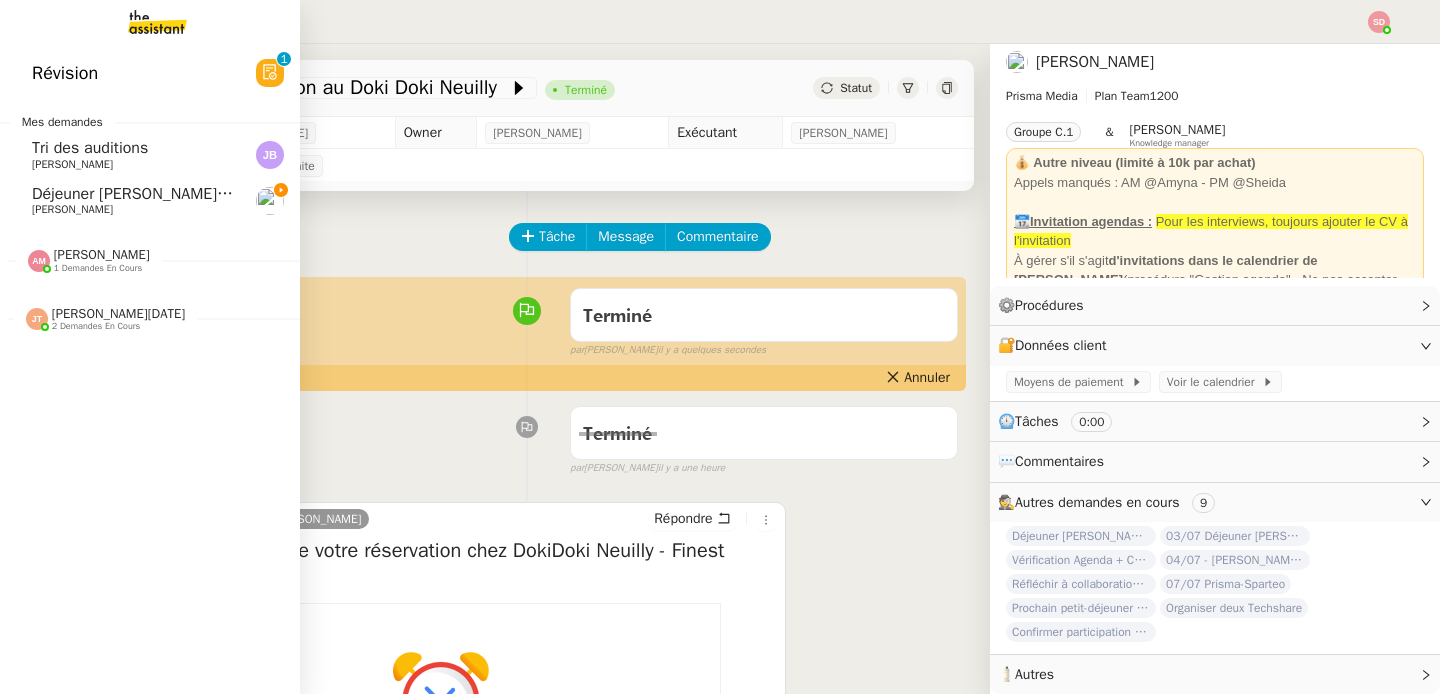 click on "[PERSON_NAME]" 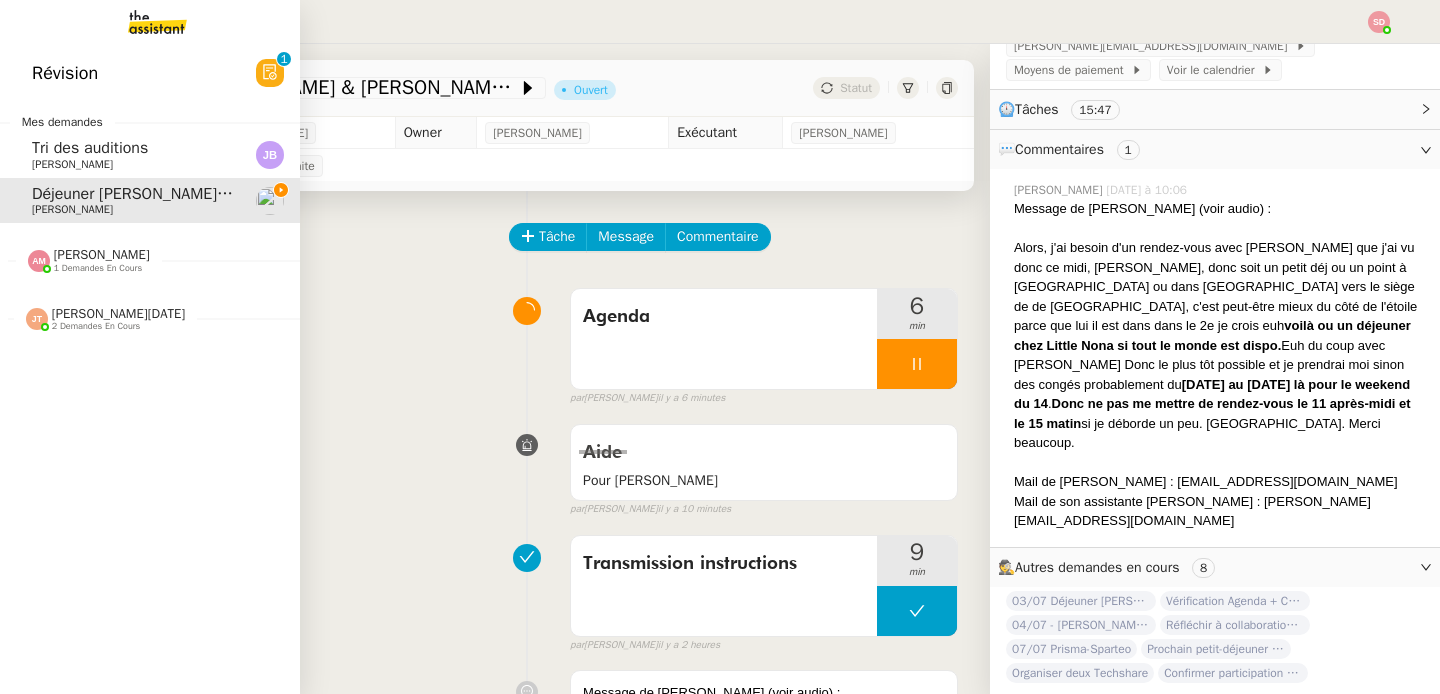 scroll, scrollTop: 355, scrollLeft: 0, axis: vertical 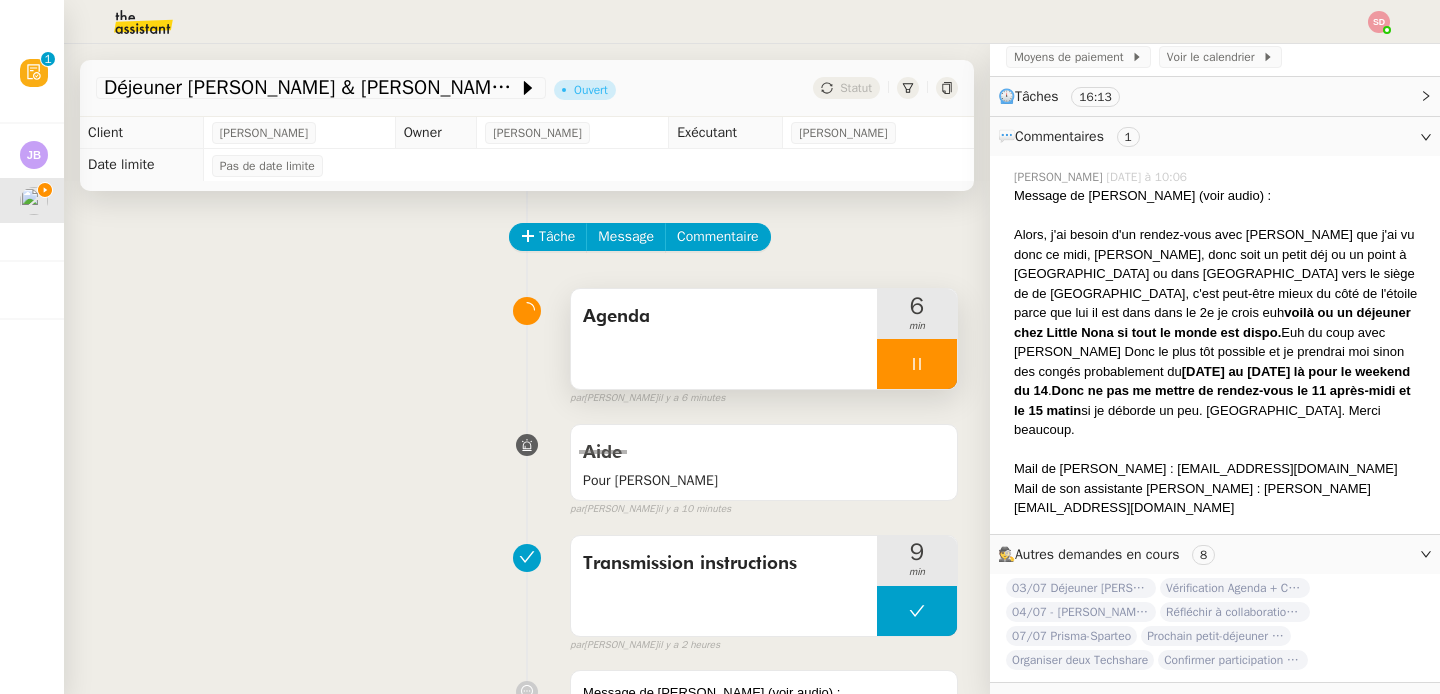 click at bounding box center [917, 364] 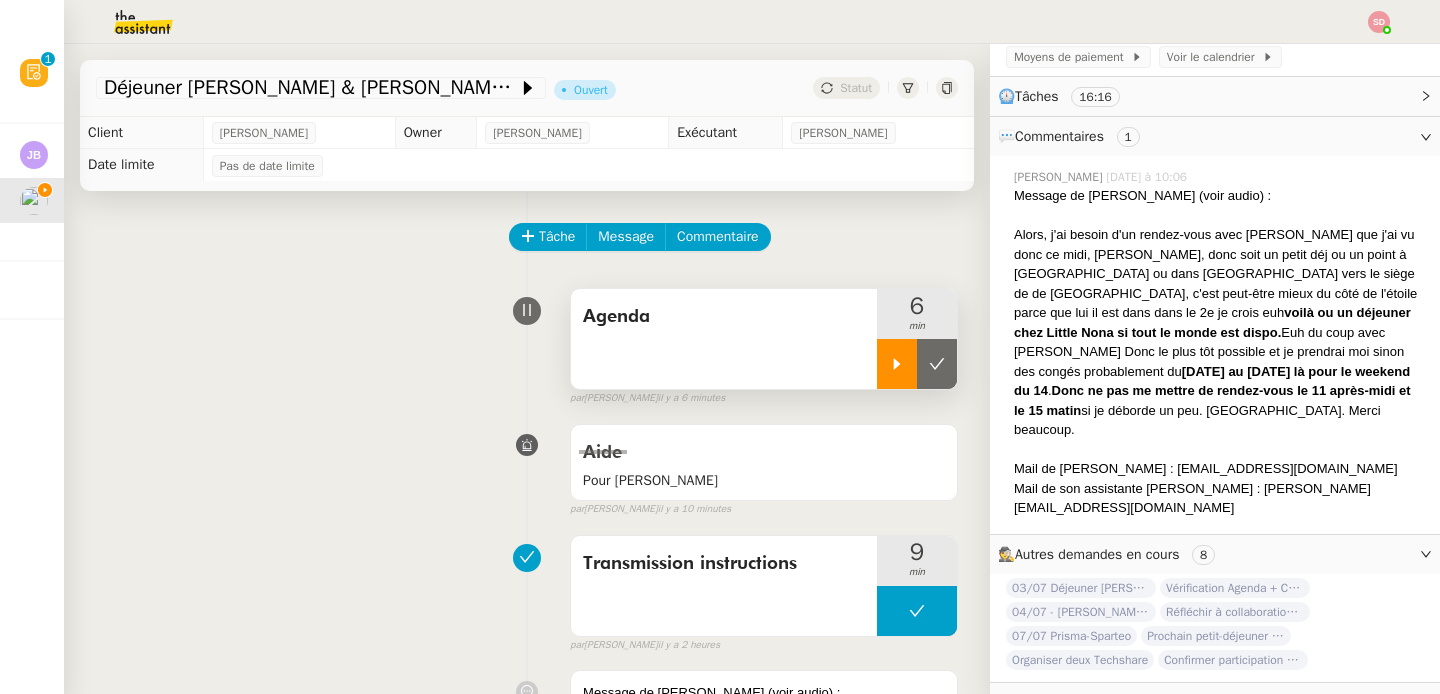 click 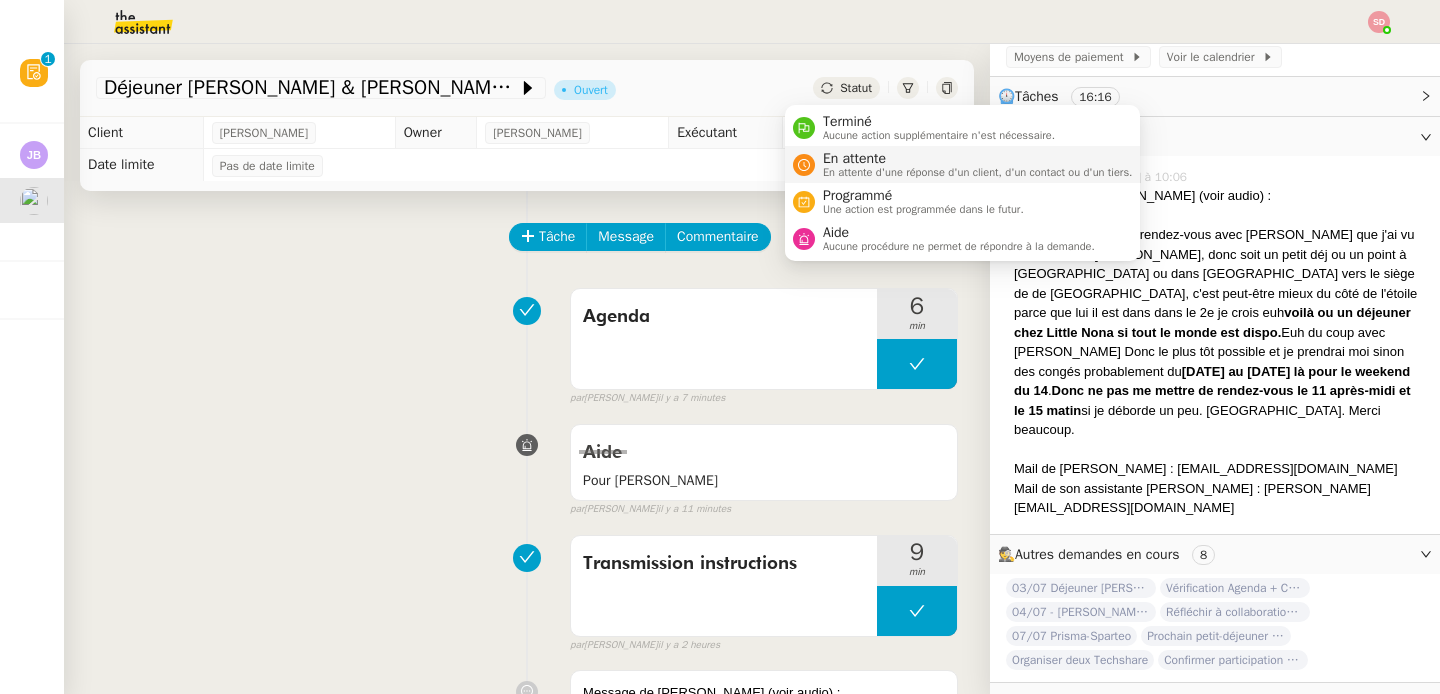 click 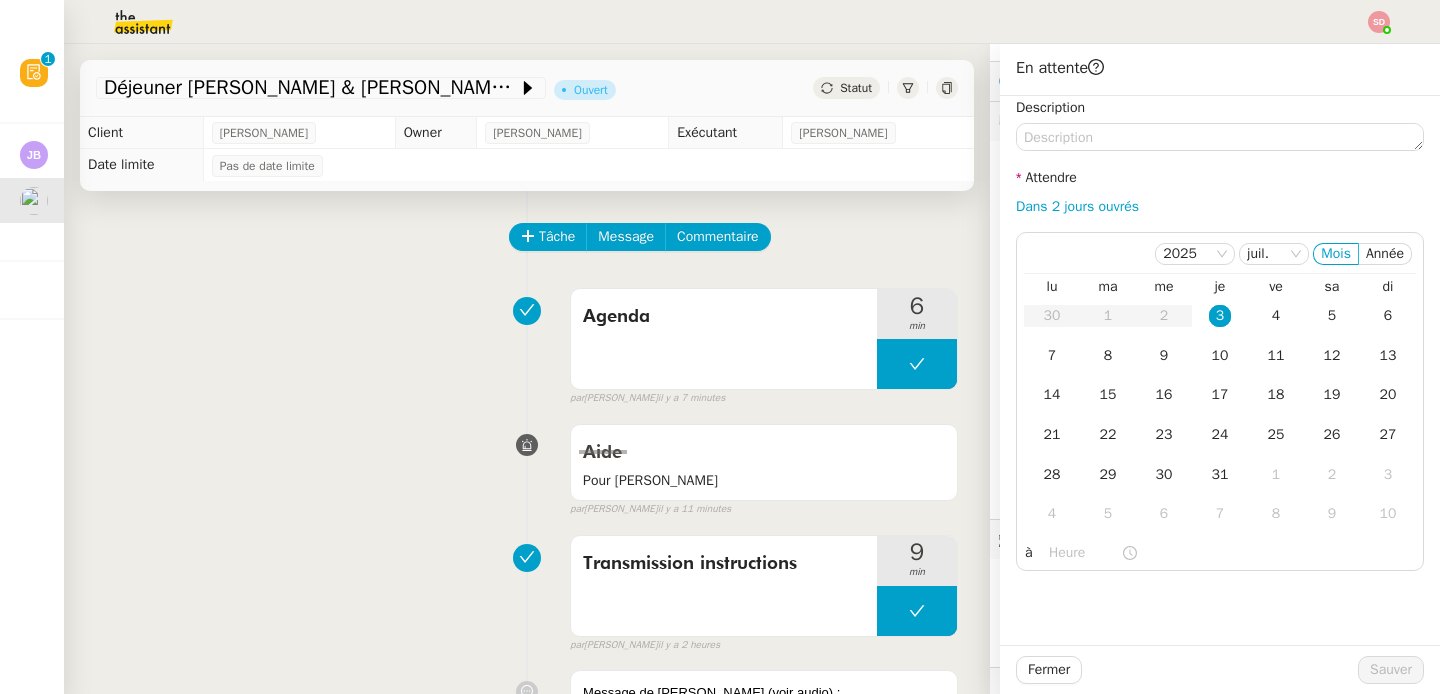 scroll, scrollTop: 355, scrollLeft: 0, axis: vertical 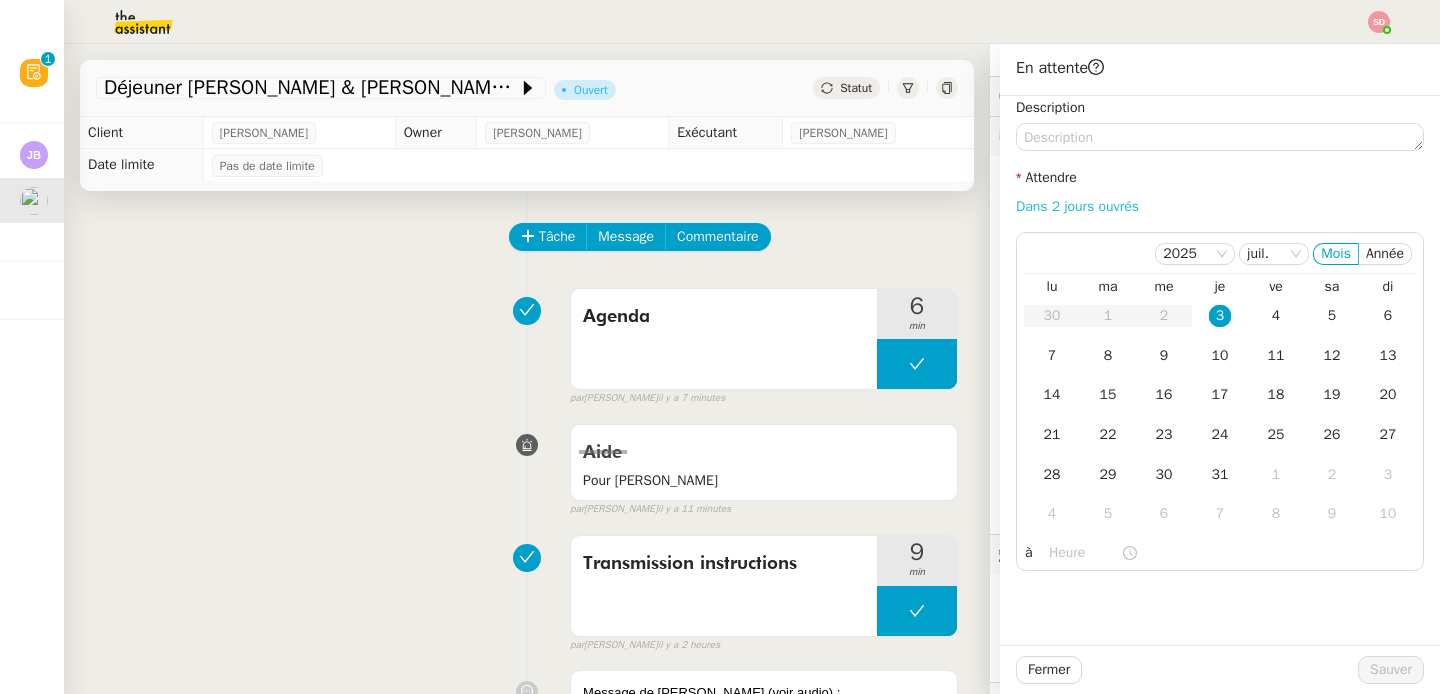 click on "Dans 2 jours ouvrés" 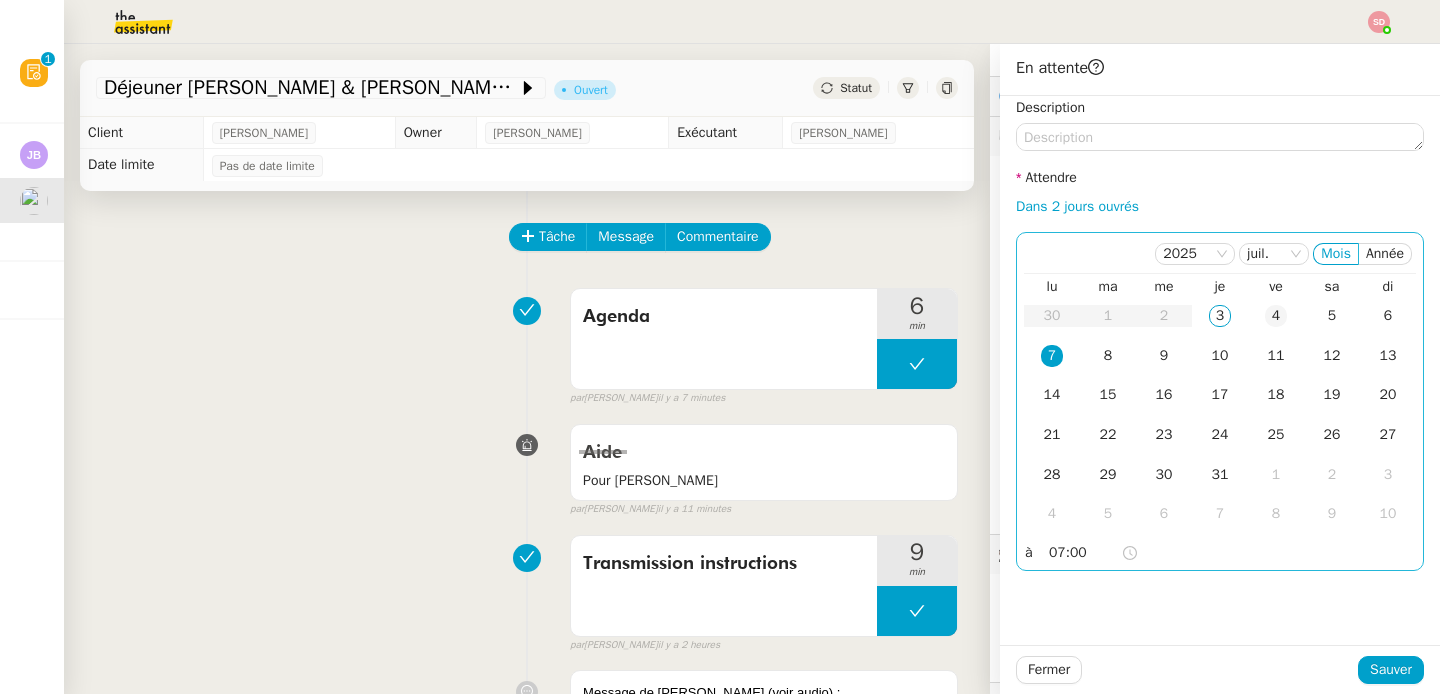 click on "4" 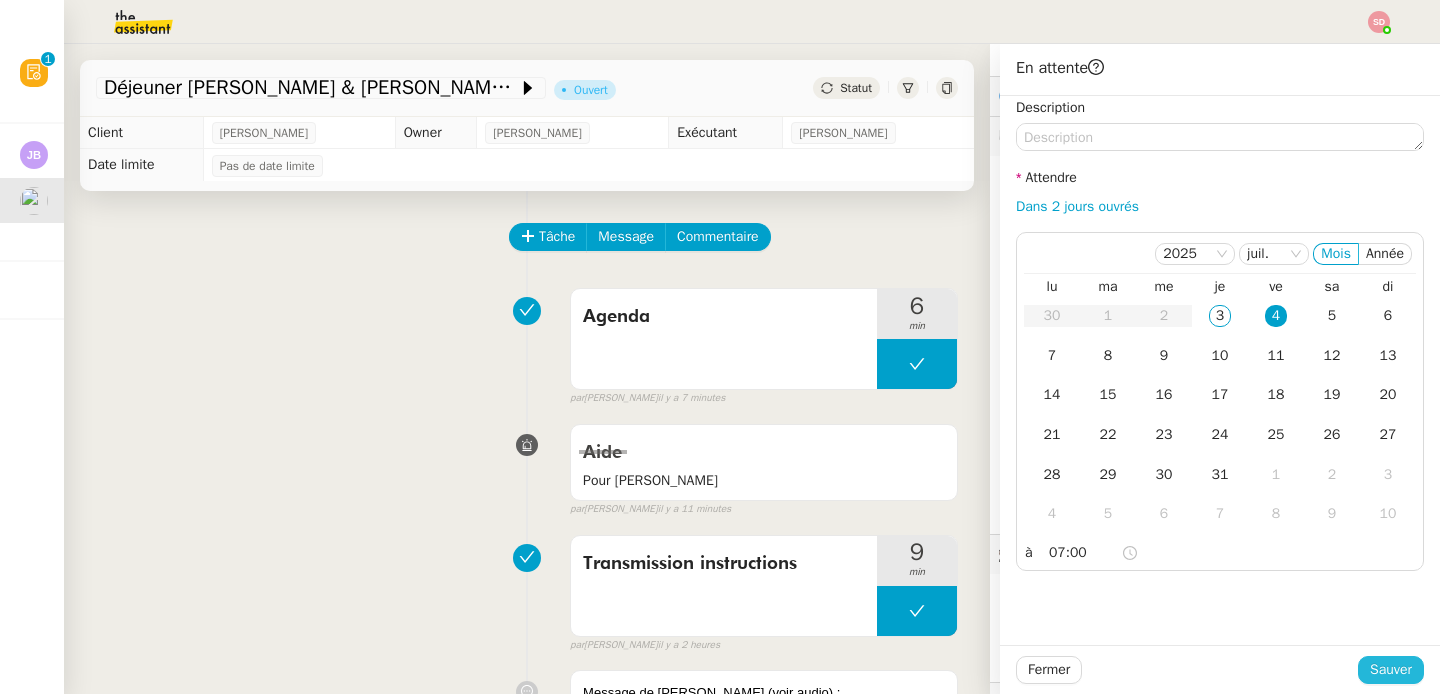 click on "Sauver" 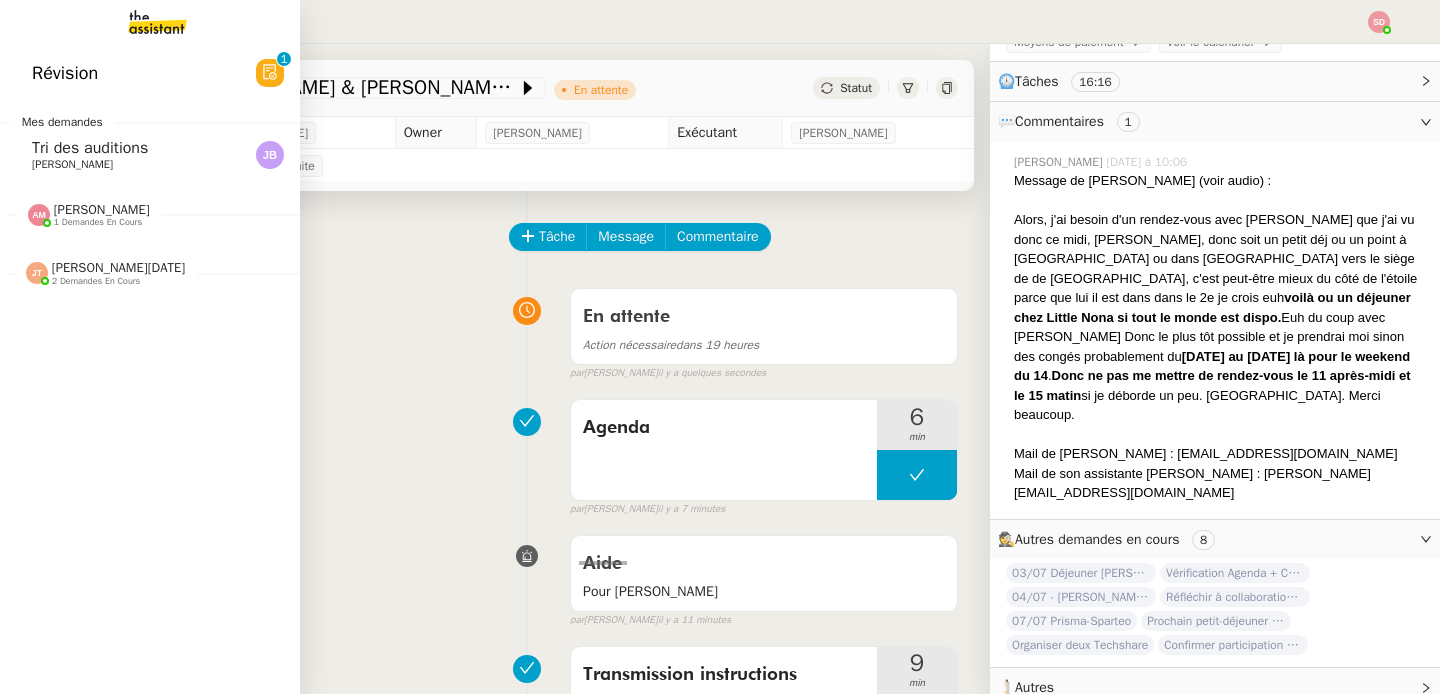 scroll, scrollTop: 355, scrollLeft: 0, axis: vertical 